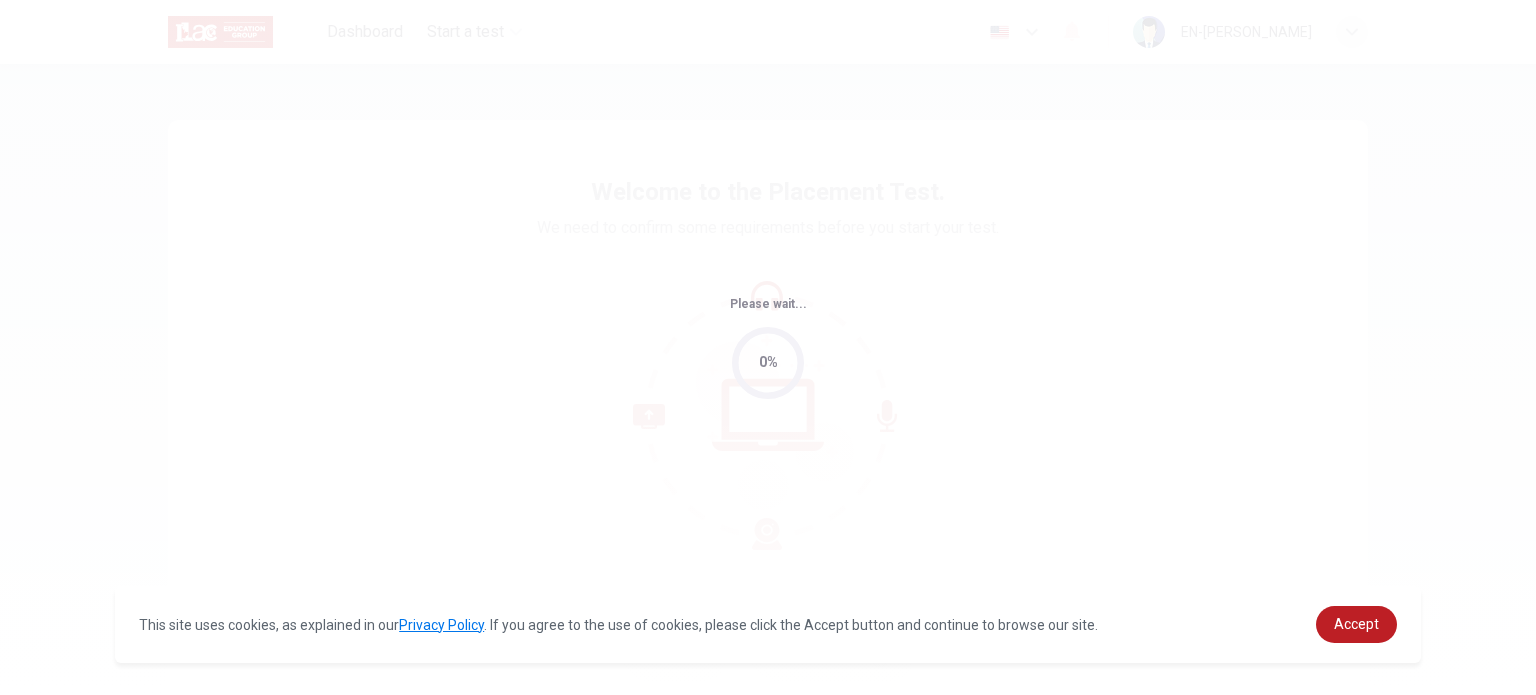 scroll, scrollTop: 0, scrollLeft: 0, axis: both 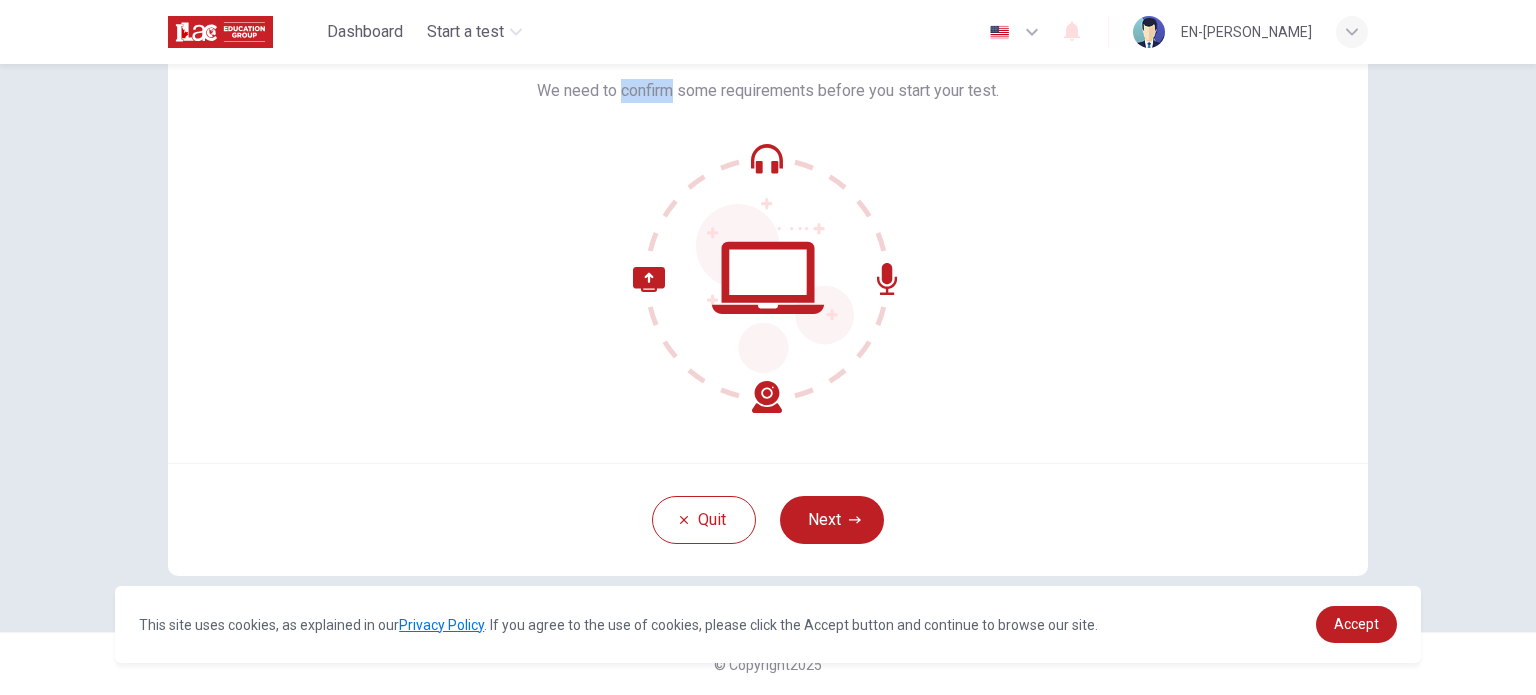 drag, startPoint x: 611, startPoint y: 89, endPoint x: 668, endPoint y: 91, distance: 57.035076 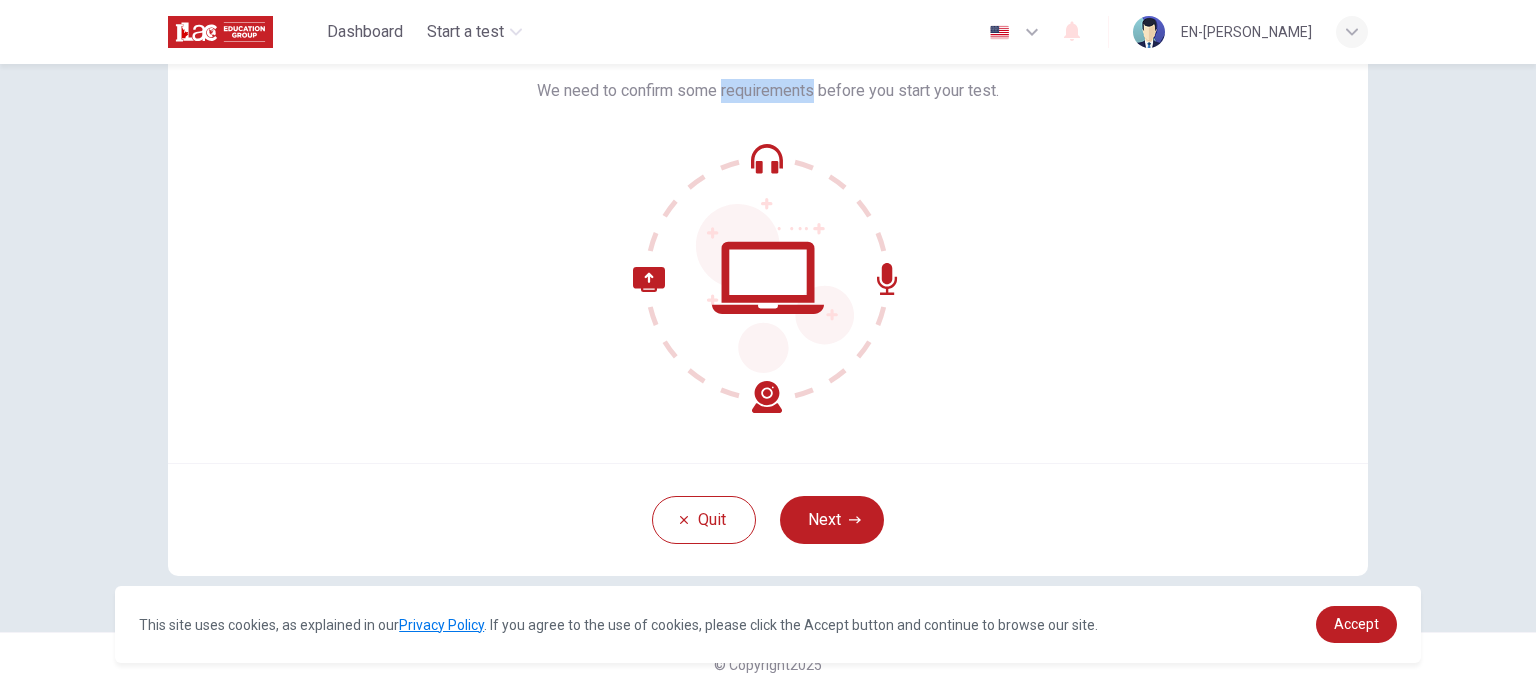drag, startPoint x: 716, startPoint y: 88, endPoint x: 808, endPoint y: 82, distance: 92.19544 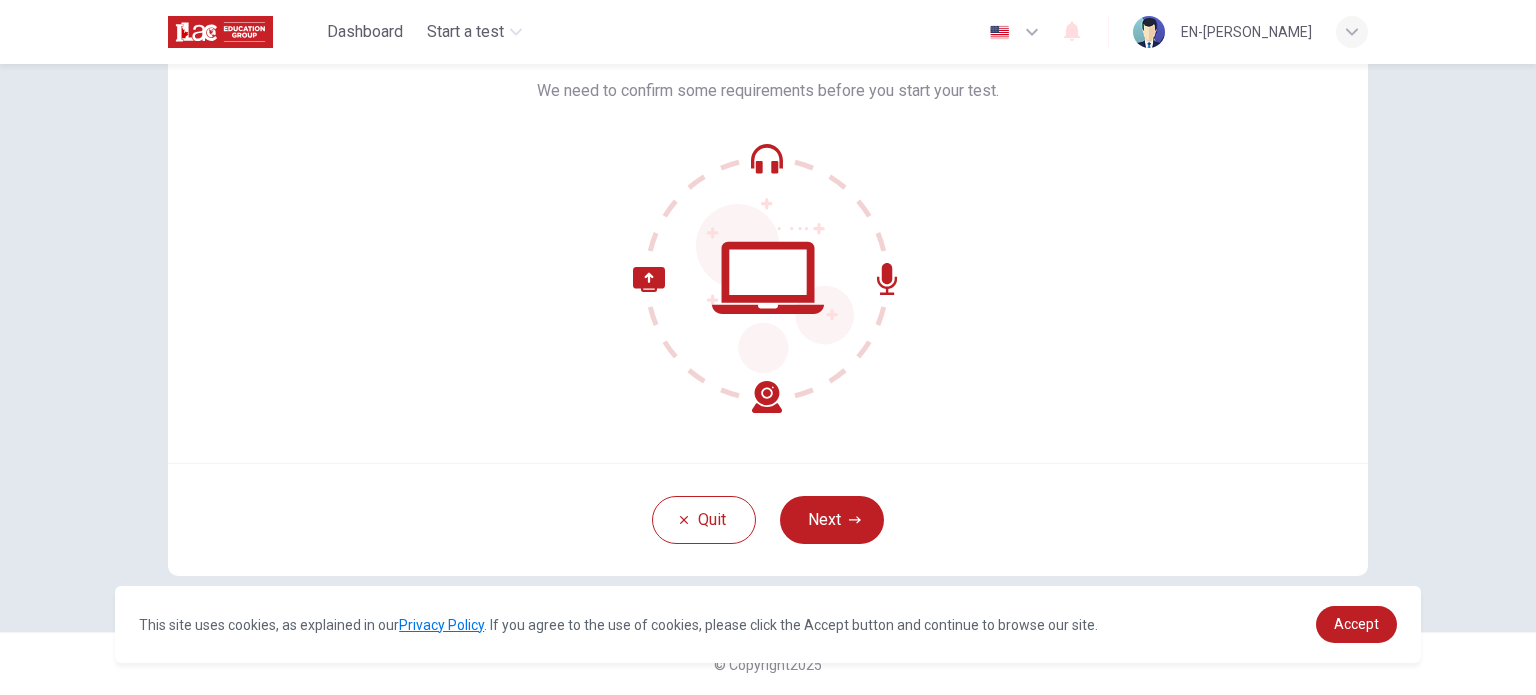click at bounding box center [768, 278] 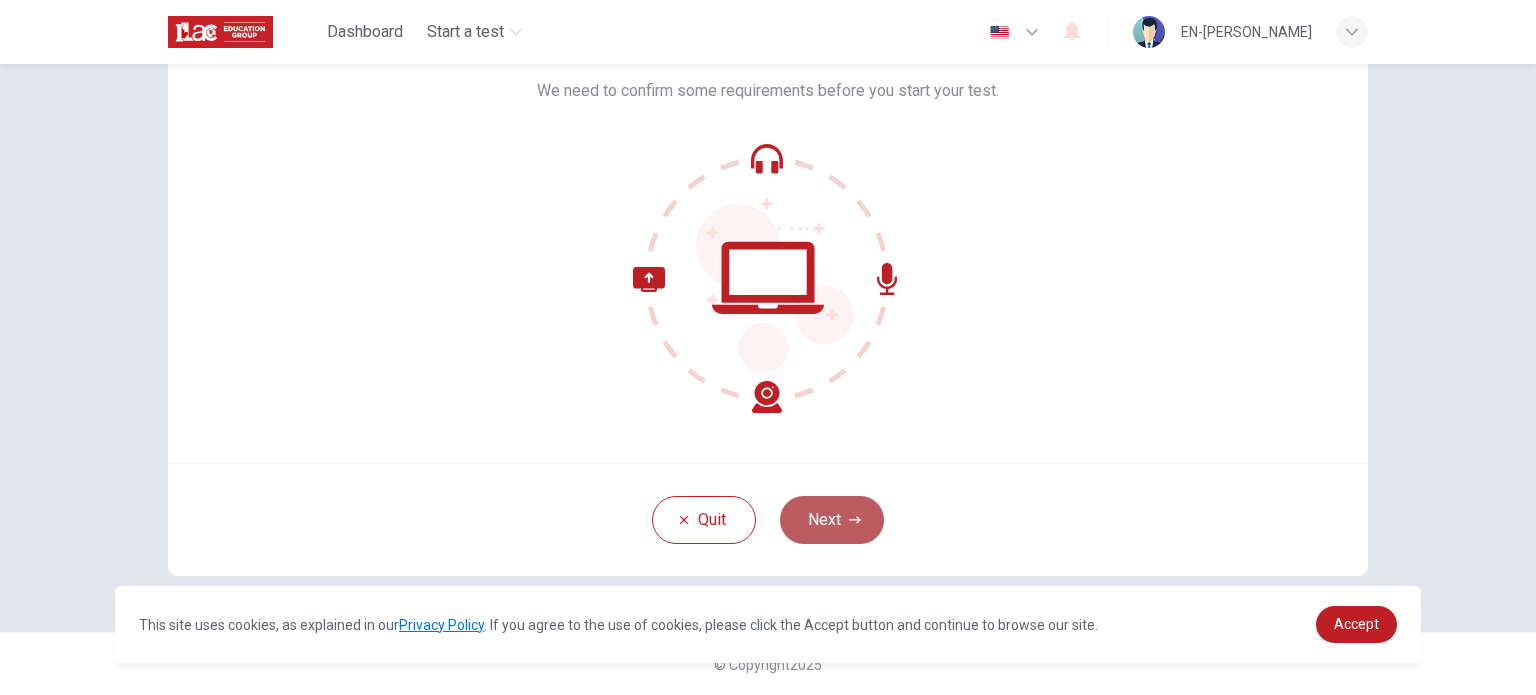 click on "Next" at bounding box center (832, 520) 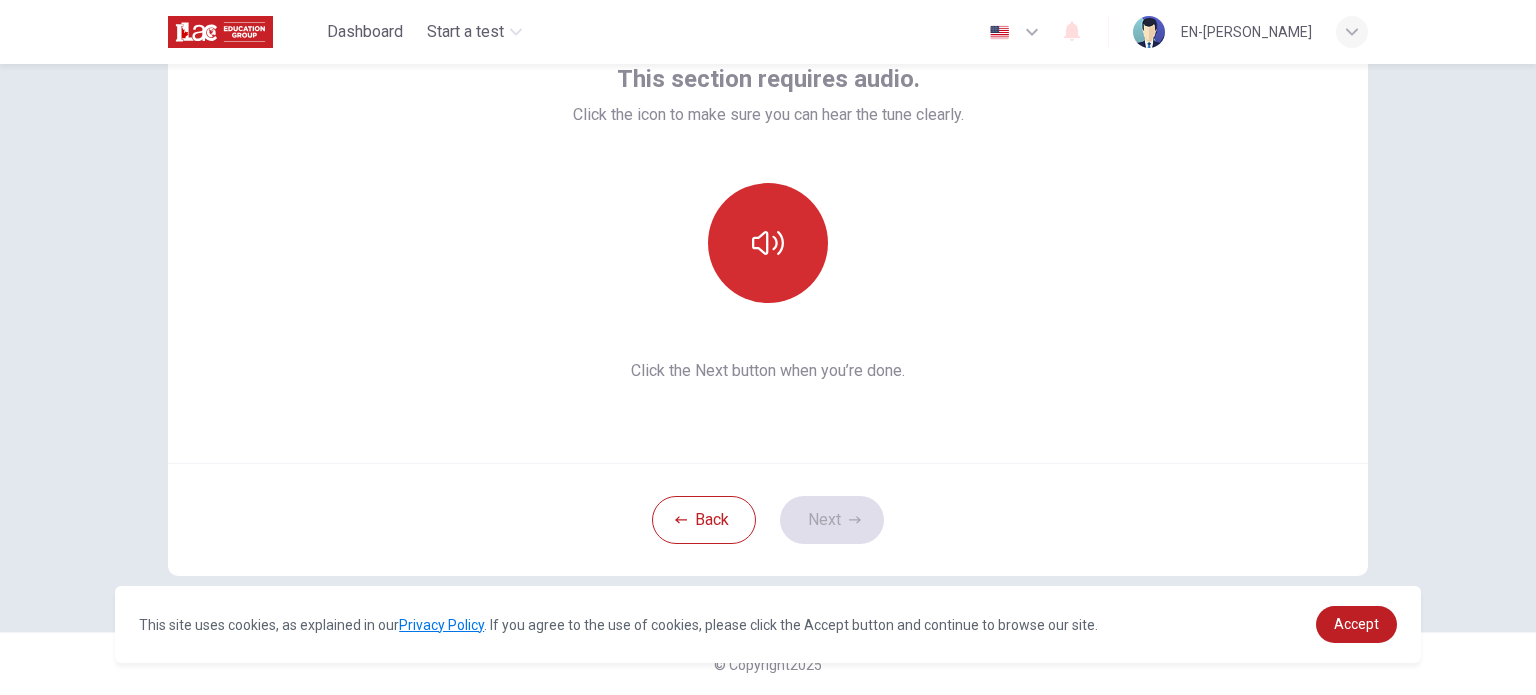 click at bounding box center (768, 243) 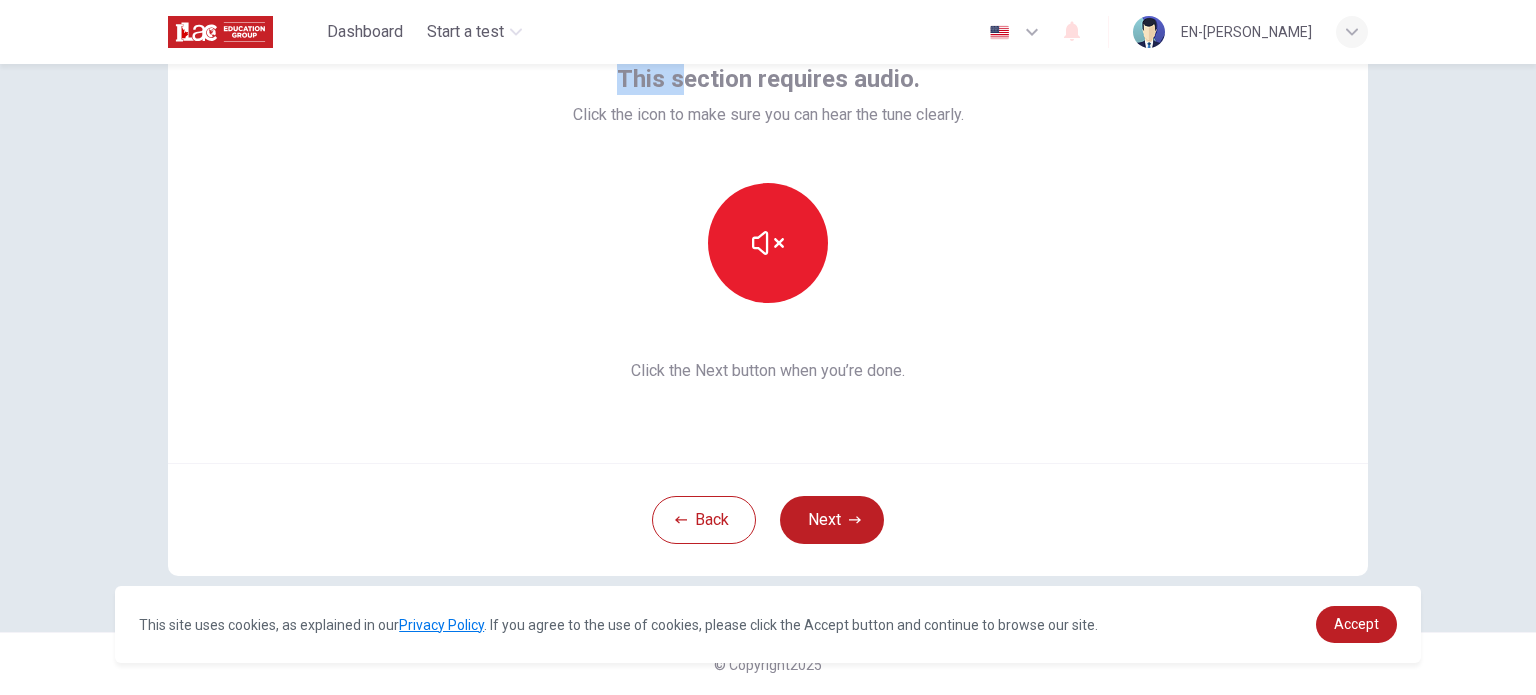 scroll, scrollTop: 116, scrollLeft: 0, axis: vertical 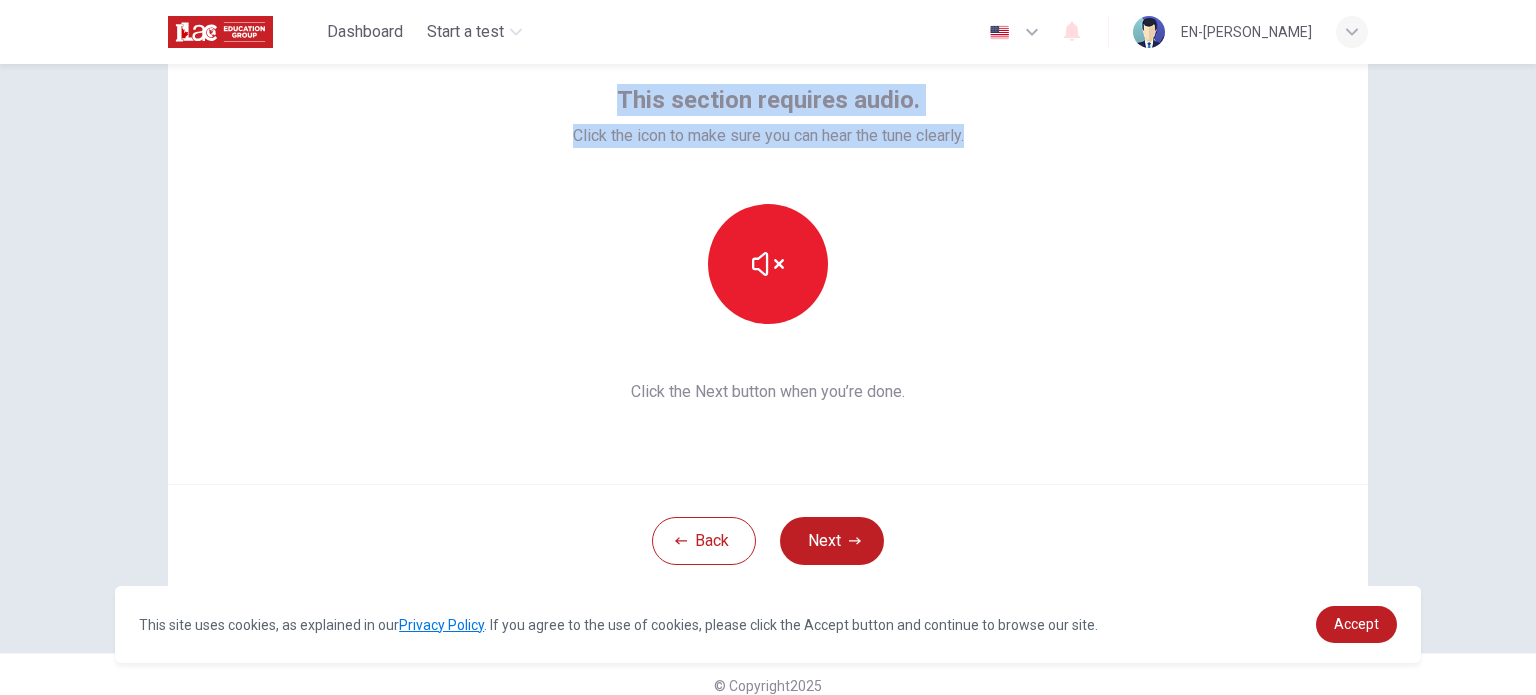 drag, startPoint x: 608, startPoint y: 72, endPoint x: 967, endPoint y: 141, distance: 365.5708 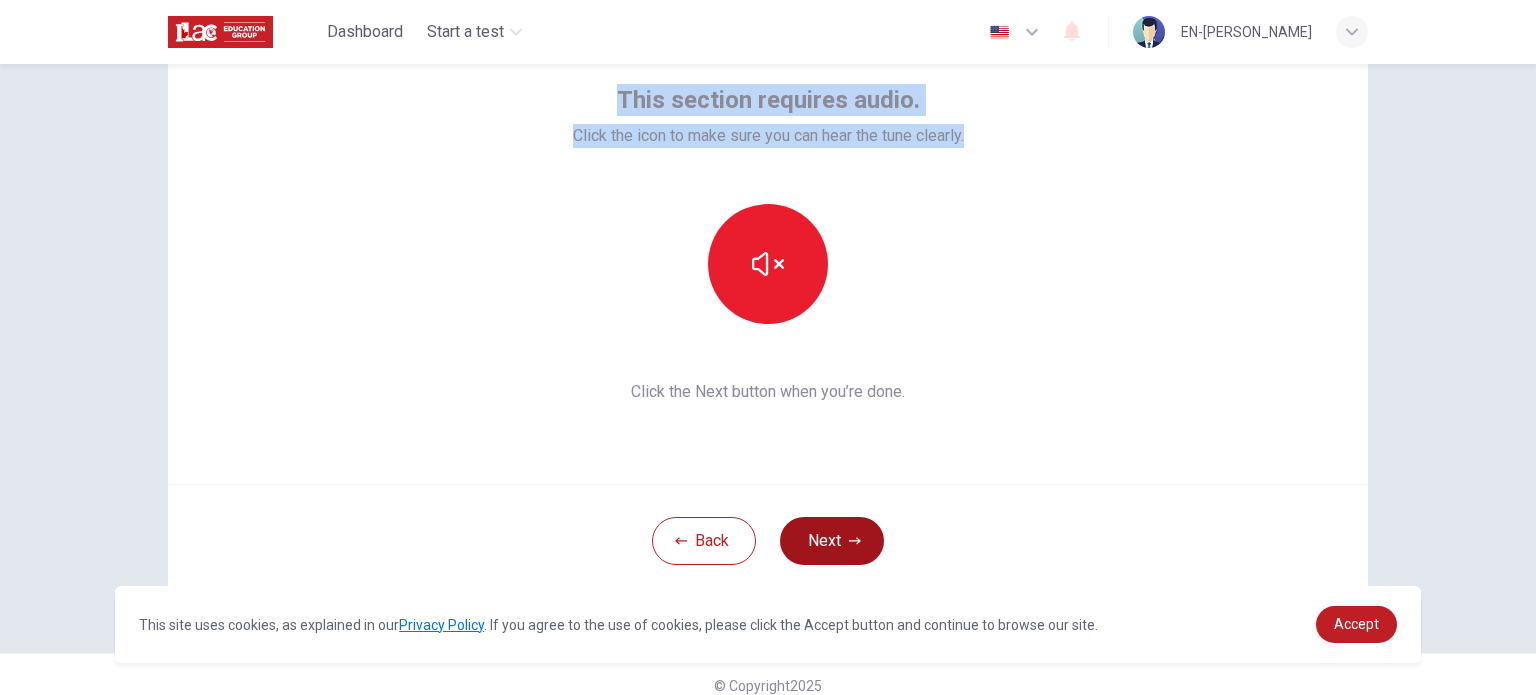 click on "Next" at bounding box center [832, 541] 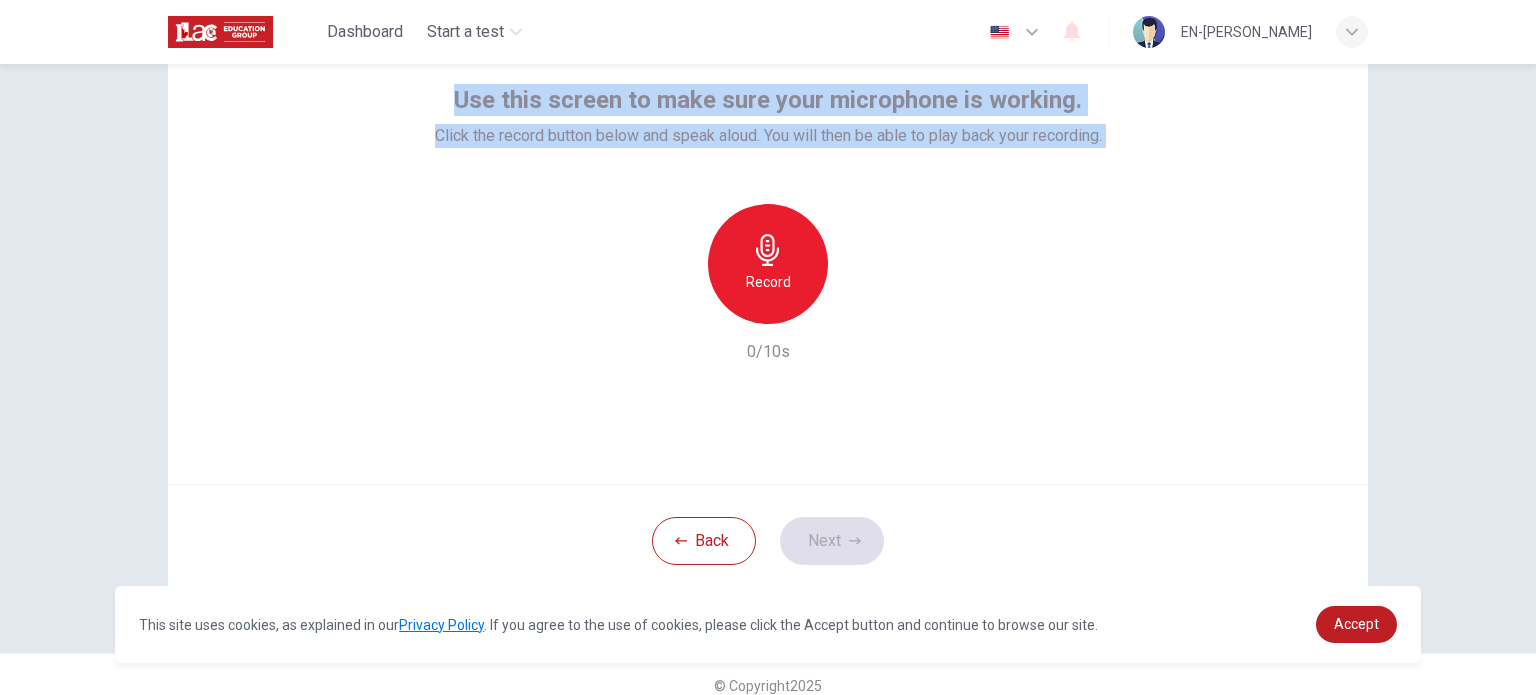drag, startPoint x: 454, startPoint y: 97, endPoint x: 1148, endPoint y: 175, distance: 698.3695 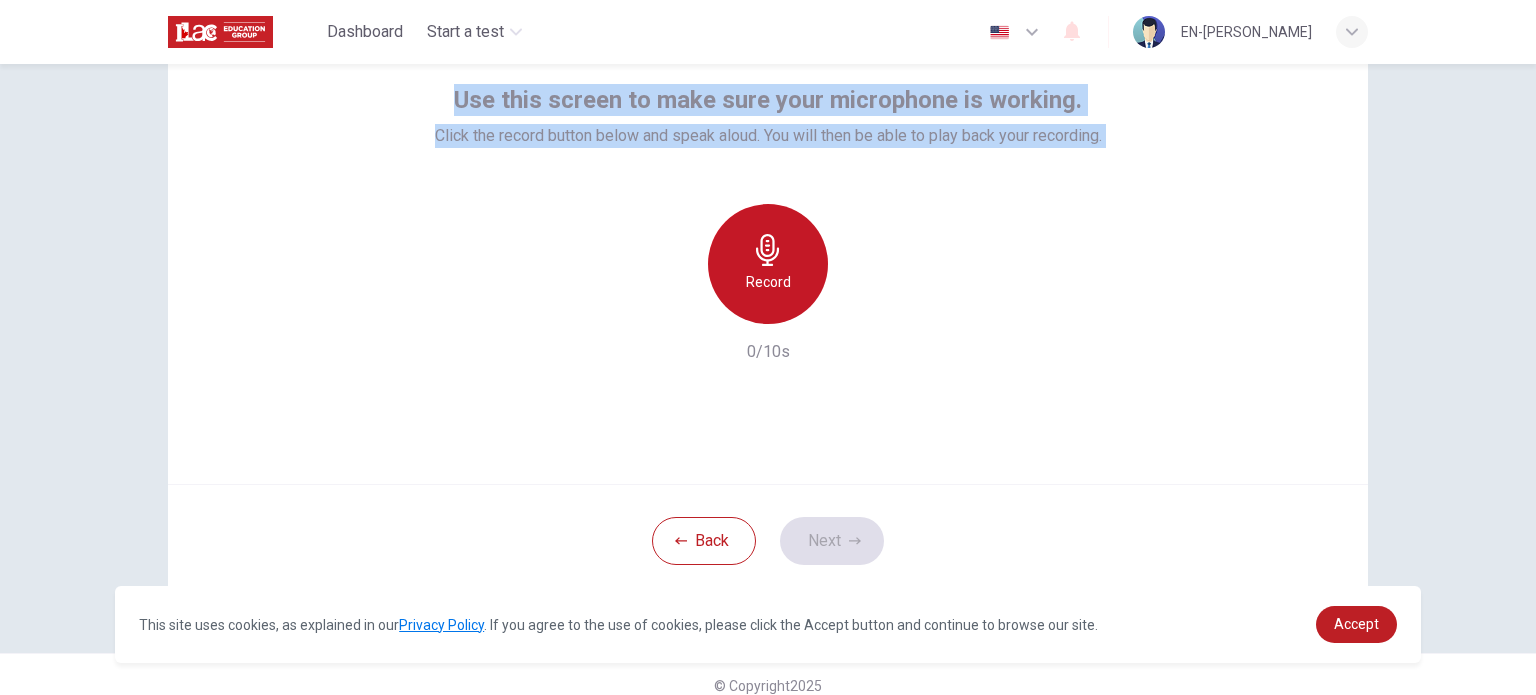 click on "Record" at bounding box center [768, 282] 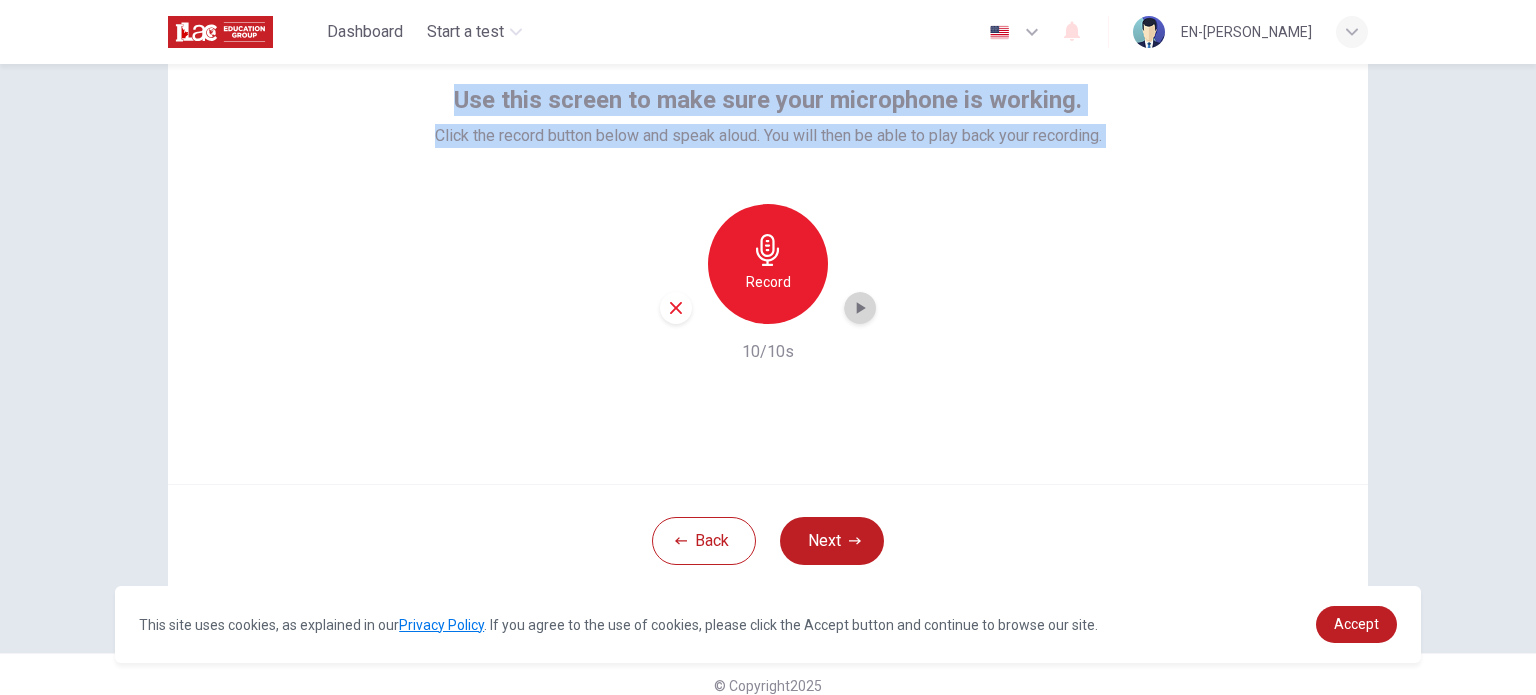 click at bounding box center (860, 308) 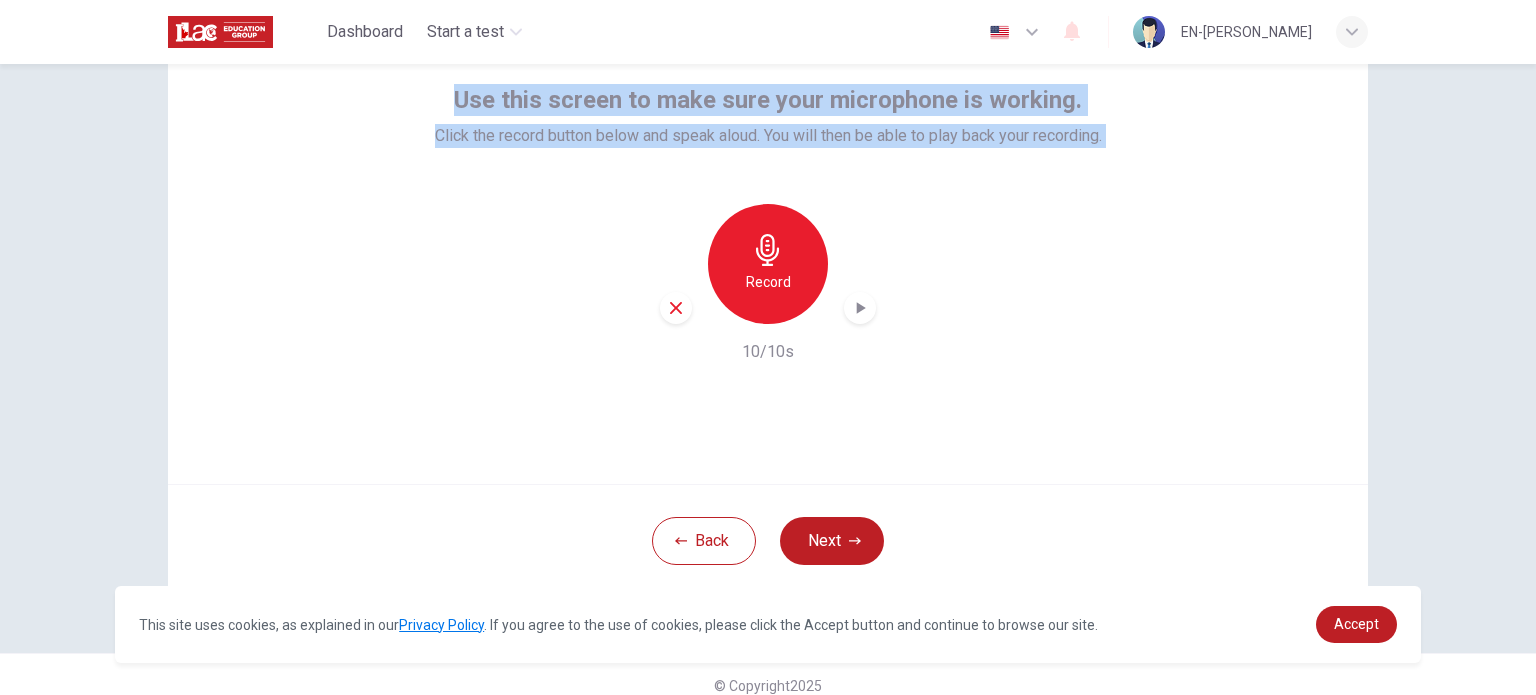 click 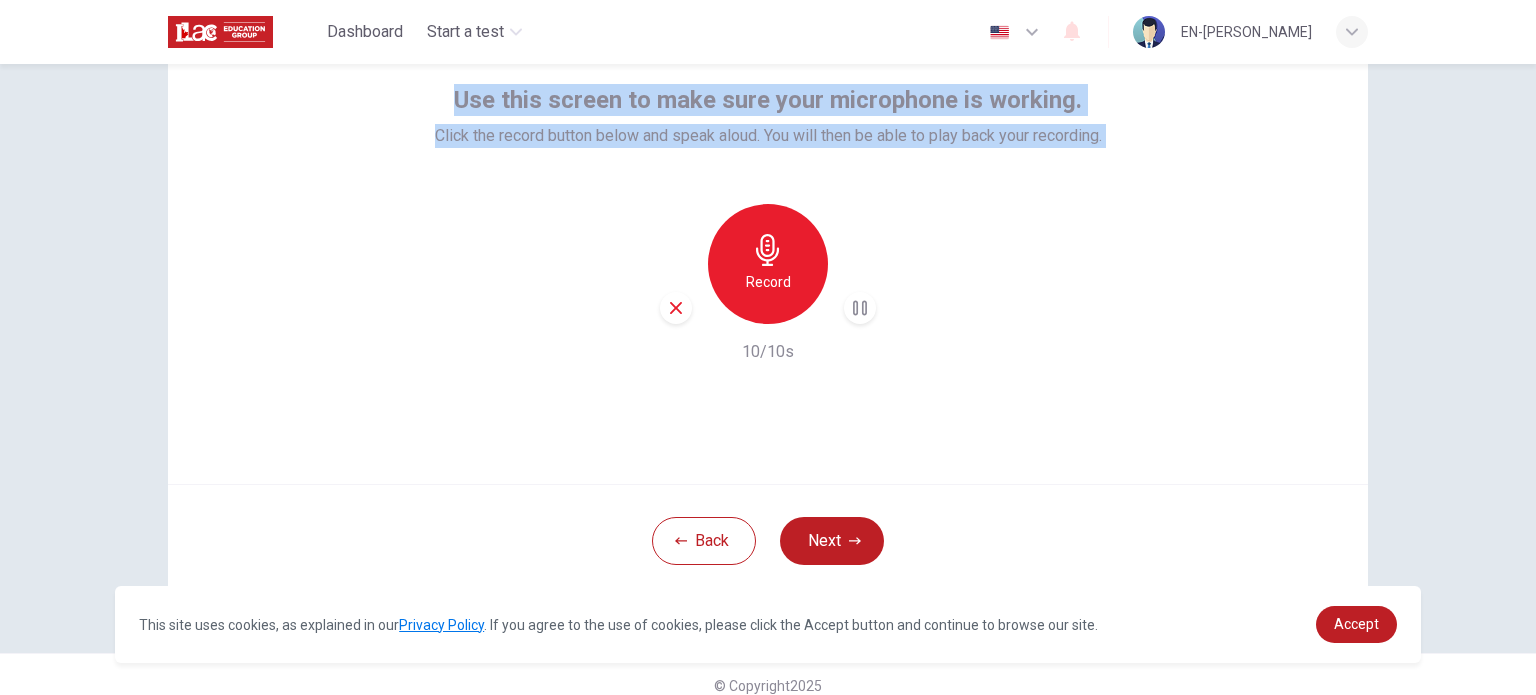 click 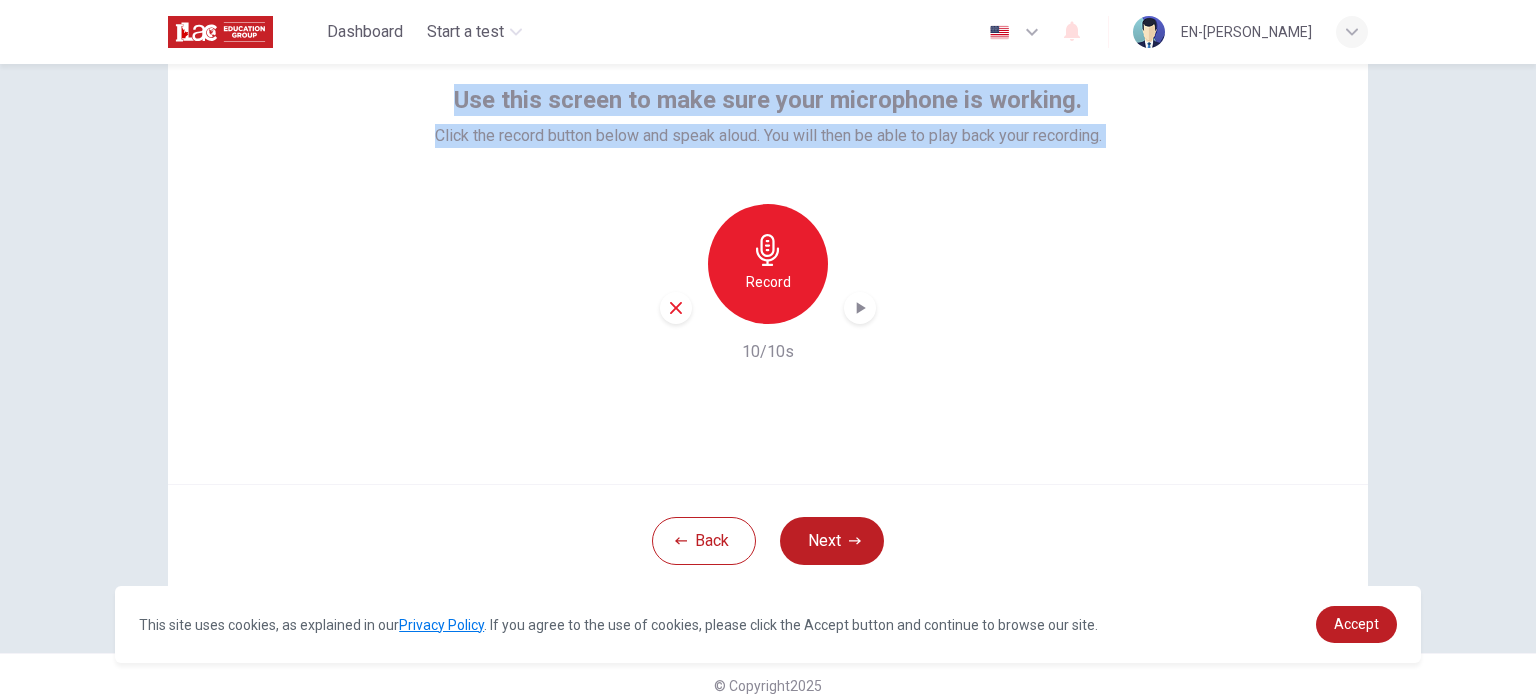 click 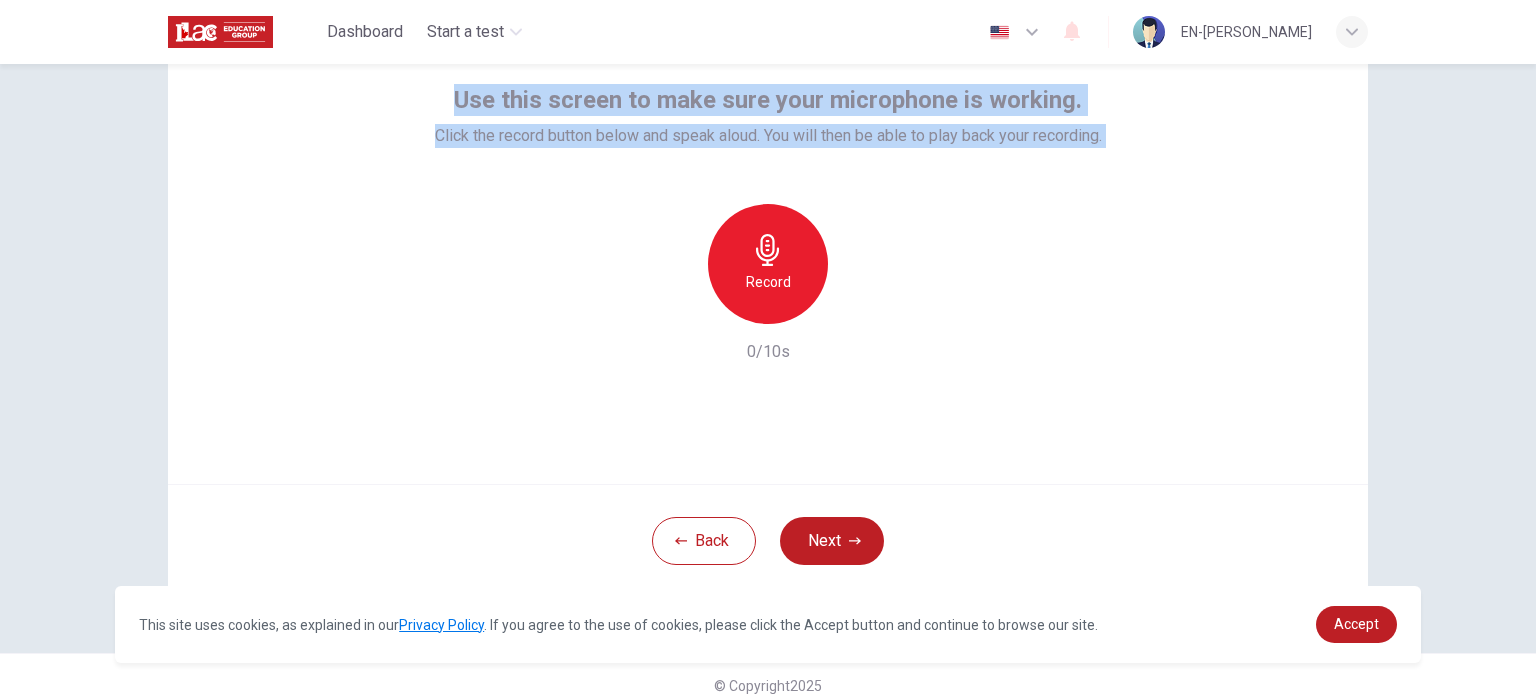 click on "Record" at bounding box center (768, 282) 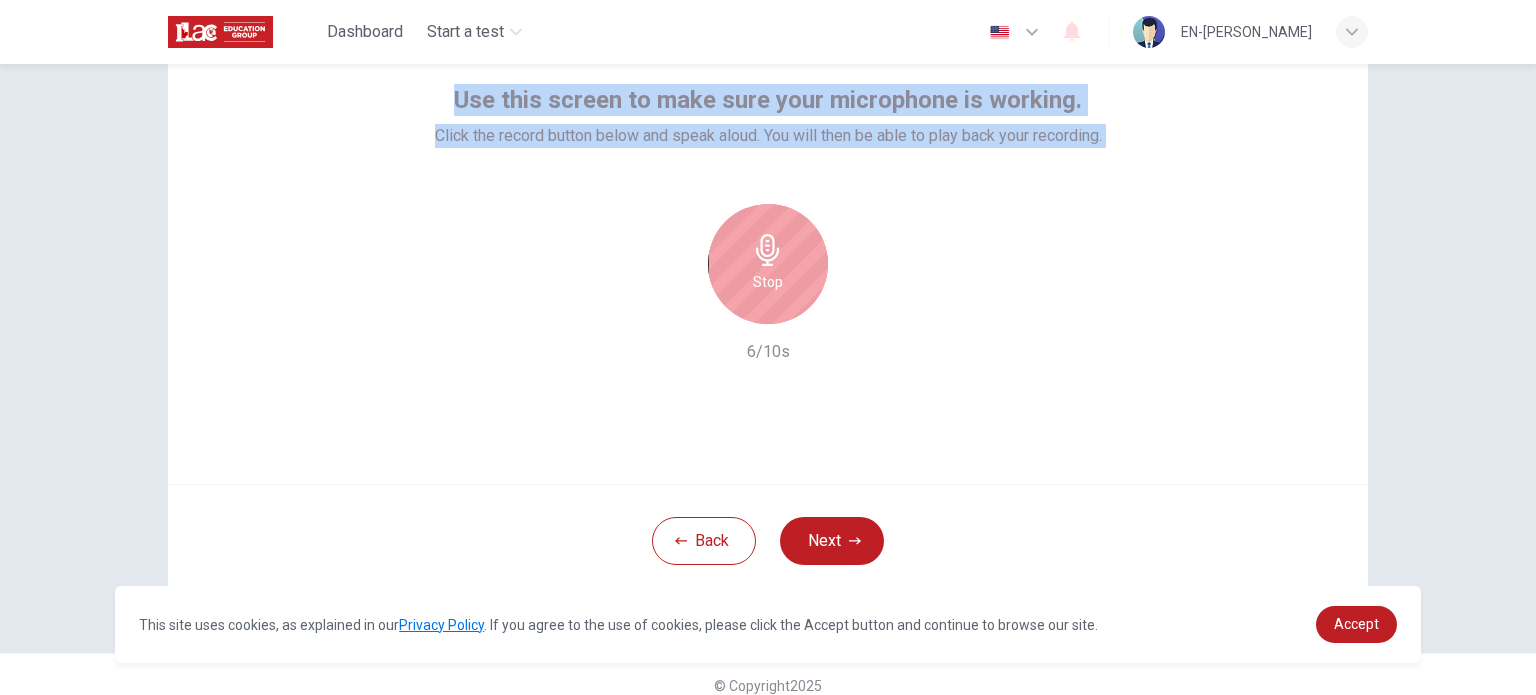 click on "Stop" at bounding box center [768, 282] 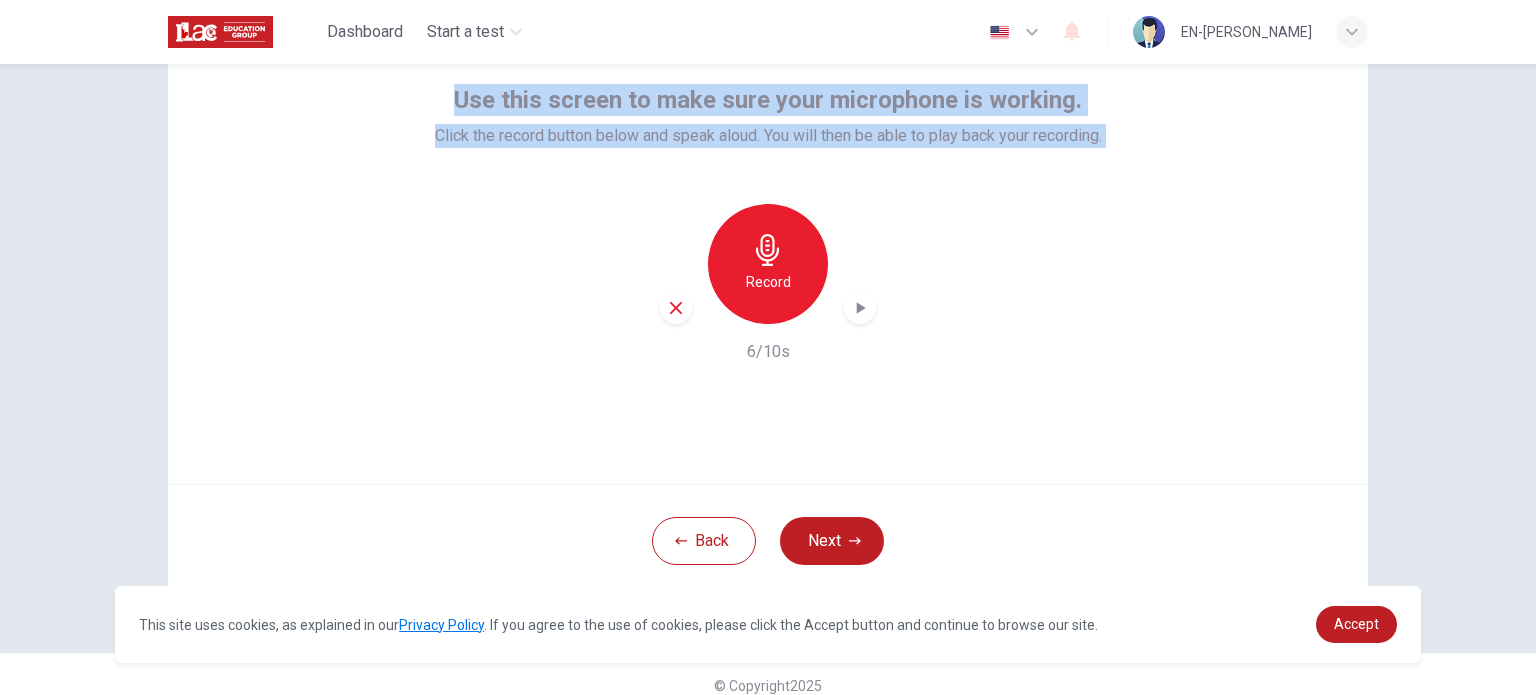 click 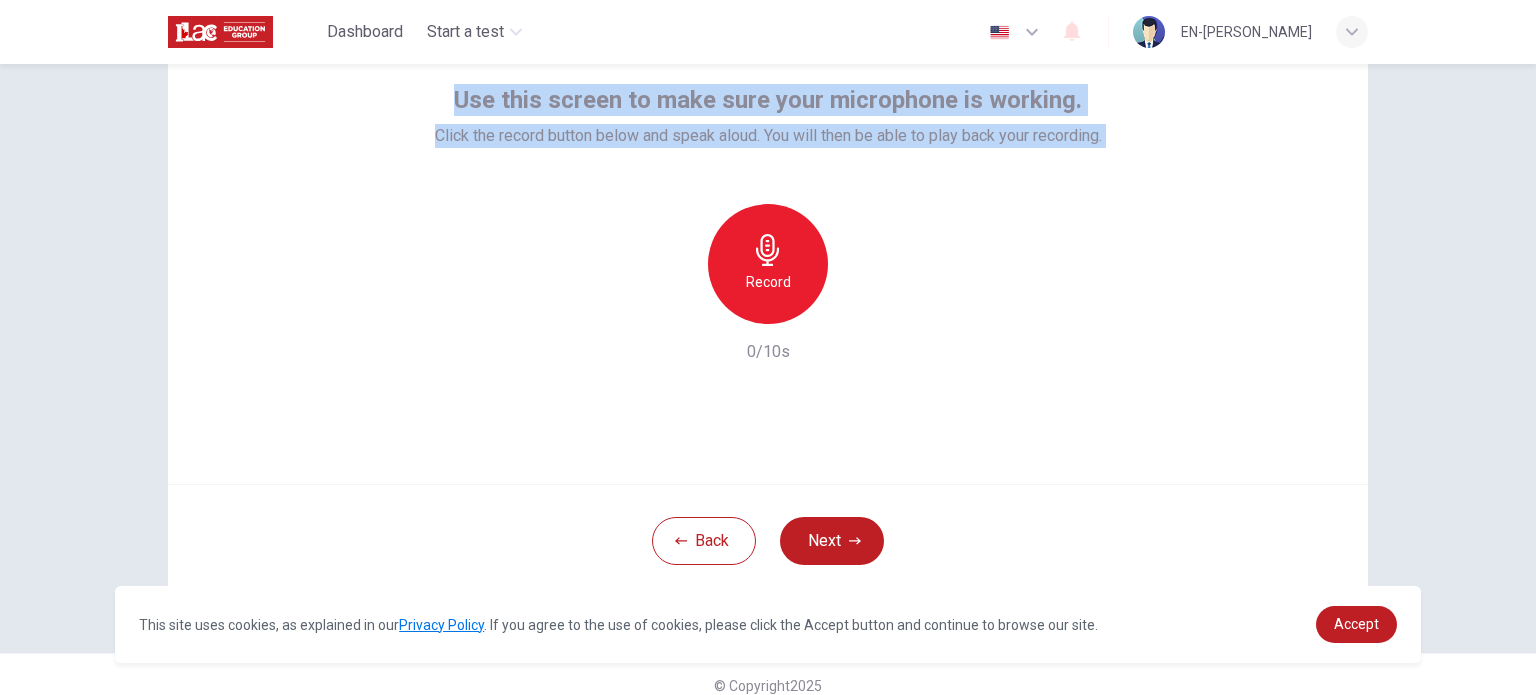 click on "Click the record button below and speak aloud. You will then be able to play back your recording." at bounding box center (768, 136) 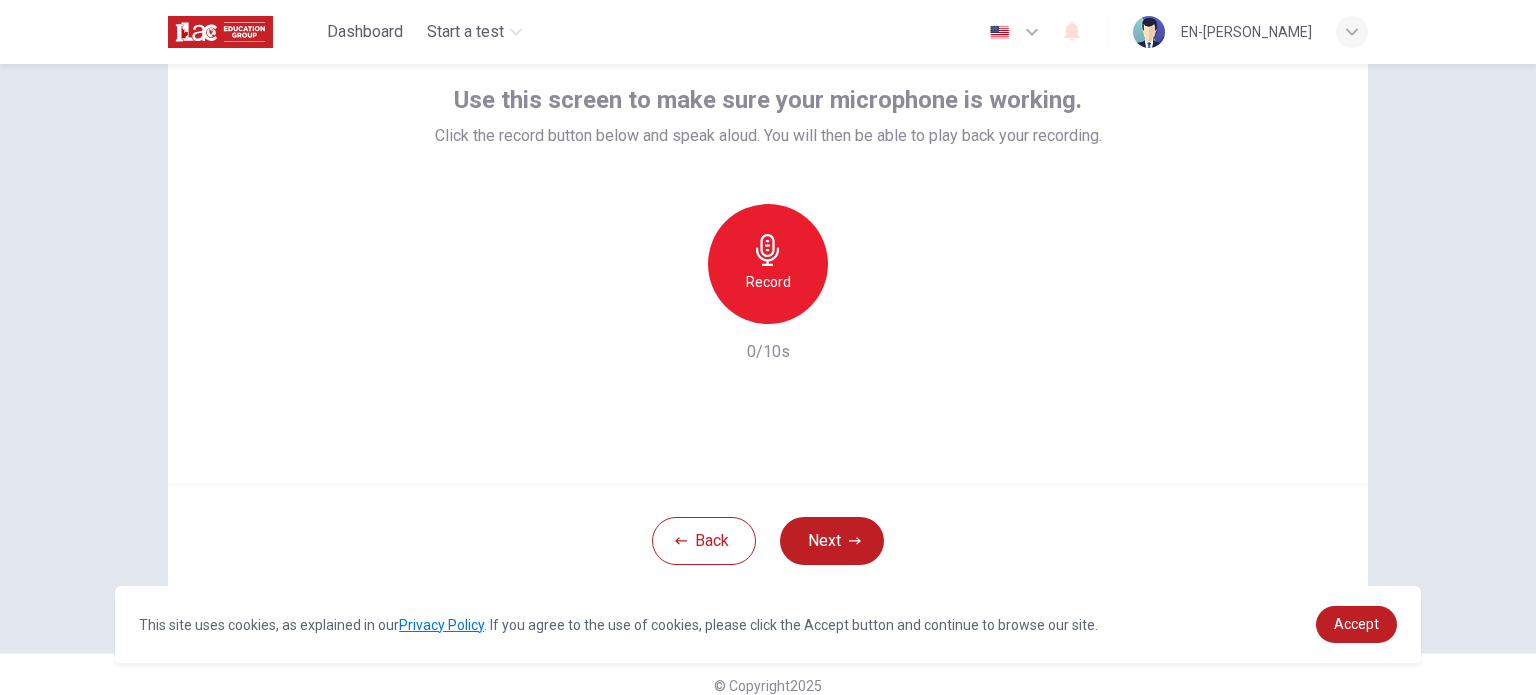 click on "Use this screen to make sure your microphone is working." at bounding box center [768, 100] 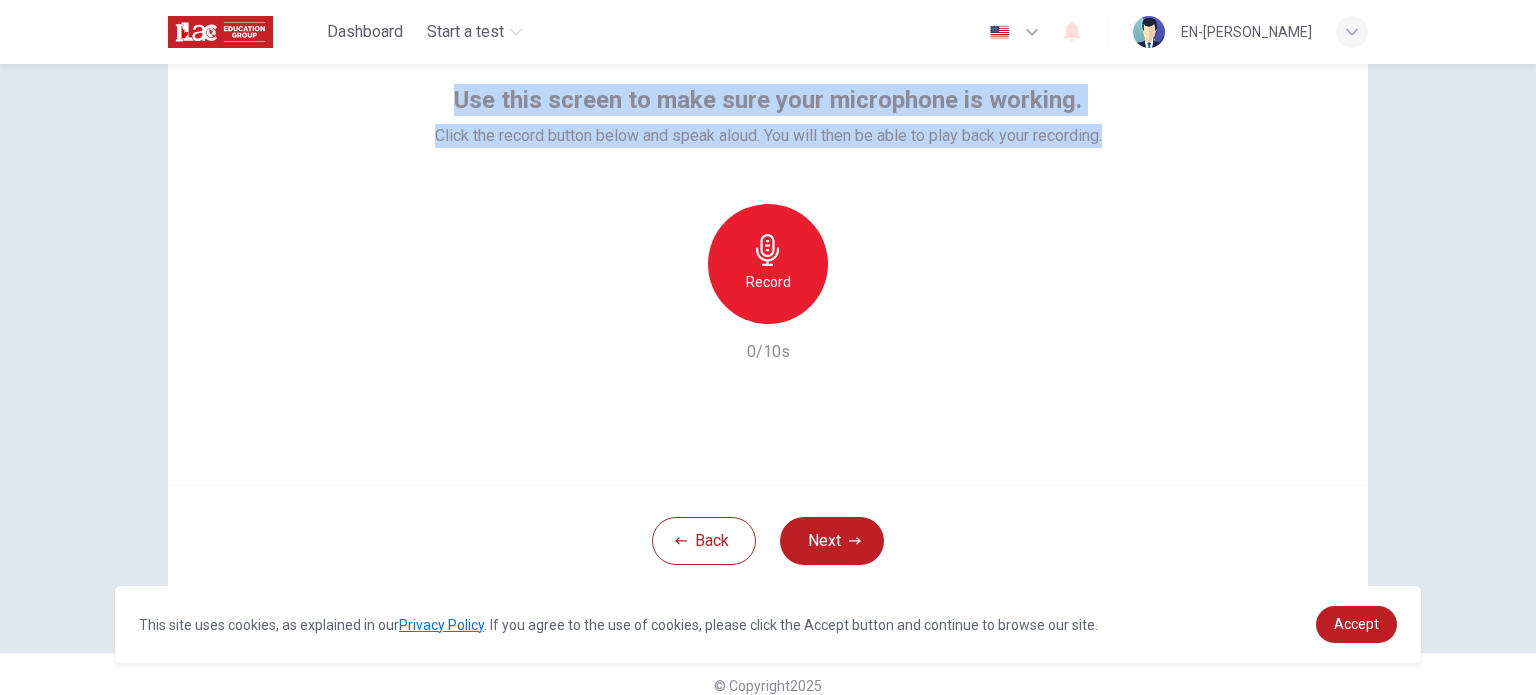 drag, startPoint x: 453, startPoint y: 99, endPoint x: 1145, endPoint y: 141, distance: 693.2734 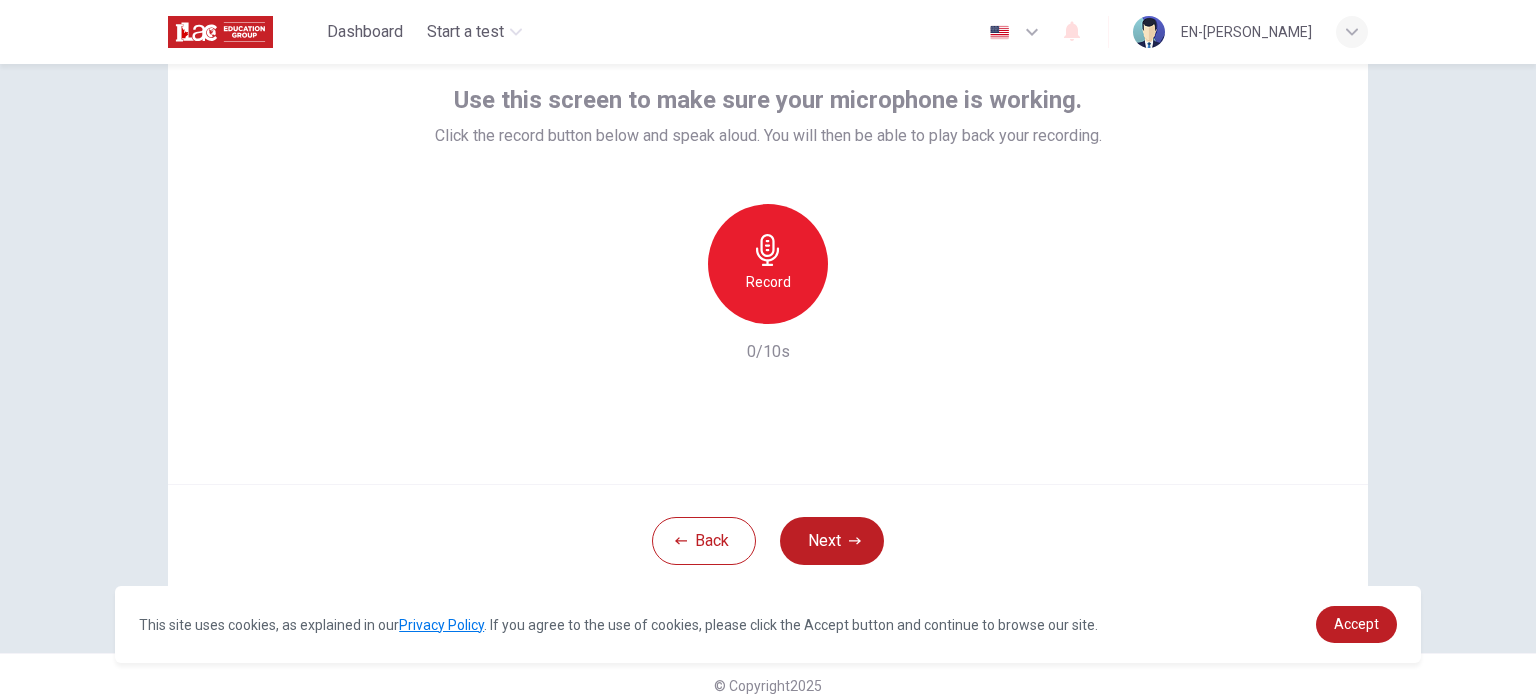 click on "Record 0/10s" at bounding box center (768, 284) 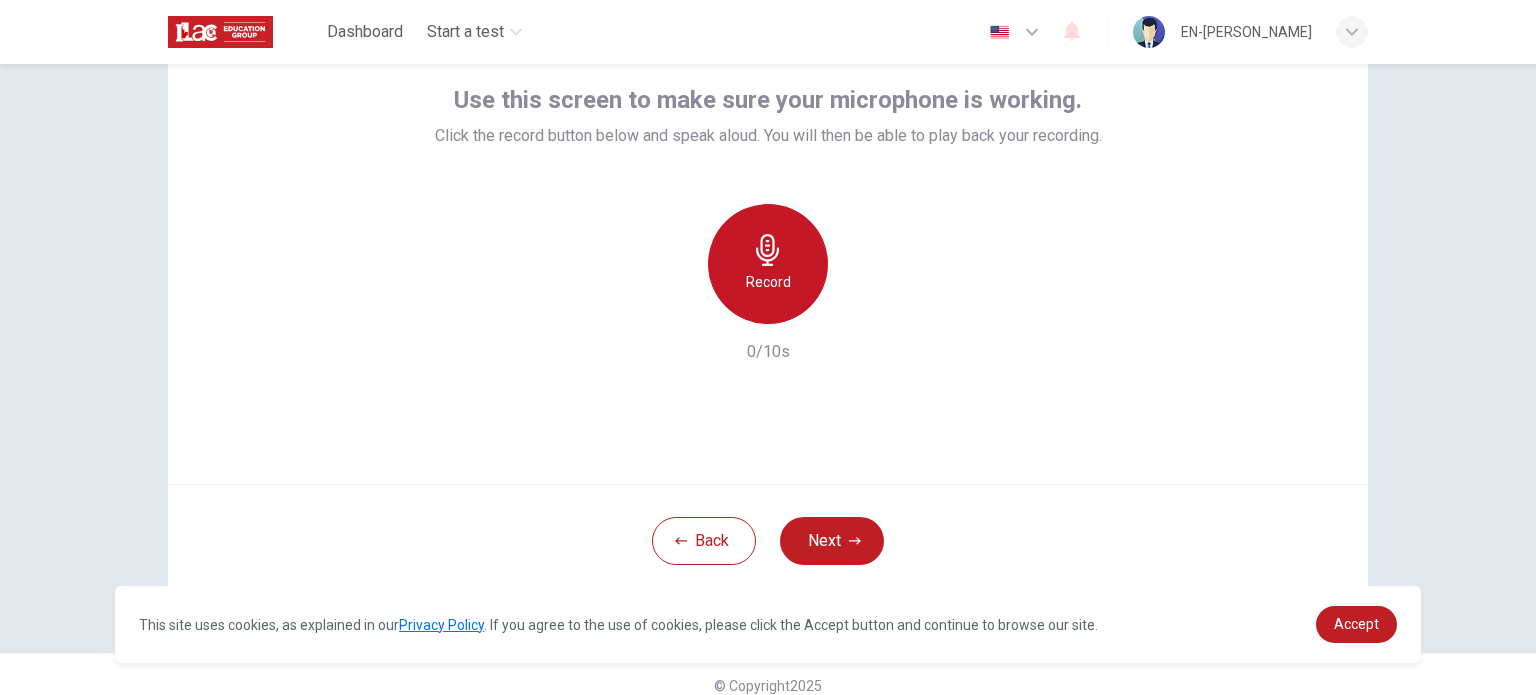 click on "Record" at bounding box center (768, 282) 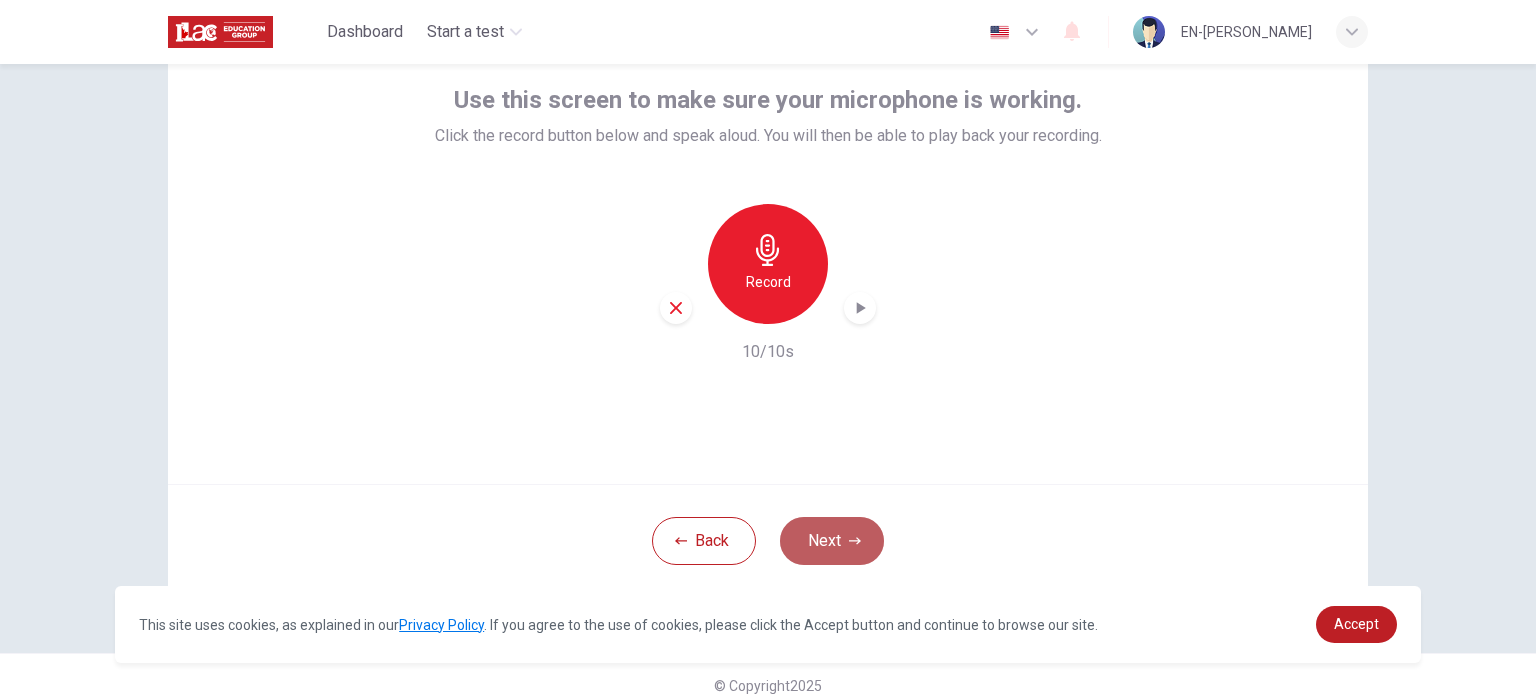 click on "Next" at bounding box center [832, 541] 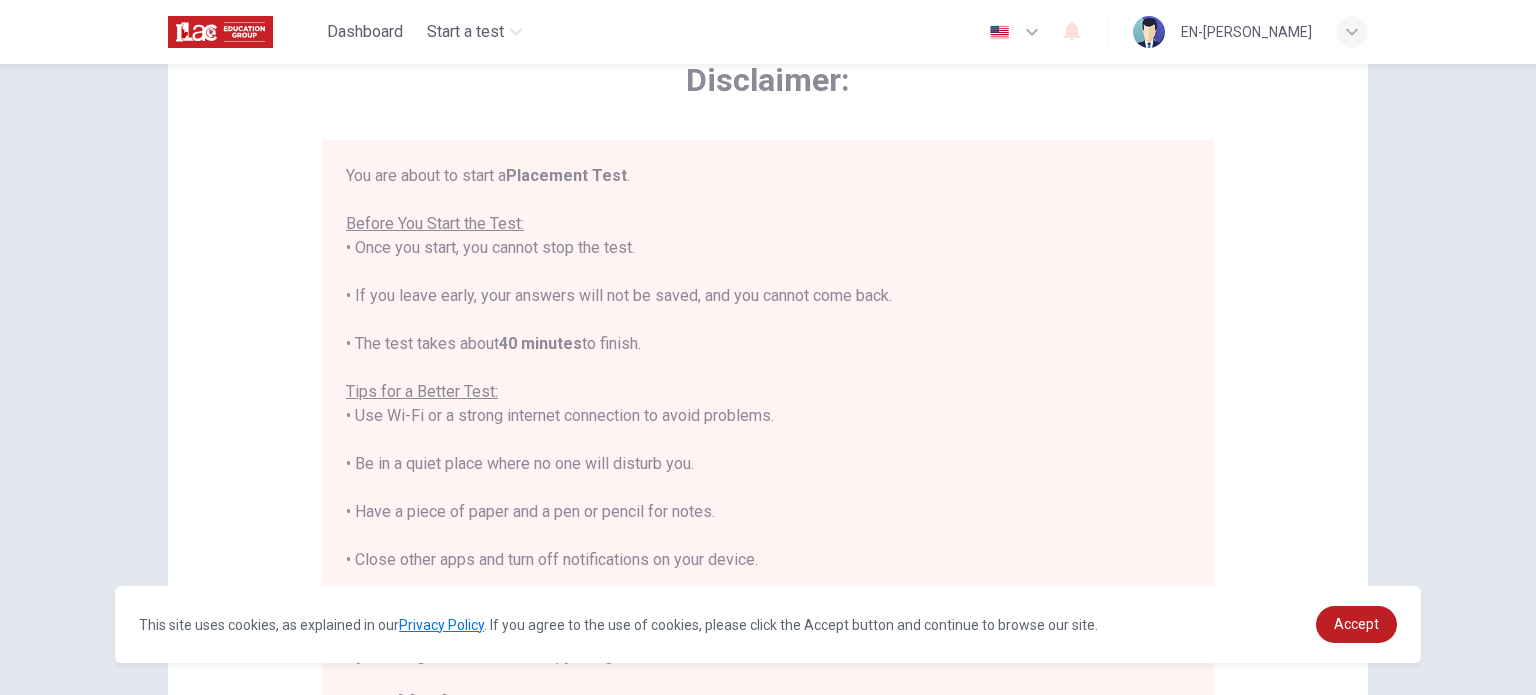 scroll, scrollTop: 23, scrollLeft: 0, axis: vertical 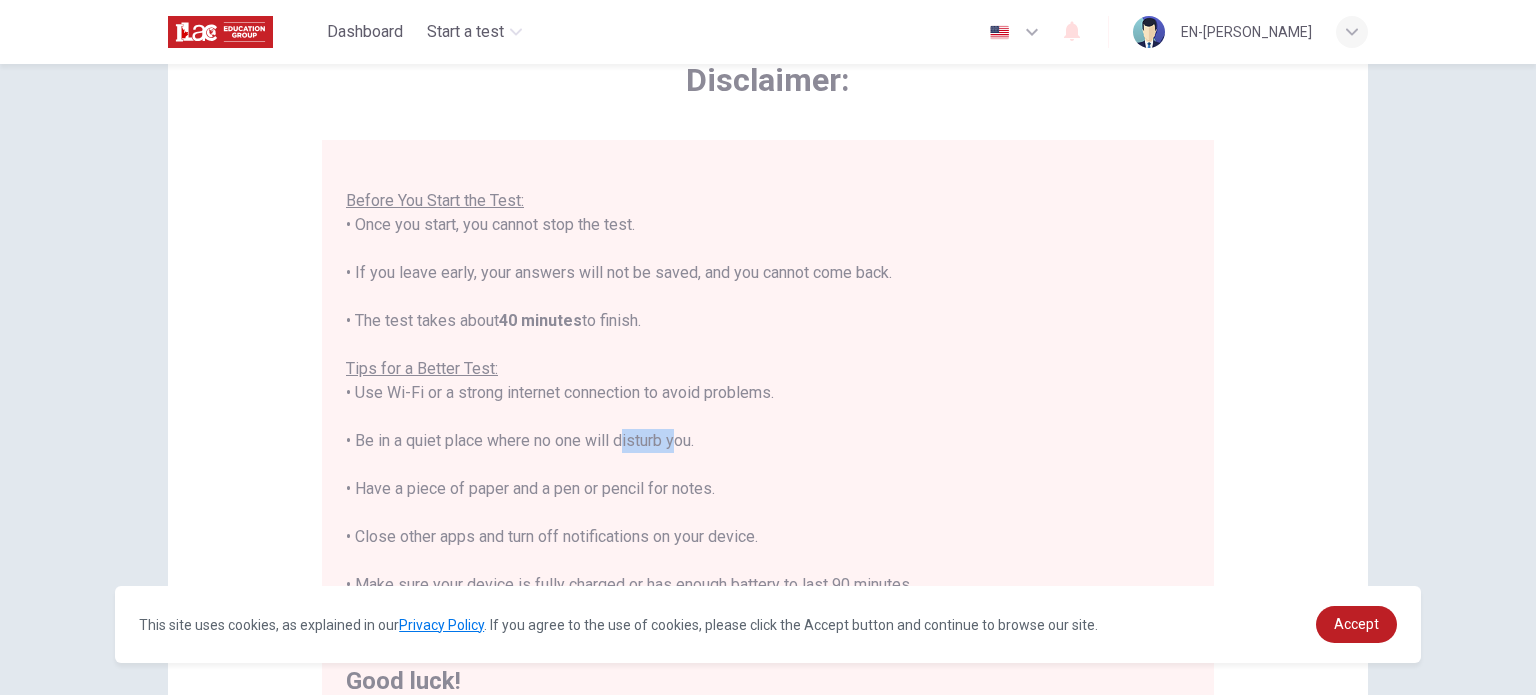drag, startPoint x: 610, startPoint y: 439, endPoint x: 665, endPoint y: 440, distance: 55.00909 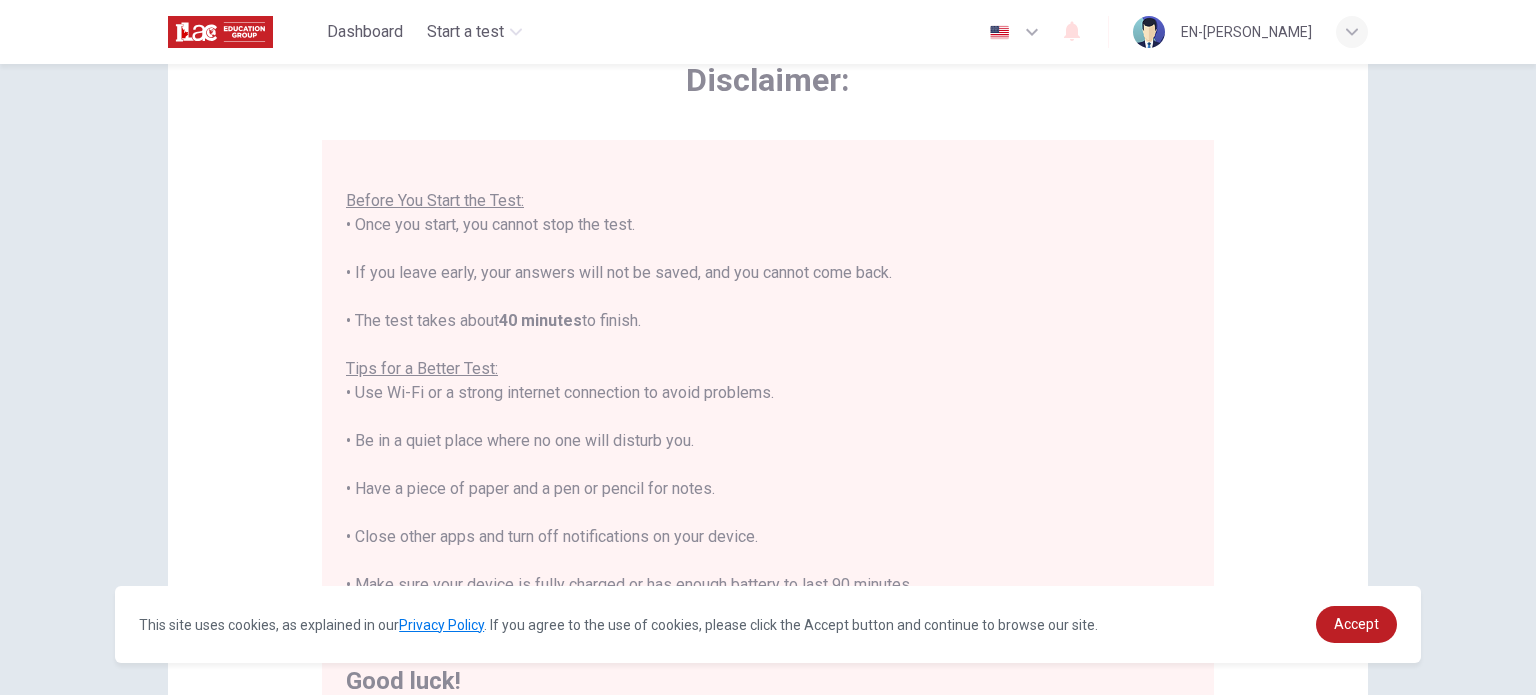click on "You are about to start a  Placement Test .
Before You Start the Test:
• Once you start, you cannot stop the test.
• If you leave early, your answers will not be saved, and you cannot come back.
• The test takes about  40 minutes  to finish.
Tips for a Better Test:
• Use Wi-Fi or a strong internet connection to avoid problems.
• Be in a quiet place where no one will disturb you.
• Have a piece of paper and a pen or pencil for notes.
• Close other apps and turn off notifications on your device.
• Make sure your device is fully charged or has enough battery to last 90 minutes.
By clicking the button below, you agree to follow these instructions.
Good luck!" at bounding box center [768, 417] 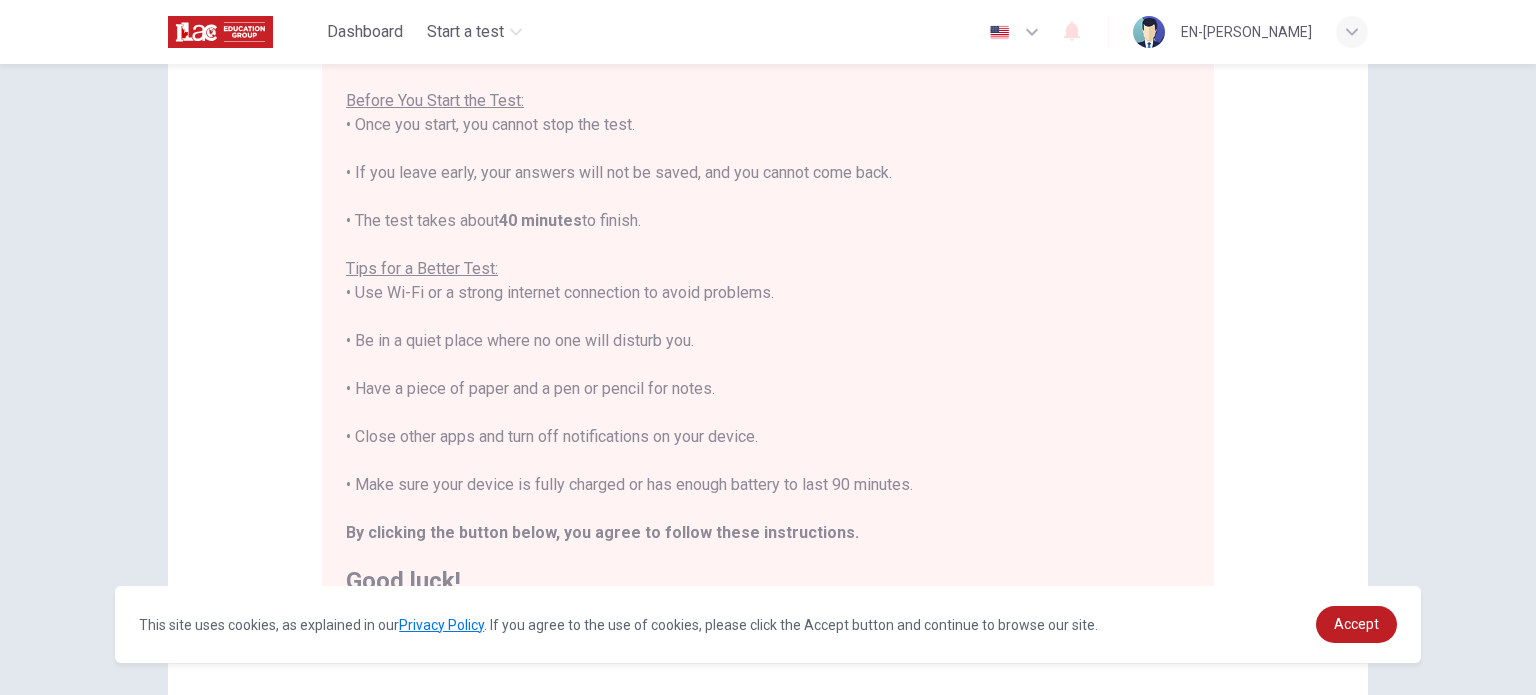 scroll, scrollTop: 116, scrollLeft: 0, axis: vertical 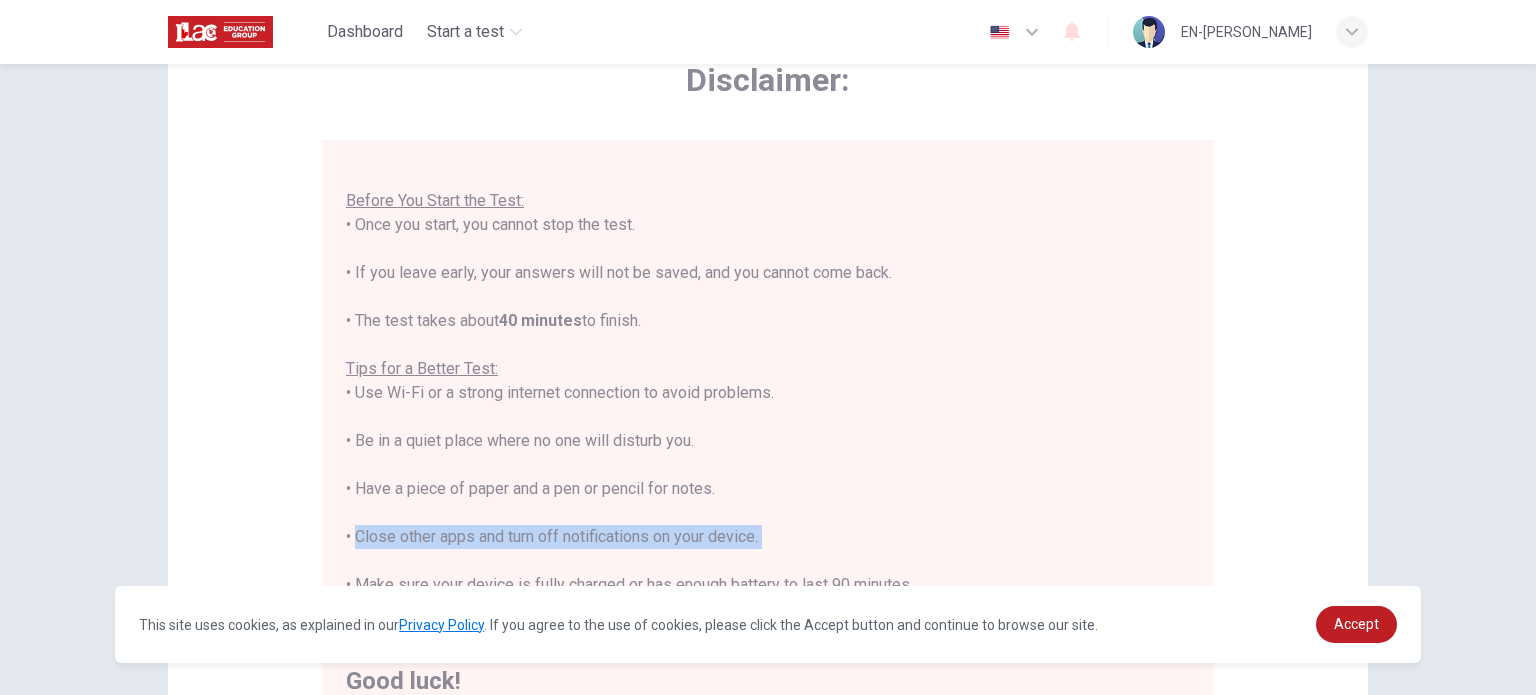 drag, startPoint x: 348, startPoint y: 533, endPoint x: 748, endPoint y: 549, distance: 400.3199 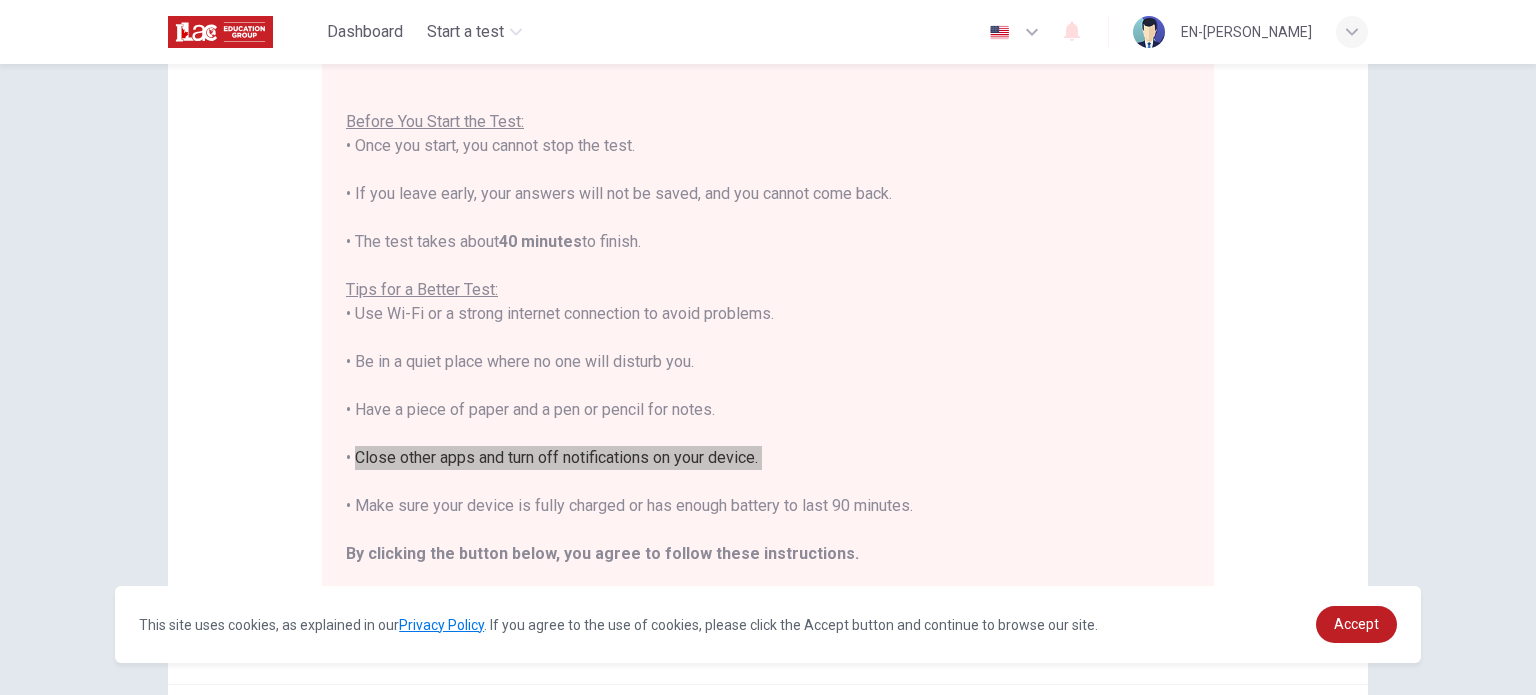 scroll, scrollTop: 316, scrollLeft: 0, axis: vertical 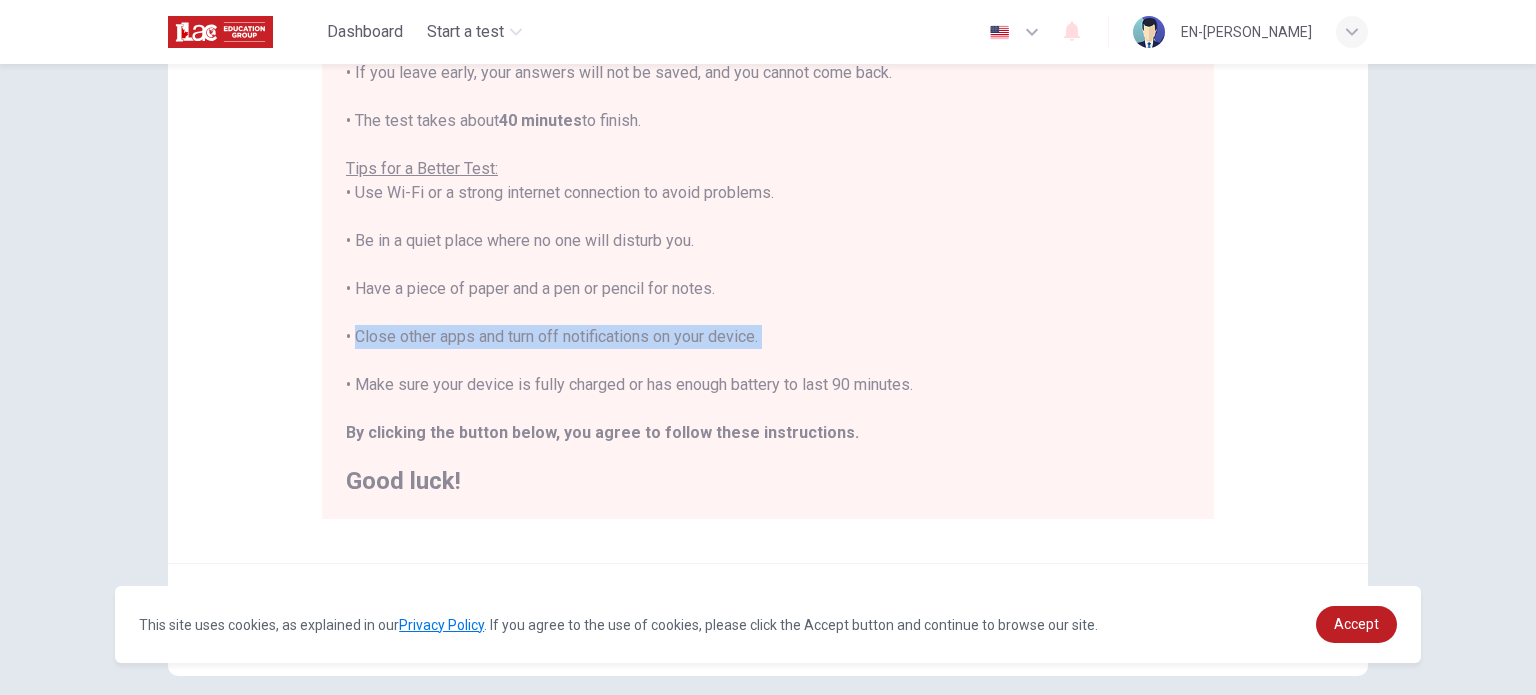 drag, startPoint x: 344, startPoint y: 387, endPoint x: 931, endPoint y: 372, distance: 587.19165 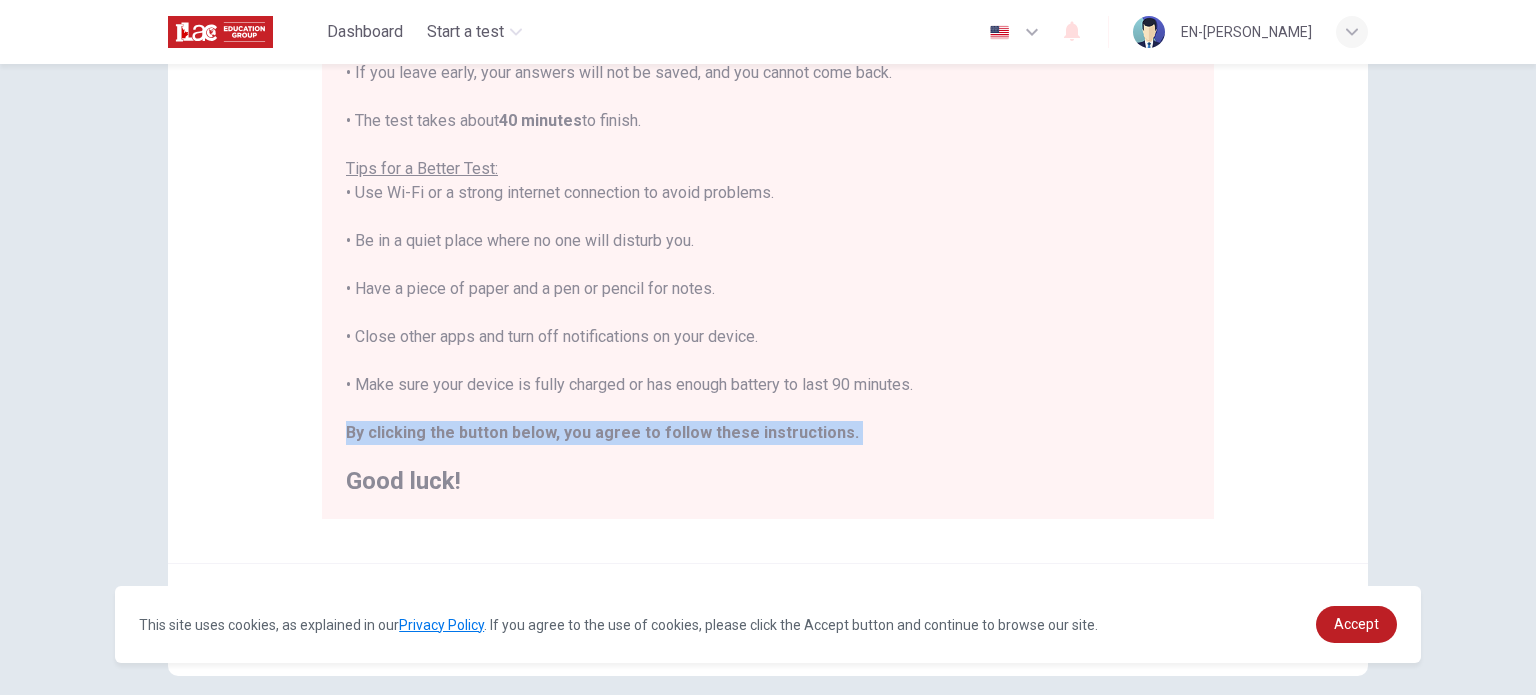 drag, startPoint x: 340, startPoint y: 433, endPoint x: 779, endPoint y: 452, distance: 439.41098 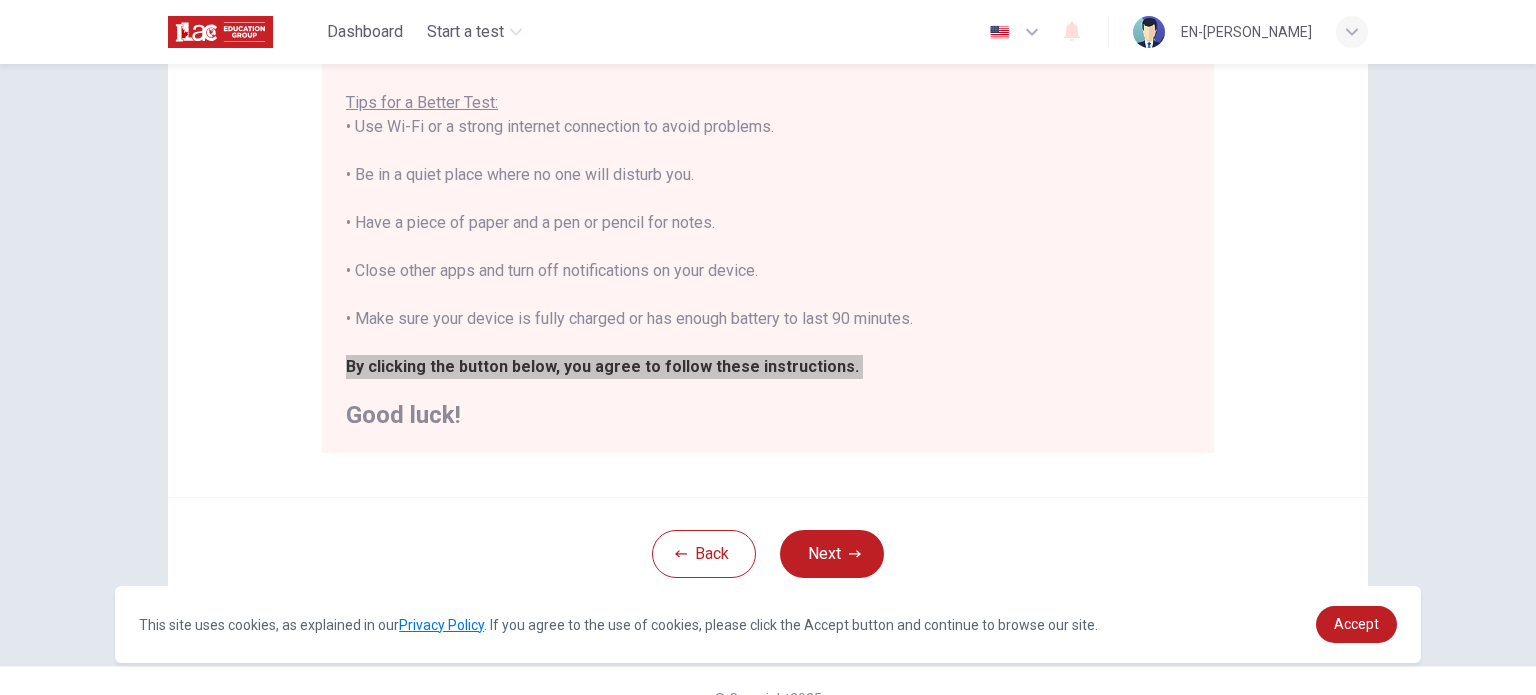 scroll, scrollTop: 416, scrollLeft: 0, axis: vertical 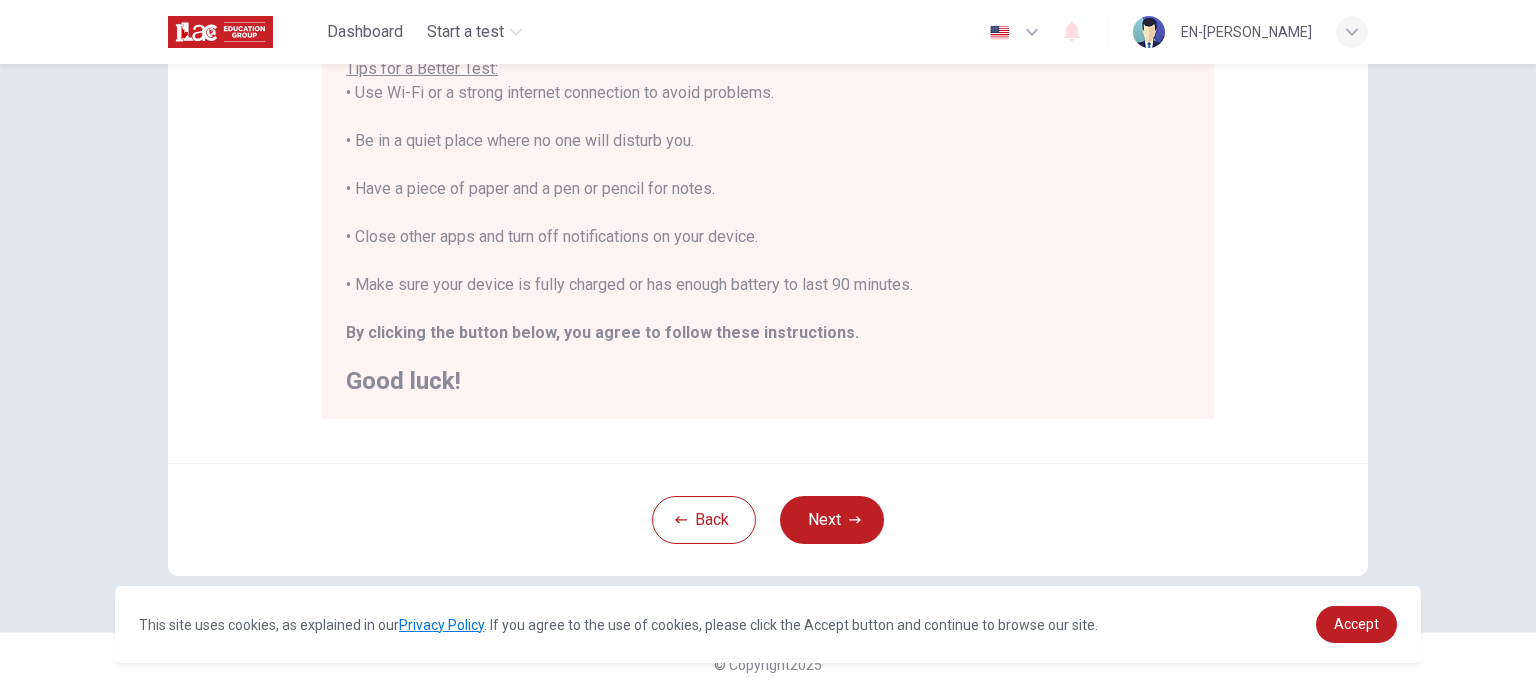 click on "You are about to start a  Placement Test .
Before You Start the Test:
• Once you start, you cannot stop the test.
• If you leave early, your answers will not be saved, and you cannot come back.
• The test takes about  40 minutes  to finish.
Tips for a Better Test:
• Use Wi-Fi or a strong internet connection to avoid problems.
• Be in a quiet place where no one will disturb you.
• Have a piece of paper and a pen or pencil for notes.
• Close other apps and turn off notifications on your device.
• Make sure your device is fully charged or has enough battery to last 90 minutes.
By clicking the button below, you agree to follow these instructions.
Good luck!" at bounding box center (768, 129) 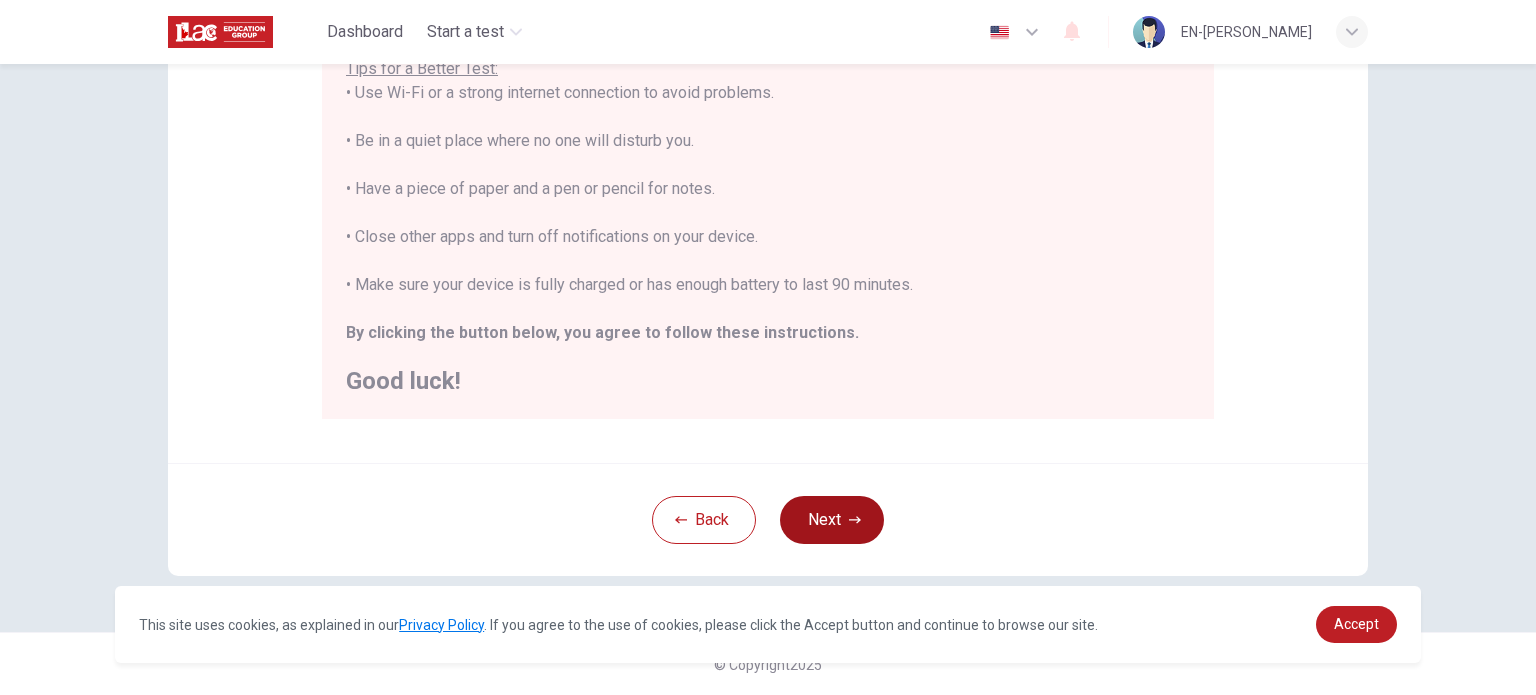click on "Next" at bounding box center [832, 520] 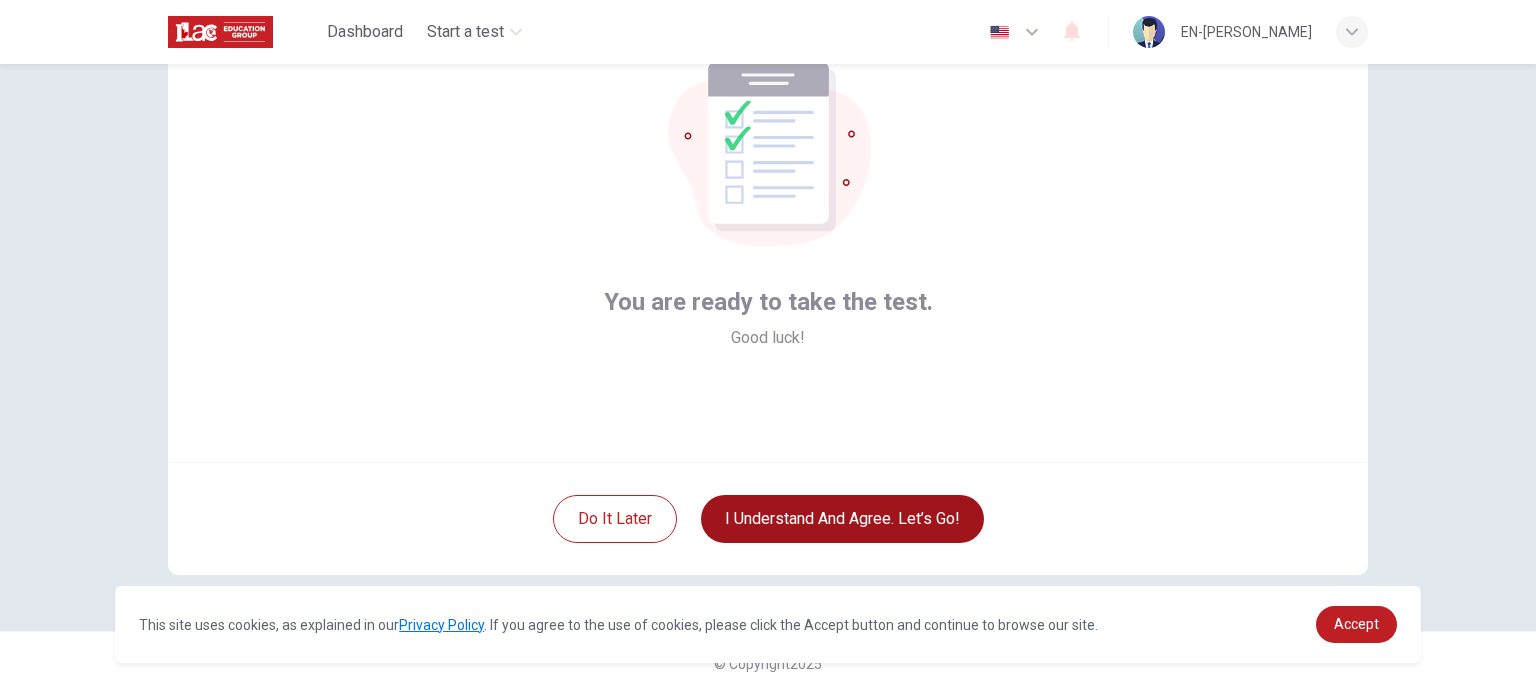 scroll, scrollTop: 137, scrollLeft: 0, axis: vertical 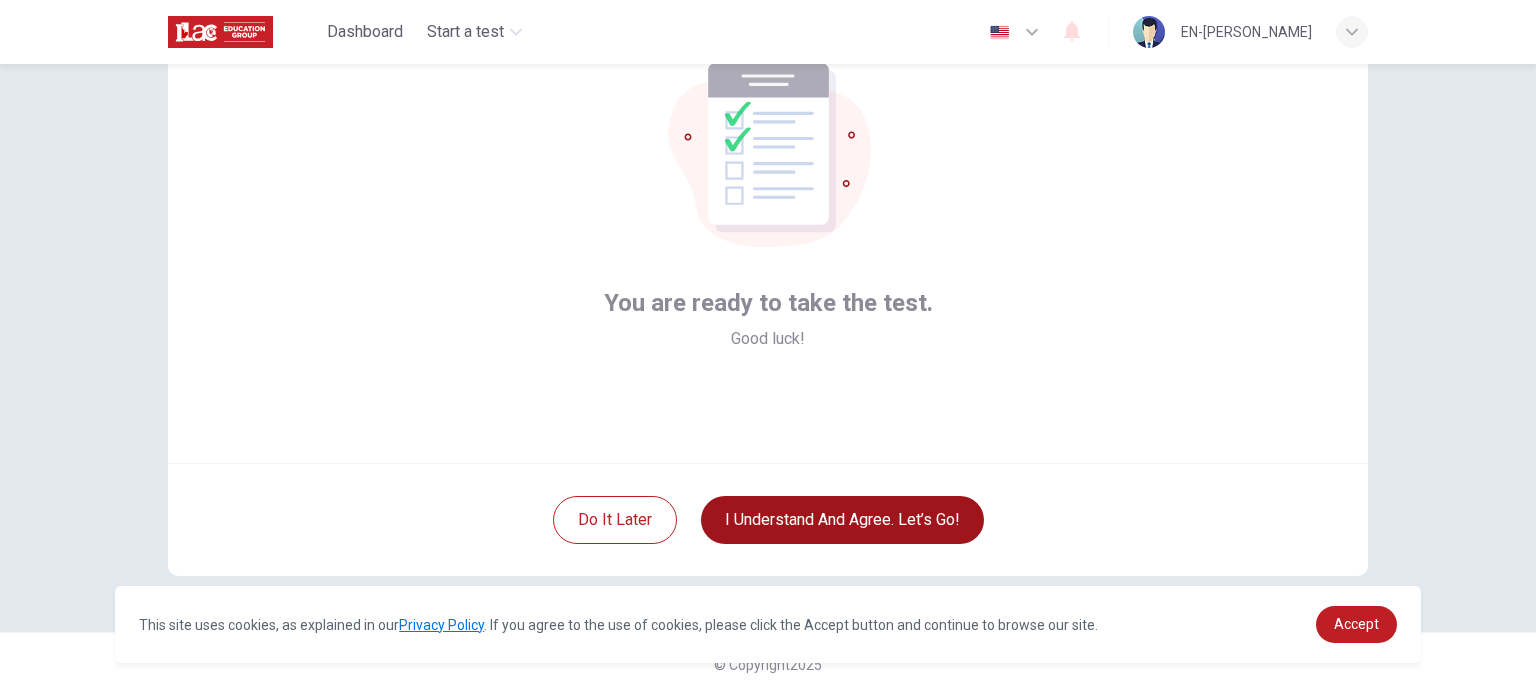 click on "I understand and agree. Let’s go!" at bounding box center (842, 520) 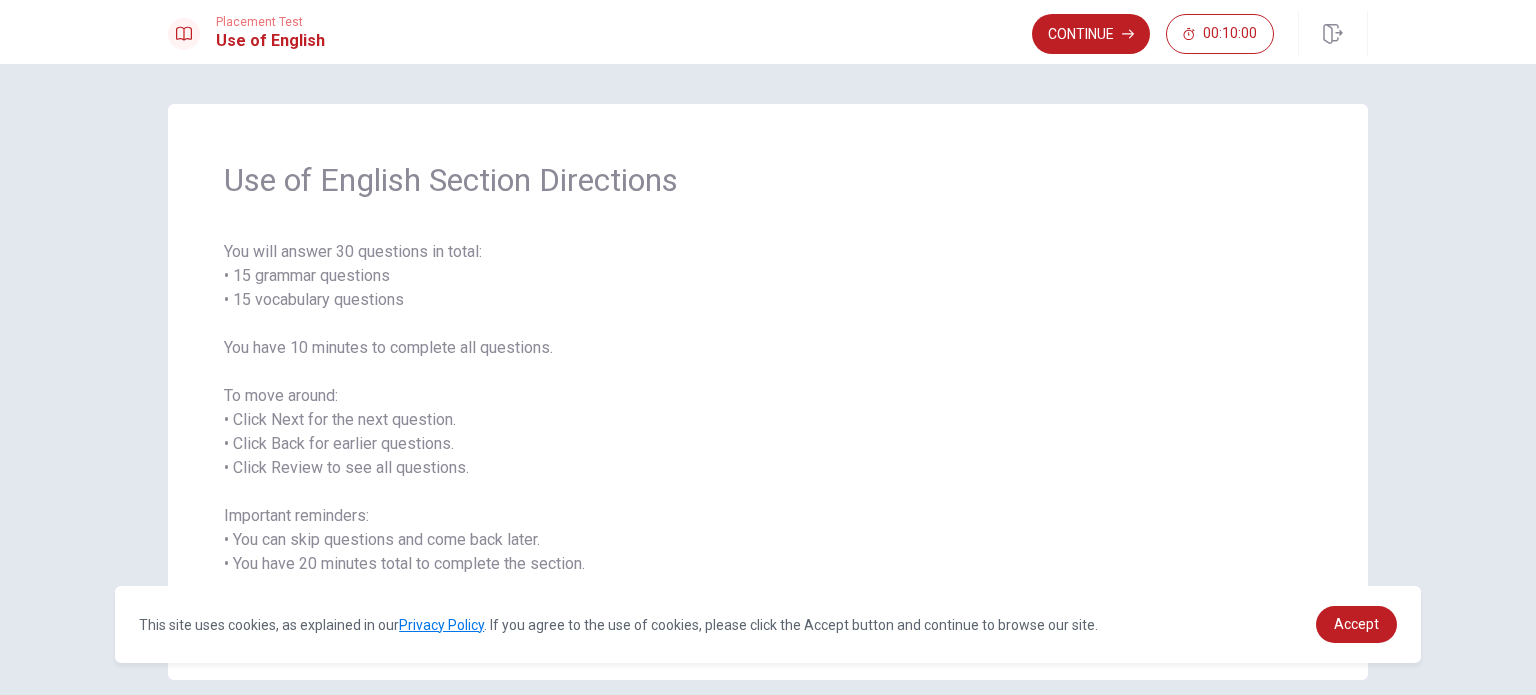 drag, startPoint x: 248, startPoint y: 278, endPoint x: 270, endPoint y: 277, distance: 22.022715 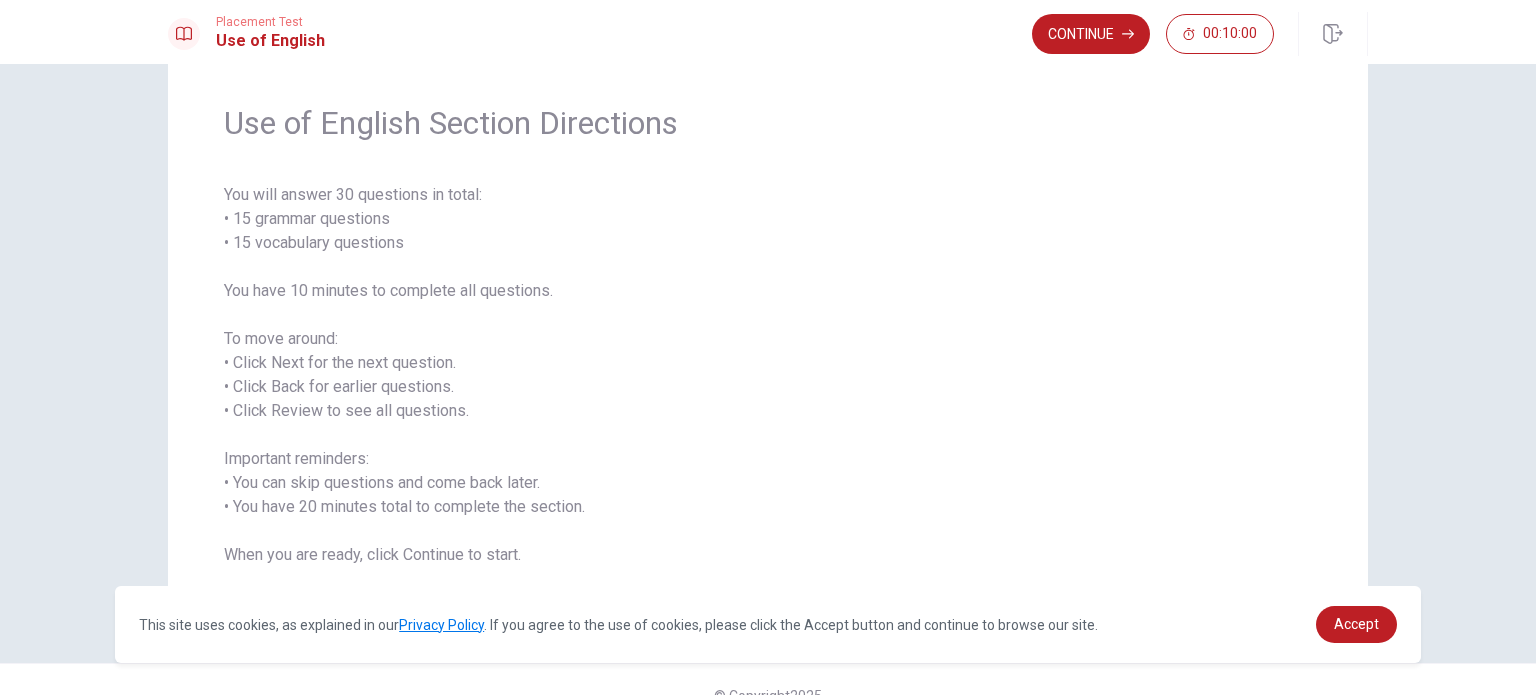 scroll, scrollTop: 88, scrollLeft: 0, axis: vertical 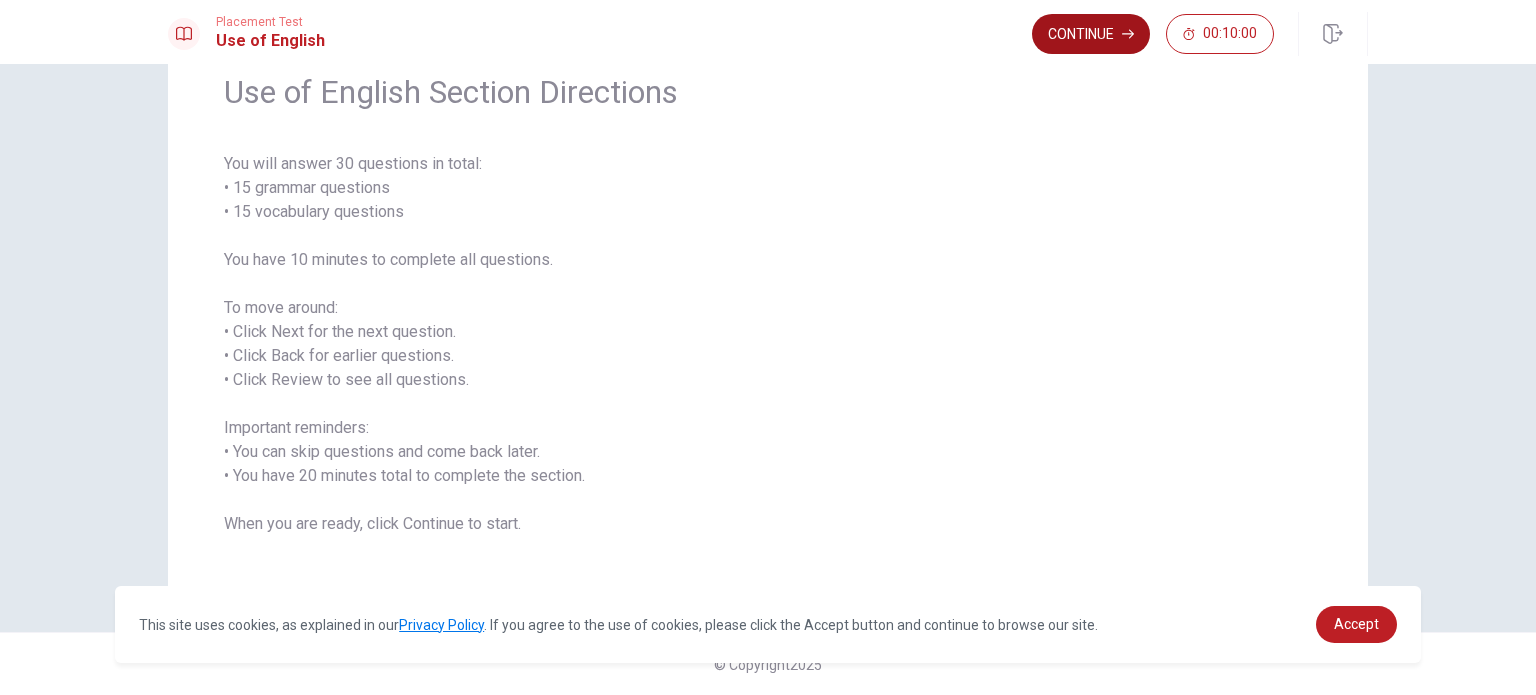 click on "Continue" at bounding box center [1091, 34] 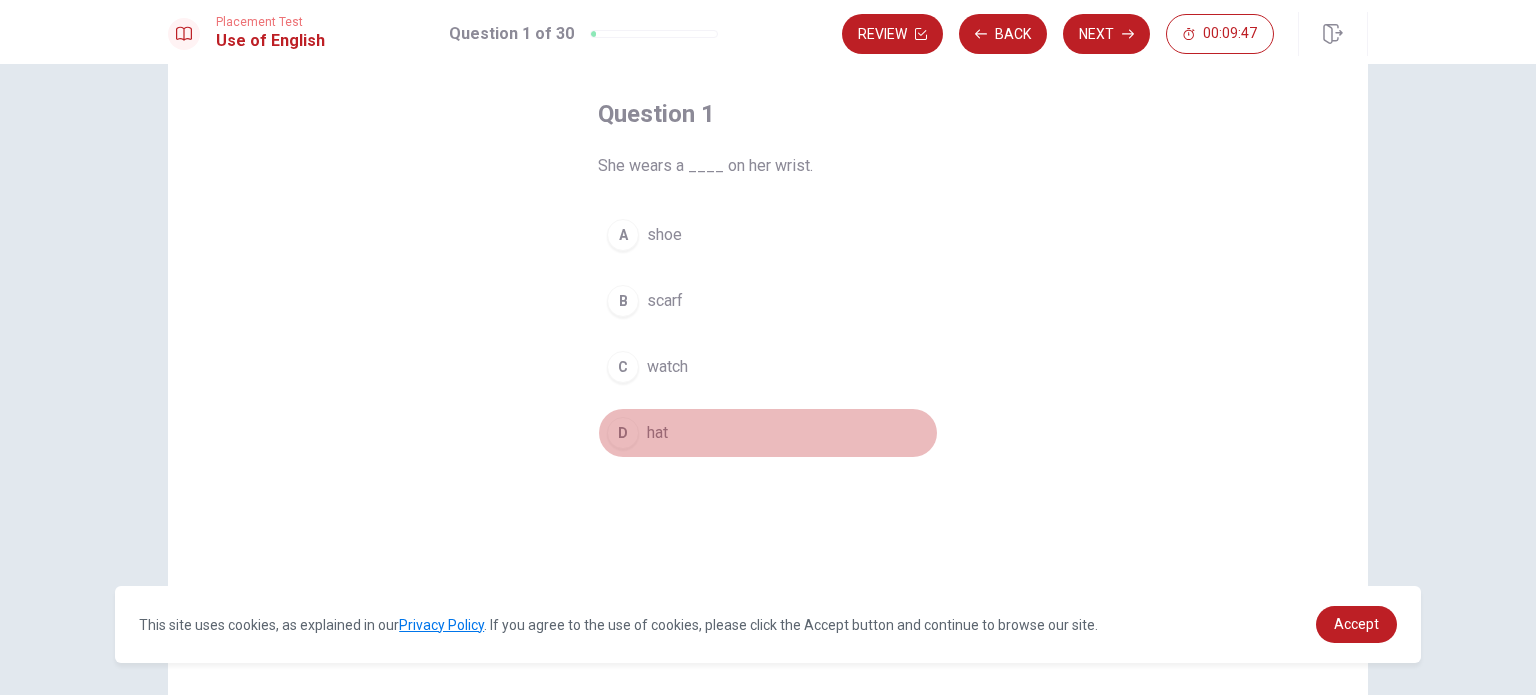 click on "D" at bounding box center [623, 433] 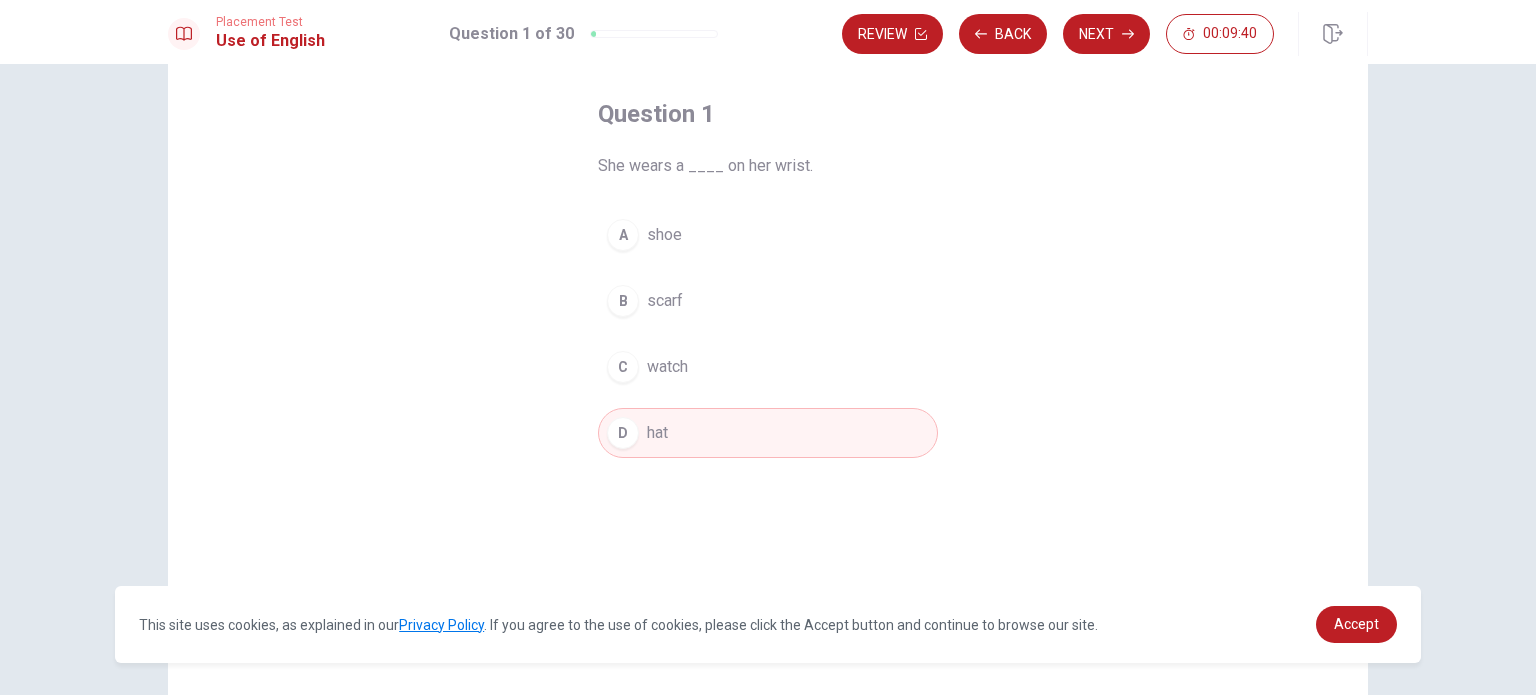click on "B" at bounding box center (623, 301) 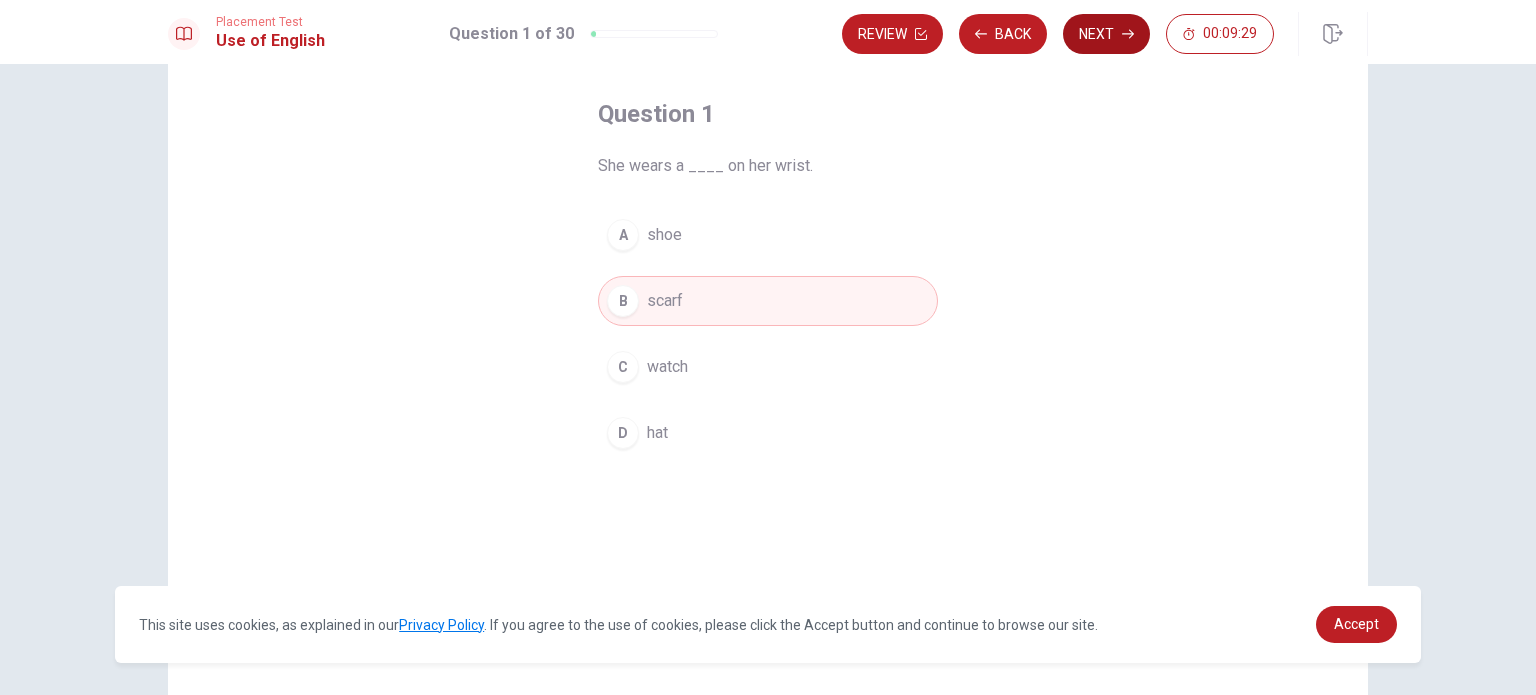 click on "Next" at bounding box center [1106, 34] 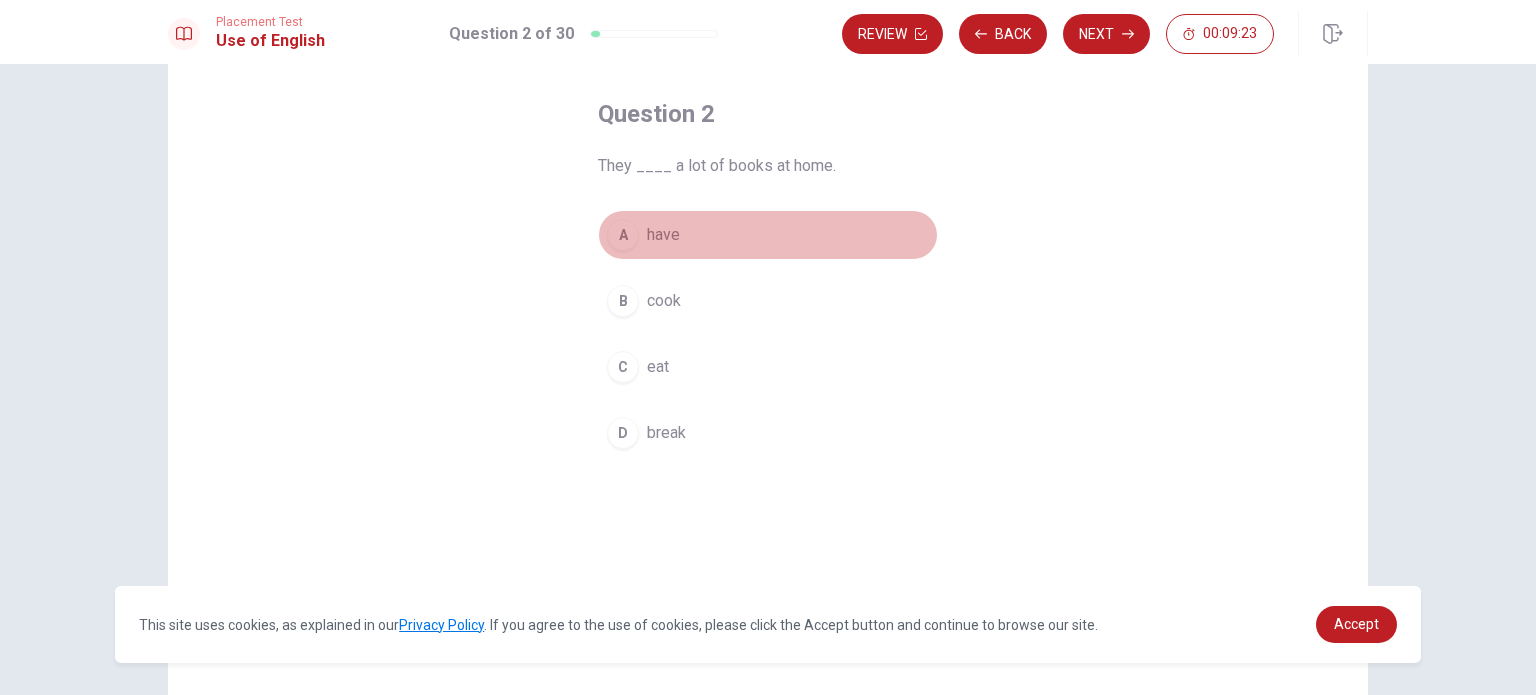 click on "A have" at bounding box center [768, 235] 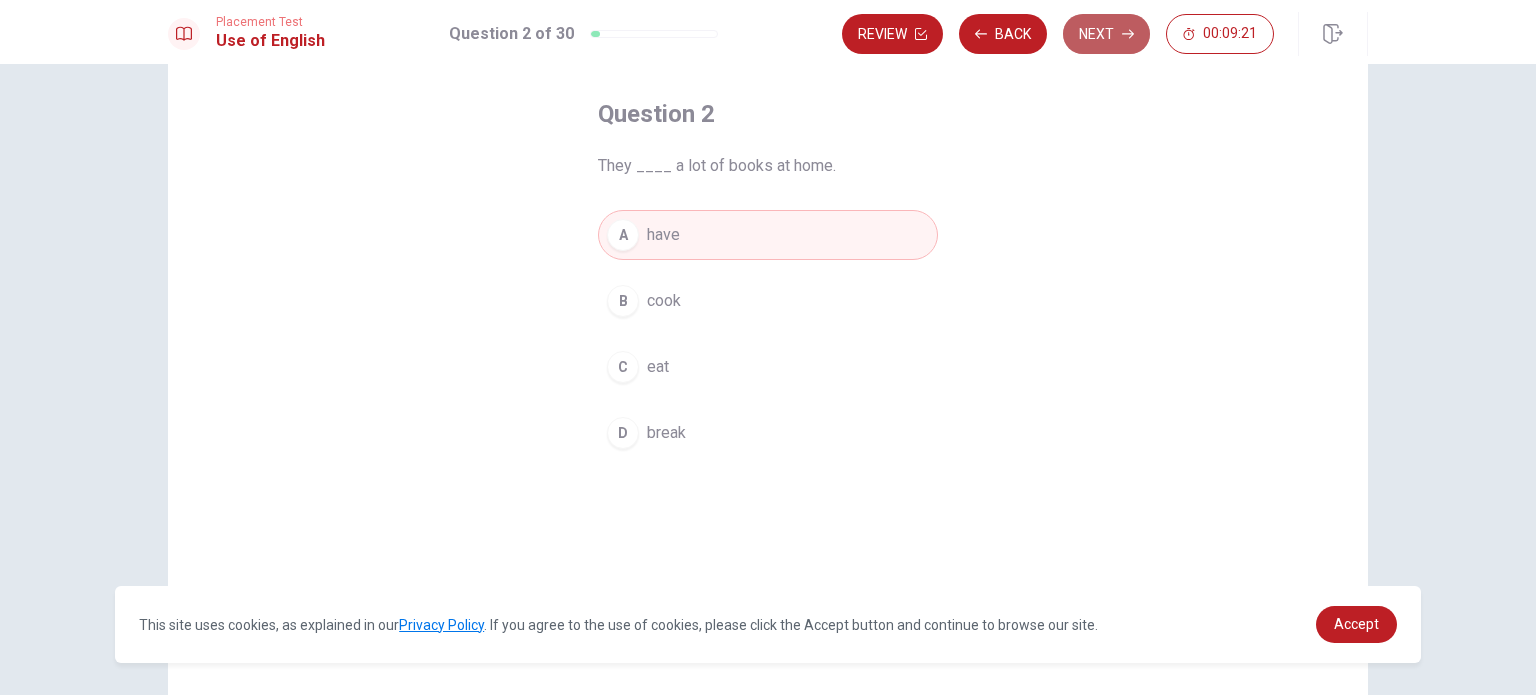 click on "Next" at bounding box center (1106, 34) 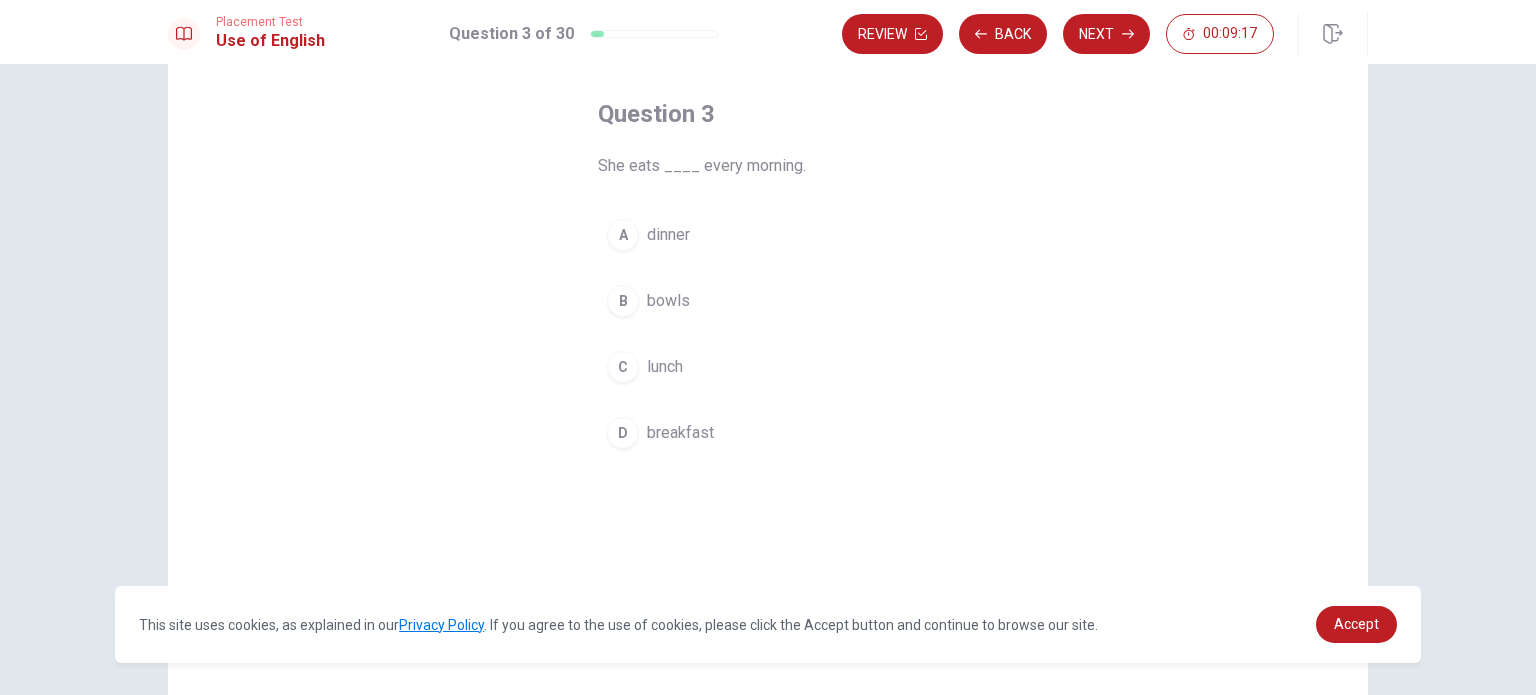 click on "breakfast" at bounding box center (680, 433) 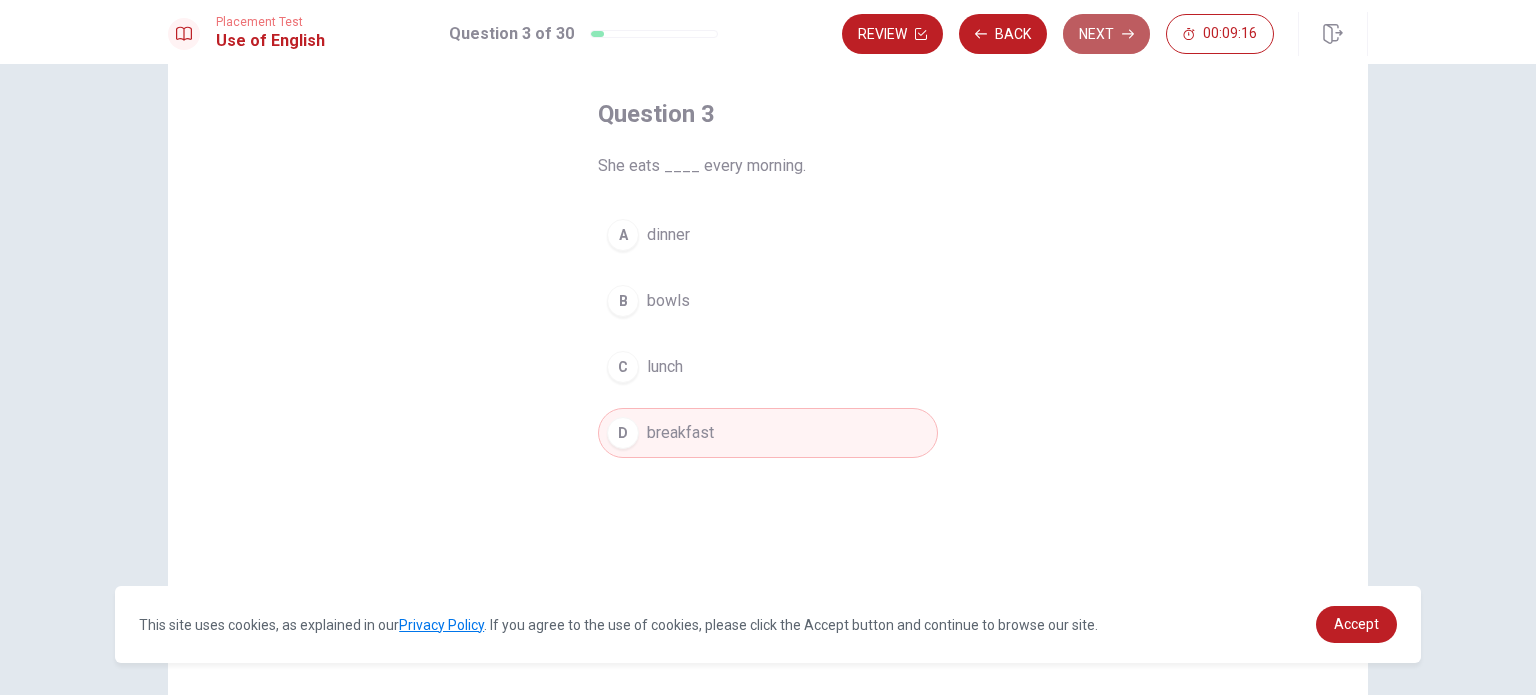 click on "Next" at bounding box center [1106, 34] 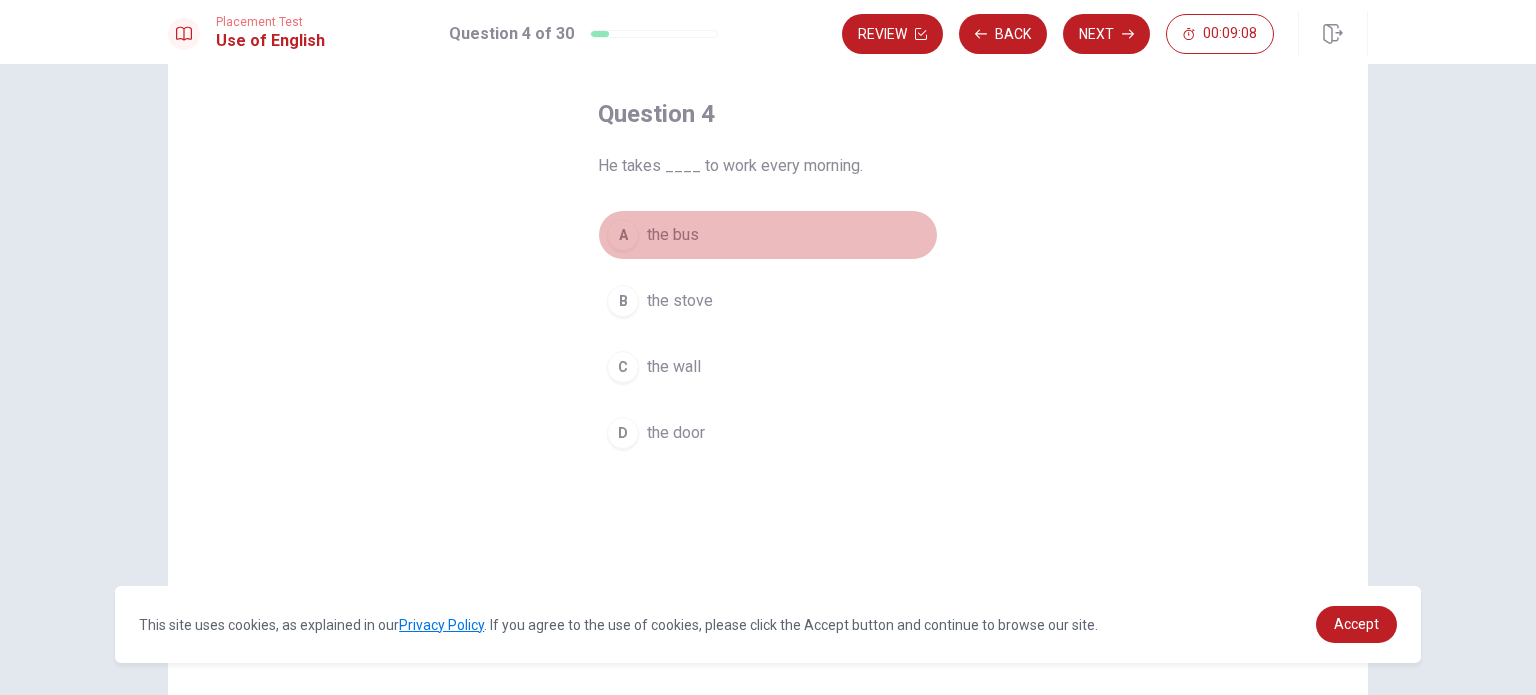 click on "the bus" at bounding box center (673, 235) 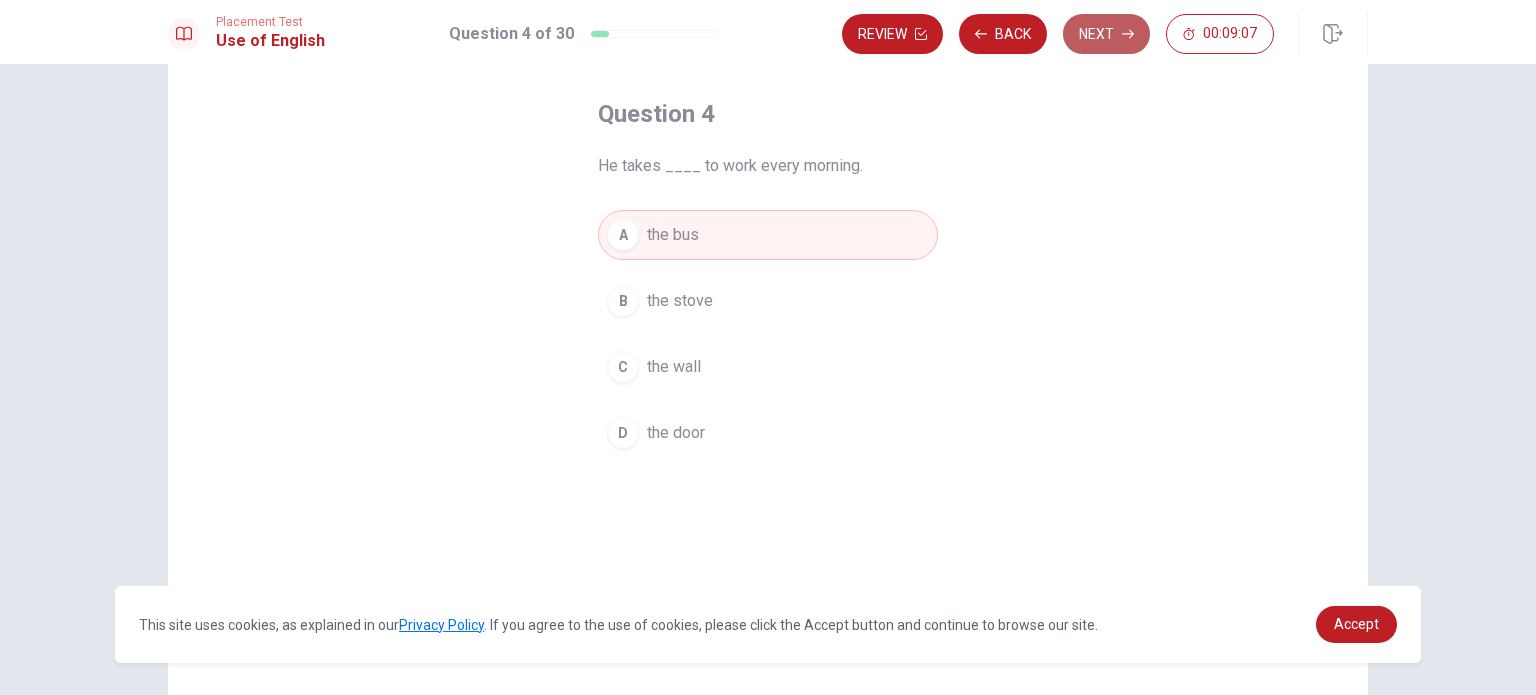 click on "Next" at bounding box center (1106, 34) 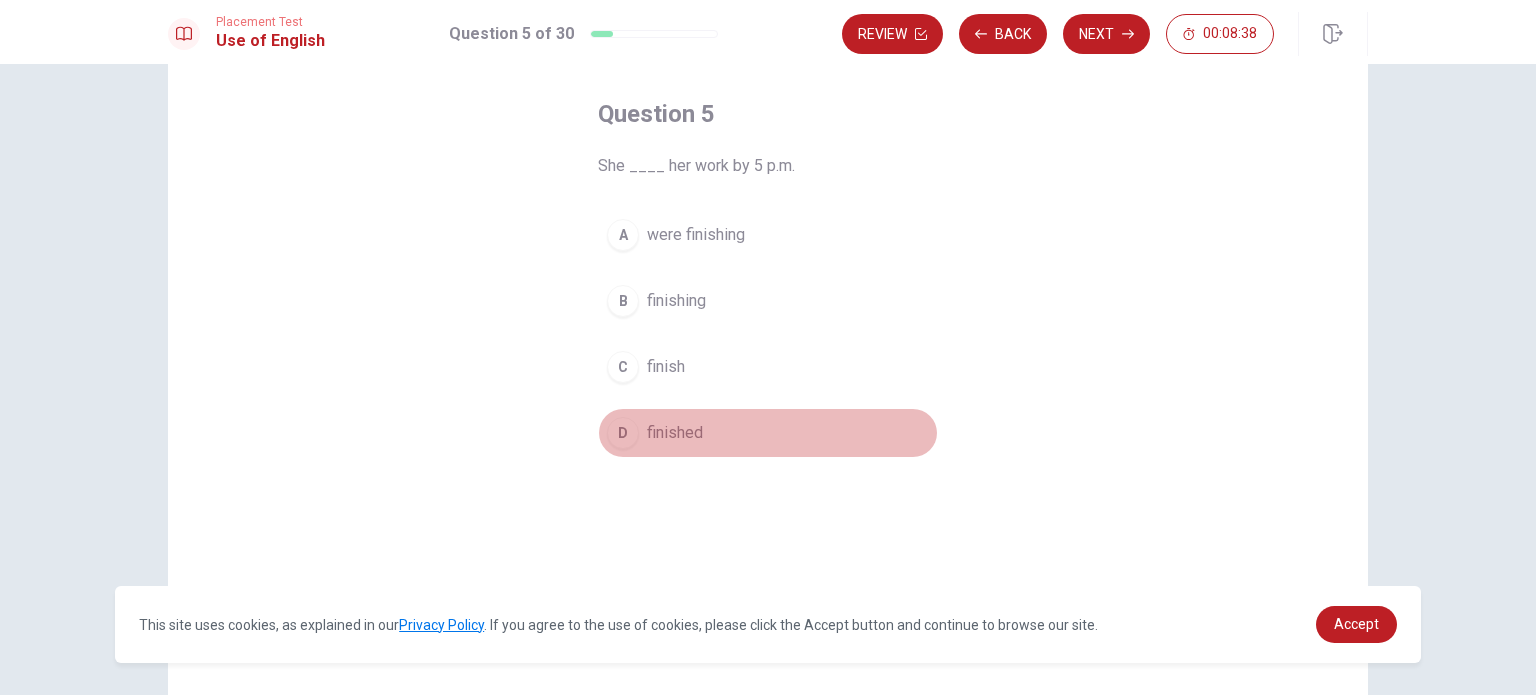 click on "finished" at bounding box center (675, 433) 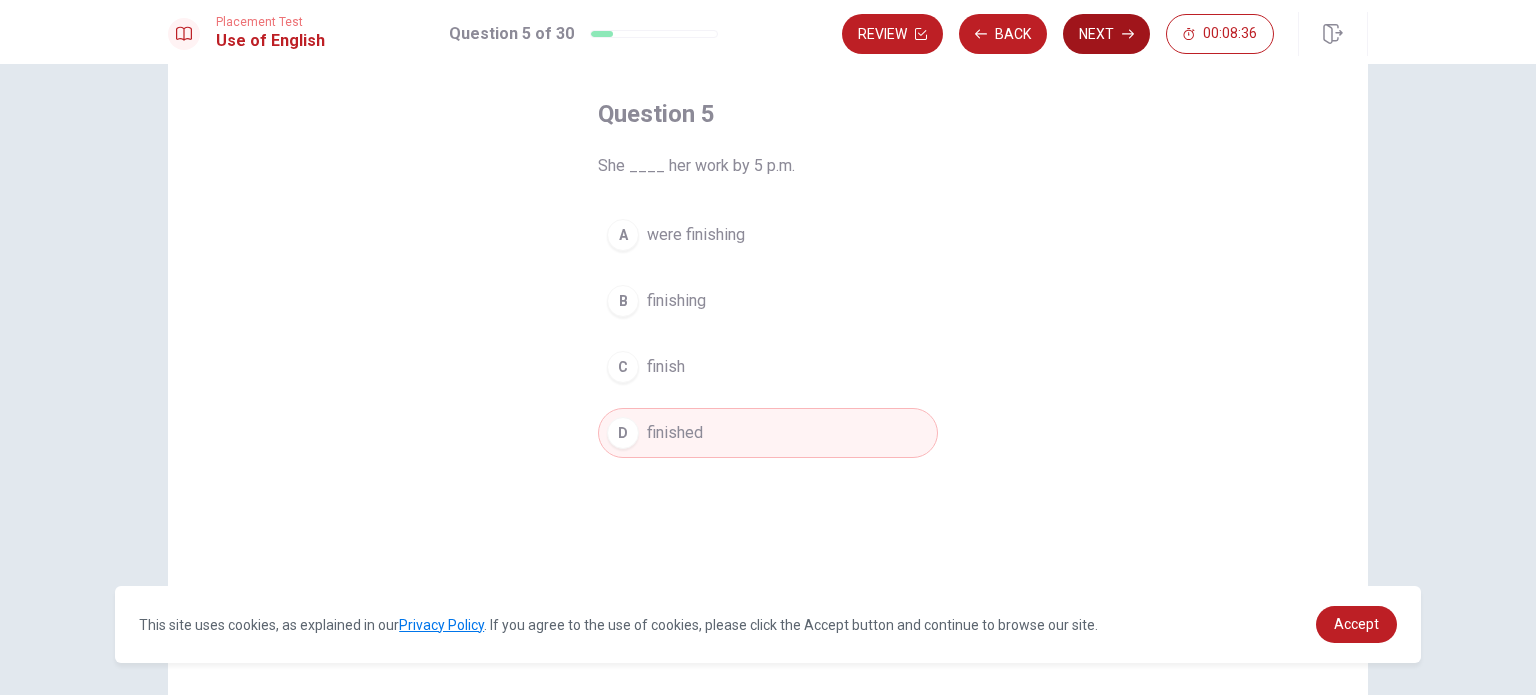 click on "Next" at bounding box center (1106, 34) 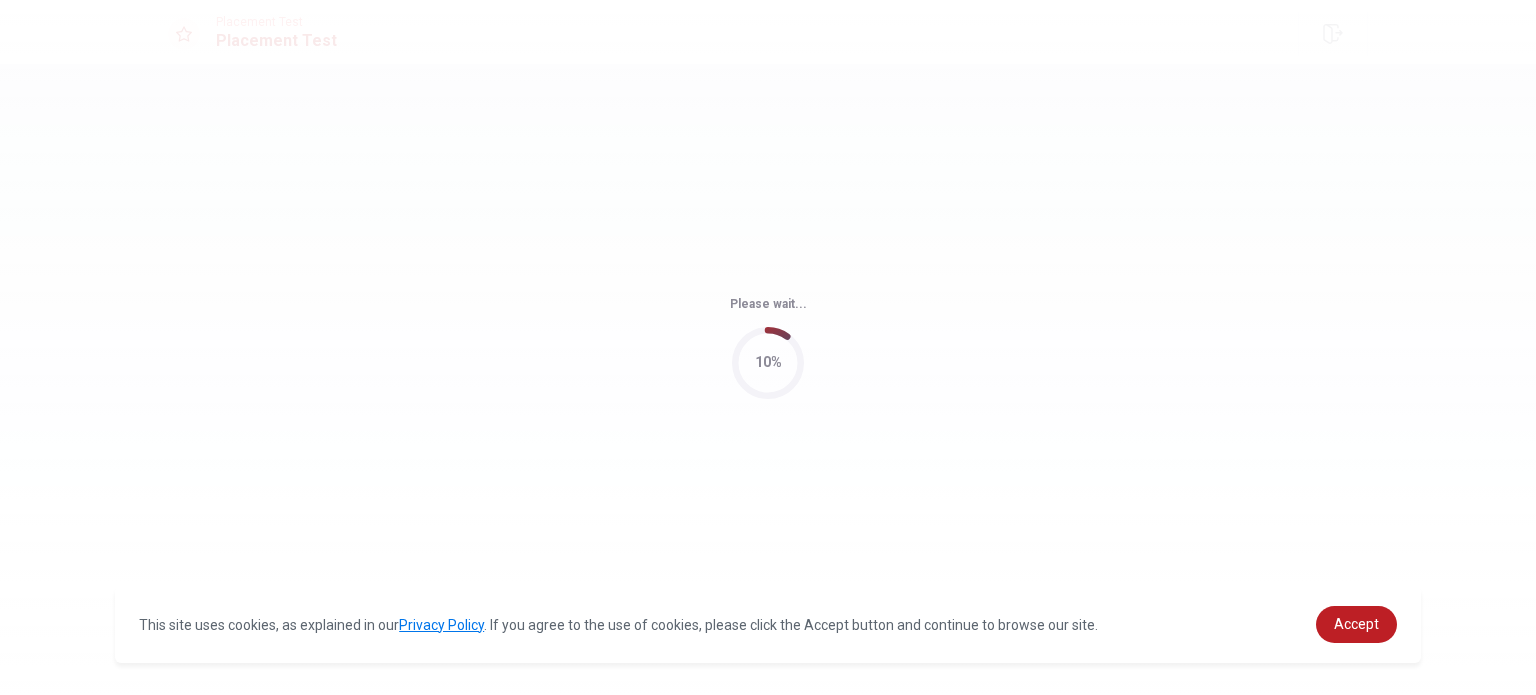 scroll, scrollTop: 0, scrollLeft: 0, axis: both 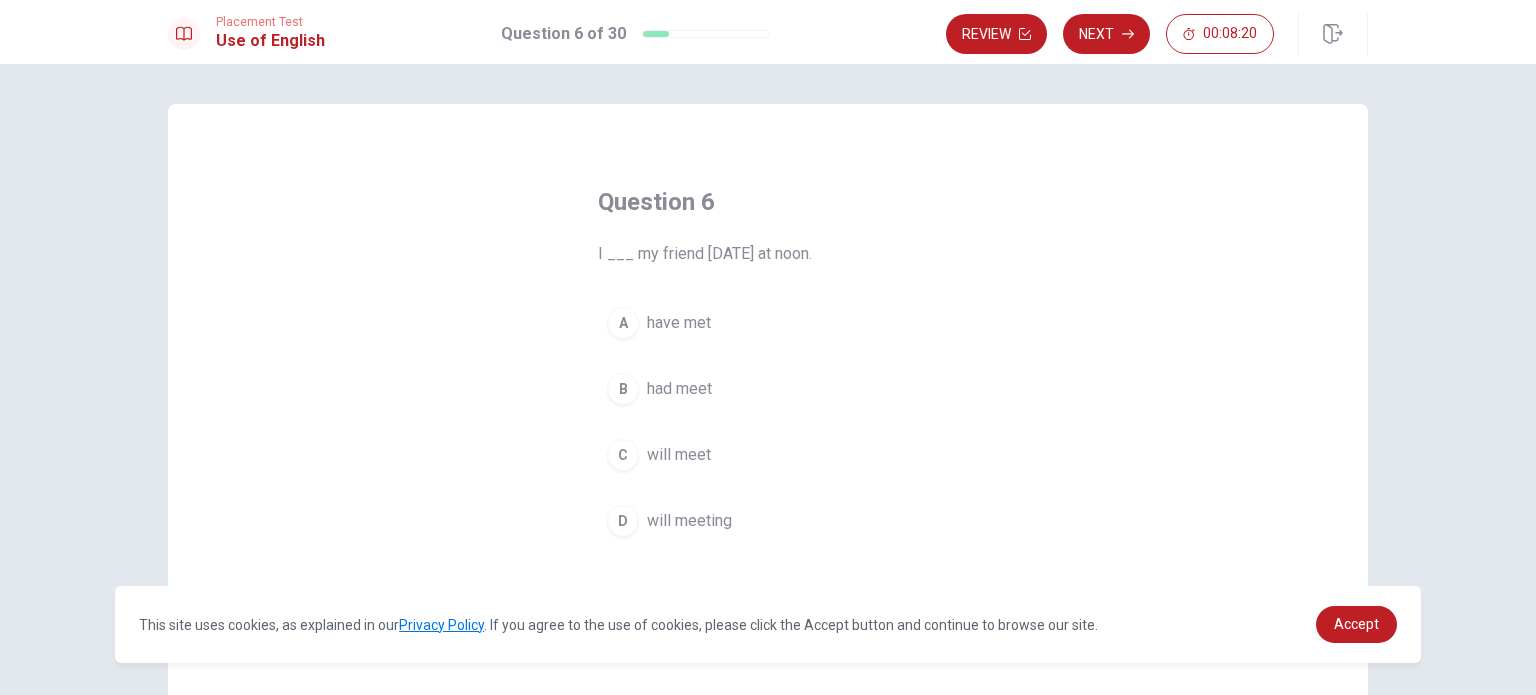click on "will meet" at bounding box center (679, 455) 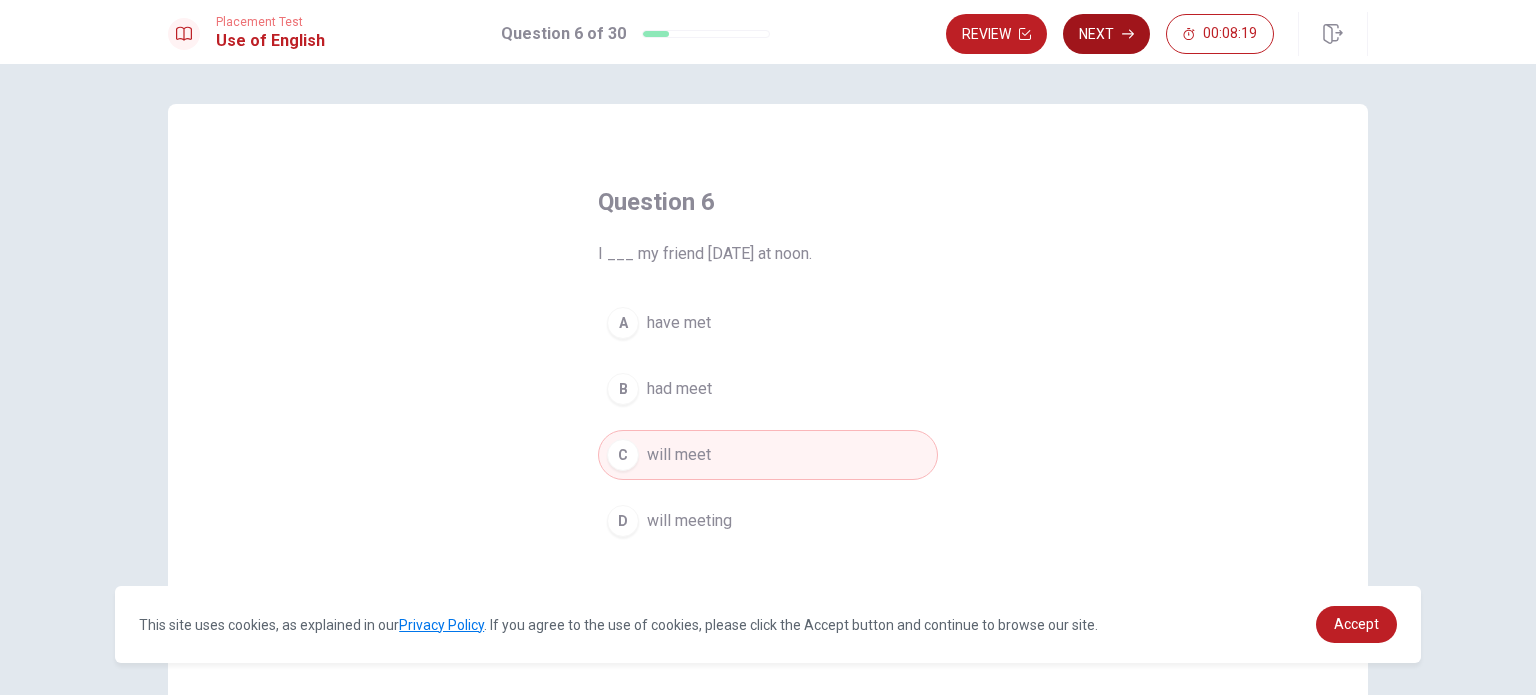 click on "Next" at bounding box center (1106, 34) 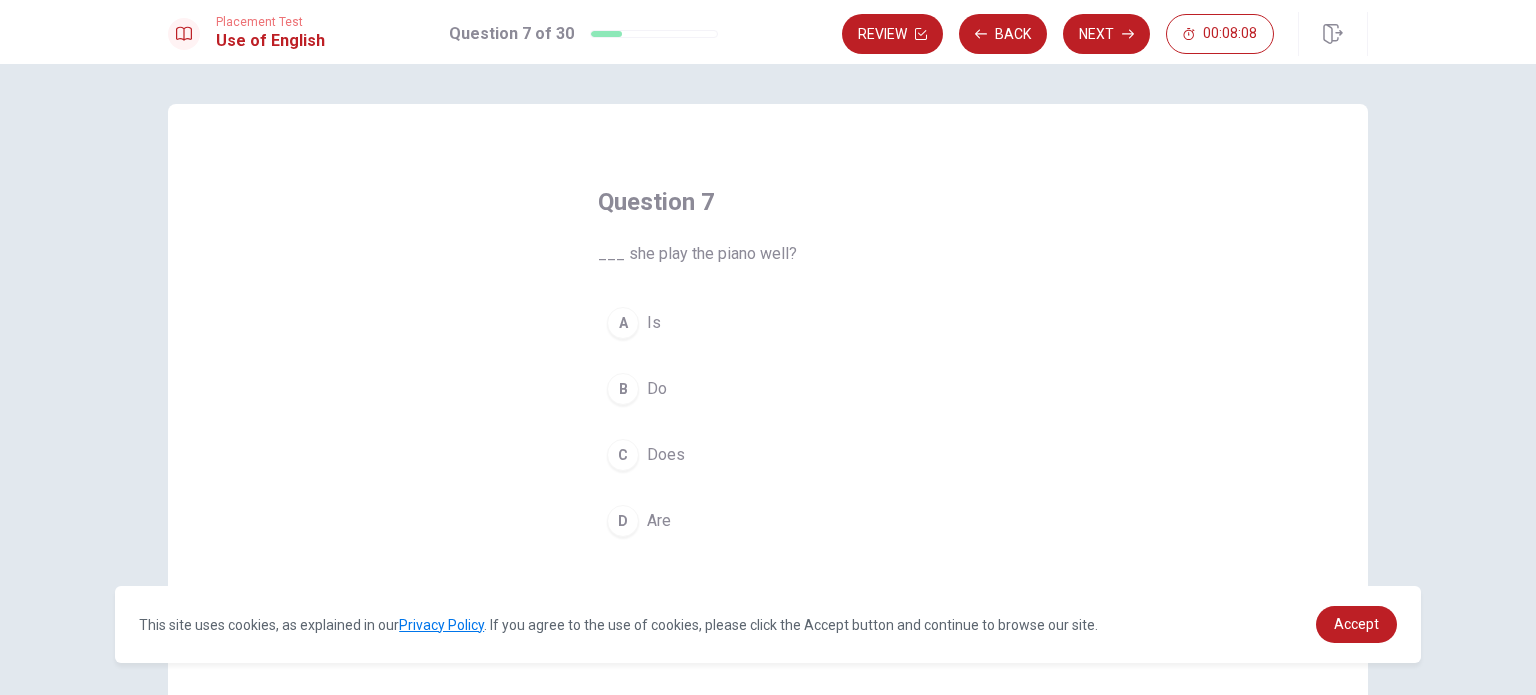 click on "Does" at bounding box center [666, 455] 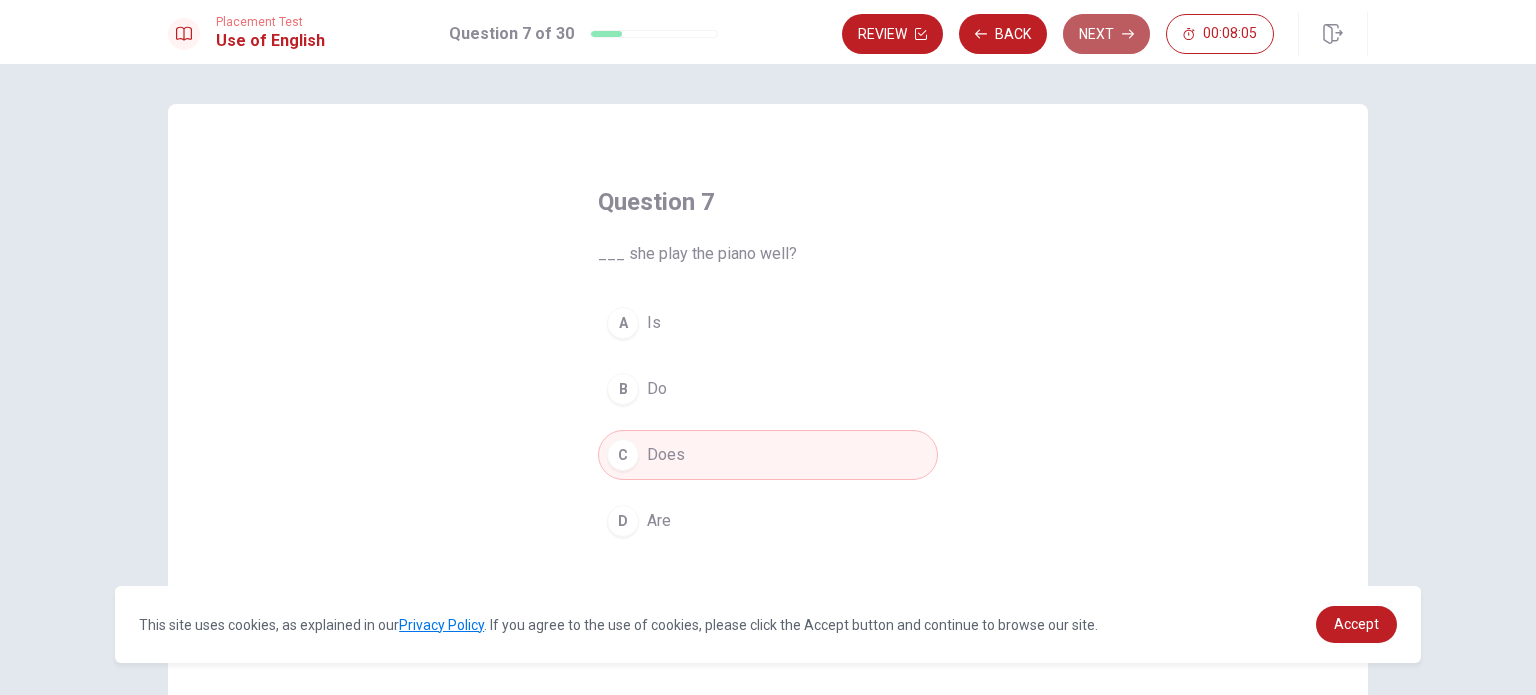 click on "Next" at bounding box center (1106, 34) 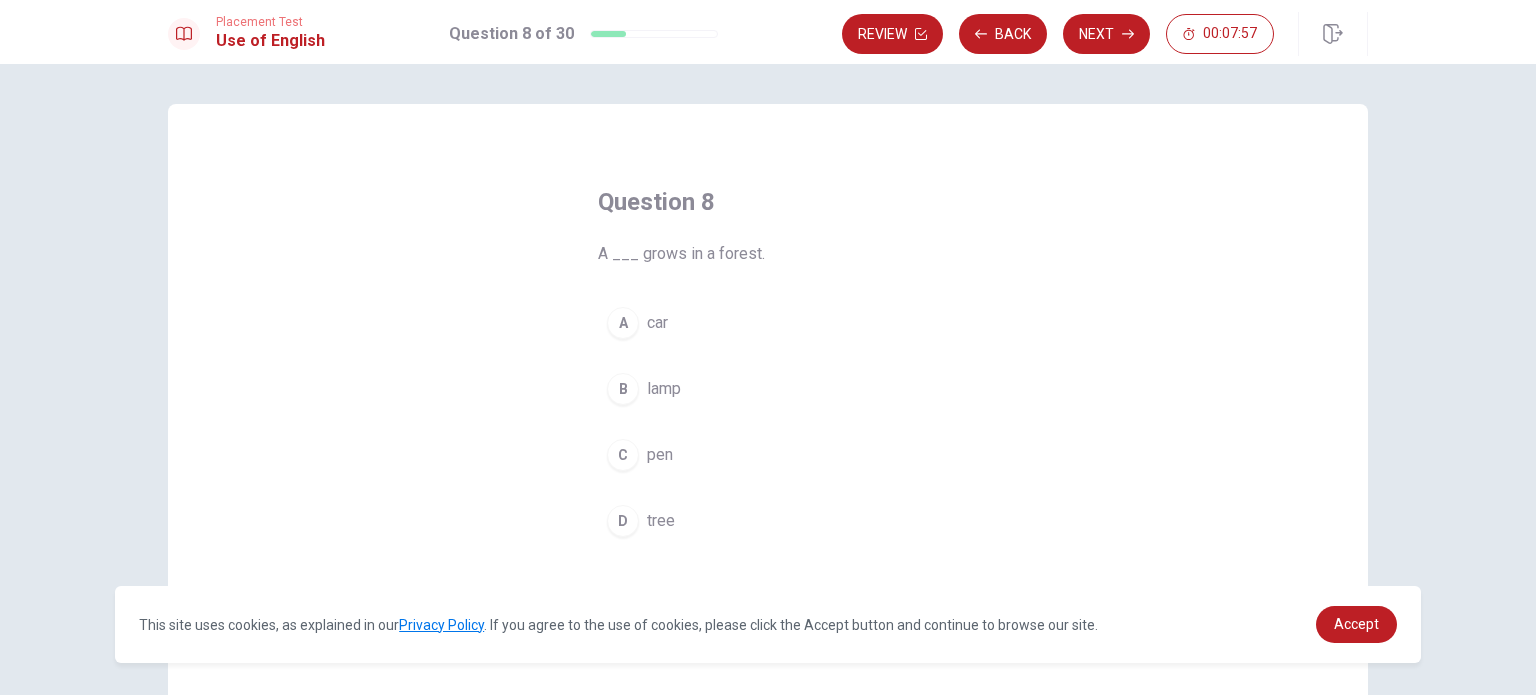 click on "tree" at bounding box center (661, 521) 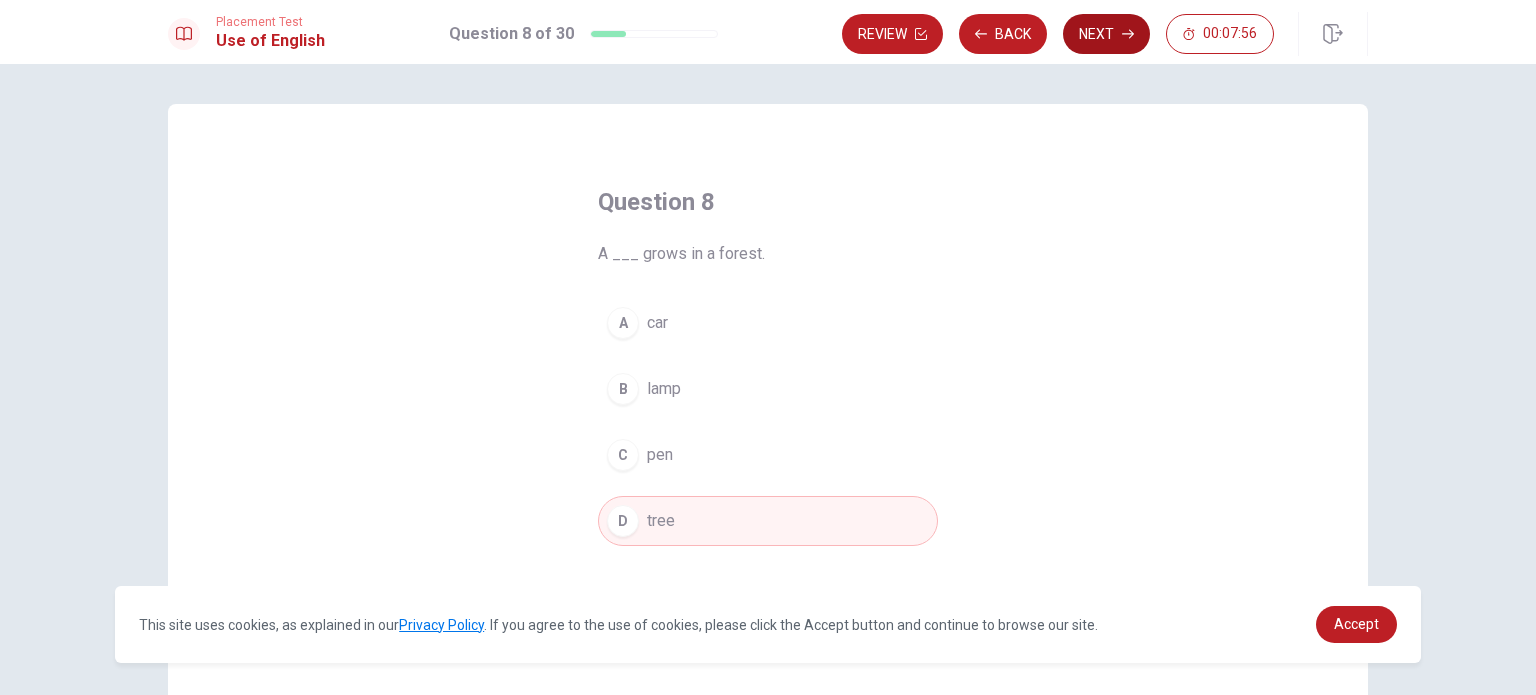 click on "Next" at bounding box center (1106, 34) 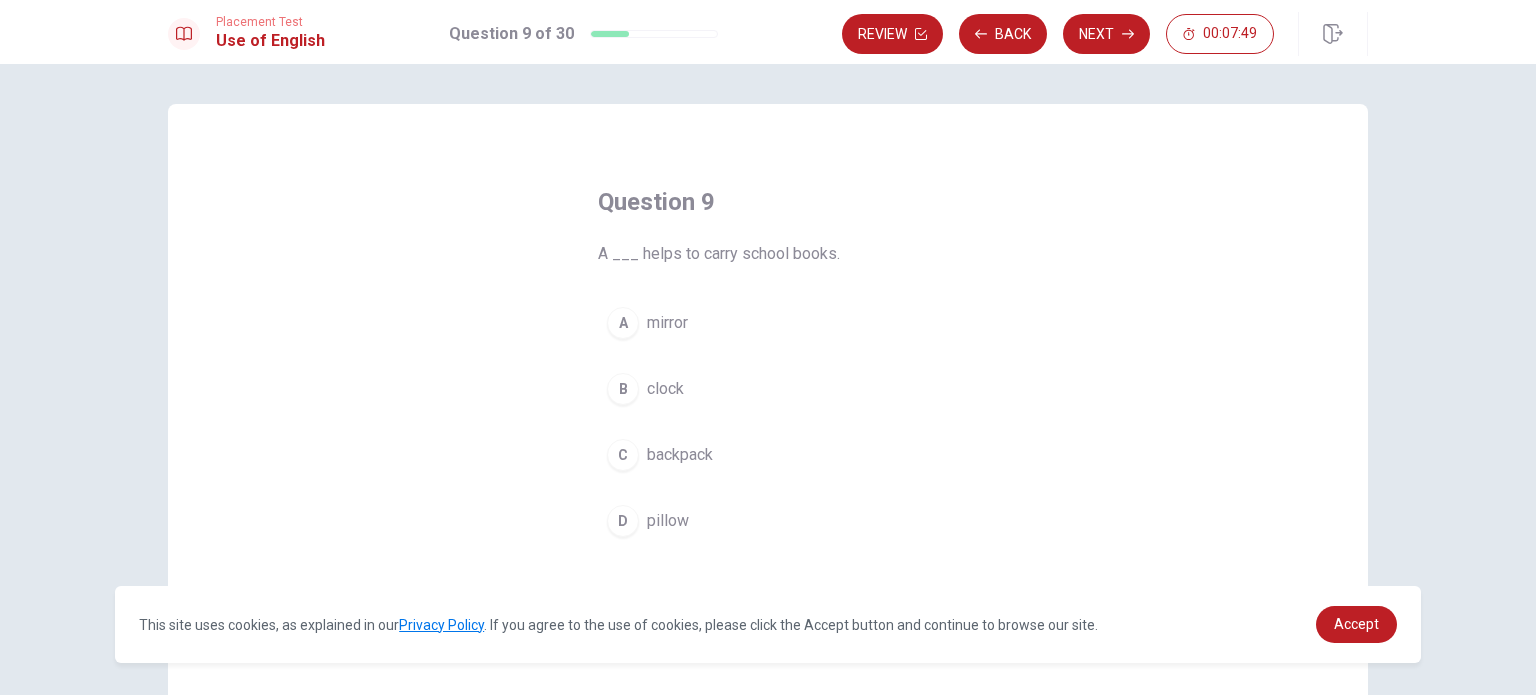 click on "backpack" at bounding box center [680, 455] 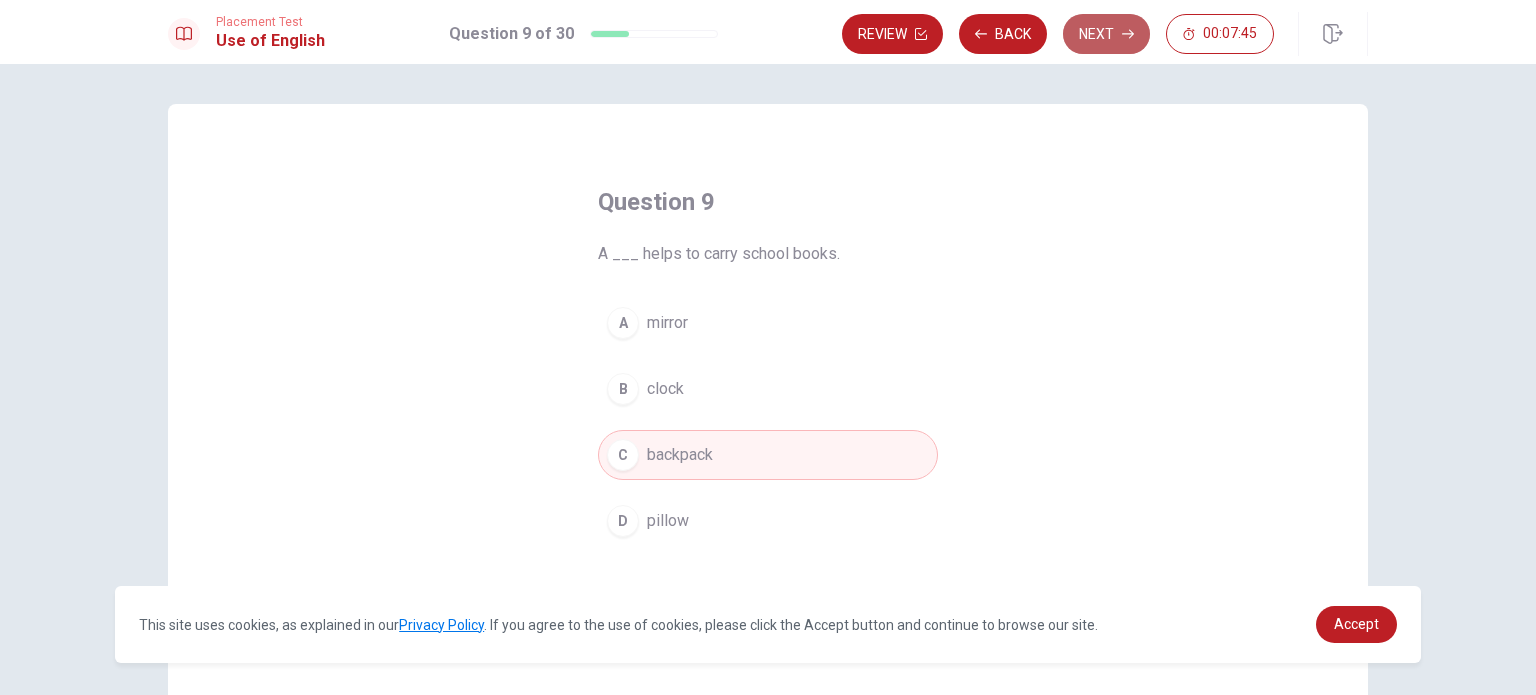click on "Next" at bounding box center [1106, 34] 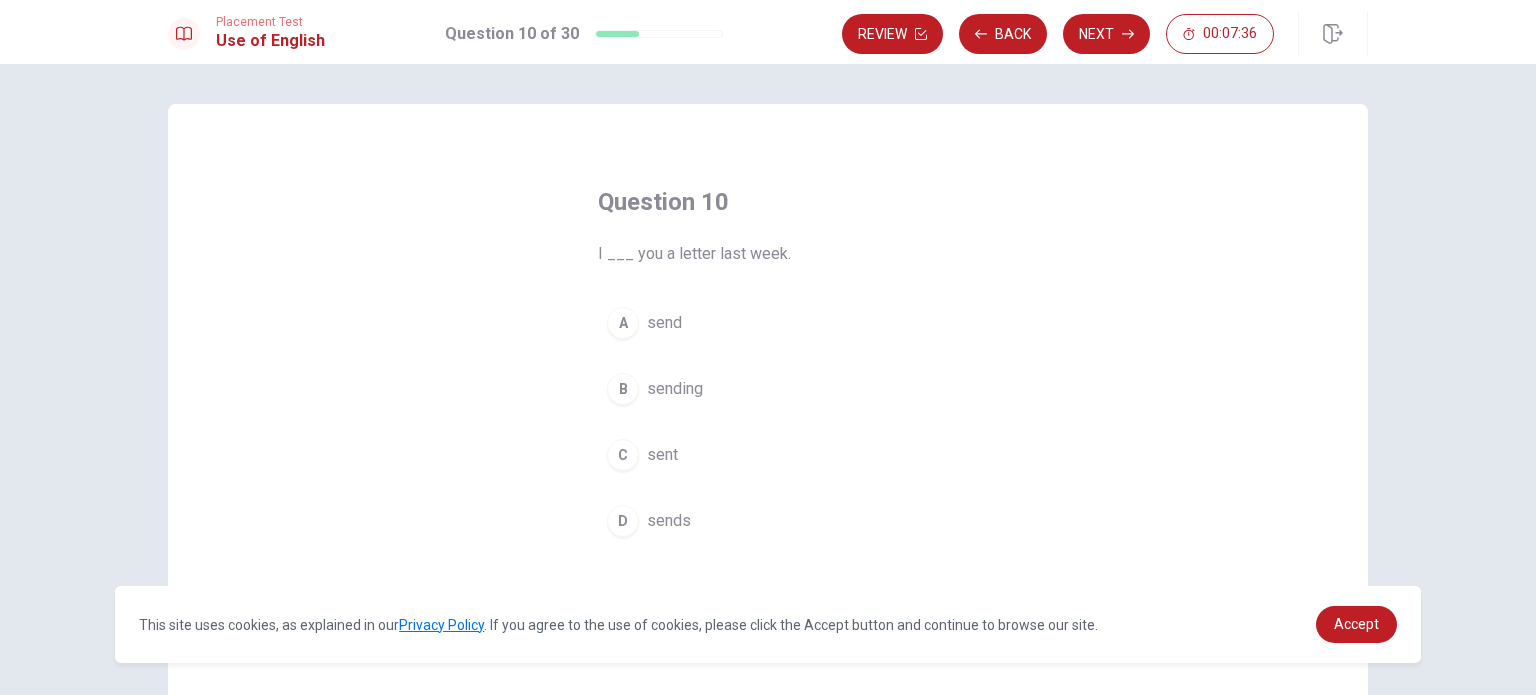 click on "sent" at bounding box center (662, 455) 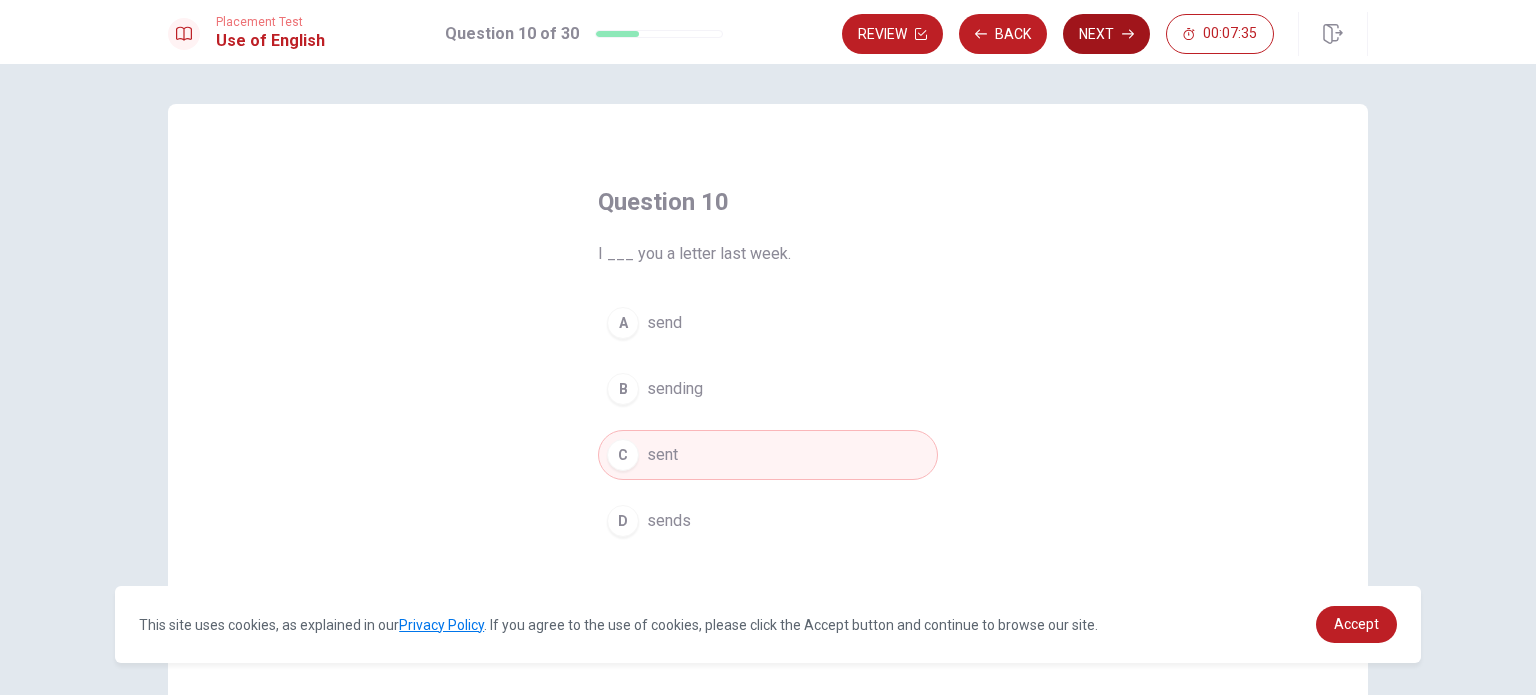 click on "Next" at bounding box center (1106, 34) 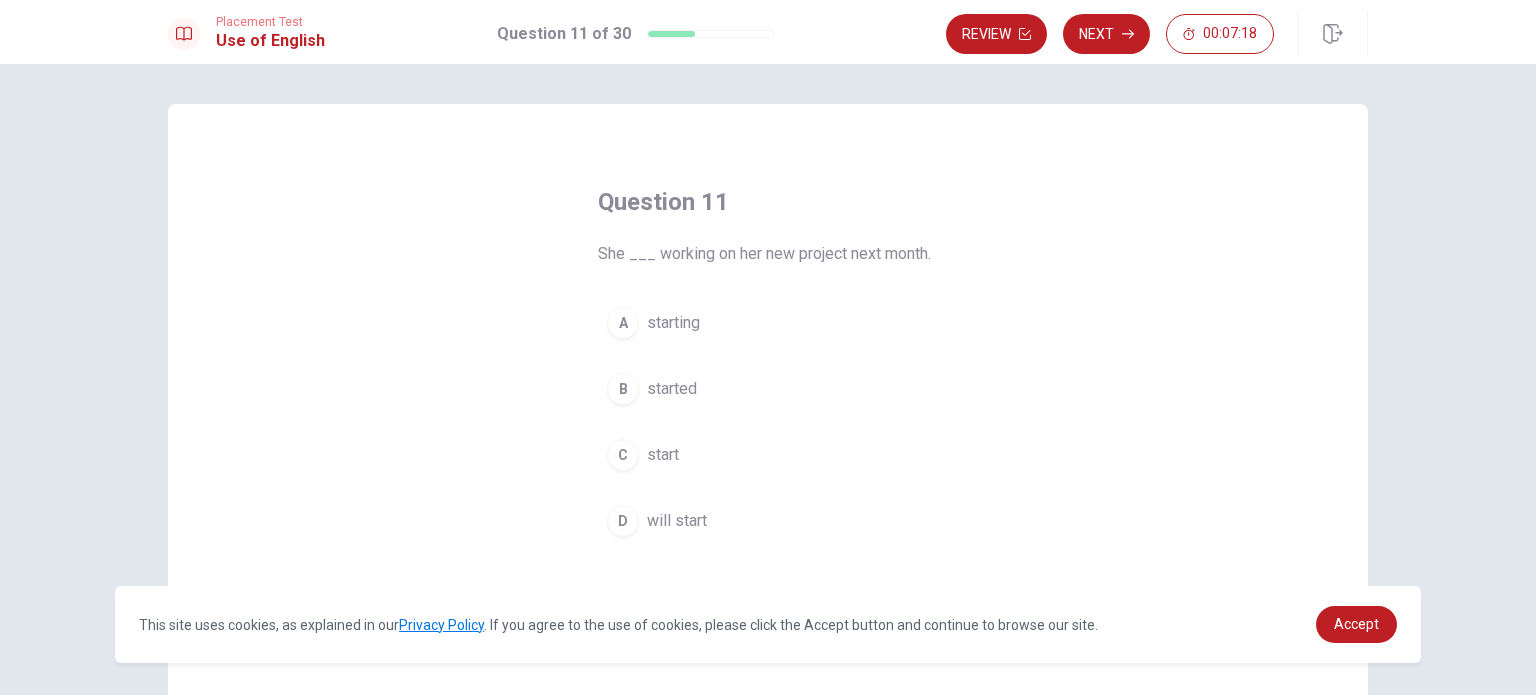 click on "will start" at bounding box center (677, 521) 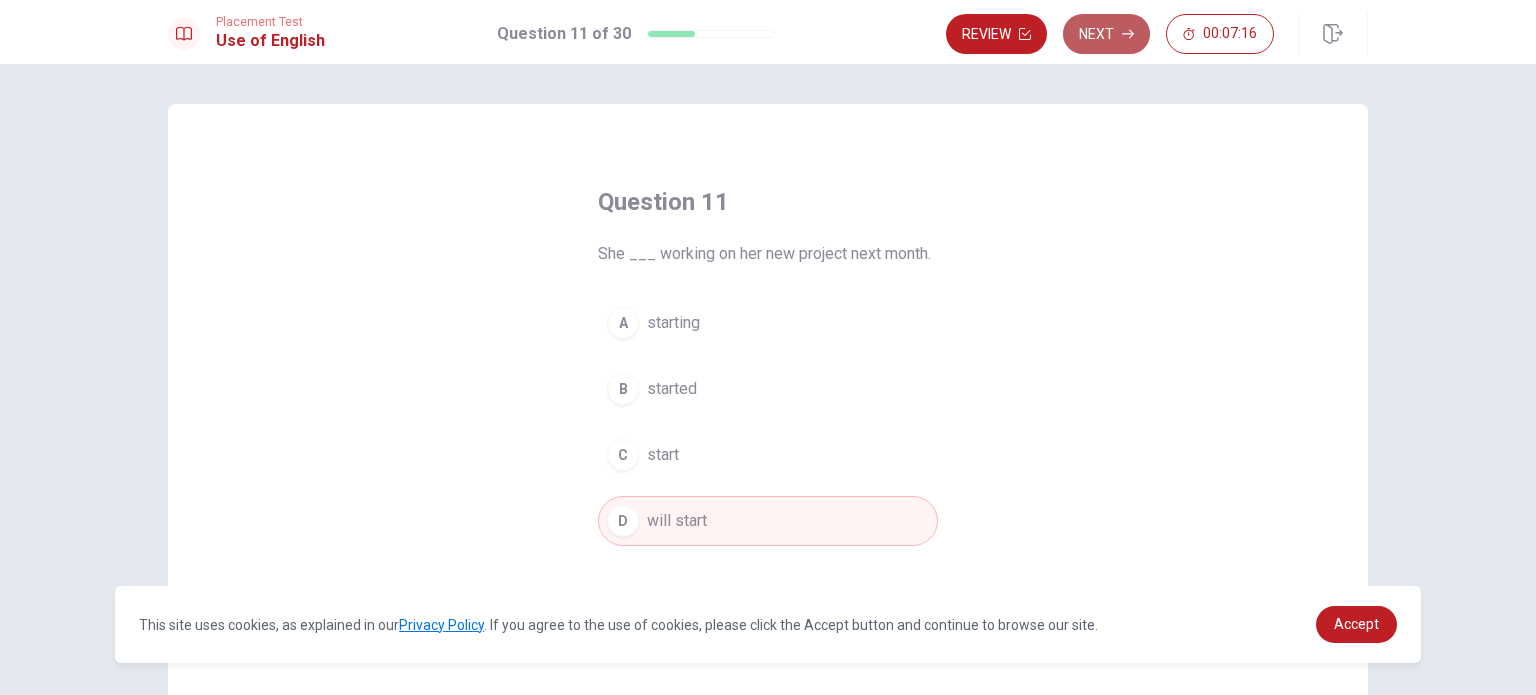 click on "Next" at bounding box center [1106, 34] 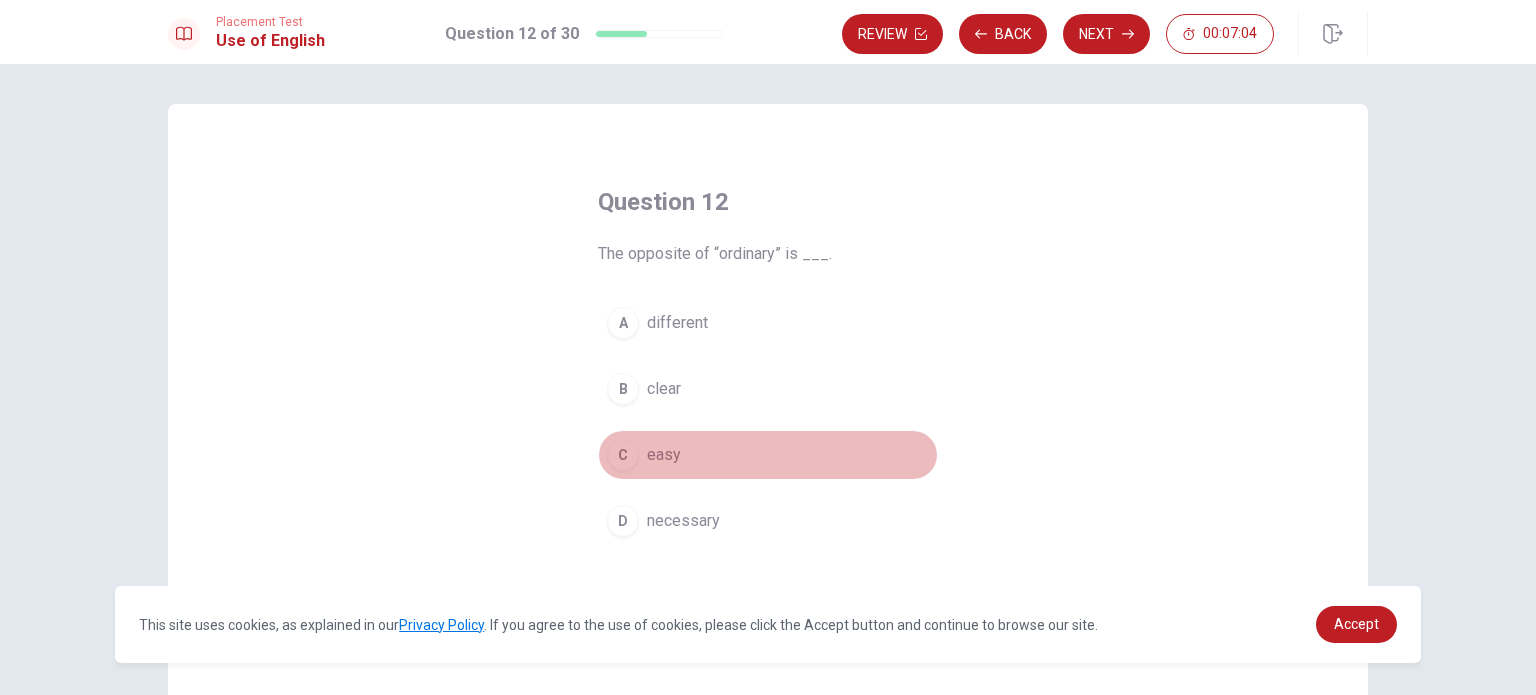 click on "easy" at bounding box center (664, 455) 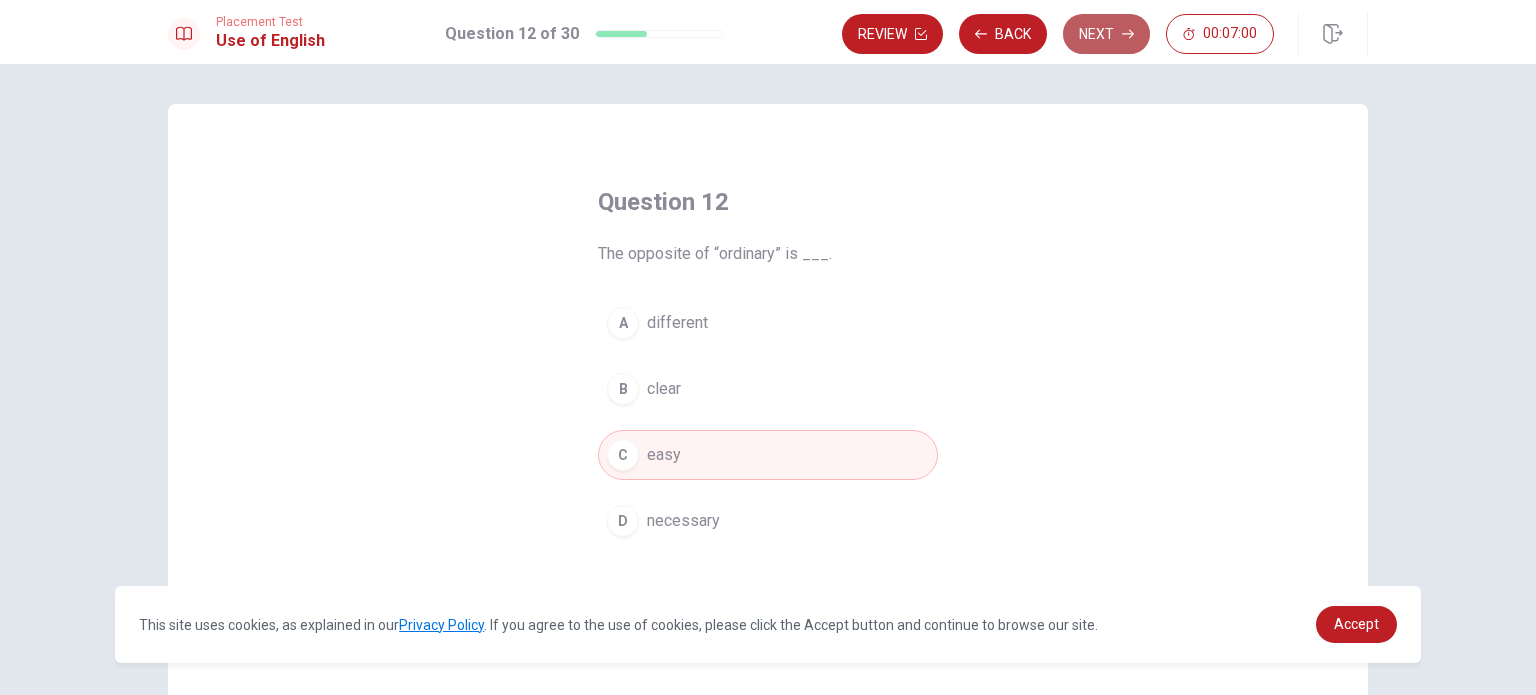 click on "Next" at bounding box center (1106, 34) 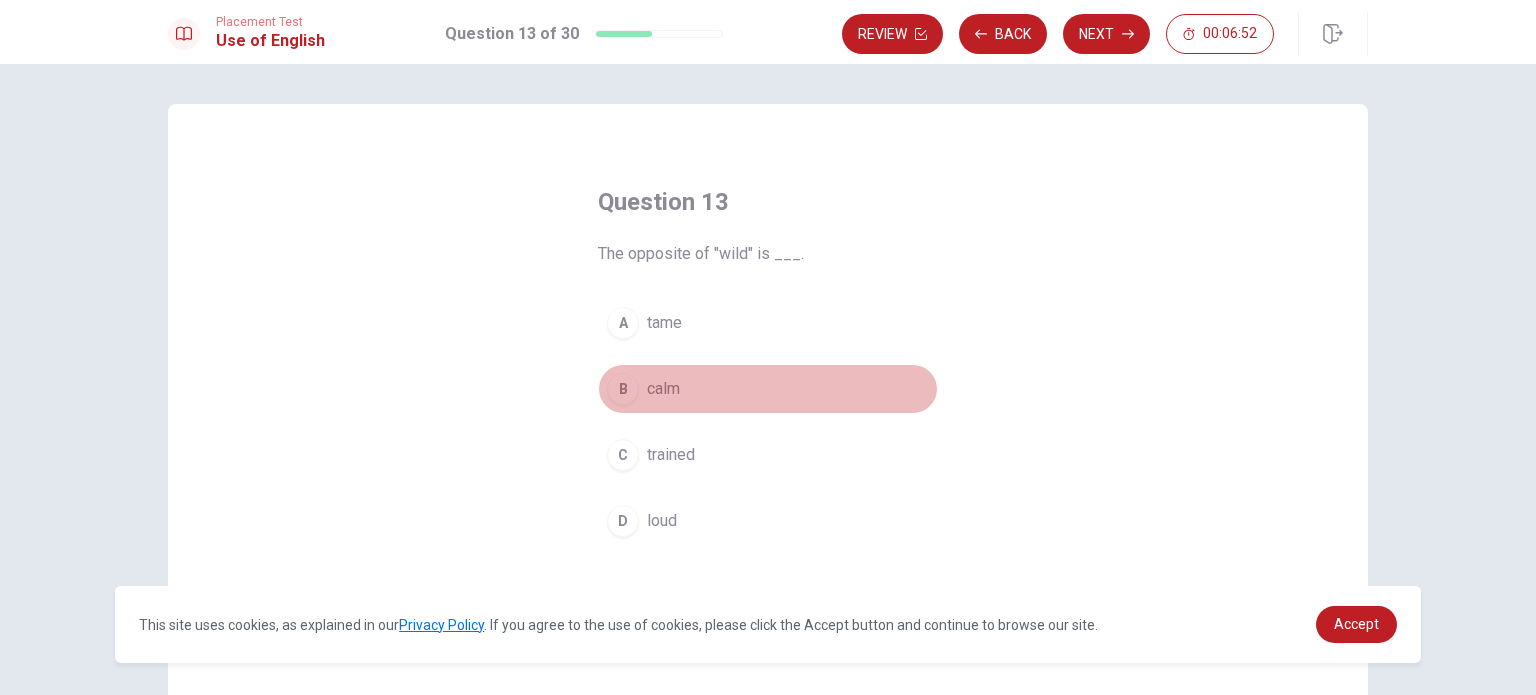 click on "calm" at bounding box center [663, 389] 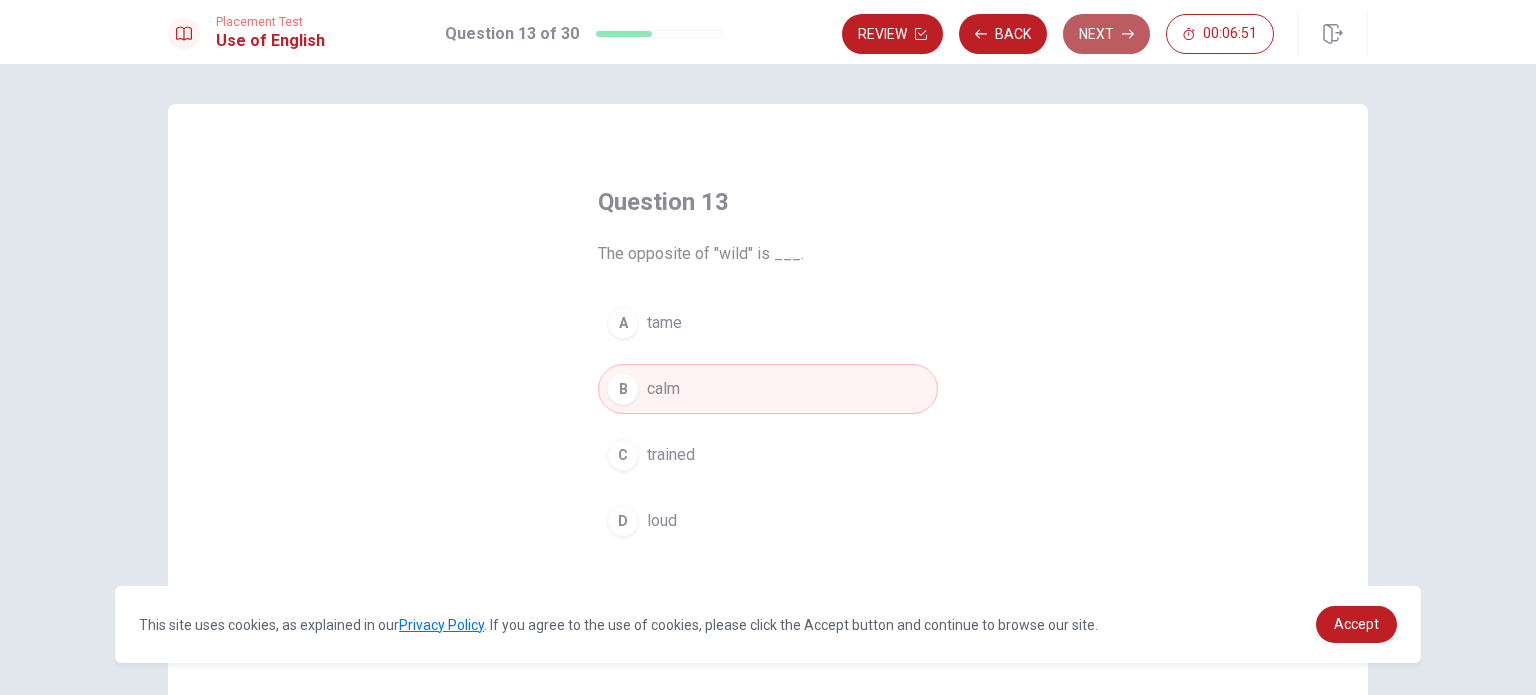 click on "Next" at bounding box center (1106, 34) 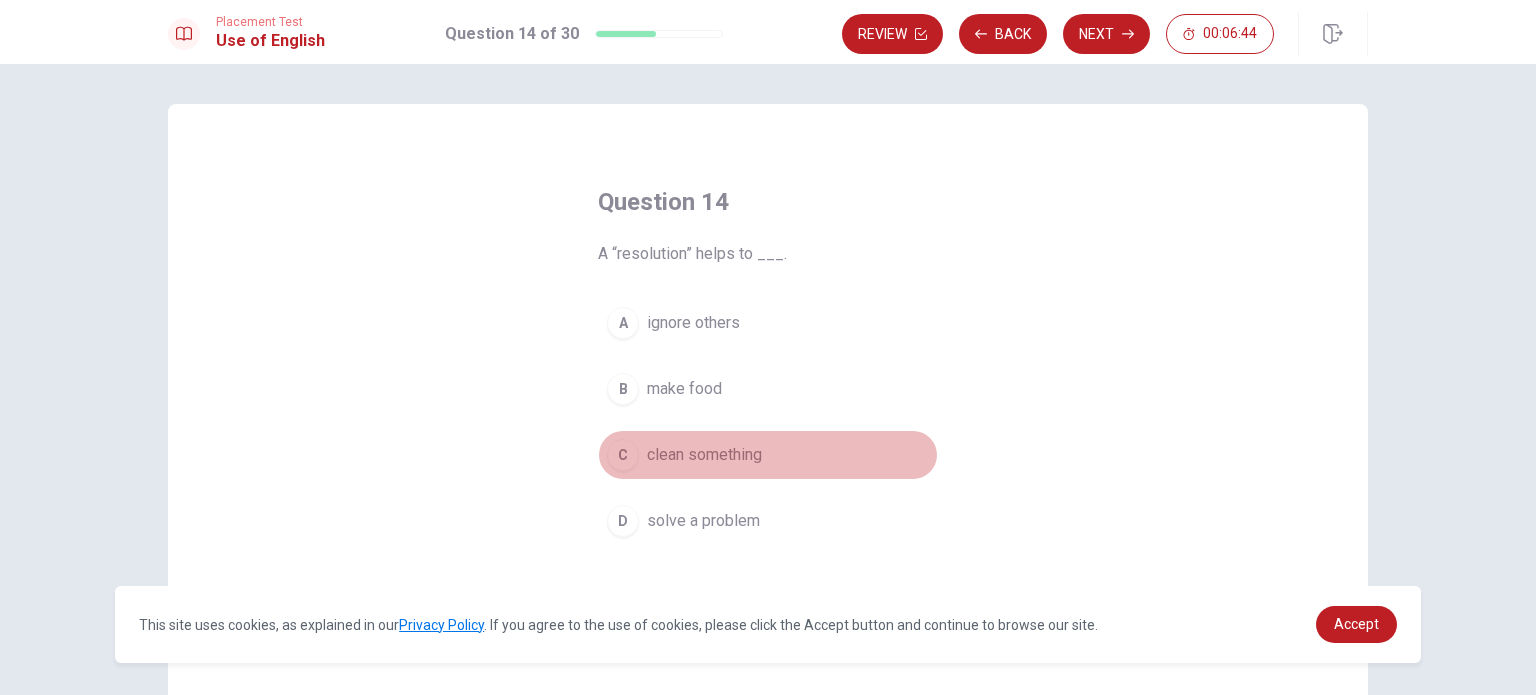 click on "clean something" at bounding box center [704, 455] 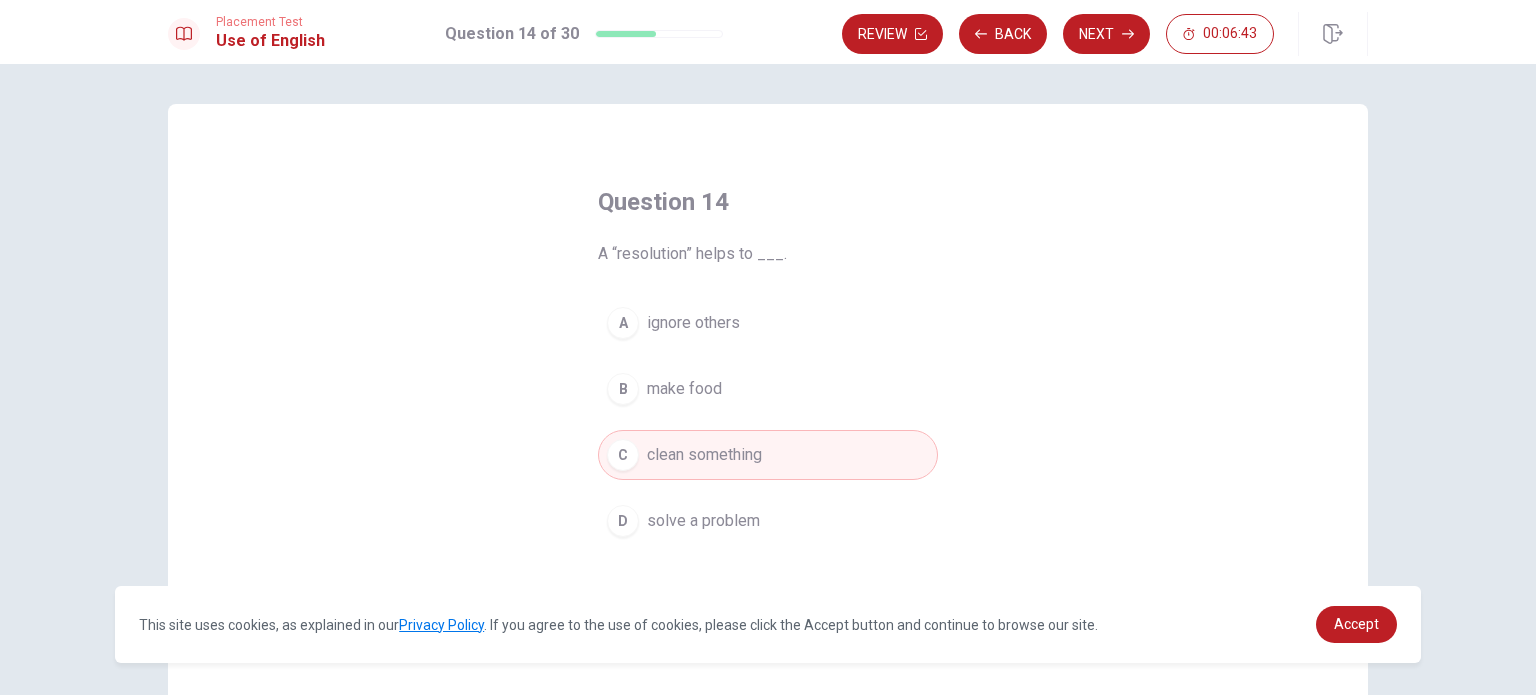 click on "solve a problem" at bounding box center [703, 521] 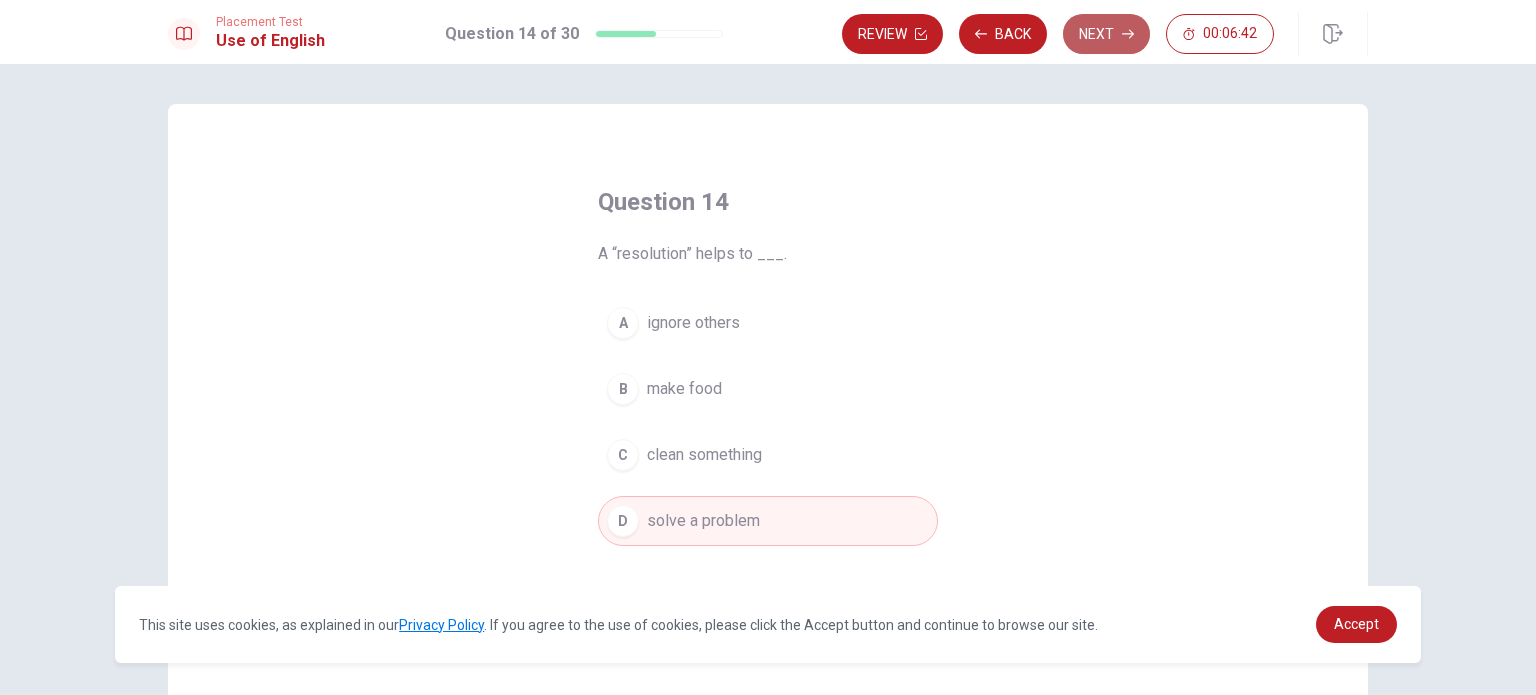 click on "Next" at bounding box center [1106, 34] 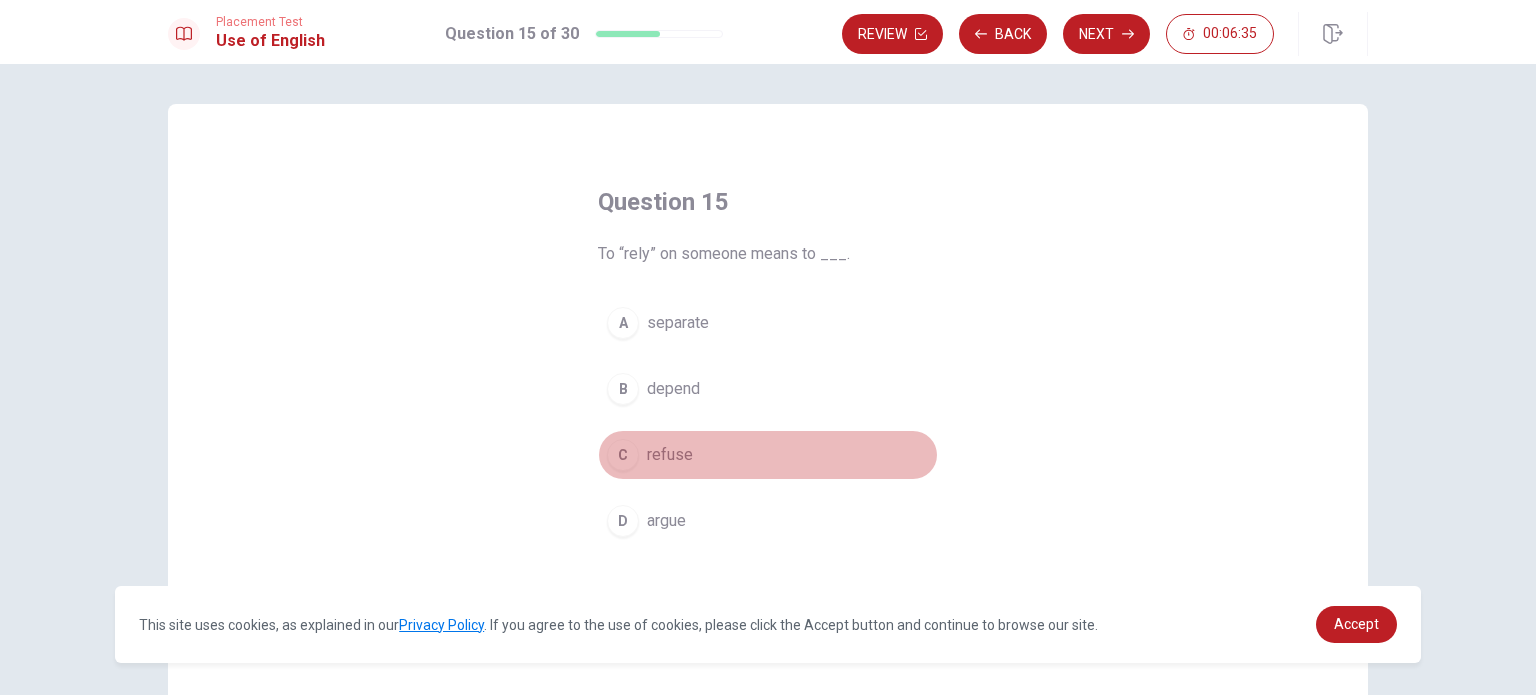 click on "refuse" at bounding box center (670, 455) 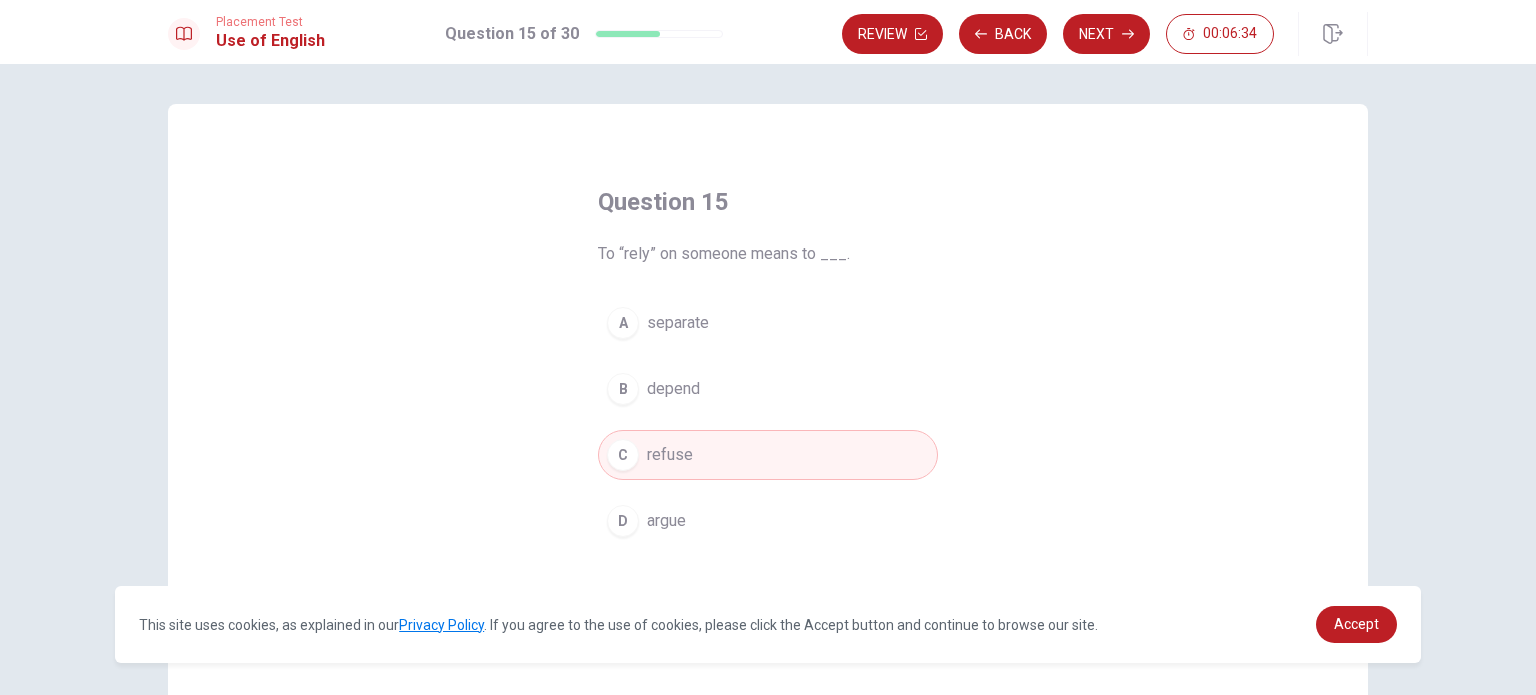 click on "Next" at bounding box center [1106, 34] 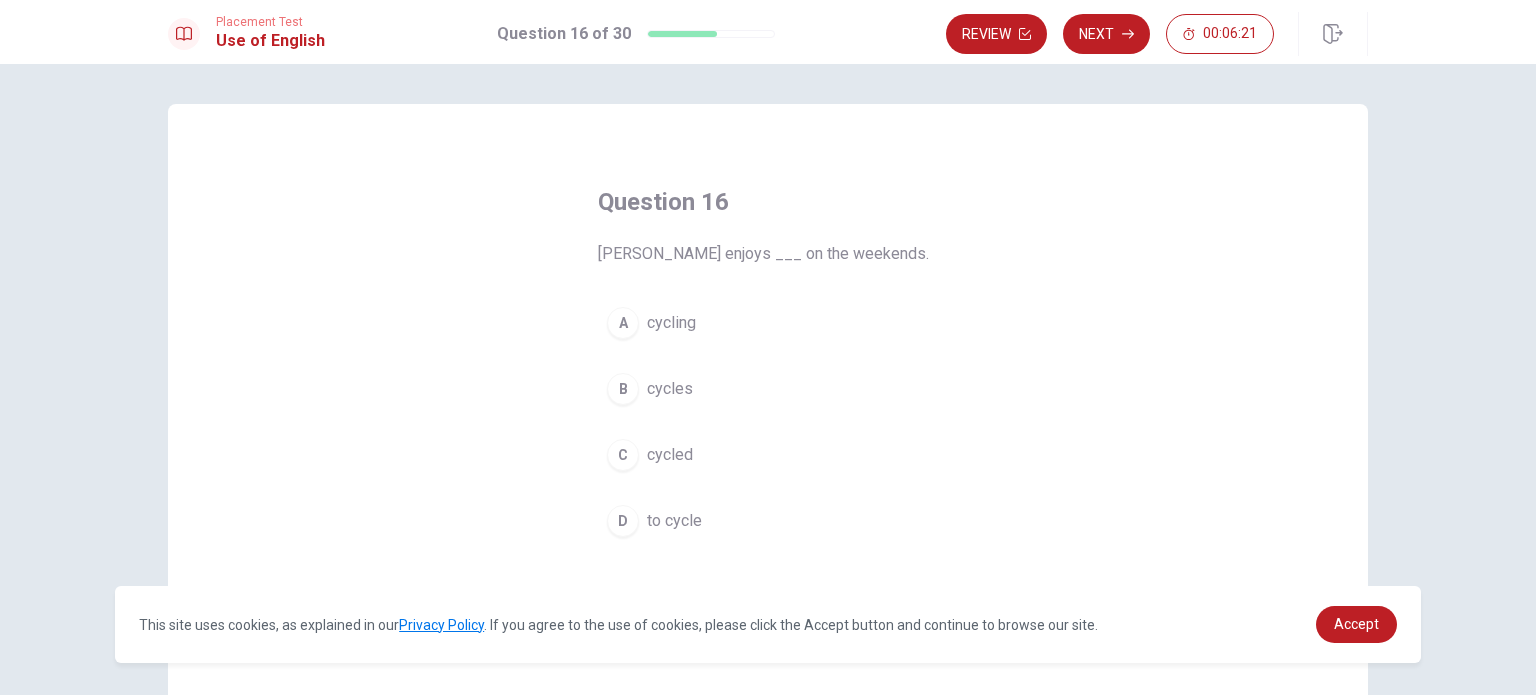 click on "cycling" at bounding box center (671, 323) 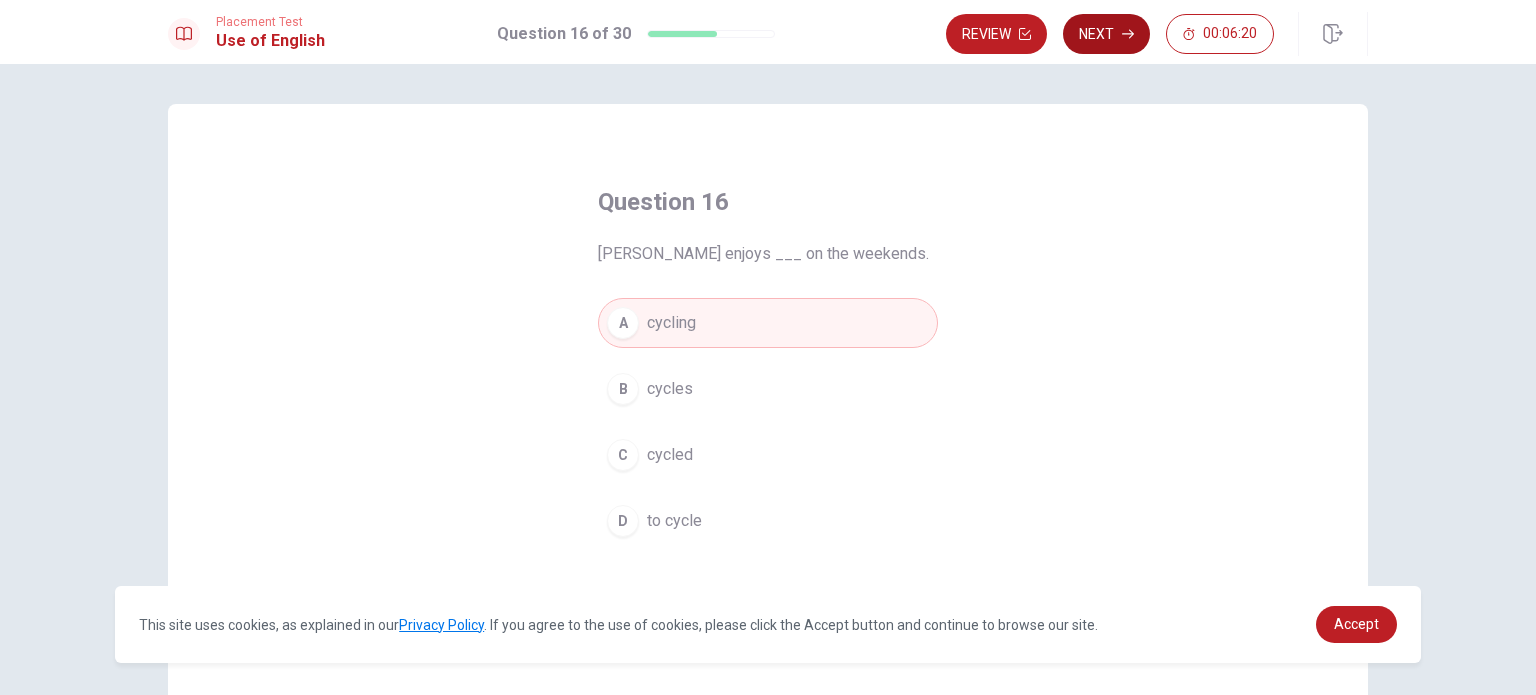 click on "Next" at bounding box center (1106, 34) 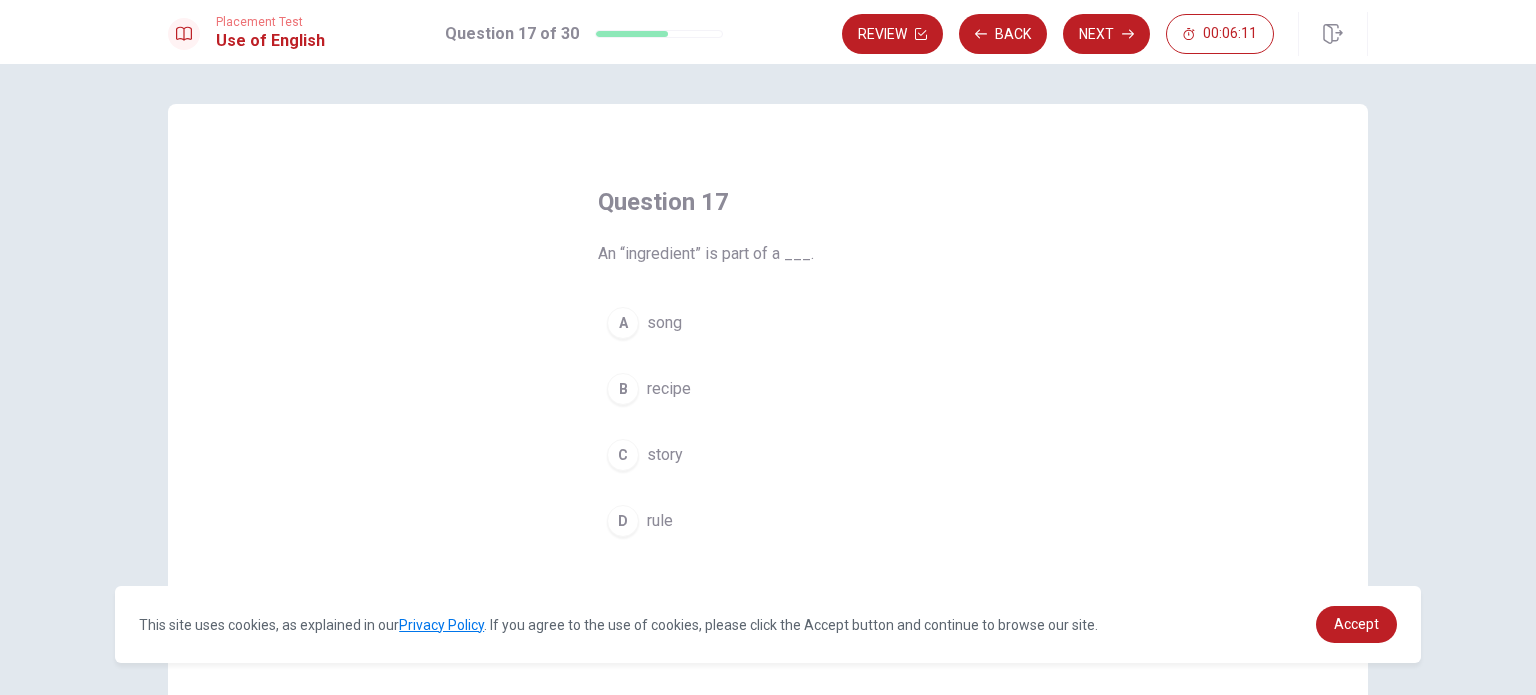 click on "song" at bounding box center [664, 323] 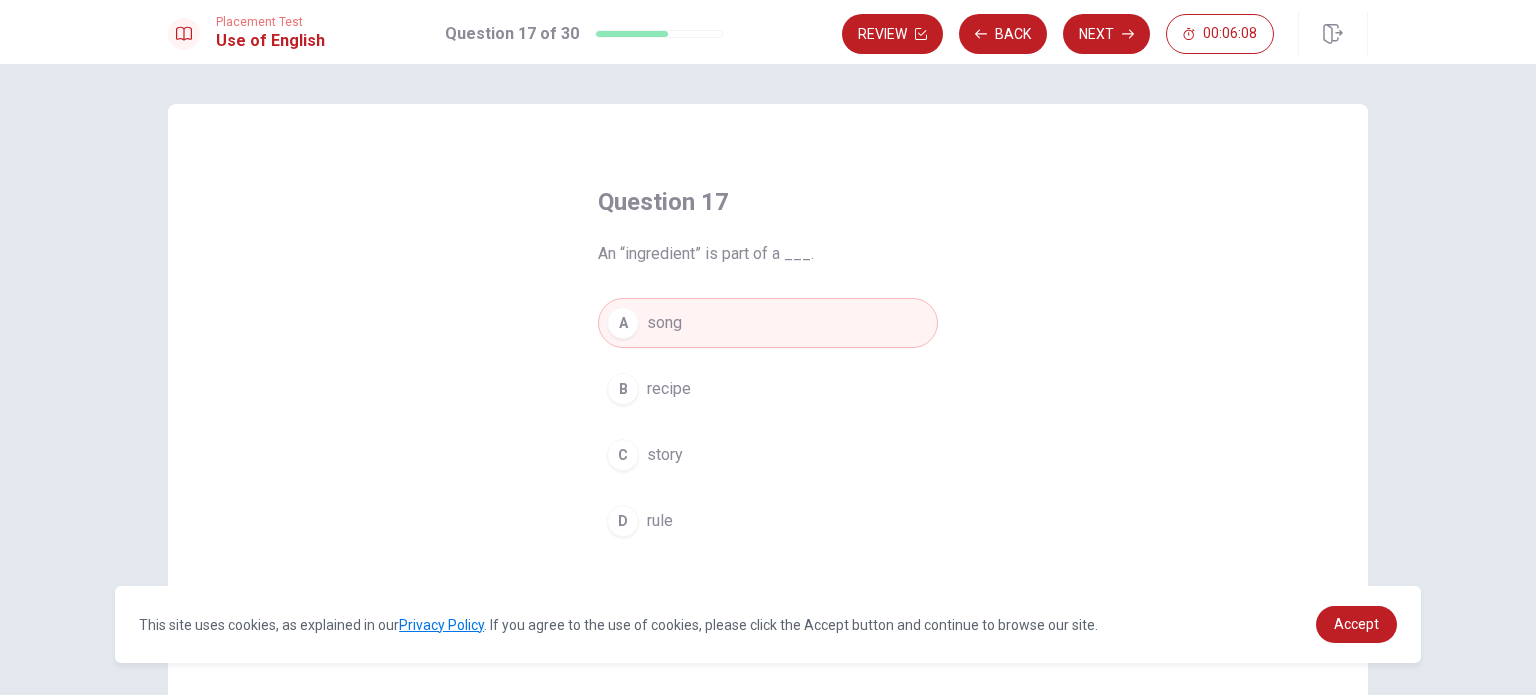 click on "rule" at bounding box center [660, 521] 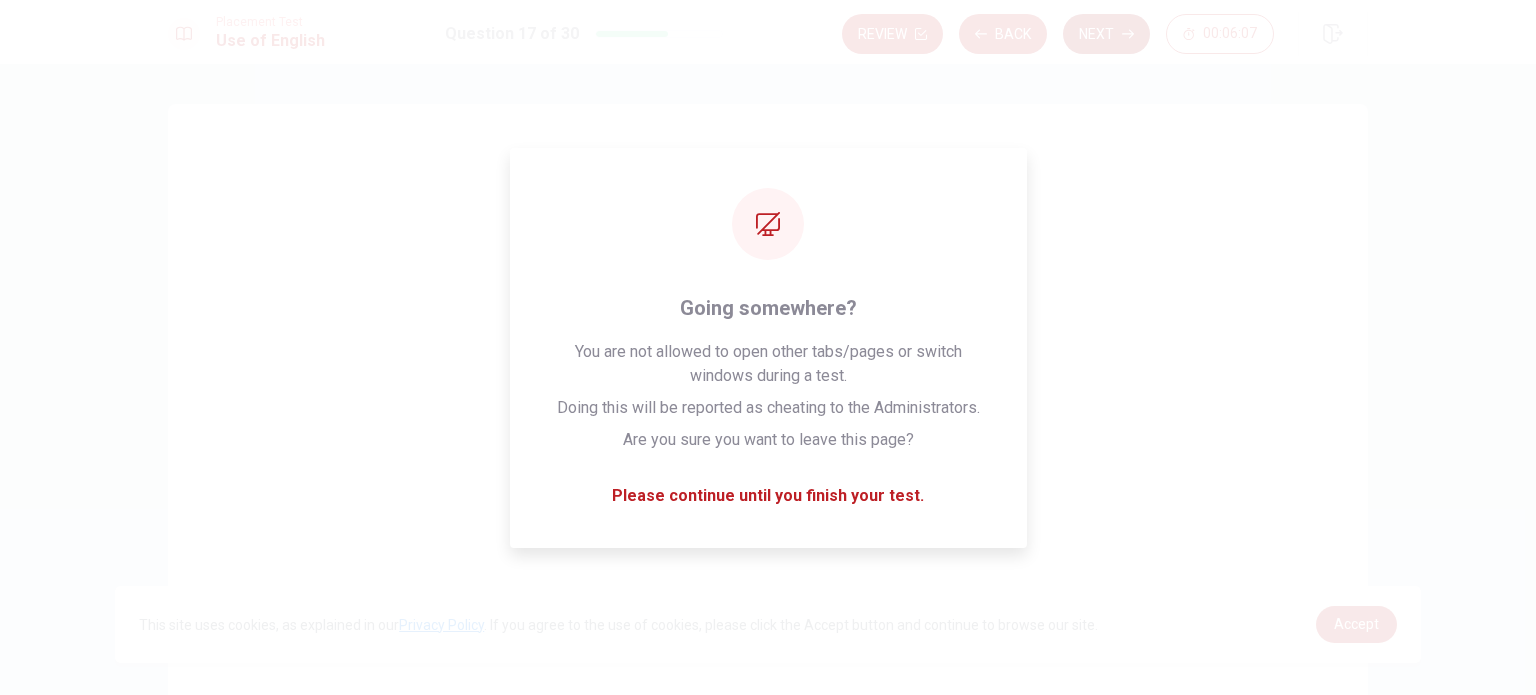 click on "Next" at bounding box center [1106, 34] 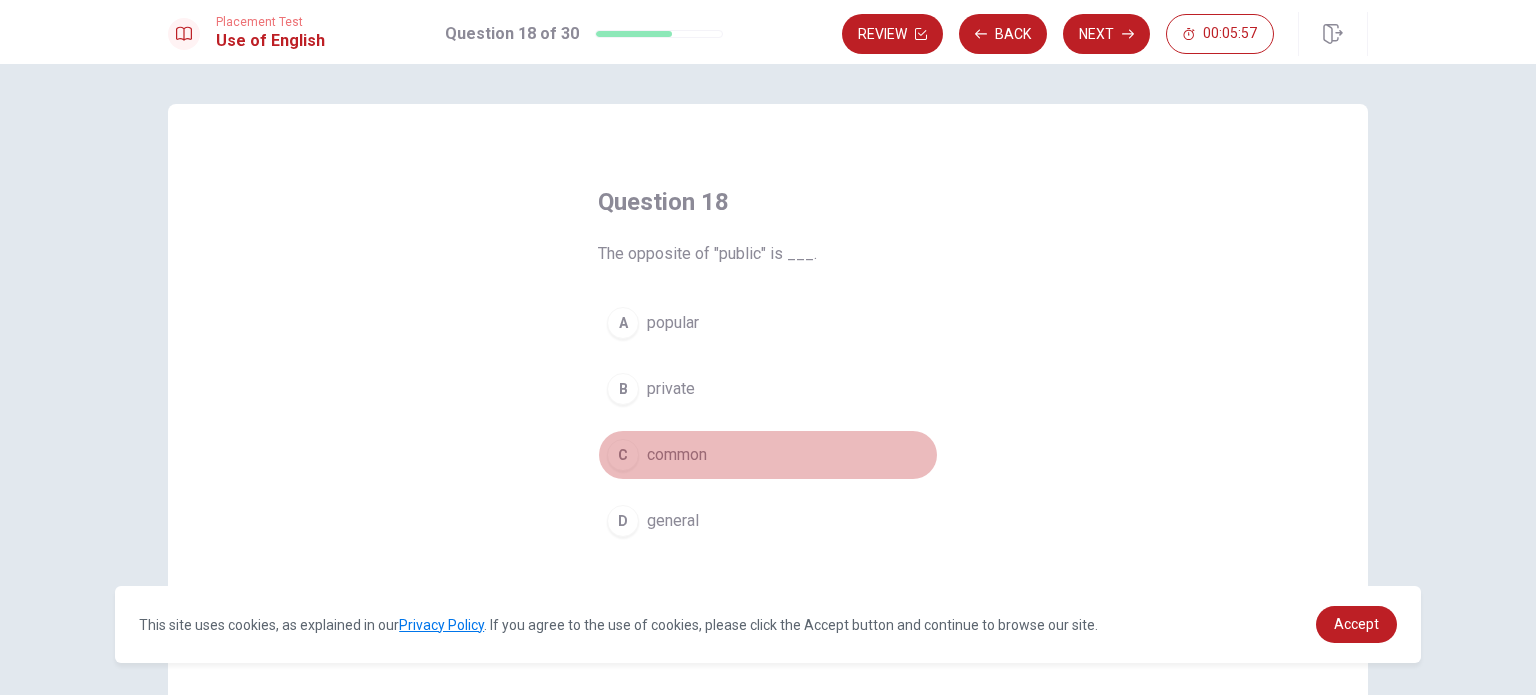 click on "common" at bounding box center [677, 455] 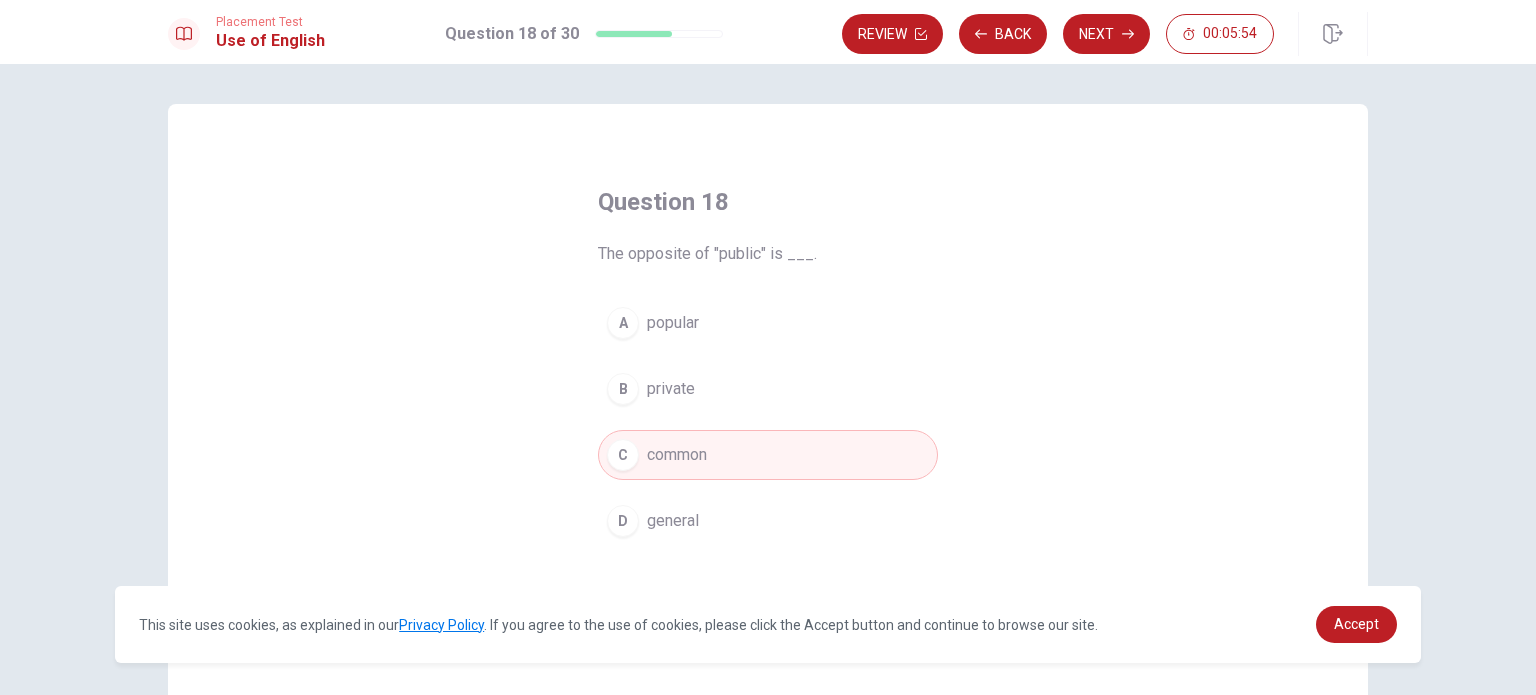 click on "general" at bounding box center (673, 521) 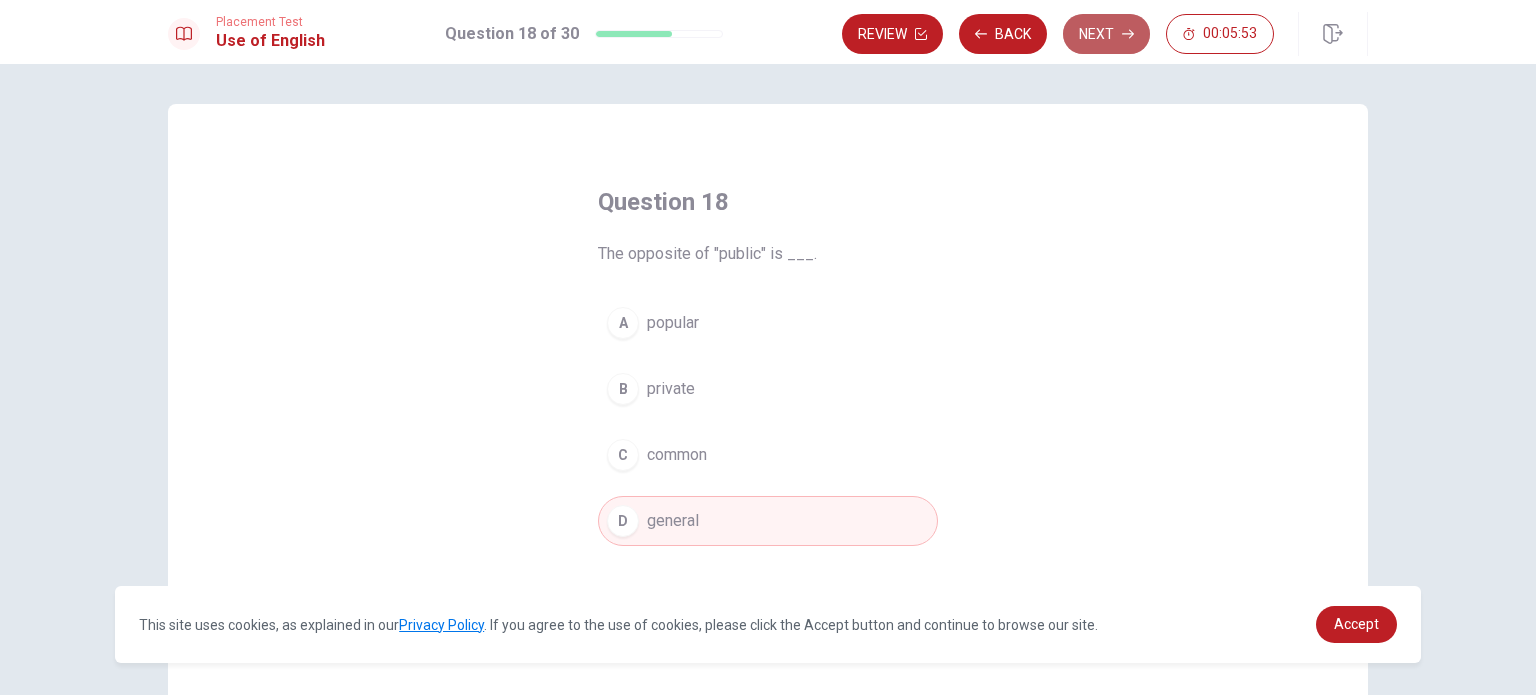 click on "Next" at bounding box center [1106, 34] 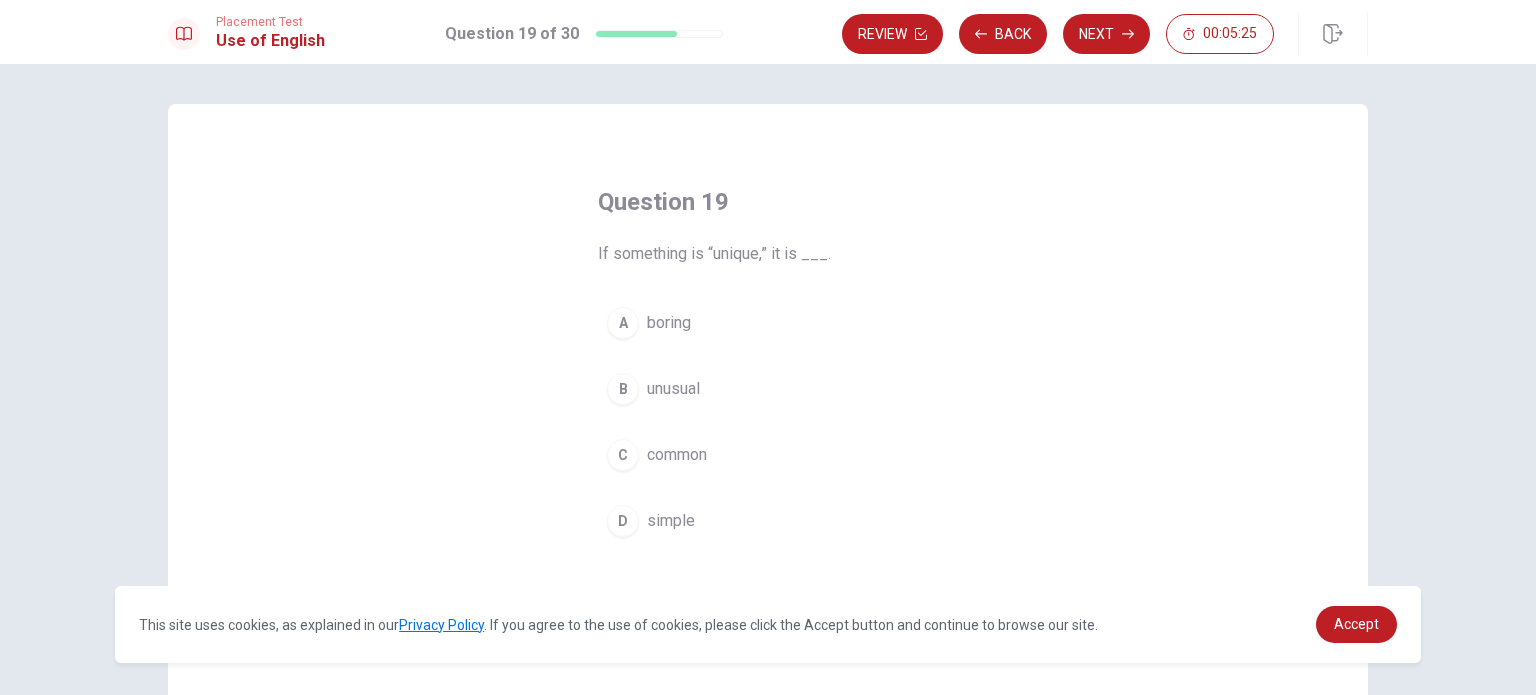 click on "simple" at bounding box center (671, 521) 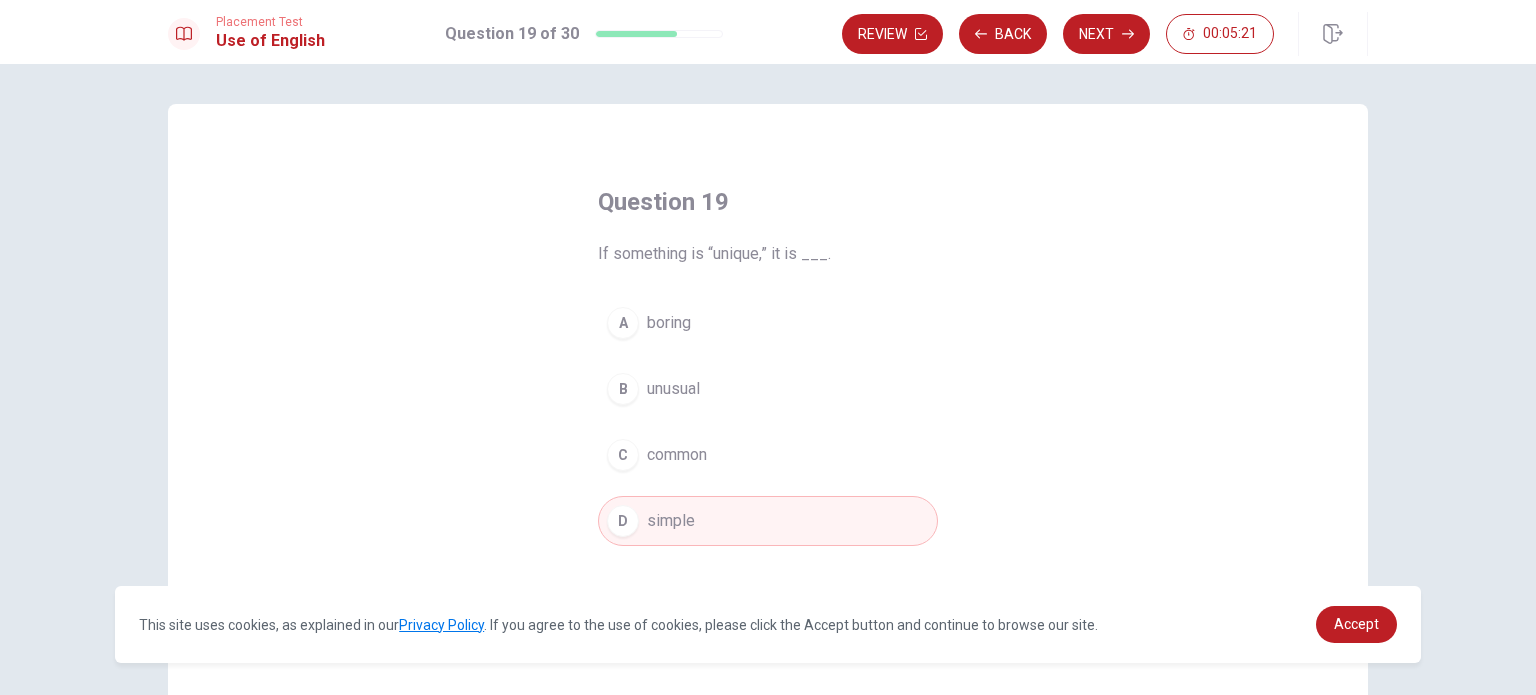 click on "B unusual" at bounding box center (768, 389) 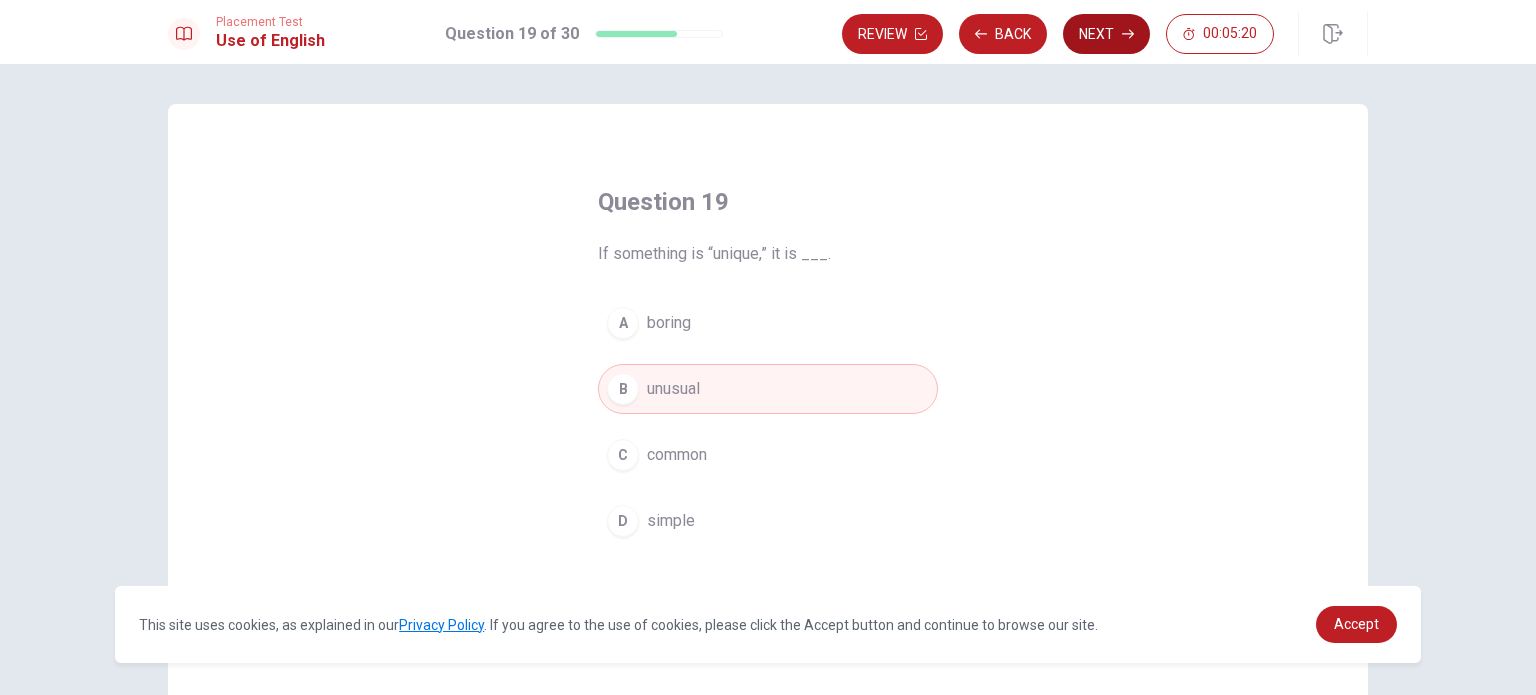 click on "Next" at bounding box center (1106, 34) 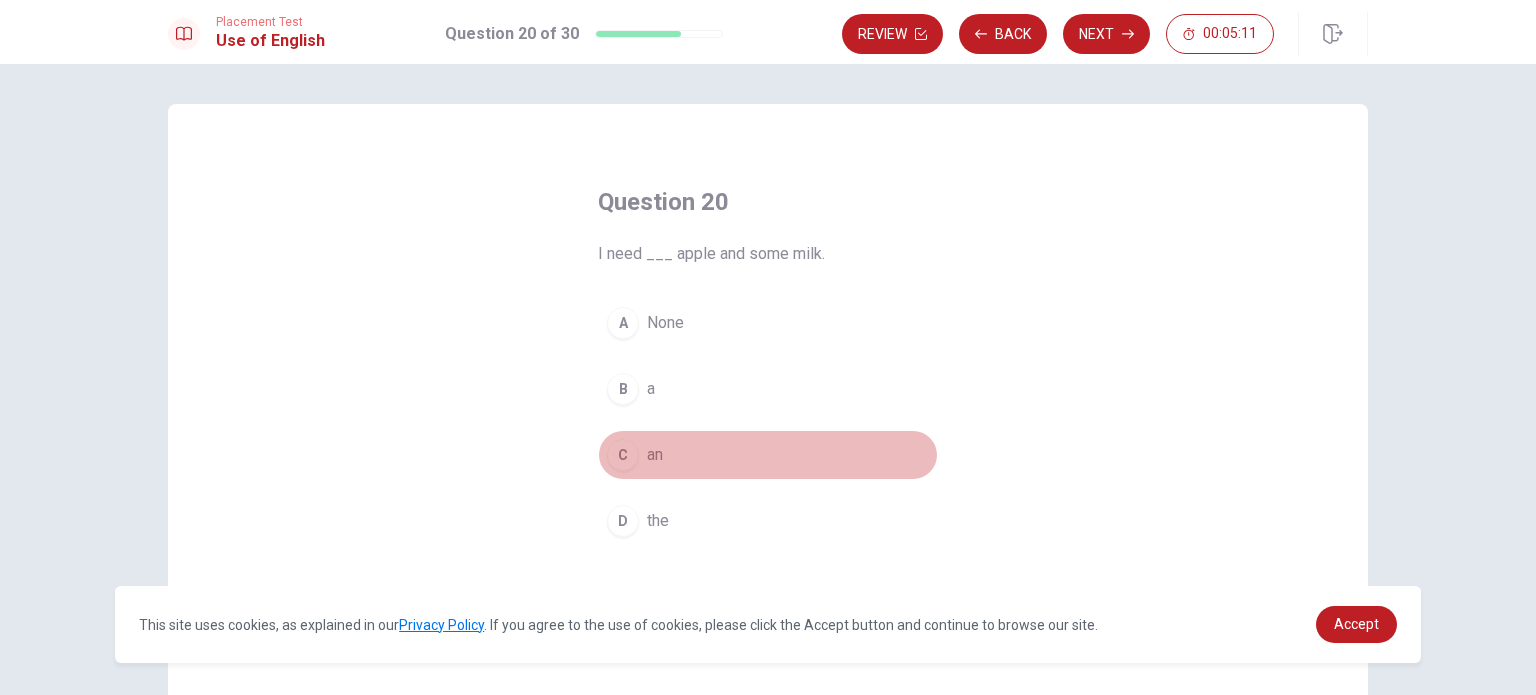 click on "an" at bounding box center [655, 455] 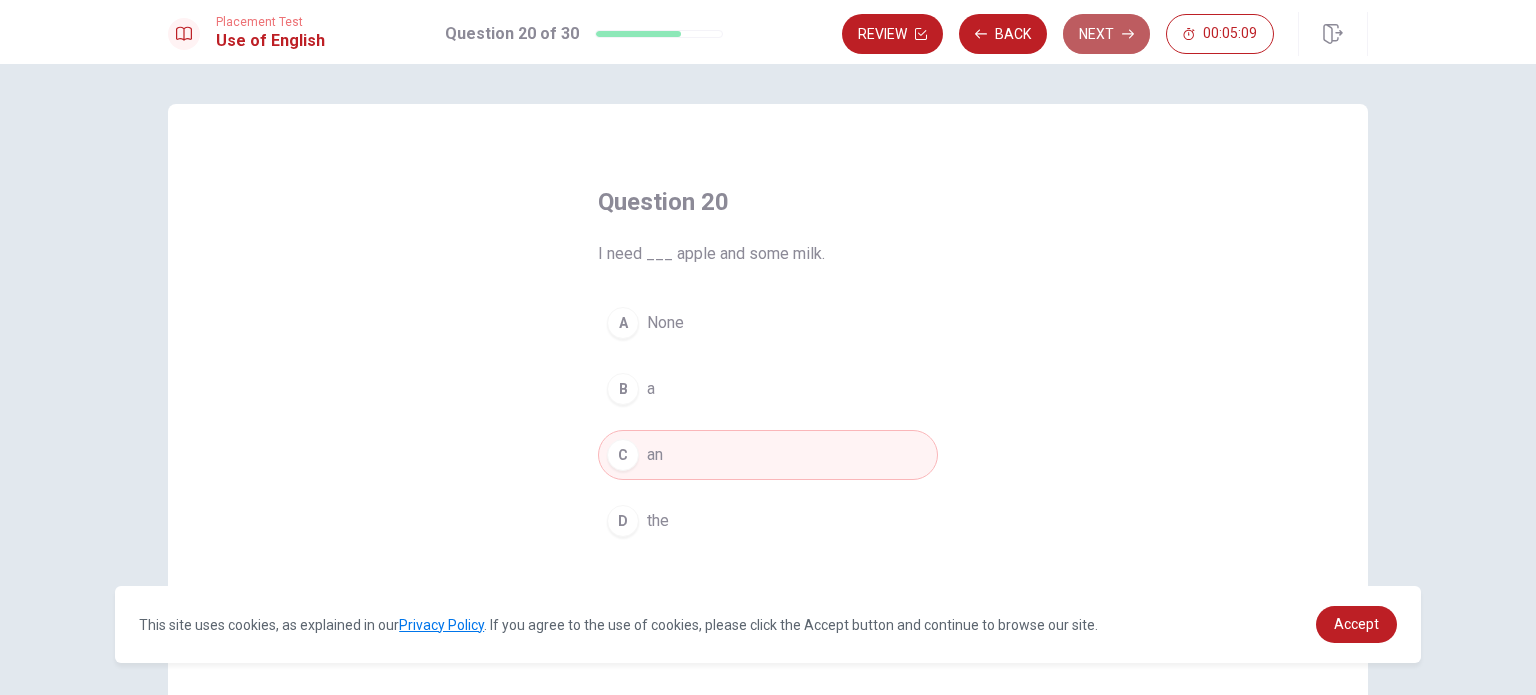 click on "Next" at bounding box center (1106, 34) 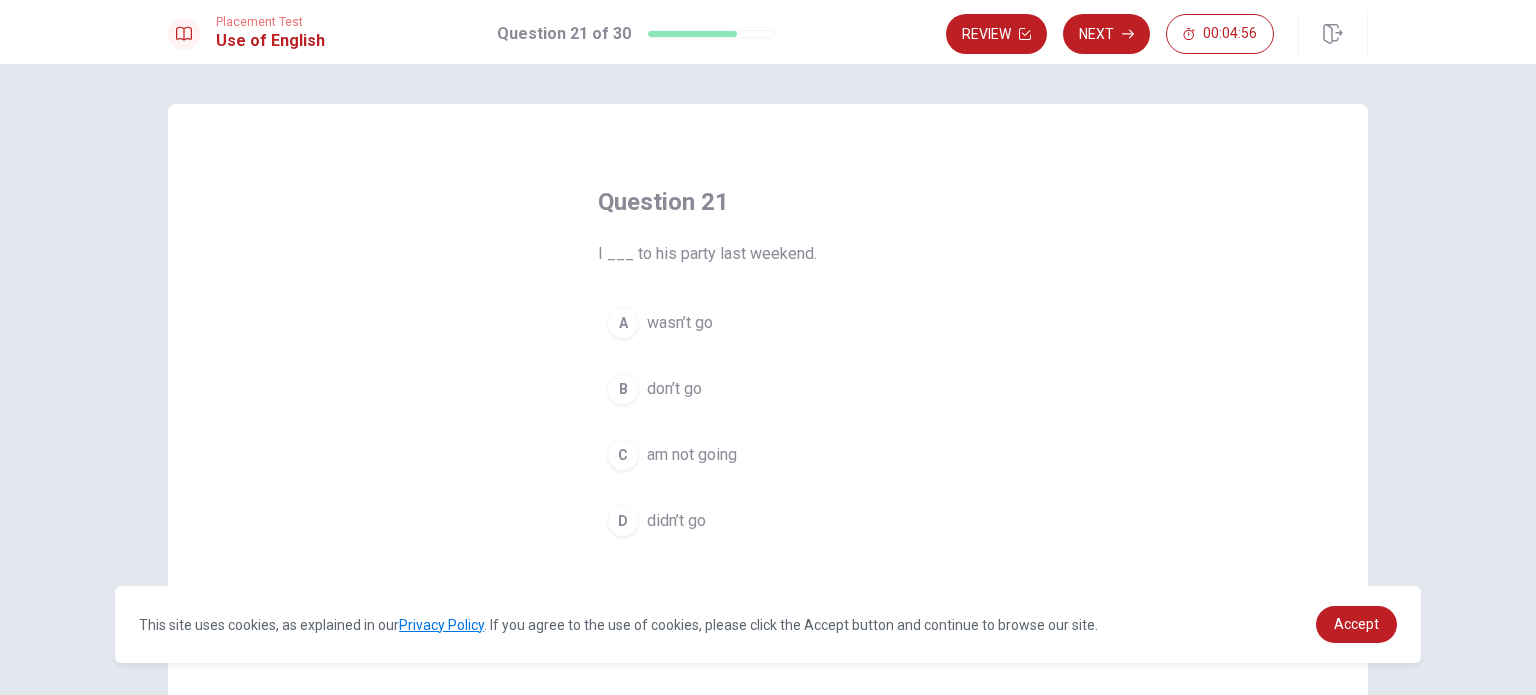 click on "am not going" at bounding box center [692, 455] 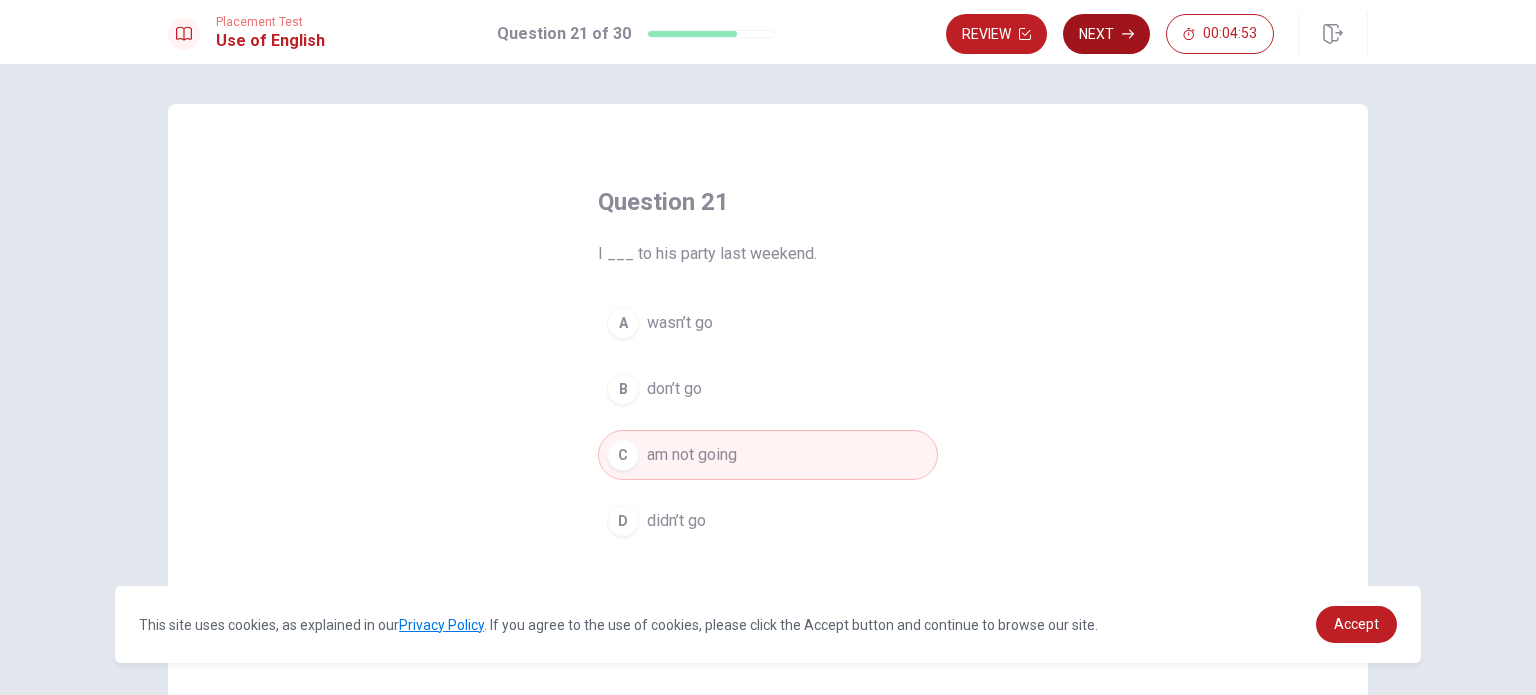 click on "Next" at bounding box center (1106, 34) 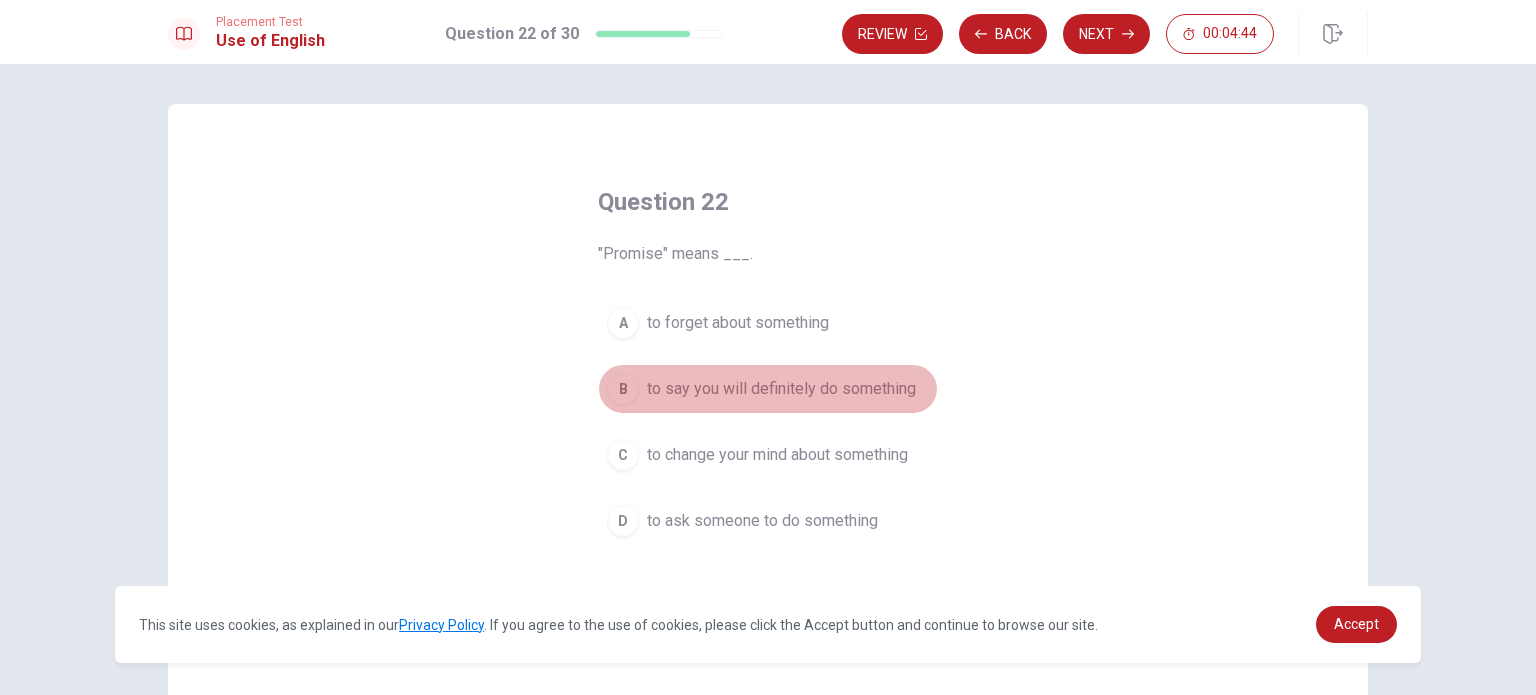 click on "to say you will definitely do something" at bounding box center [781, 389] 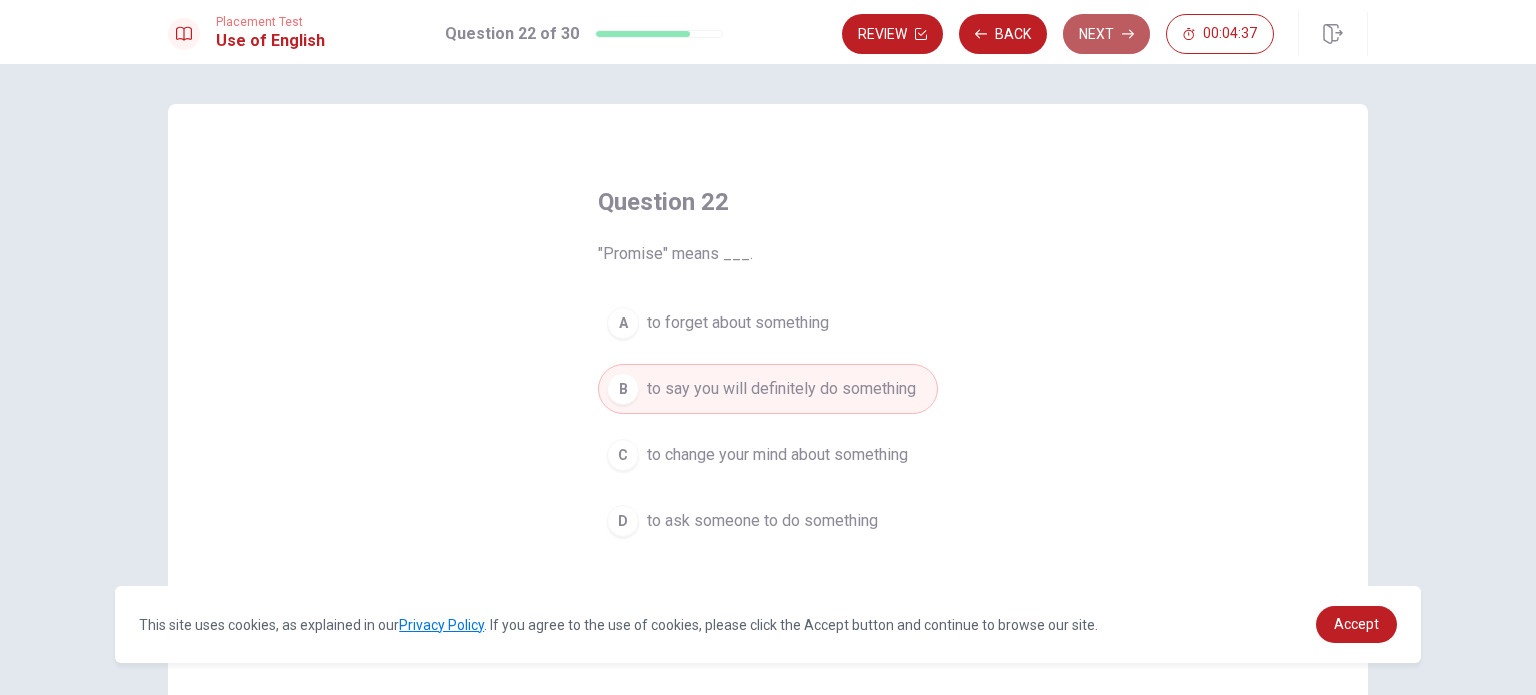 click on "Next" at bounding box center [1106, 34] 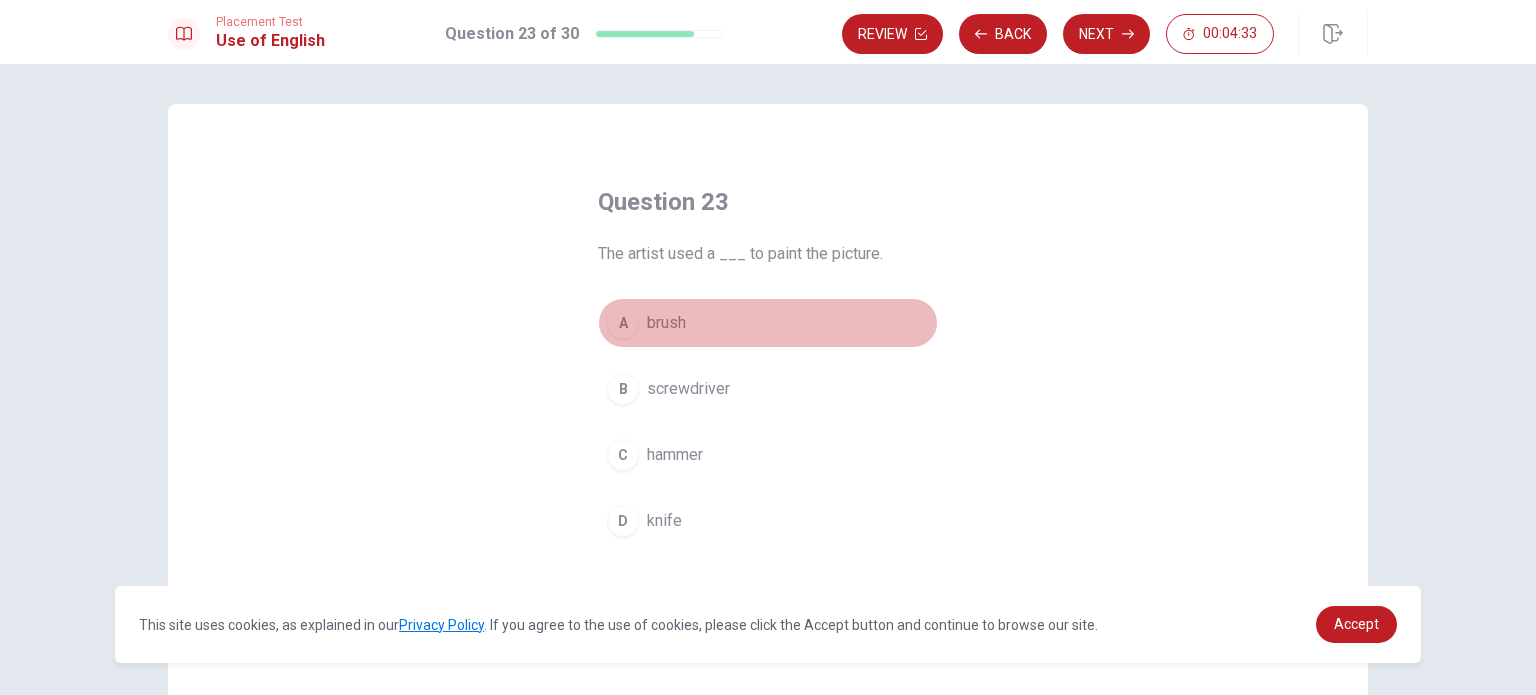 click on "A brush" at bounding box center [768, 323] 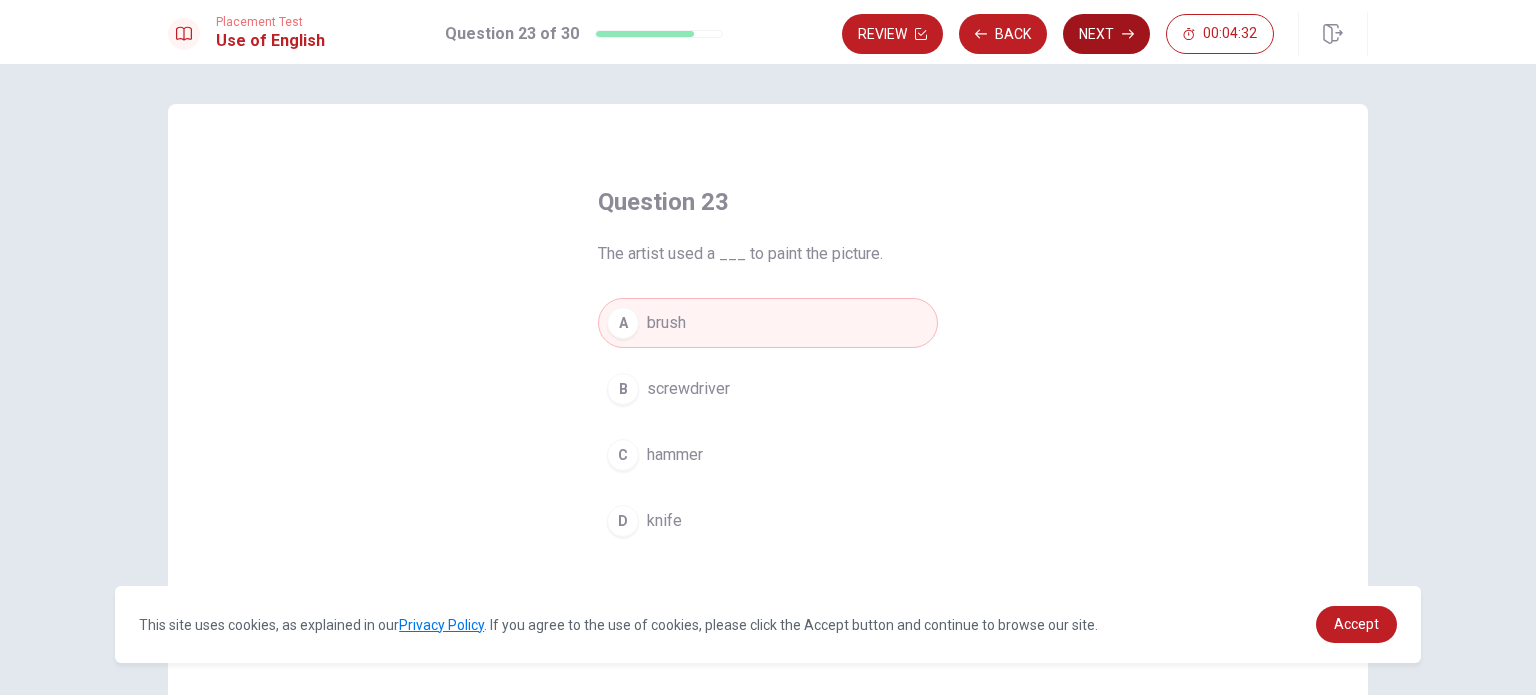 click on "Next" at bounding box center [1106, 34] 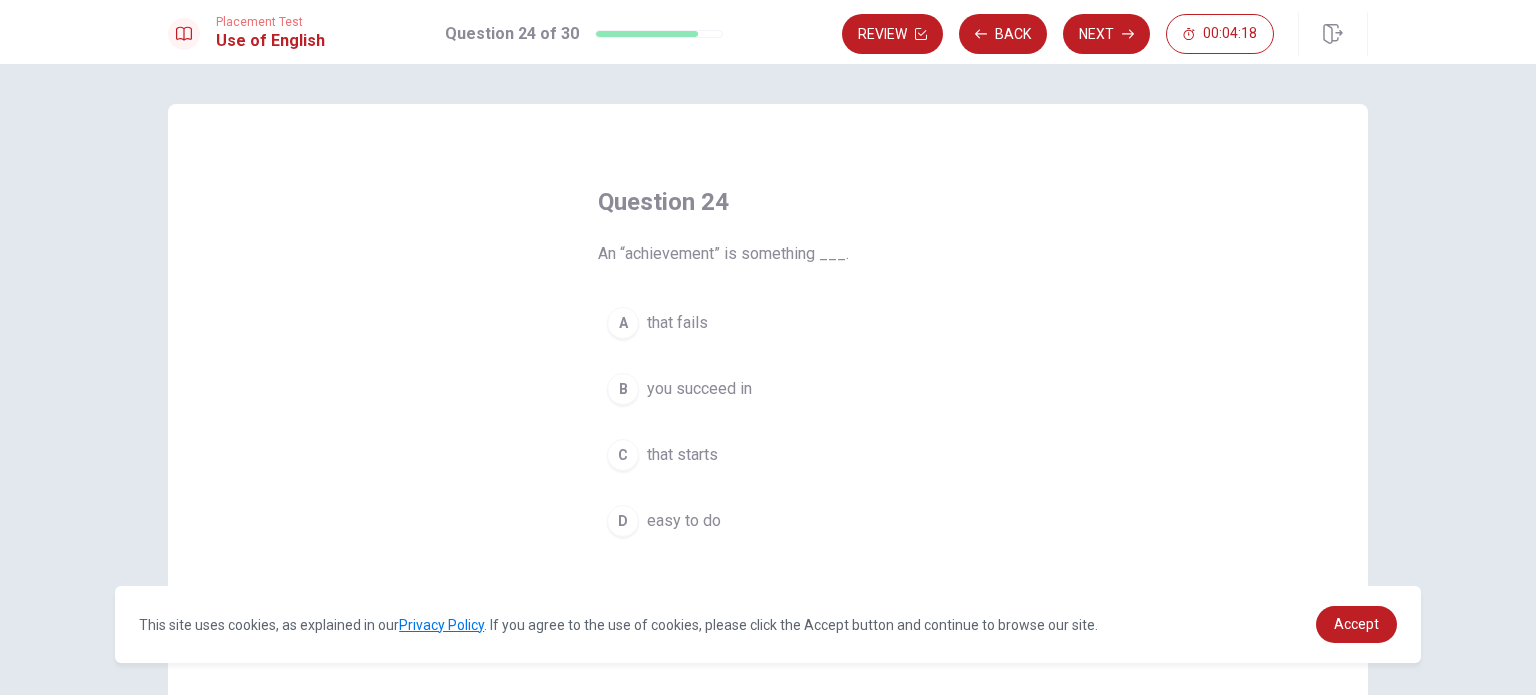 click on "easy to do" at bounding box center [684, 521] 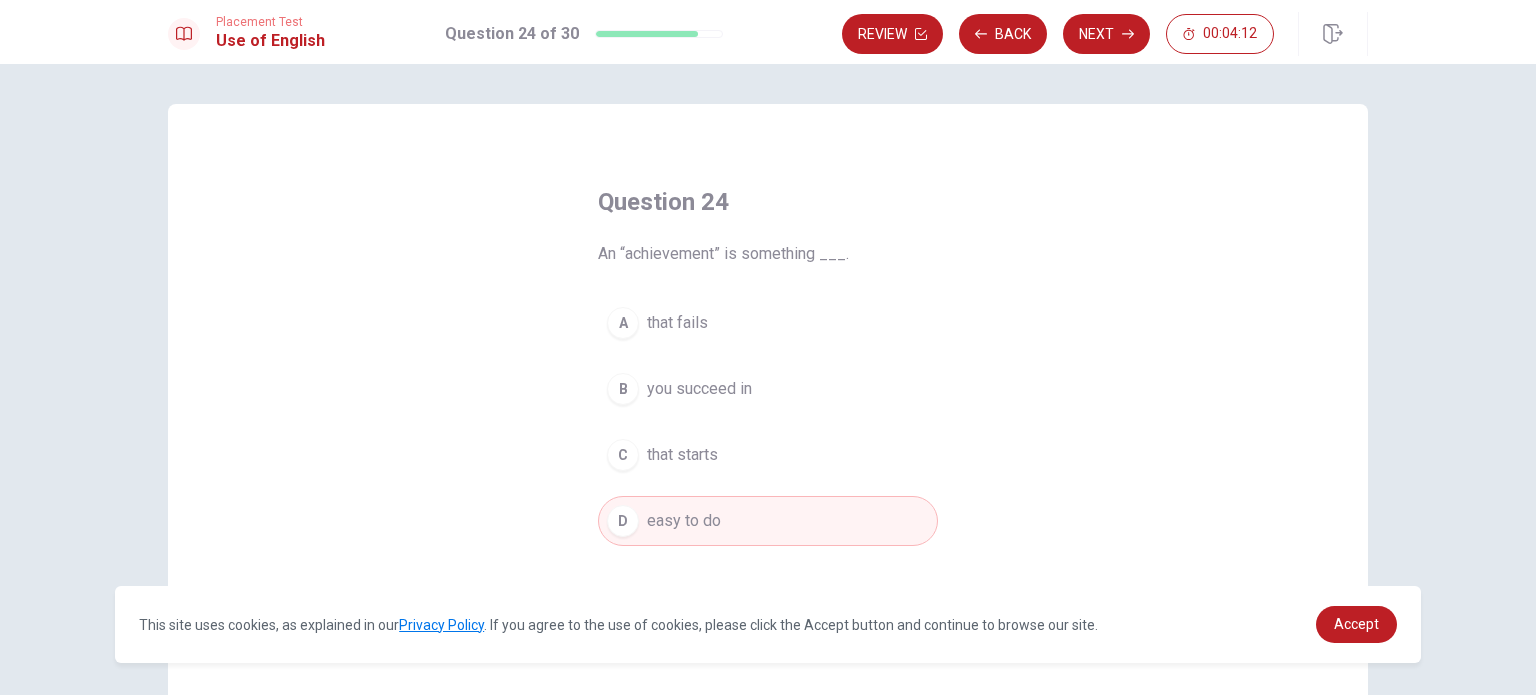drag, startPoint x: 621, startPoint y: 259, endPoint x: 658, endPoint y: 251, distance: 37.85499 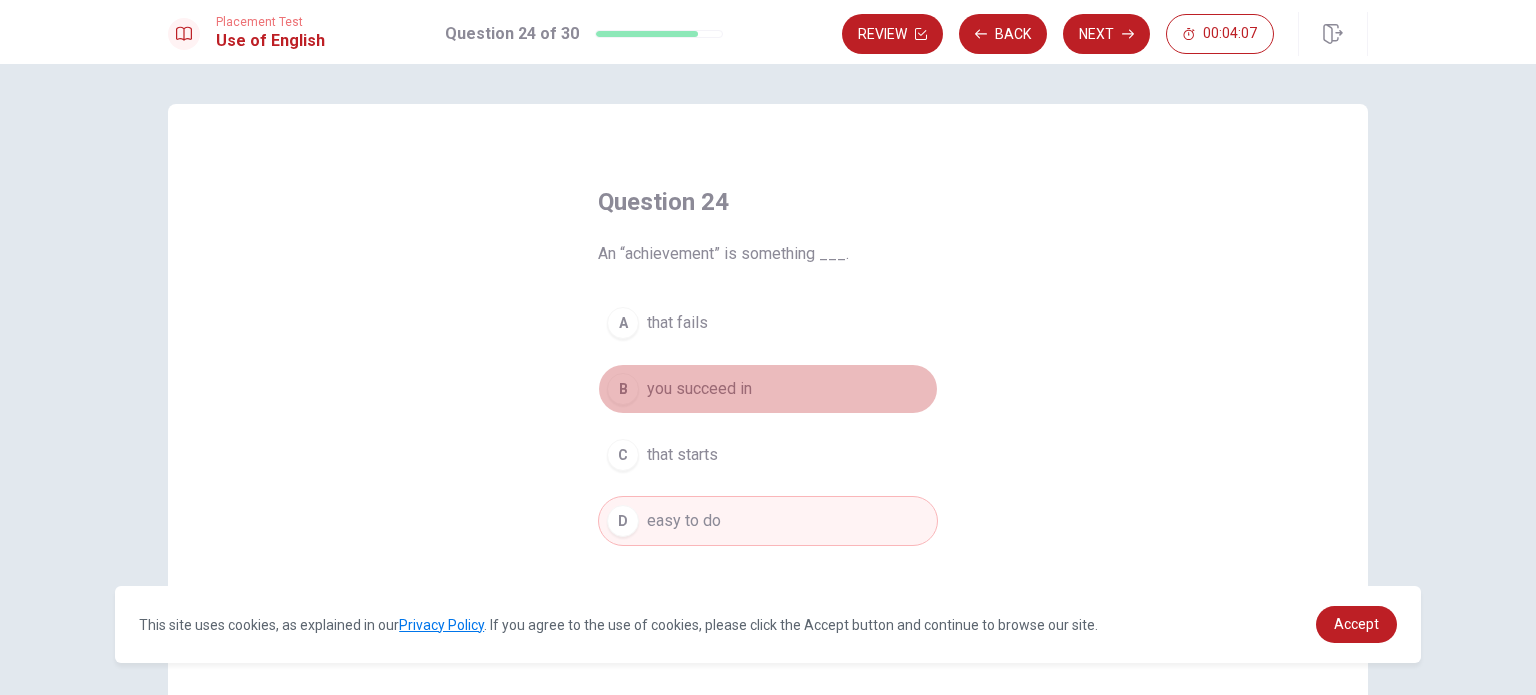 click on "you succeed in" at bounding box center [699, 389] 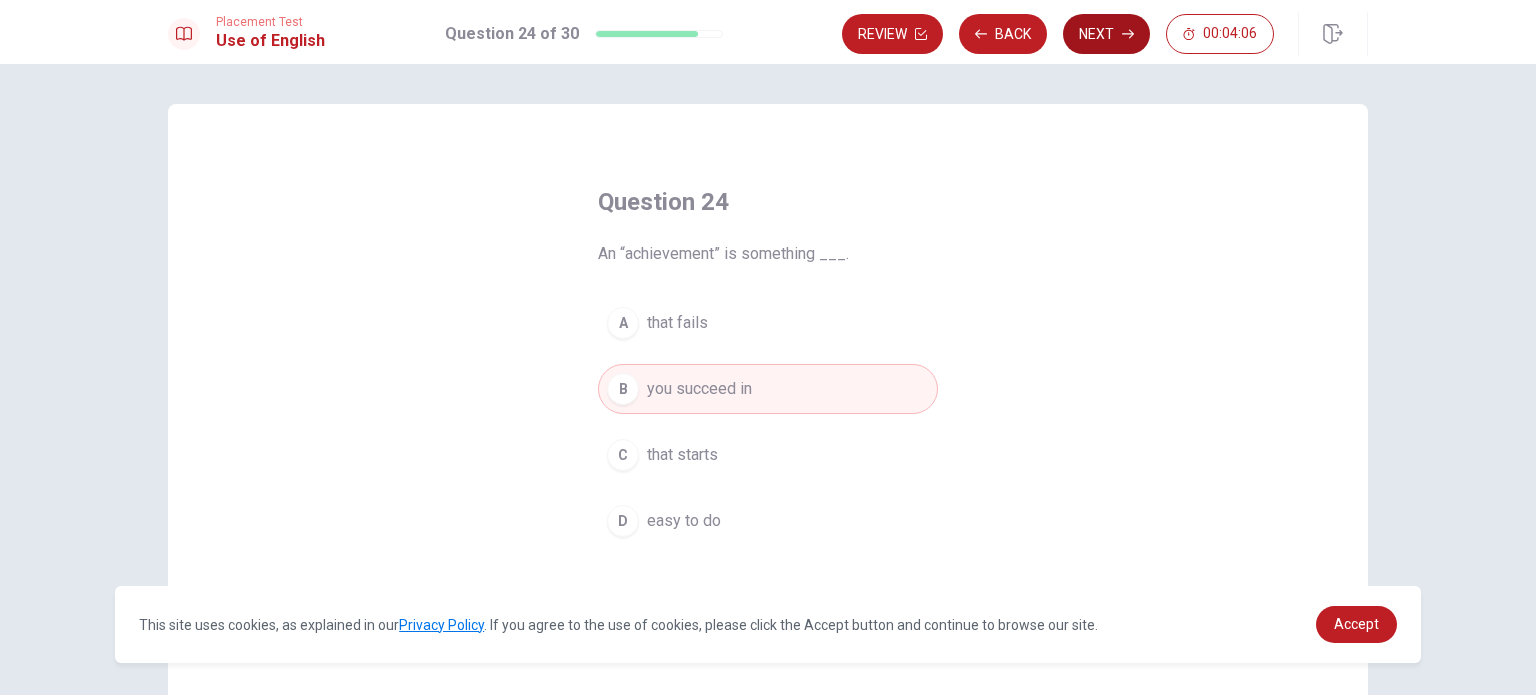 click on "Next" at bounding box center [1106, 34] 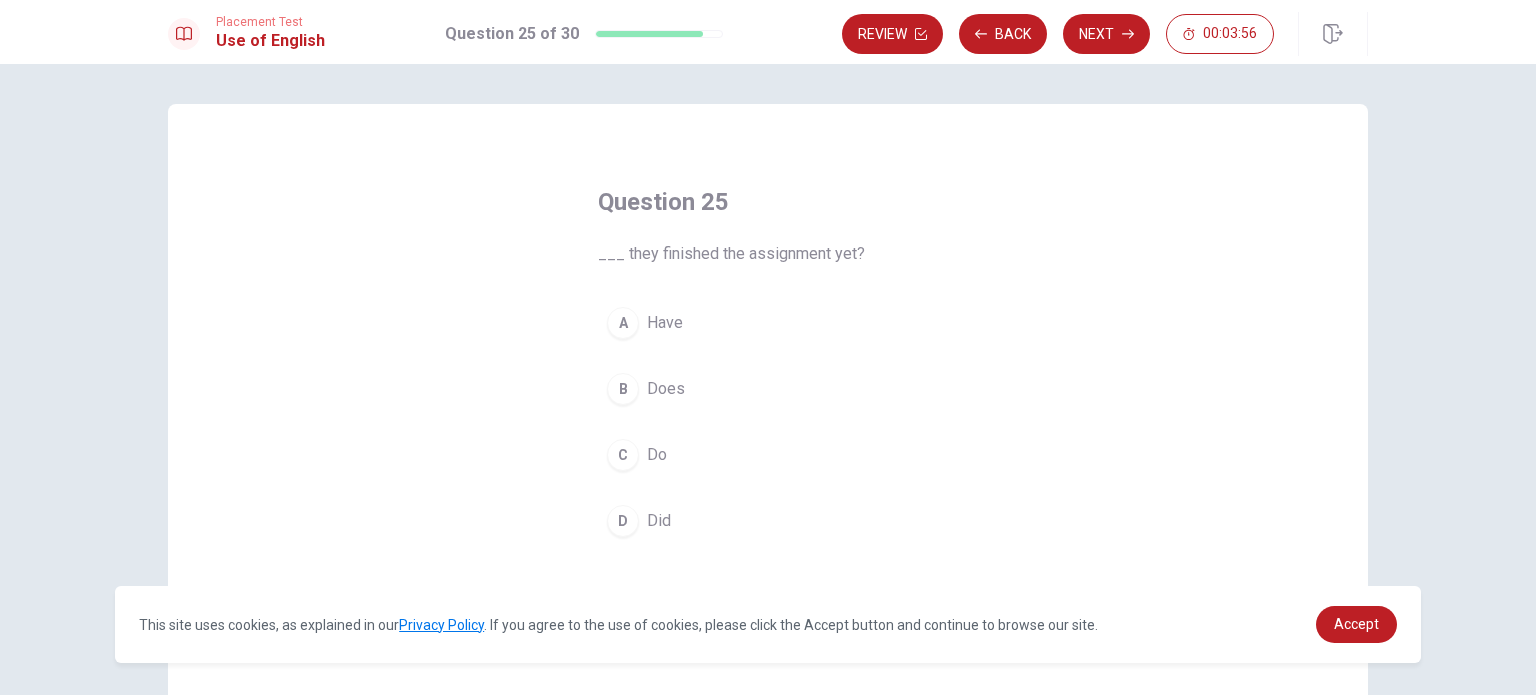 click on "A Have" at bounding box center (768, 323) 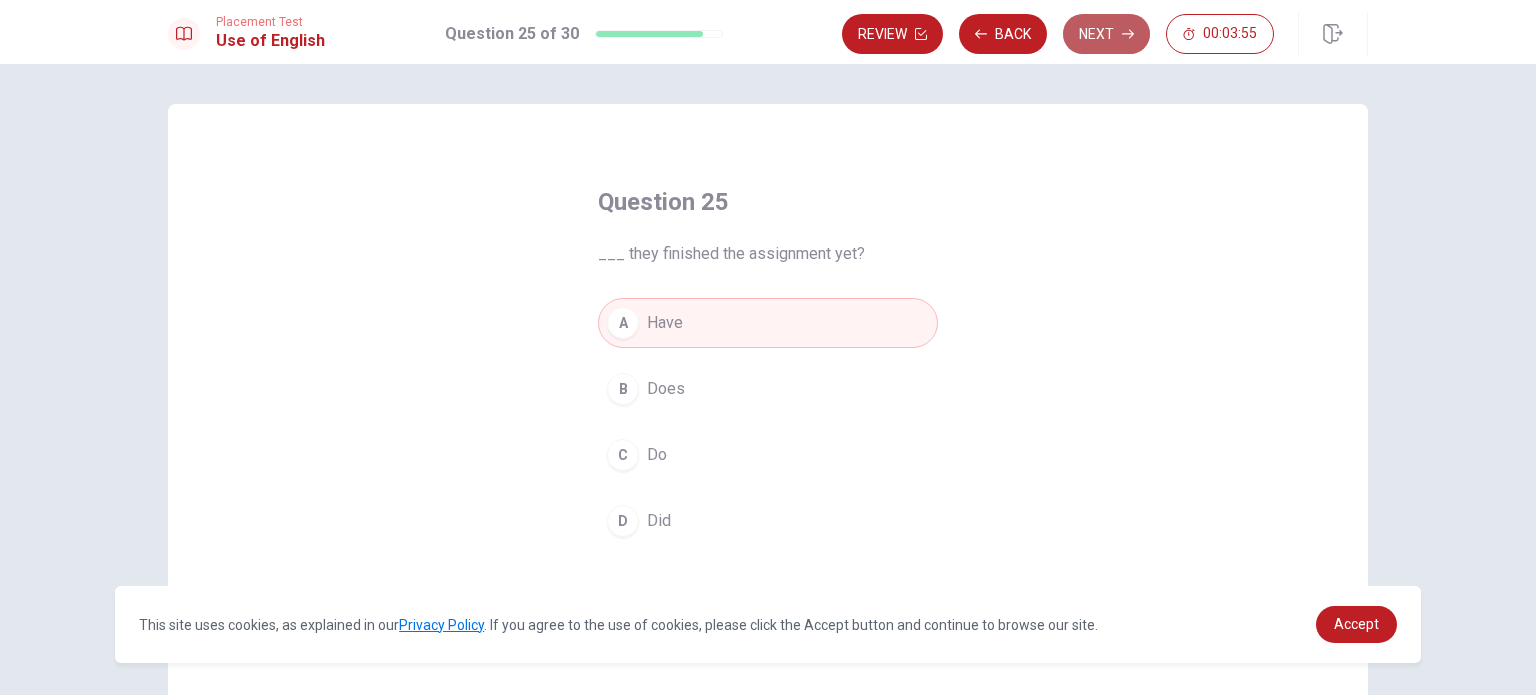 click on "Next" at bounding box center [1106, 34] 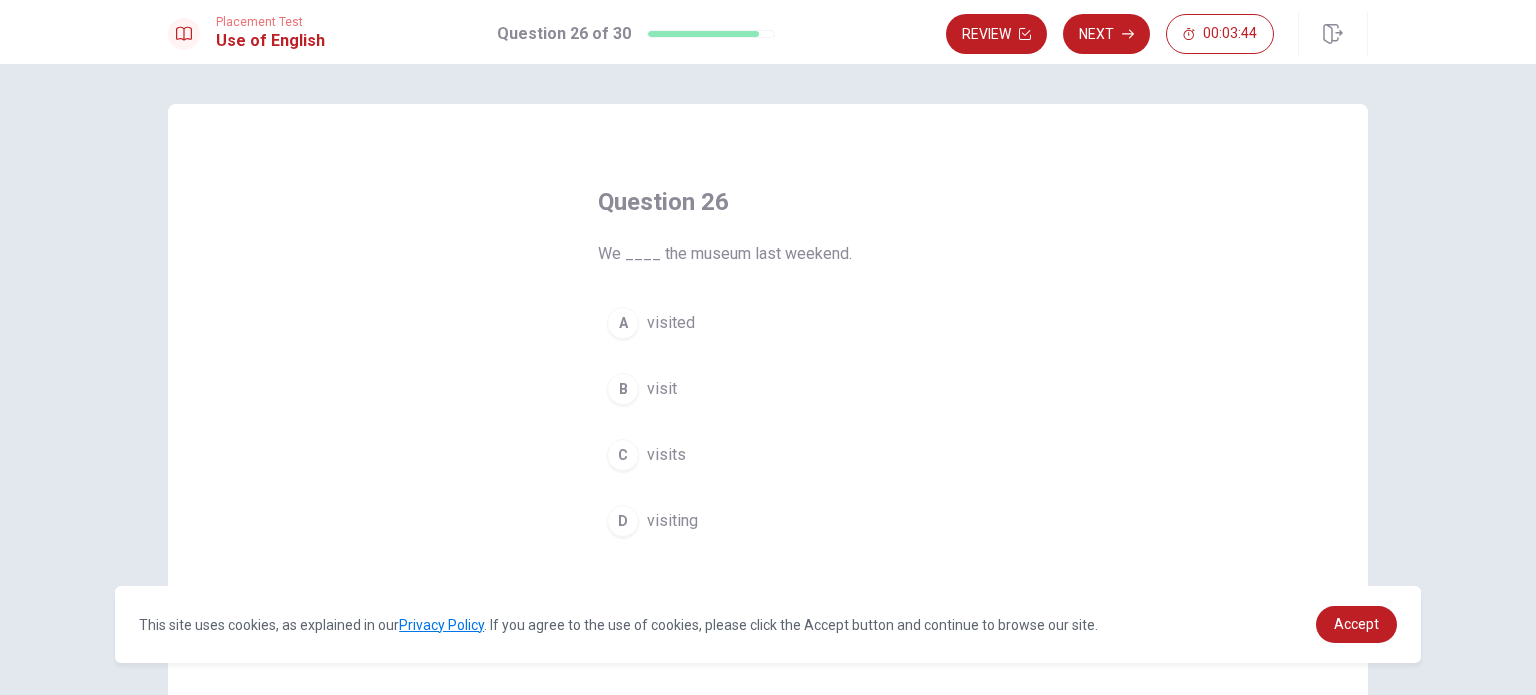 click on "visited" at bounding box center (671, 323) 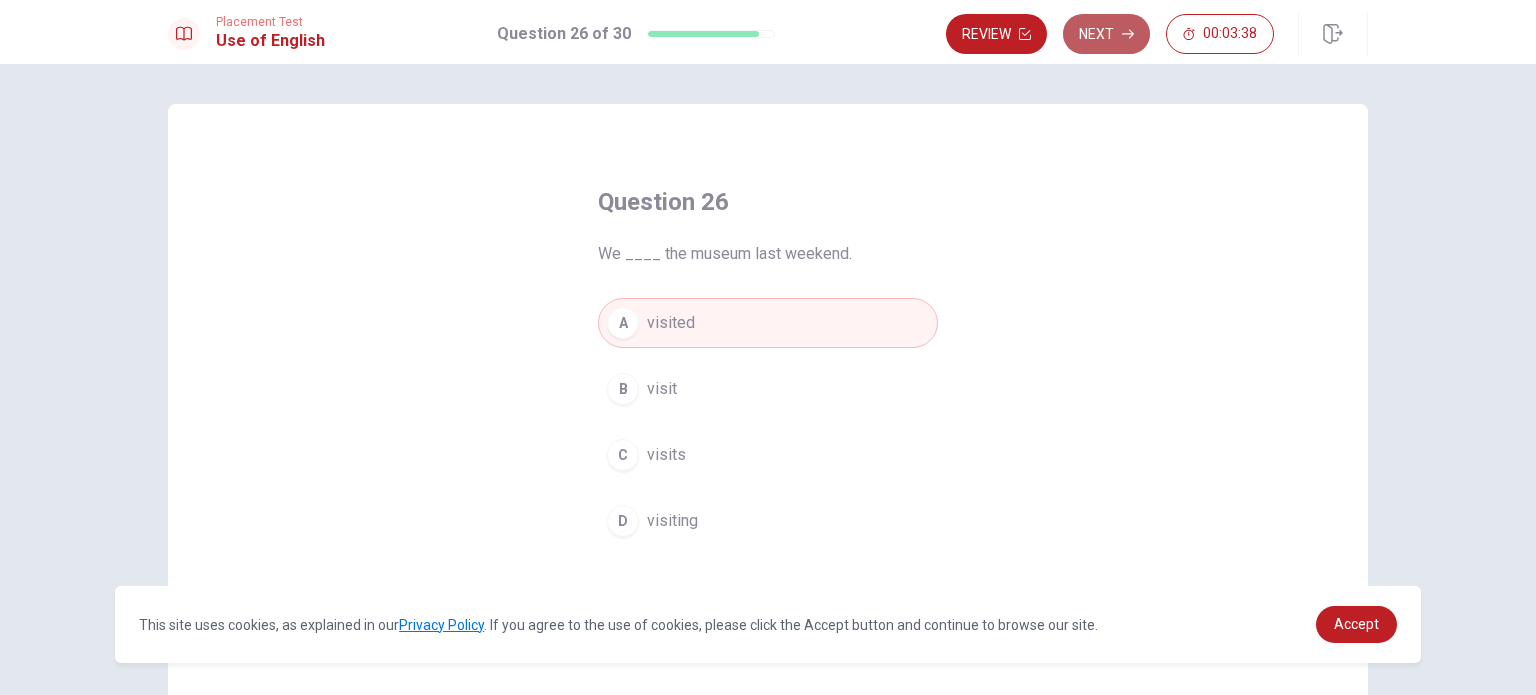 click on "Next" at bounding box center [1106, 34] 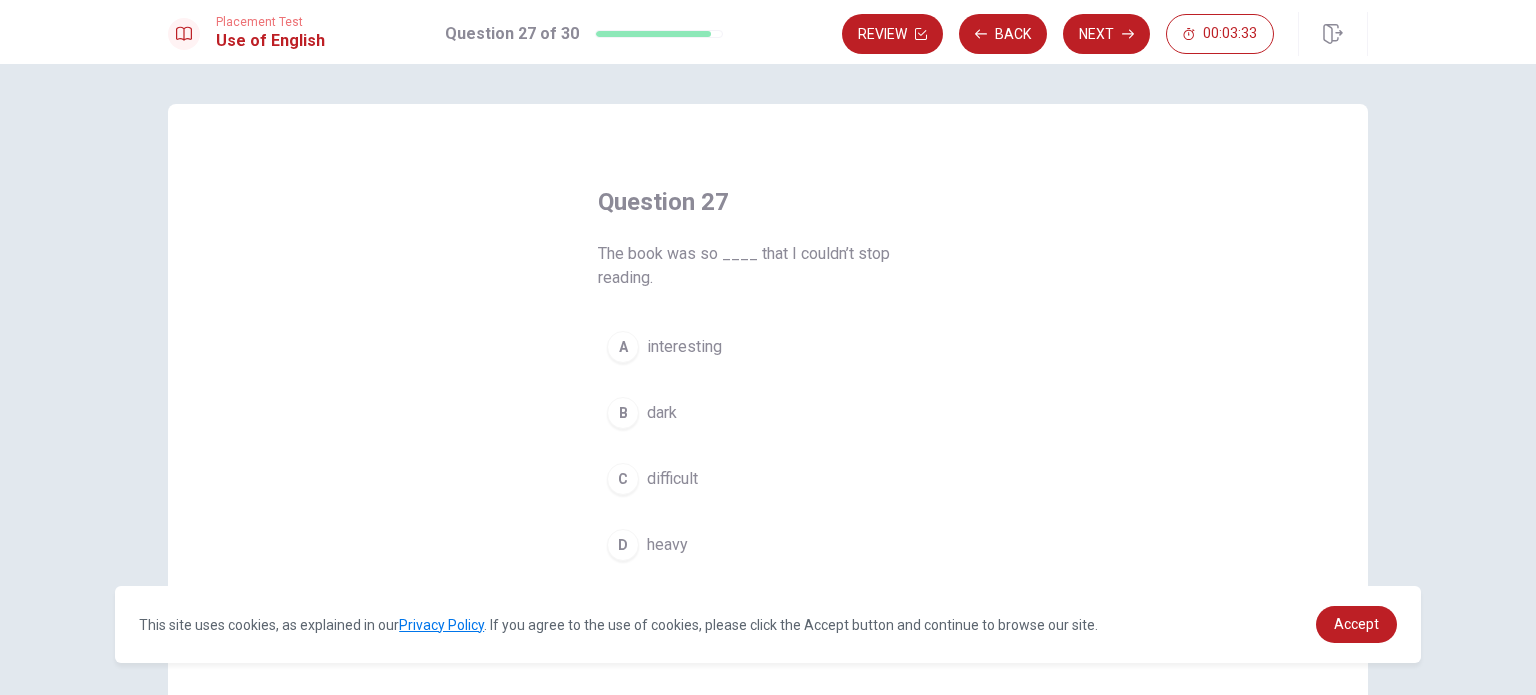 click on "interesting" at bounding box center [684, 347] 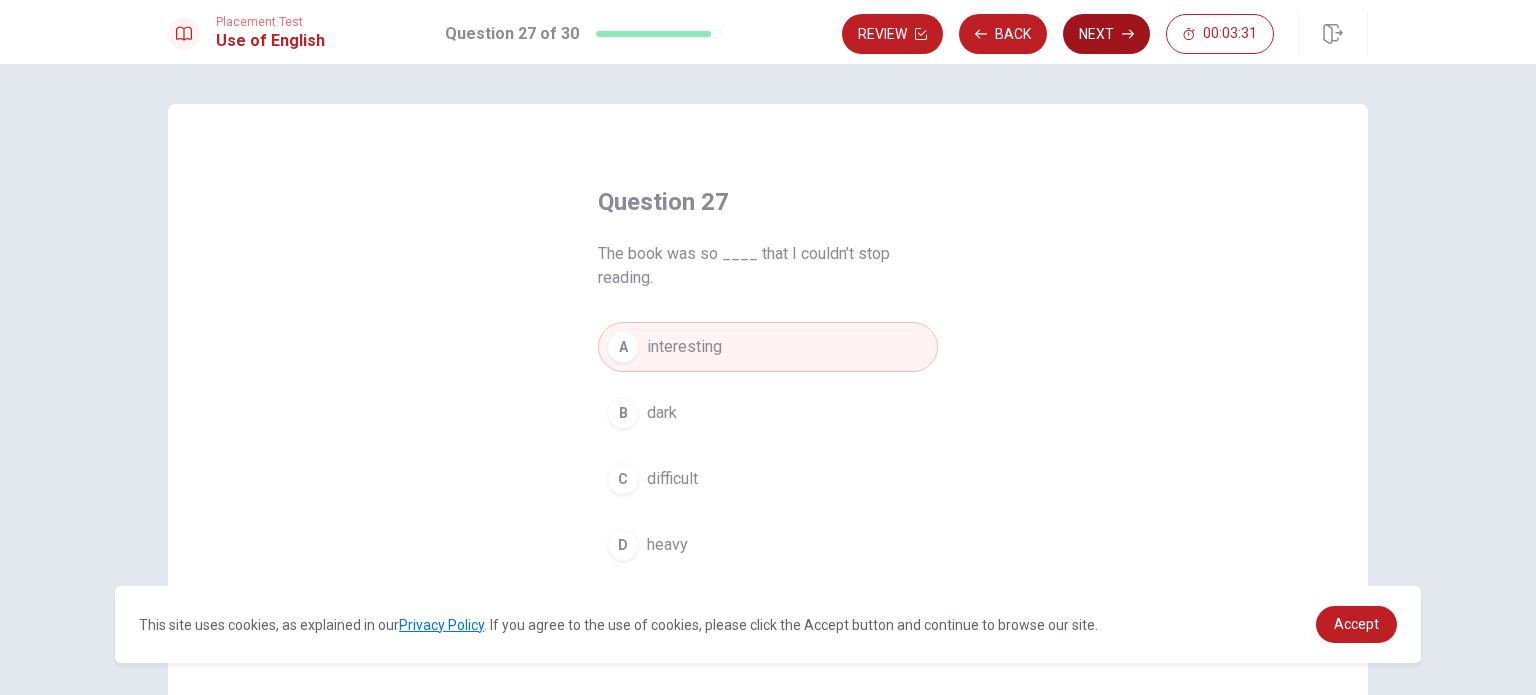 click on "Next" at bounding box center [1106, 34] 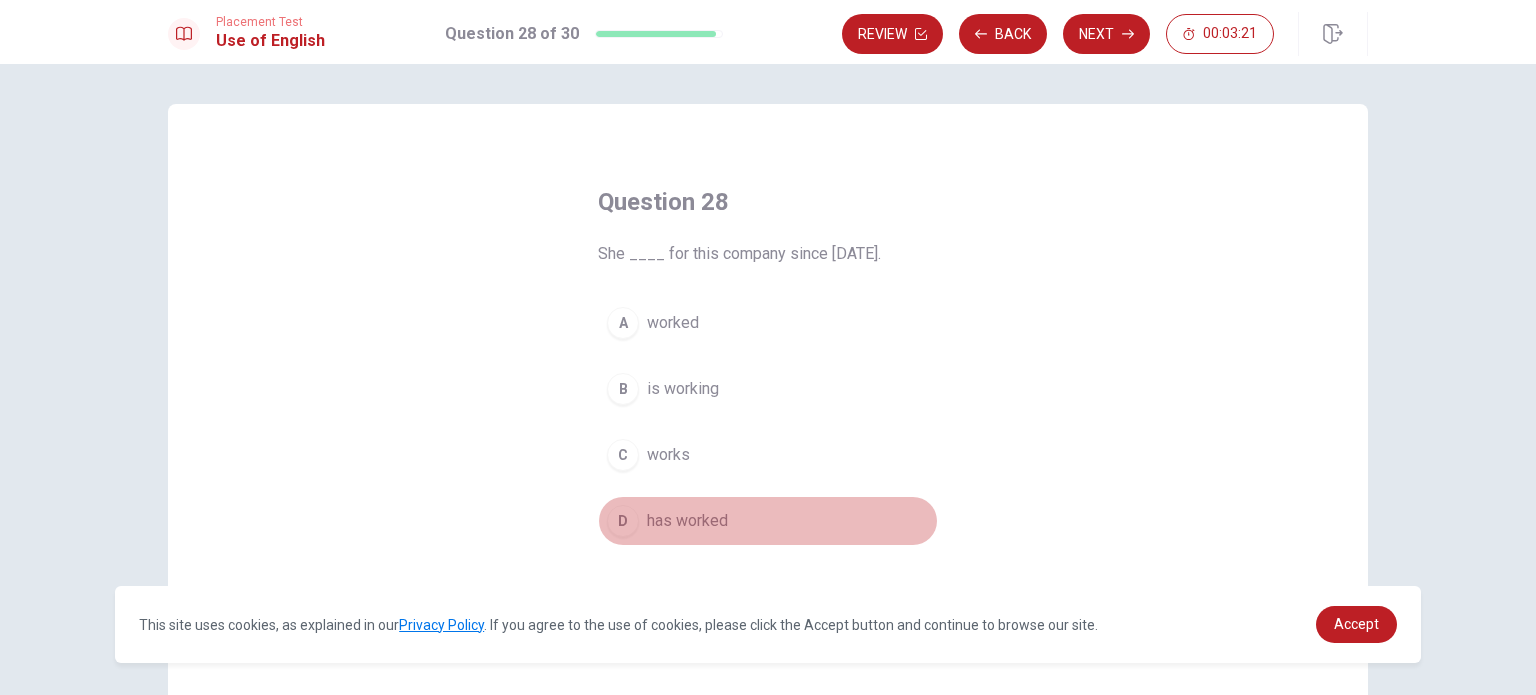 click on "has worked" at bounding box center (687, 521) 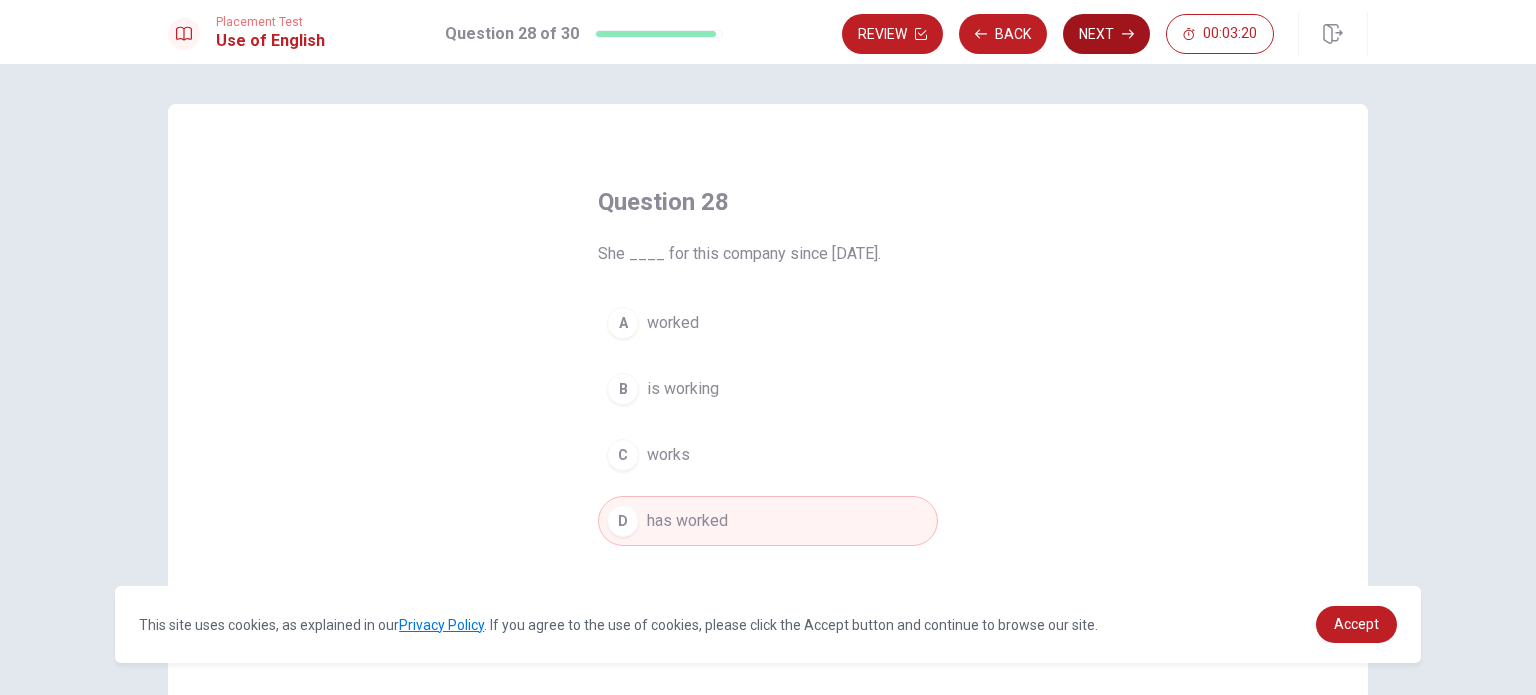 click on "Next" at bounding box center (1106, 34) 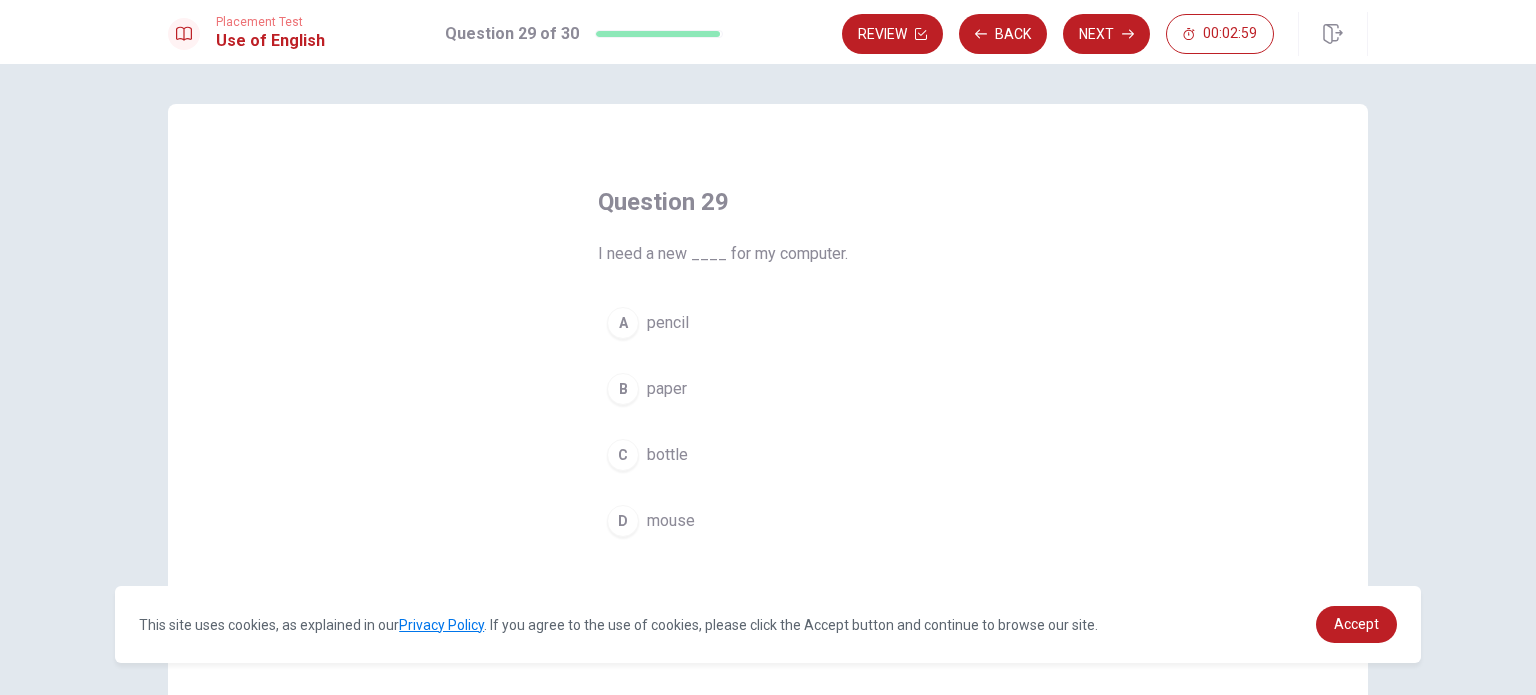 click on "paper" at bounding box center (667, 389) 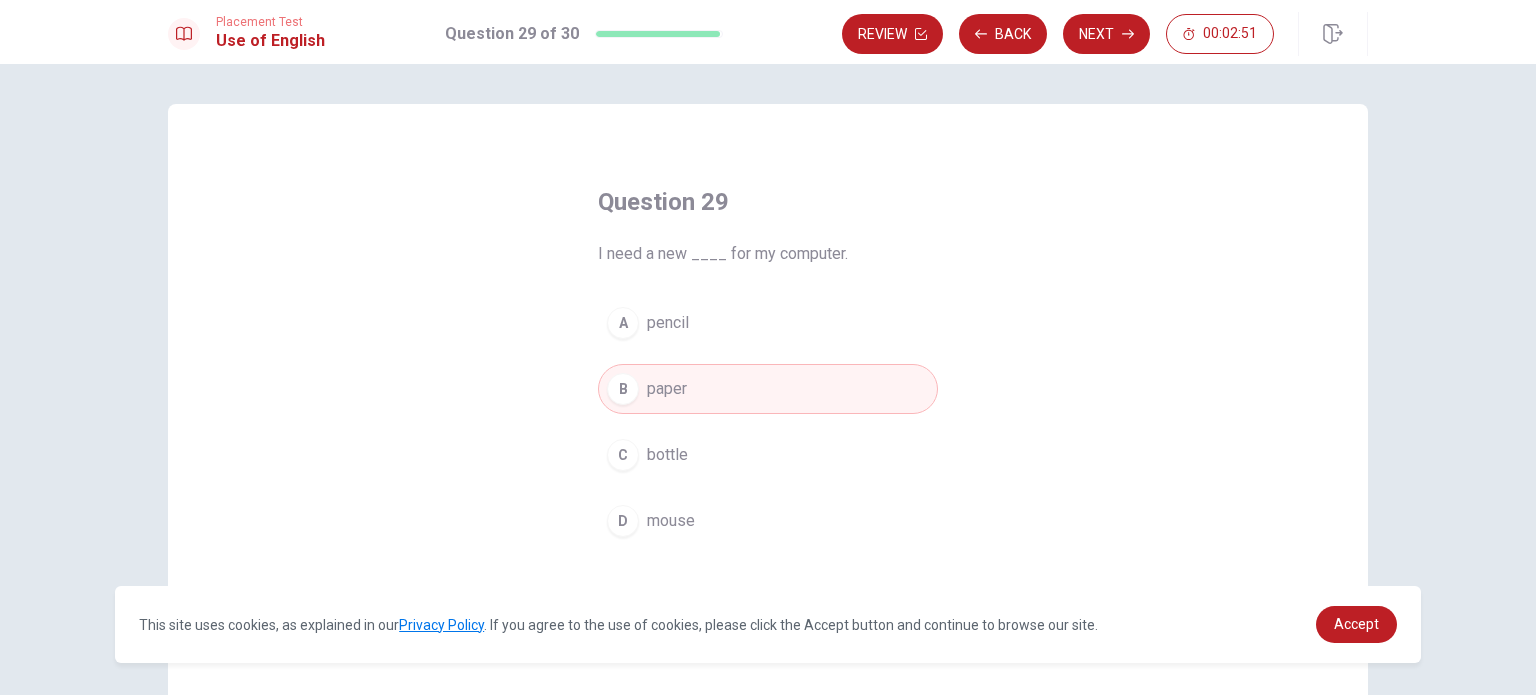 click on "D" at bounding box center [623, 521] 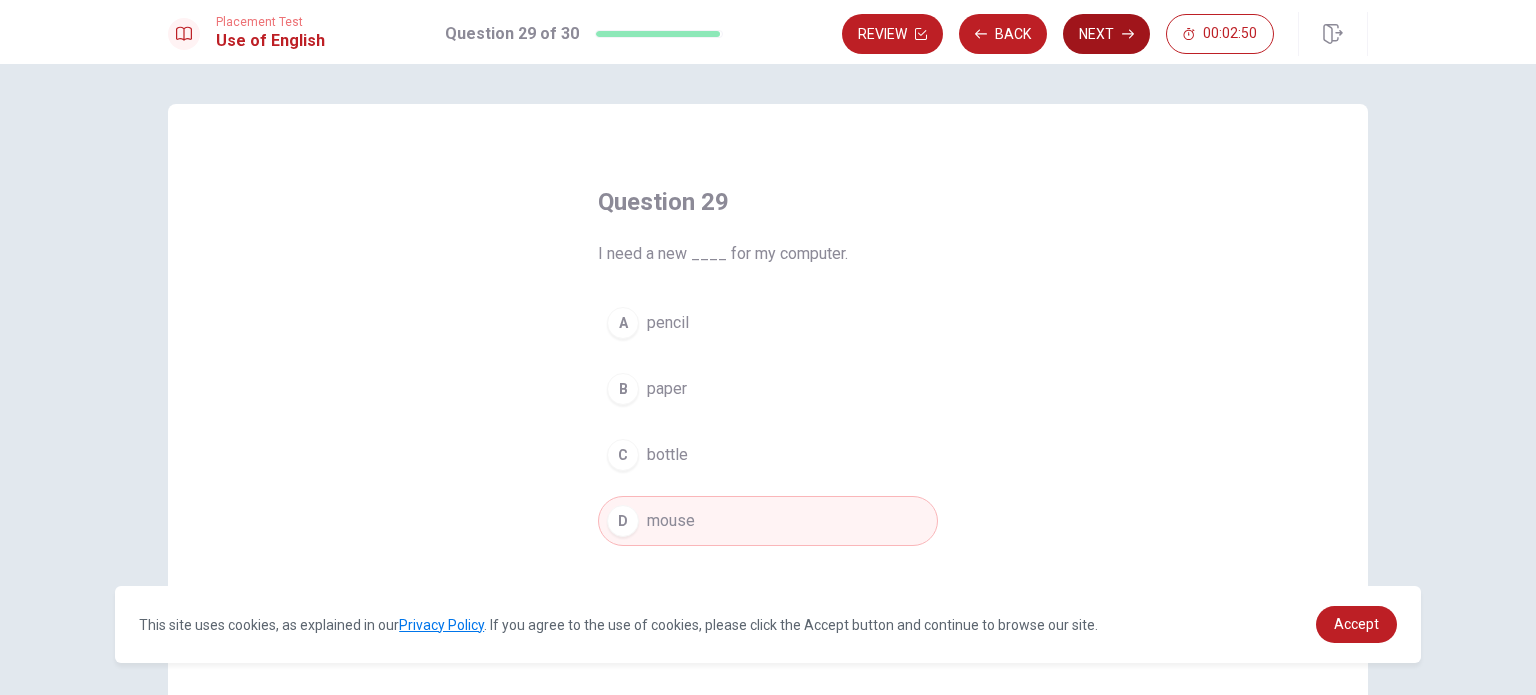 click on "Next" at bounding box center (1106, 34) 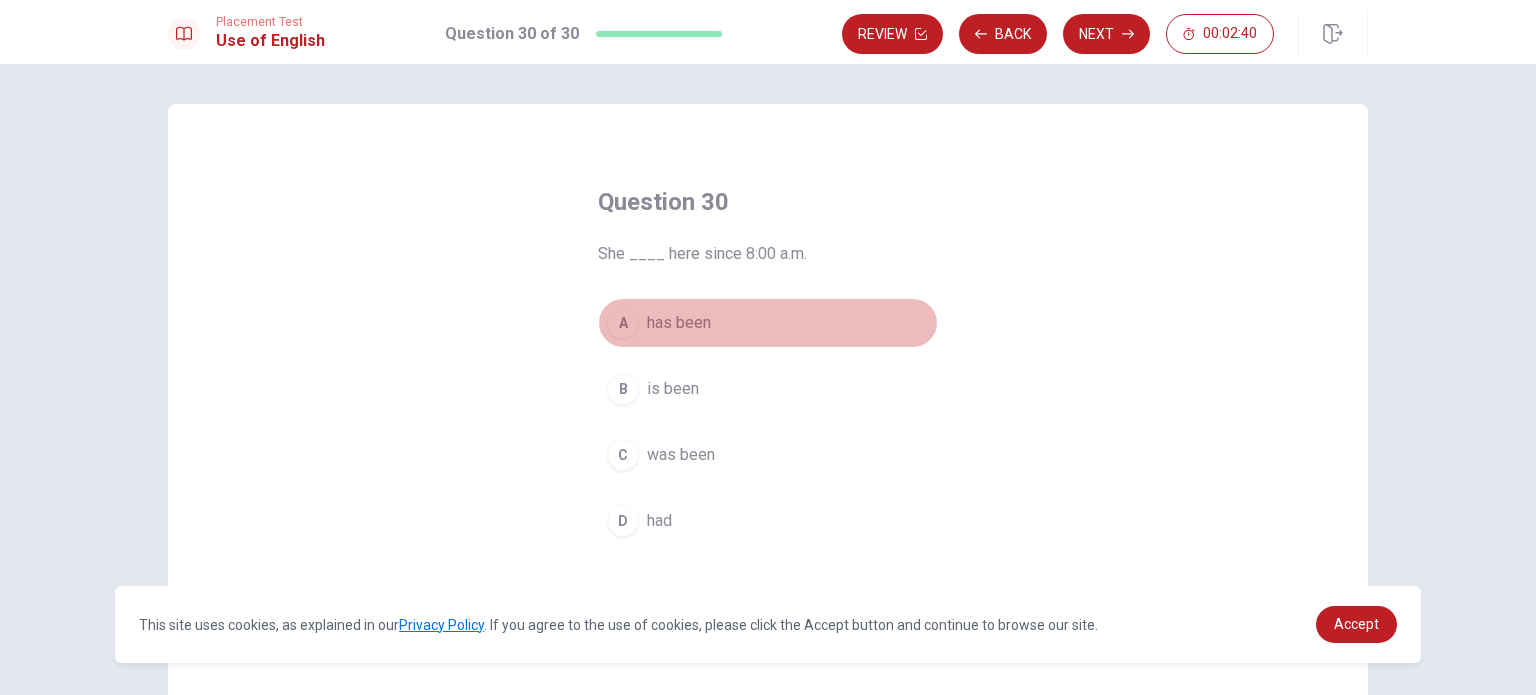 click on "has been" at bounding box center (679, 323) 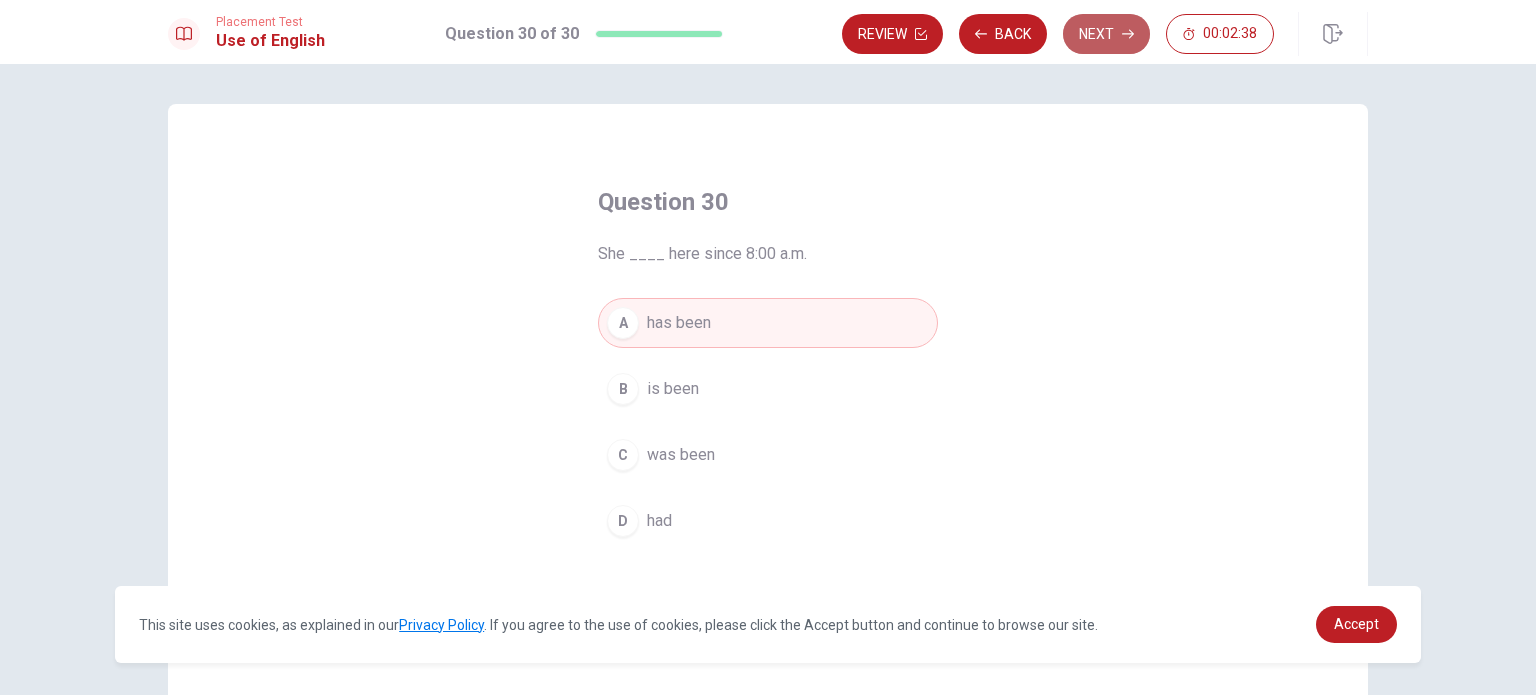 click on "Next" at bounding box center (1106, 34) 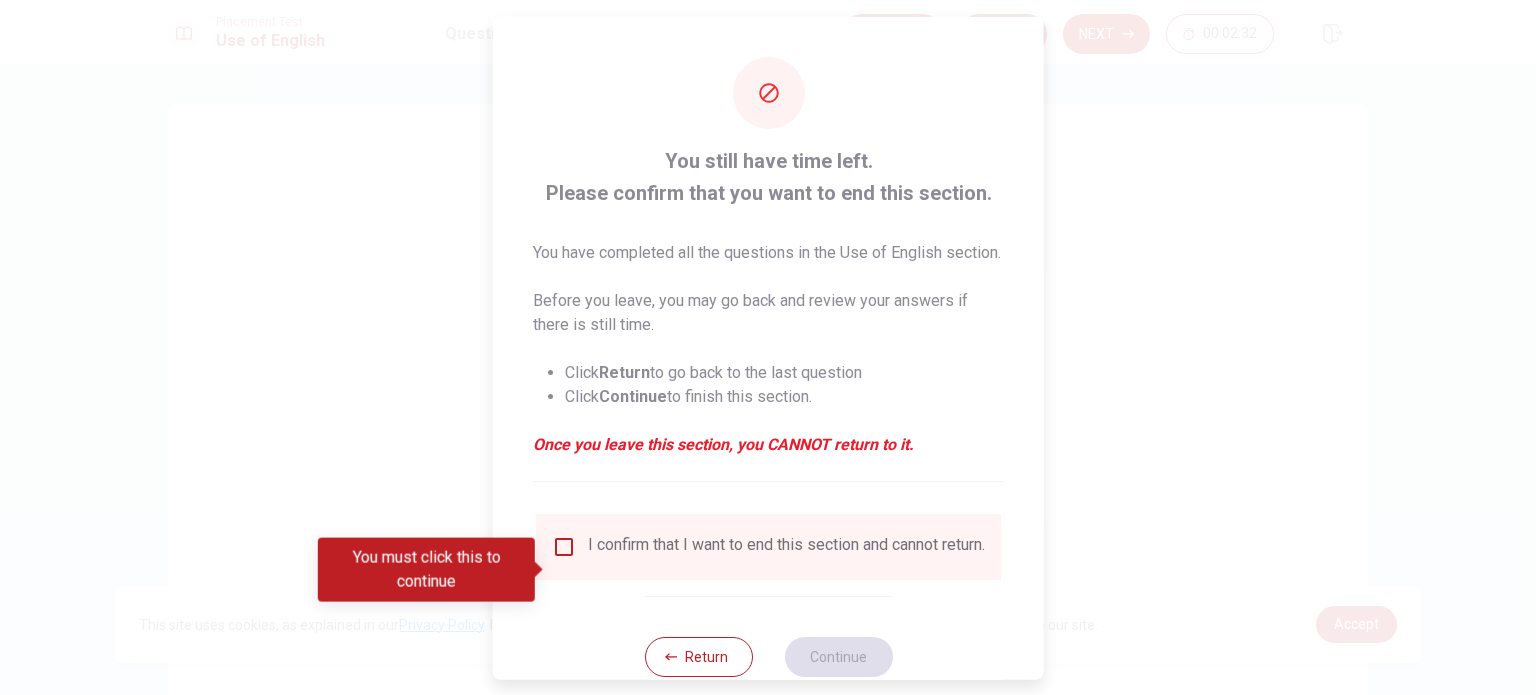 click at bounding box center [768, 347] 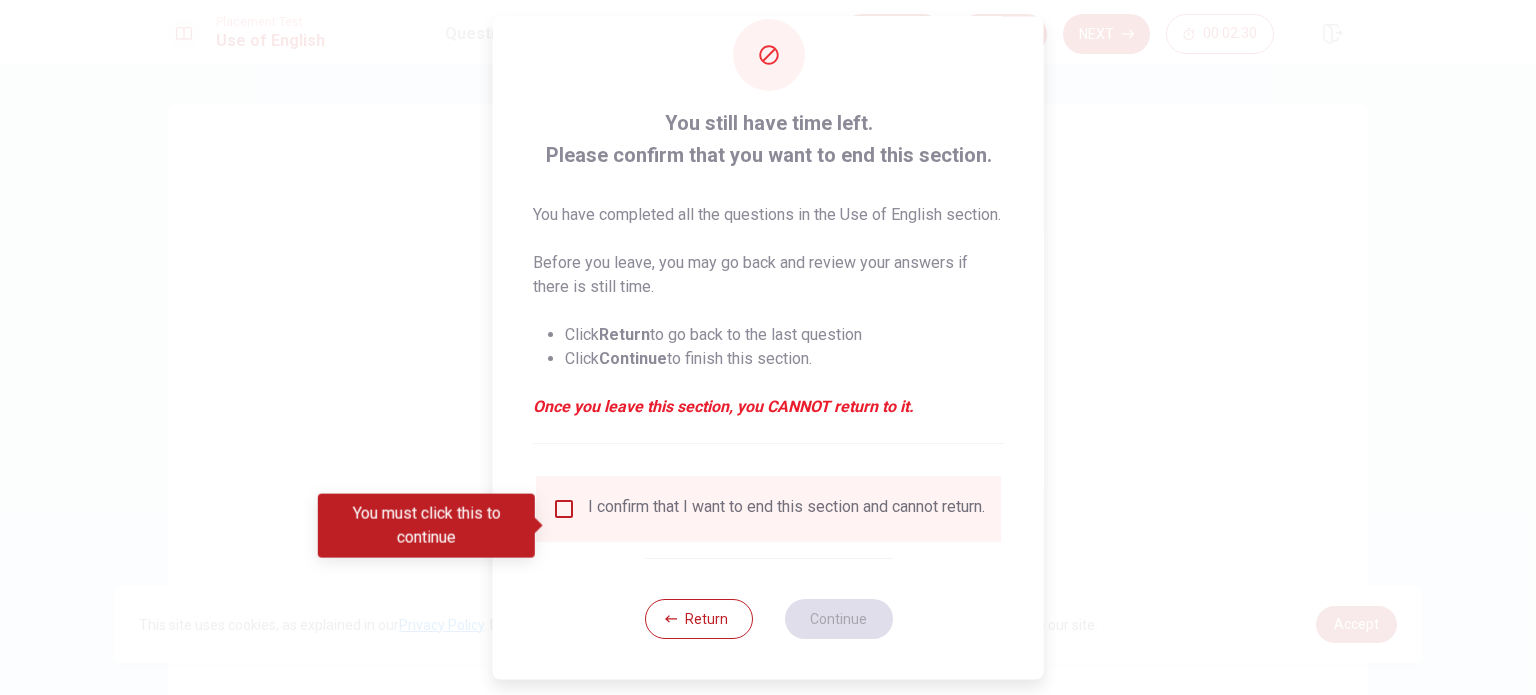 scroll, scrollTop: 74, scrollLeft: 0, axis: vertical 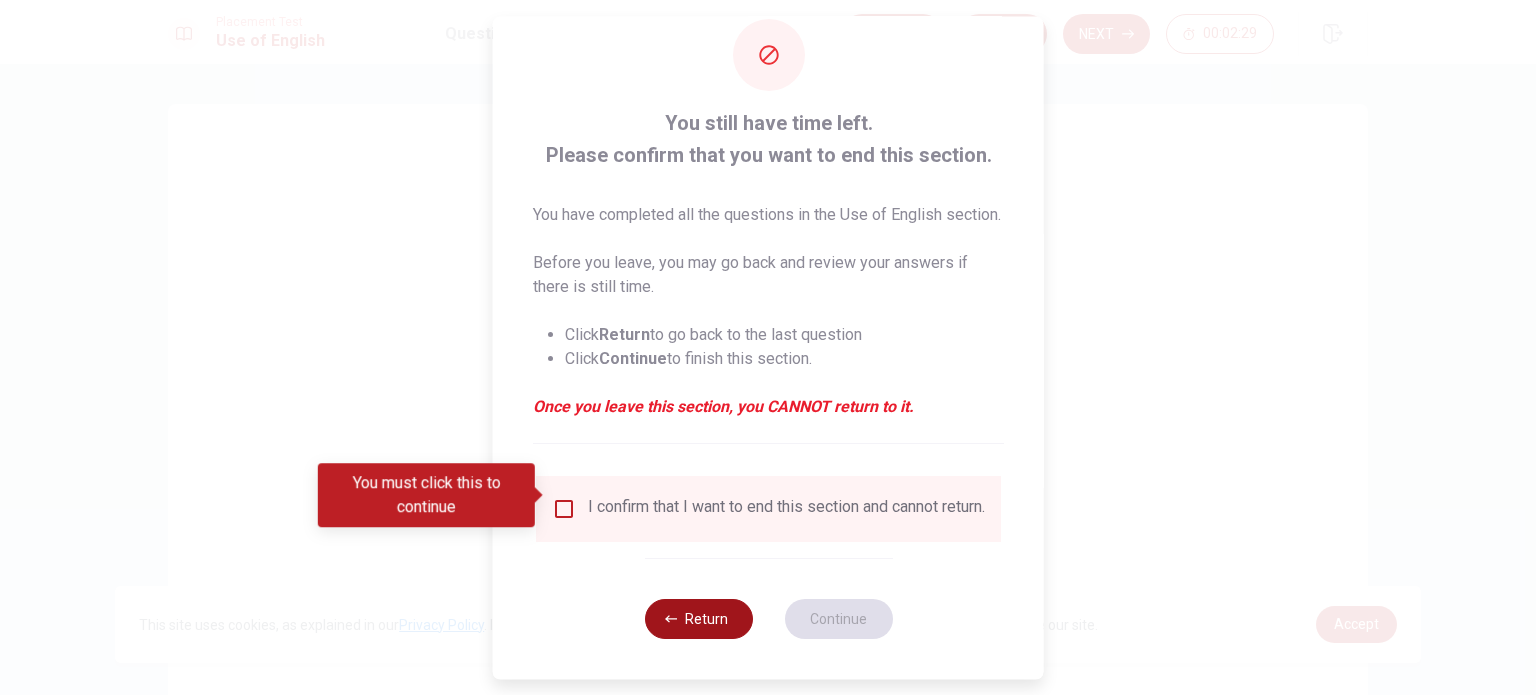 click 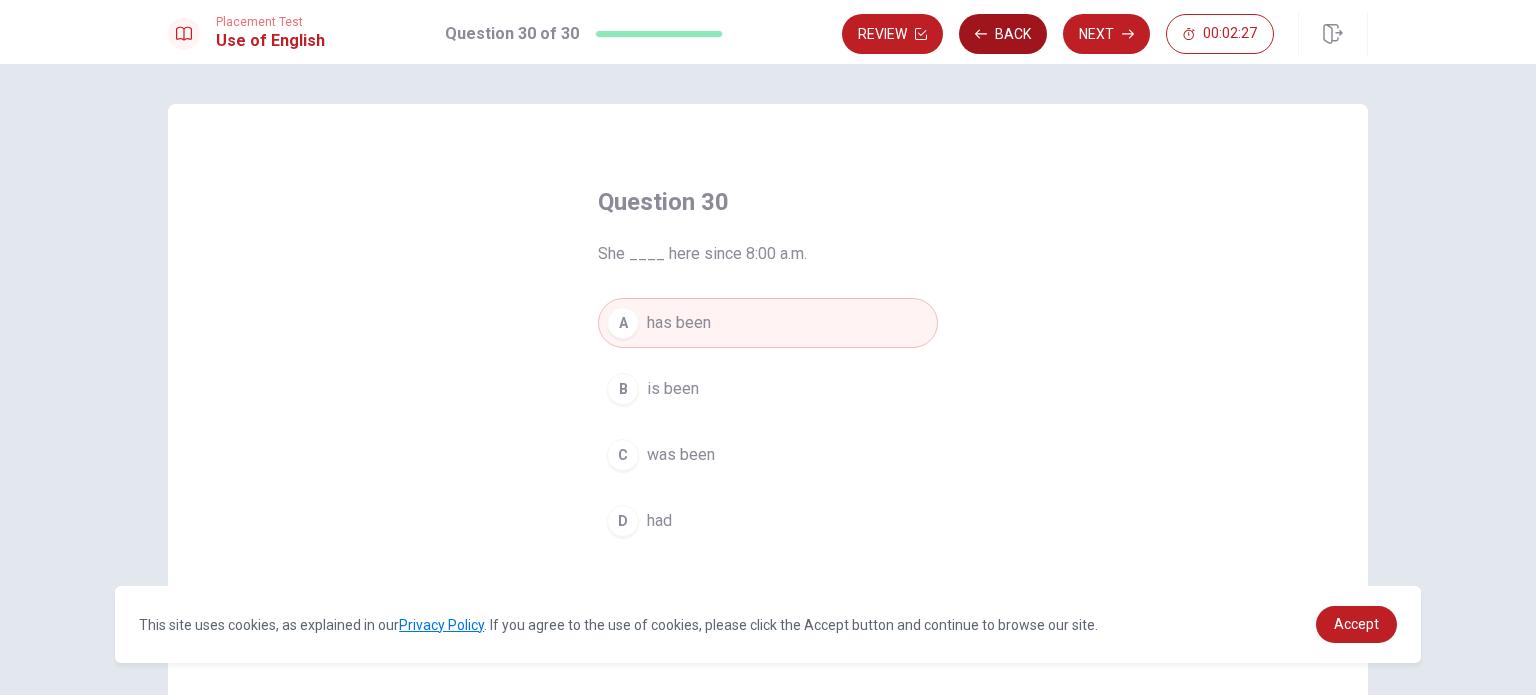 click on "Back" at bounding box center [1003, 34] 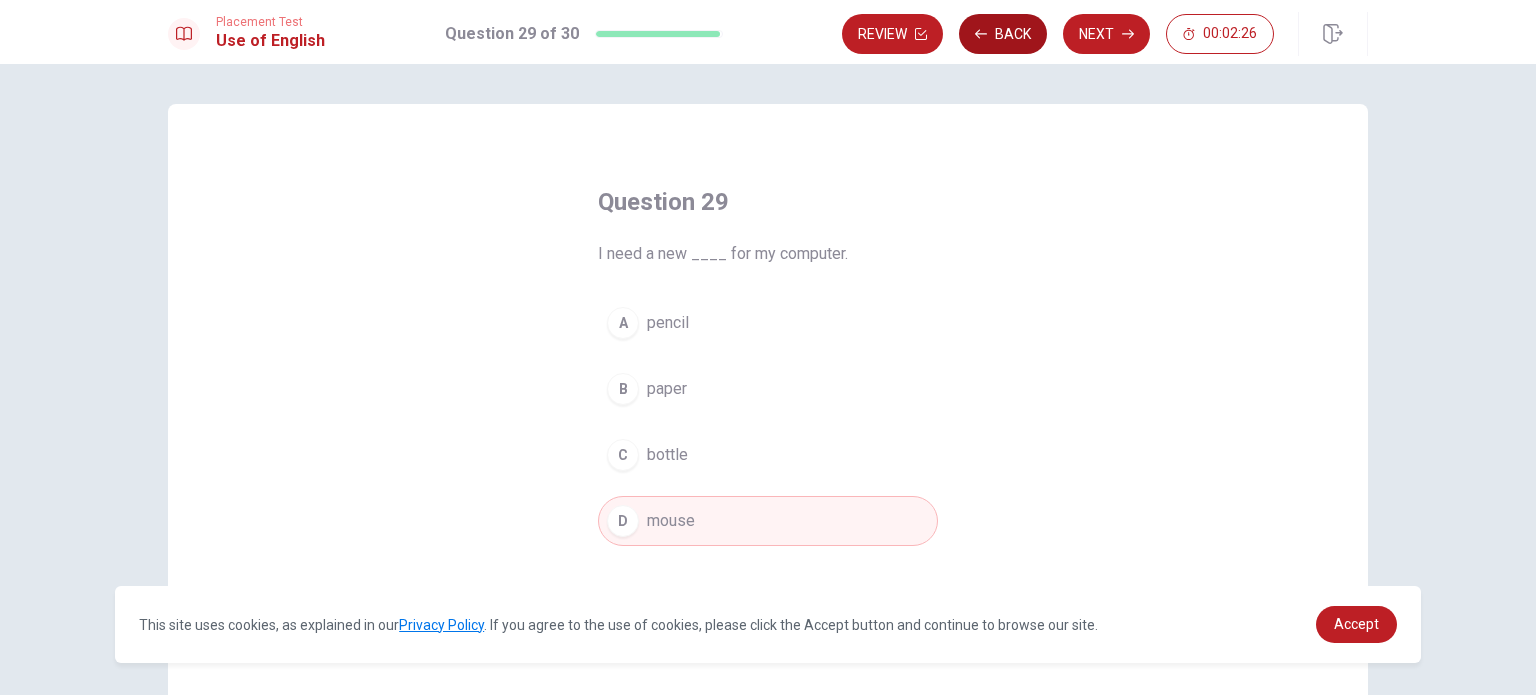click on "Back" at bounding box center (1003, 34) 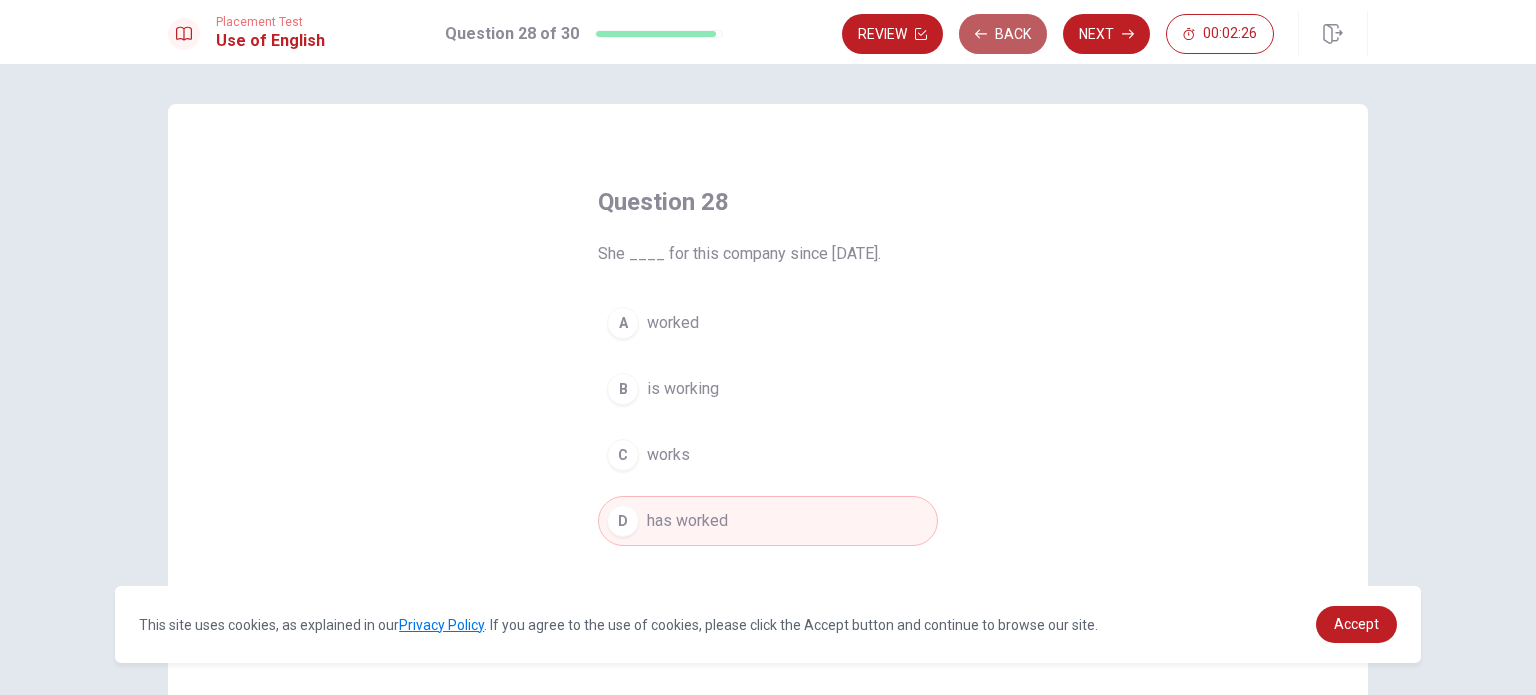 click on "Back" at bounding box center [1003, 34] 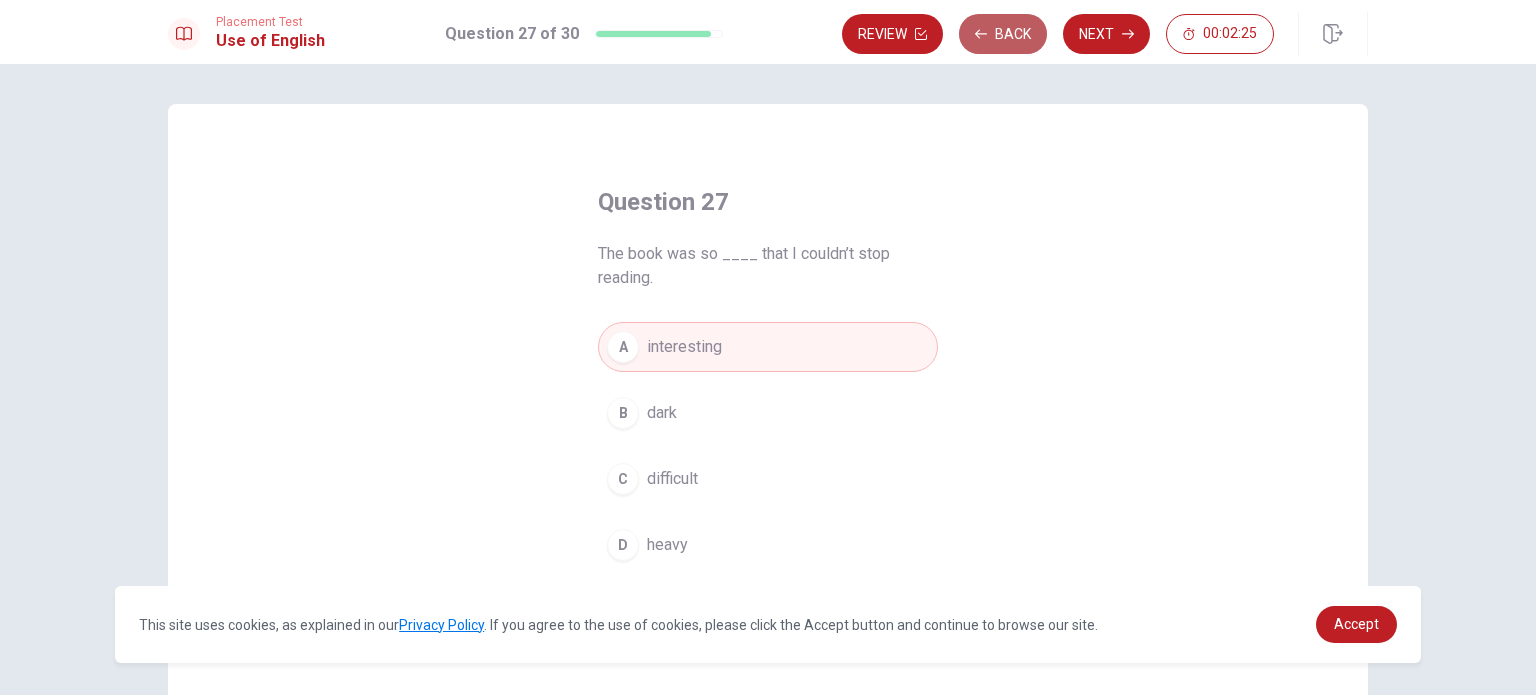 click on "Back" at bounding box center [1003, 34] 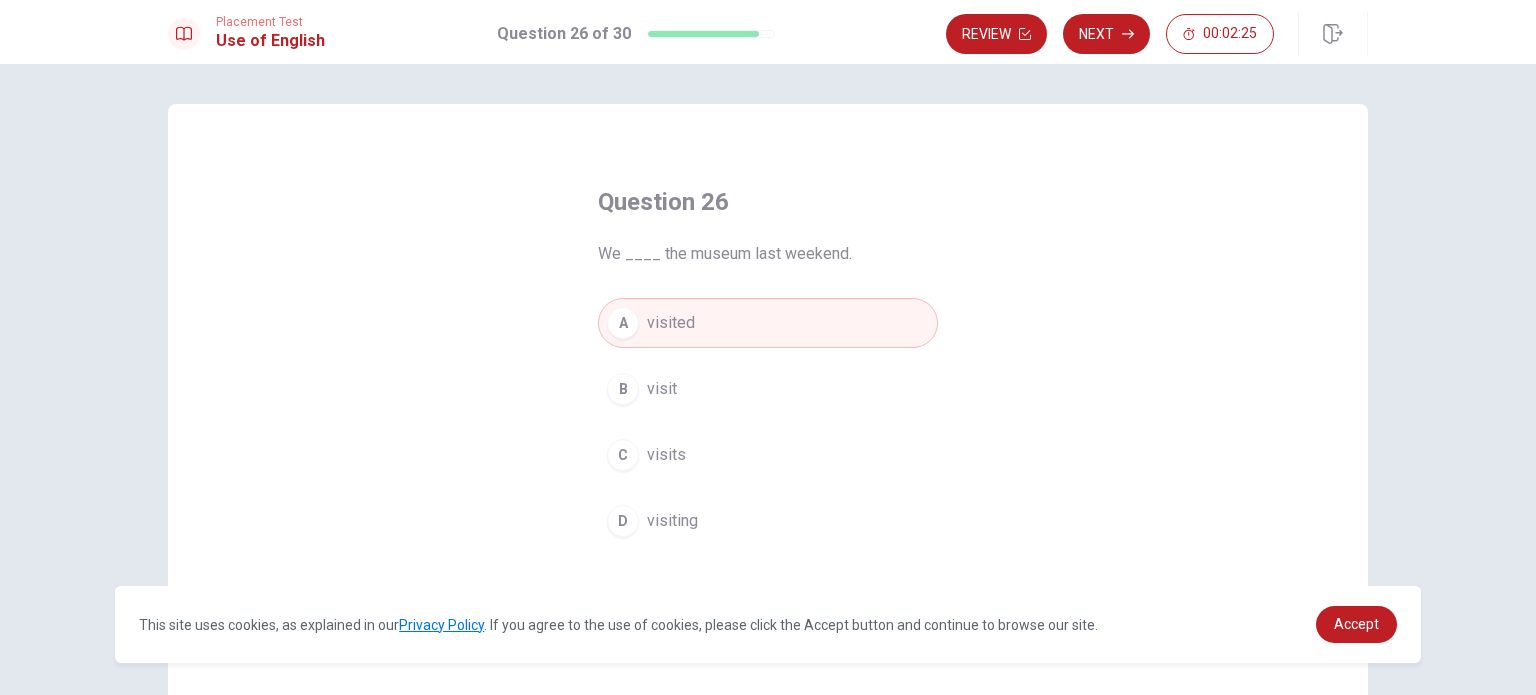 click on "Review" at bounding box center [996, 34] 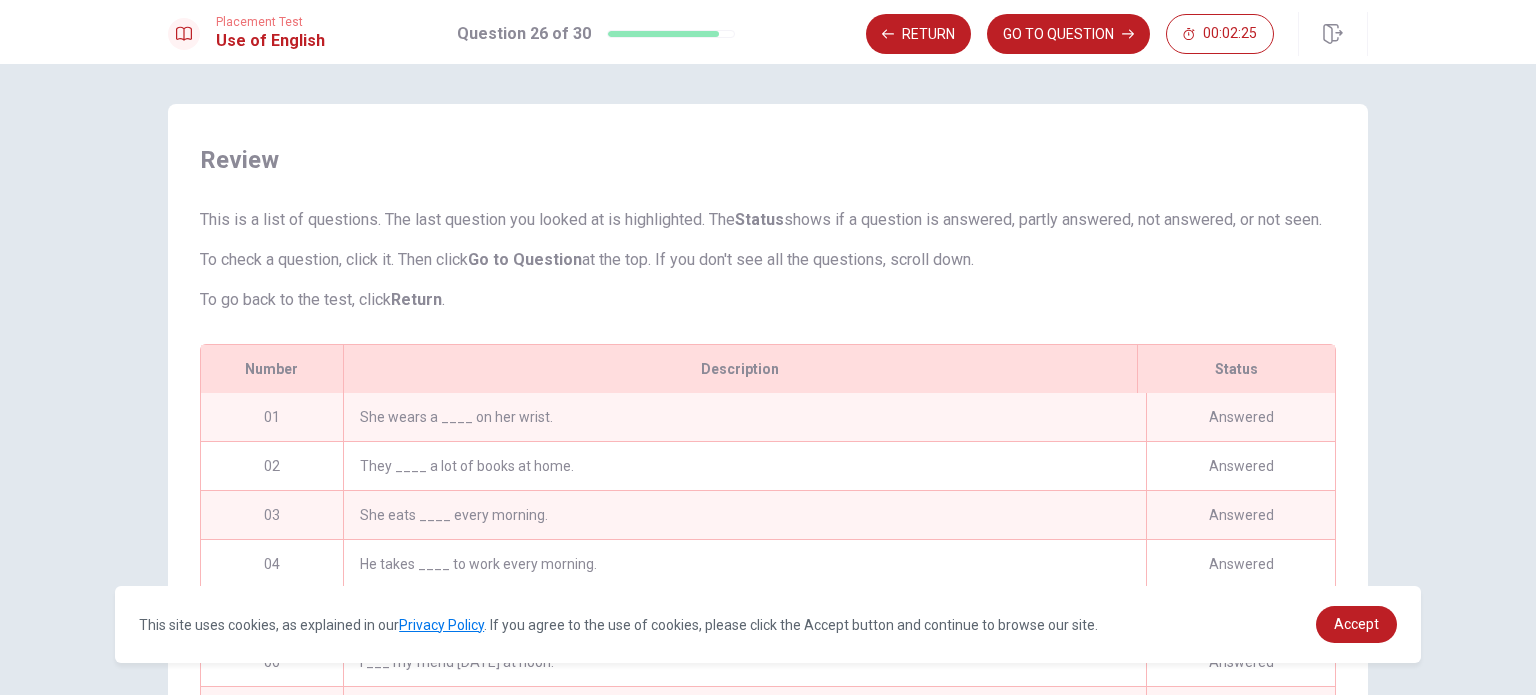 scroll, scrollTop: 187, scrollLeft: 0, axis: vertical 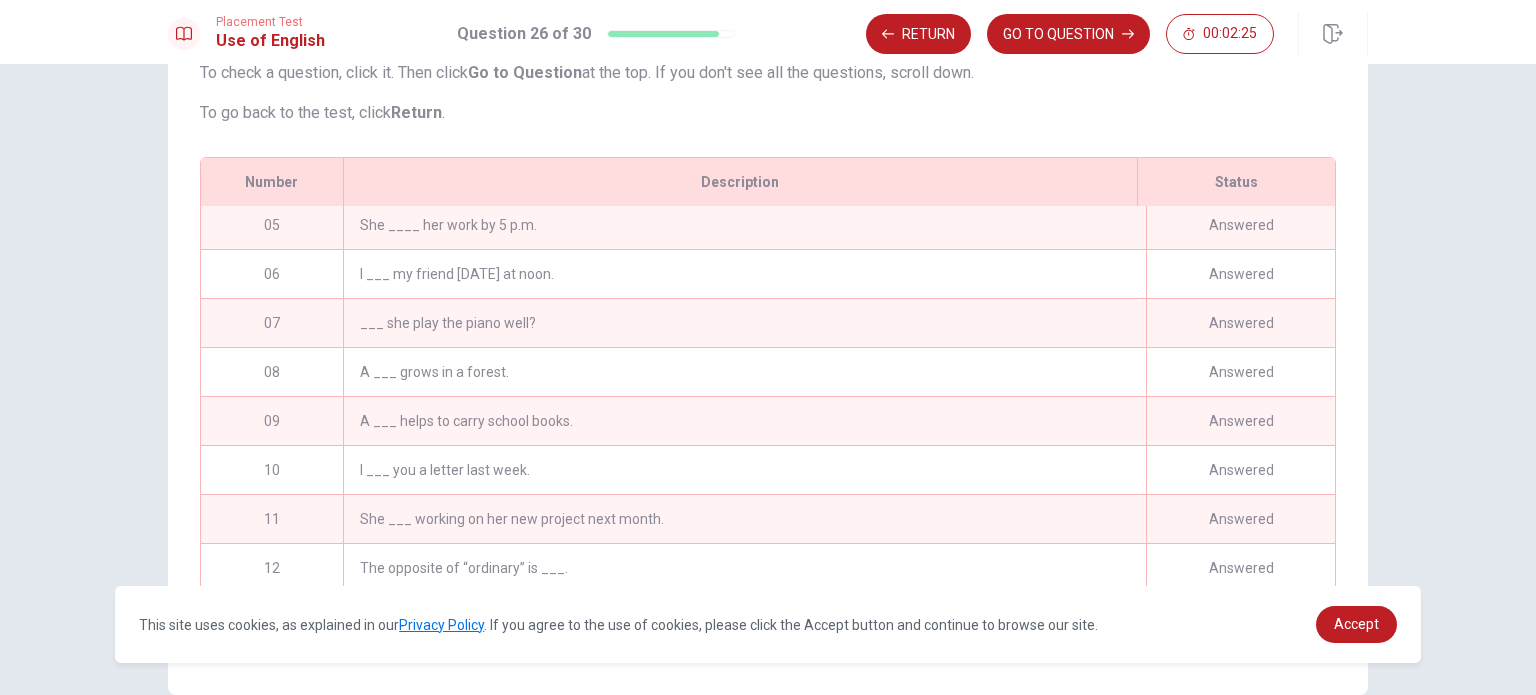 click on "GO TO QUESTION" at bounding box center (1068, 34) 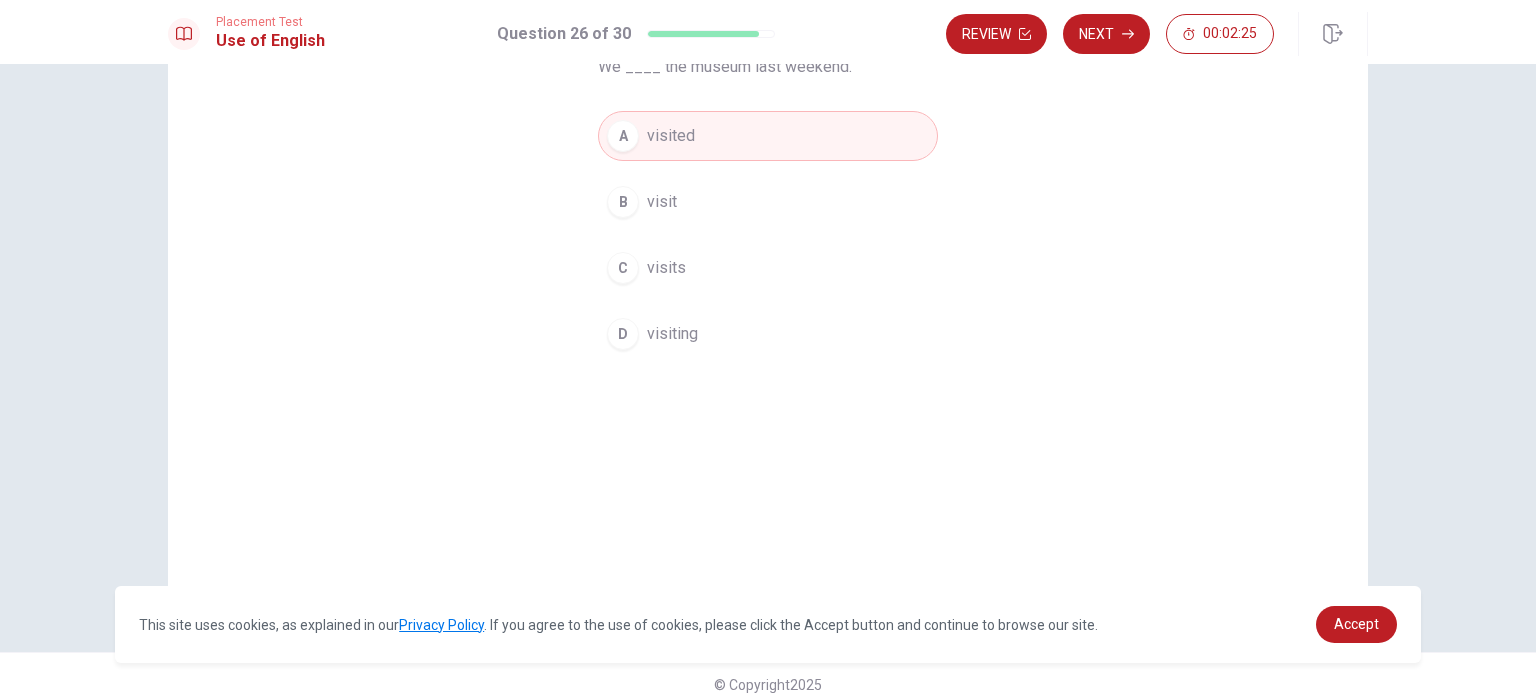 scroll, scrollTop: 208, scrollLeft: 0, axis: vertical 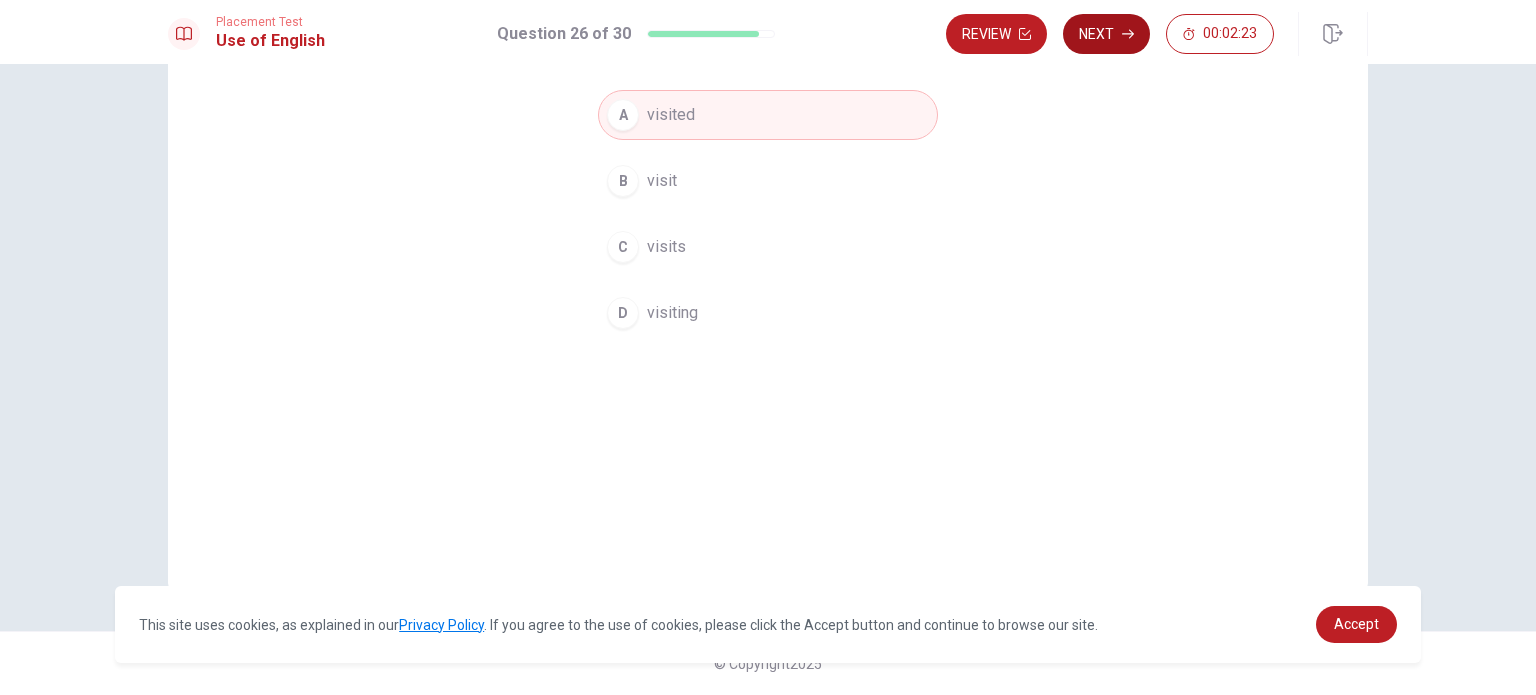 click on "Next" at bounding box center [1106, 34] 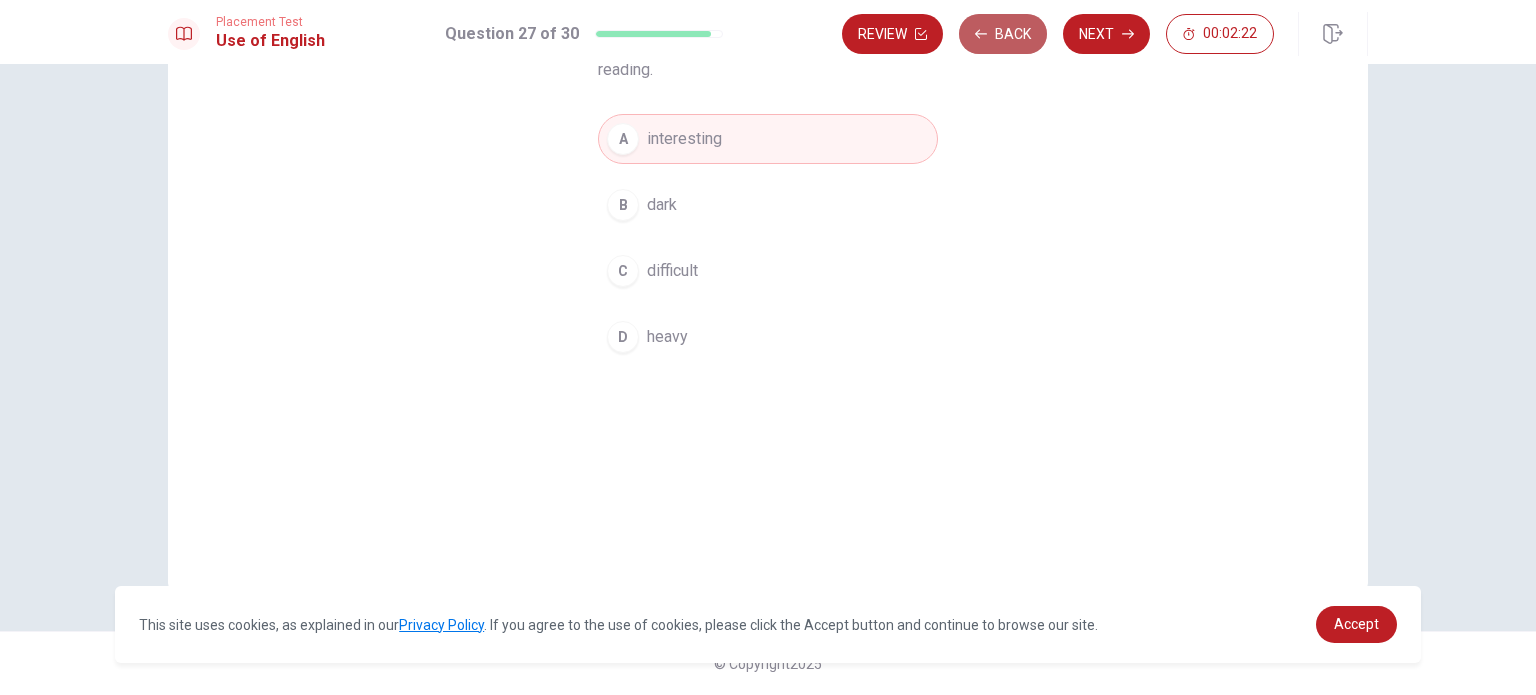 click on "Back" at bounding box center [1003, 34] 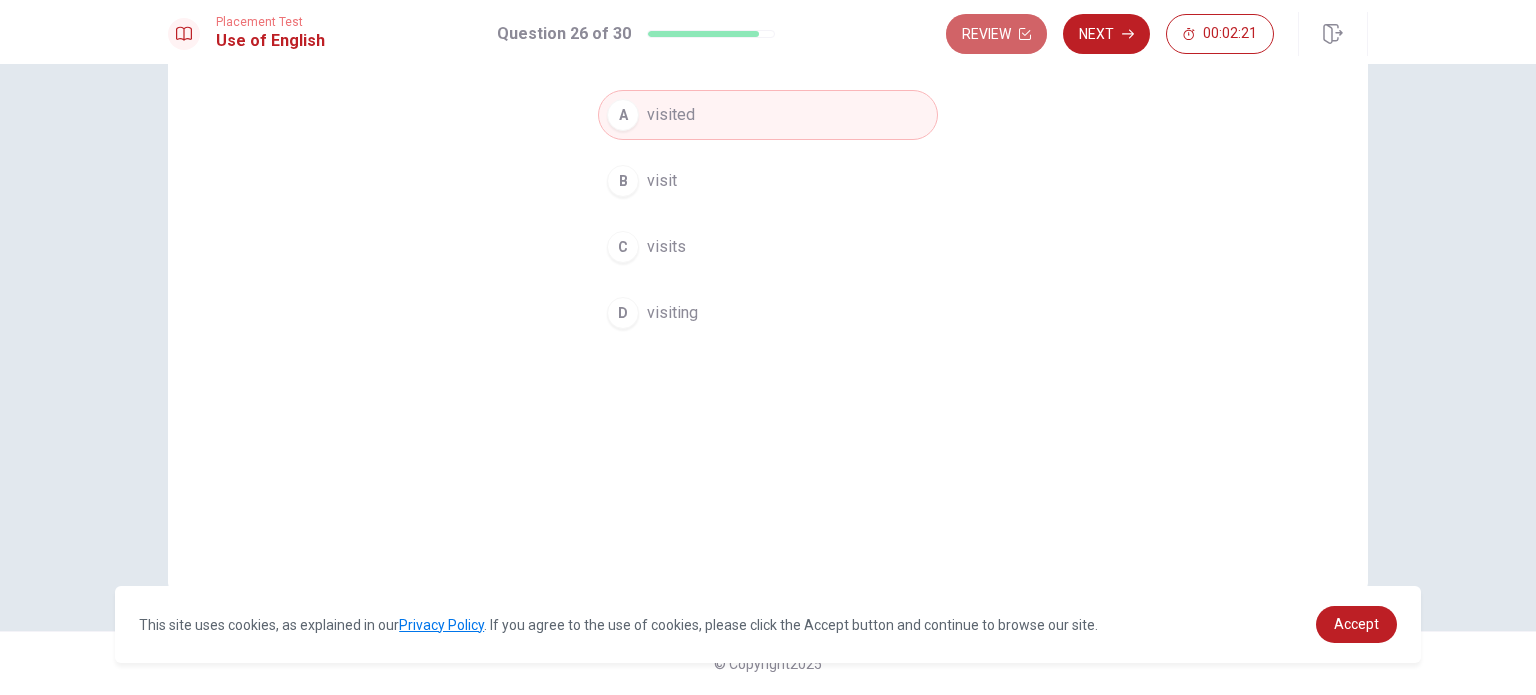 click on "Review" at bounding box center (996, 34) 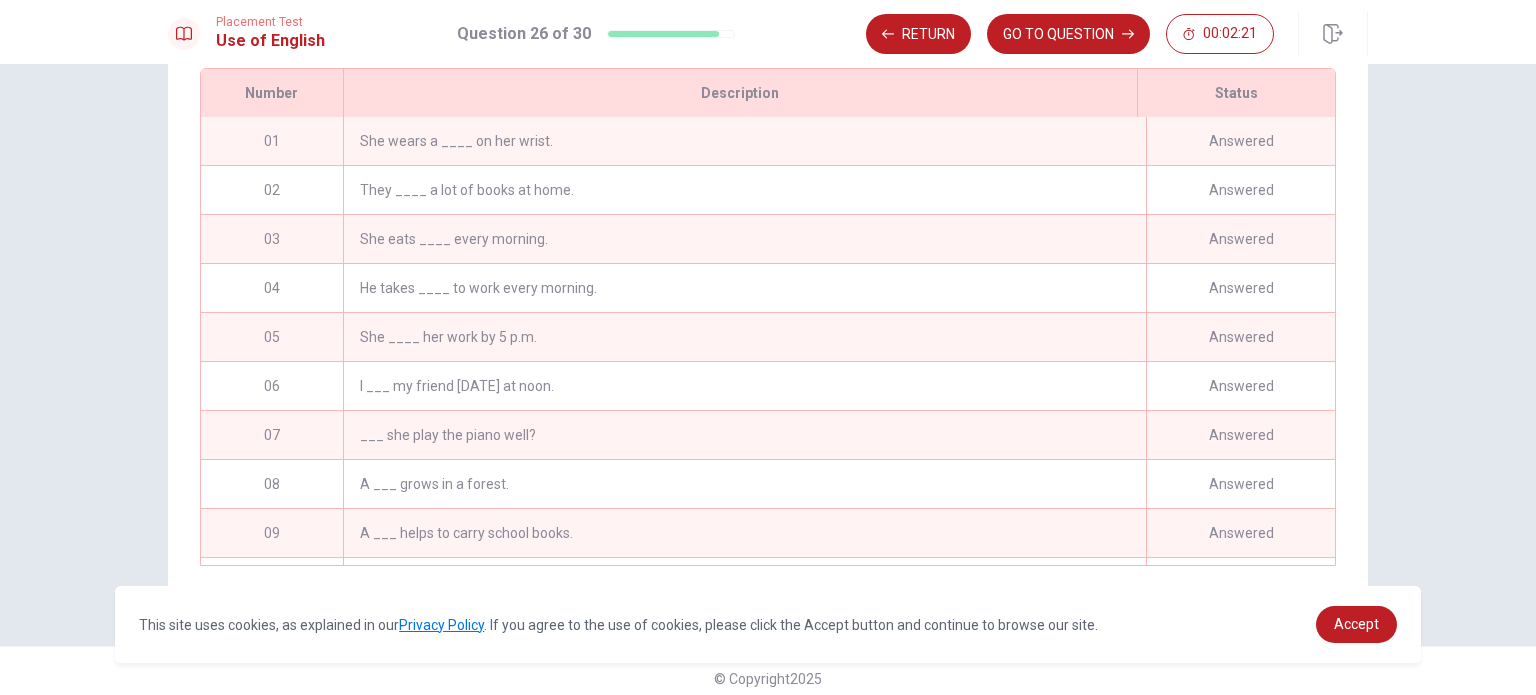 scroll, scrollTop: 314, scrollLeft: 0, axis: vertical 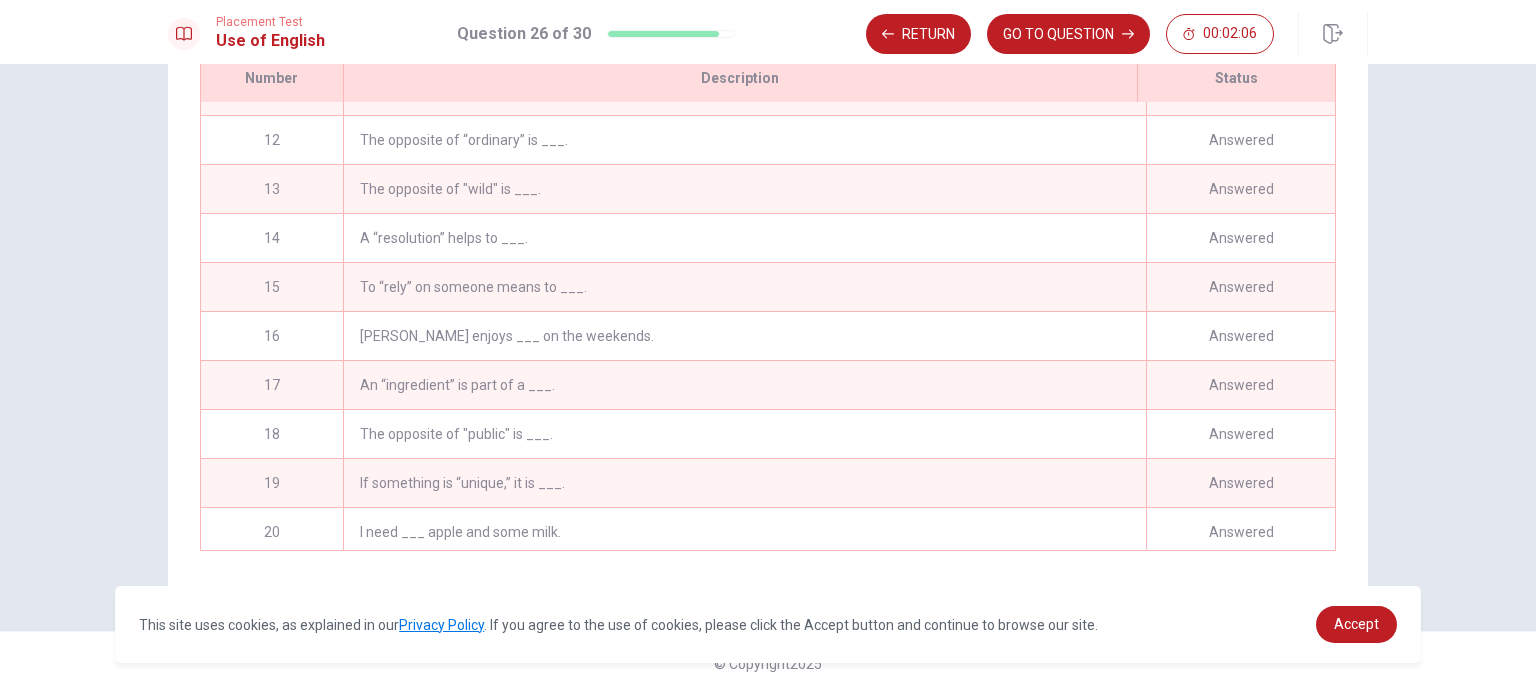 click on "The opposite of "wild" is ___." at bounding box center [744, 189] 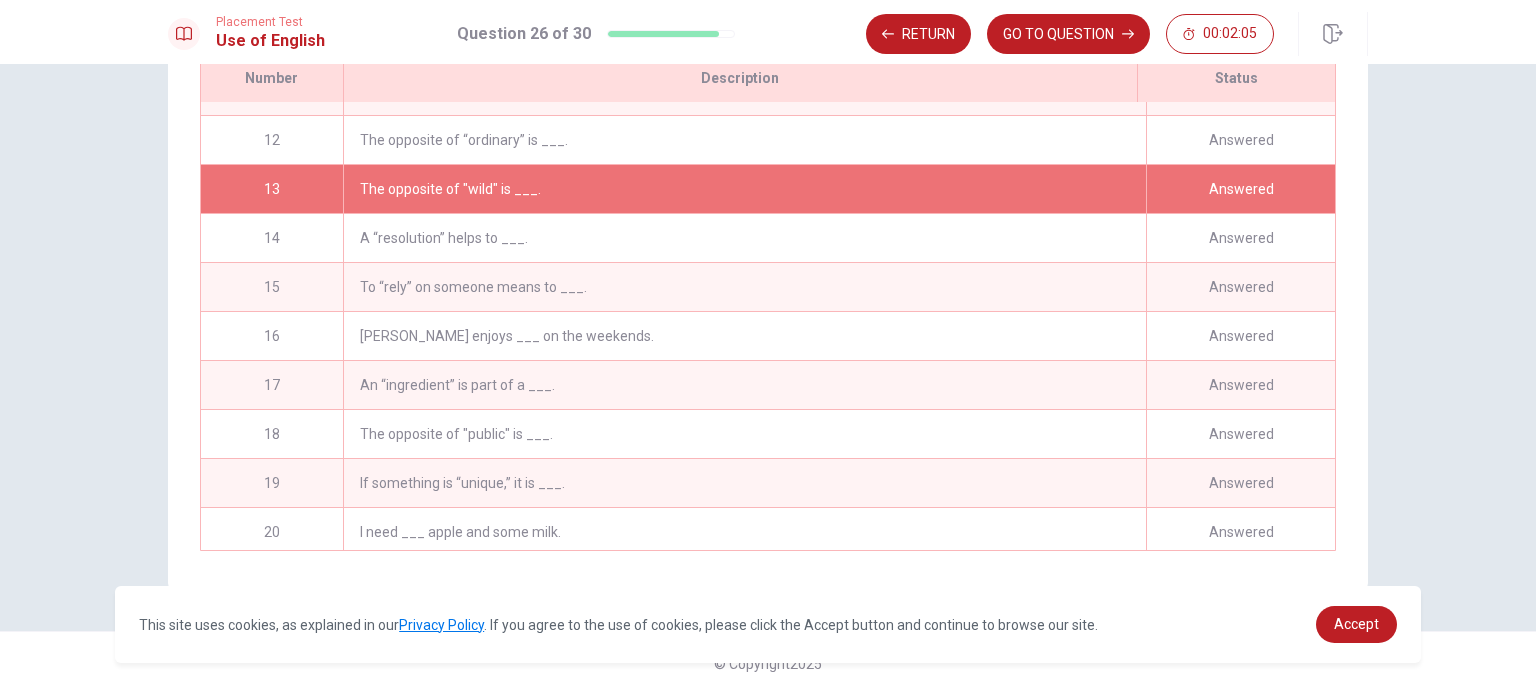 click on "The opposite of "wild" is ___." at bounding box center (744, 189) 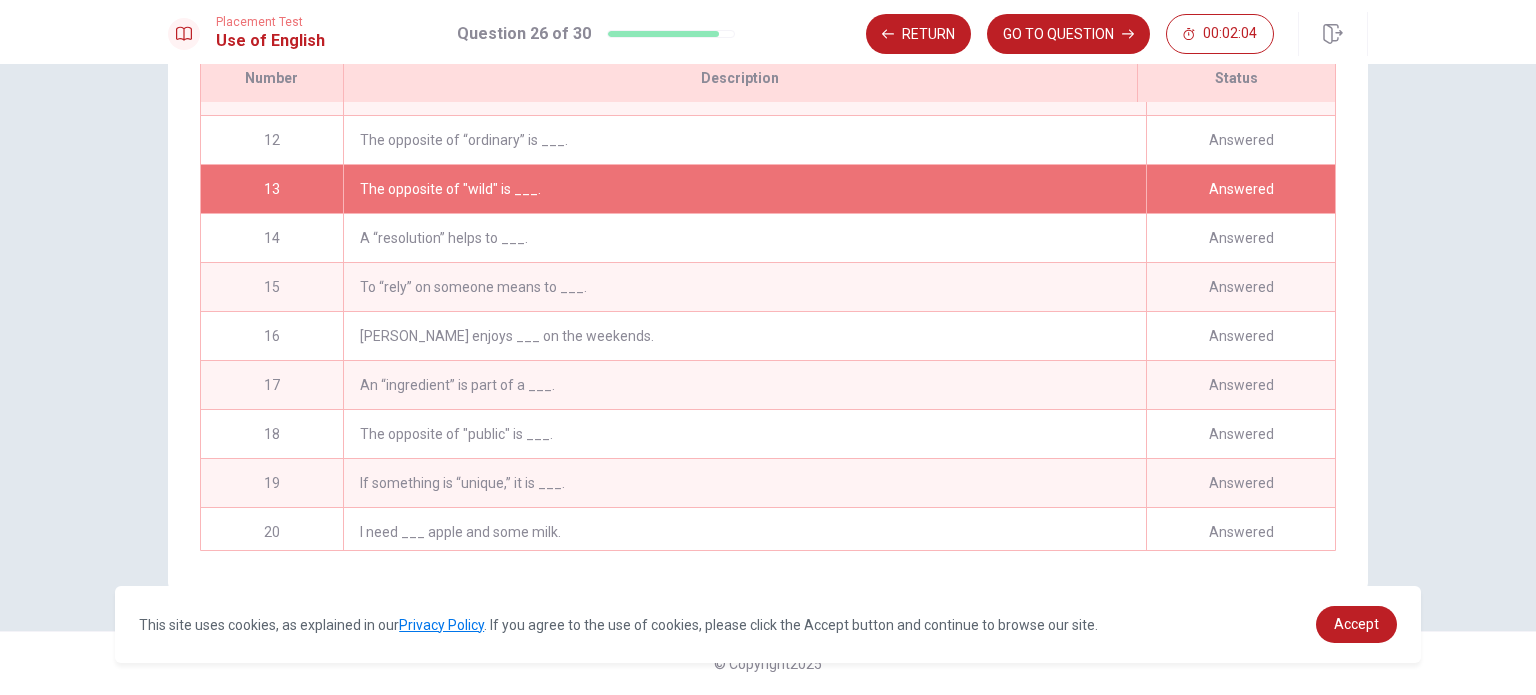click on "The opposite of "wild" is ___." at bounding box center (744, 189) 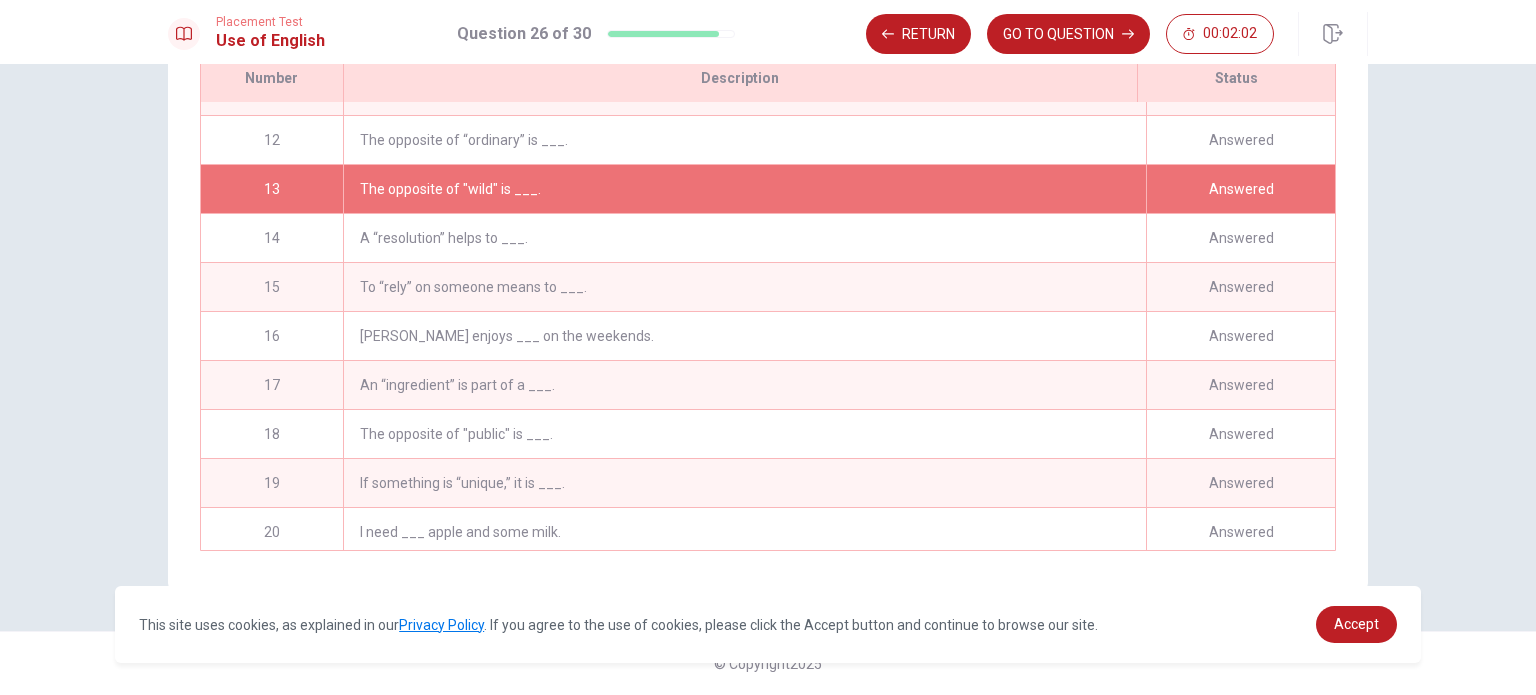 click on "Answered" at bounding box center (1240, 189) 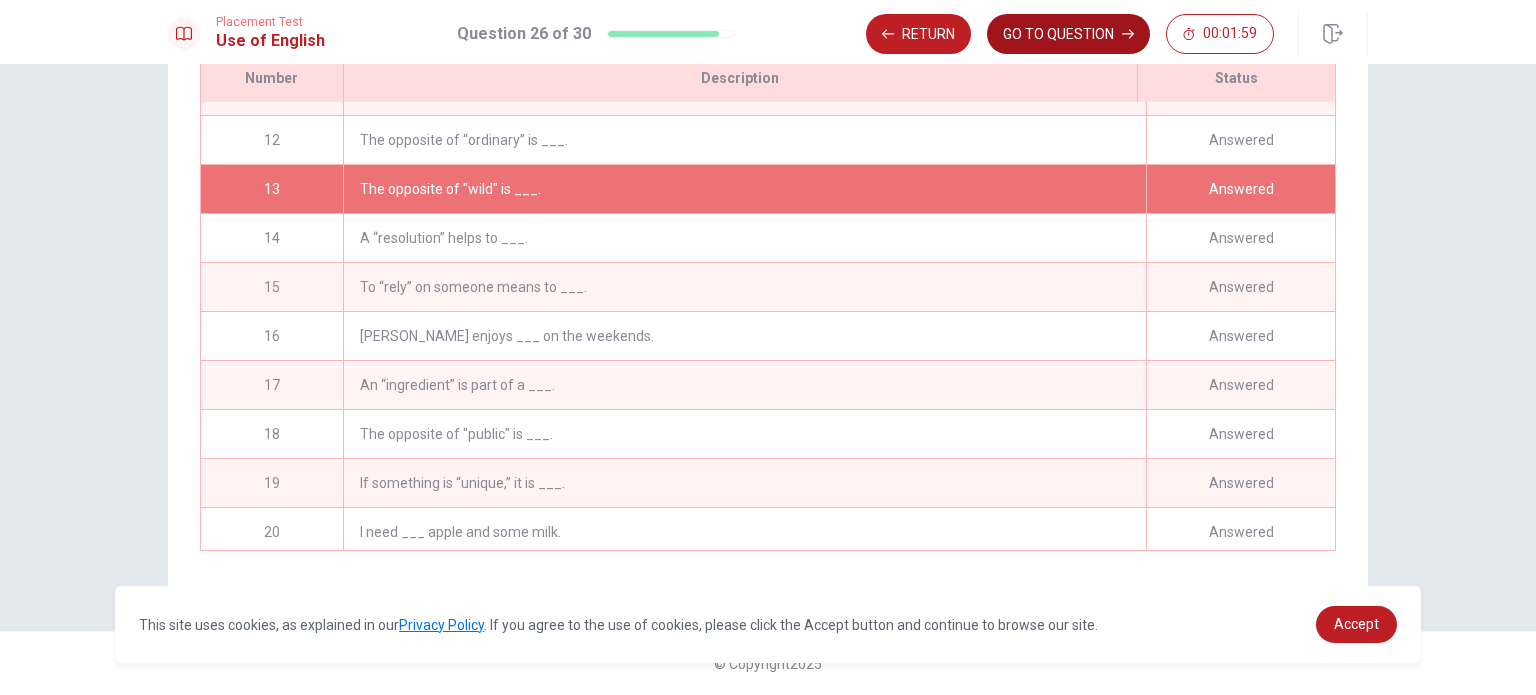 click on "GO TO QUESTION" at bounding box center [1068, 34] 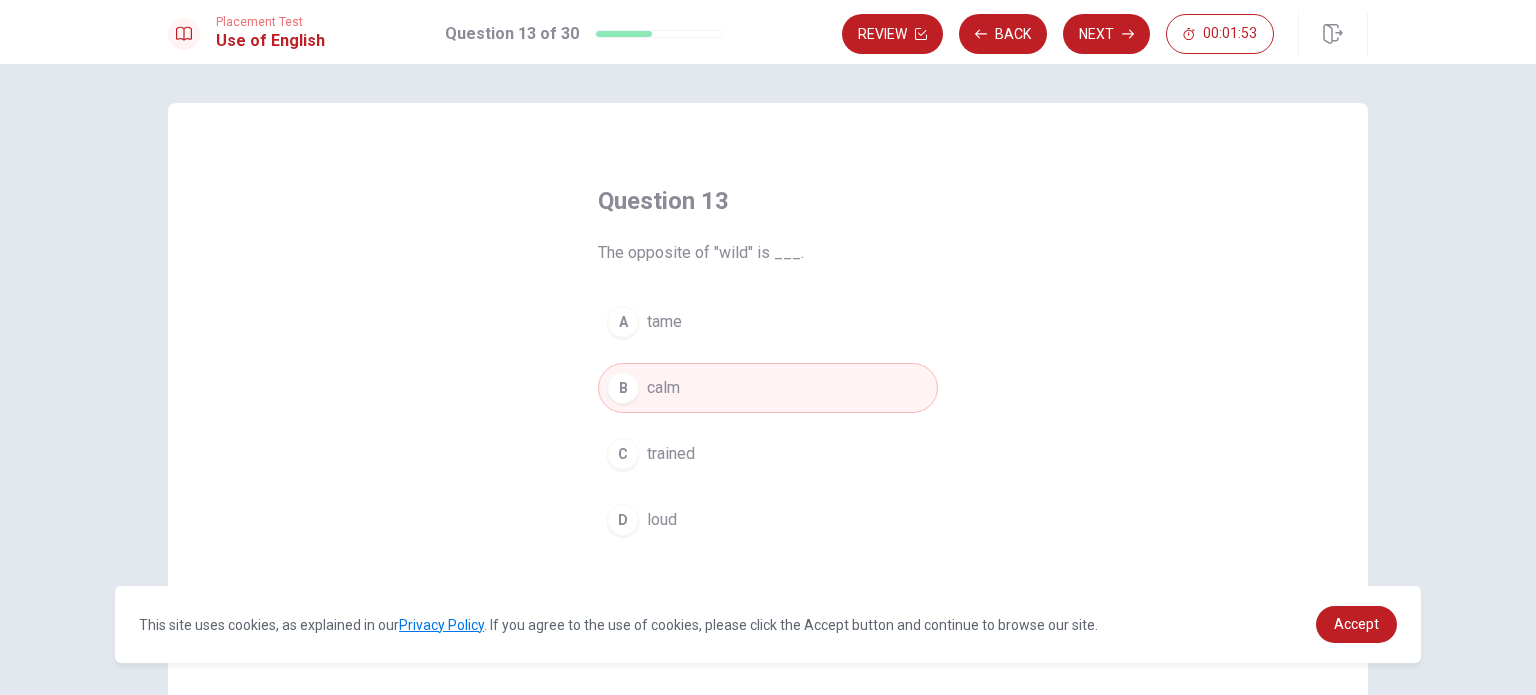 scroll, scrollTop: 0, scrollLeft: 0, axis: both 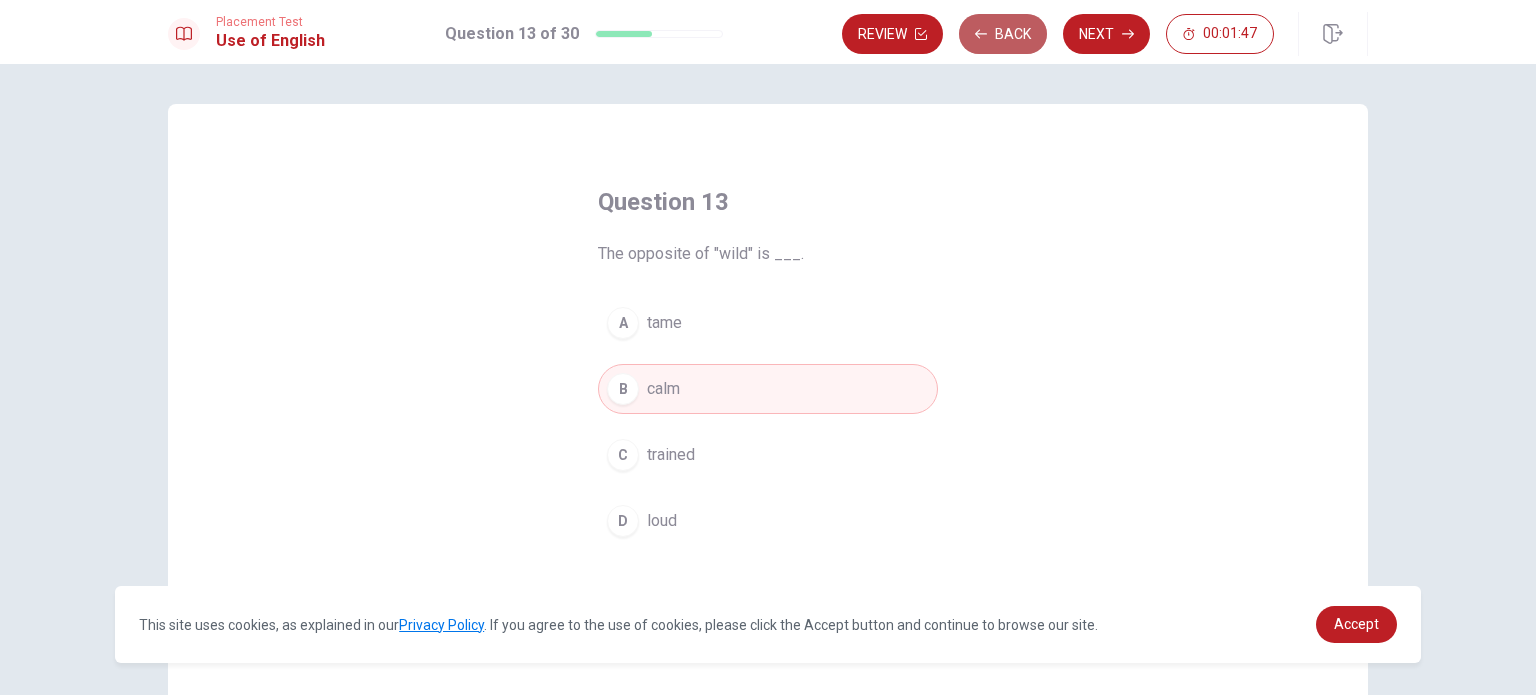 click on "Back" at bounding box center (1003, 34) 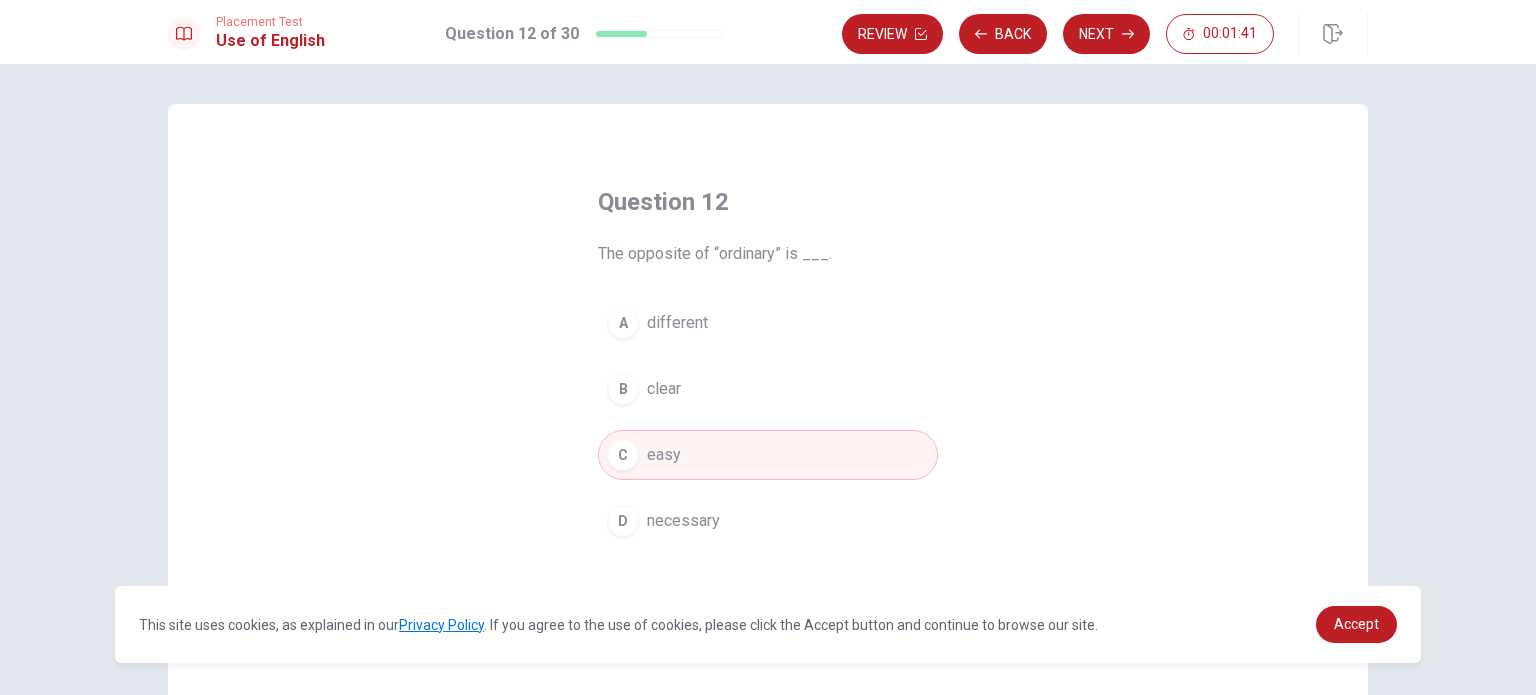 click on "necessary" at bounding box center (683, 521) 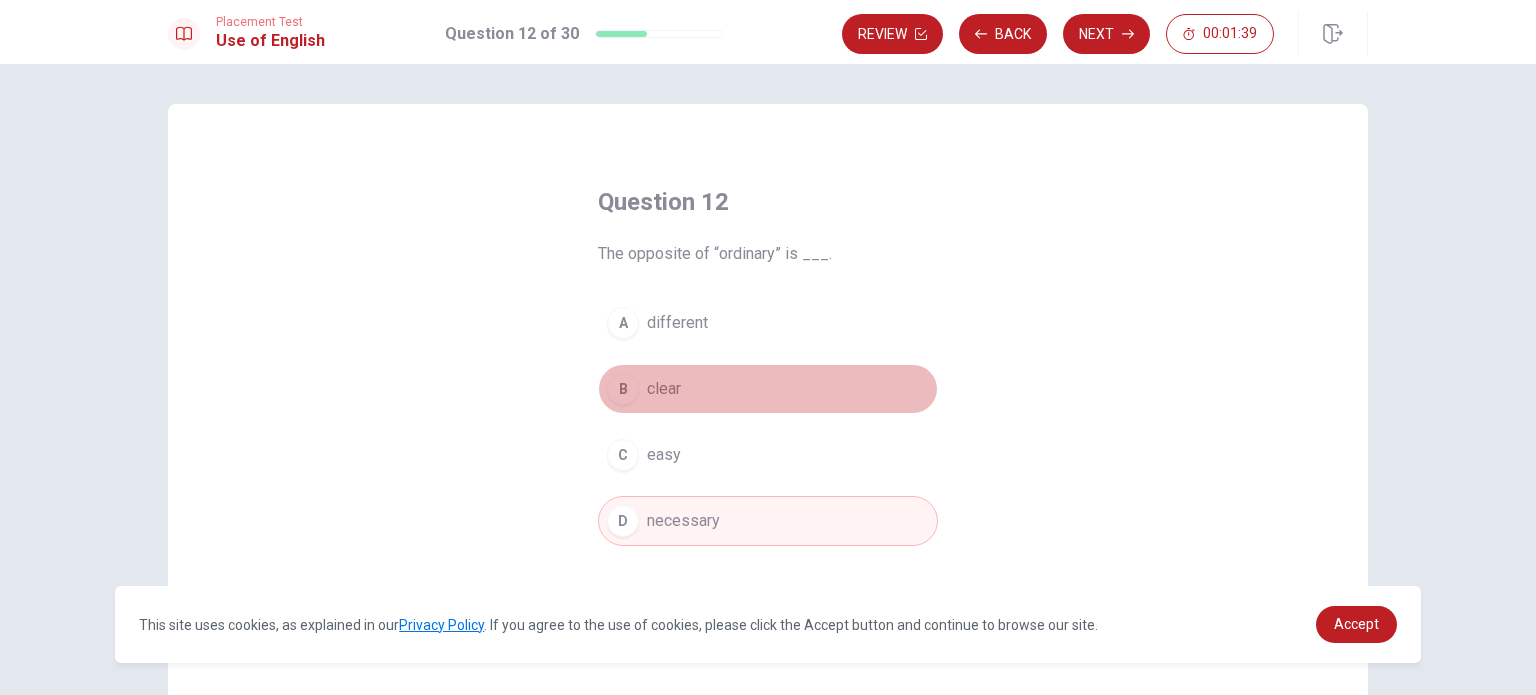 click on "clear" at bounding box center (664, 389) 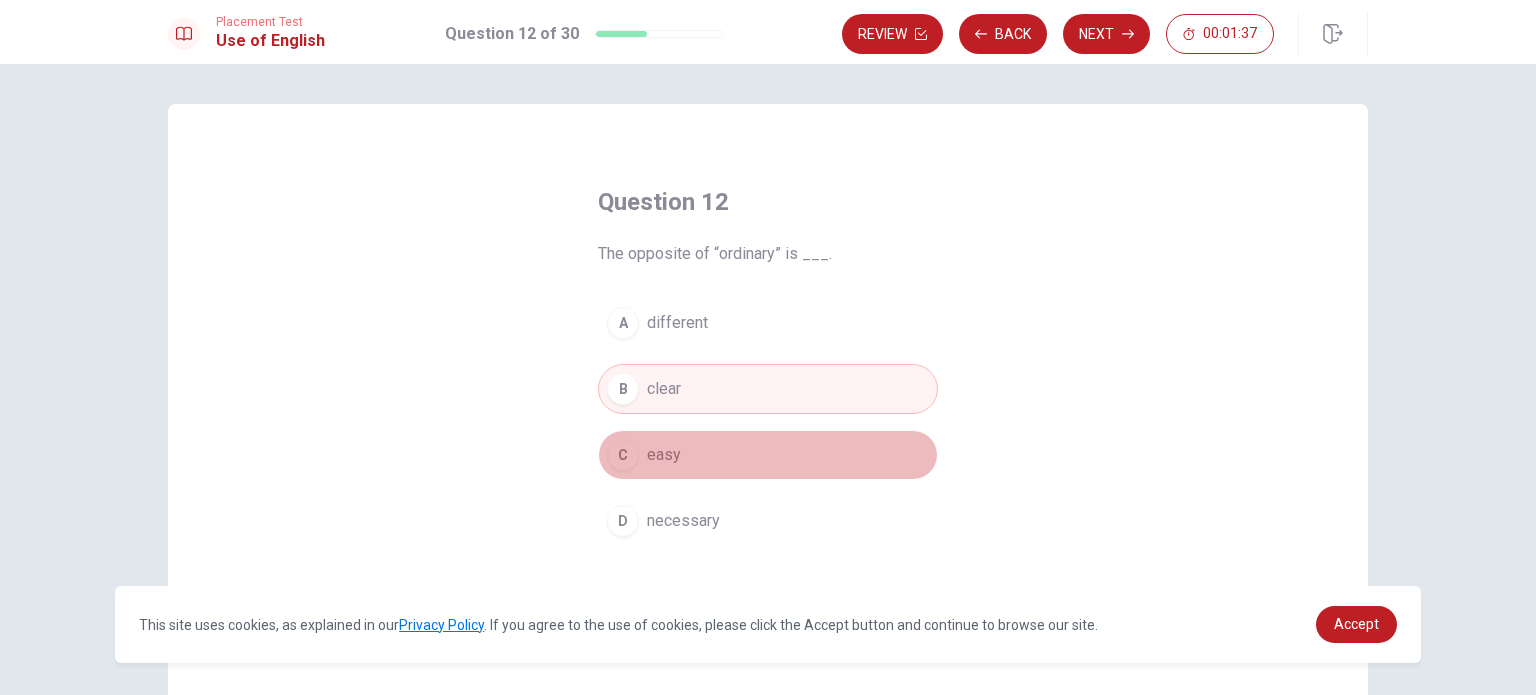 click on "C easy" at bounding box center [768, 455] 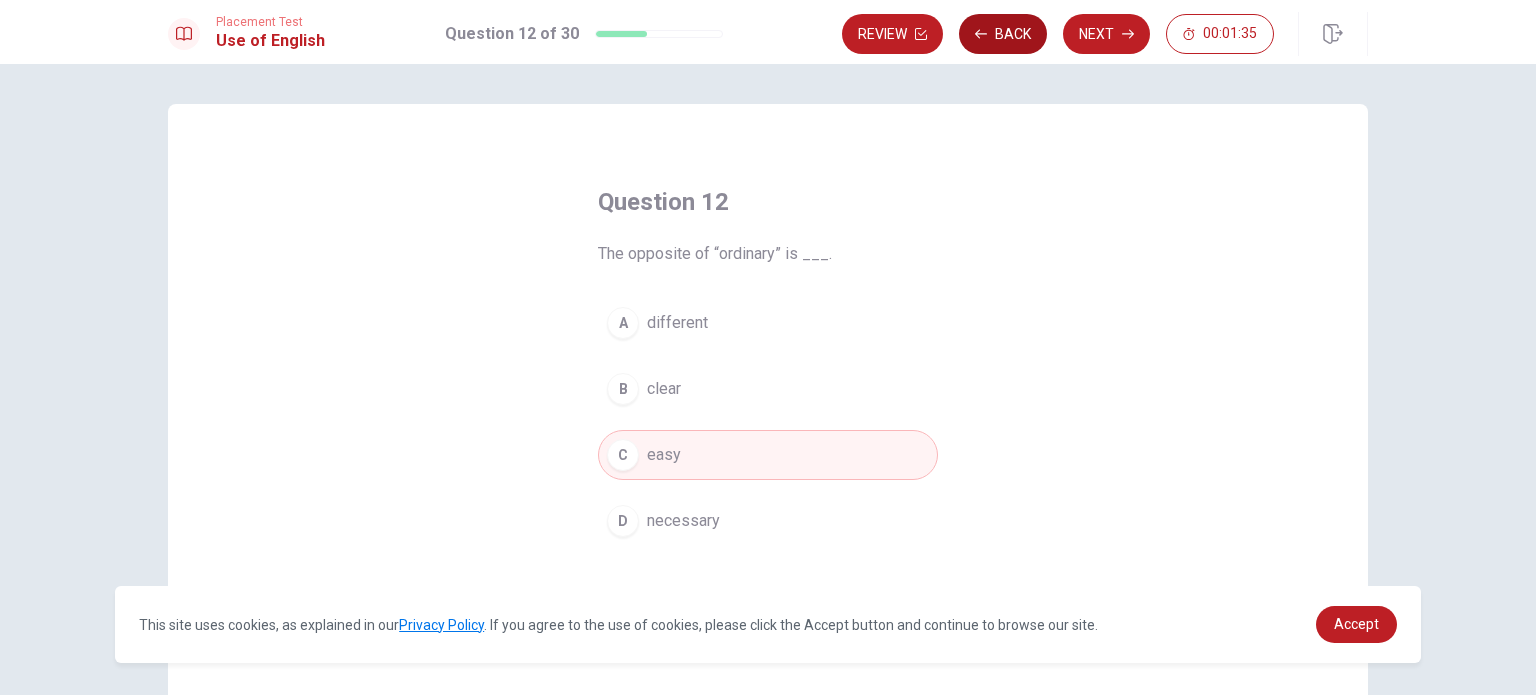 click on "Back" at bounding box center [1003, 34] 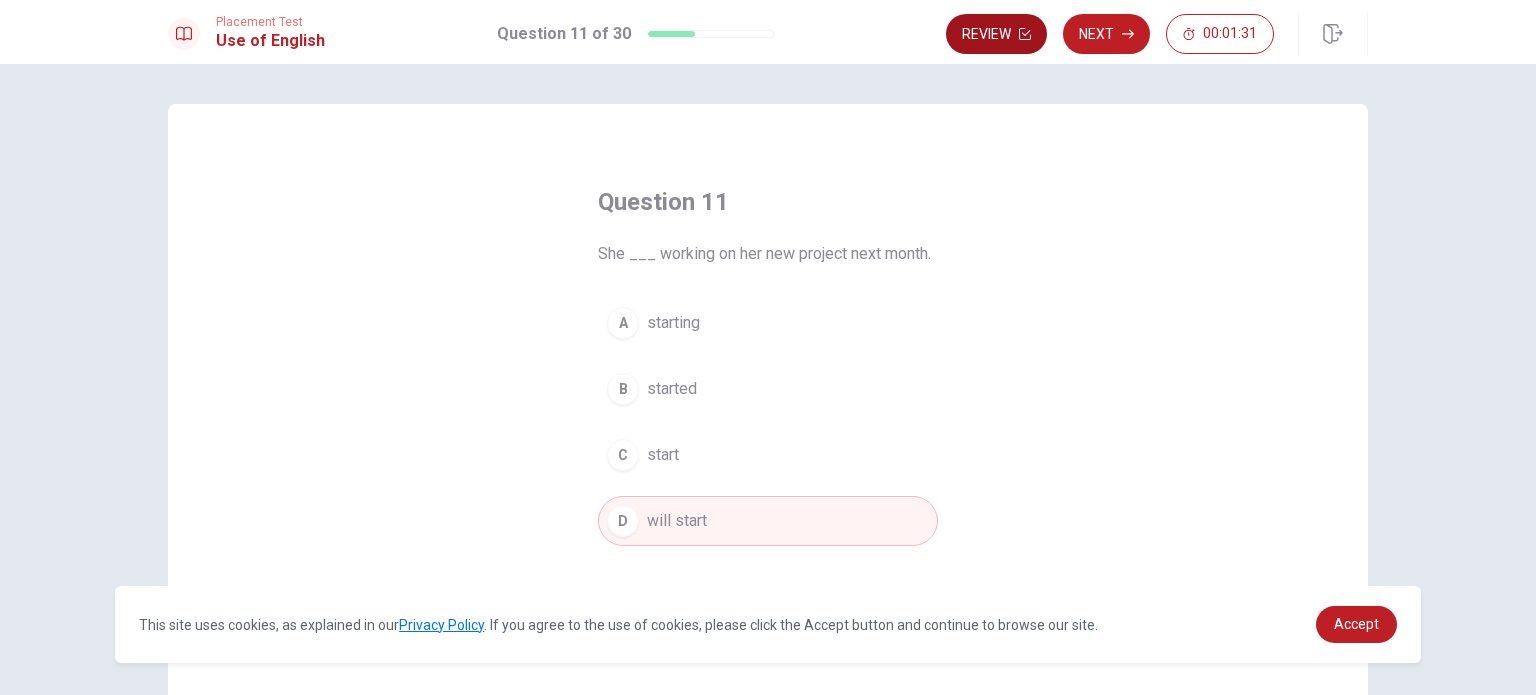 click on "Review" at bounding box center [996, 34] 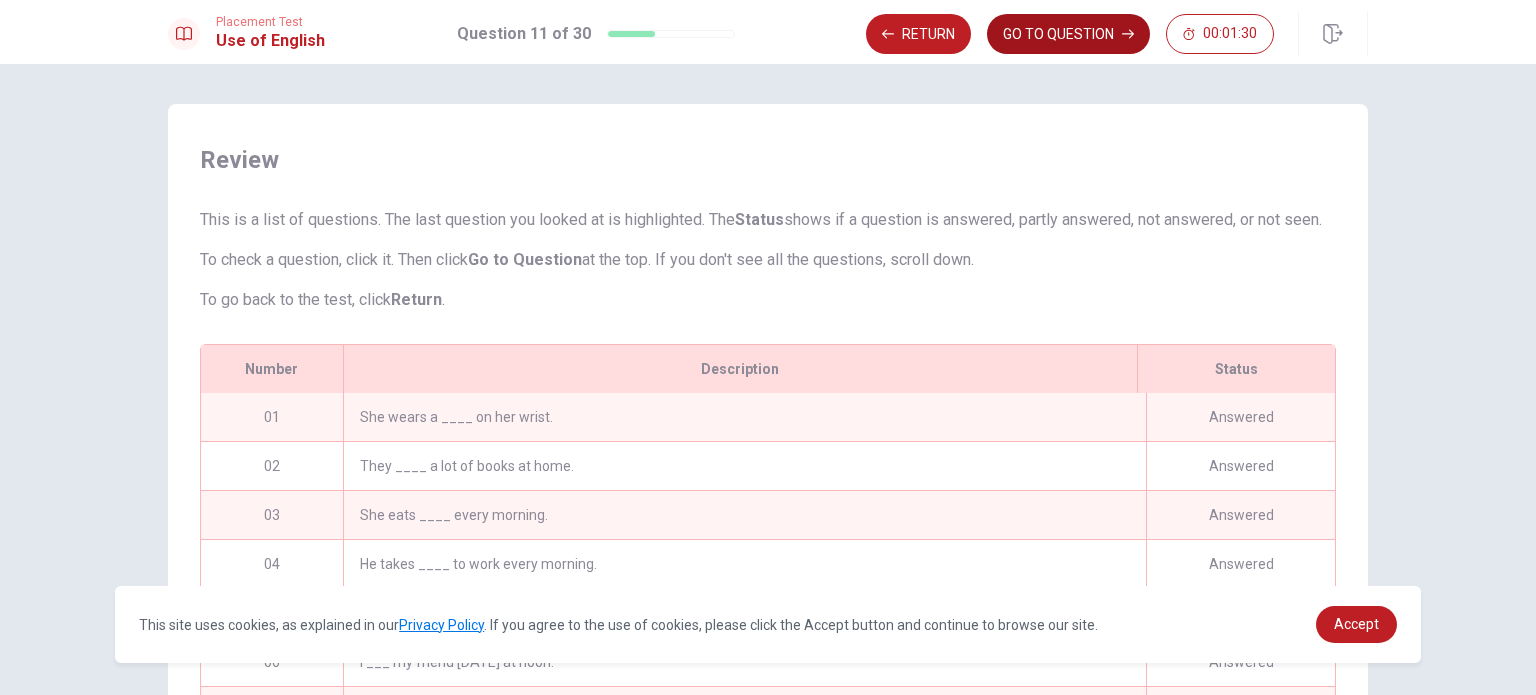 scroll, scrollTop: 160, scrollLeft: 0, axis: vertical 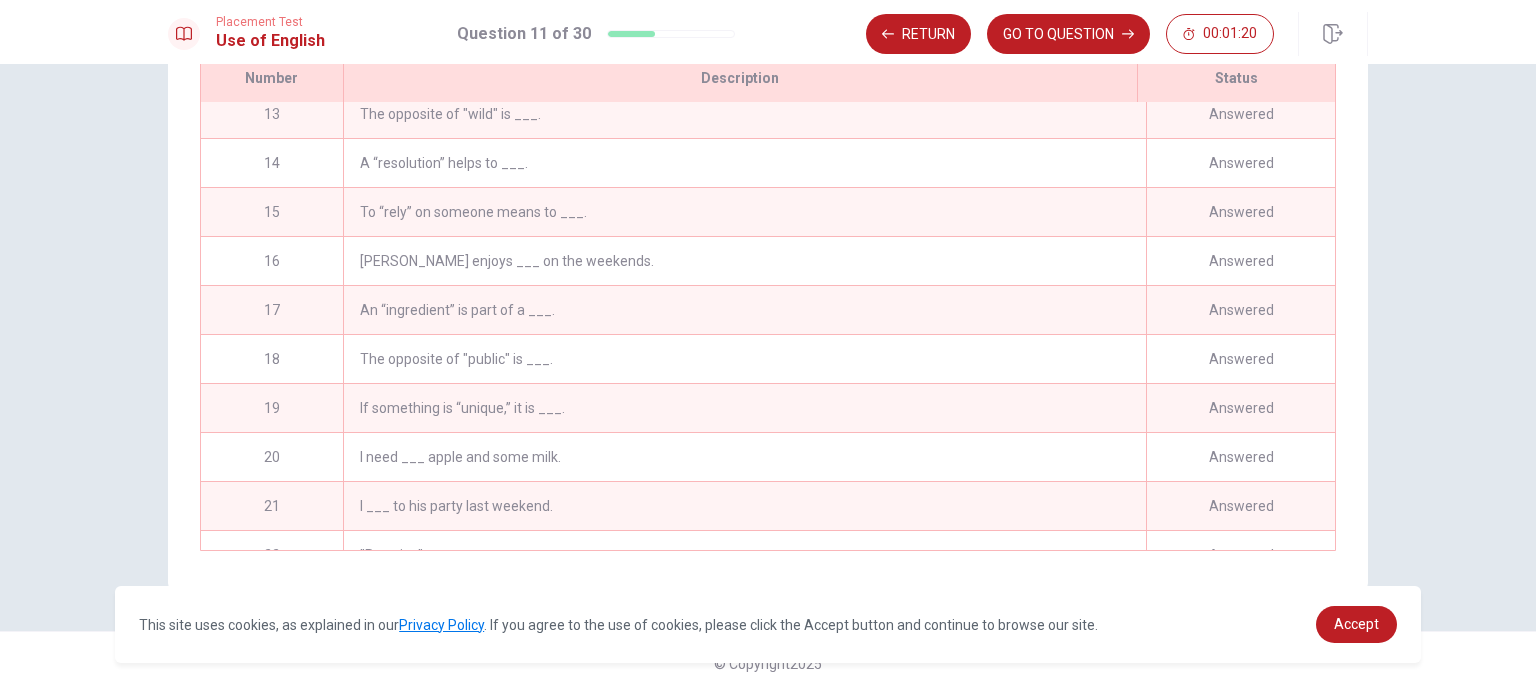 click on "An “ingredient” is part of a ___." at bounding box center (744, 310) 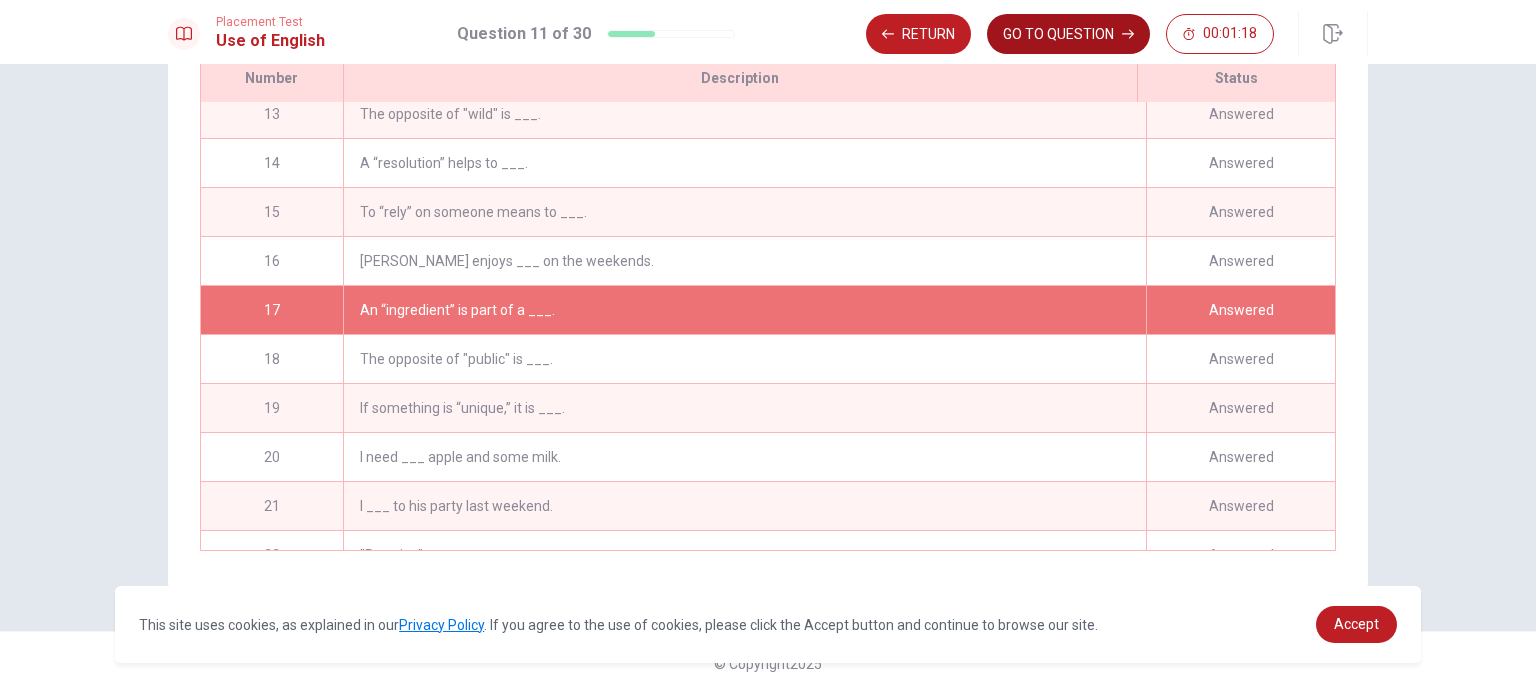 click on "GO TO QUESTION" at bounding box center [1068, 34] 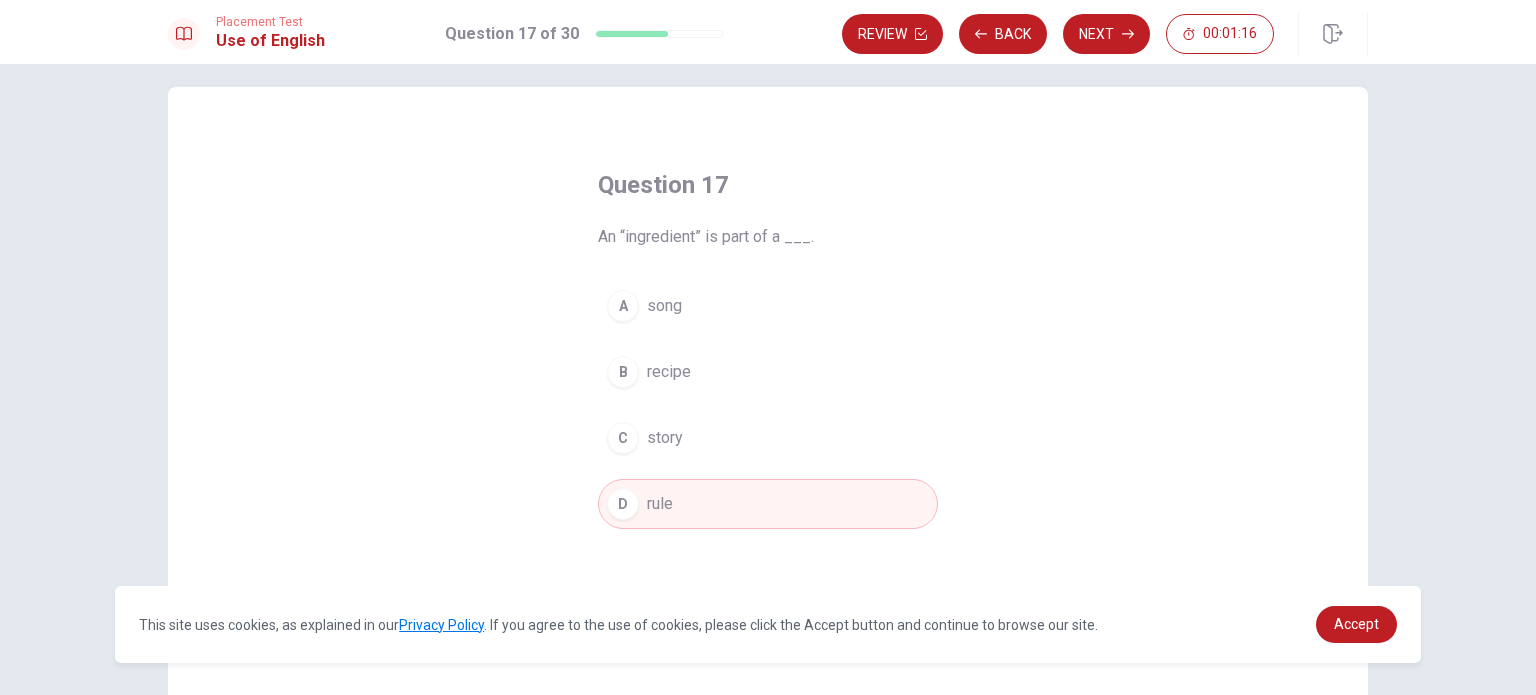 scroll, scrollTop: 8, scrollLeft: 0, axis: vertical 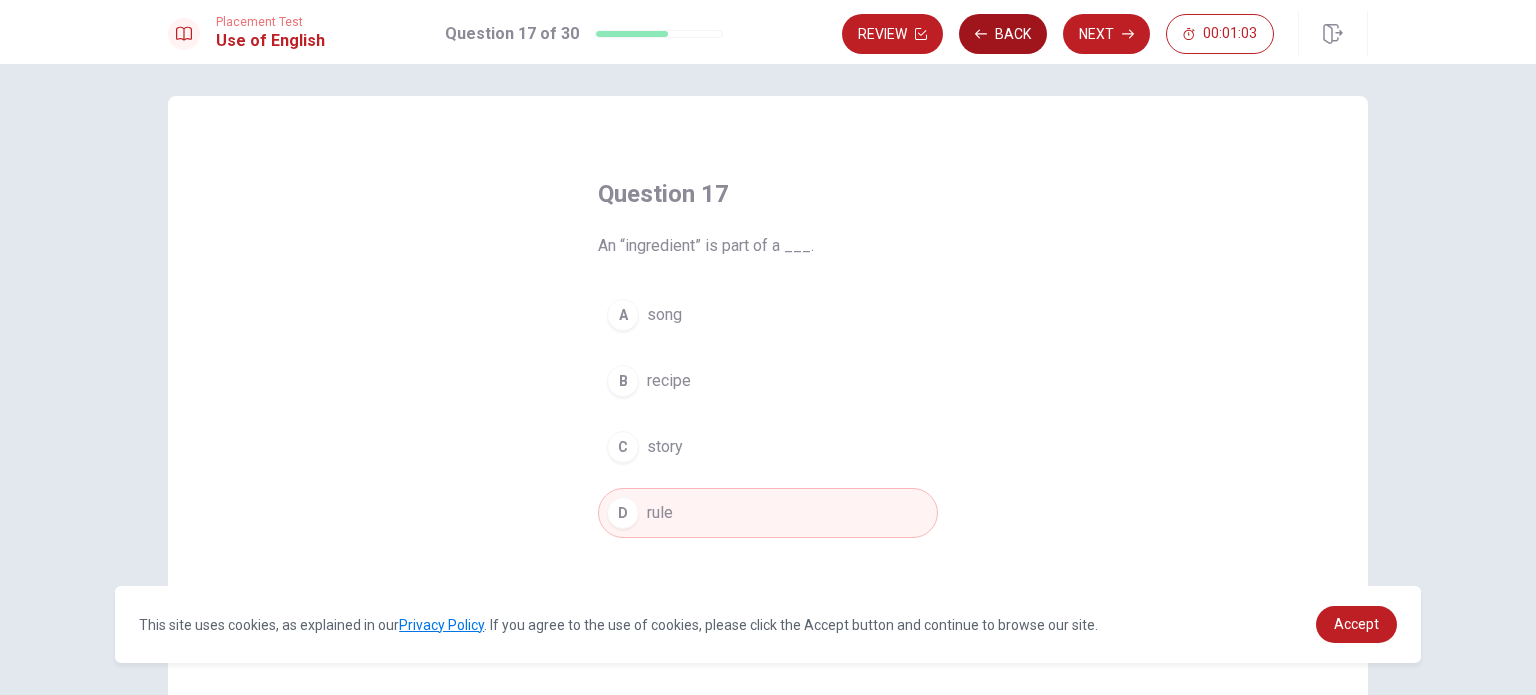 click on "Back" at bounding box center (1003, 34) 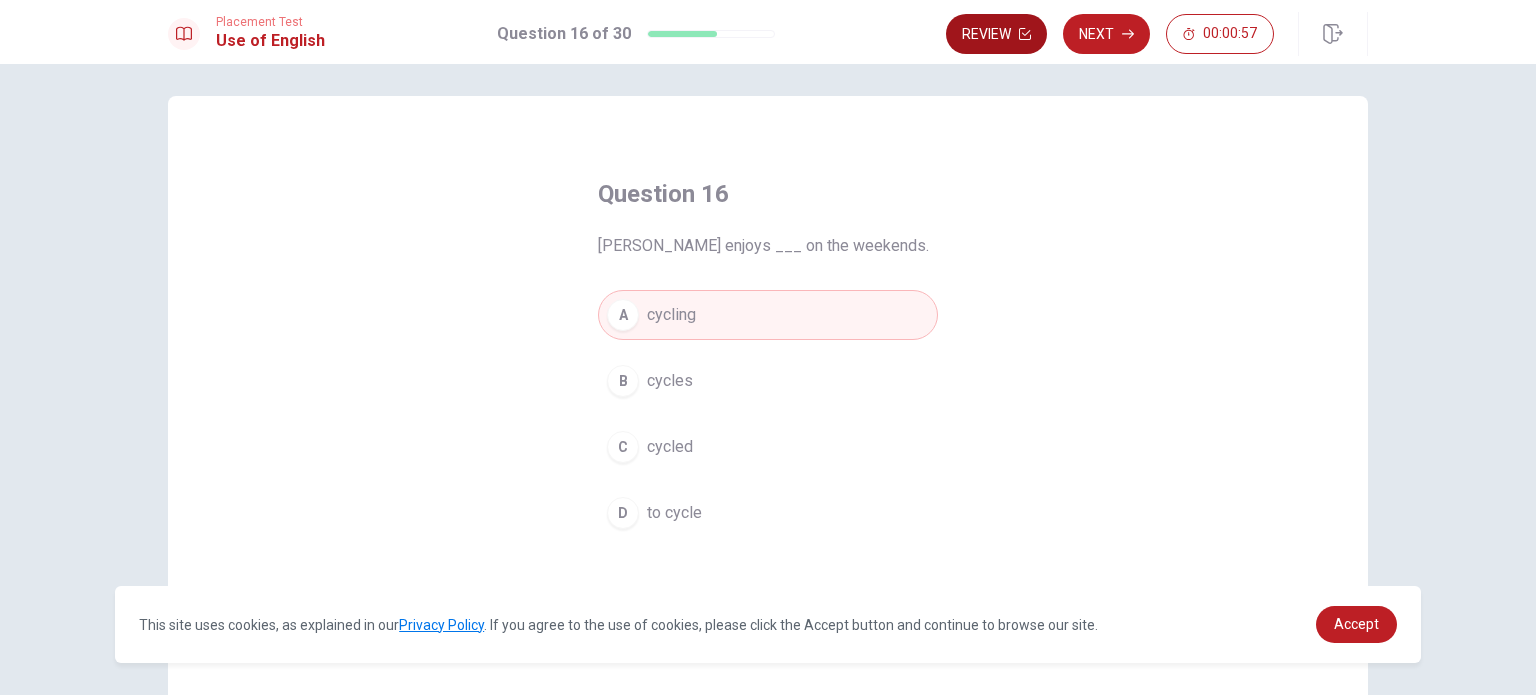 click on "Review" at bounding box center [996, 34] 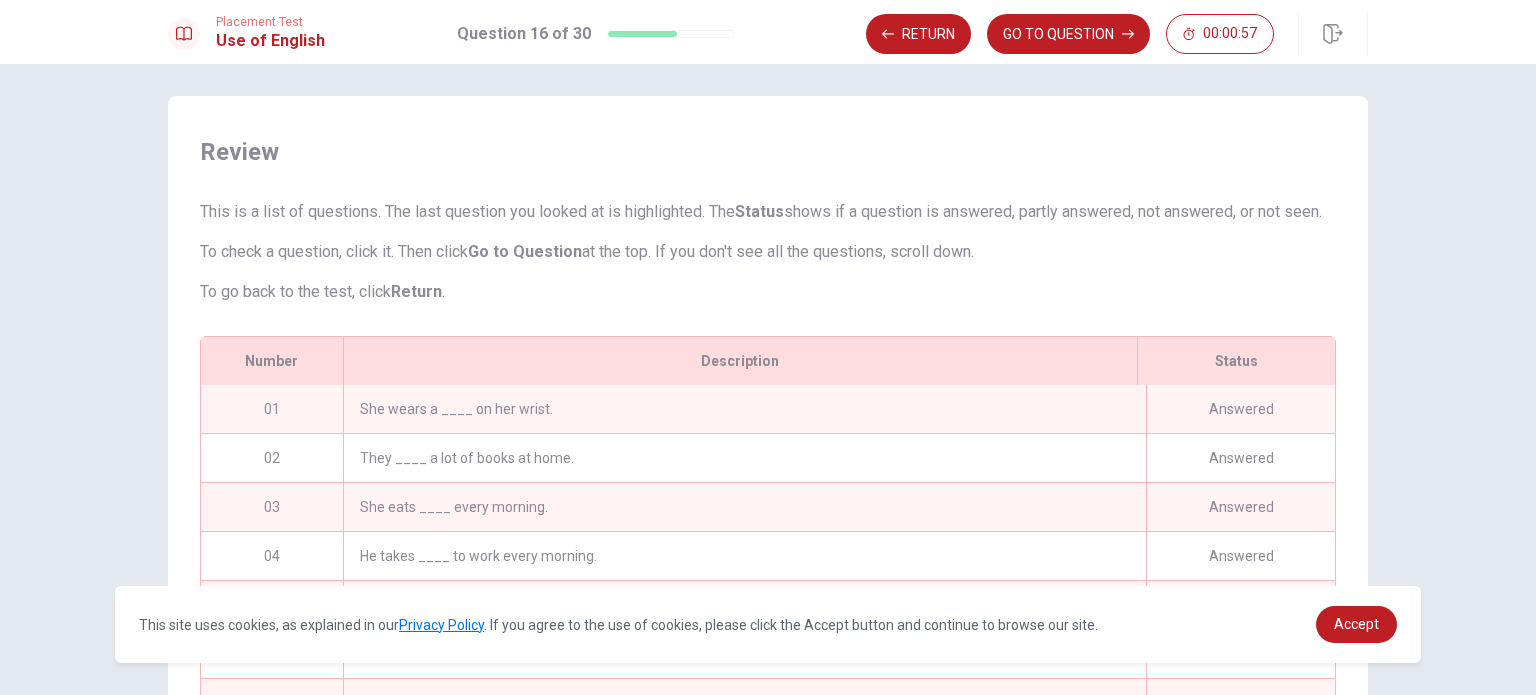 scroll, scrollTop: 293, scrollLeft: 0, axis: vertical 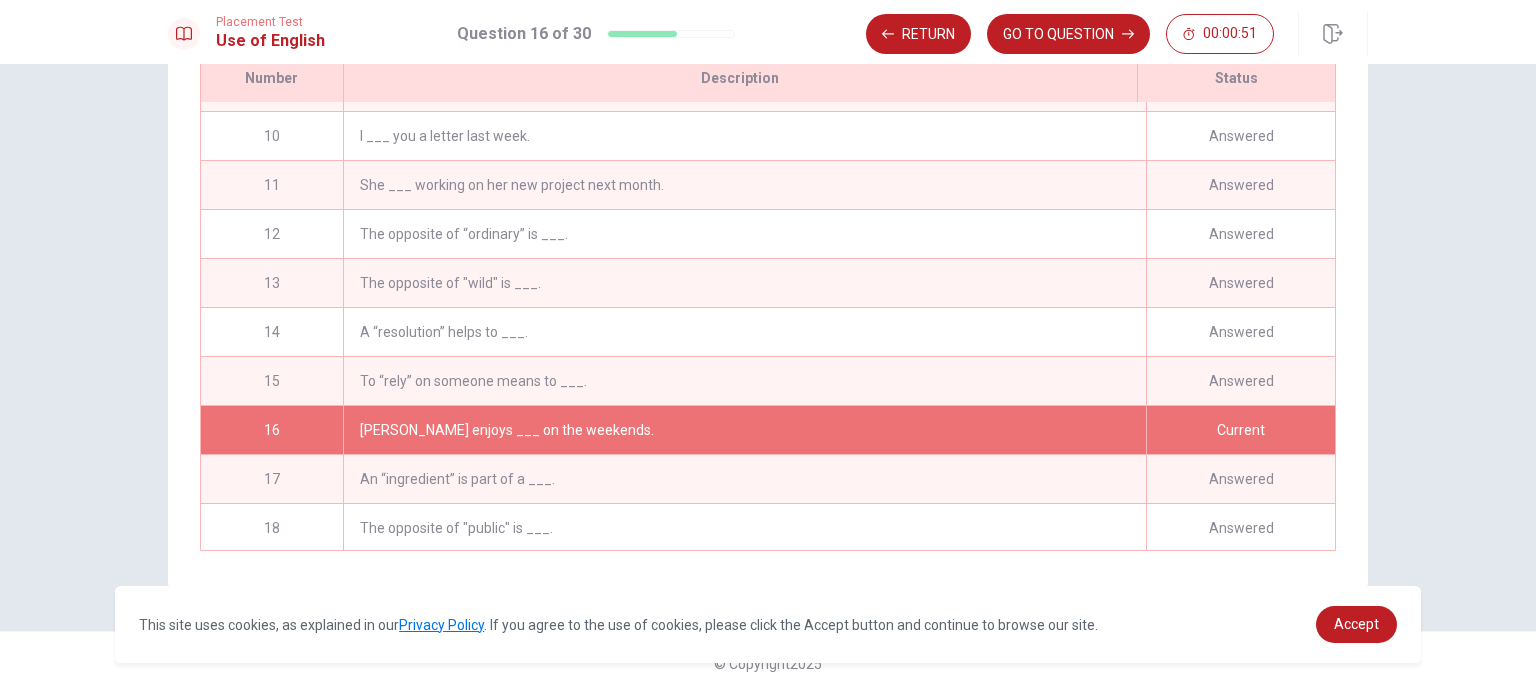 click on "To “rely” on someone means to ___." at bounding box center [744, 381] 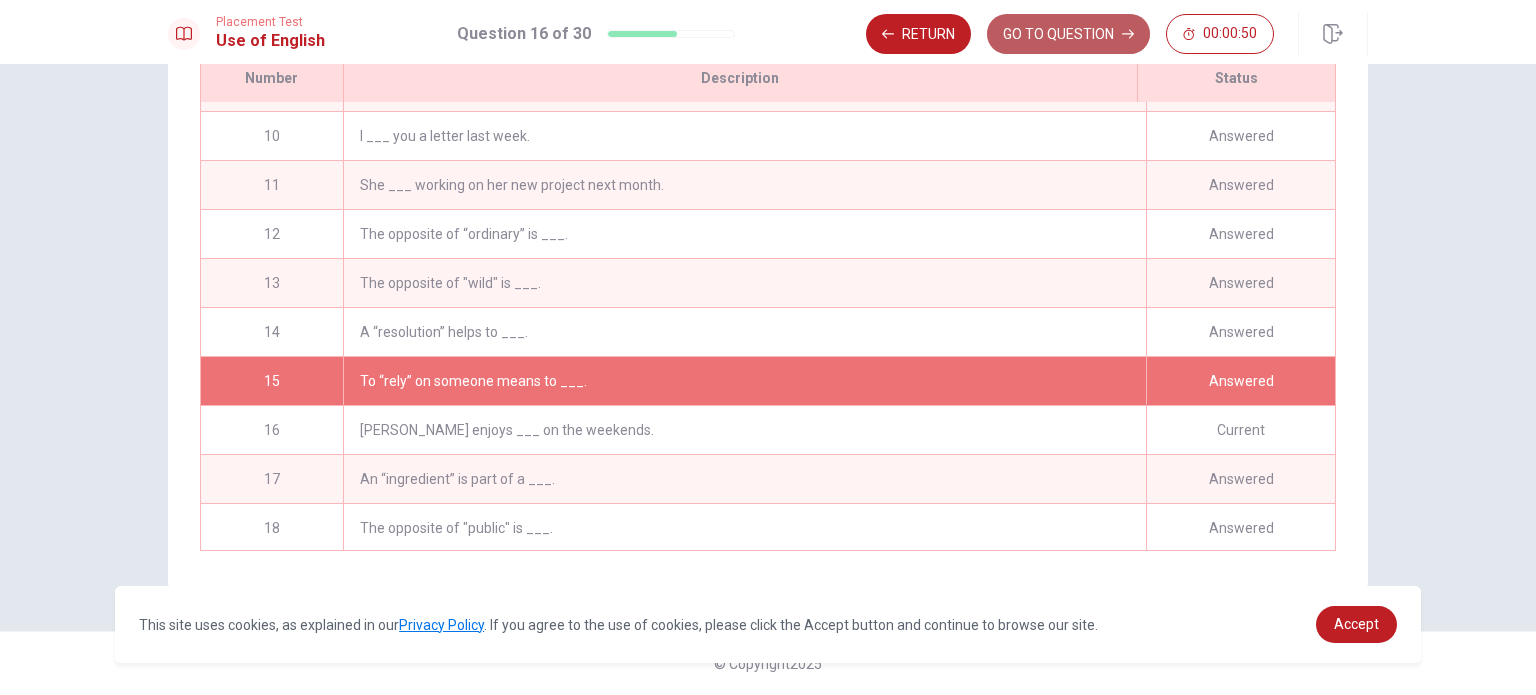 click on "GO TO QUESTION" at bounding box center (1068, 34) 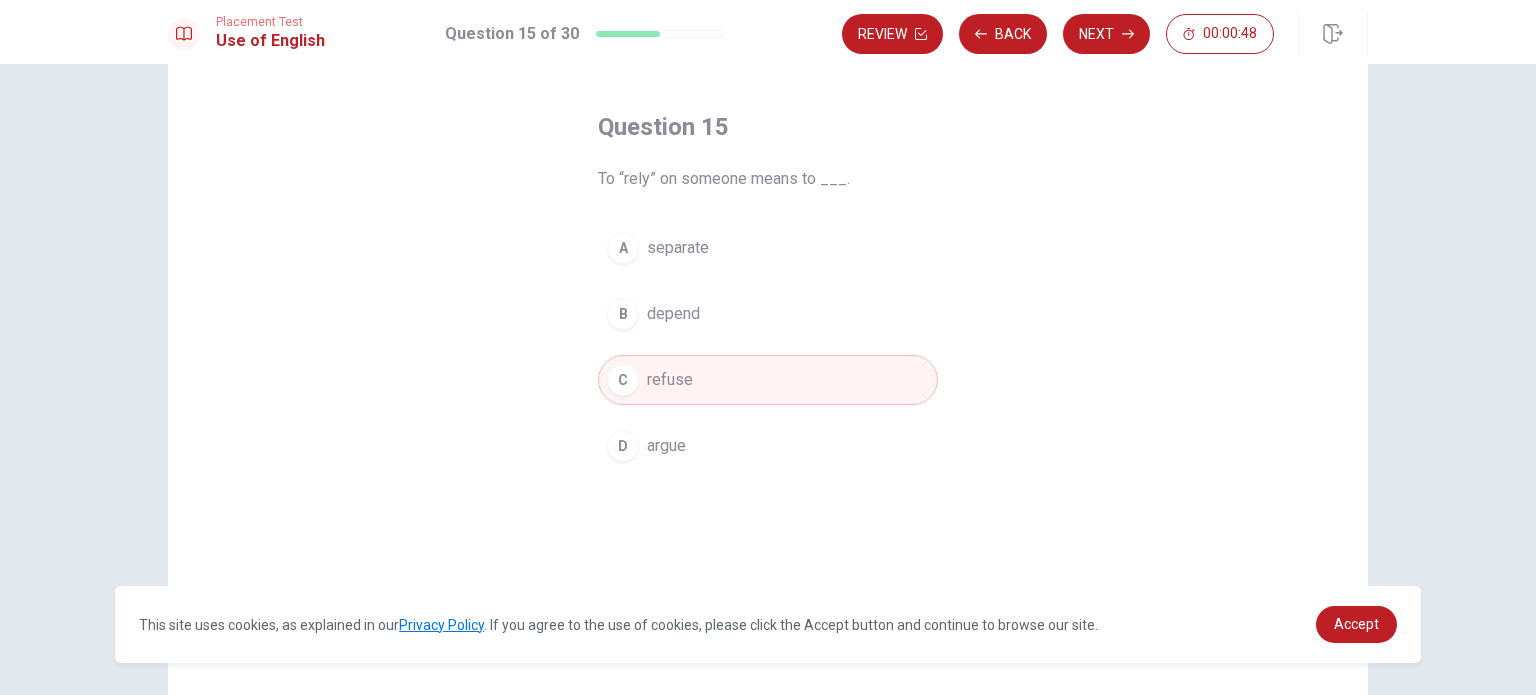 scroll, scrollTop: 0, scrollLeft: 0, axis: both 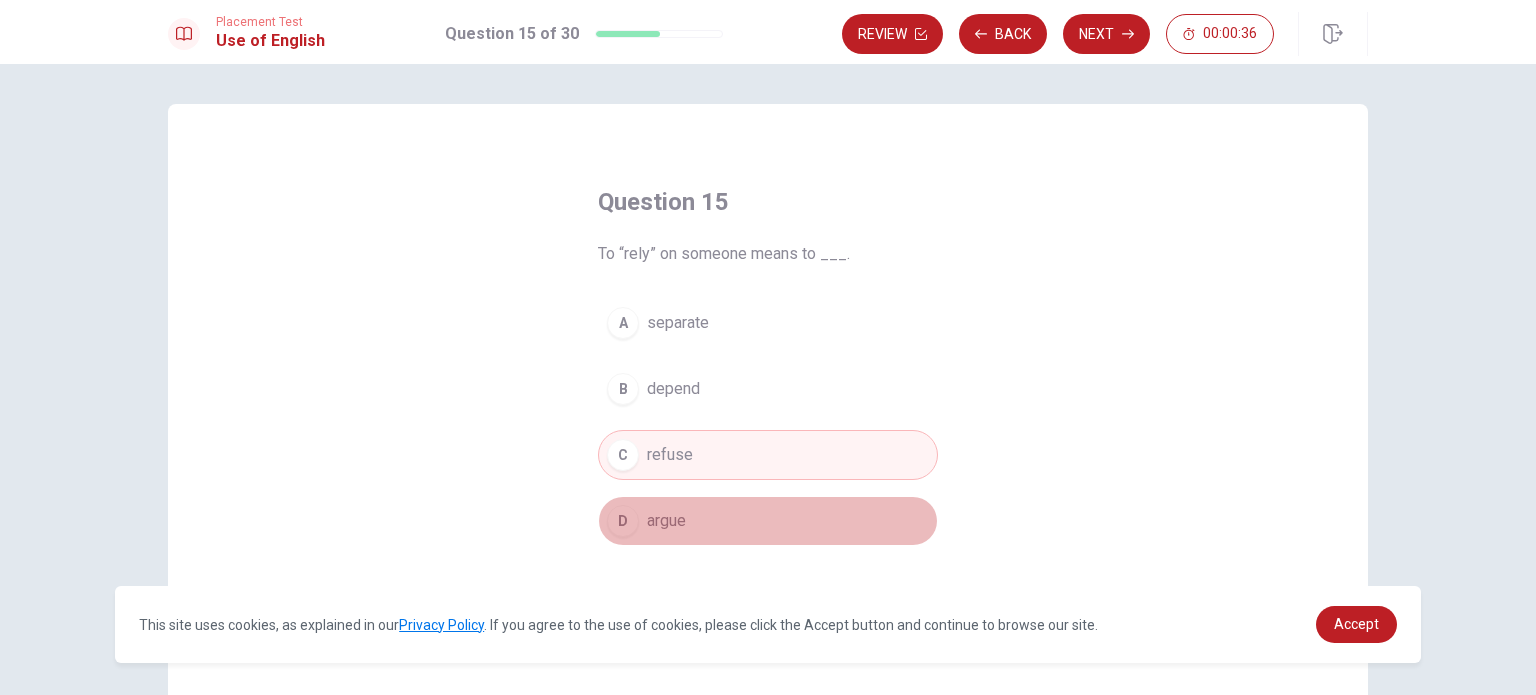 click on "D argue" at bounding box center [768, 521] 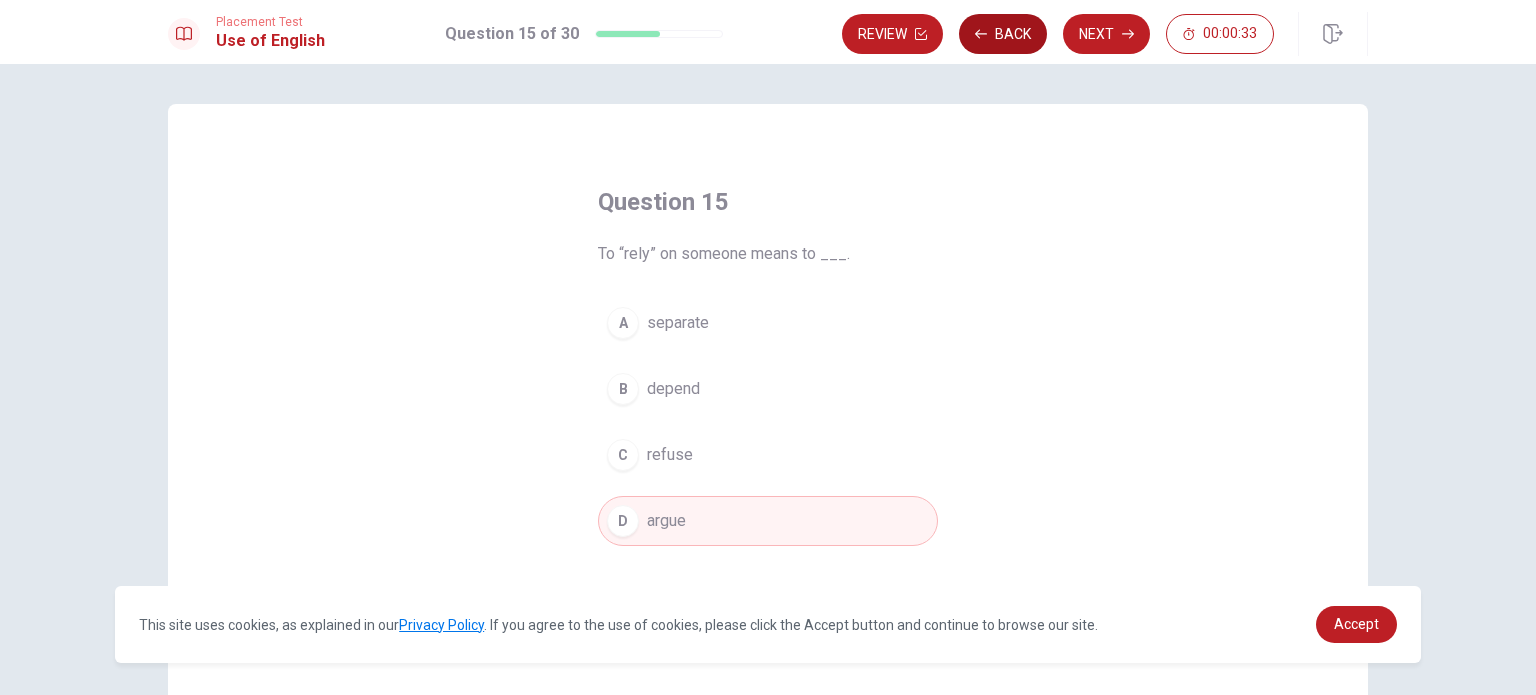click on "Back" at bounding box center (1003, 34) 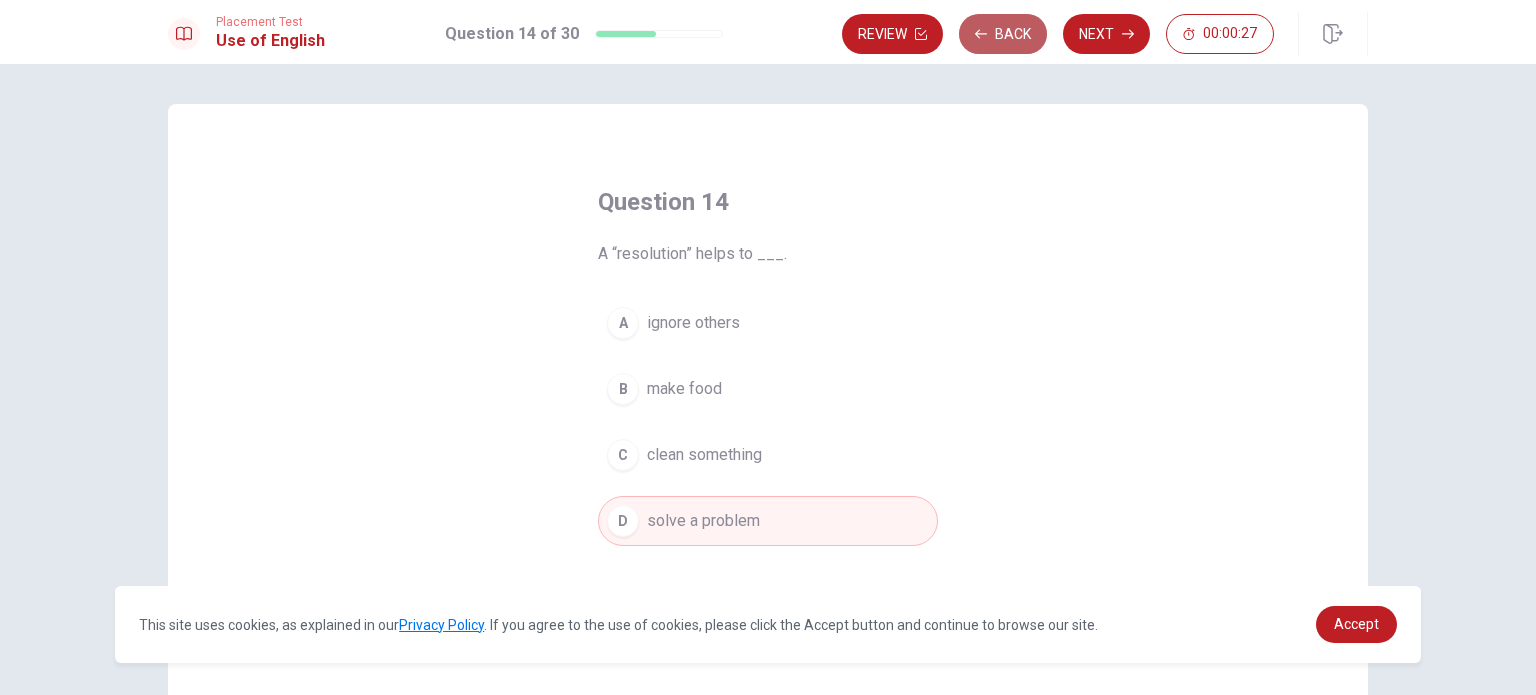 click 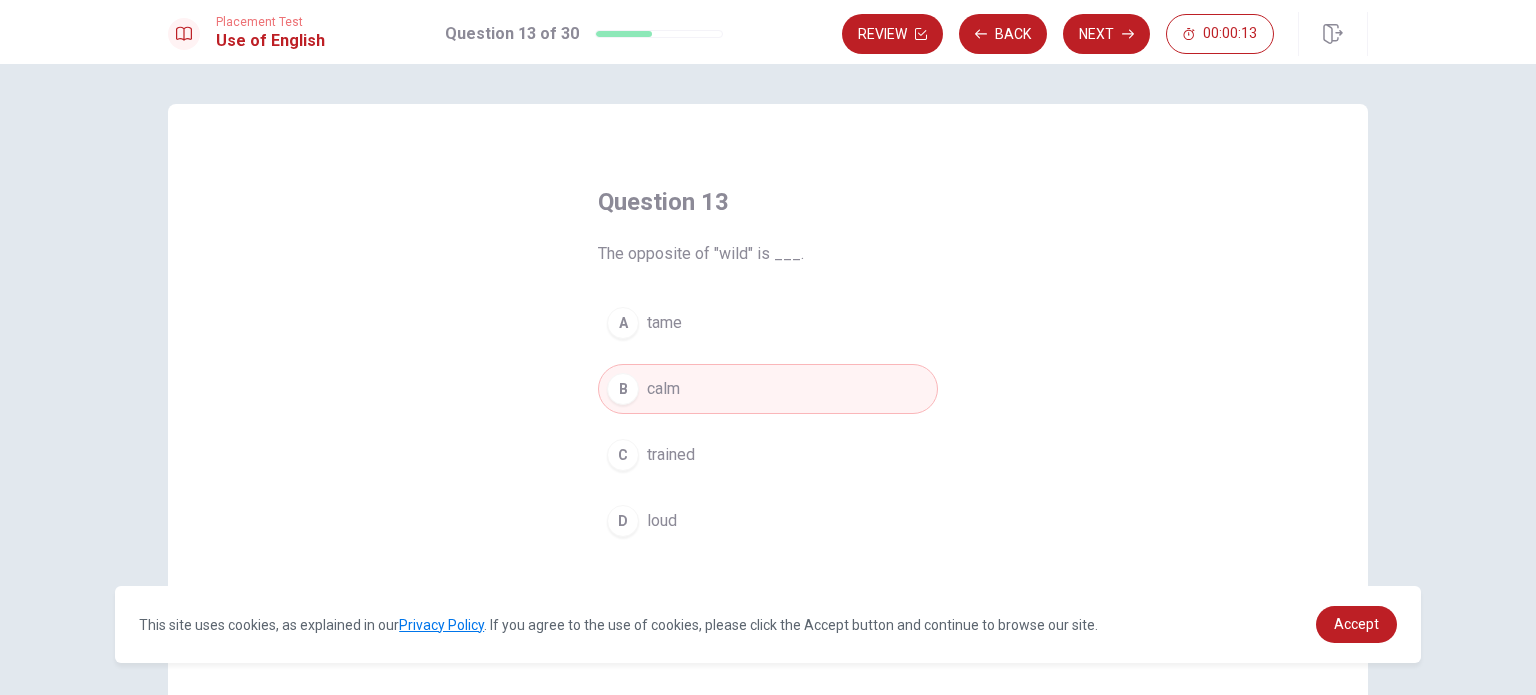 click on "A tame" at bounding box center (768, 323) 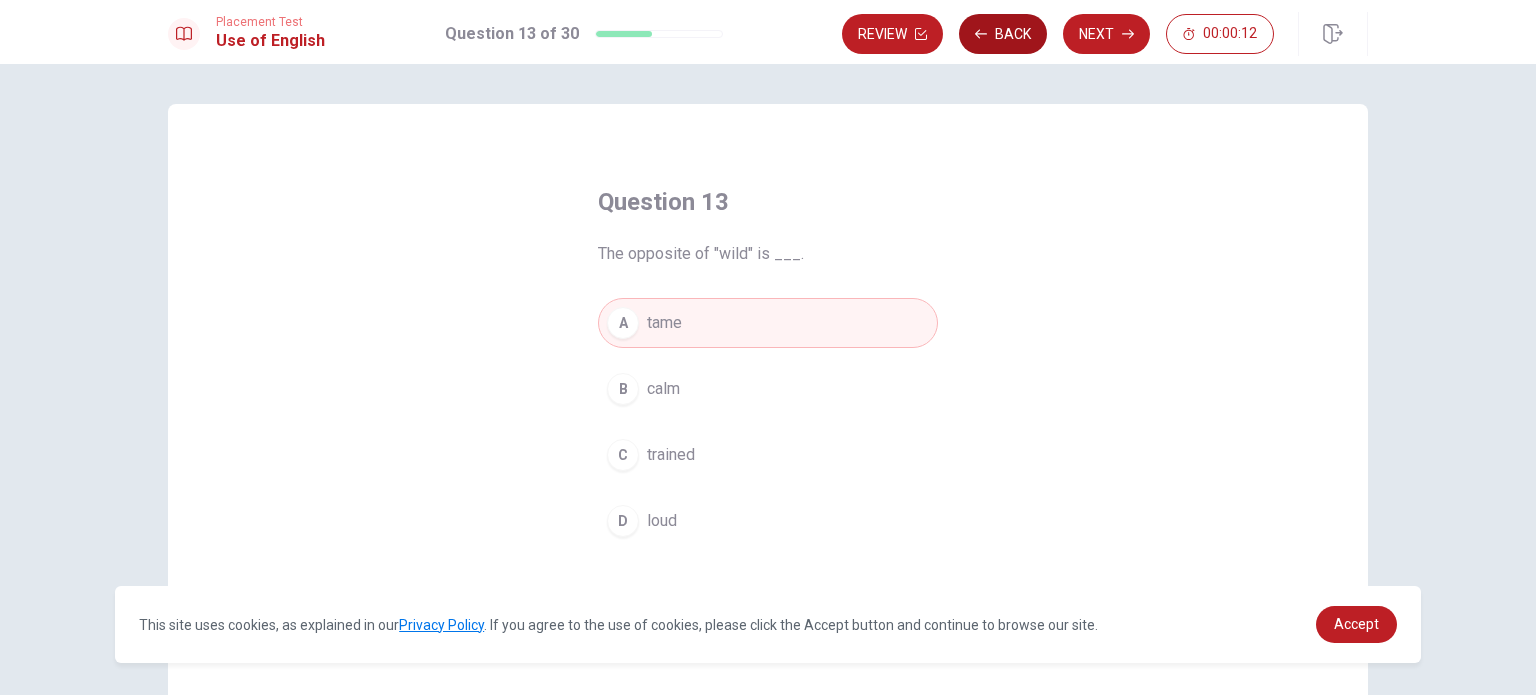 click on "Back" at bounding box center (1003, 34) 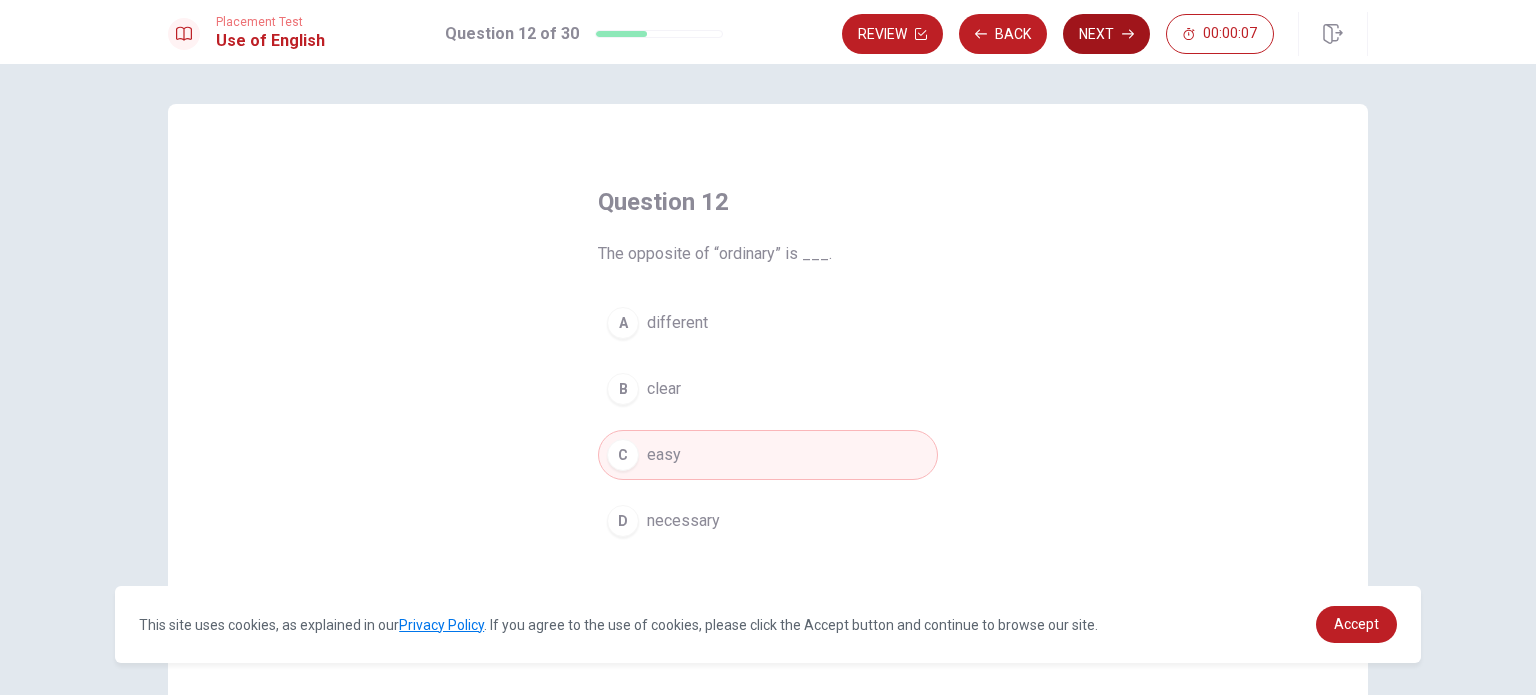 click on "Next" at bounding box center (1106, 34) 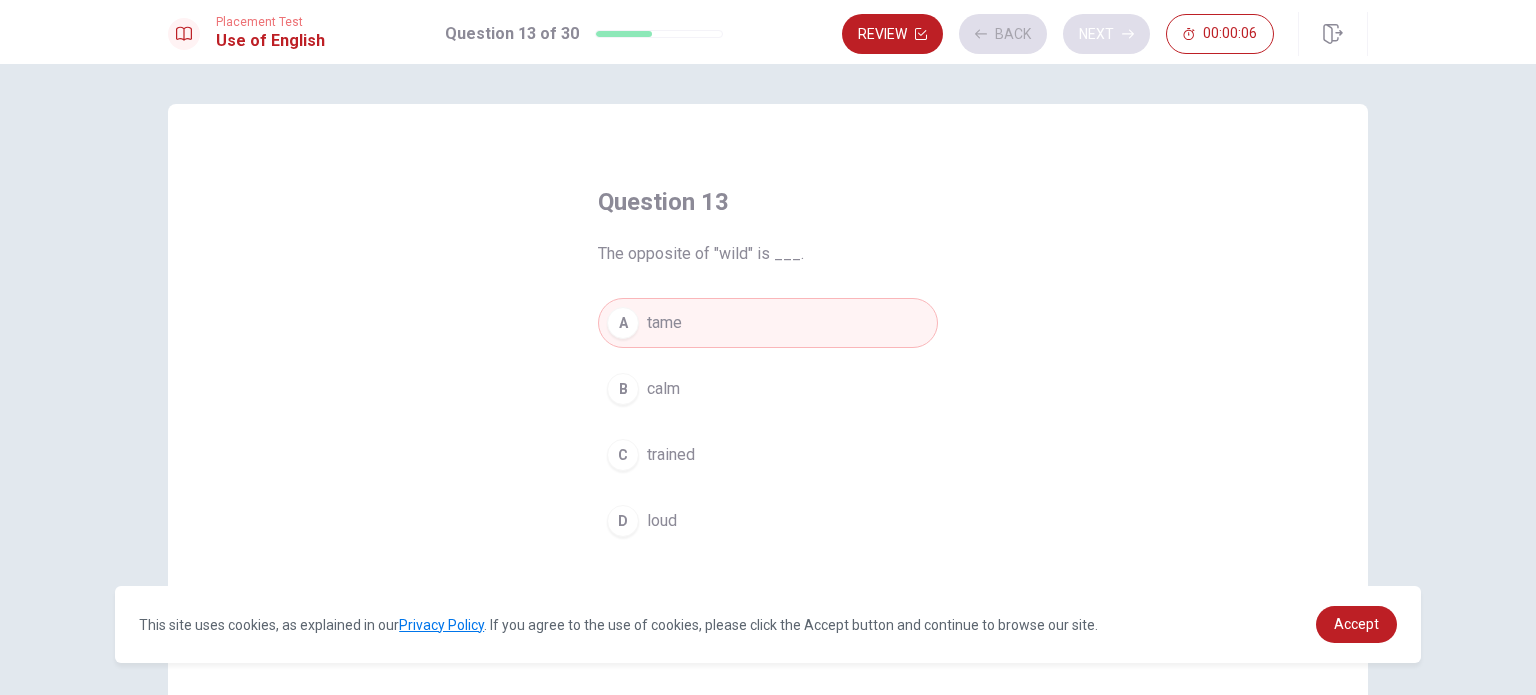 click on "Review Back Next 00:00:06" at bounding box center [1058, 34] 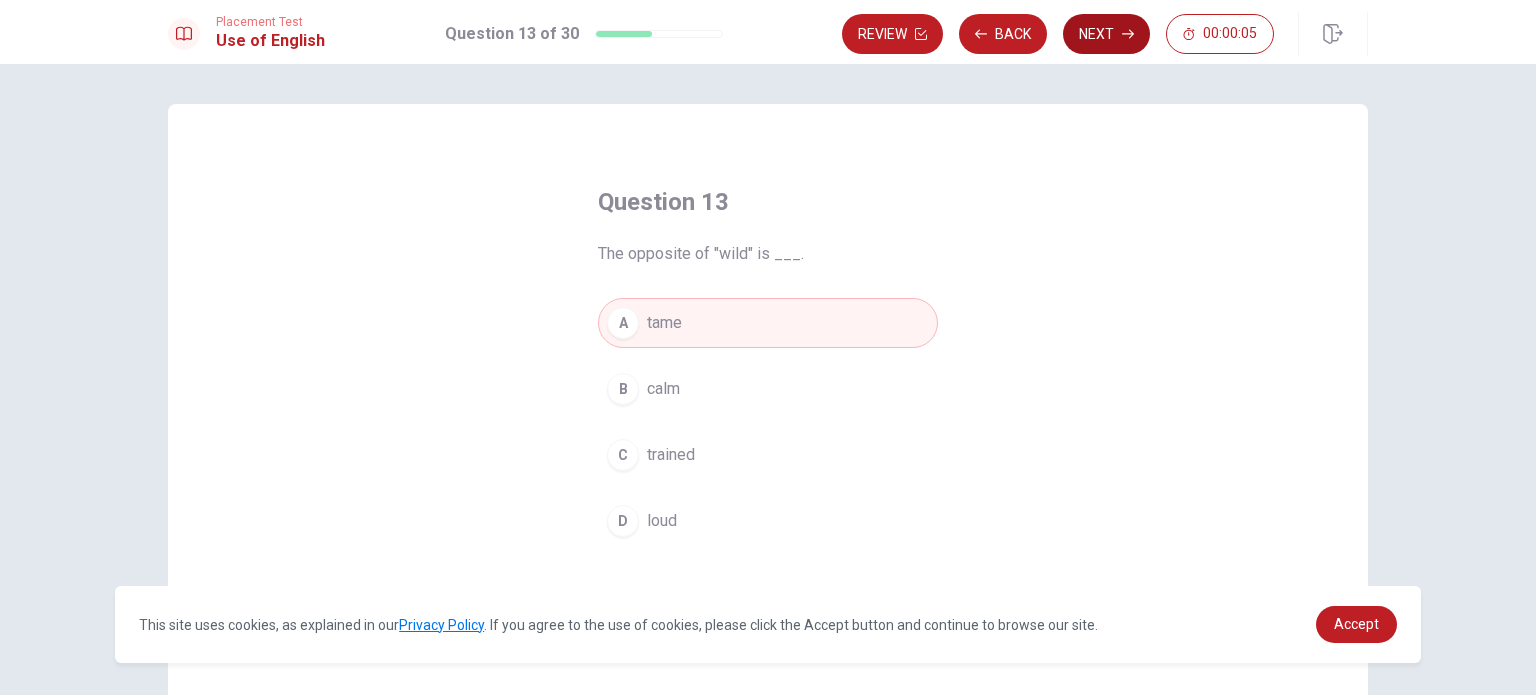 click on "Next" at bounding box center [1106, 34] 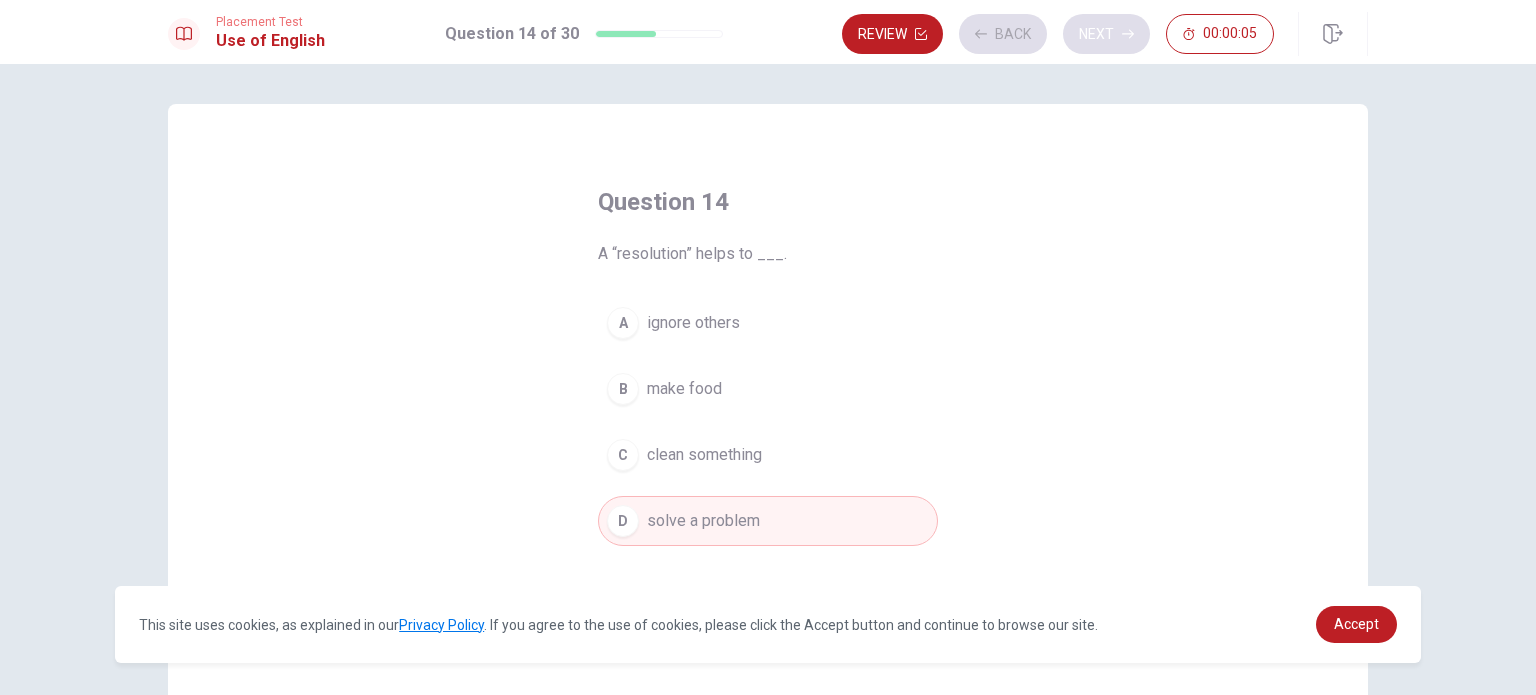 click on "Review Back Next 00:00:05" at bounding box center [1058, 34] 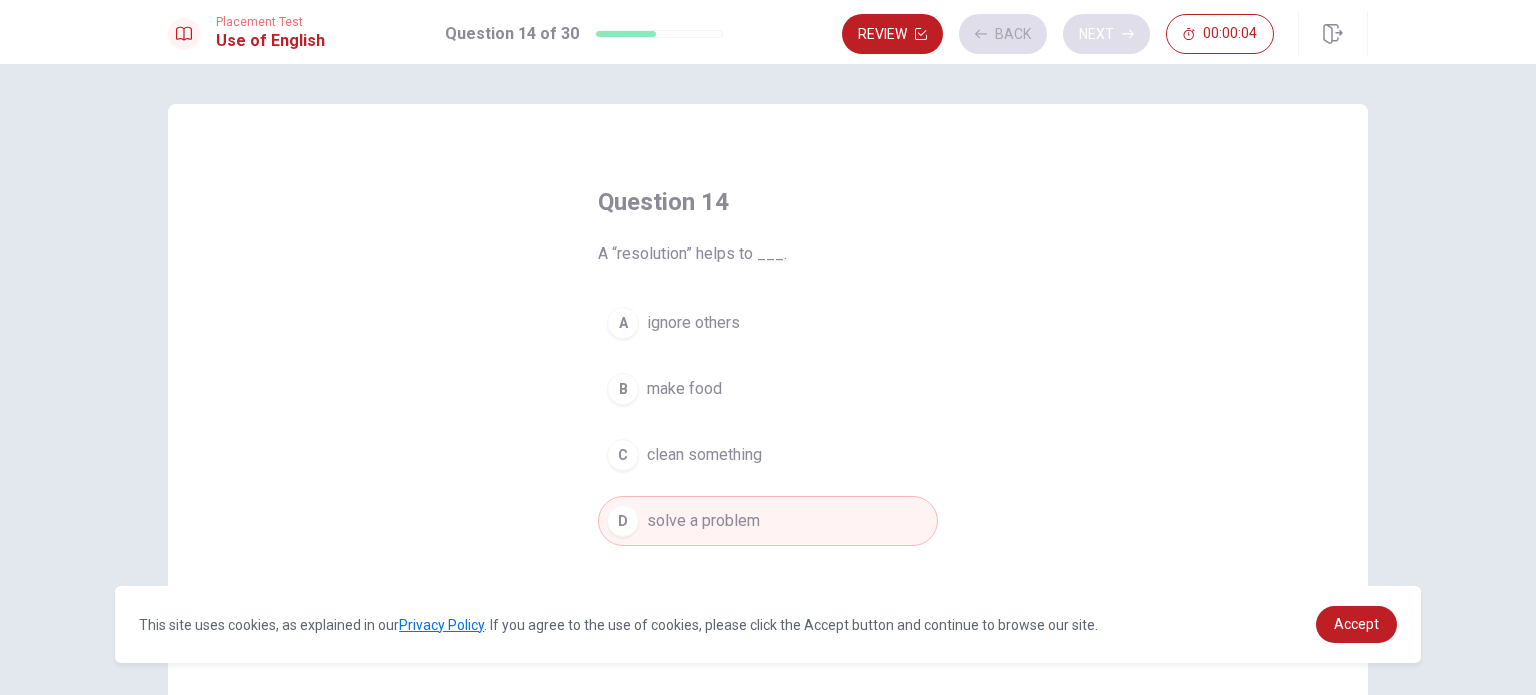 click on "Review Back Next 00:00:04" at bounding box center [1058, 34] 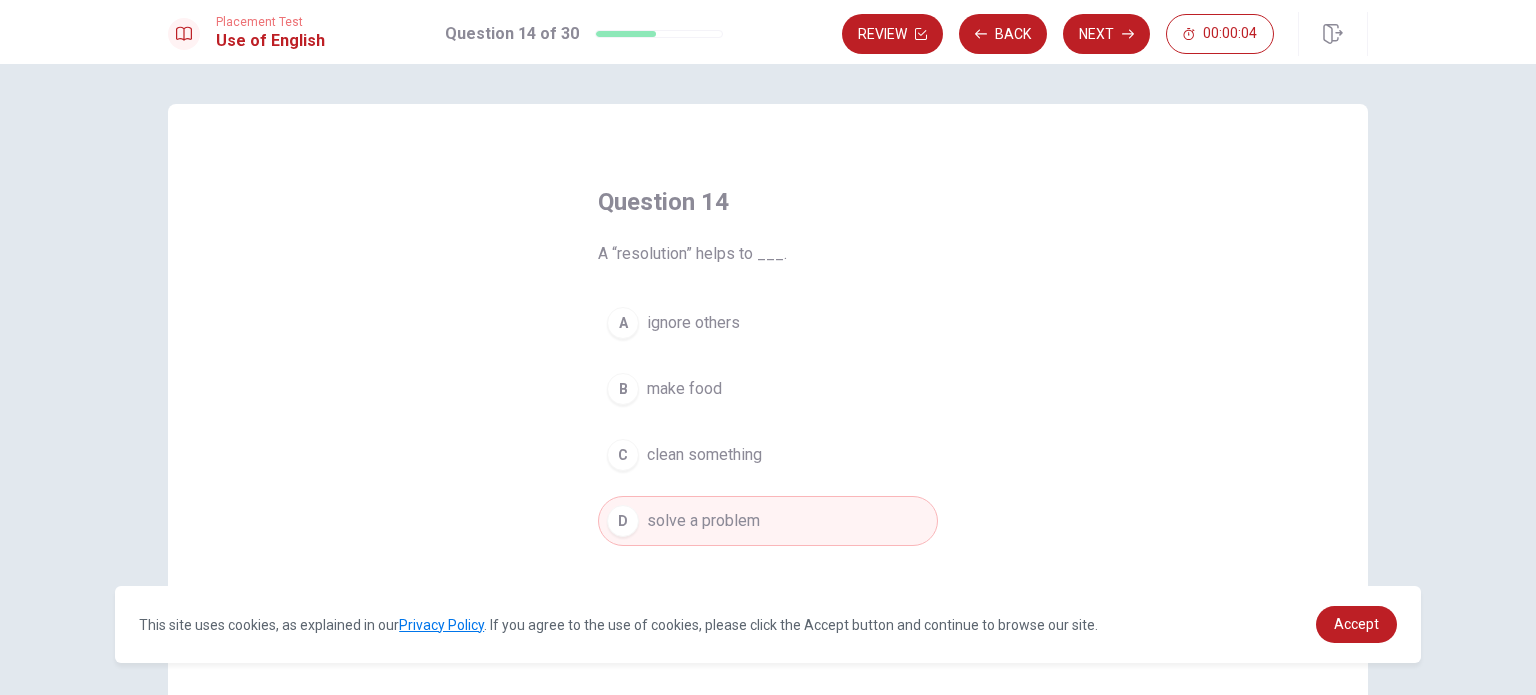 click on "Placement Test   Use of English Question 14 of 30 Review Back Next 00:00:04" at bounding box center [768, 32] 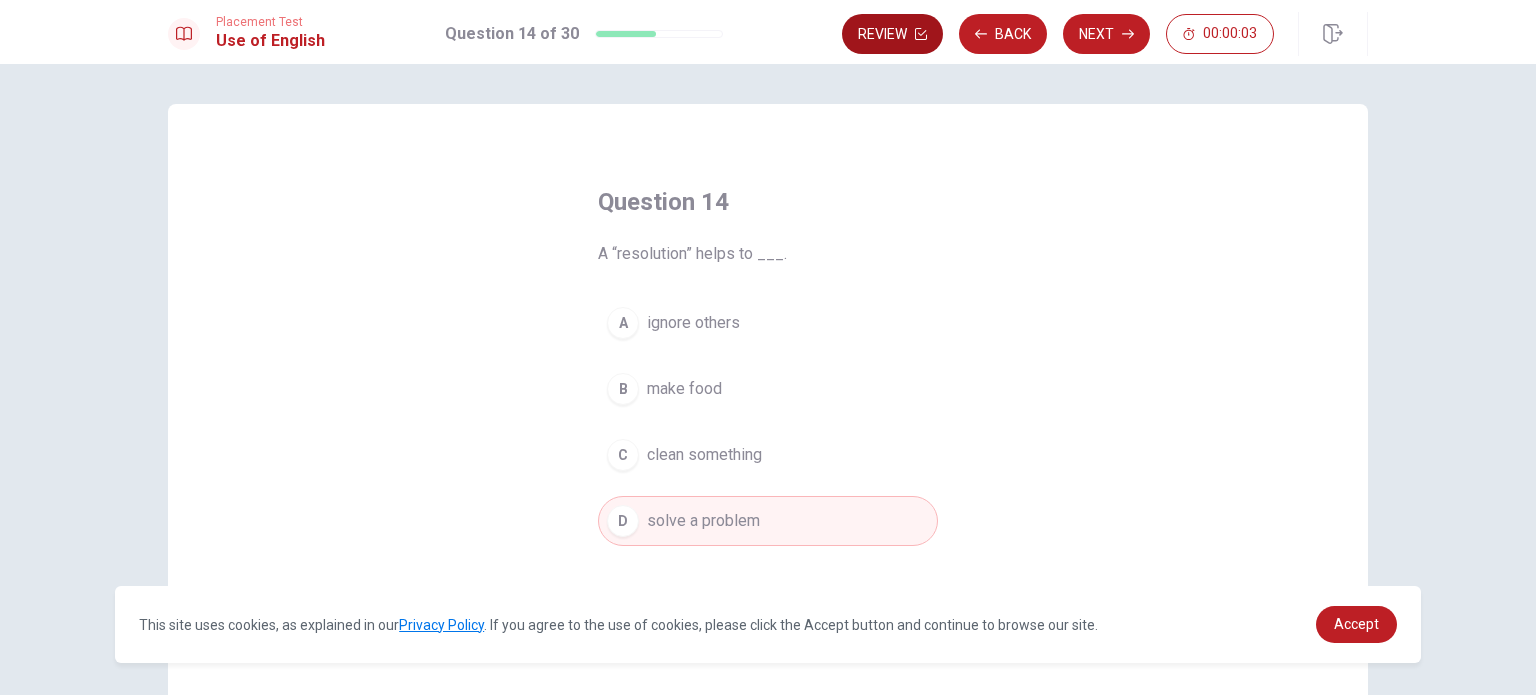 click on "Review" at bounding box center [892, 34] 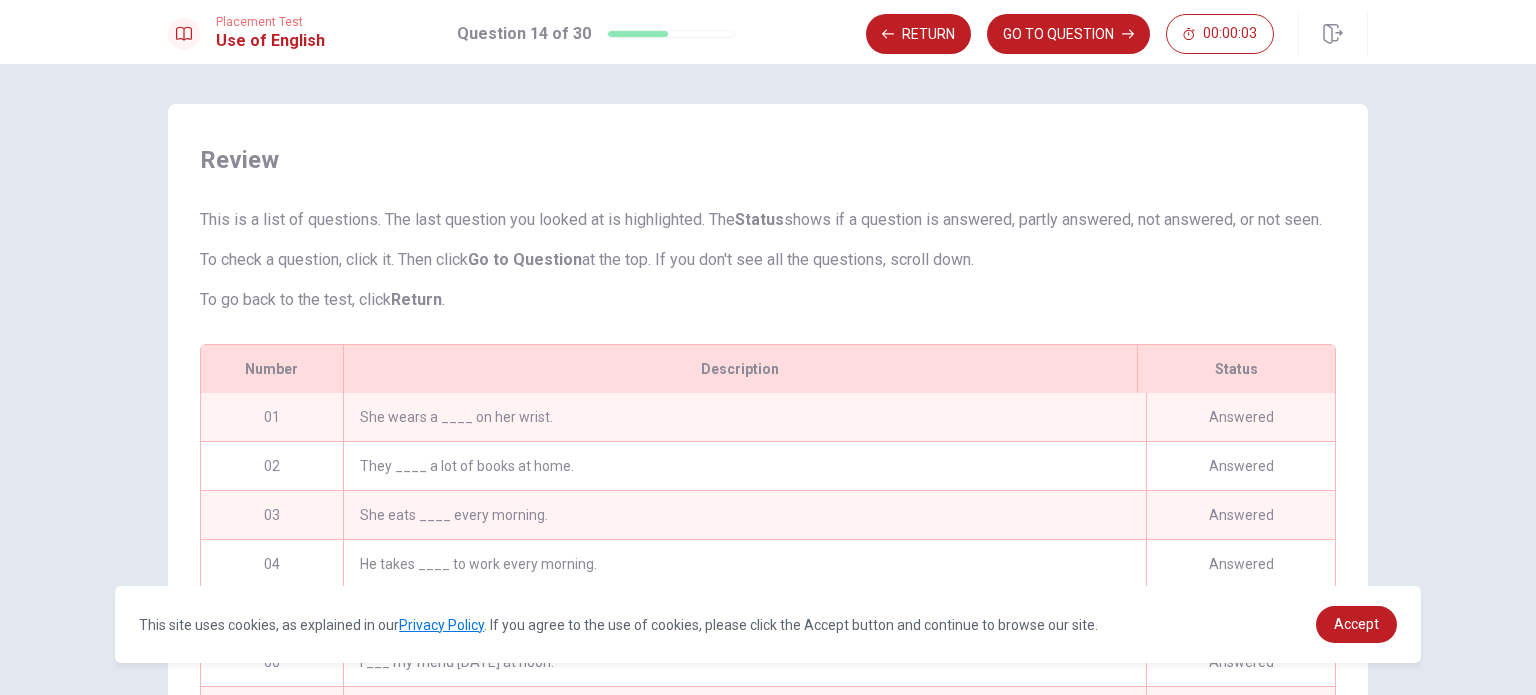 scroll, scrollTop: 132, scrollLeft: 0, axis: vertical 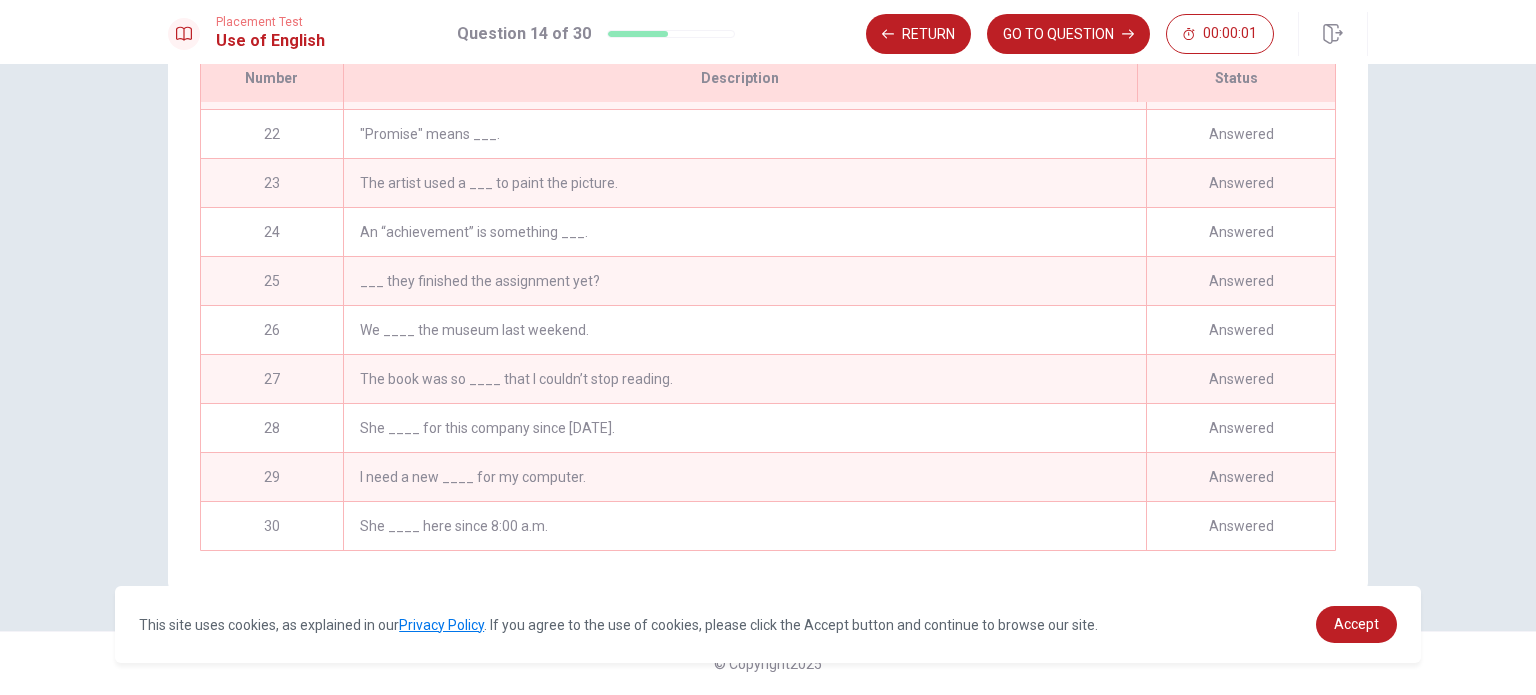 click on "She ____ here since 8:00 a.m." at bounding box center [744, 526] 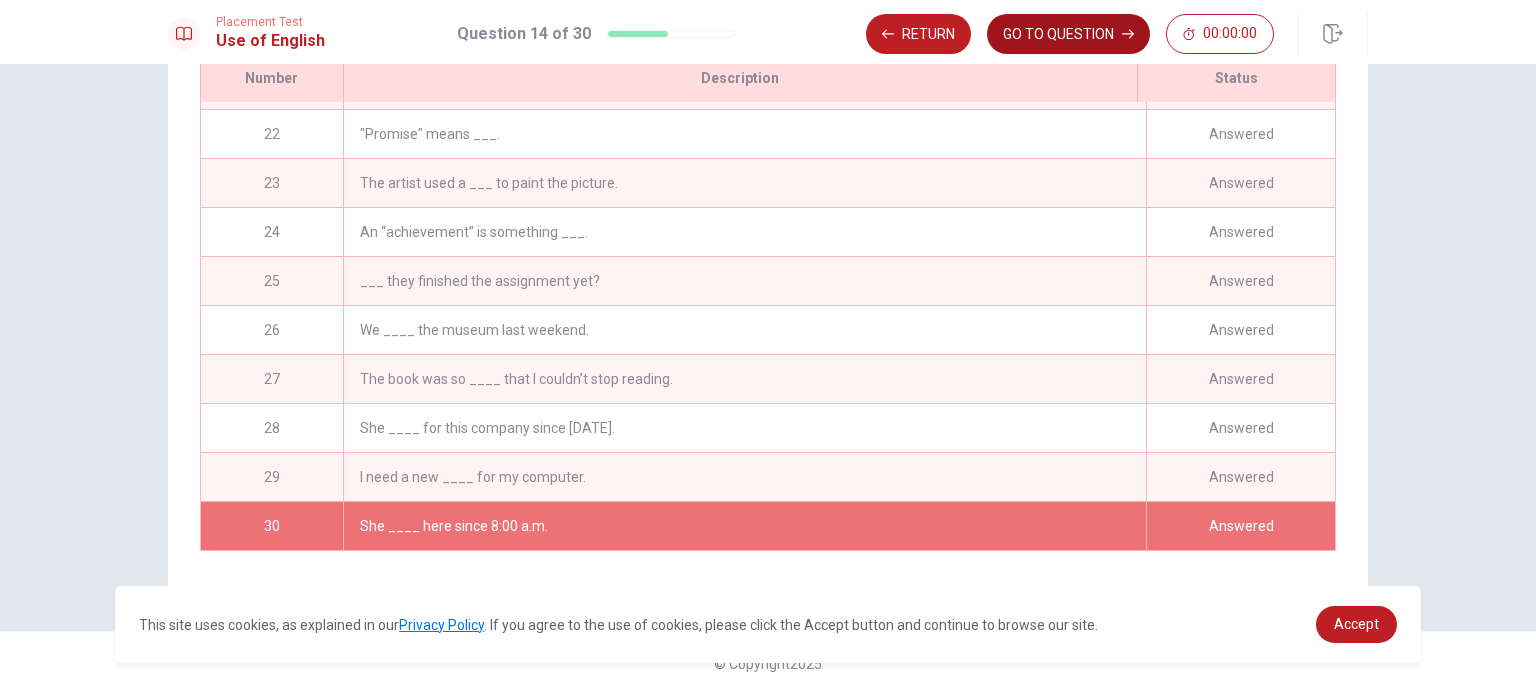click on "GO TO QUESTION" at bounding box center [1068, 34] 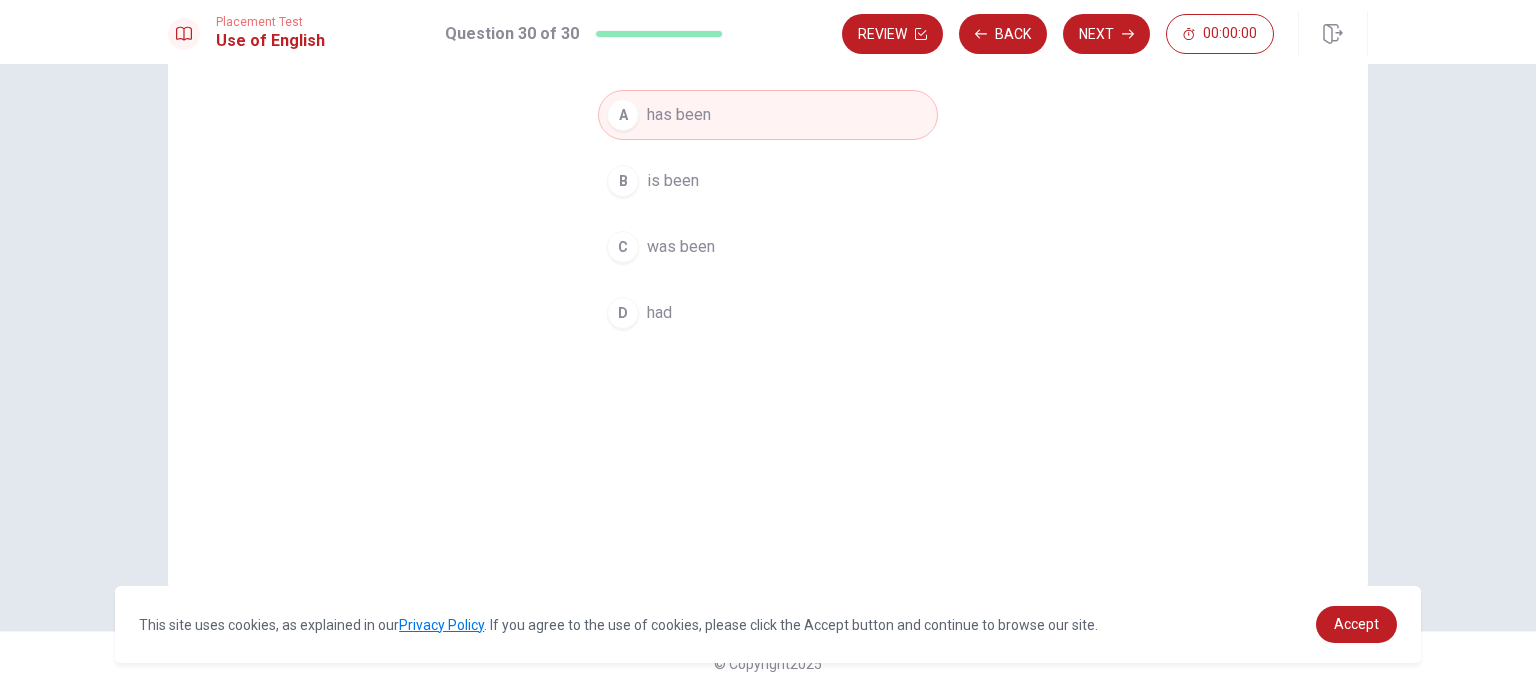 scroll, scrollTop: 208, scrollLeft: 0, axis: vertical 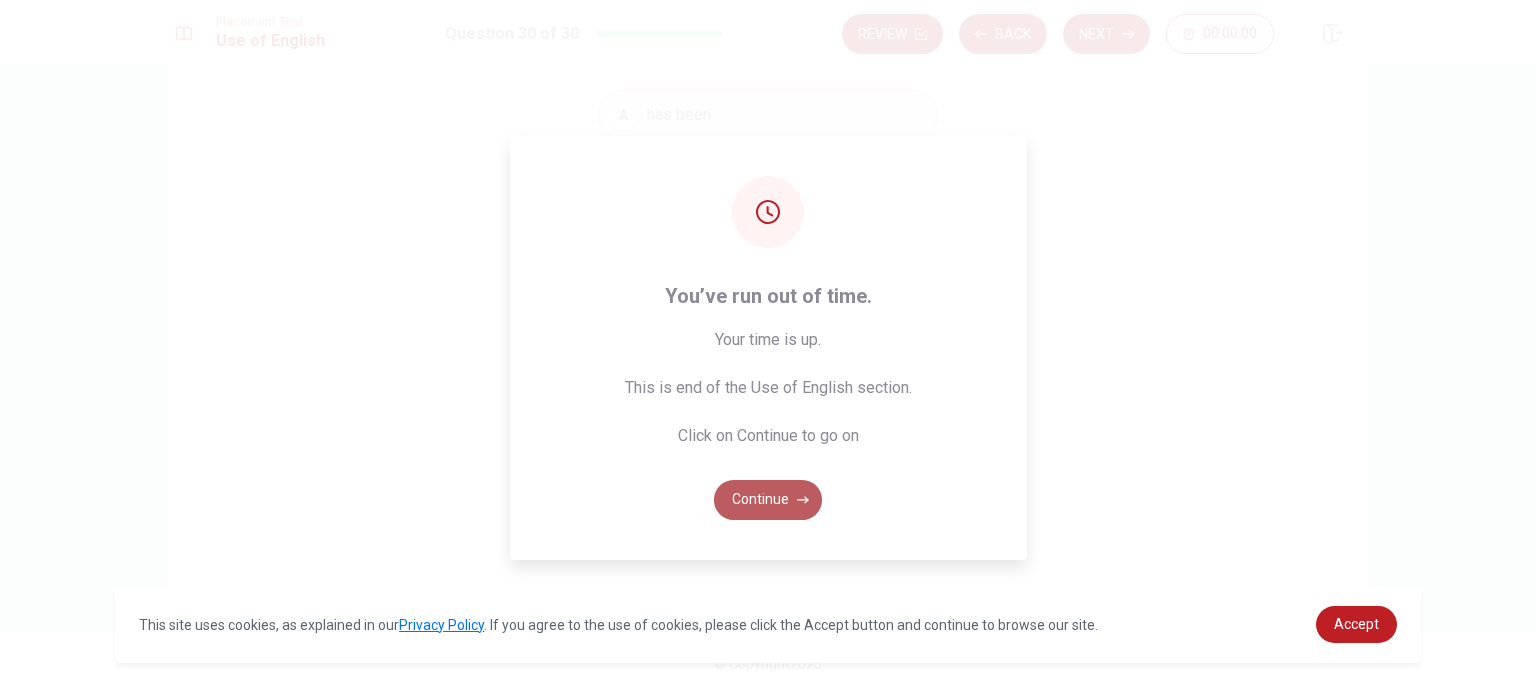 click on "Continue" at bounding box center (768, 500) 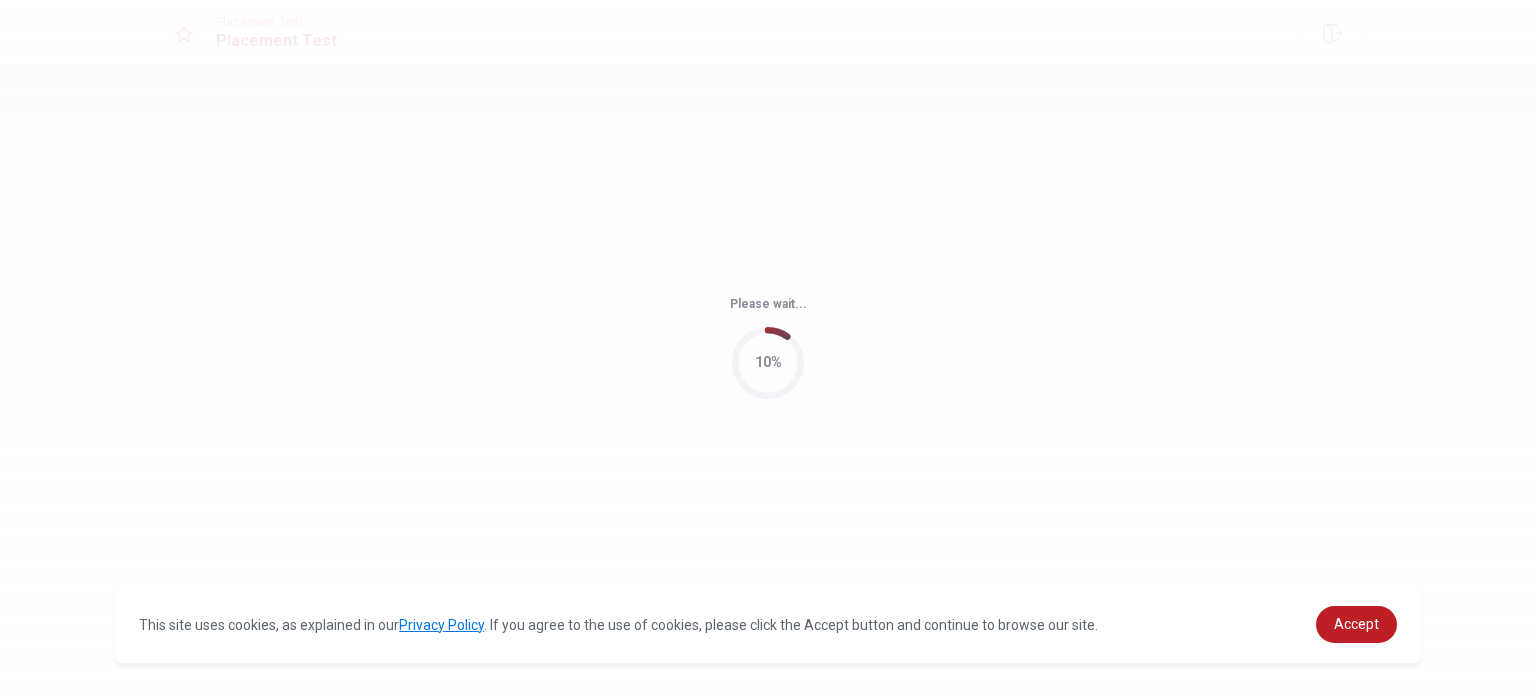 scroll, scrollTop: 0, scrollLeft: 0, axis: both 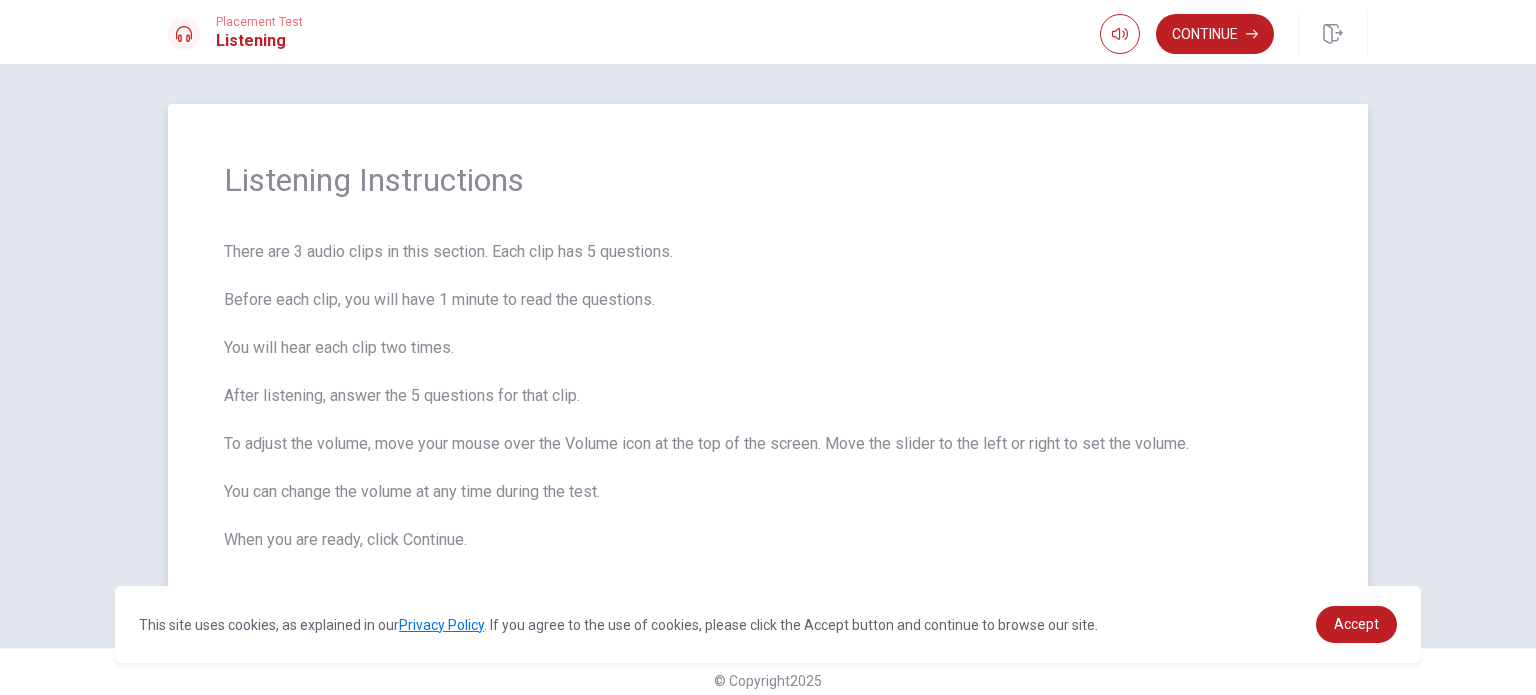 drag, startPoint x: 219, startPoint y: 253, endPoint x: 640, endPoint y: 259, distance: 421.04276 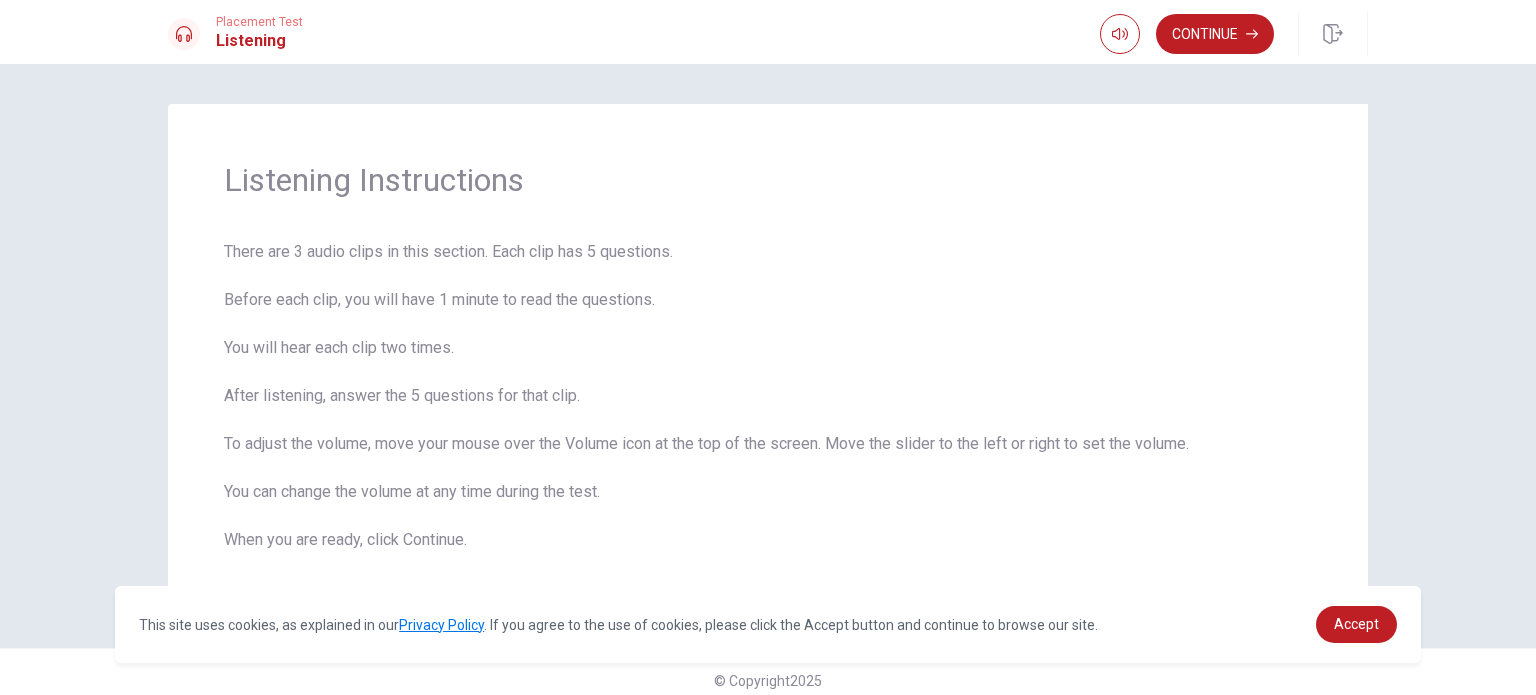 click on "Listening Instructions
There are 3 audio clips in this section. Each clip has 5 questions.
Before each clip, you will have 1 minute to read the questions.
You will hear each clip two times.
After listening, answer the 5 questions for that clip.
To adjust the volume, move your mouse over the Volume icon at the top of the screen. Move the slider to the left or right to set the volume.
You can change the volume at any time during the test.
When you are ready, click Continue. © Copyright  2025" at bounding box center [768, 379] 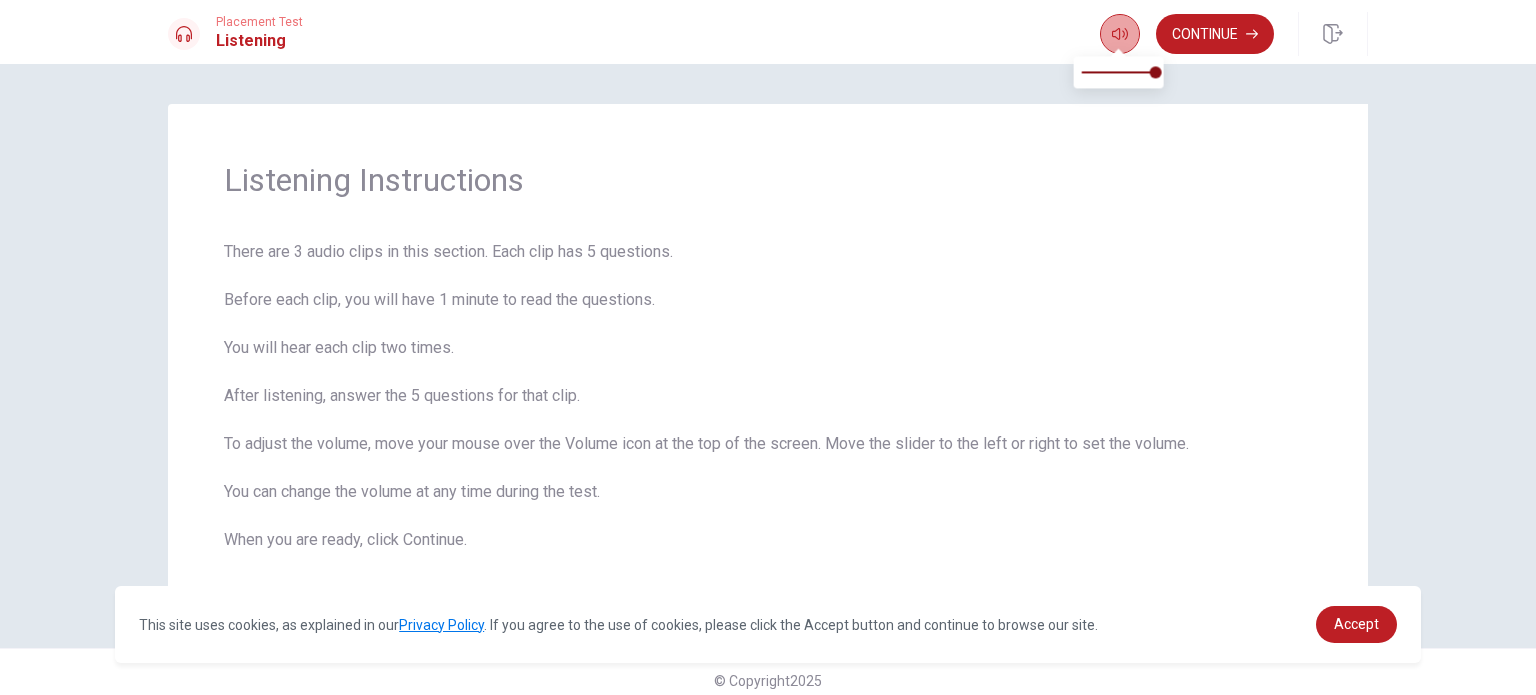 click at bounding box center (1120, 34) 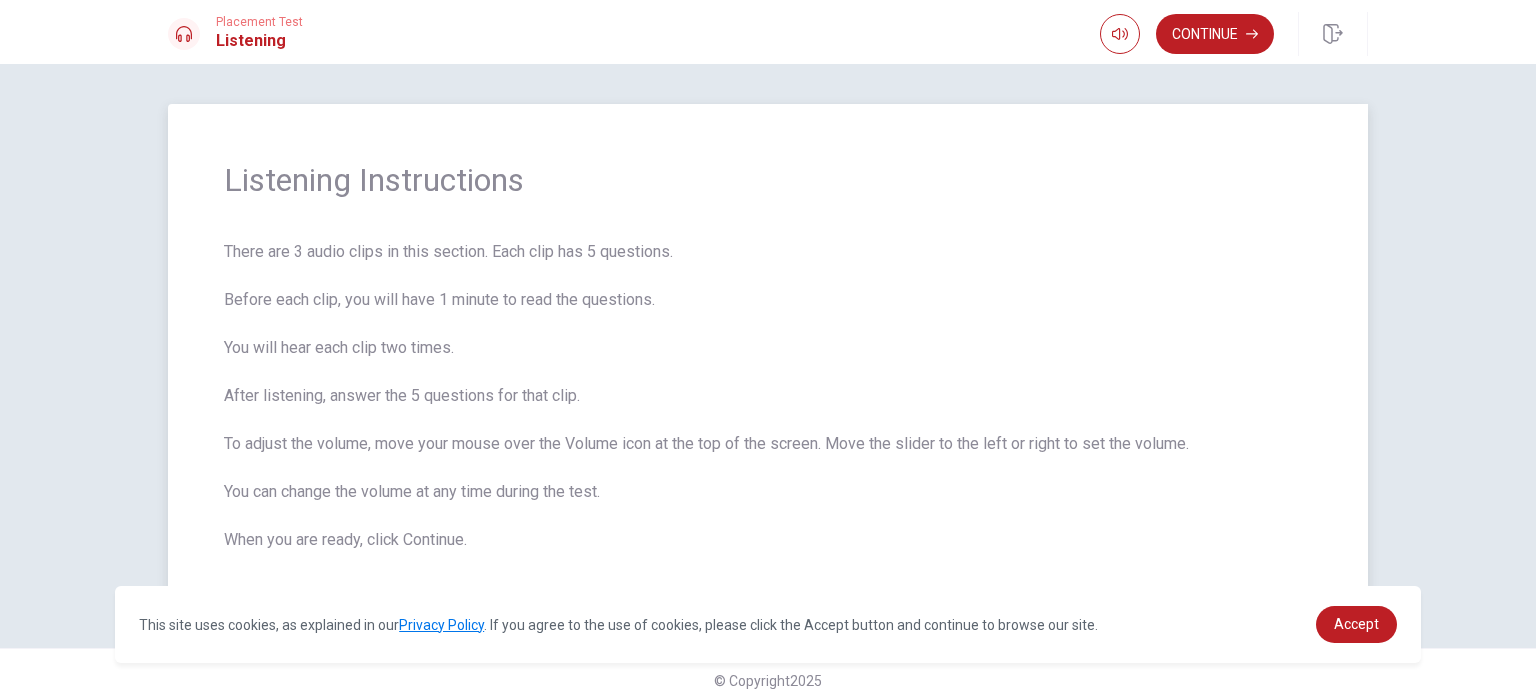 click on "There are 3 audio clips in this section. Each clip has 5 questions.
Before each clip, you will have 1 minute to read the questions.
You will hear each clip two times.
After listening, answer the 5 questions for that clip.
To adjust the volume, move your mouse over the Volume icon at the top of the screen. Move the slider to the left or right to set the volume.
You can change the volume at any time during the test.
When you are ready, click Continue." at bounding box center [768, 396] 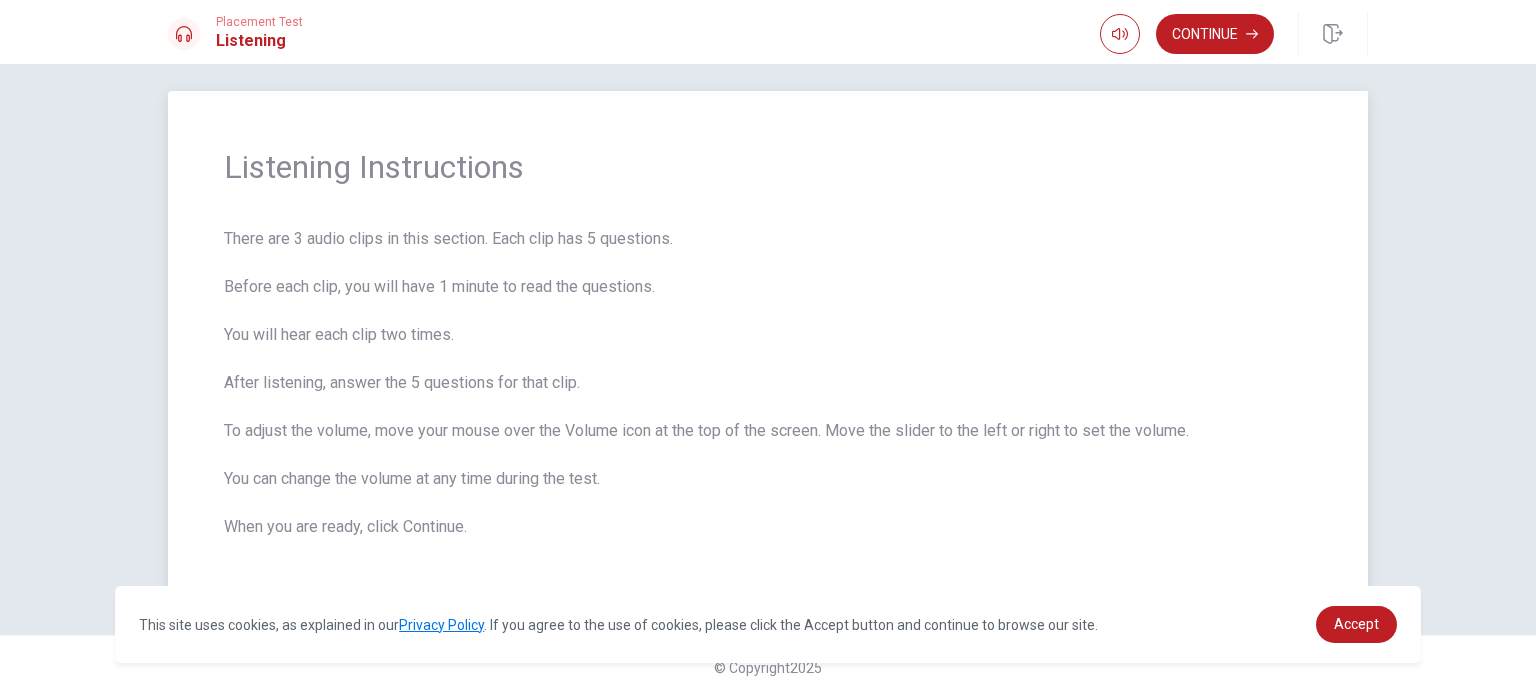 scroll, scrollTop: 16, scrollLeft: 0, axis: vertical 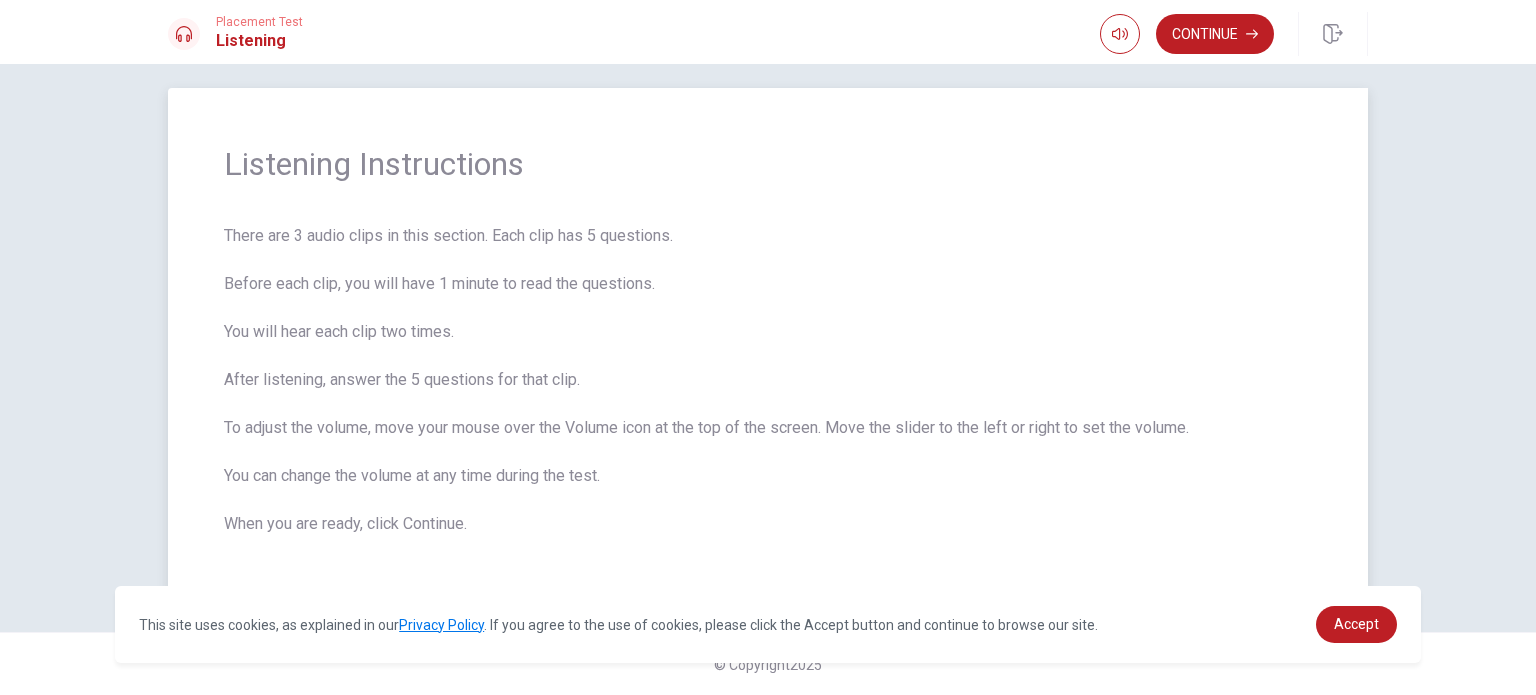 click on "There are 3 audio clips in this section. Each clip has 5 questions.
Before each clip, you will have 1 minute to read the questions.
You will hear each clip two times.
After listening, answer the 5 questions for that clip.
To adjust the volume, move your mouse over the Volume icon at the top of the screen. Move the slider to the left or right to set the volume.
You can change the volume at any time during the test.
When you are ready, click Continue." at bounding box center [768, 380] 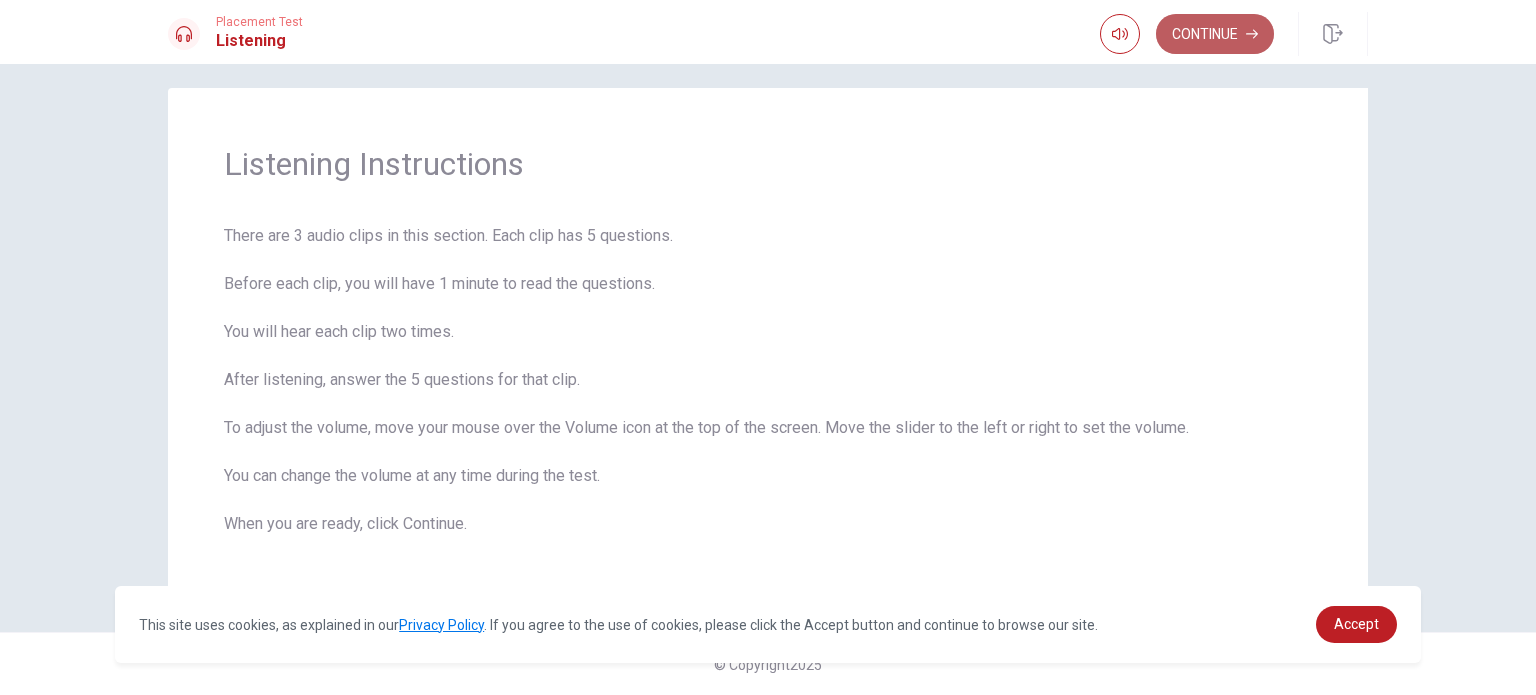click on "Continue" at bounding box center [1215, 34] 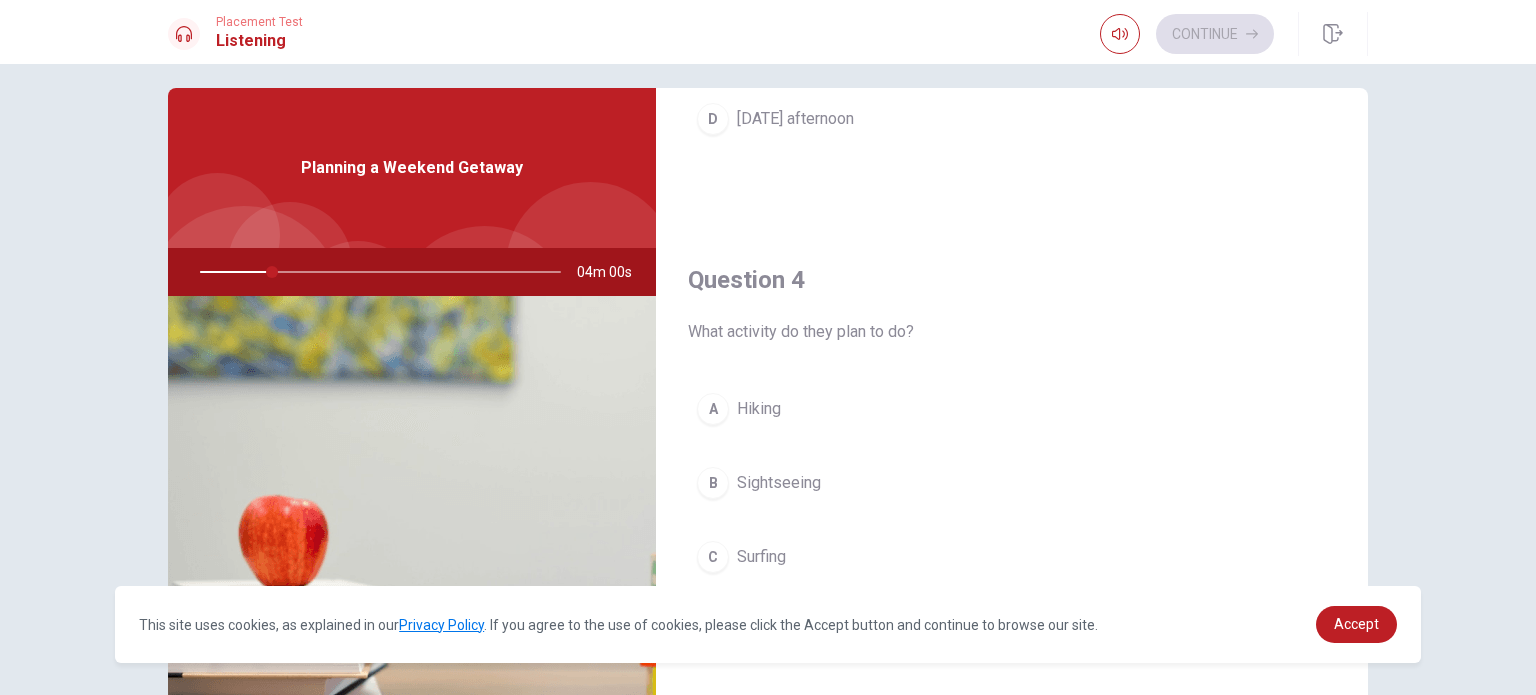 scroll, scrollTop: 1500, scrollLeft: 0, axis: vertical 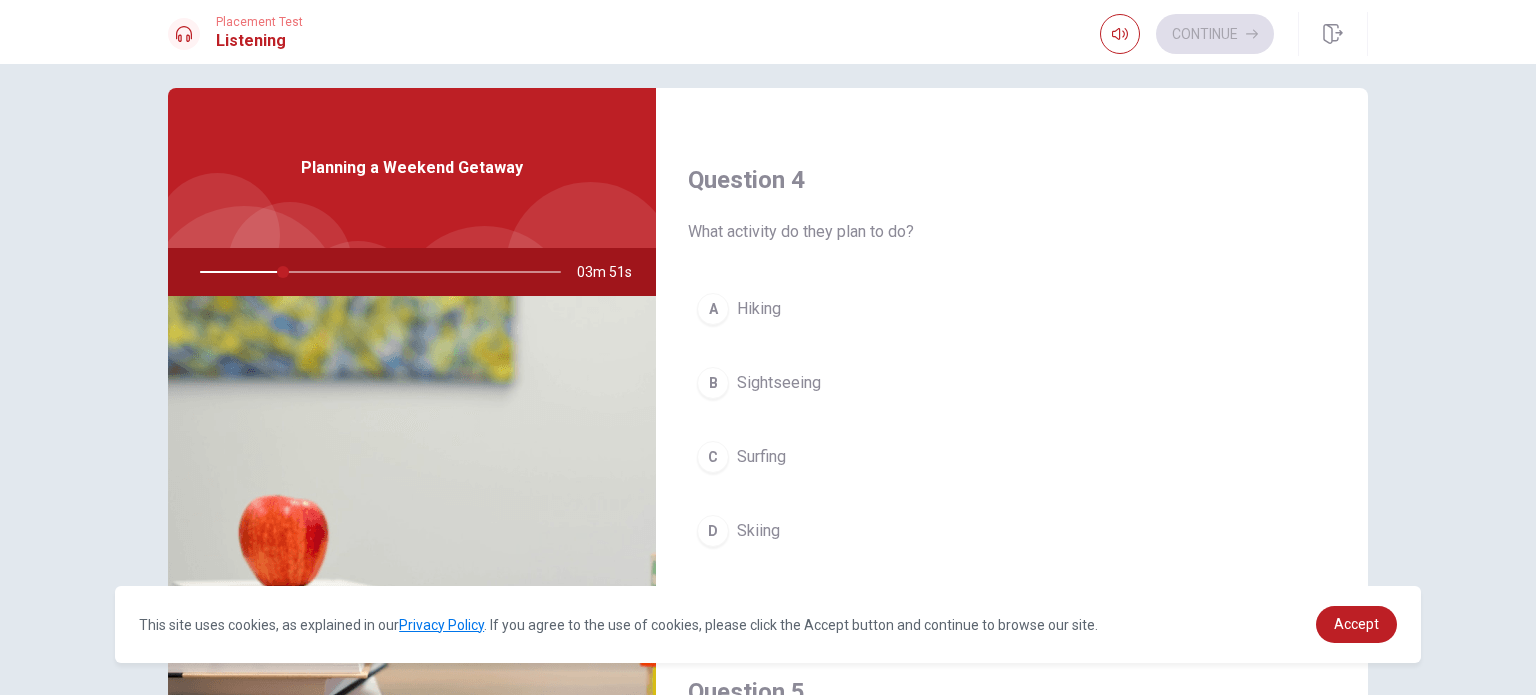 click on "Hiking" at bounding box center [759, 309] 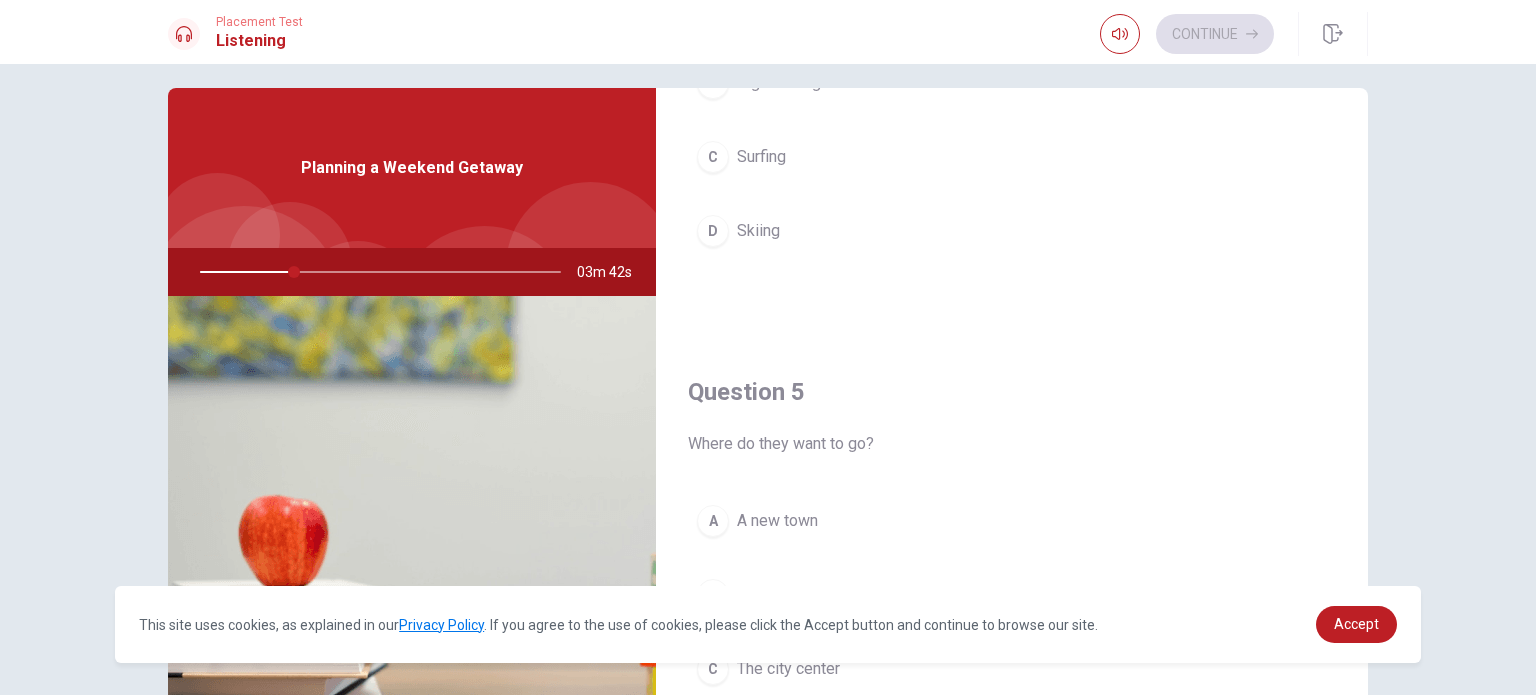 scroll, scrollTop: 1856, scrollLeft: 0, axis: vertical 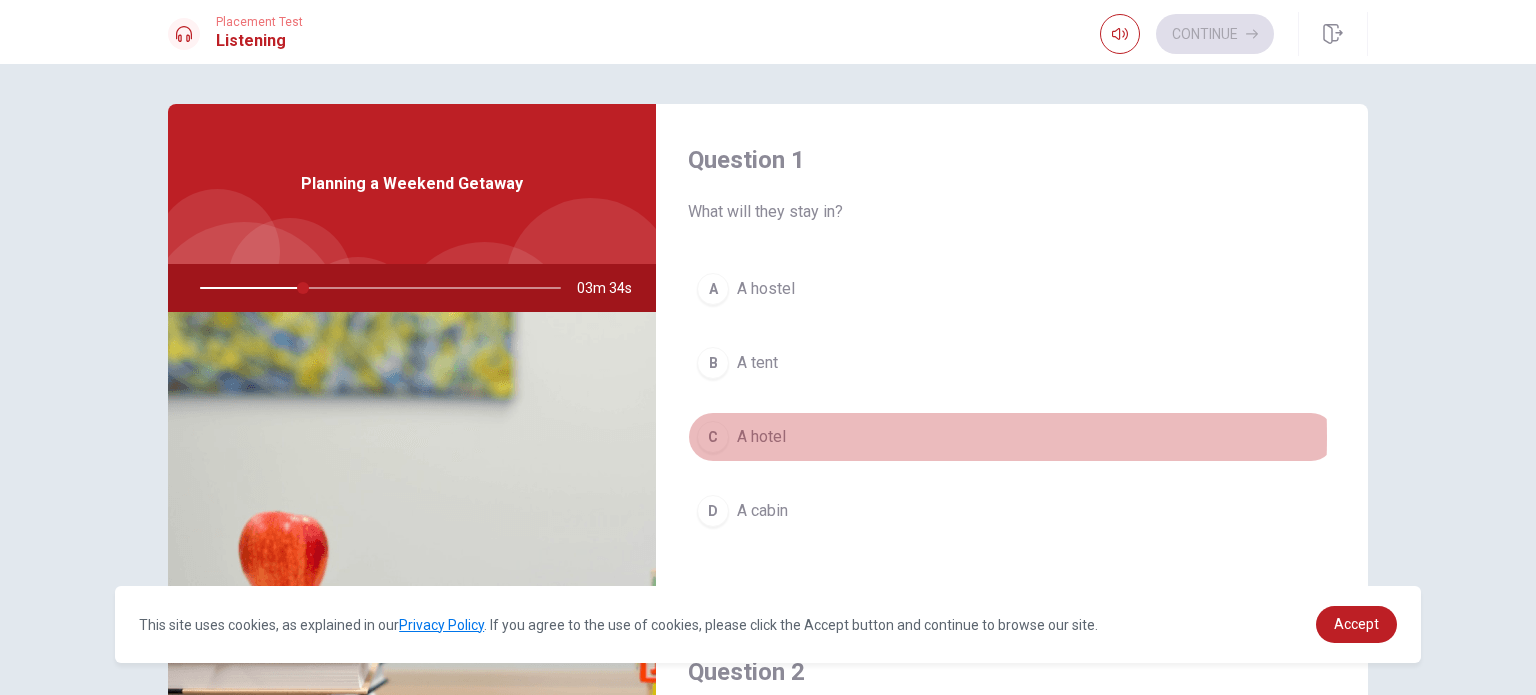 click on "A hotel" at bounding box center [761, 437] 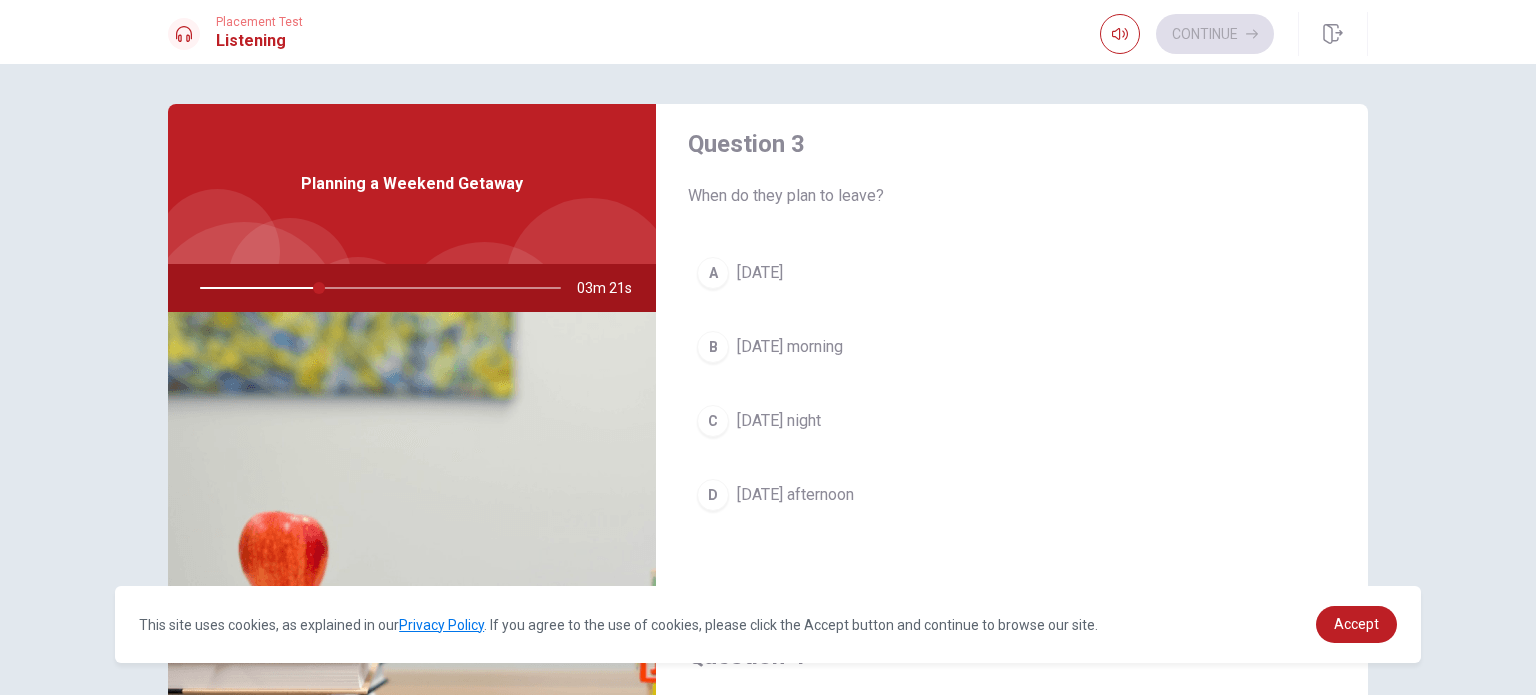 scroll, scrollTop: 1056, scrollLeft: 0, axis: vertical 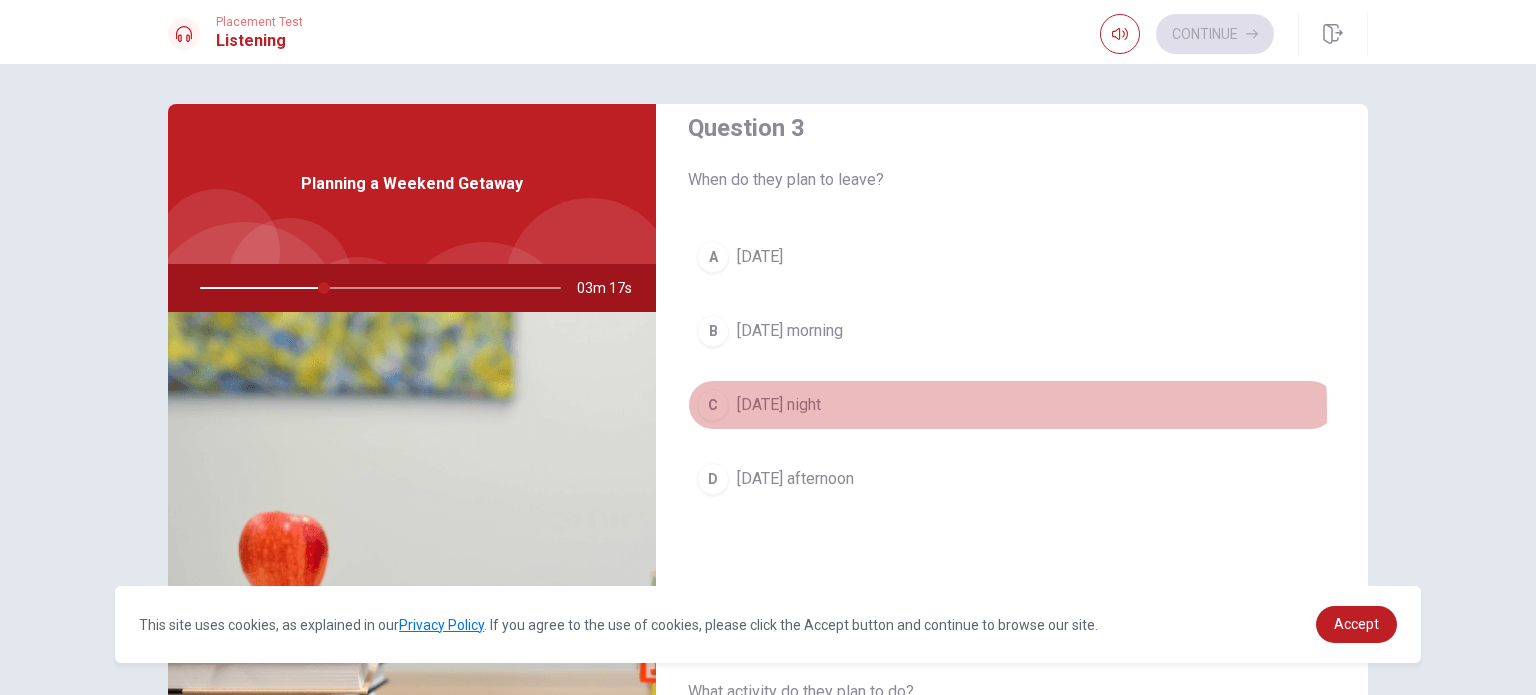 click on "[DATE] night" at bounding box center [779, 405] 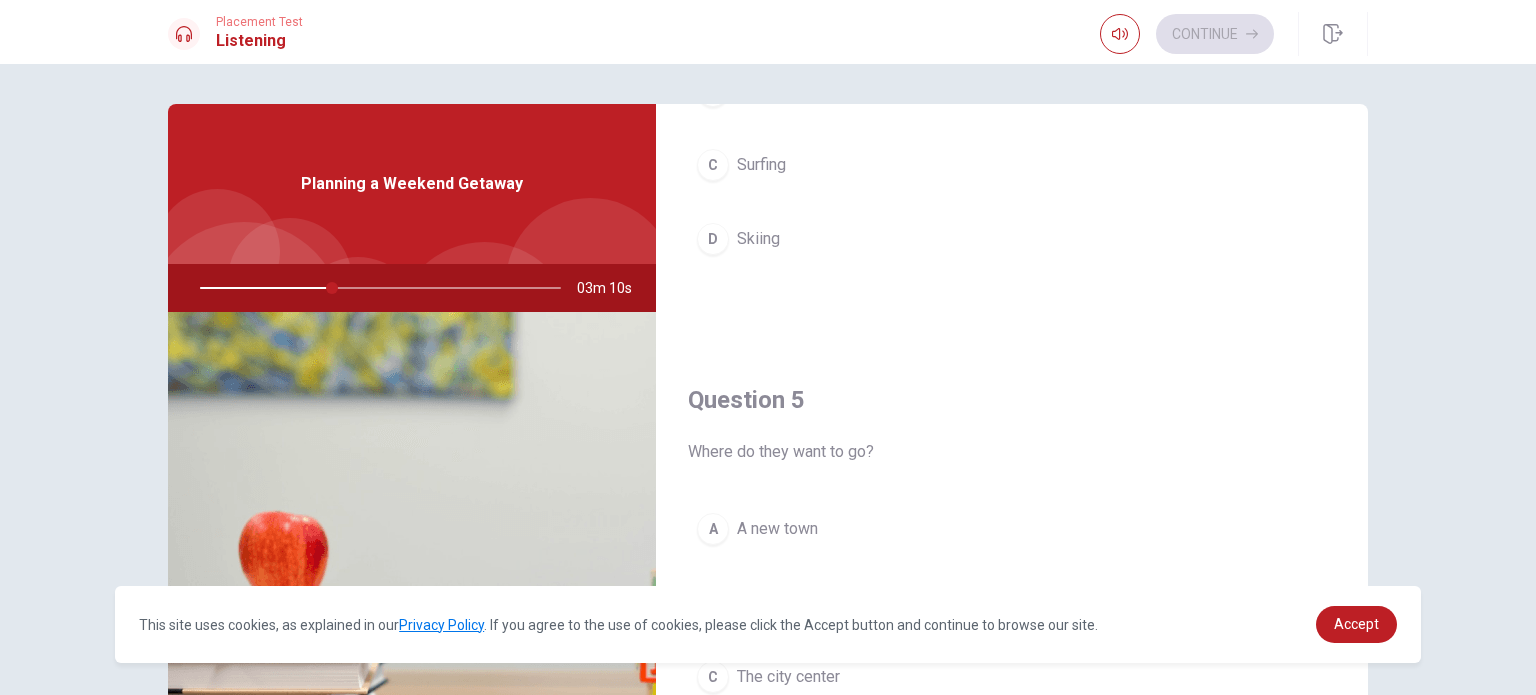 scroll, scrollTop: 1856, scrollLeft: 0, axis: vertical 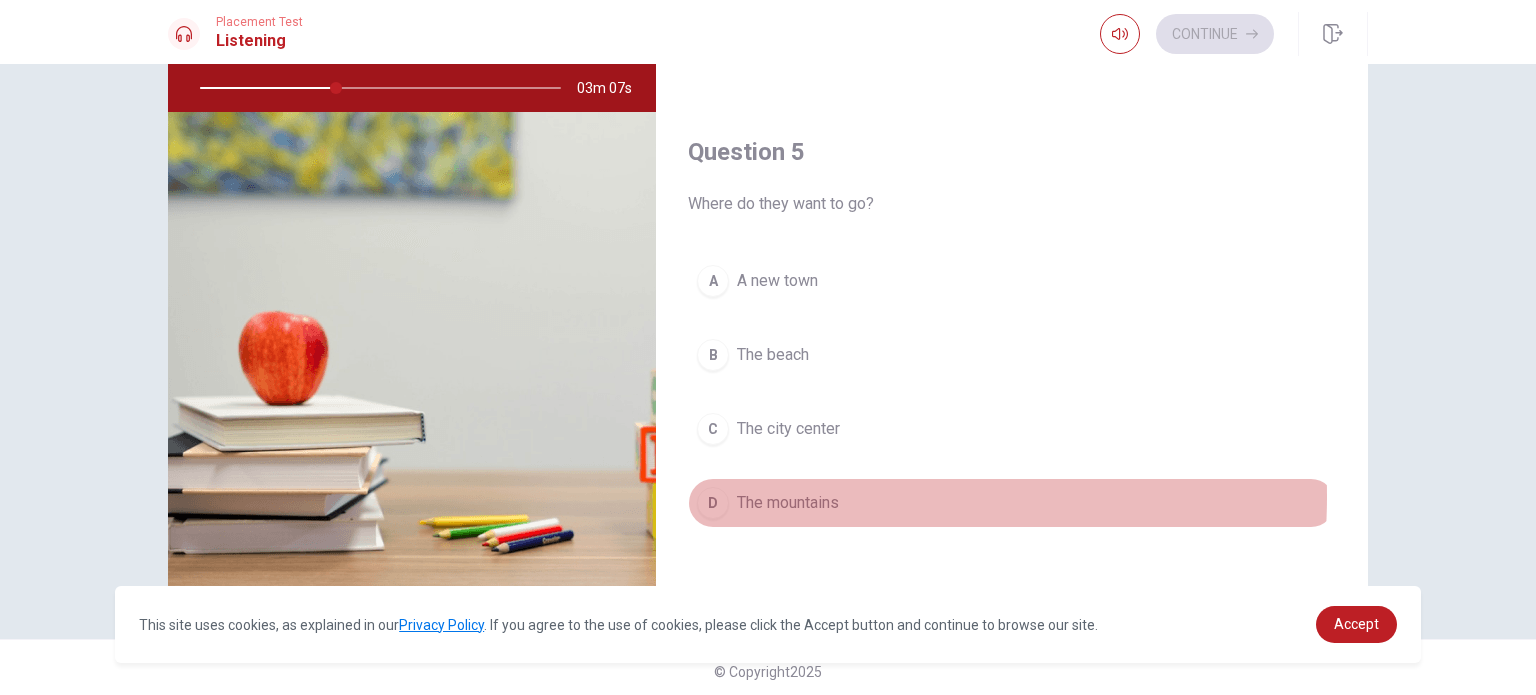 click on "The mountains" at bounding box center (788, 503) 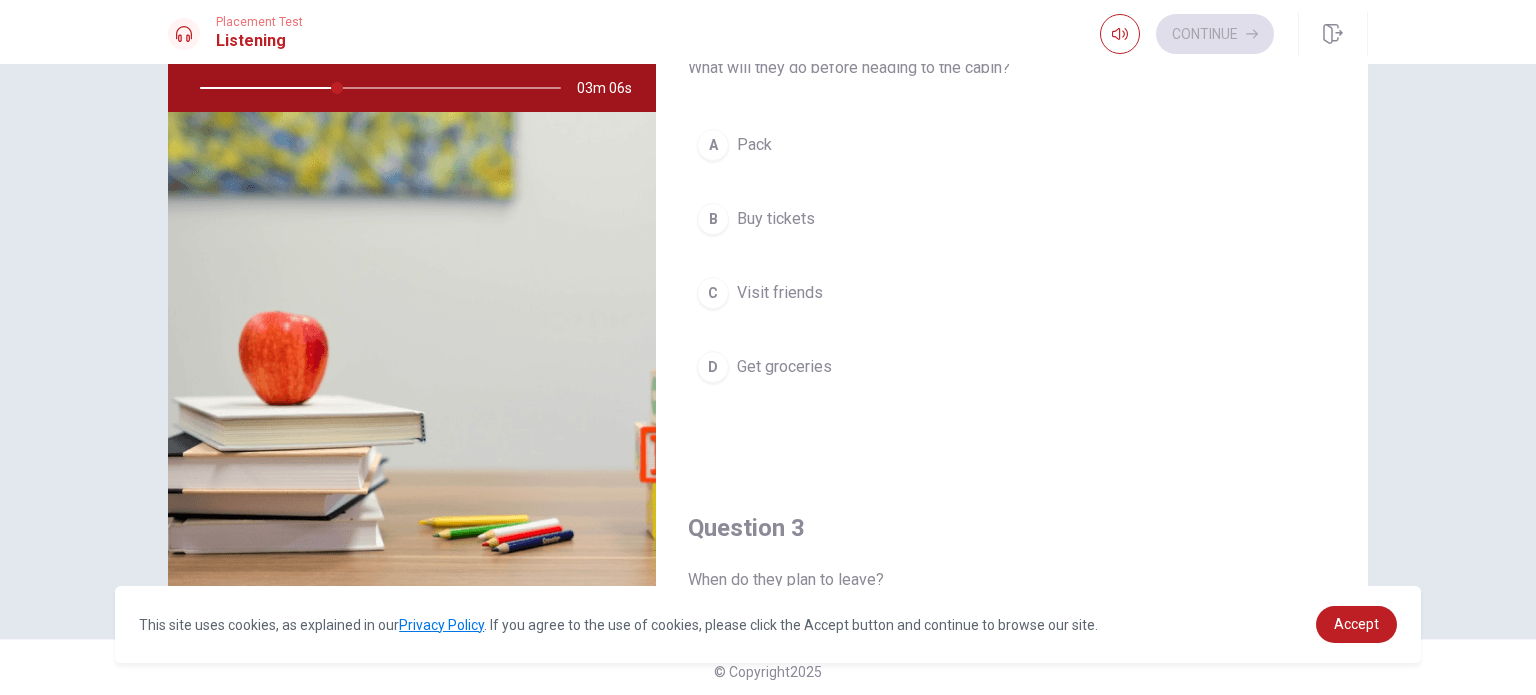 scroll, scrollTop: 0, scrollLeft: 0, axis: both 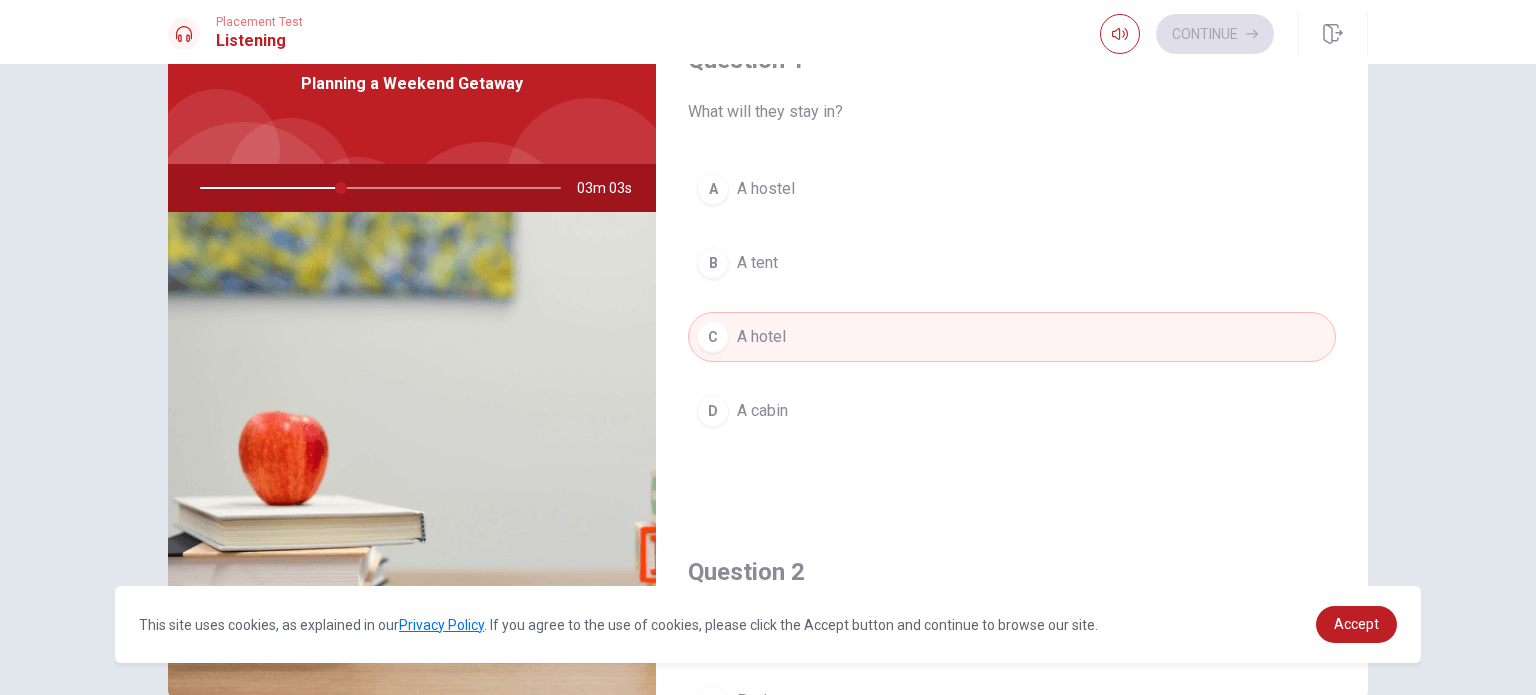 click on "D A cabin" at bounding box center [1012, 411] 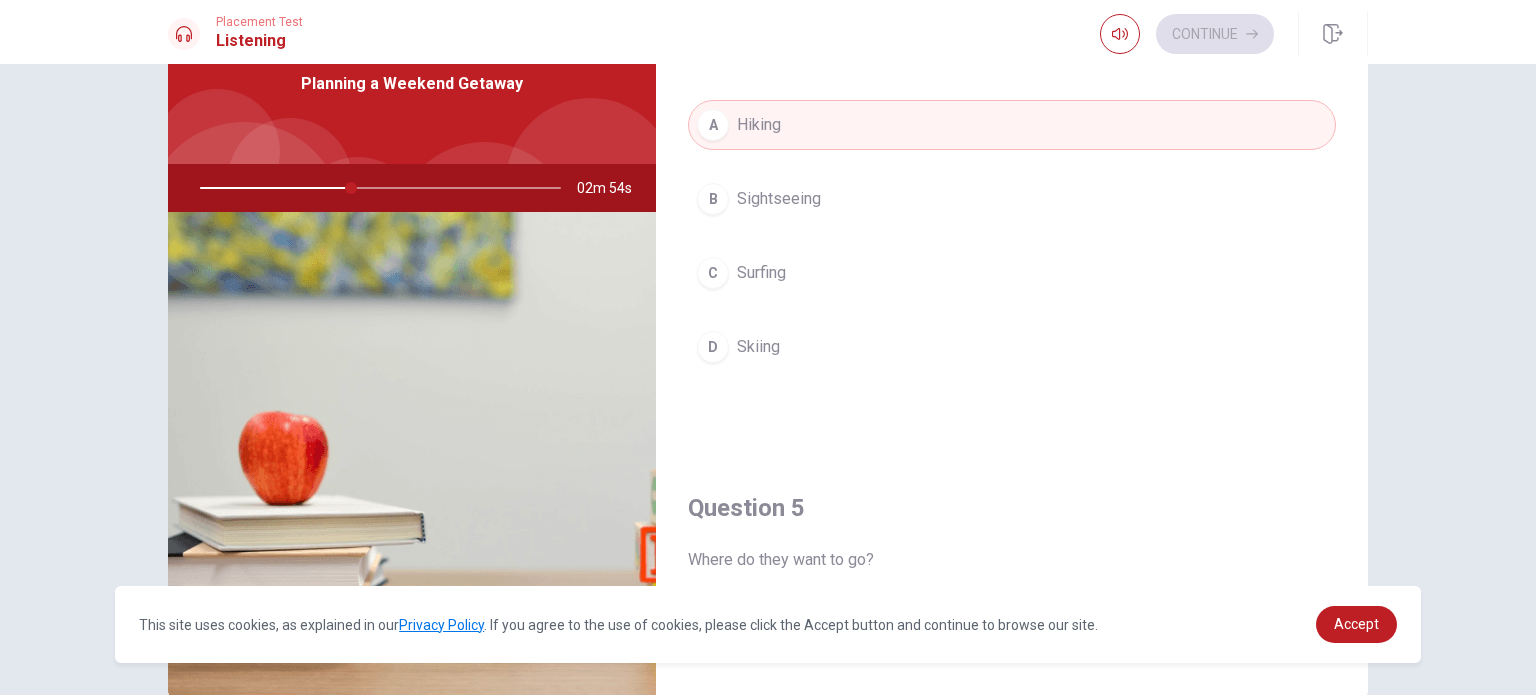 scroll, scrollTop: 1856, scrollLeft: 0, axis: vertical 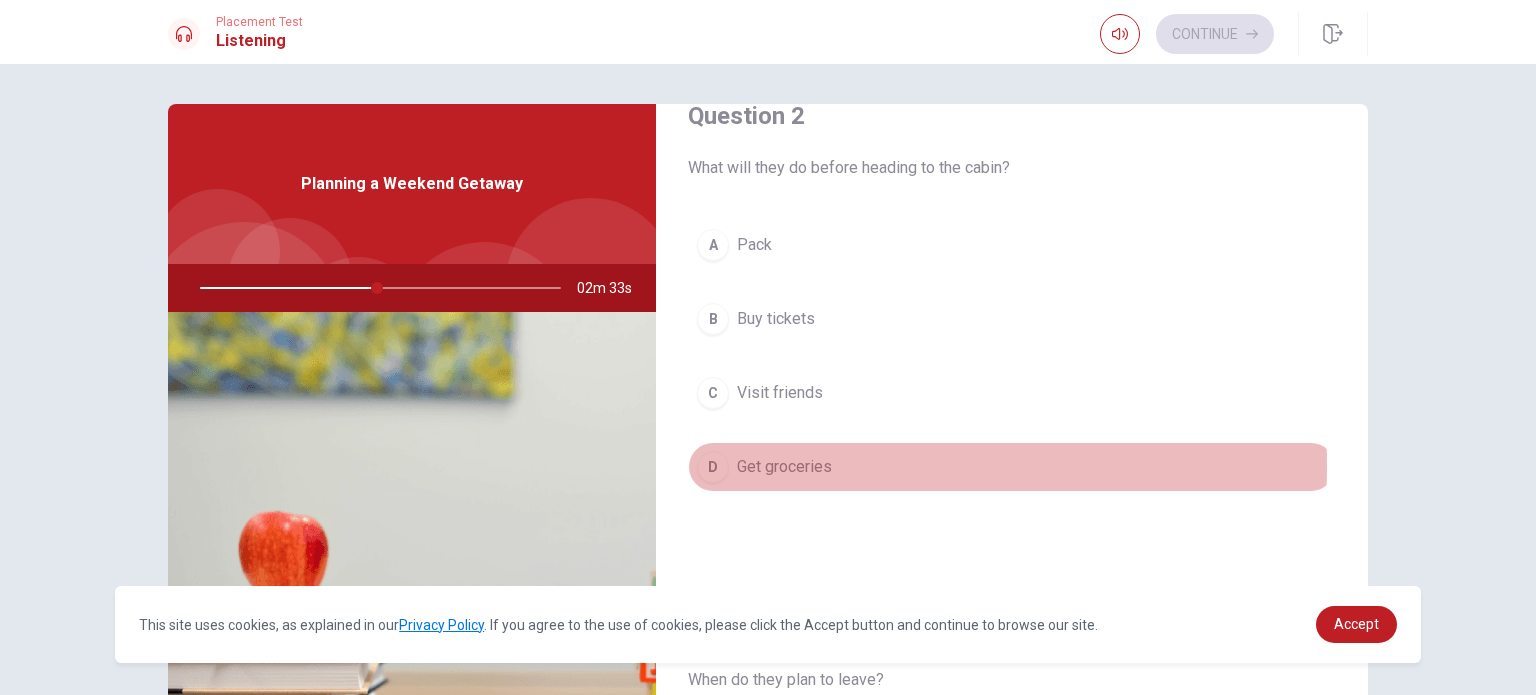 click on "Get groceries" at bounding box center (784, 467) 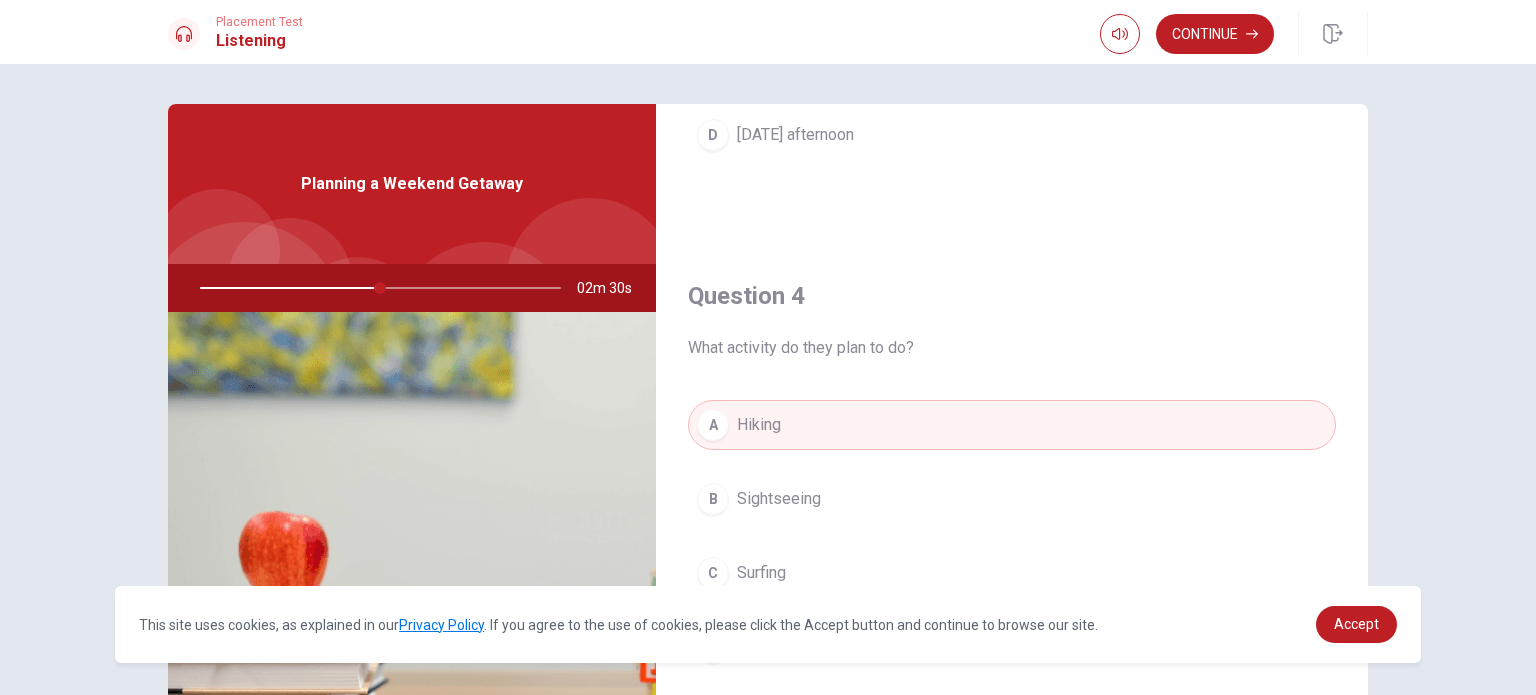 scroll, scrollTop: 1856, scrollLeft: 0, axis: vertical 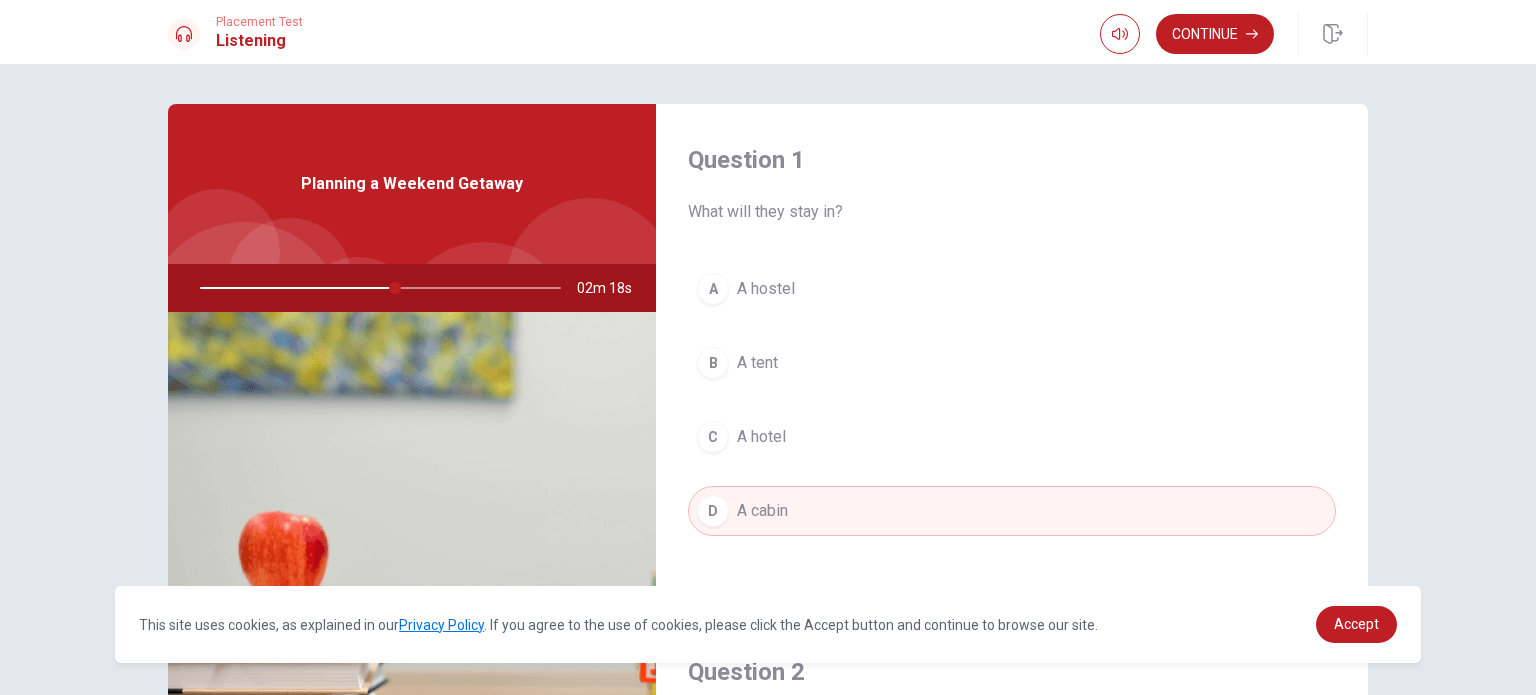 click on "B A tent" at bounding box center (1012, 363) 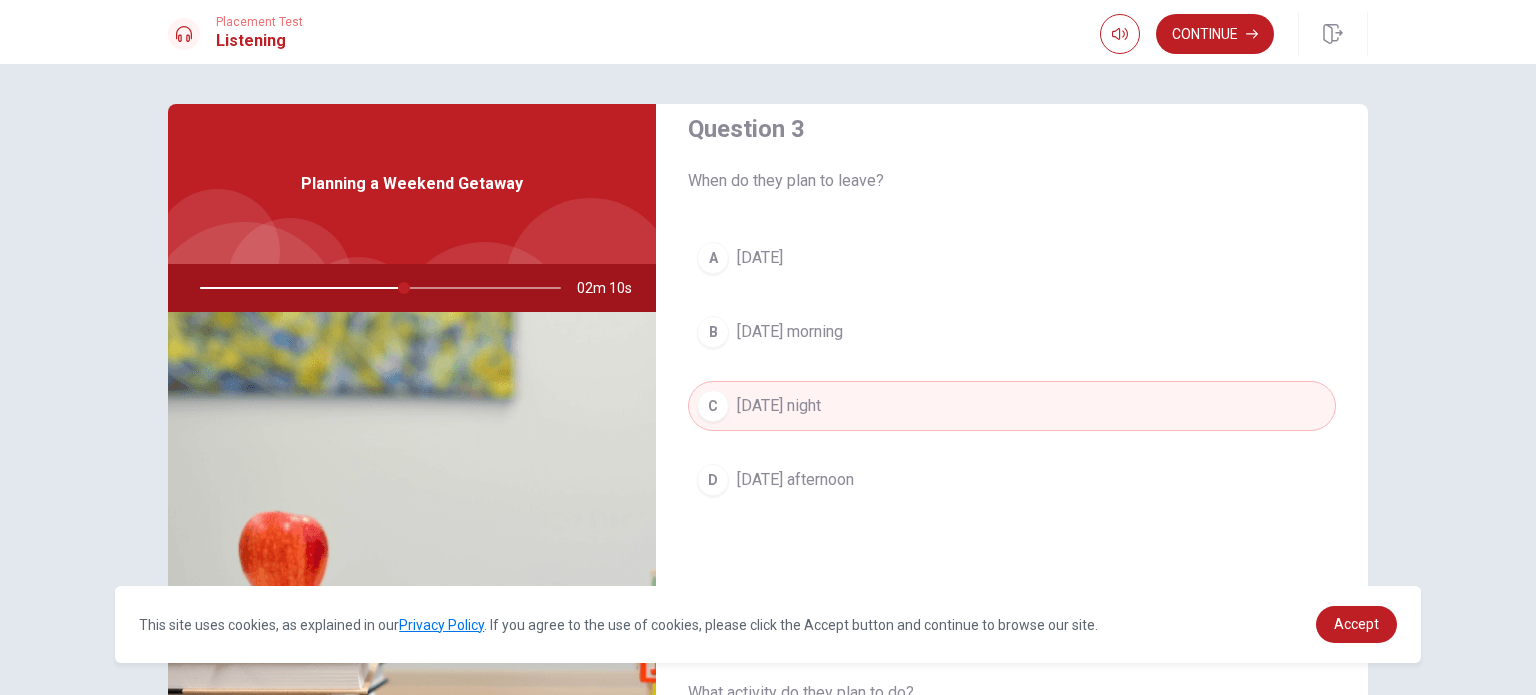 scroll, scrollTop: 1100, scrollLeft: 0, axis: vertical 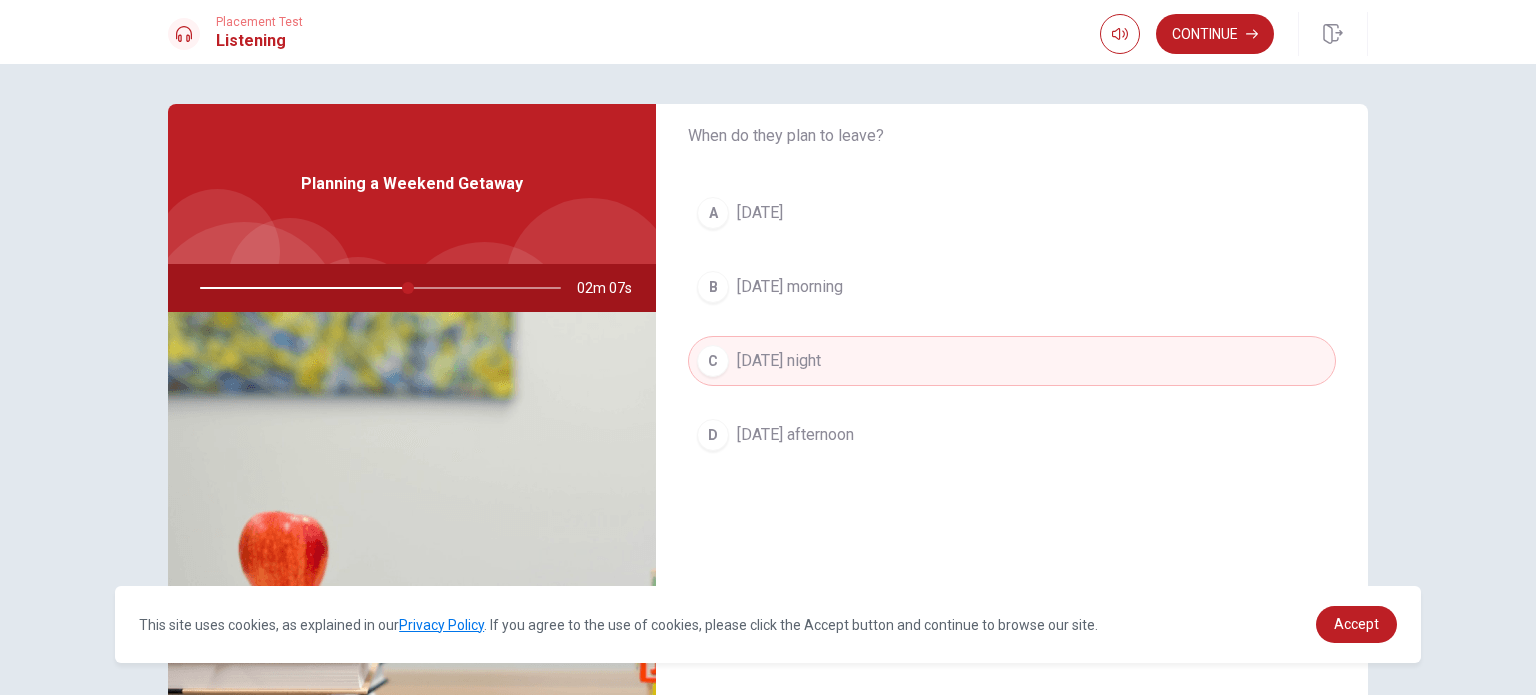 drag, startPoint x: 399, startPoint y: 287, endPoint x: 445, endPoint y: 287, distance: 46 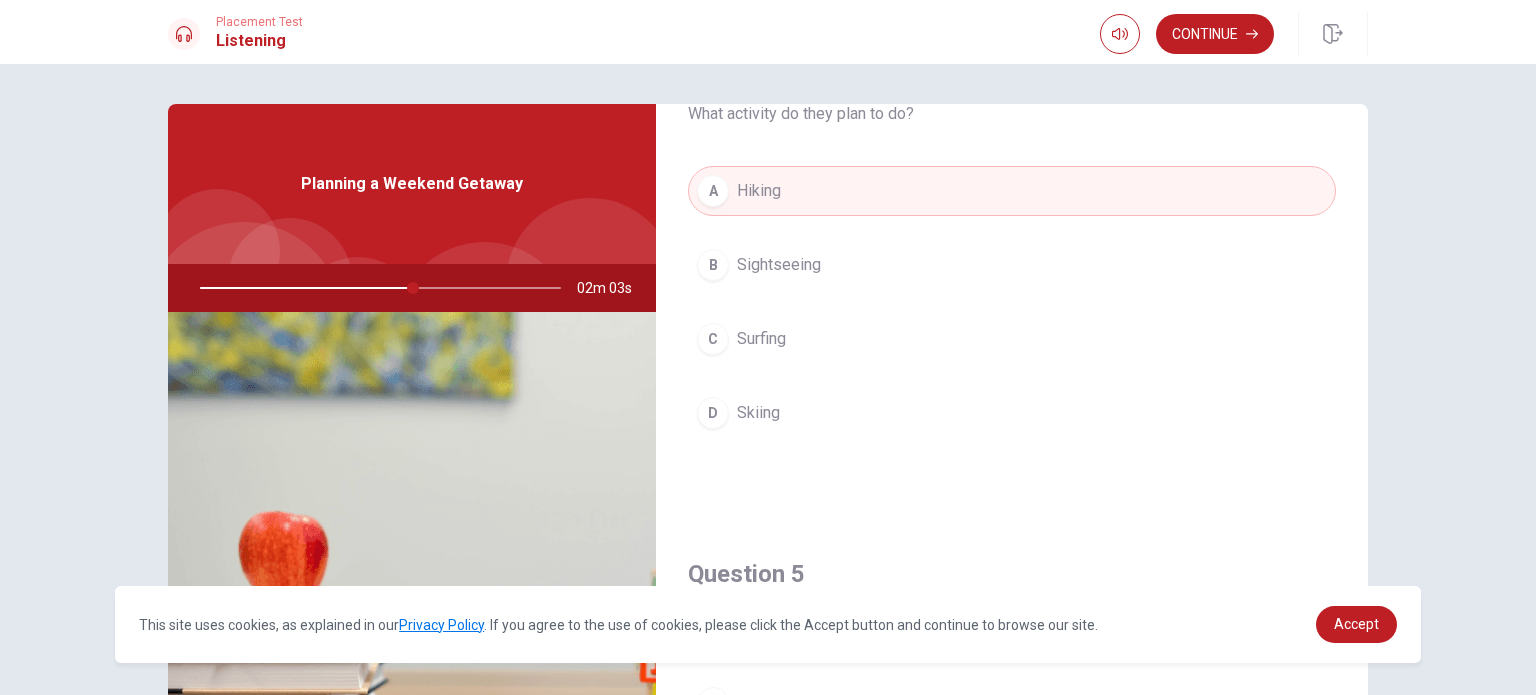 scroll, scrollTop: 1856, scrollLeft: 0, axis: vertical 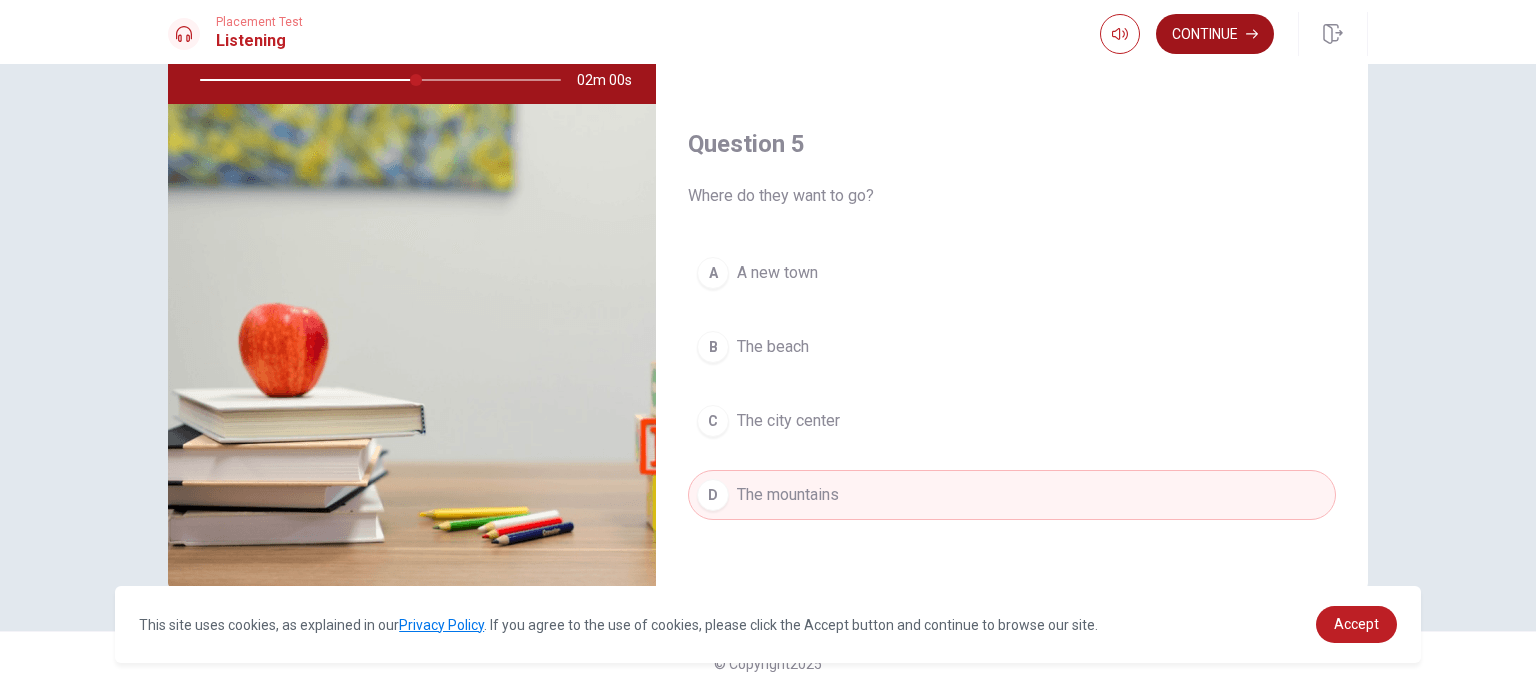 click on "Continue" at bounding box center (1215, 34) 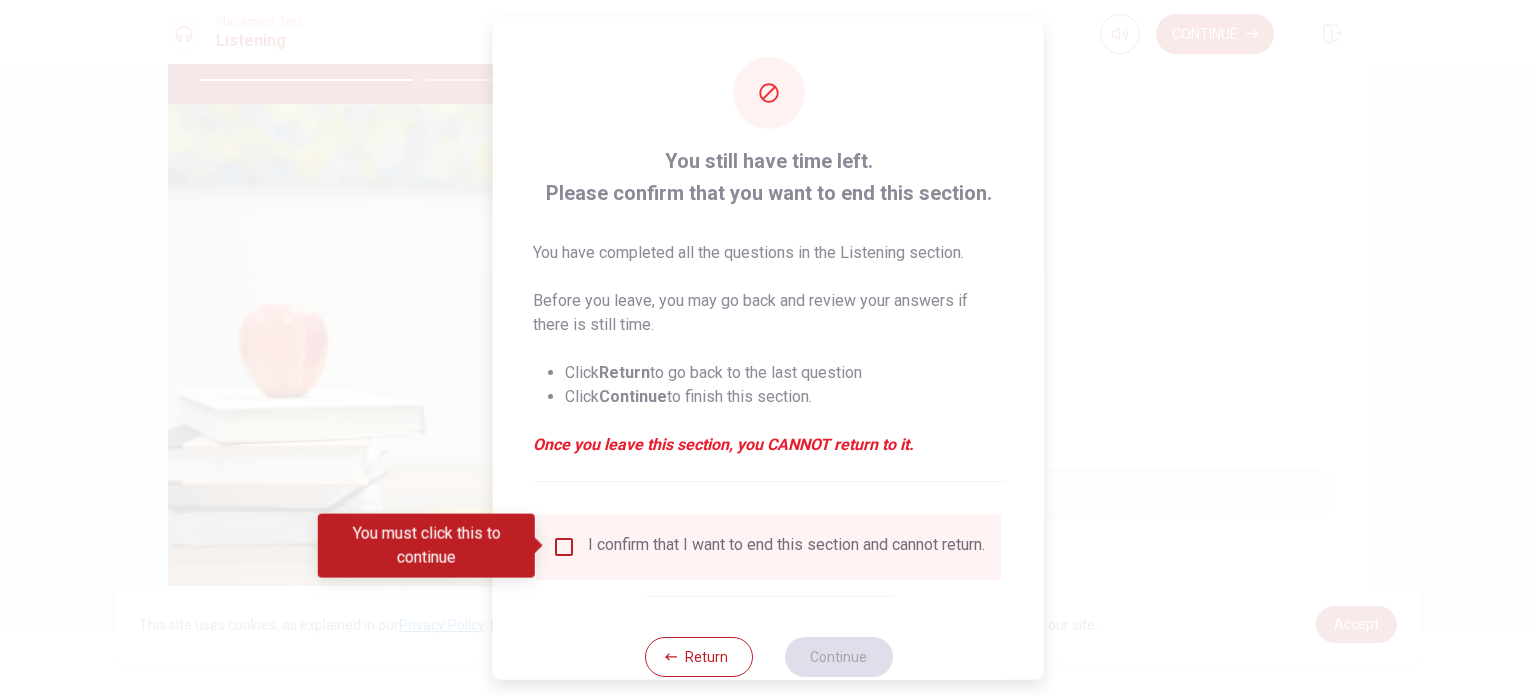 click at bounding box center [768, 347] 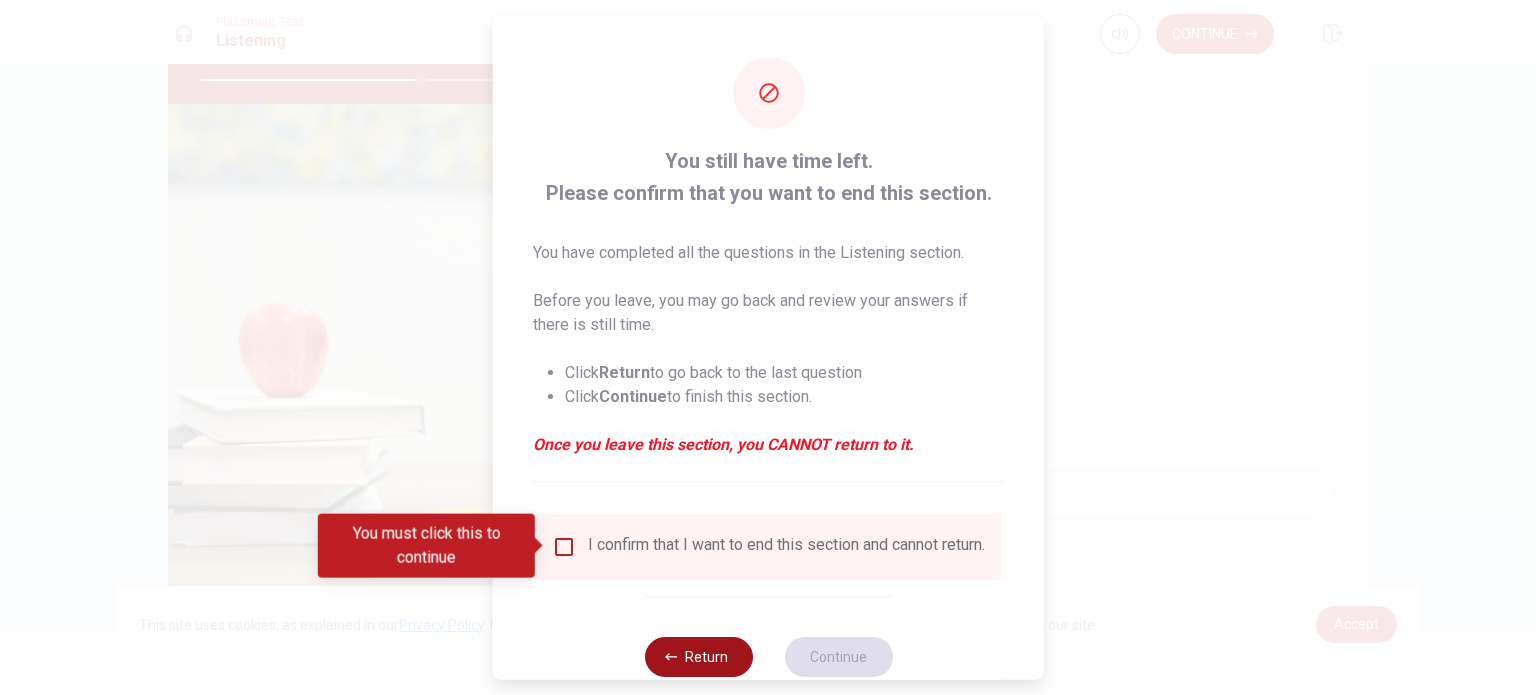 click on "Return" at bounding box center [698, 656] 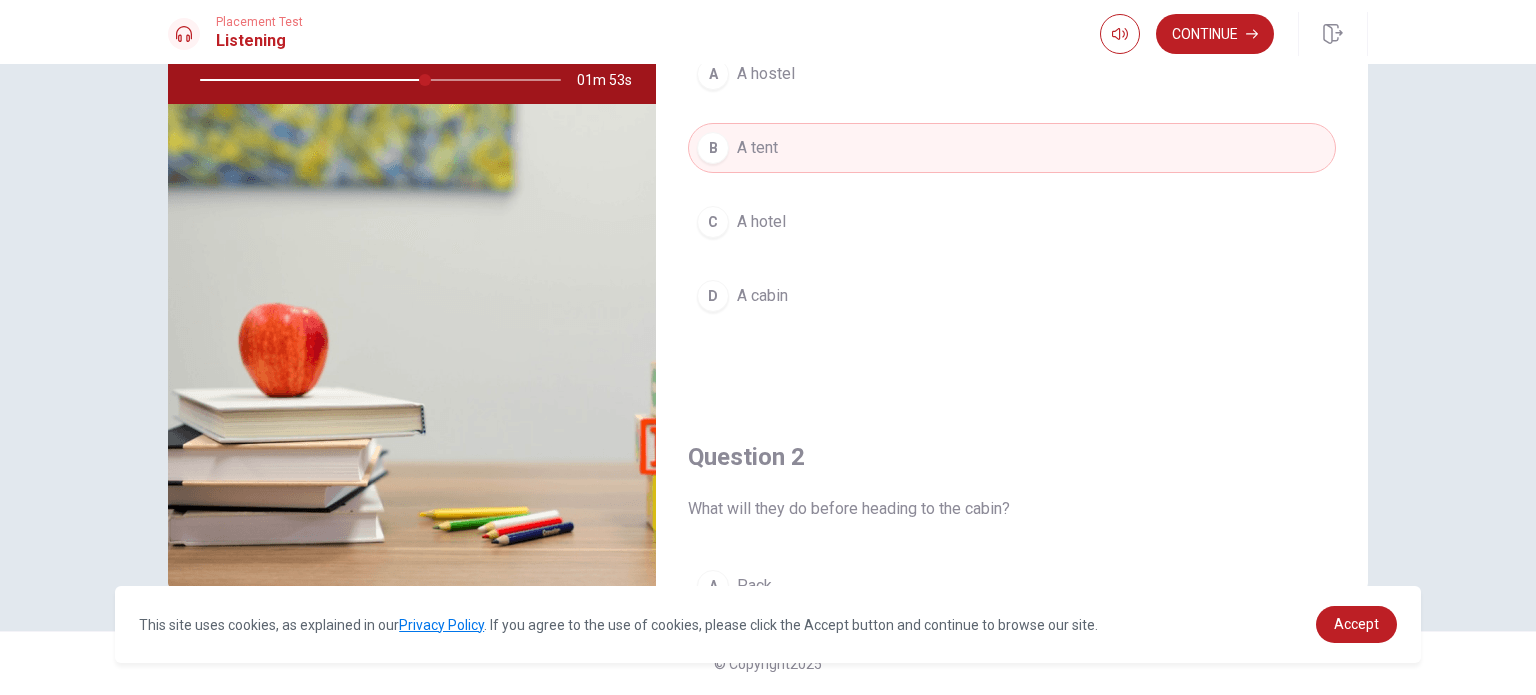 scroll, scrollTop: 0, scrollLeft: 0, axis: both 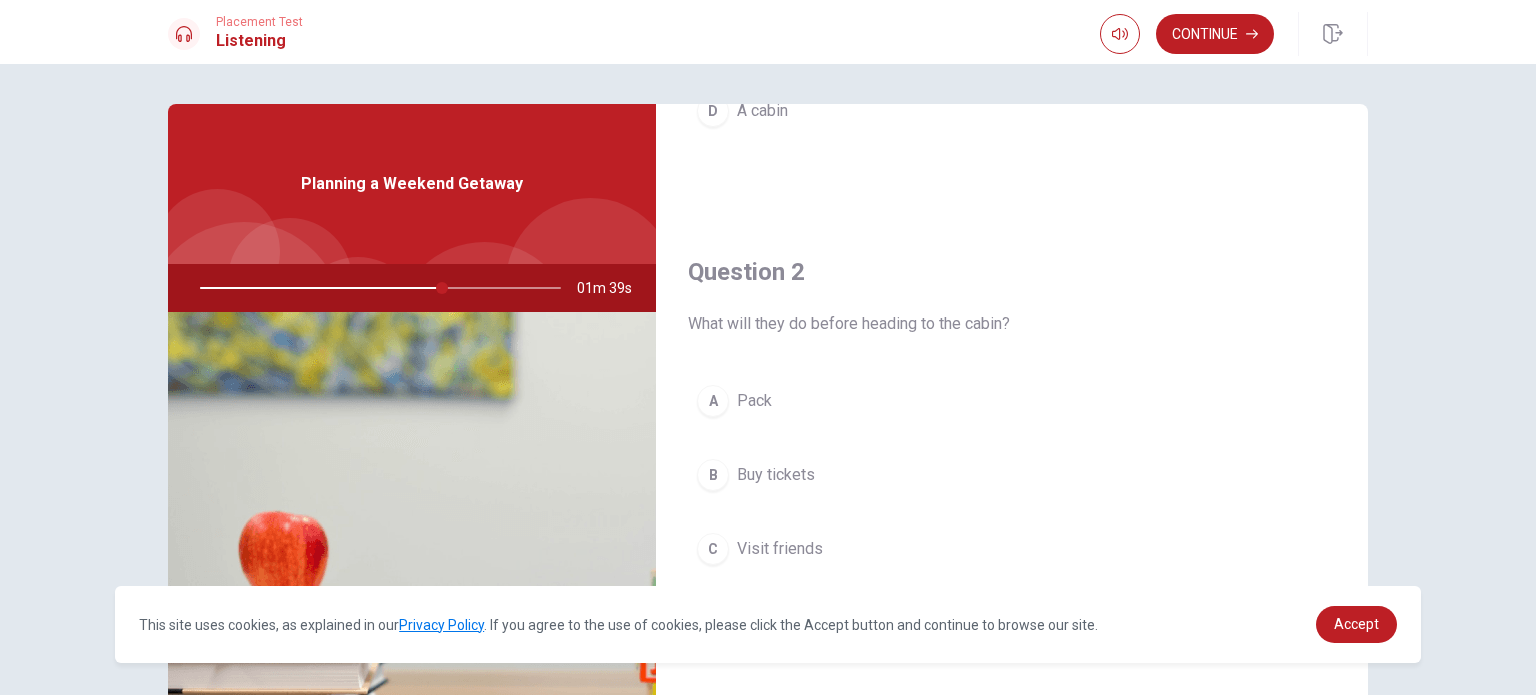 click on "C Visit friends" at bounding box center [1012, 549] 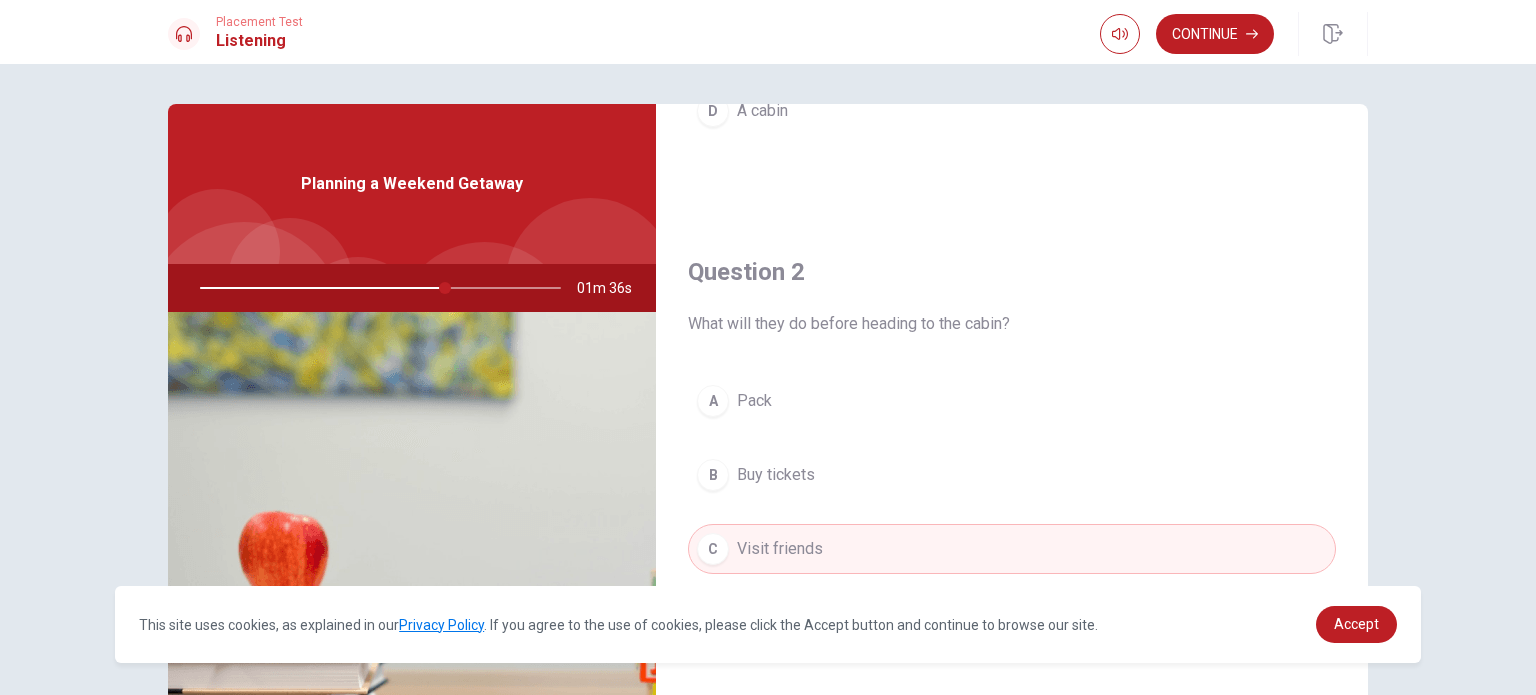 scroll, scrollTop: 500, scrollLeft: 0, axis: vertical 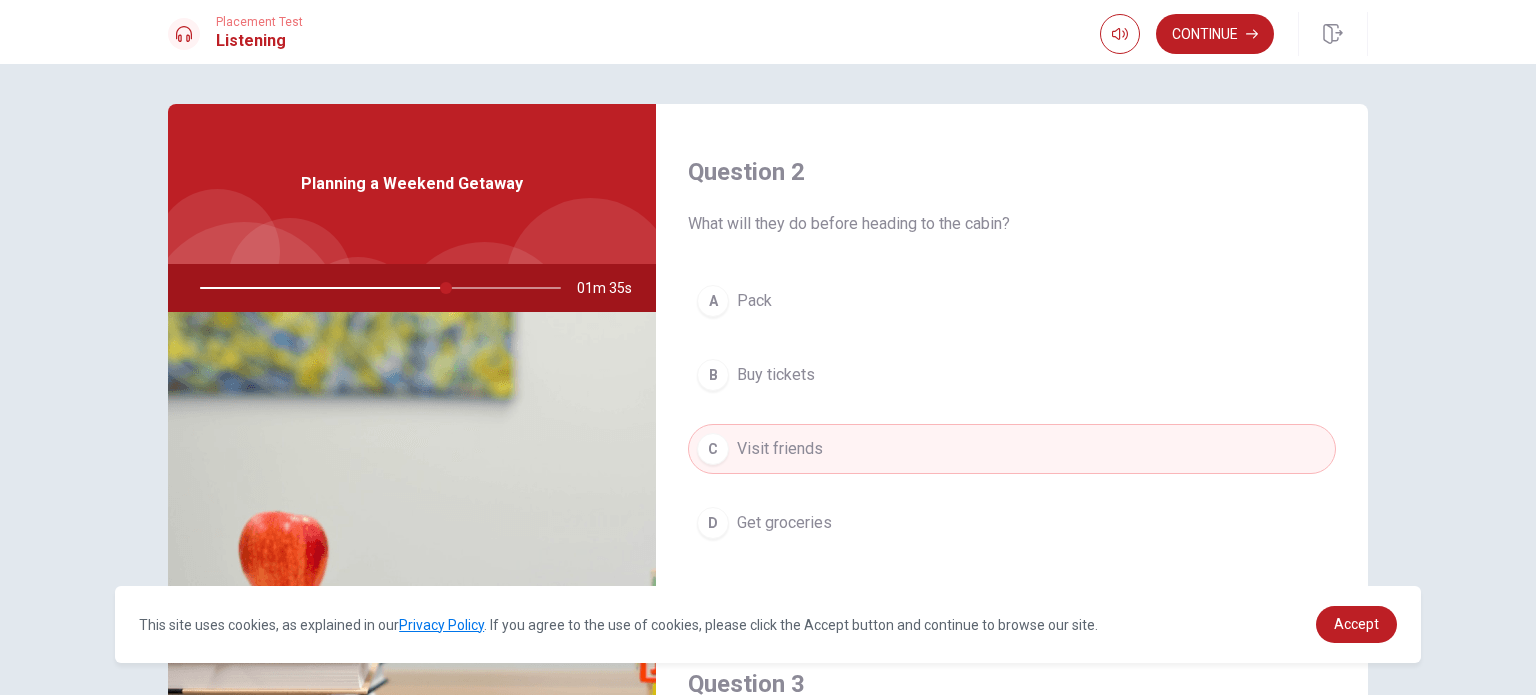 click on "Get groceries" at bounding box center (784, 523) 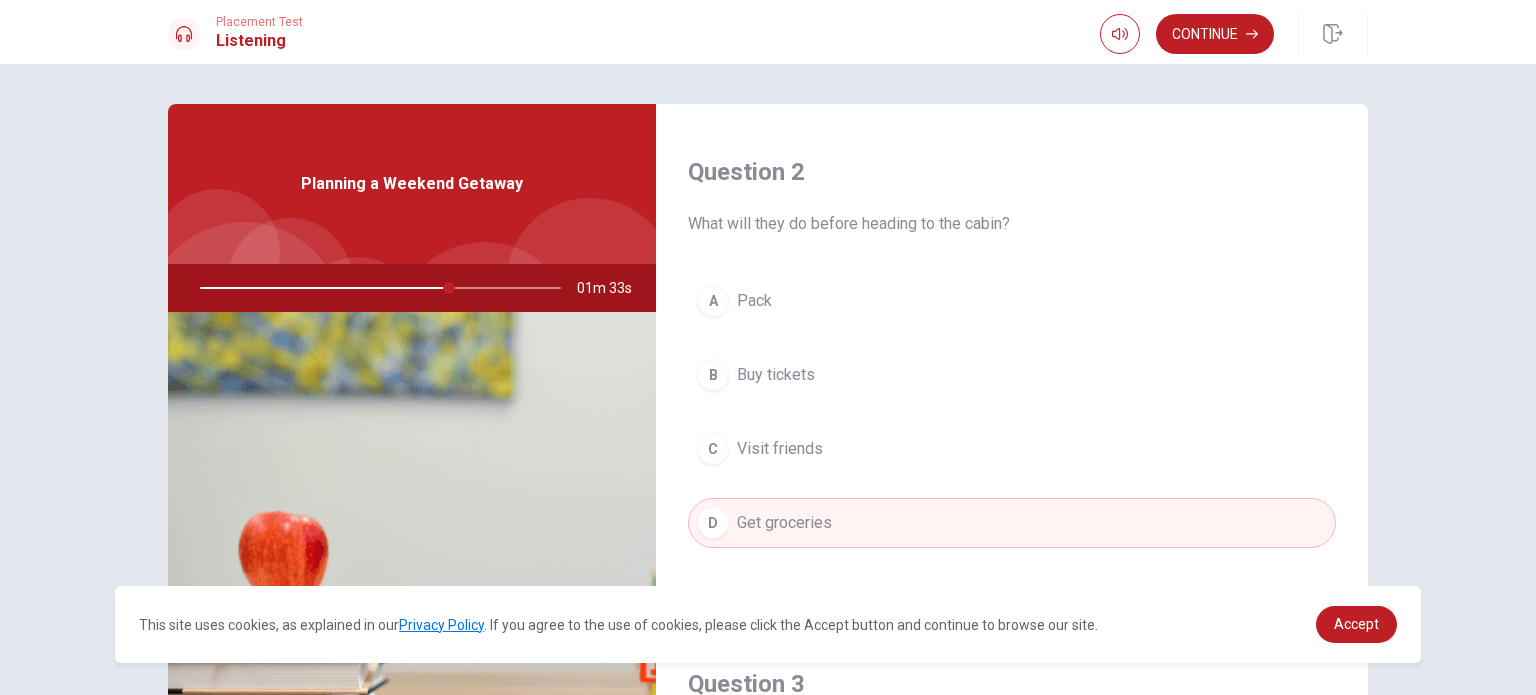click on "Question 1 What will they stay in? A A hostel B A tent C A hotel D A cabin Question 2 What will they do before heading to the cabin? A Pack B Buy tickets C Visit friends D Get groceries Question 3 When do they plan to leave? A [DATE] B [DATE] morning C [DATE] night D [DATE] afternoon Question 4 What activity do they plan to do? A Hiking B Sightseeing C Surfing D Skiing Question 5 Where do they want to go? A A new town B The beach C The city center D The mountains Planning a Weekend Getaway 01m 33s © Copyright  2025" at bounding box center [768, 379] 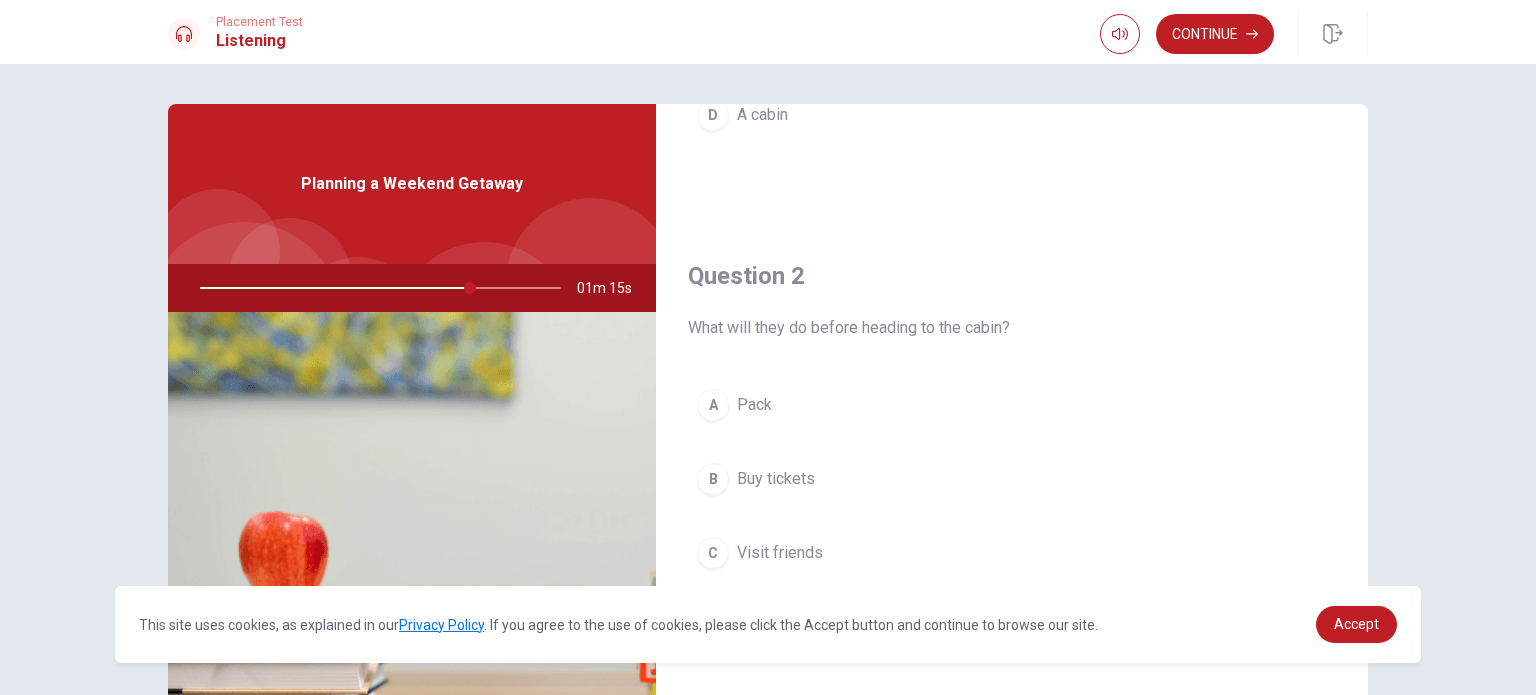 scroll, scrollTop: 400, scrollLeft: 0, axis: vertical 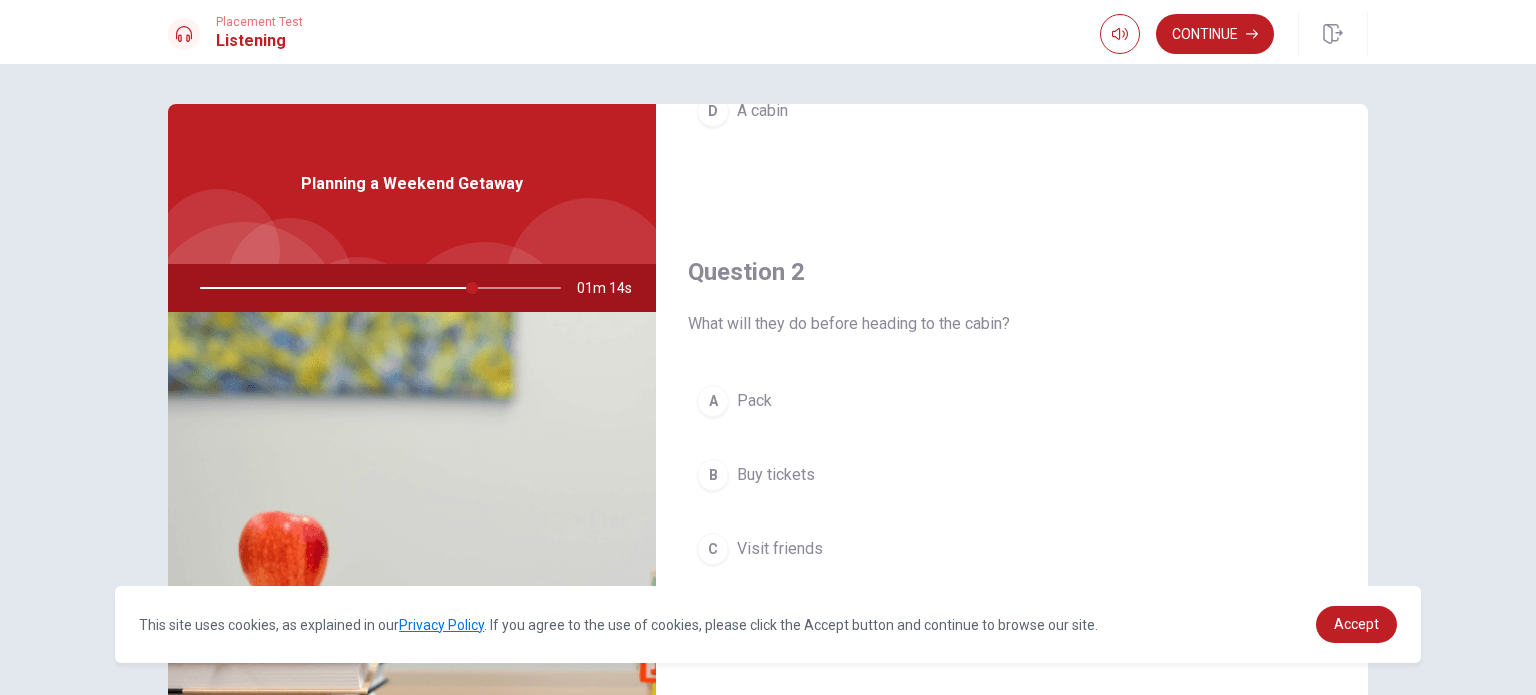 click at bounding box center (376, 288) 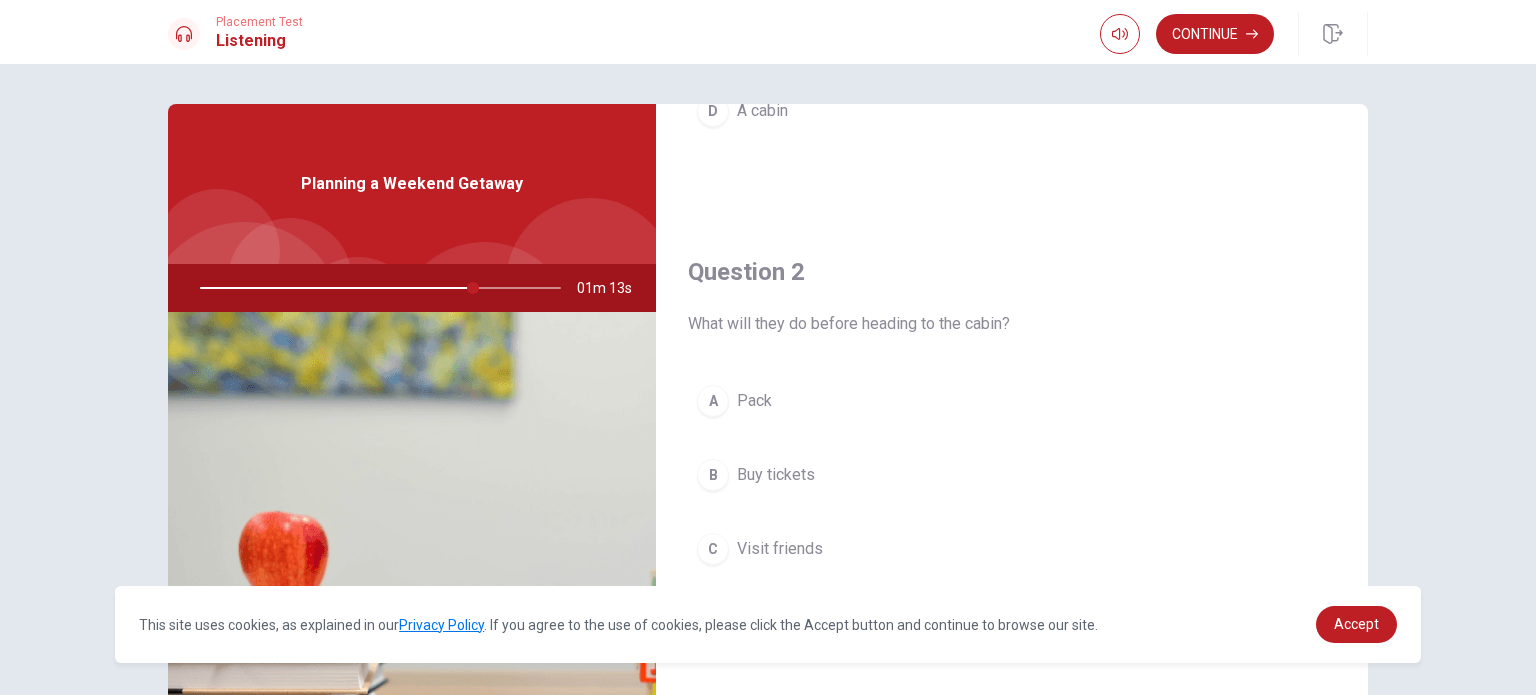 drag, startPoint x: 238, startPoint y: 288, endPoint x: 251, endPoint y: 285, distance: 13.341664 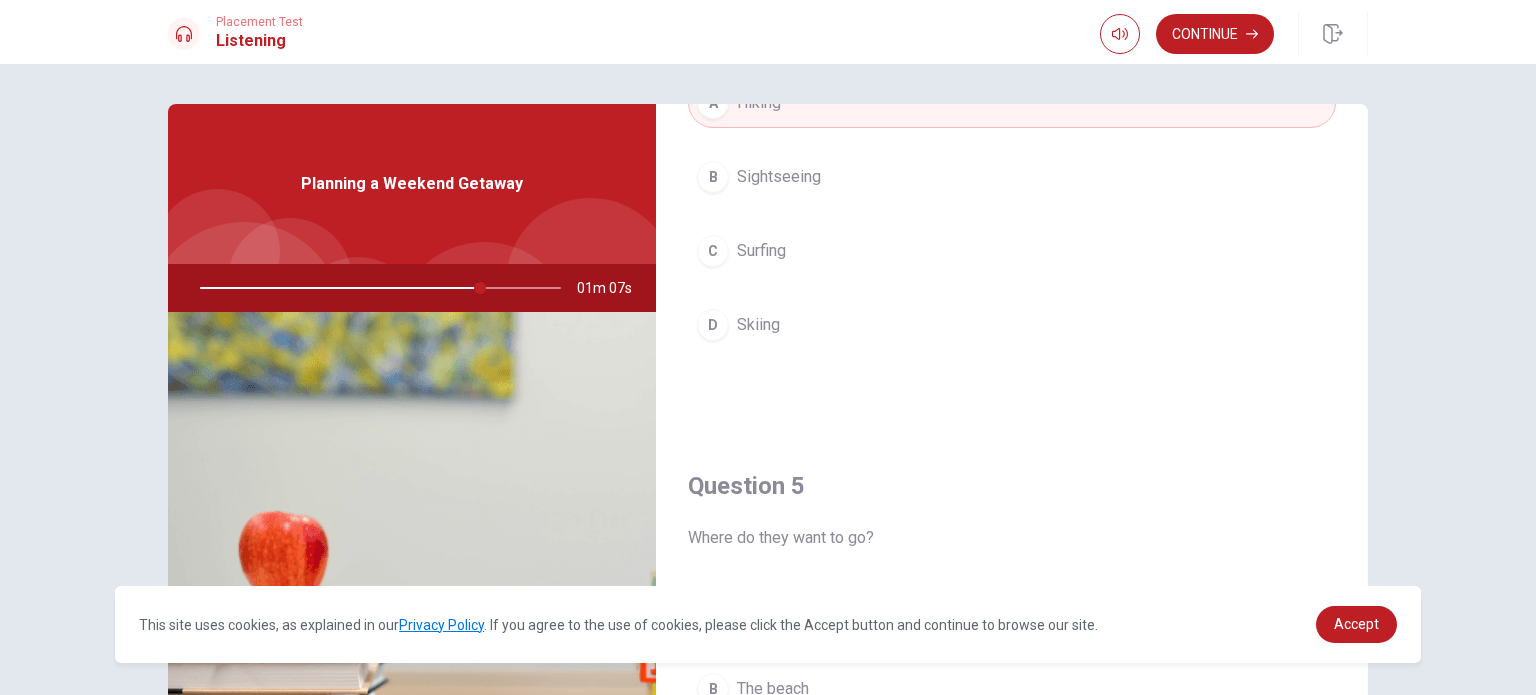 scroll, scrollTop: 1856, scrollLeft: 0, axis: vertical 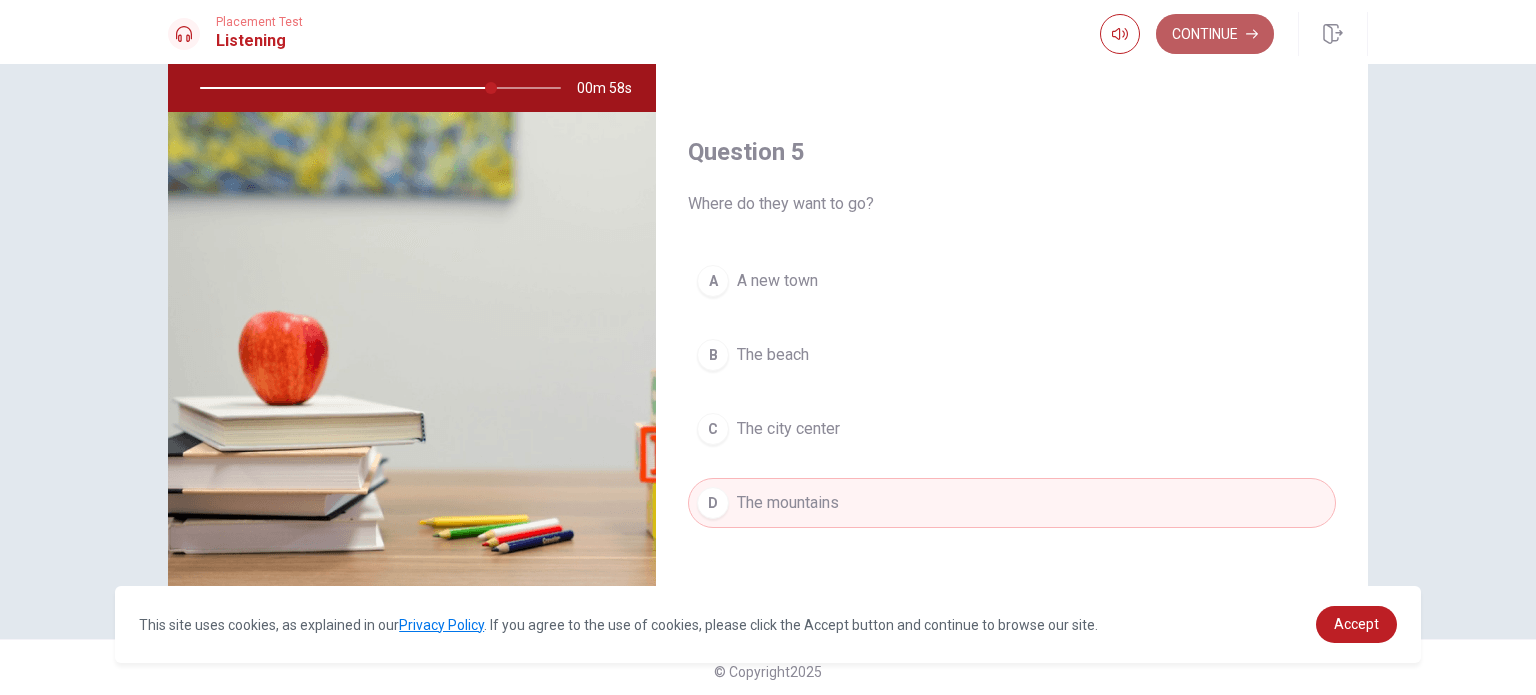 click on "Continue" at bounding box center (1215, 34) 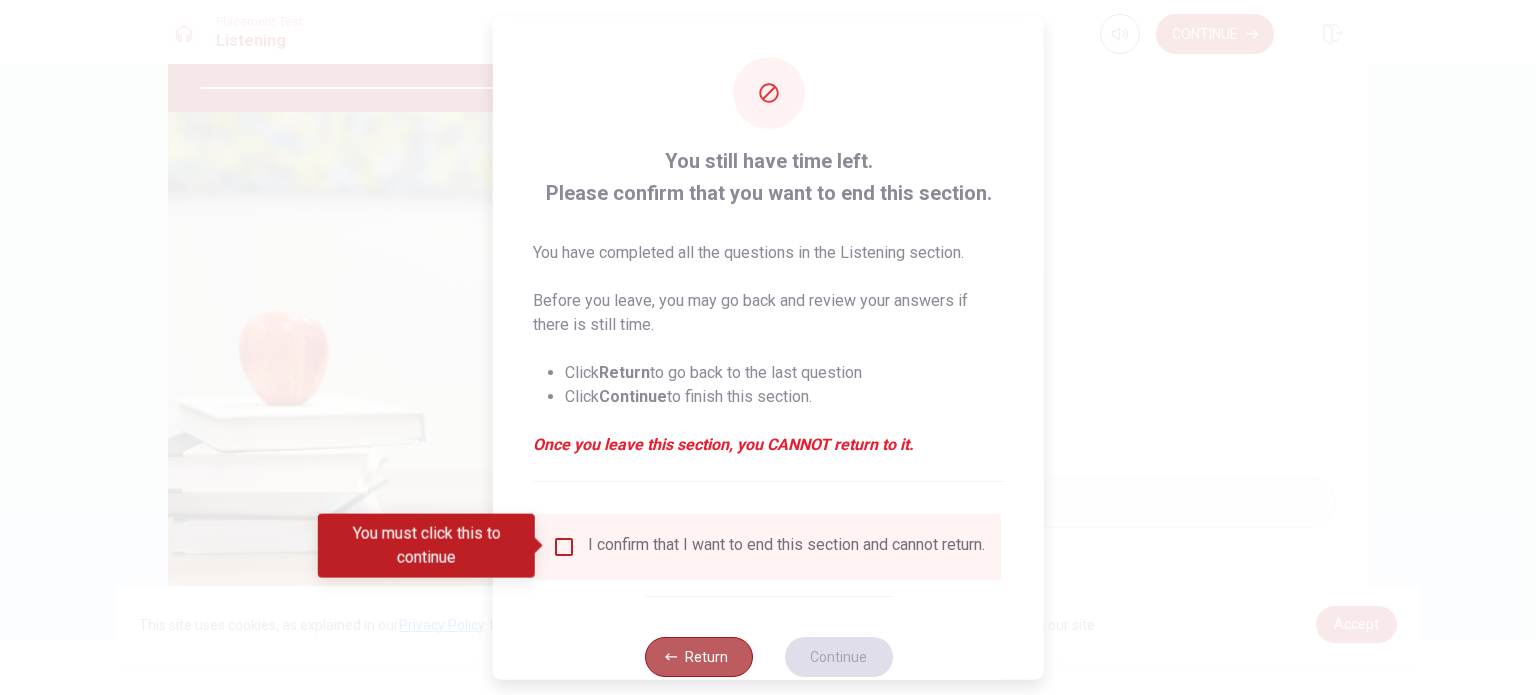click on "Return" at bounding box center (698, 656) 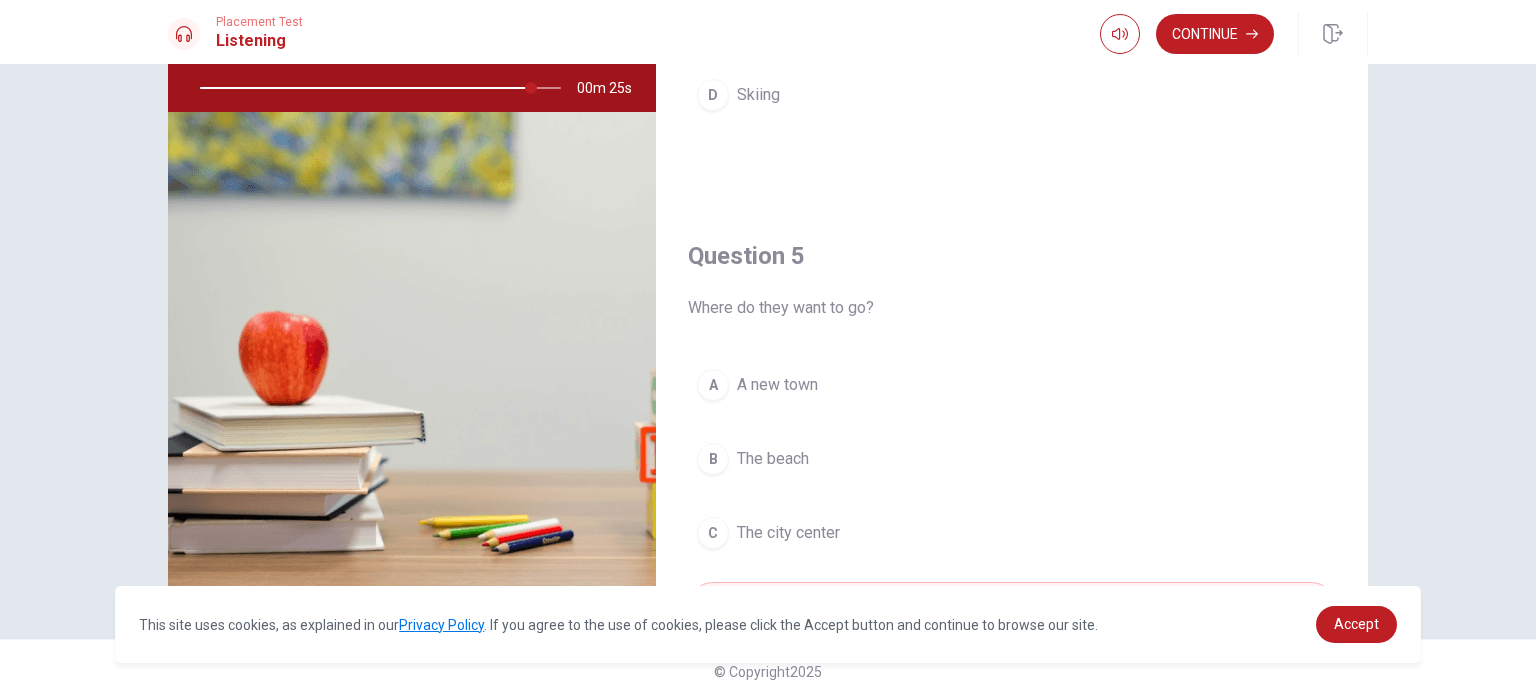 scroll, scrollTop: 1800, scrollLeft: 0, axis: vertical 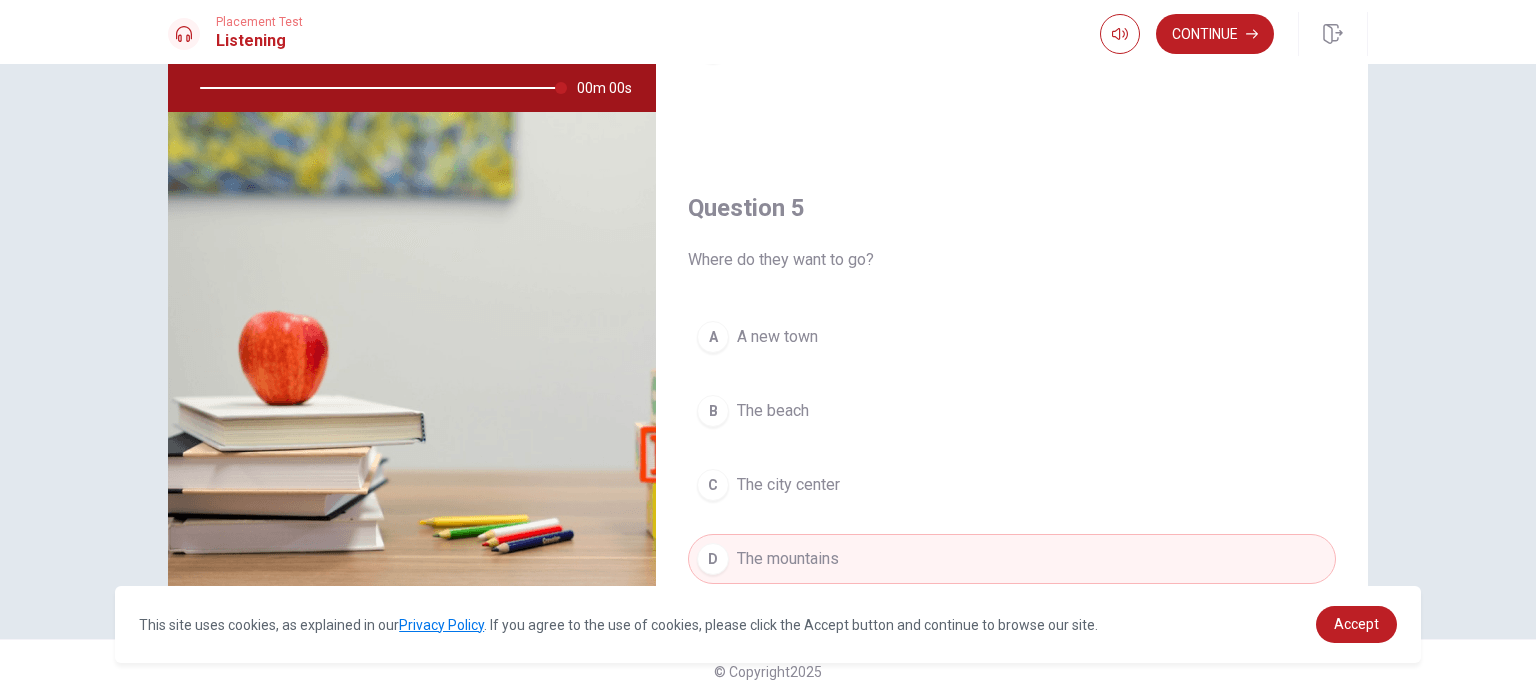 type on "0" 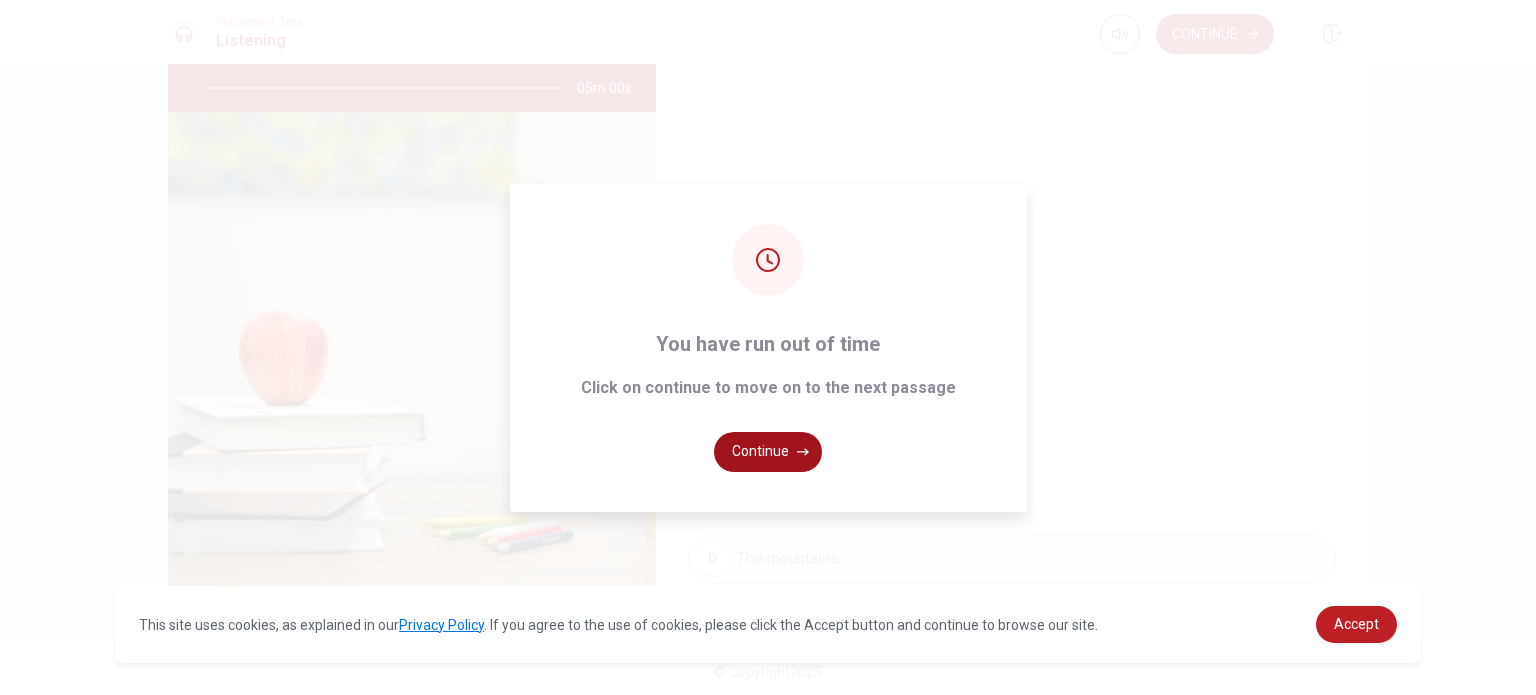 click on "Continue" at bounding box center [768, 452] 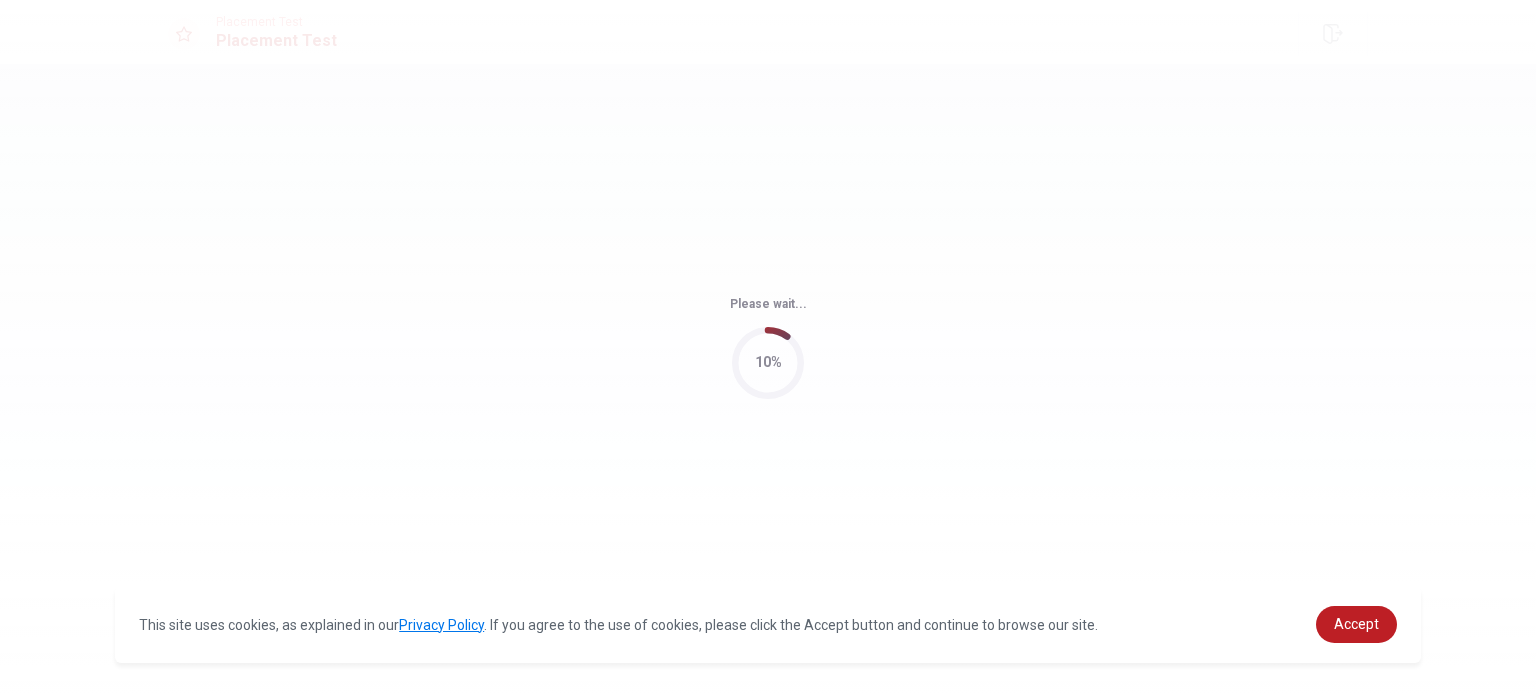 scroll, scrollTop: 0, scrollLeft: 0, axis: both 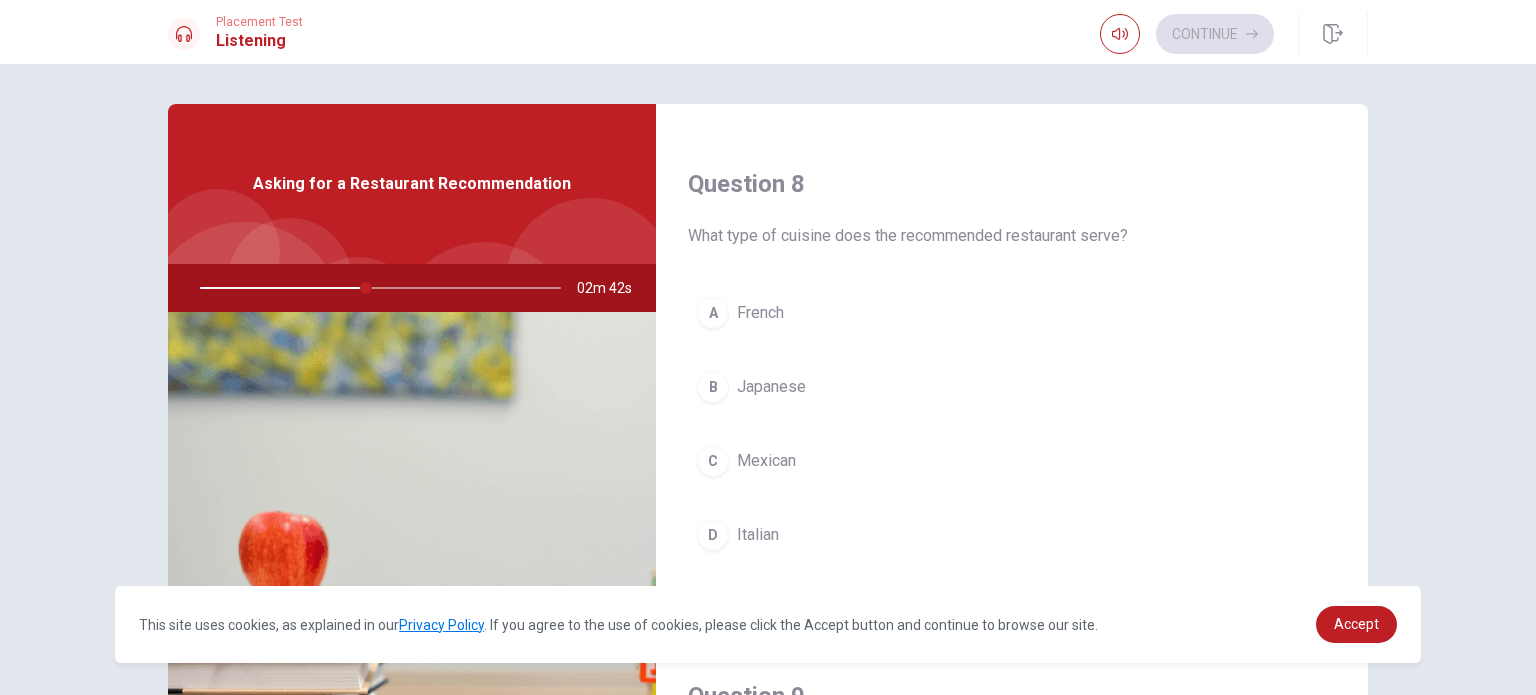 click on "Mexican" at bounding box center (766, 461) 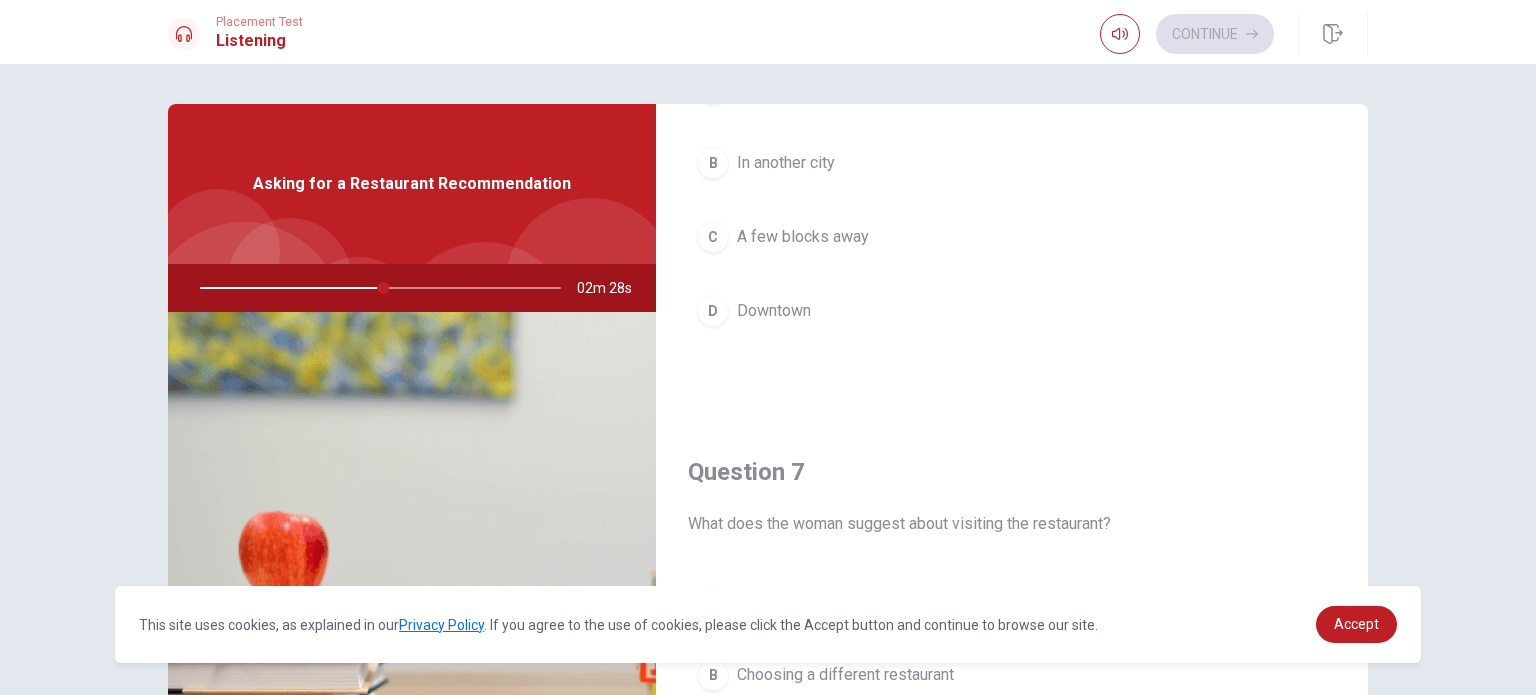 scroll, scrollTop: 0, scrollLeft: 0, axis: both 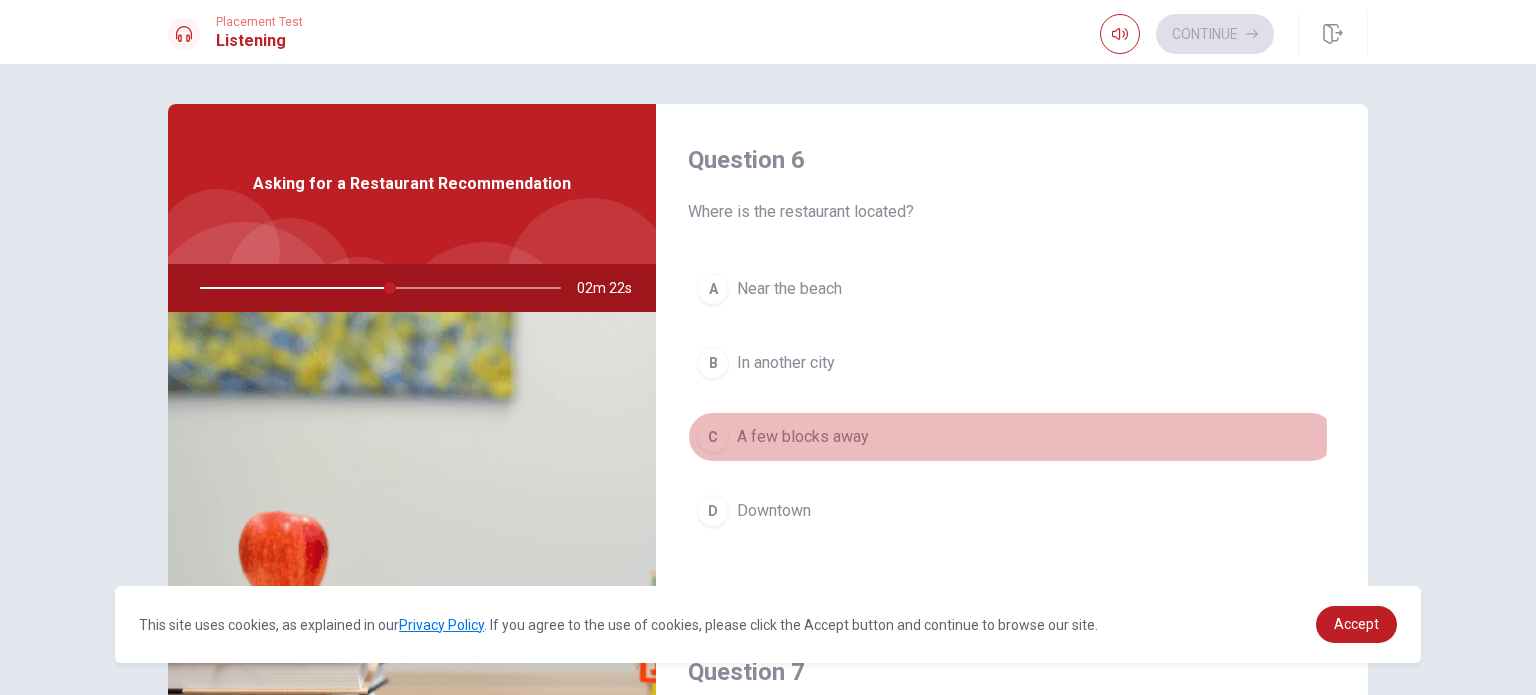 click on "A few blocks away" at bounding box center (803, 437) 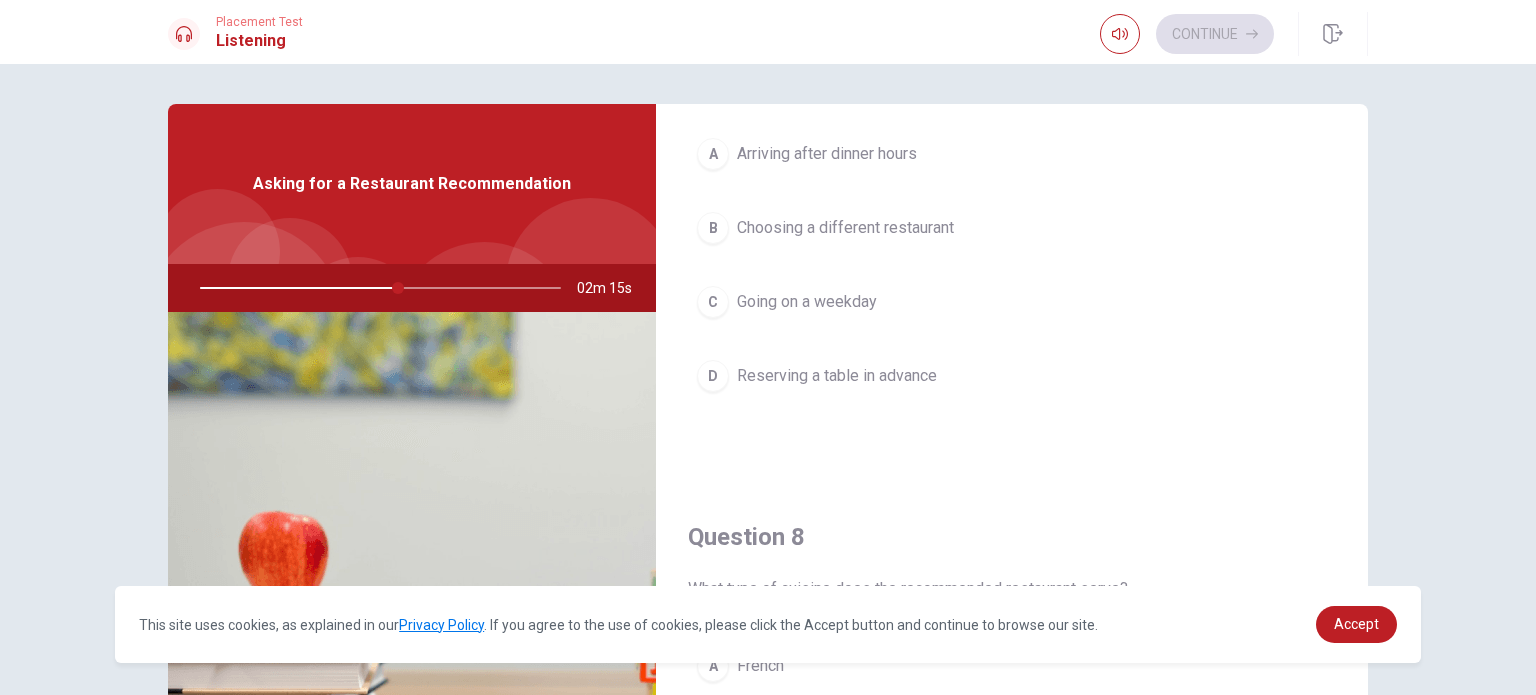 scroll, scrollTop: 700, scrollLeft: 0, axis: vertical 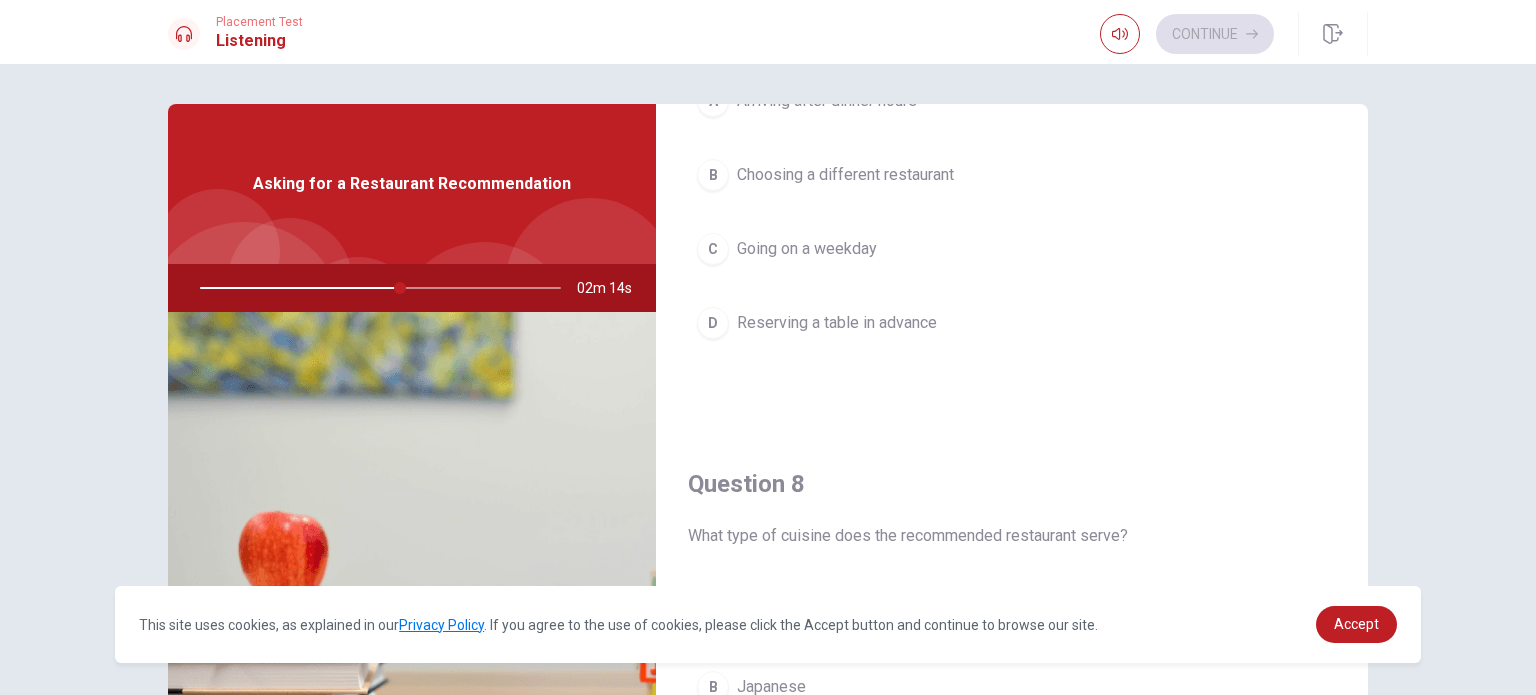 click on "Reserving a table in advance" at bounding box center (837, 323) 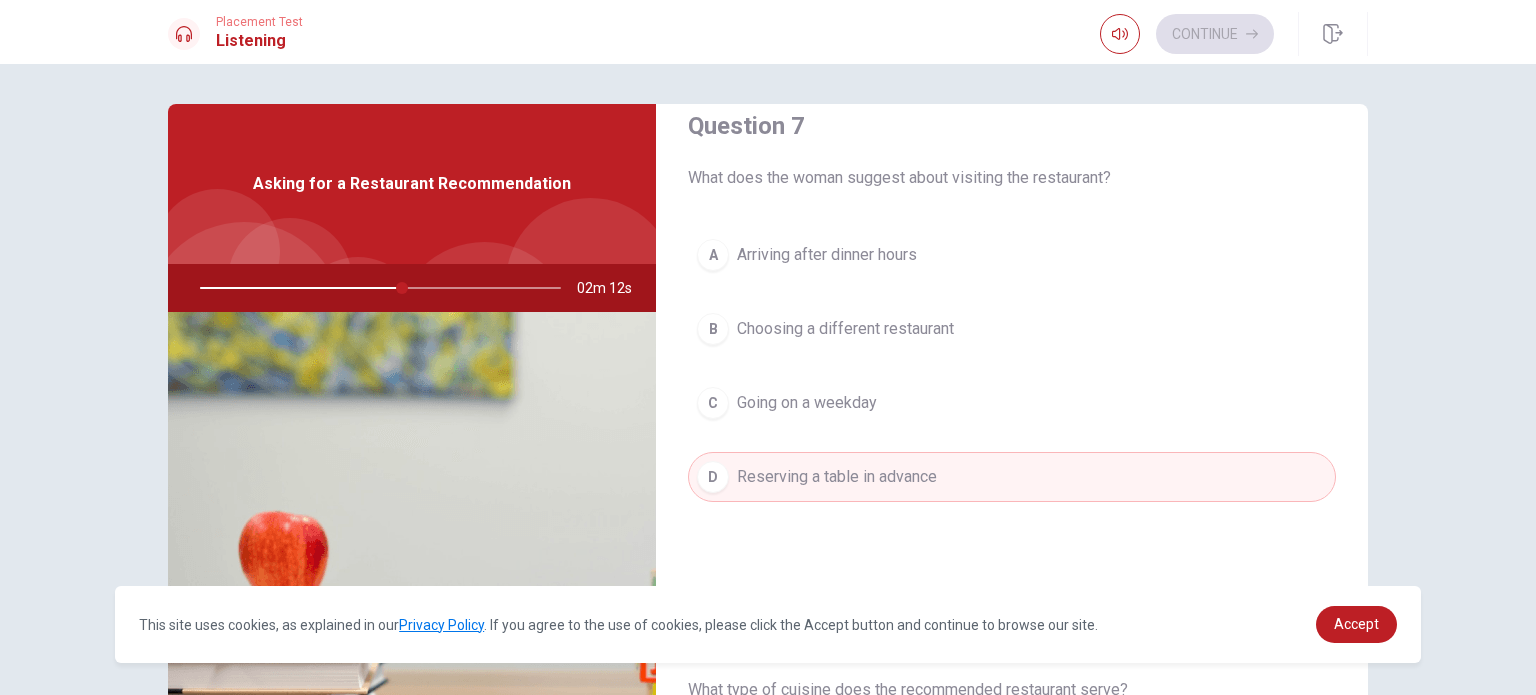 scroll, scrollTop: 500, scrollLeft: 0, axis: vertical 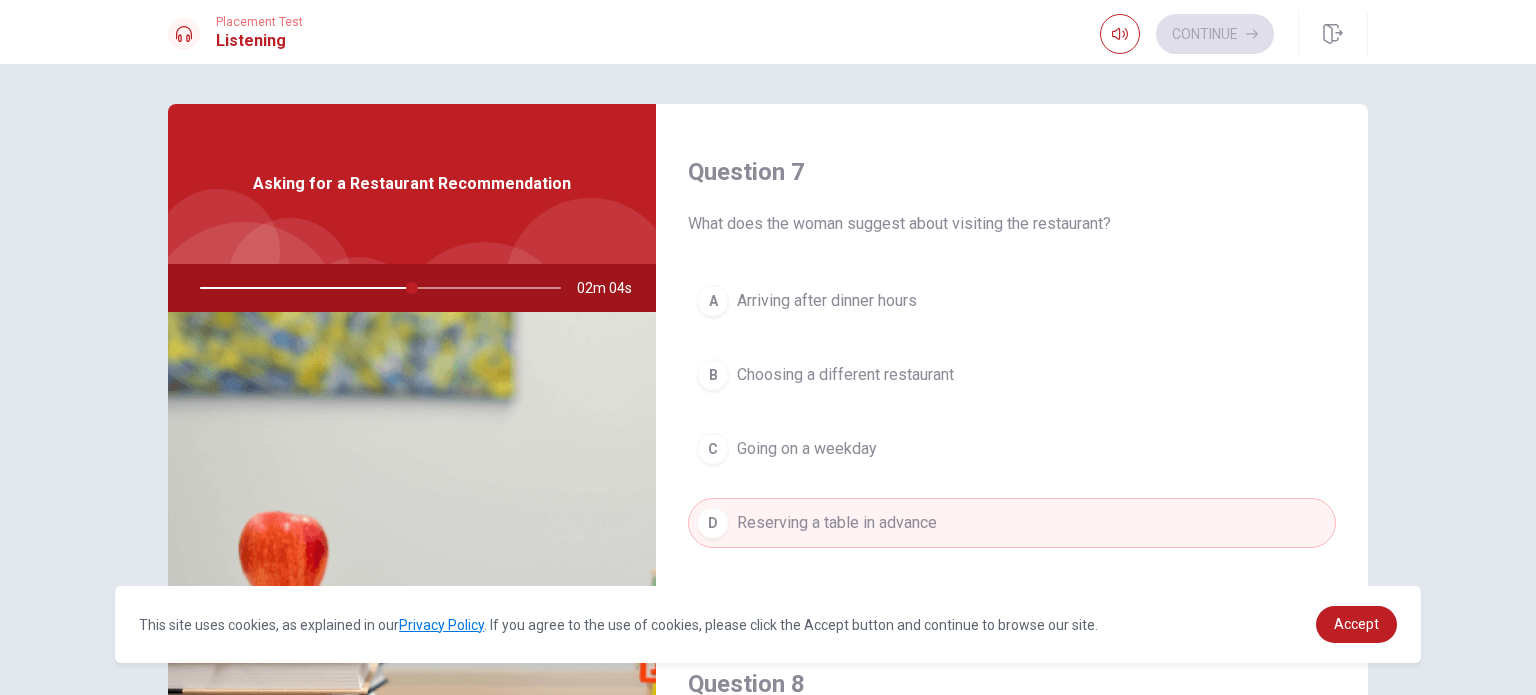 drag, startPoint x: 768, startPoint y: 222, endPoint x: 948, endPoint y: 228, distance: 180.09998 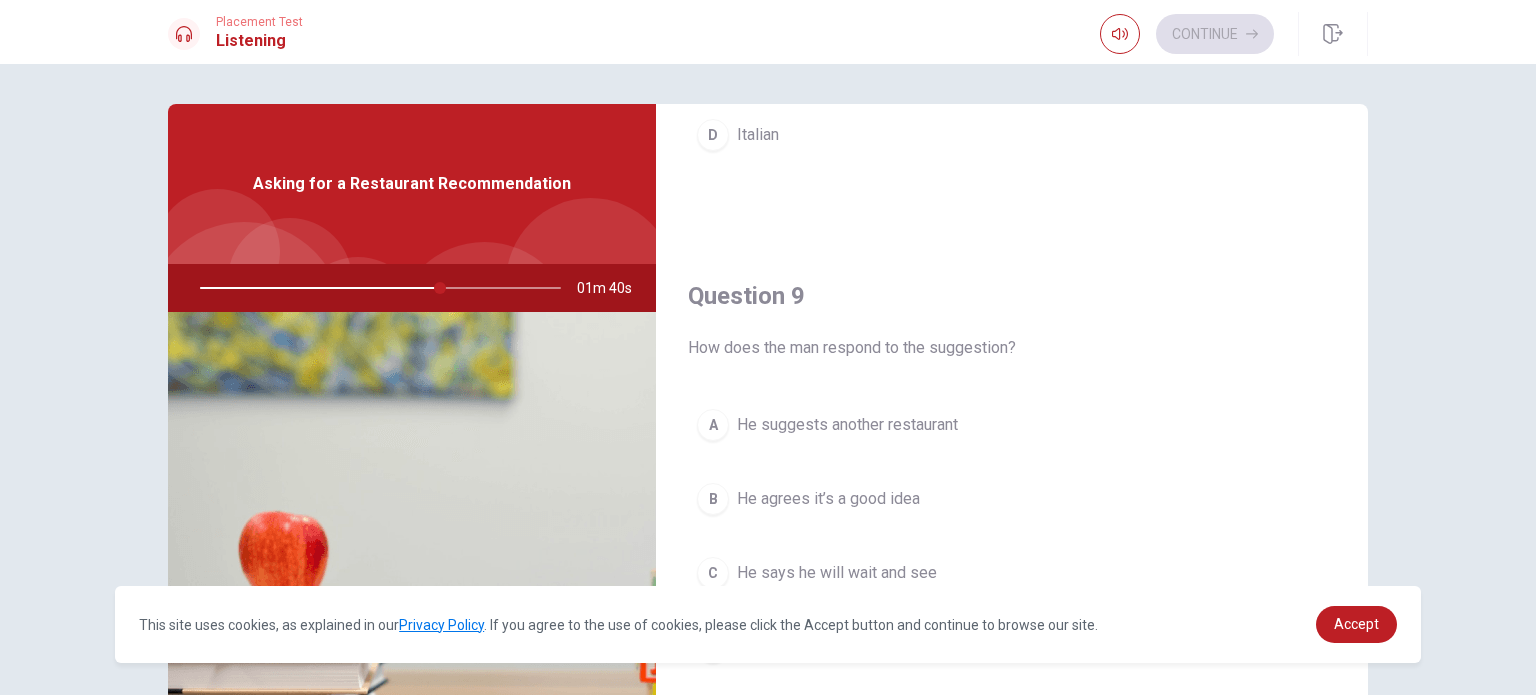 scroll, scrollTop: 1500, scrollLeft: 0, axis: vertical 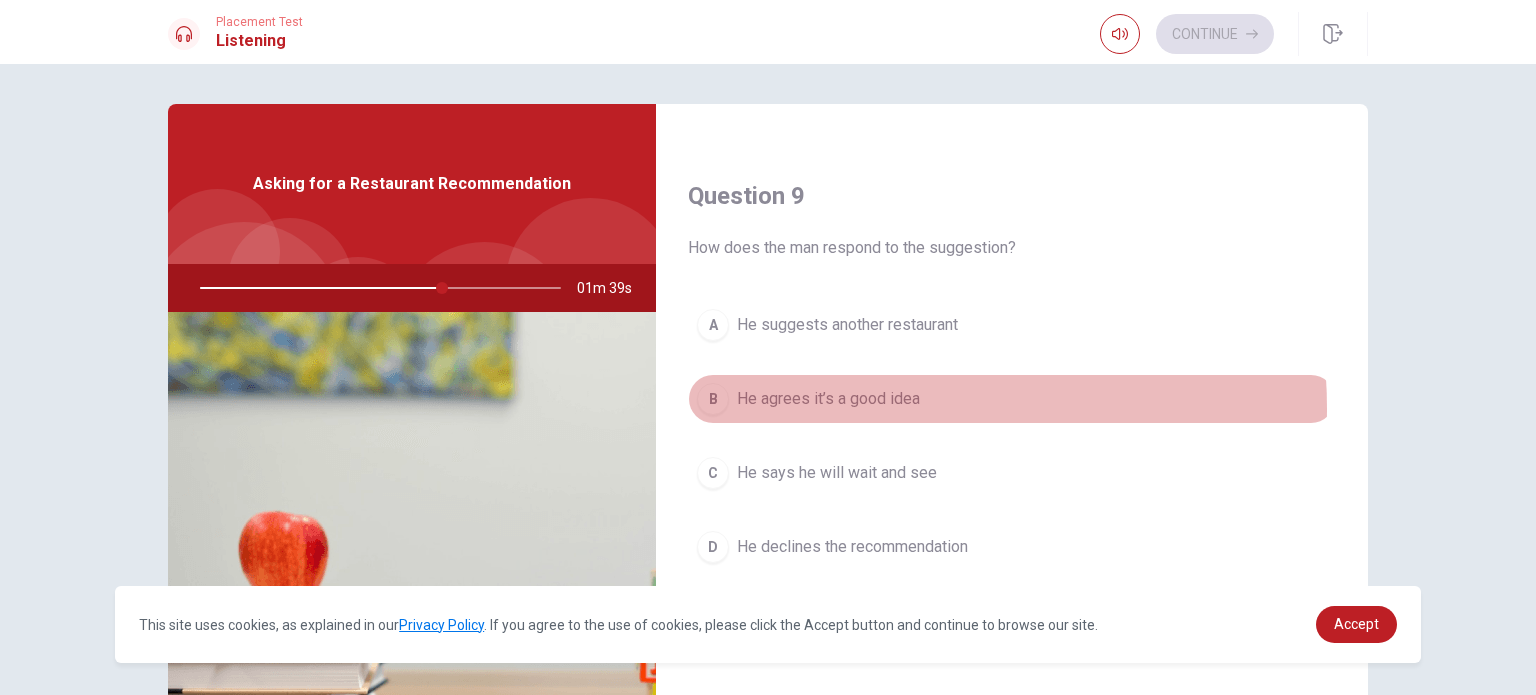 click on "He agrees it’s a good idea" at bounding box center (828, 399) 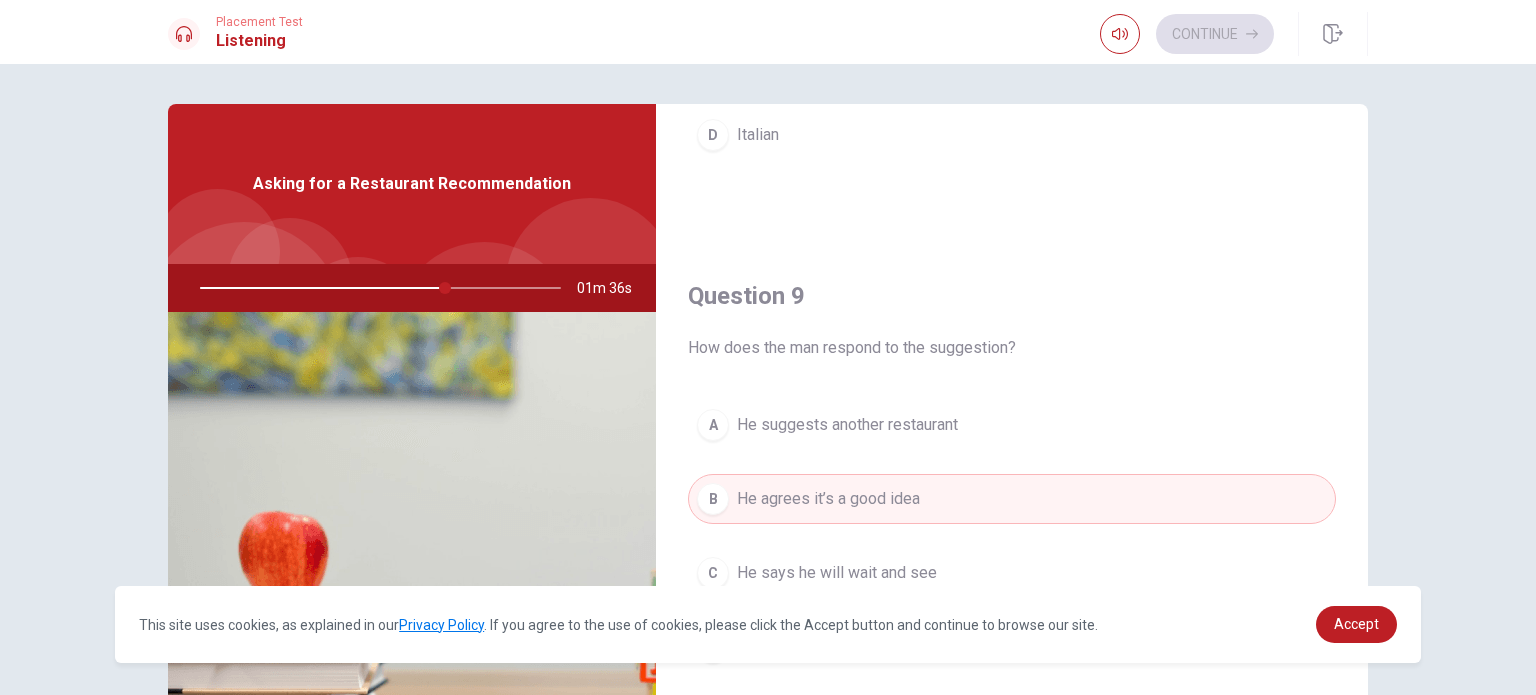 scroll, scrollTop: 1856, scrollLeft: 0, axis: vertical 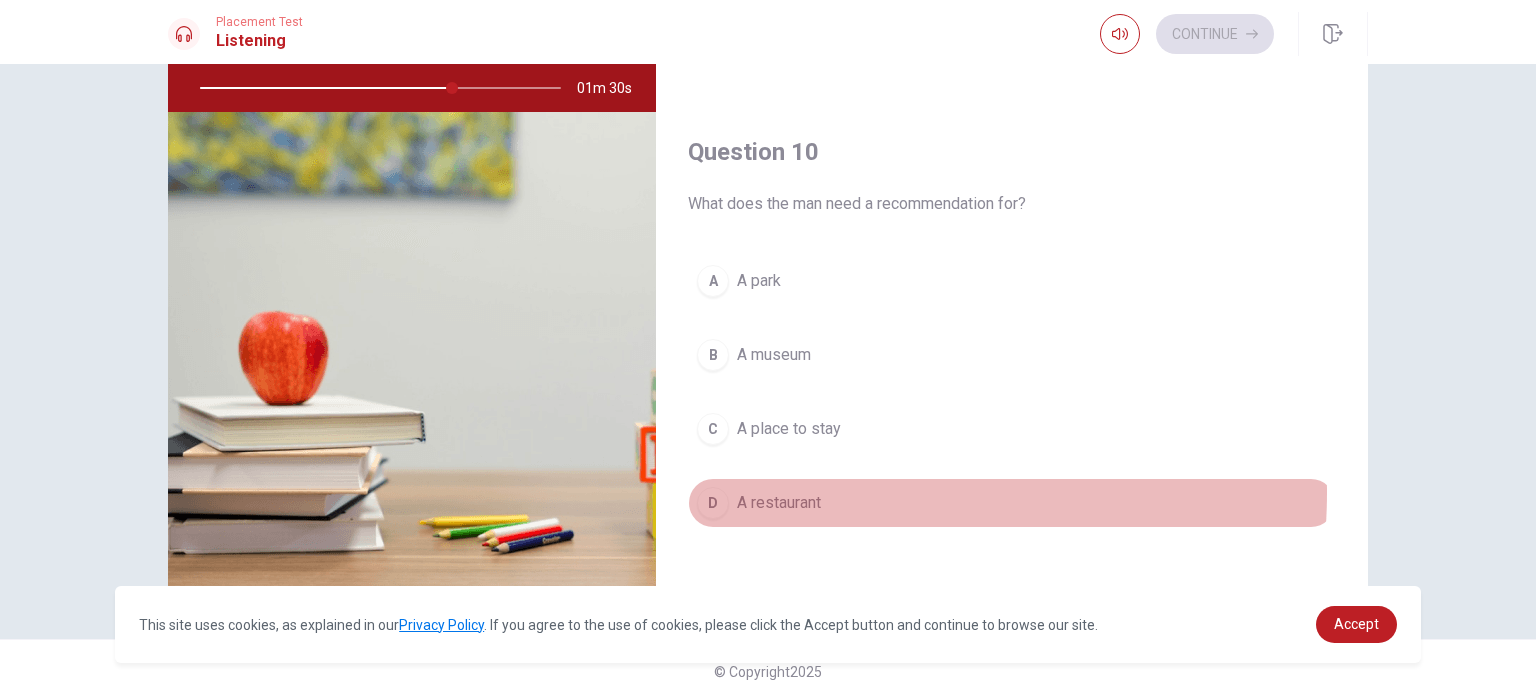 click on "A restaurant" at bounding box center (779, 503) 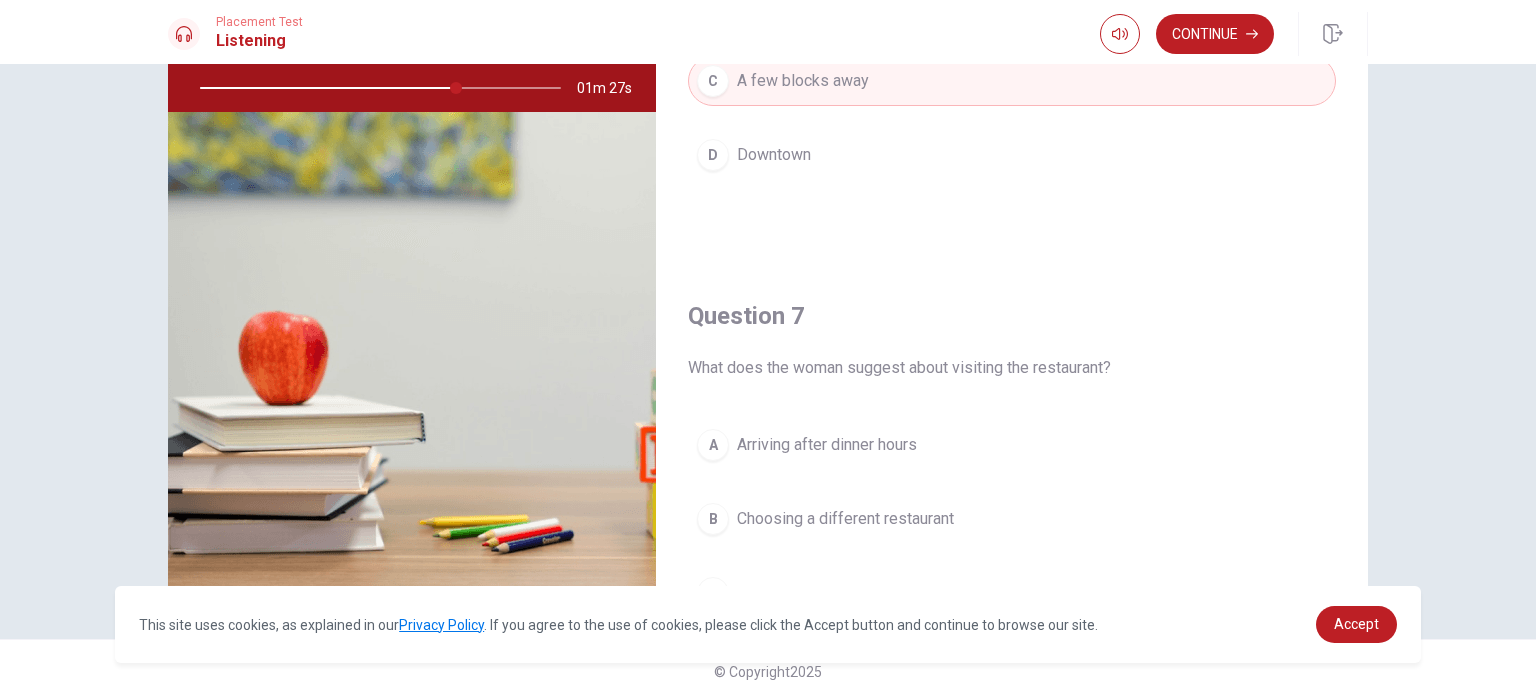 scroll, scrollTop: 0, scrollLeft: 0, axis: both 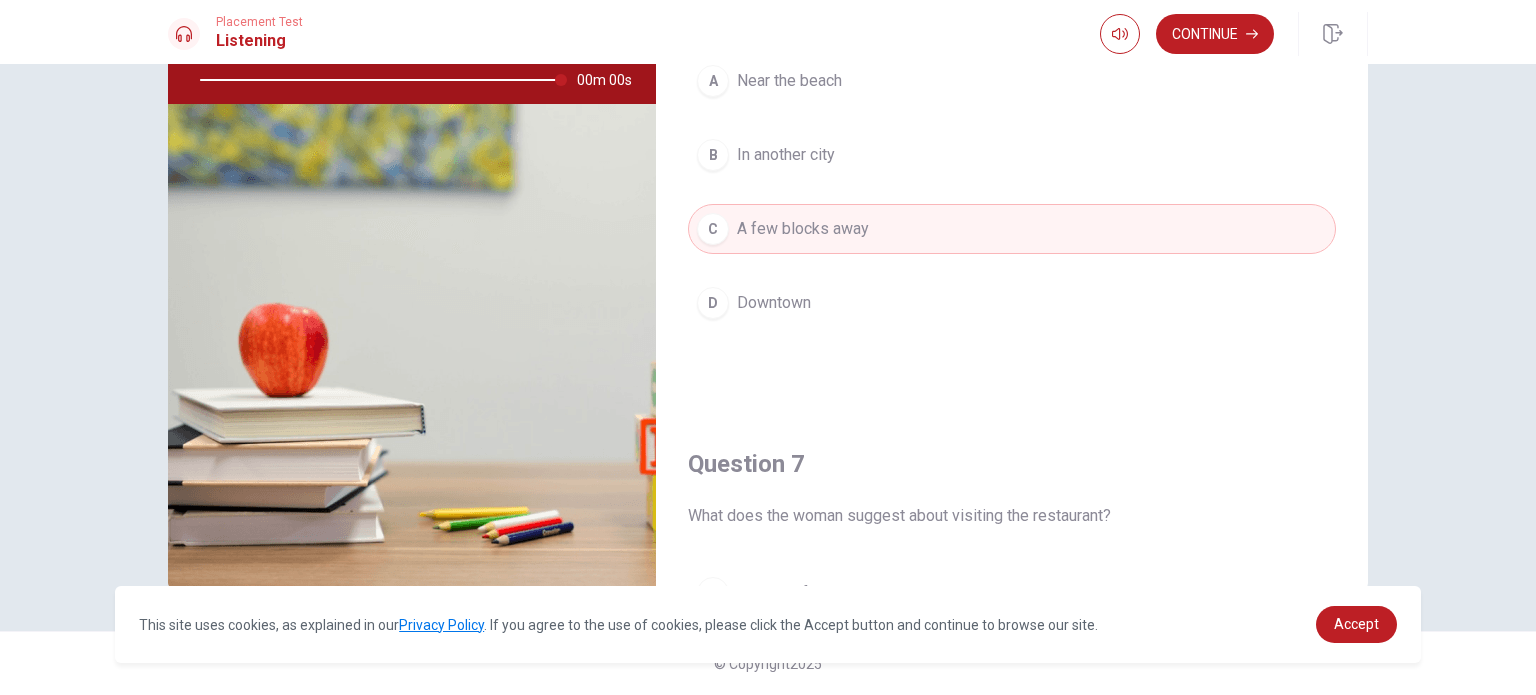 type on "0" 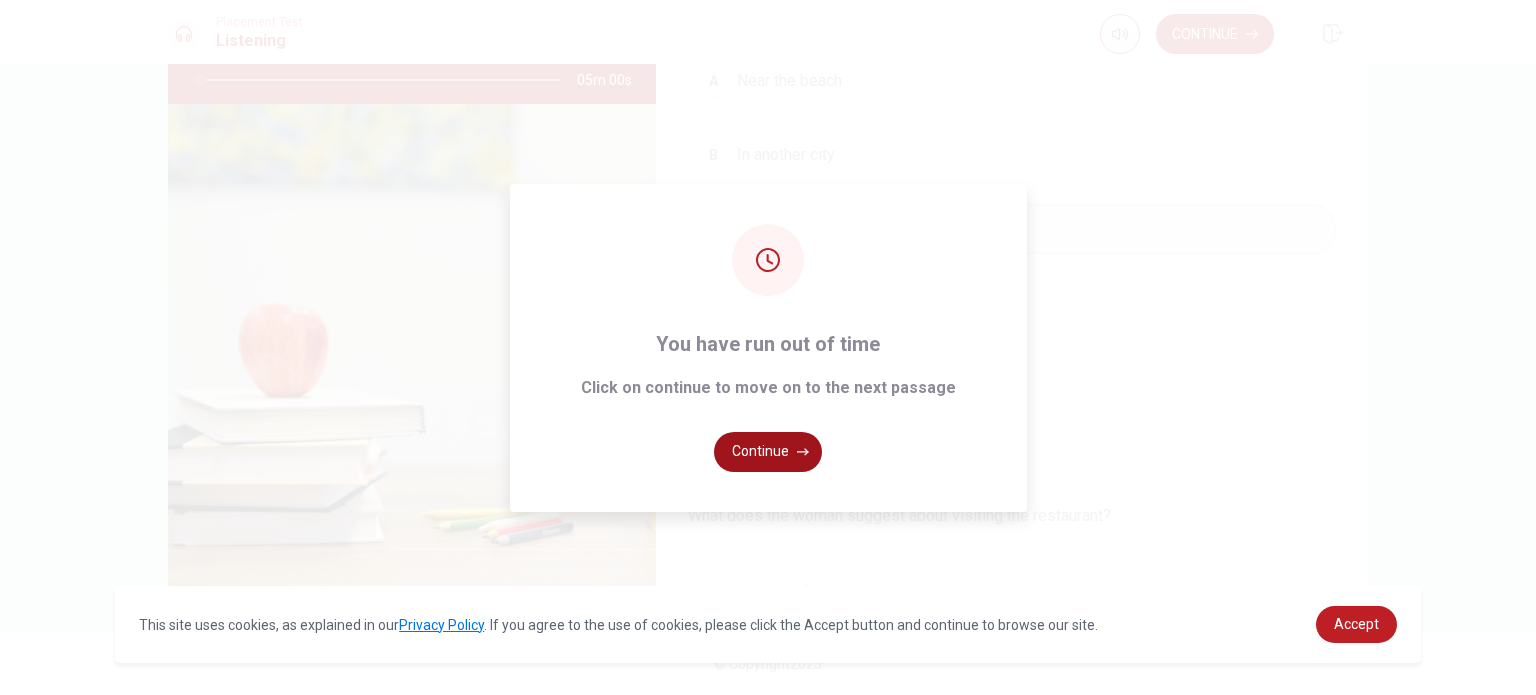 click on "Continue" at bounding box center [768, 452] 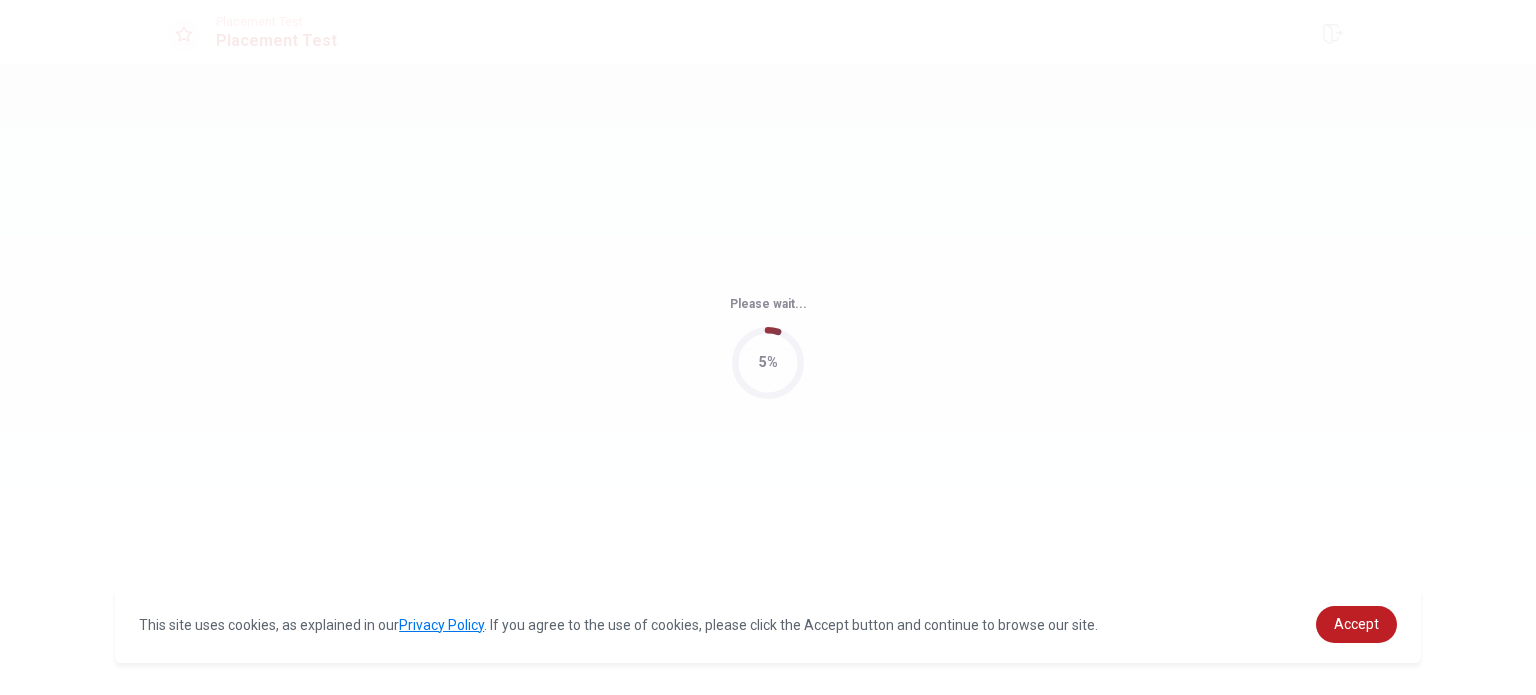 scroll, scrollTop: 0, scrollLeft: 0, axis: both 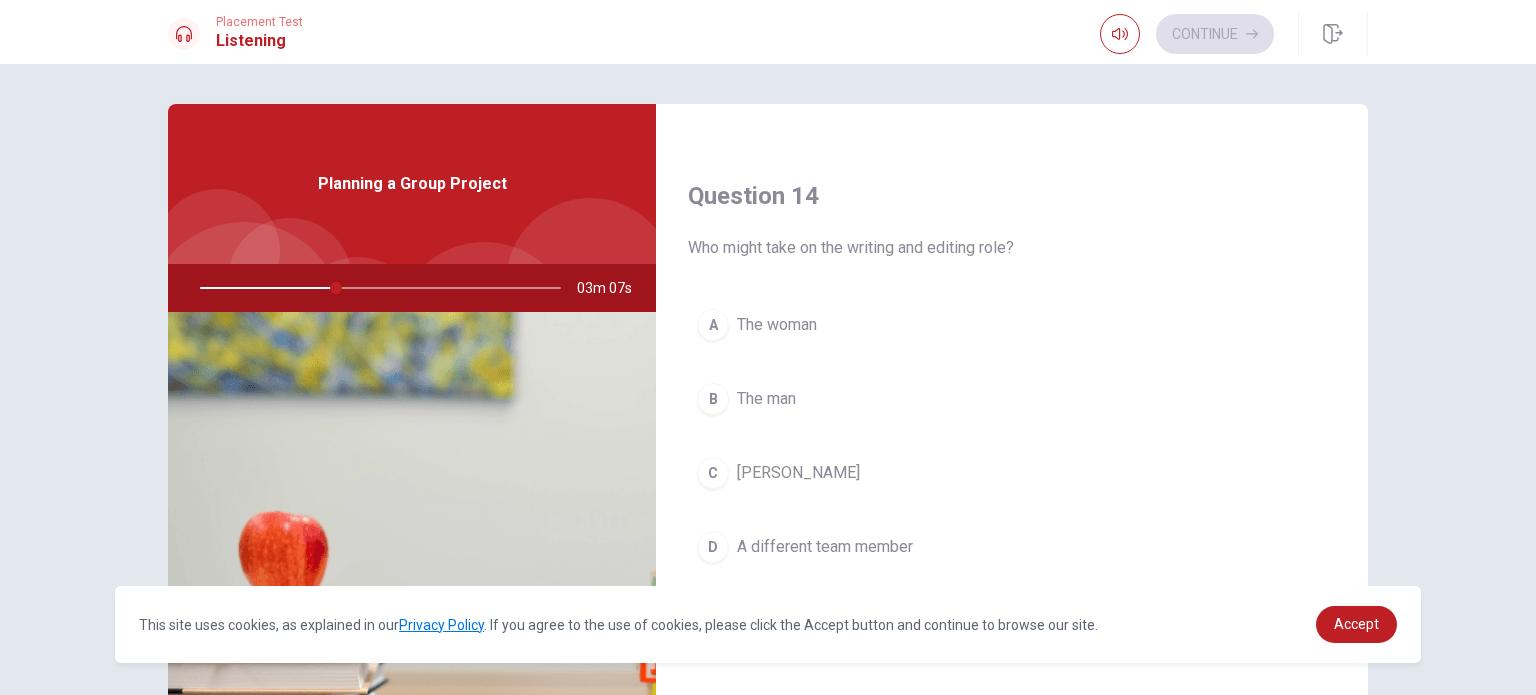 click on "C [PERSON_NAME]" at bounding box center (1012, 473) 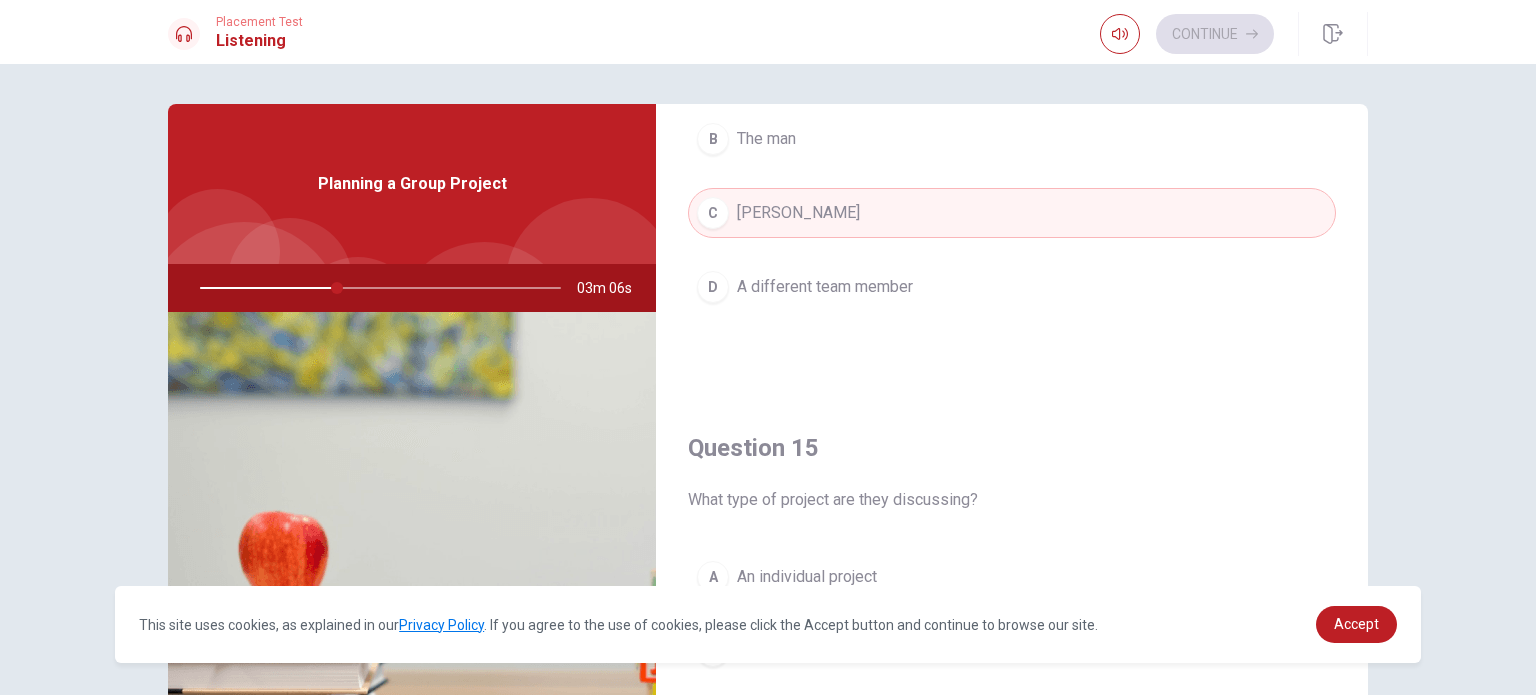 scroll, scrollTop: 1856, scrollLeft: 0, axis: vertical 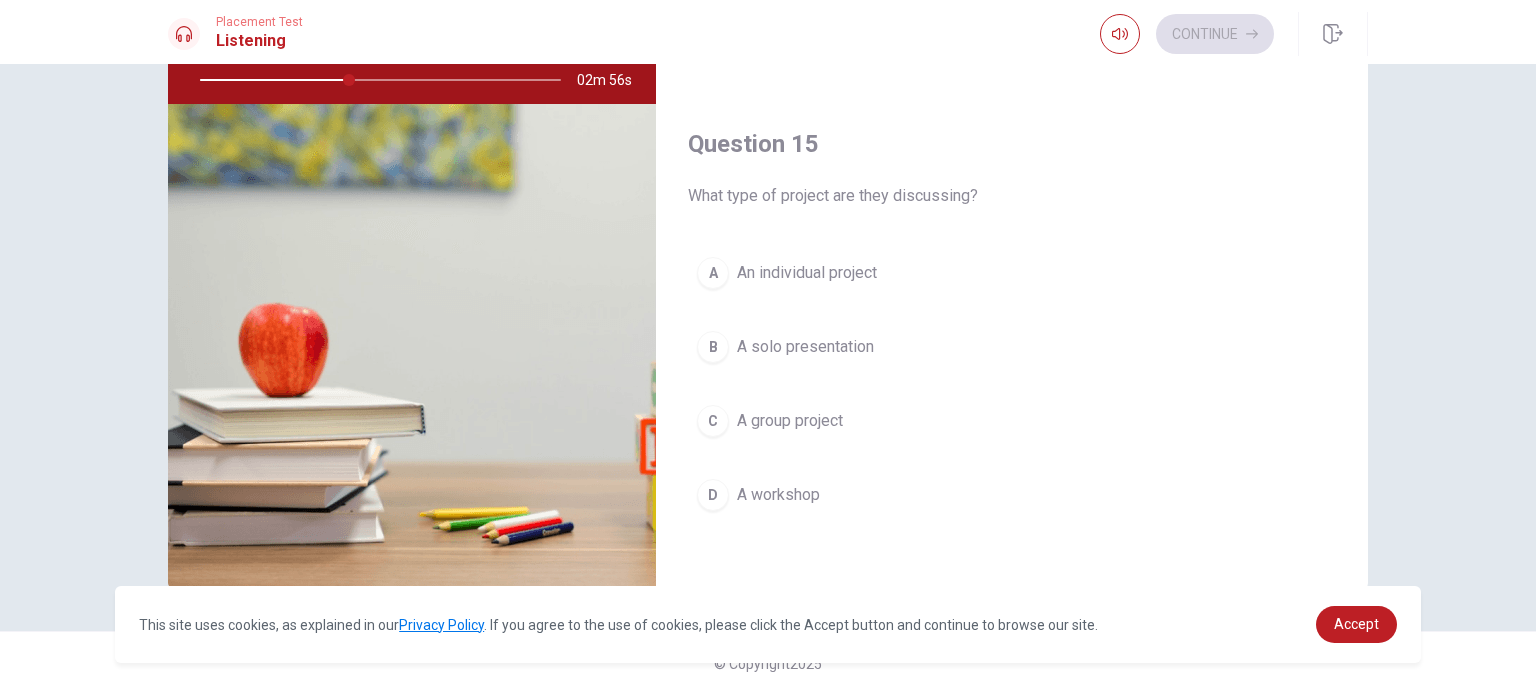 click on "A group project" at bounding box center (790, 421) 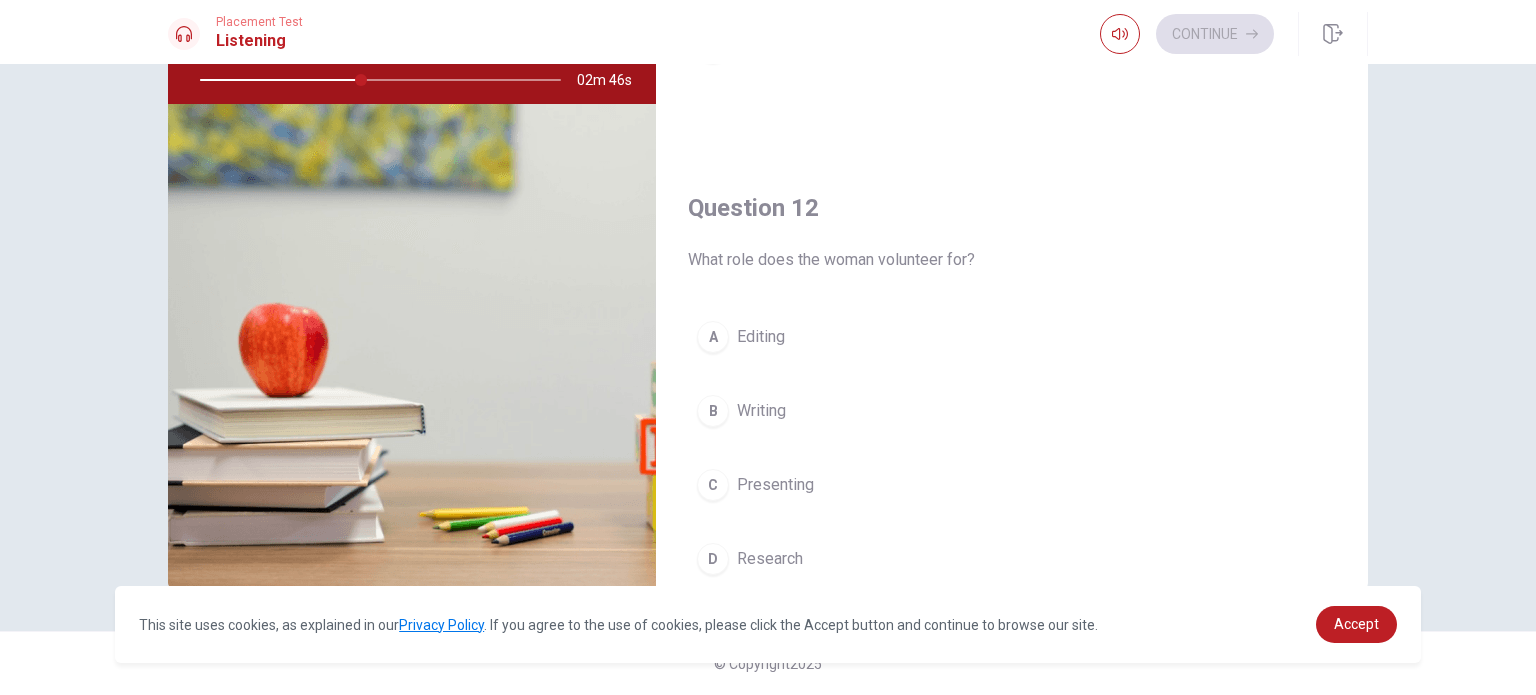 scroll, scrollTop: 0, scrollLeft: 0, axis: both 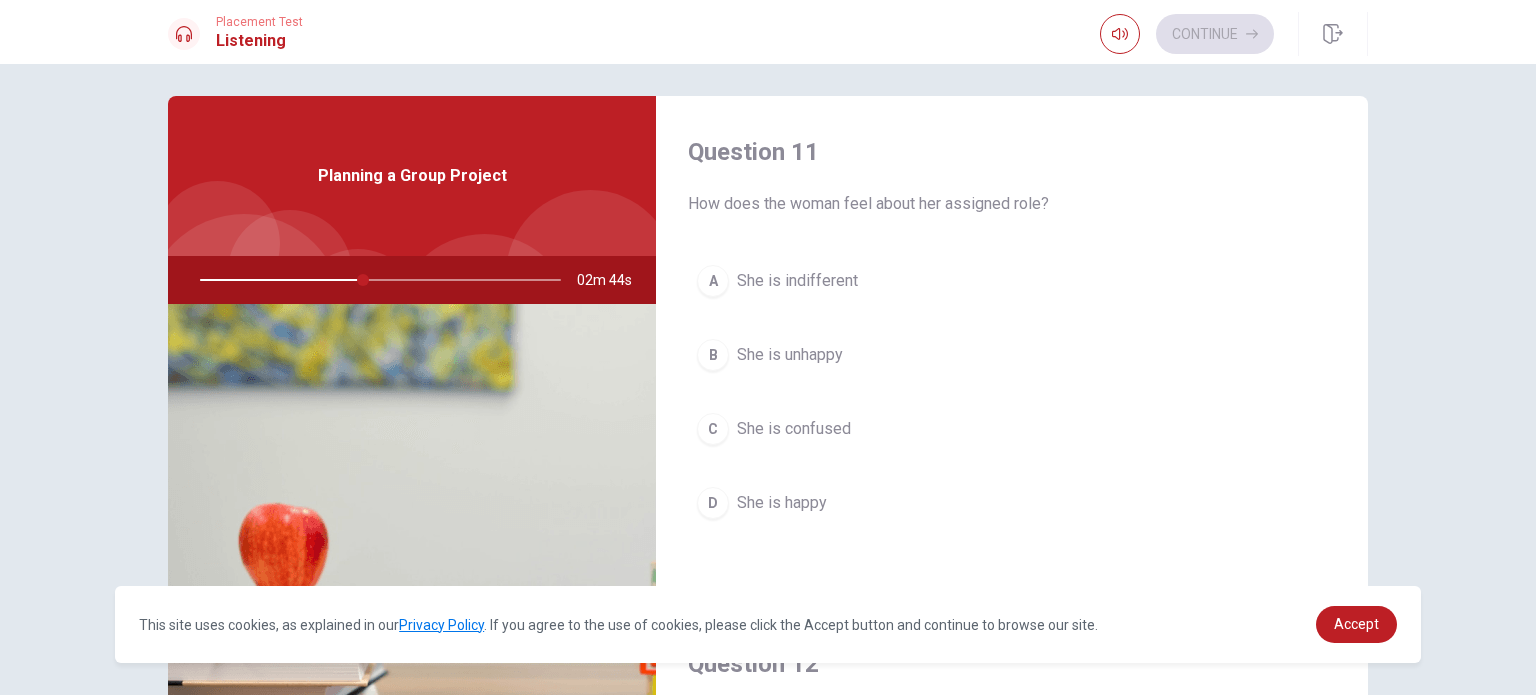 click on "She is happy" at bounding box center (782, 503) 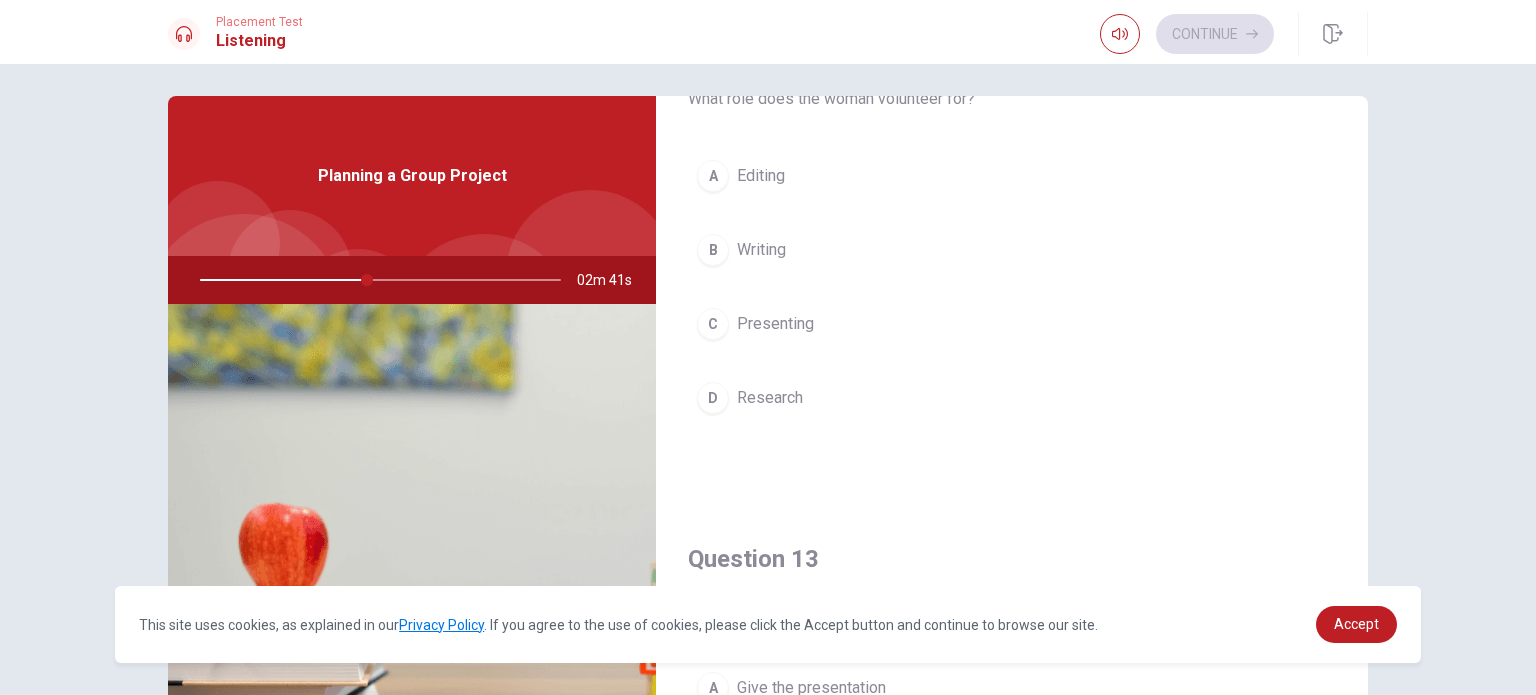 scroll, scrollTop: 500, scrollLeft: 0, axis: vertical 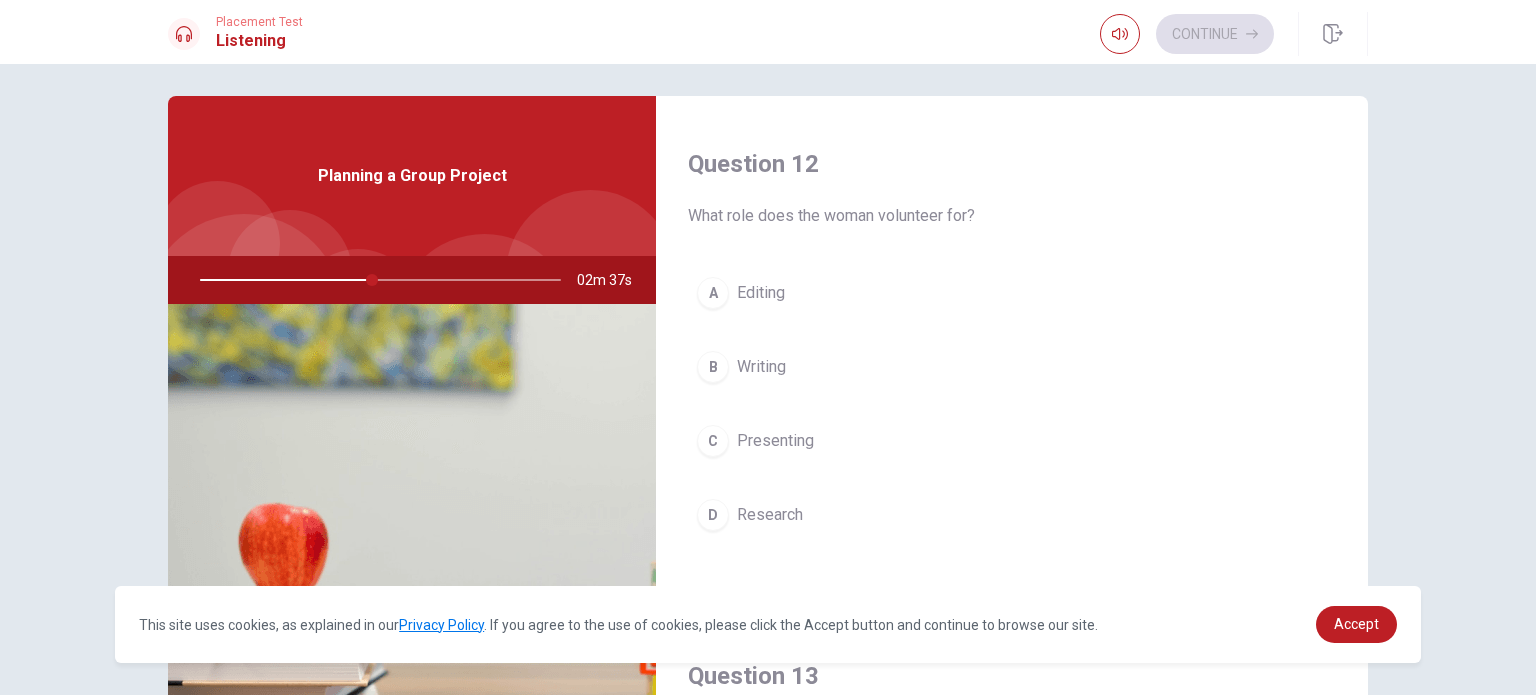 click on "Writing" at bounding box center (761, 367) 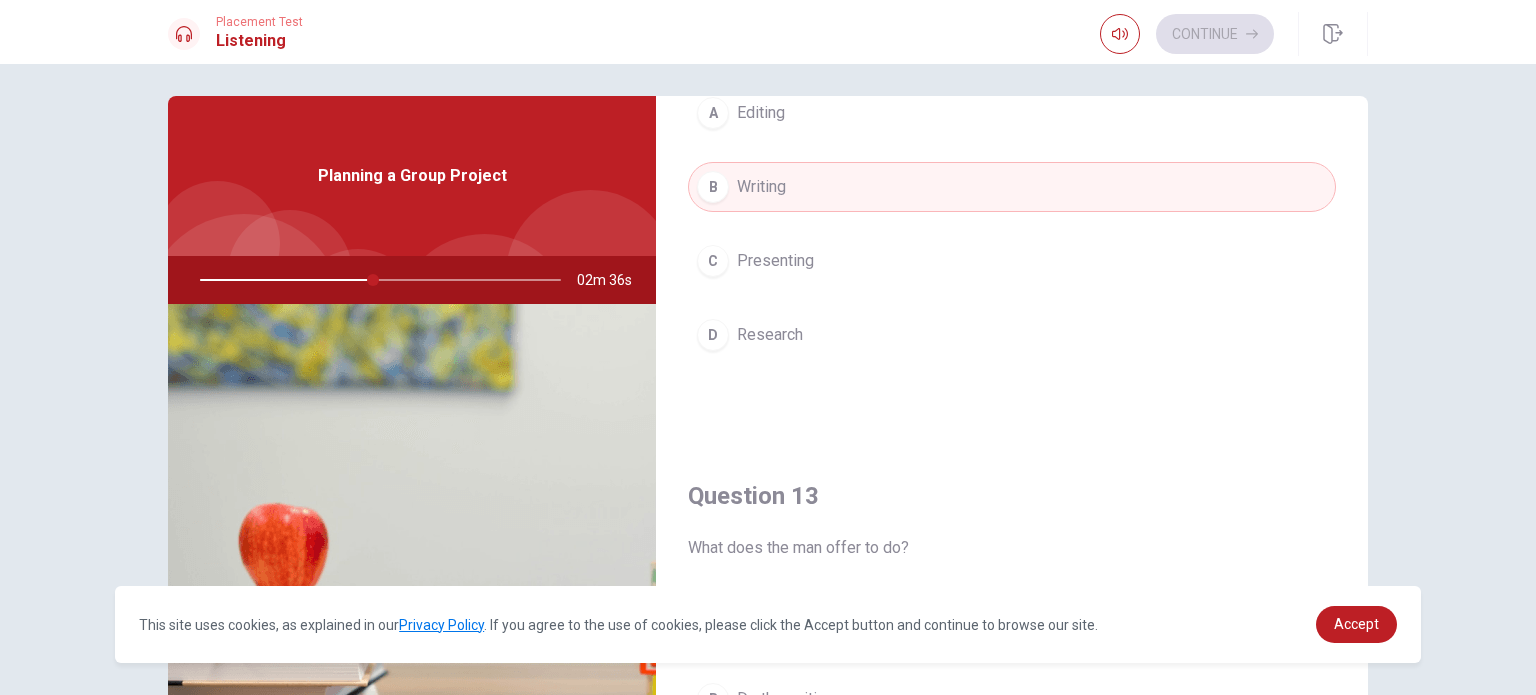 scroll, scrollTop: 500, scrollLeft: 0, axis: vertical 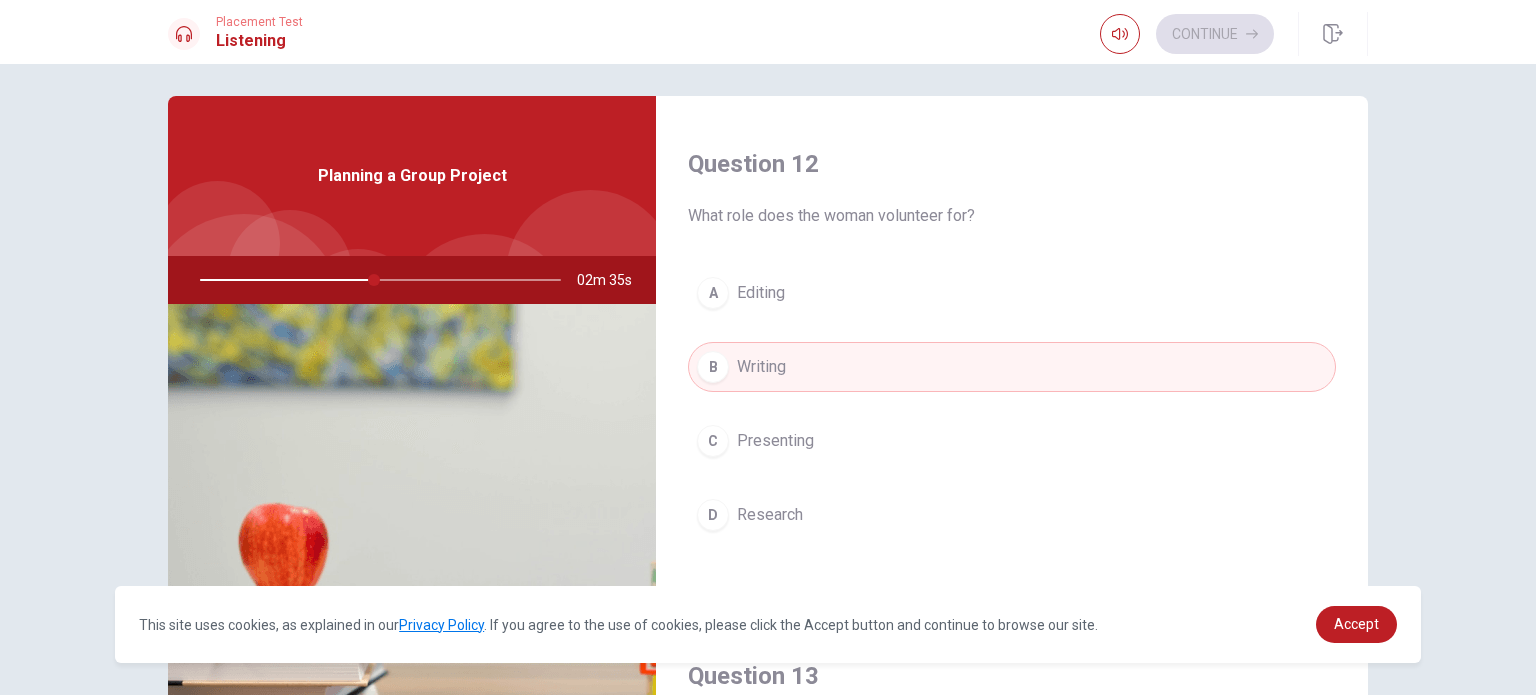 click on "A Editing" at bounding box center (1012, 293) 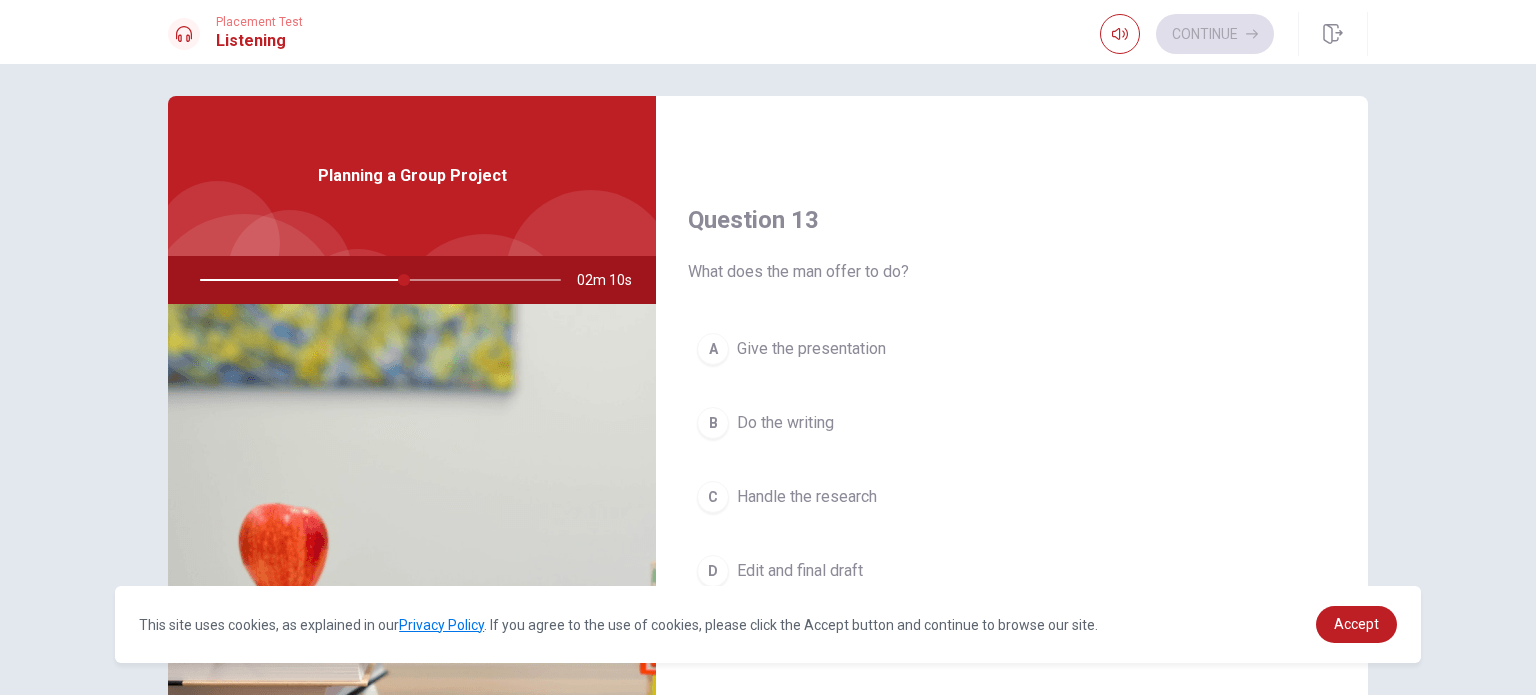 scroll, scrollTop: 1000, scrollLeft: 0, axis: vertical 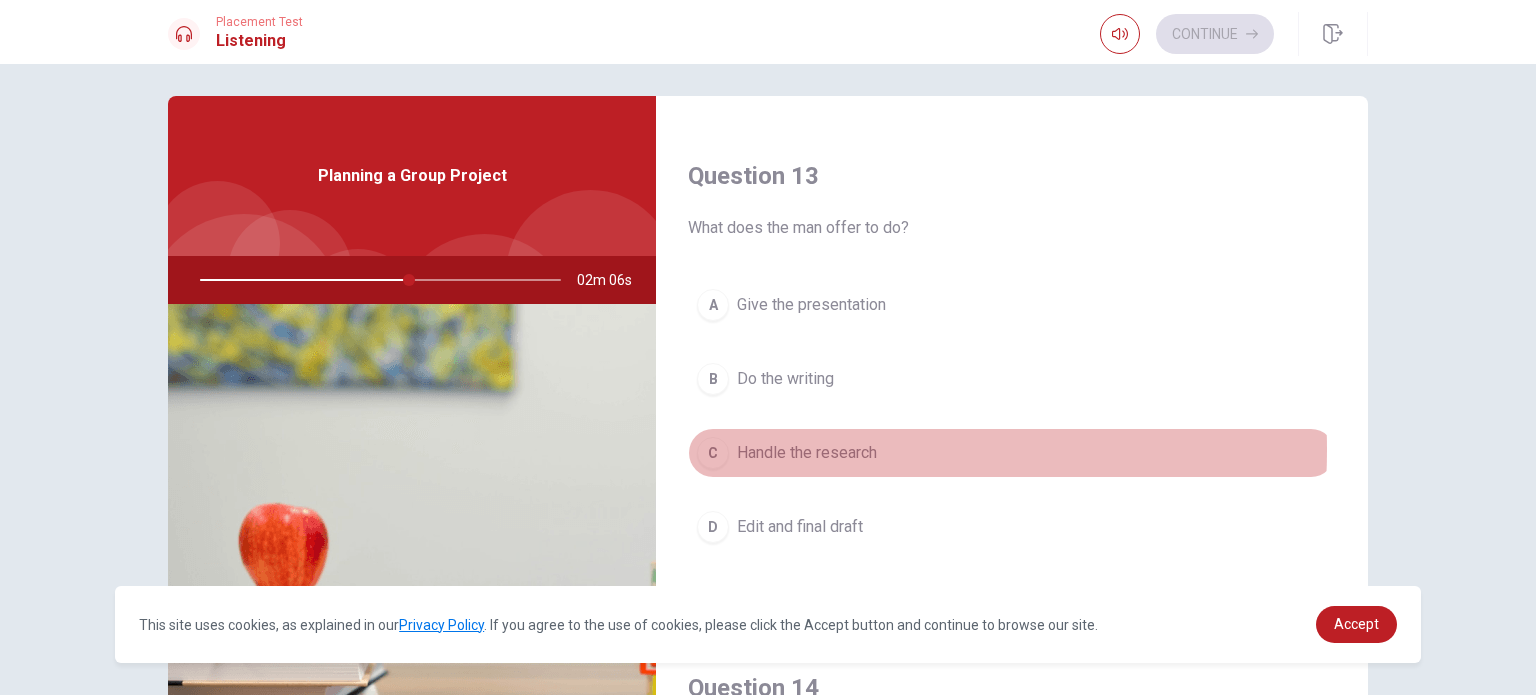 click on "Handle the research" at bounding box center [807, 453] 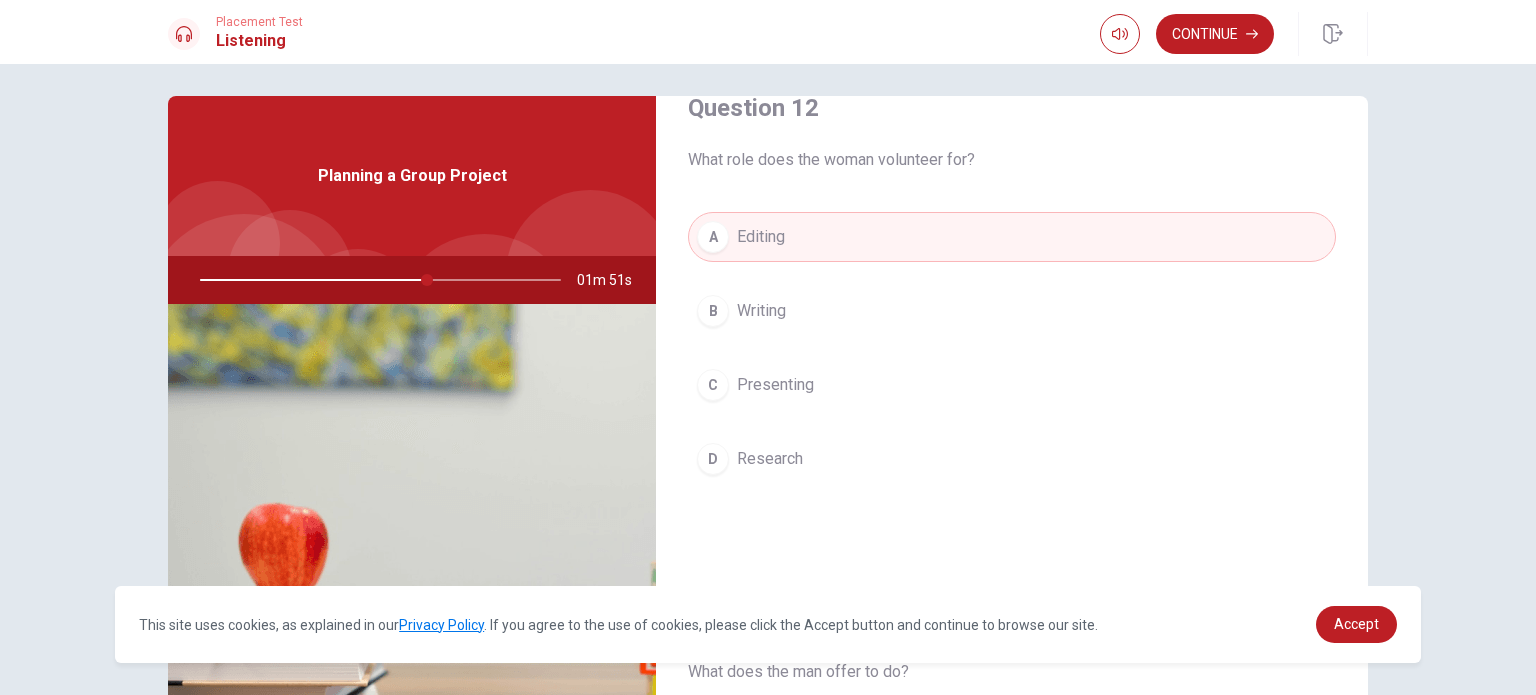 scroll, scrollTop: 600, scrollLeft: 0, axis: vertical 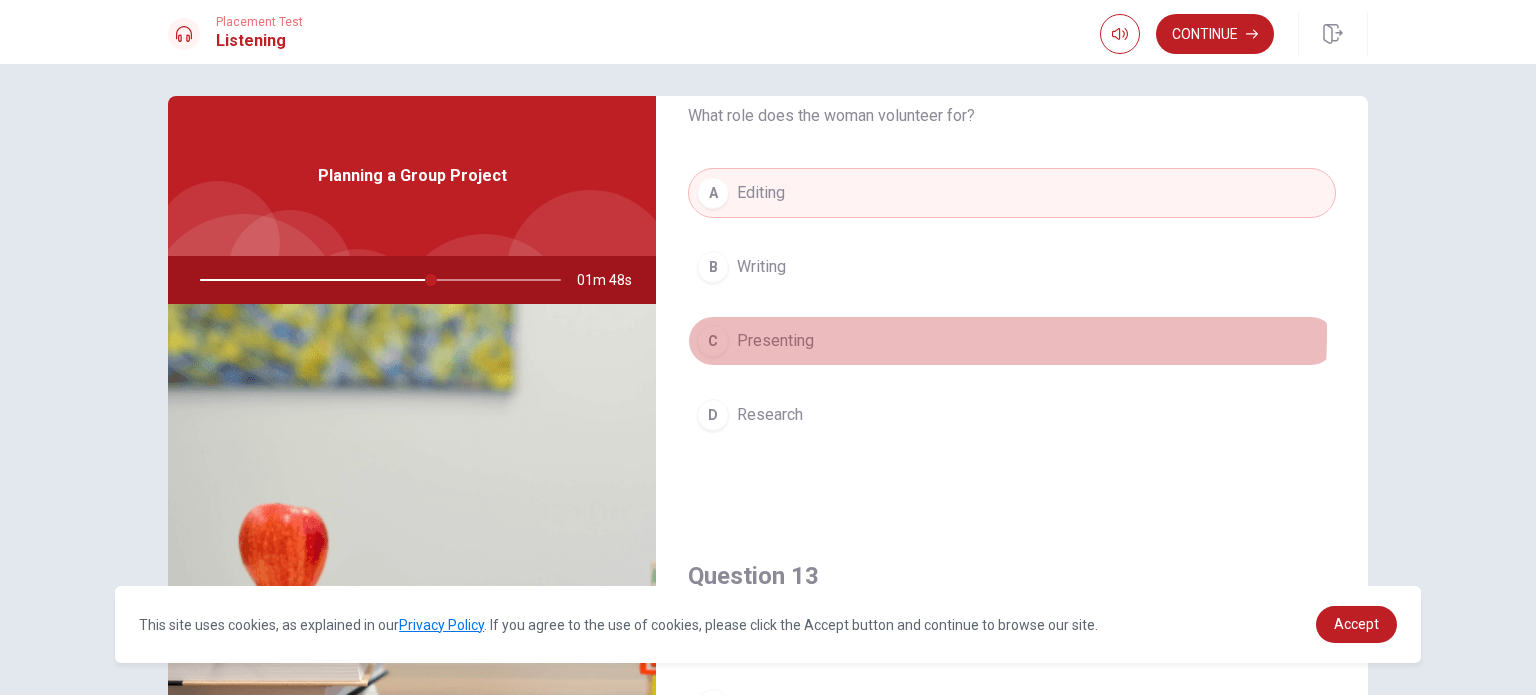 click on "Presenting" at bounding box center (775, 341) 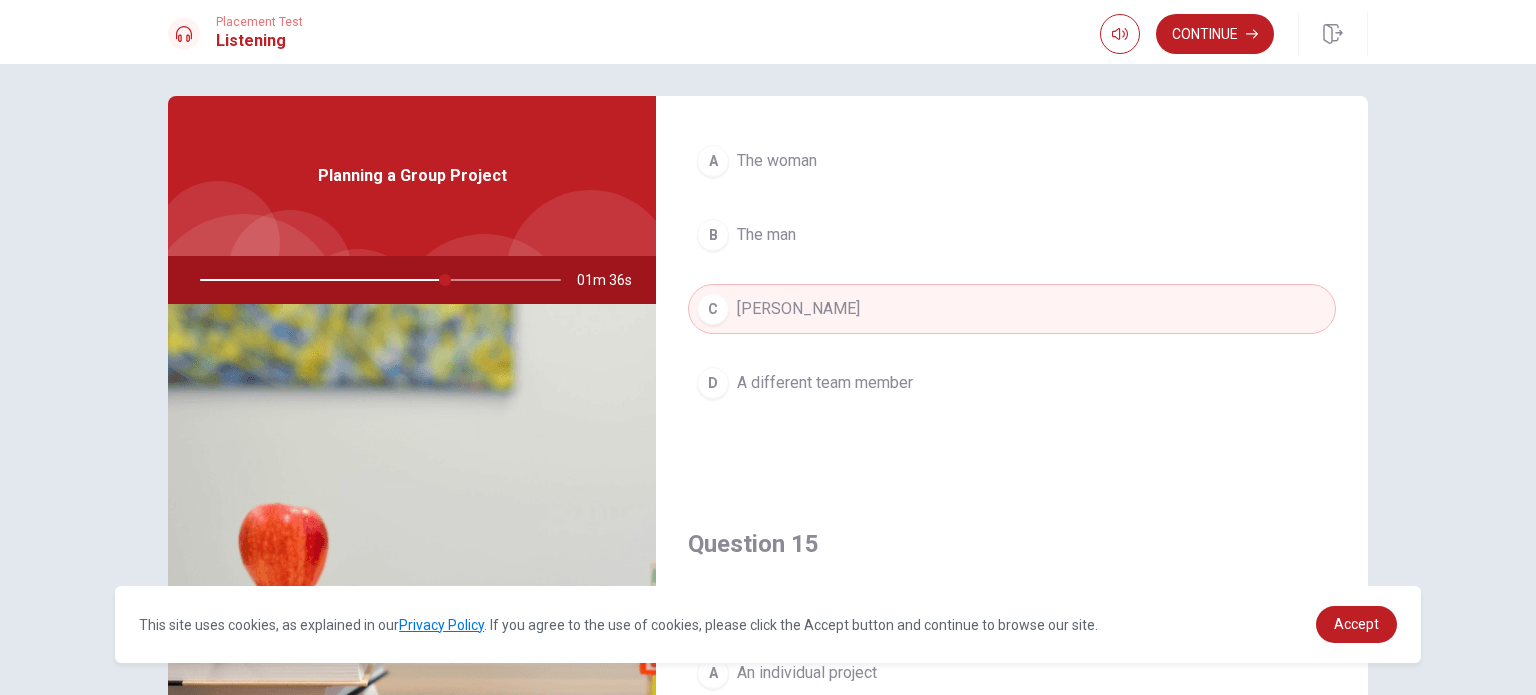 scroll, scrollTop: 1856, scrollLeft: 0, axis: vertical 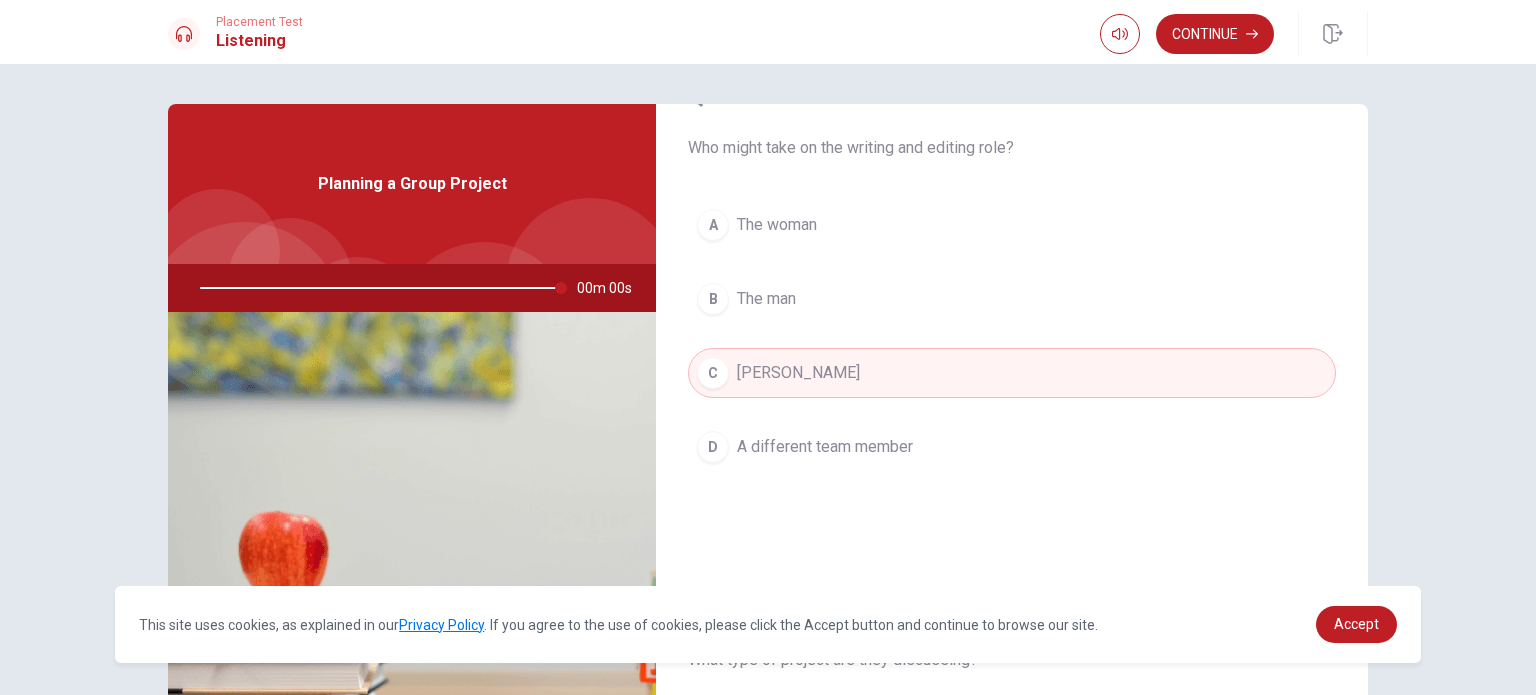type on "0" 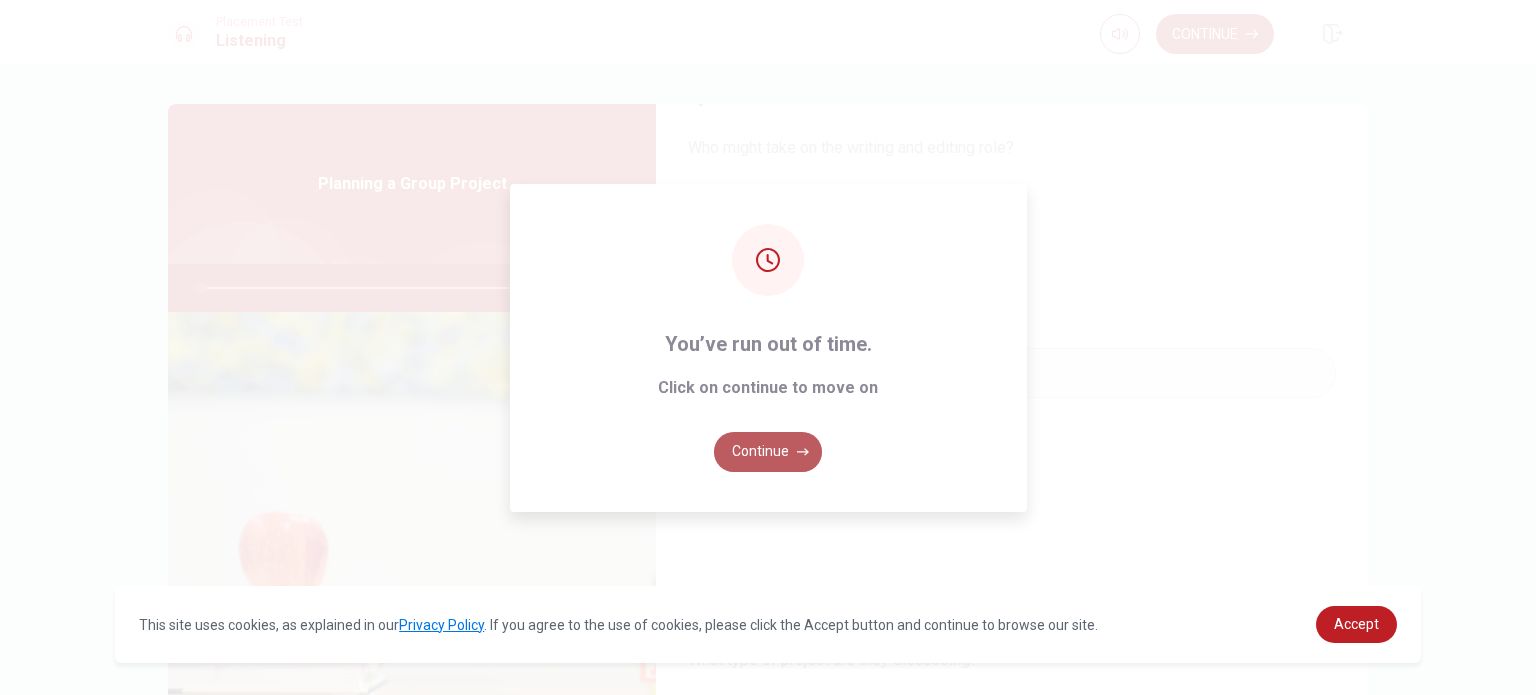 click on "Continue" at bounding box center (768, 452) 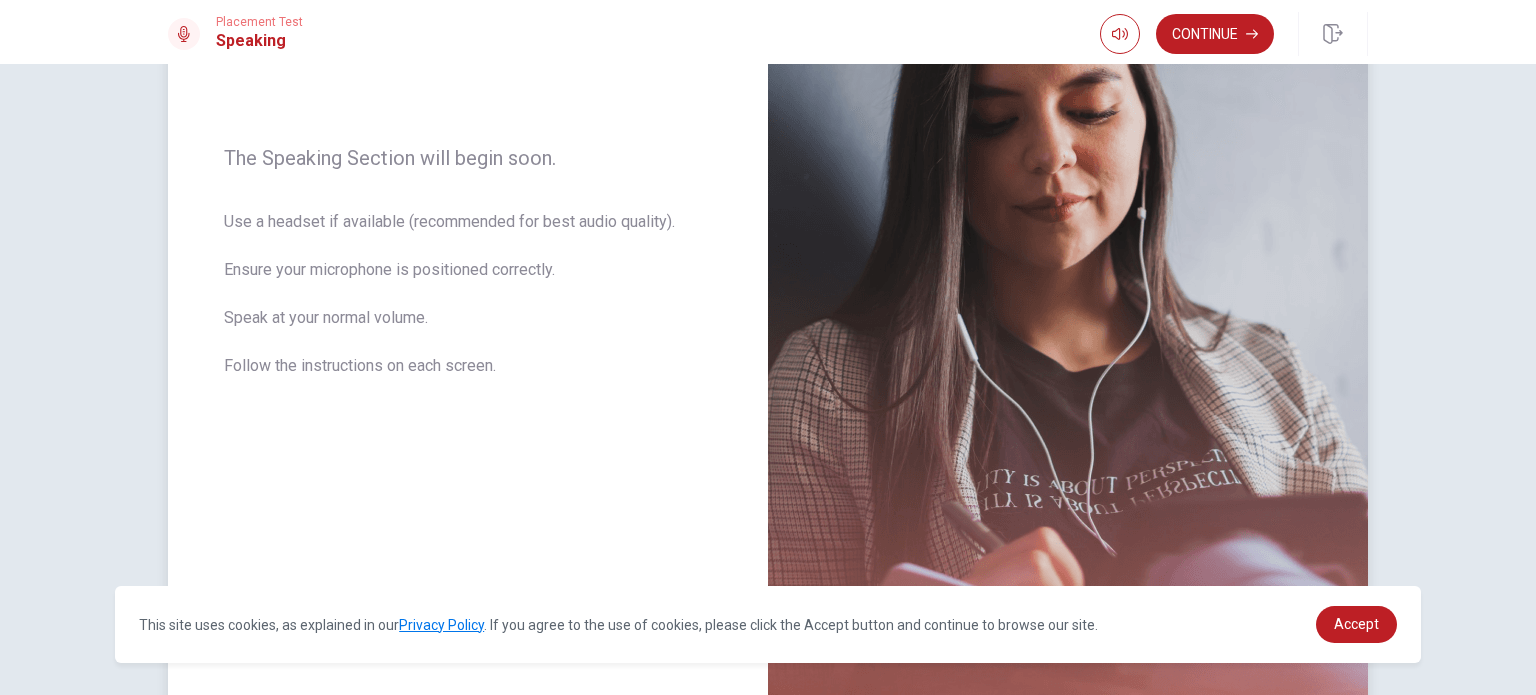 scroll, scrollTop: 300, scrollLeft: 0, axis: vertical 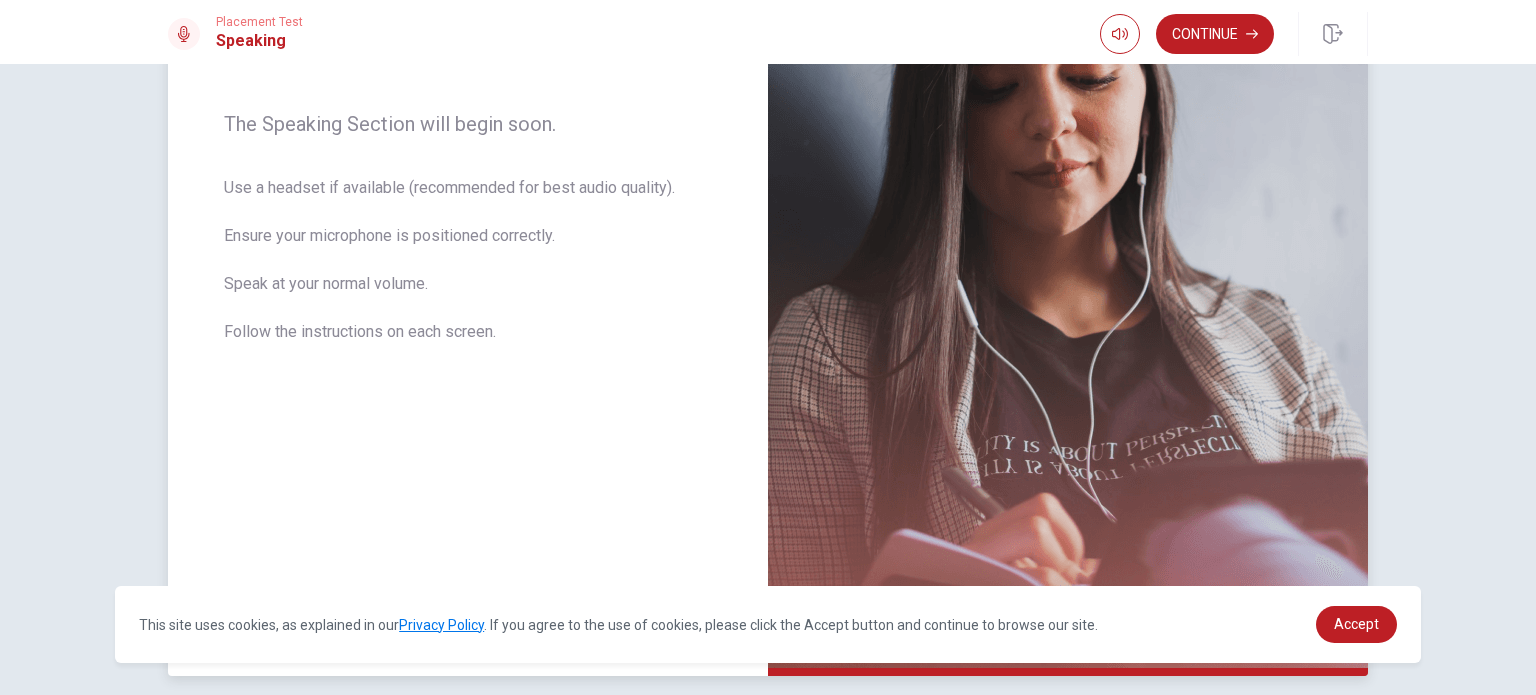 drag, startPoint x: 260, startPoint y: 188, endPoint x: 444, endPoint y: 195, distance: 184.1331 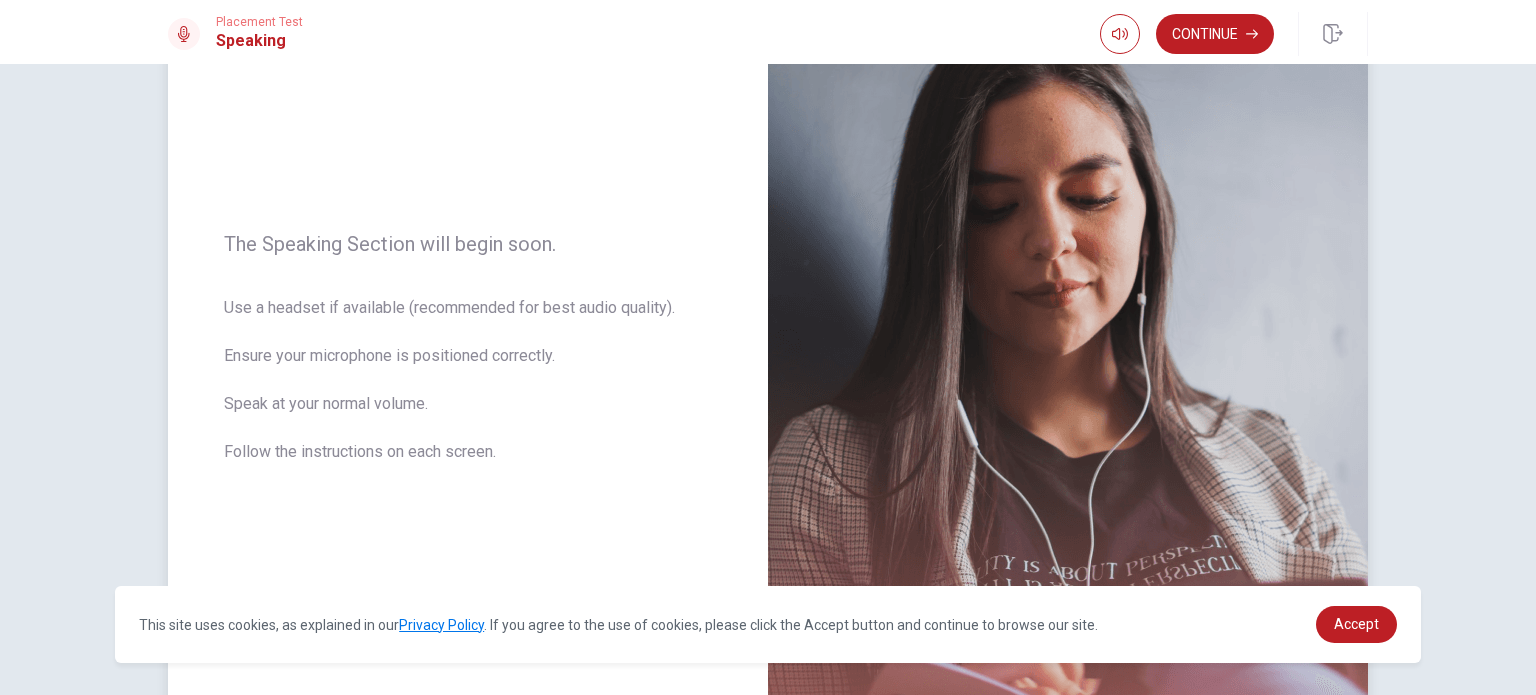 scroll, scrollTop: 0, scrollLeft: 0, axis: both 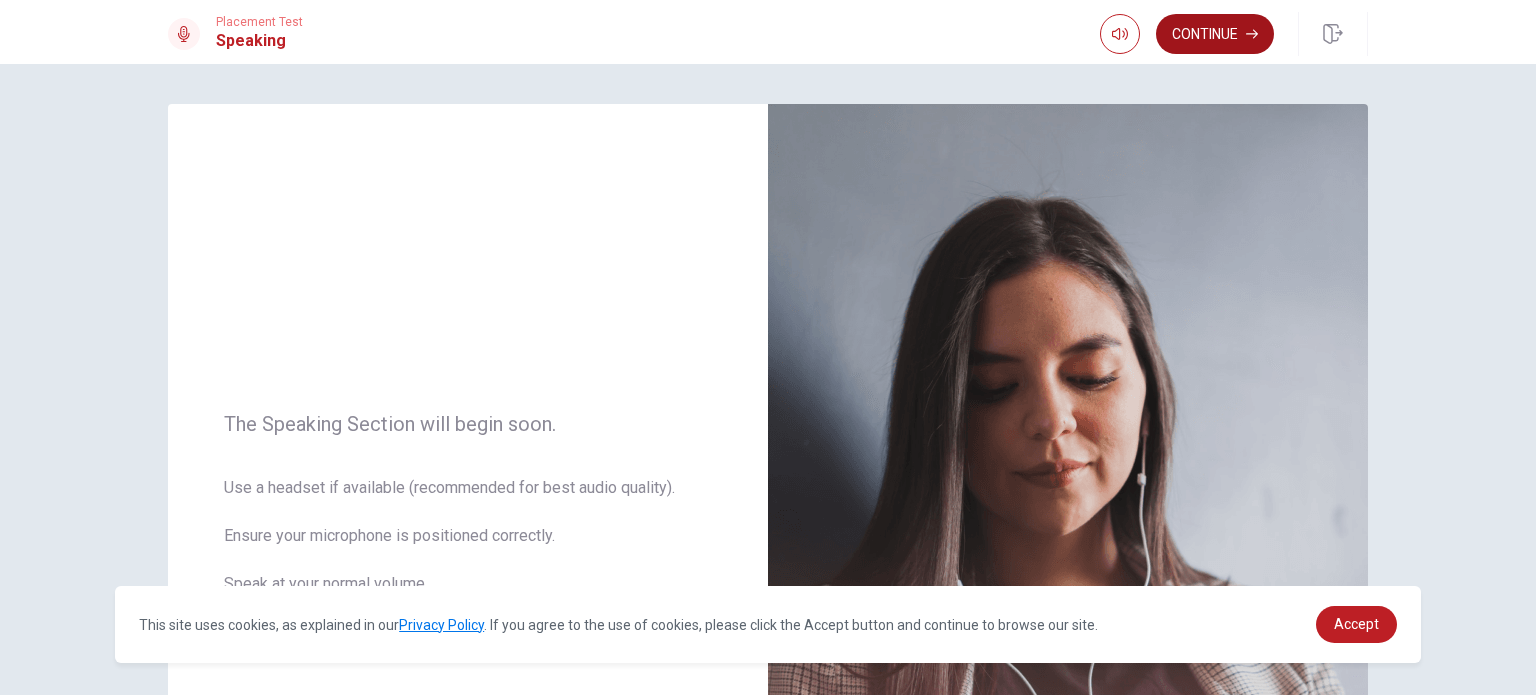 click on "Continue" at bounding box center [1215, 34] 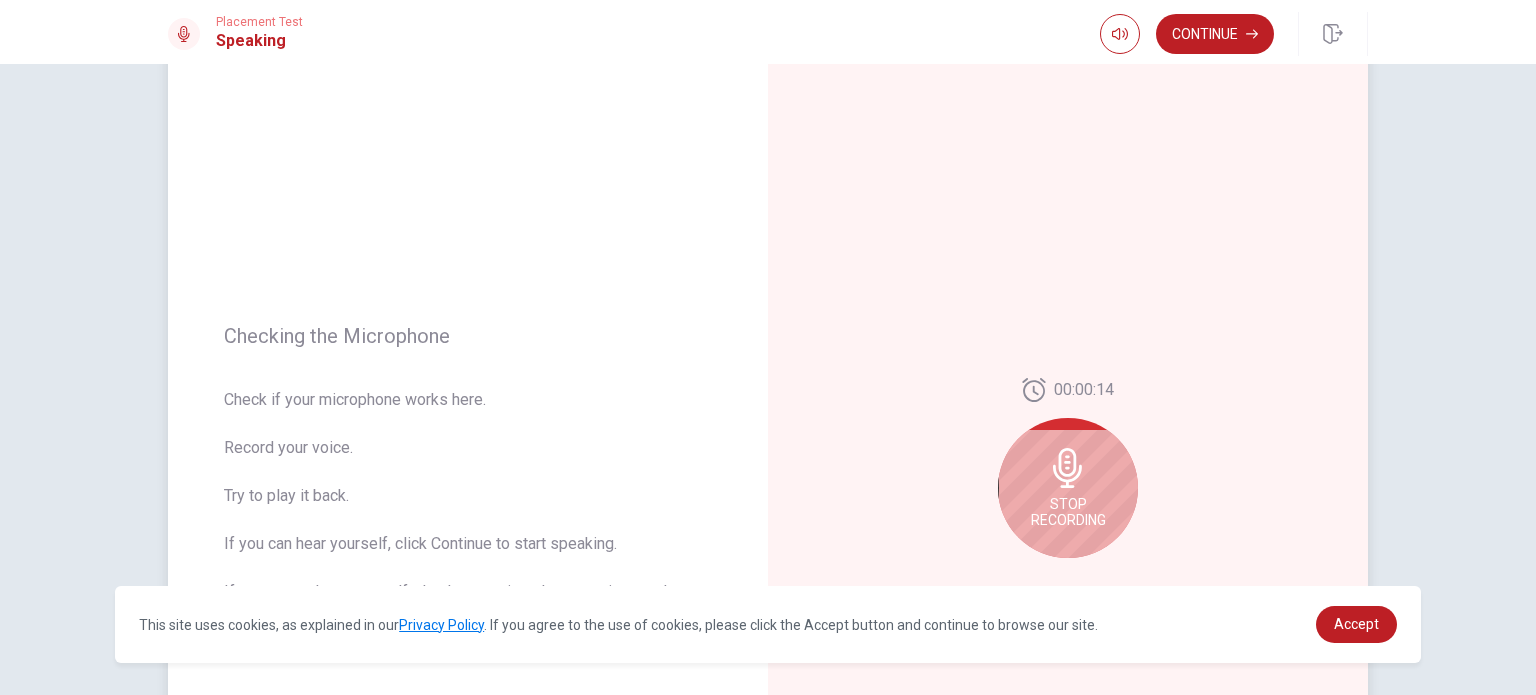 scroll, scrollTop: 100, scrollLeft: 0, axis: vertical 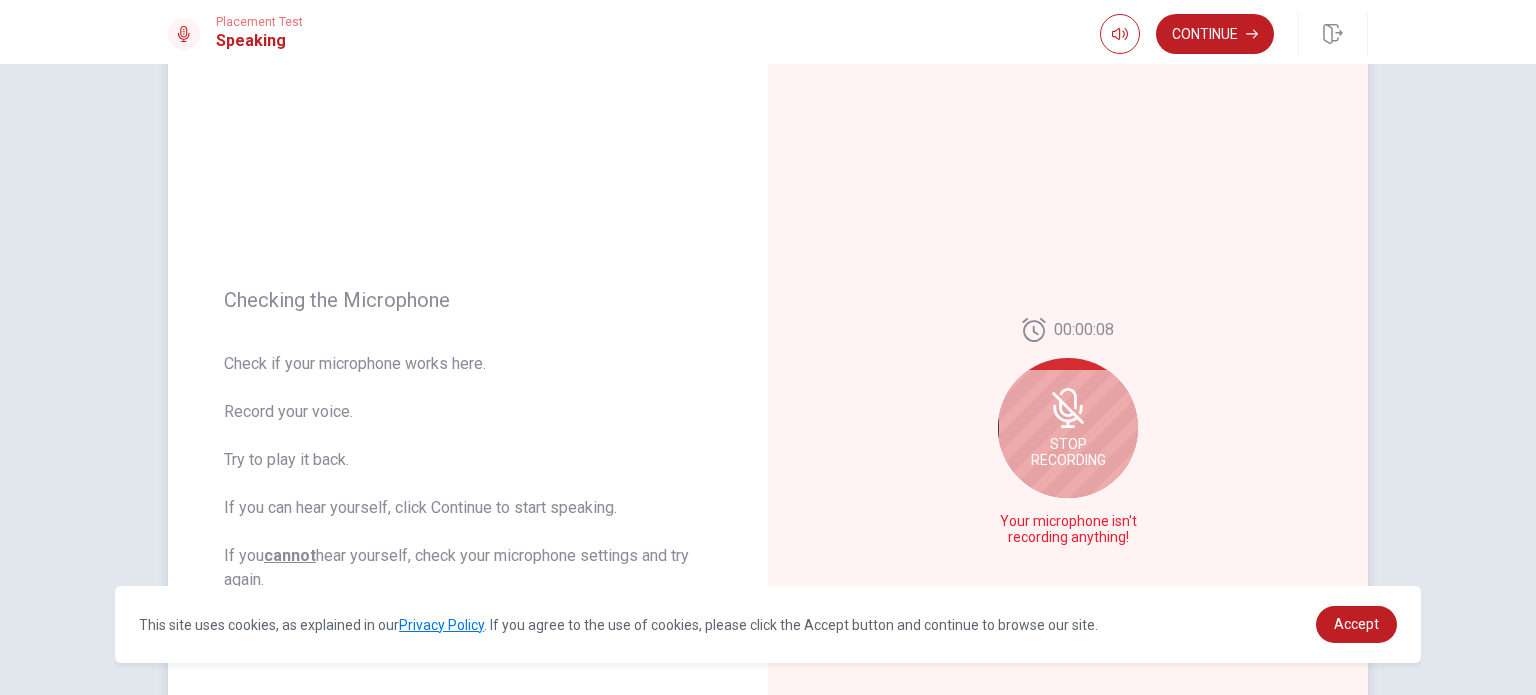 click 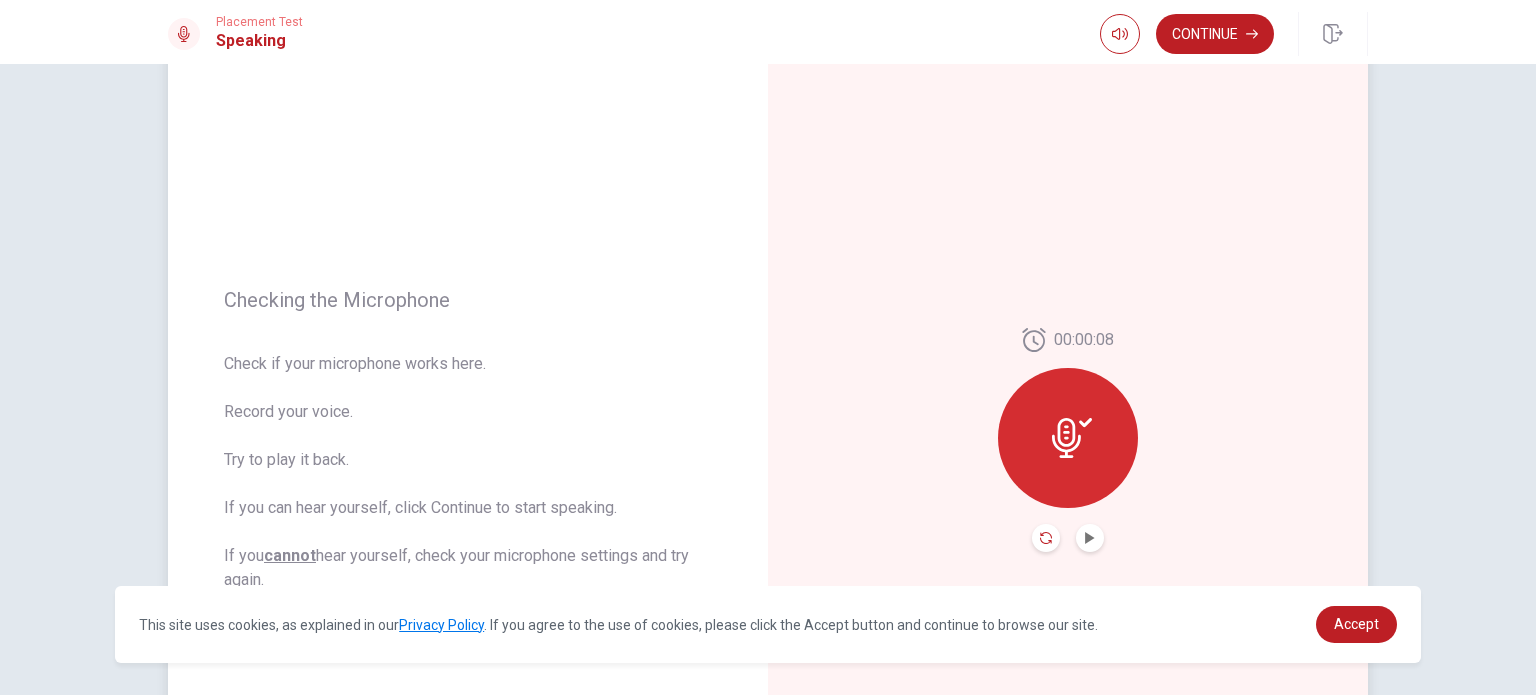 click 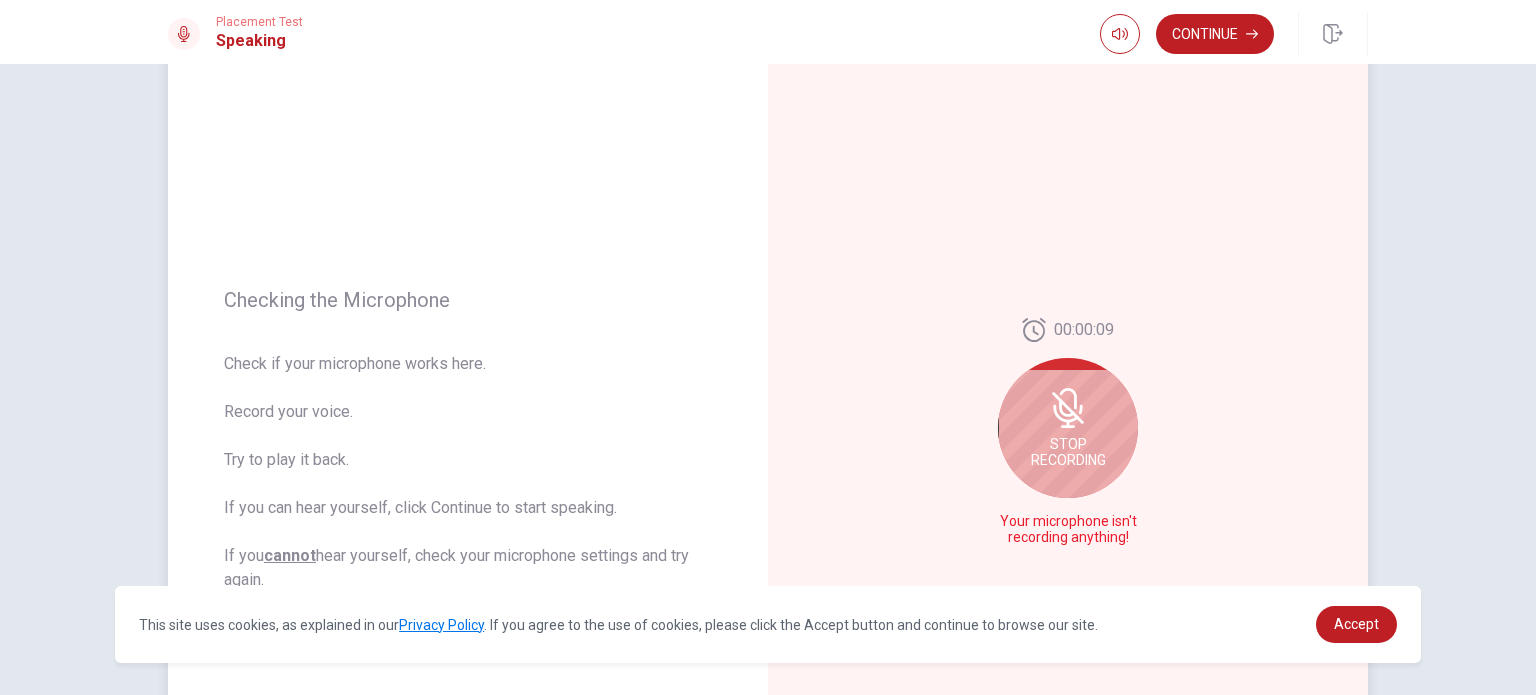 click on "Stop   Recording" at bounding box center [1068, 452] 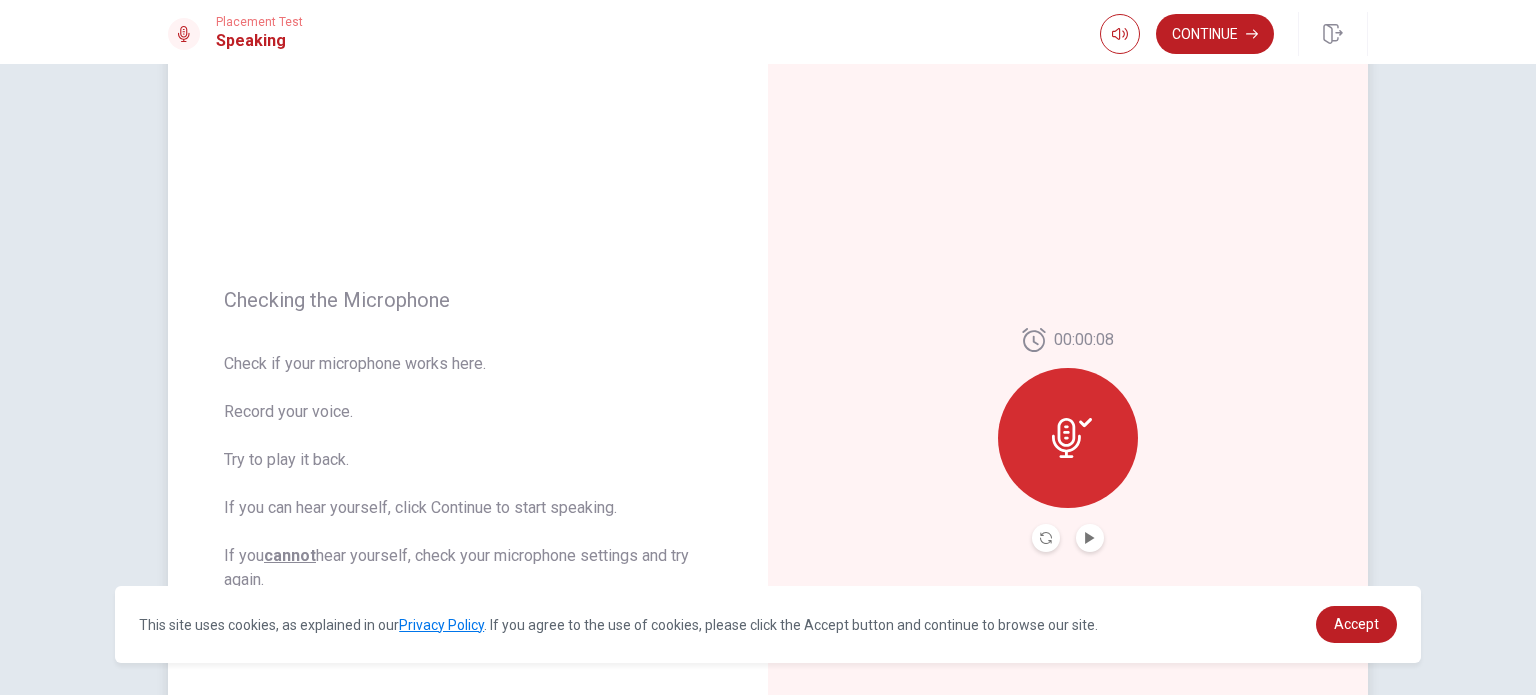 click 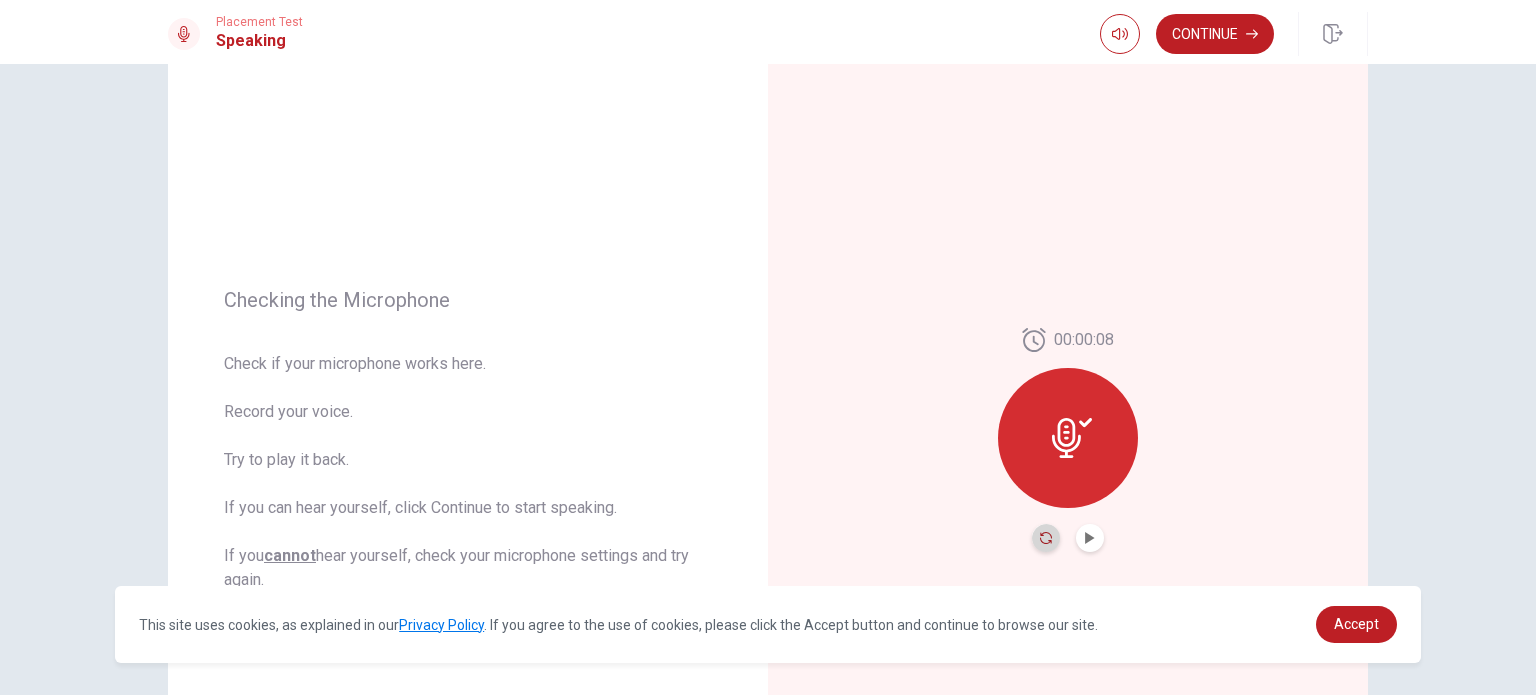 click 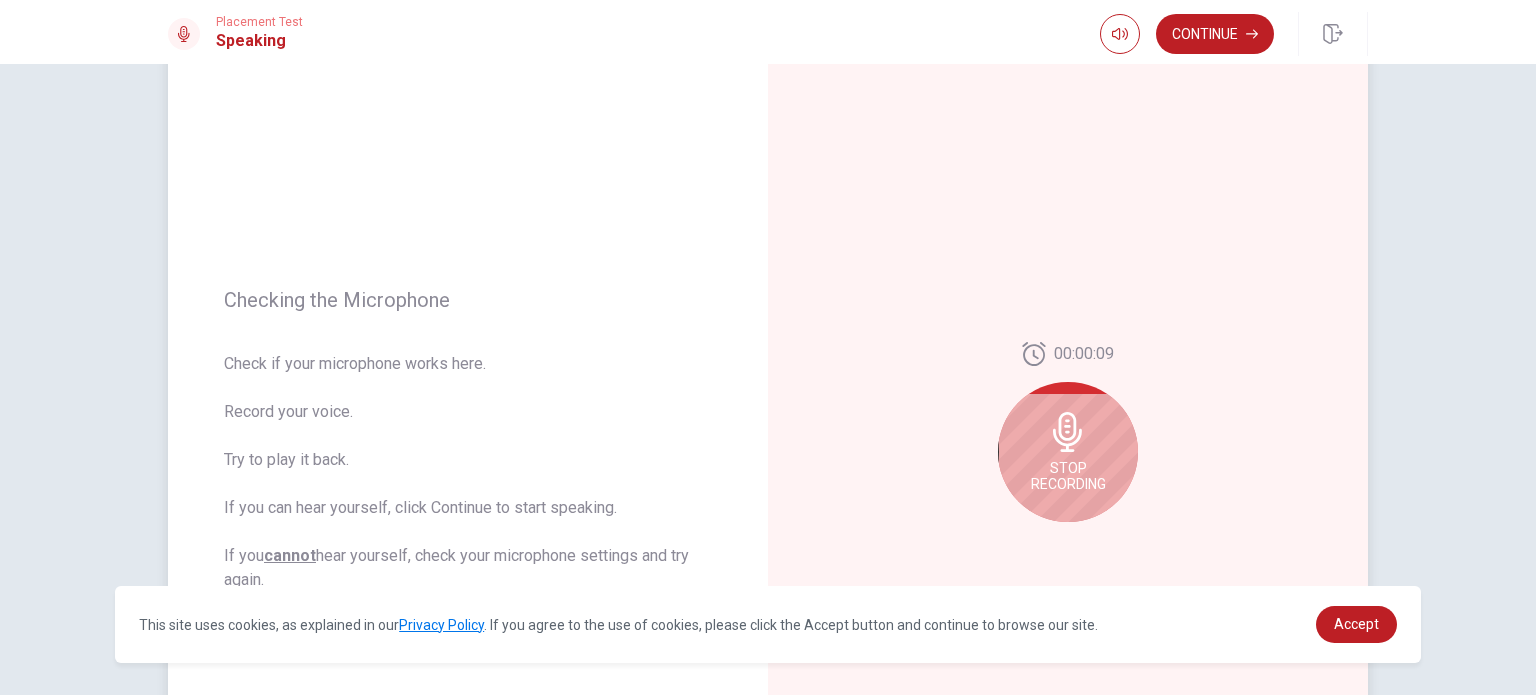 click 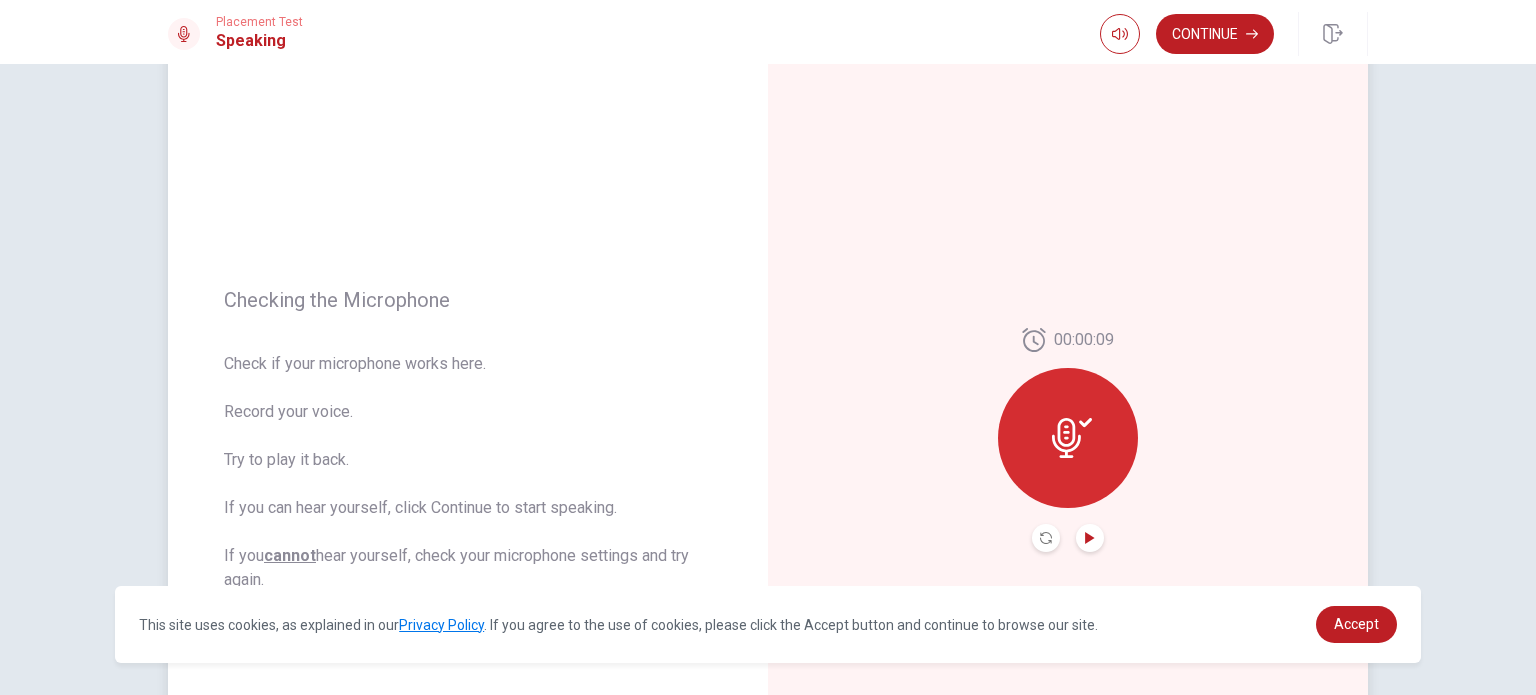 click 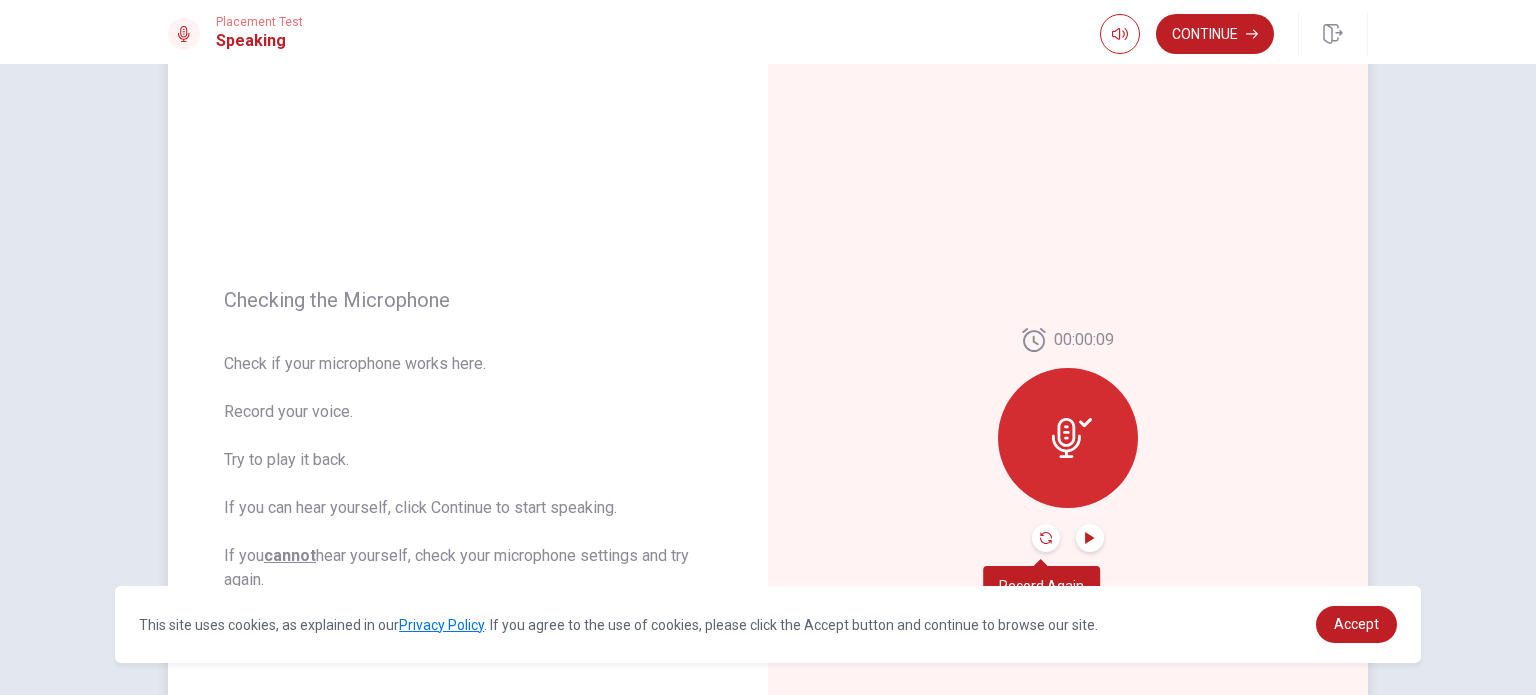 click 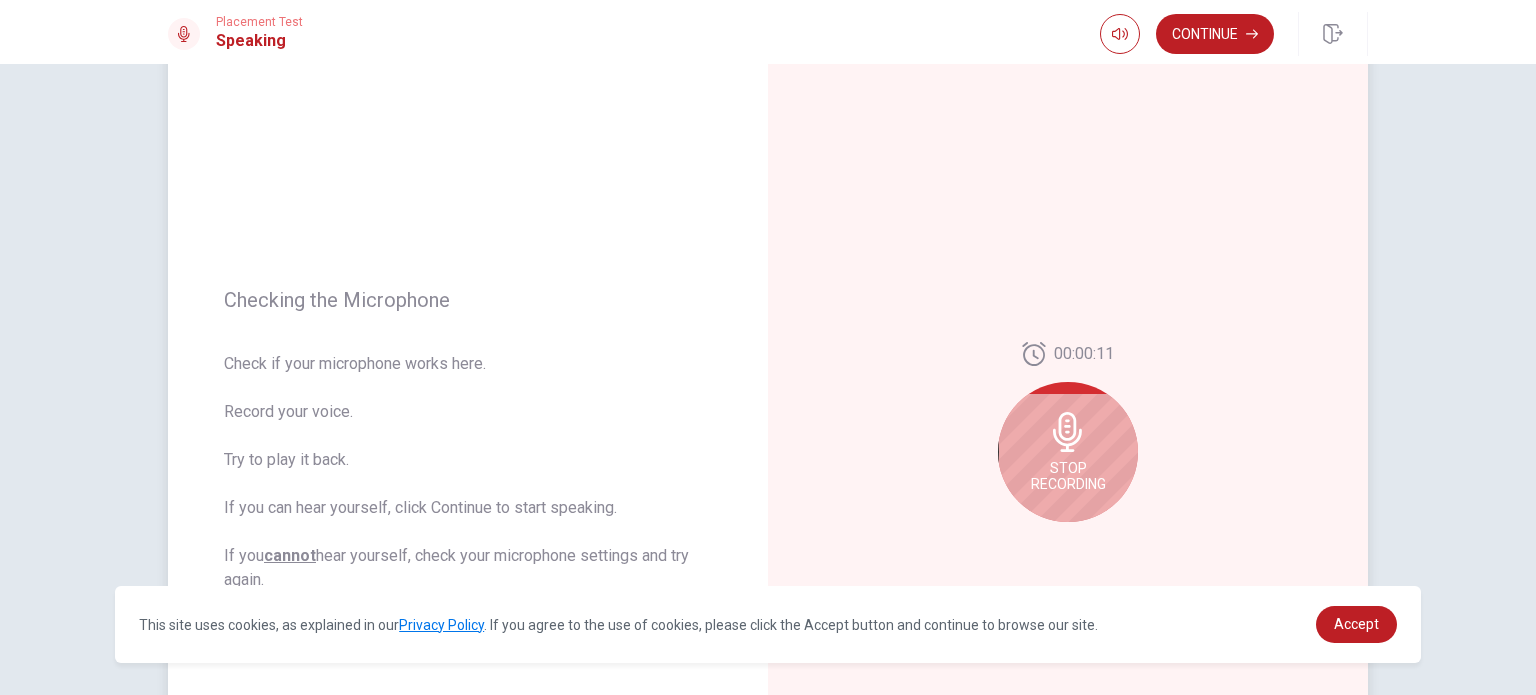 click on "Stop   Recording" at bounding box center (1068, 452) 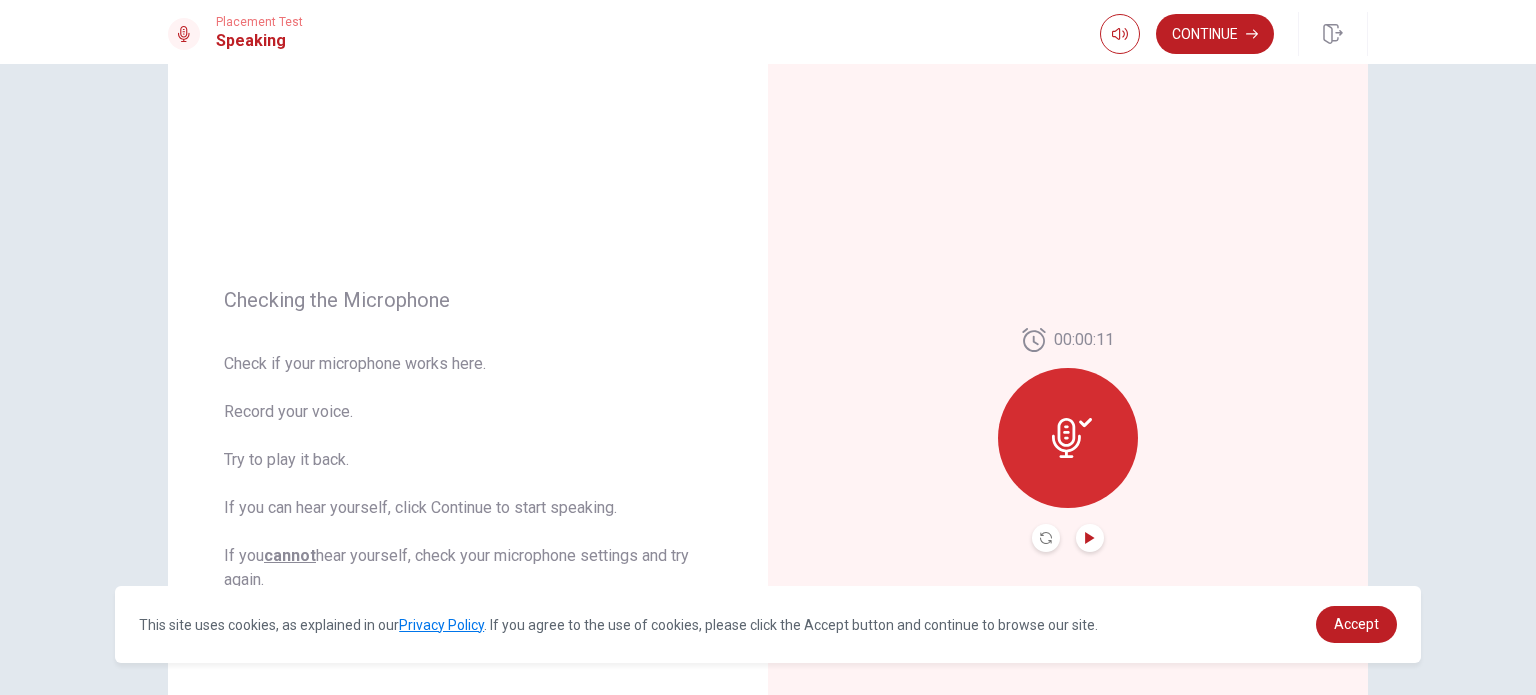 click 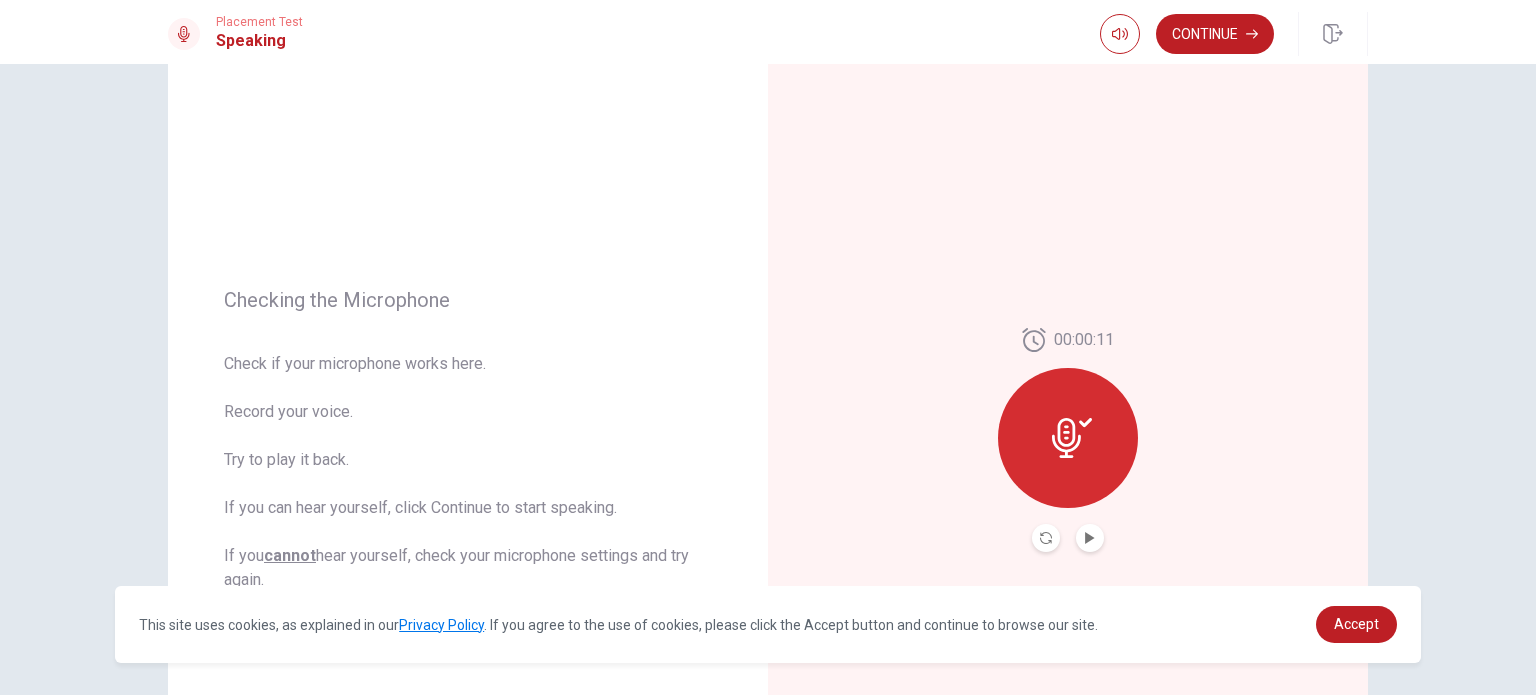 click at bounding box center [1046, 538] 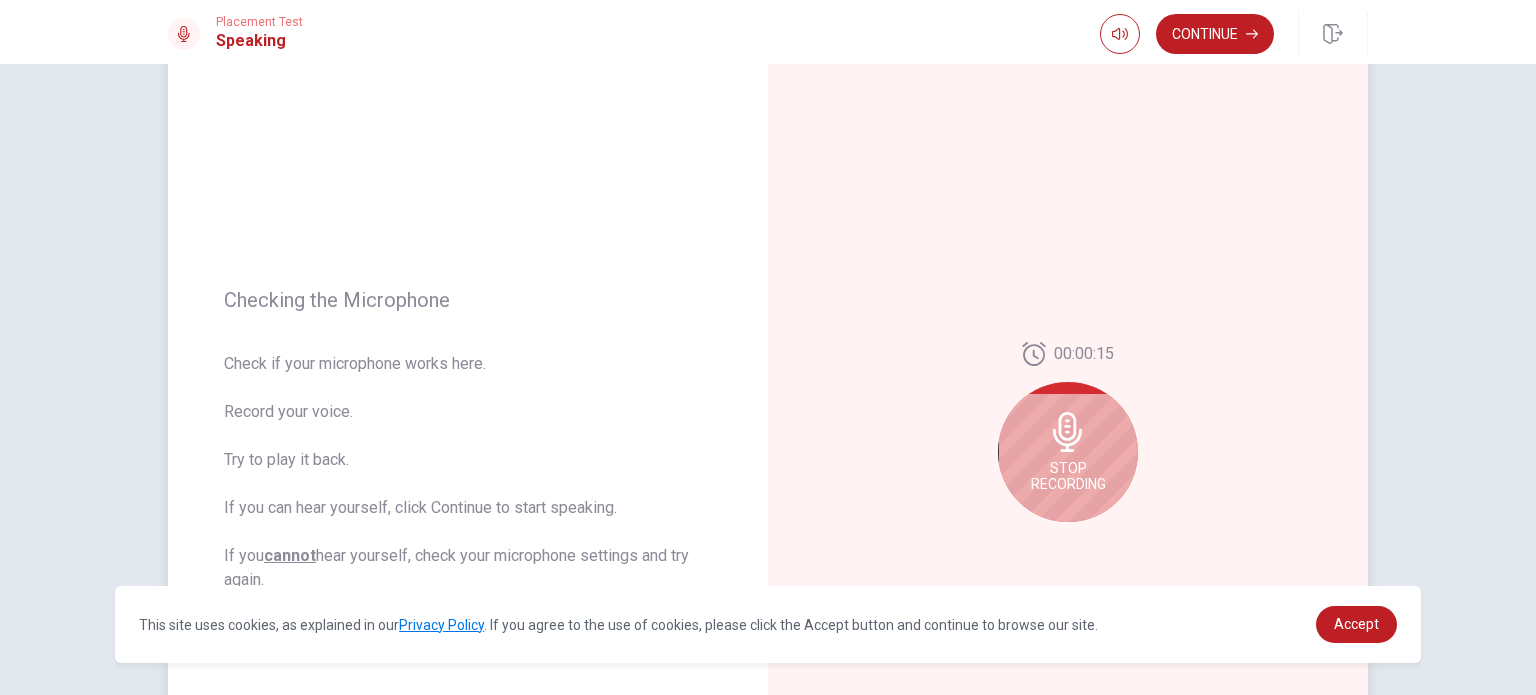 click on "Stop   Recording" at bounding box center (1068, 476) 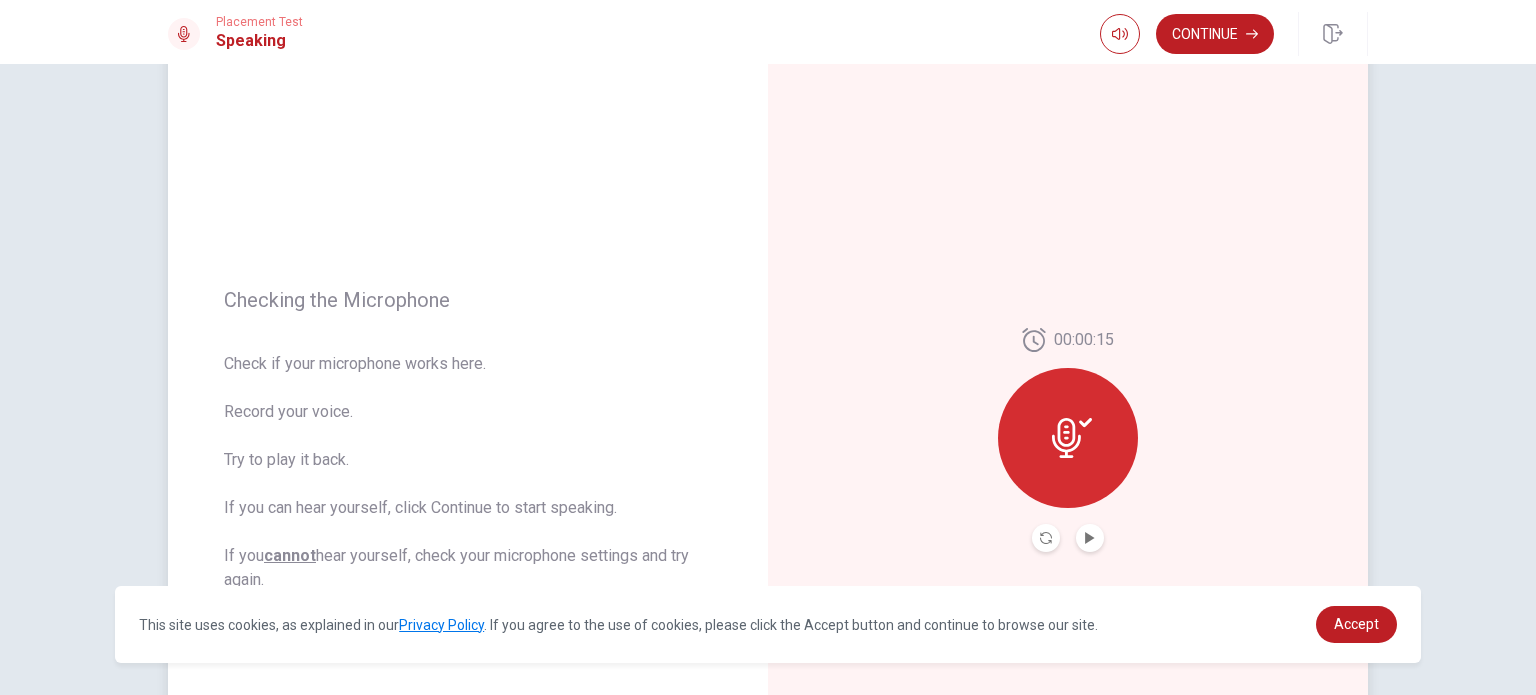 click at bounding box center [1090, 538] 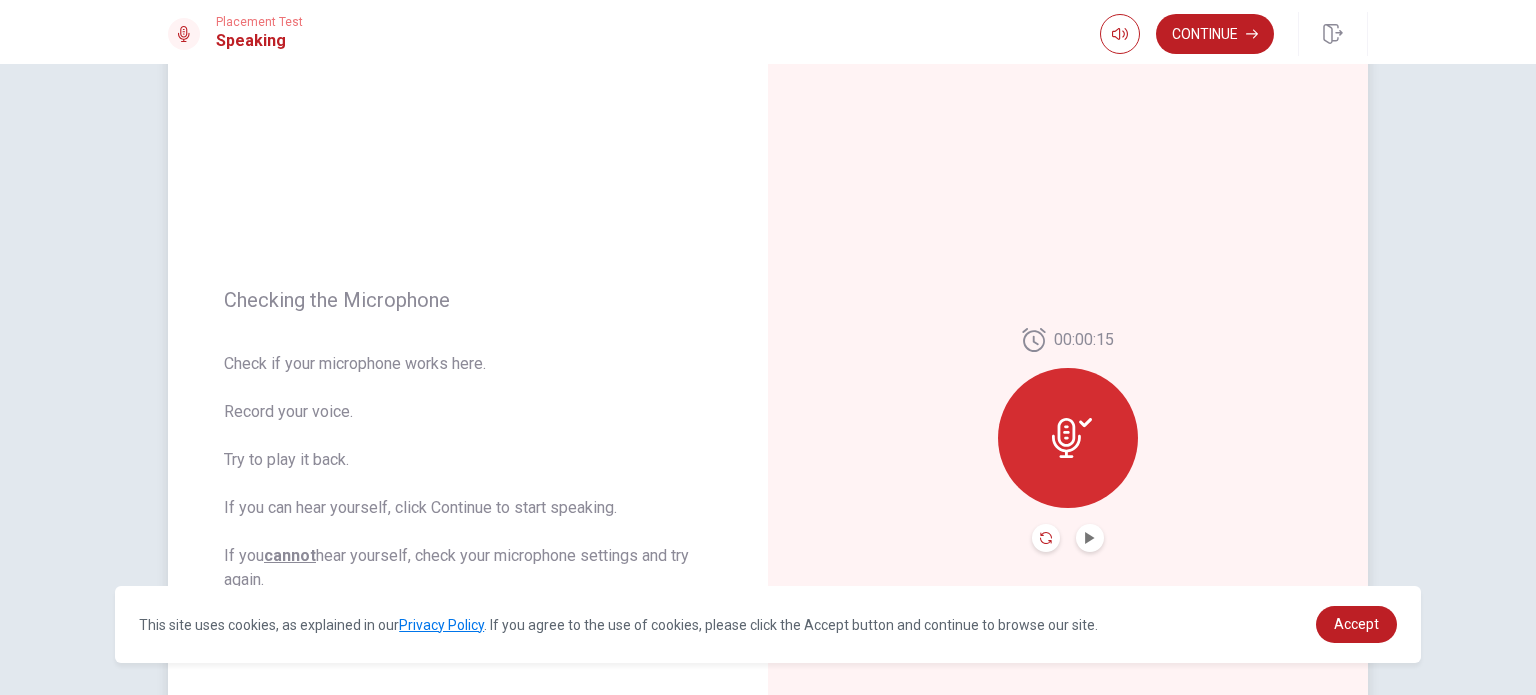 click 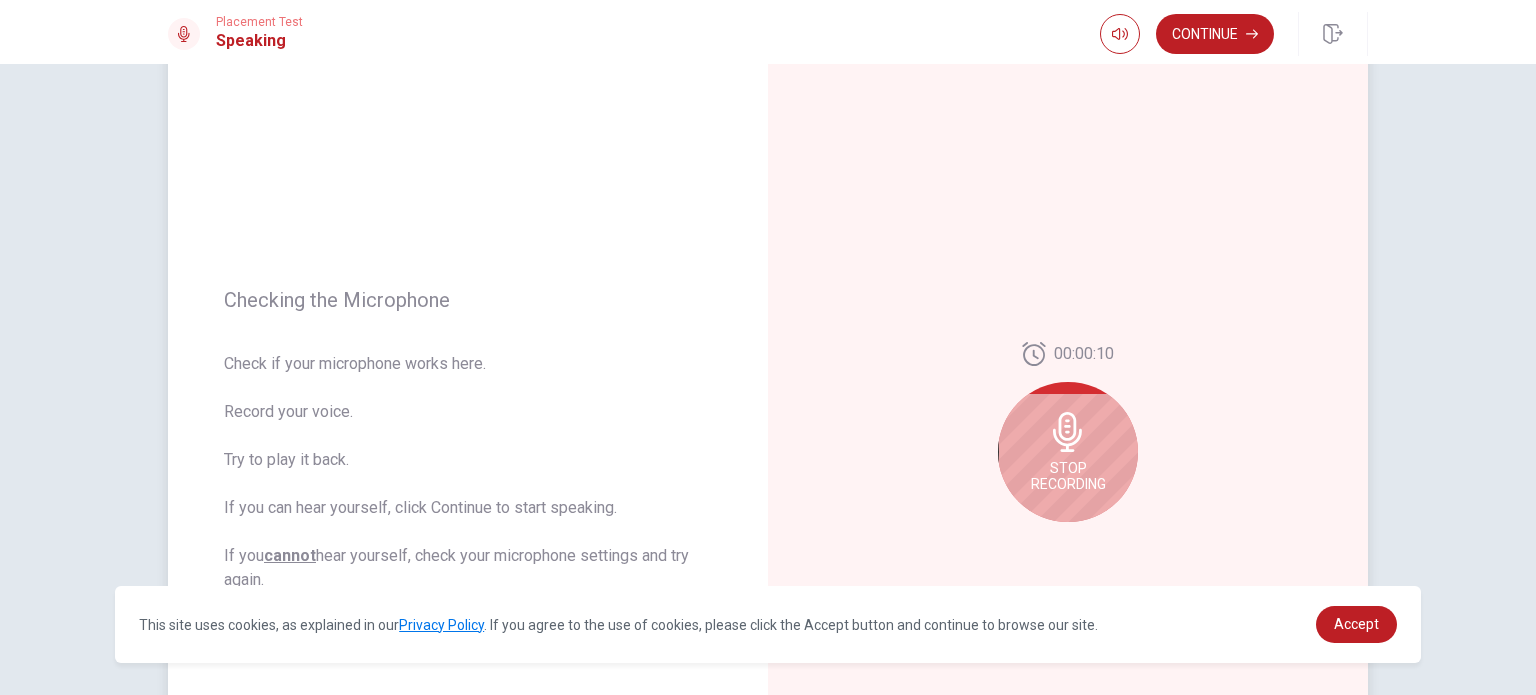 click on "Stop   Recording" at bounding box center [1068, 452] 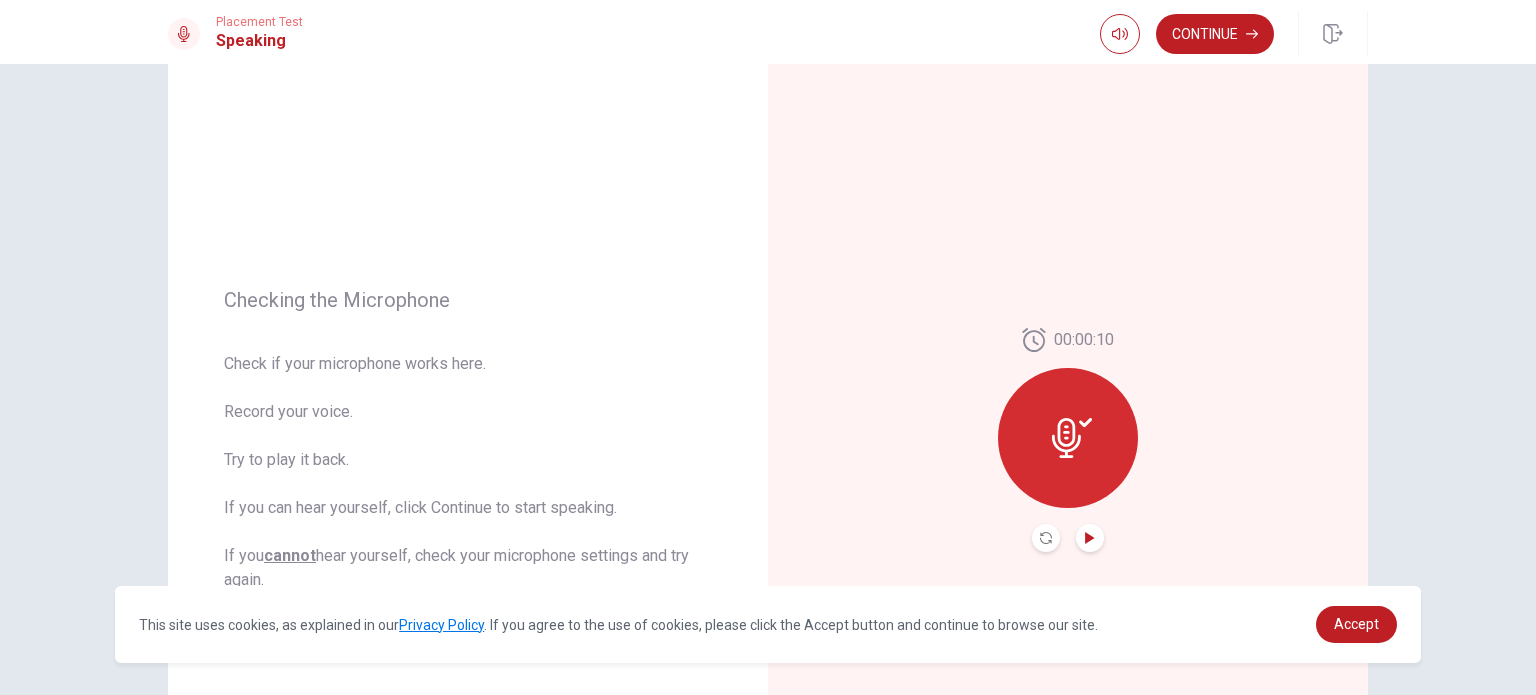 click 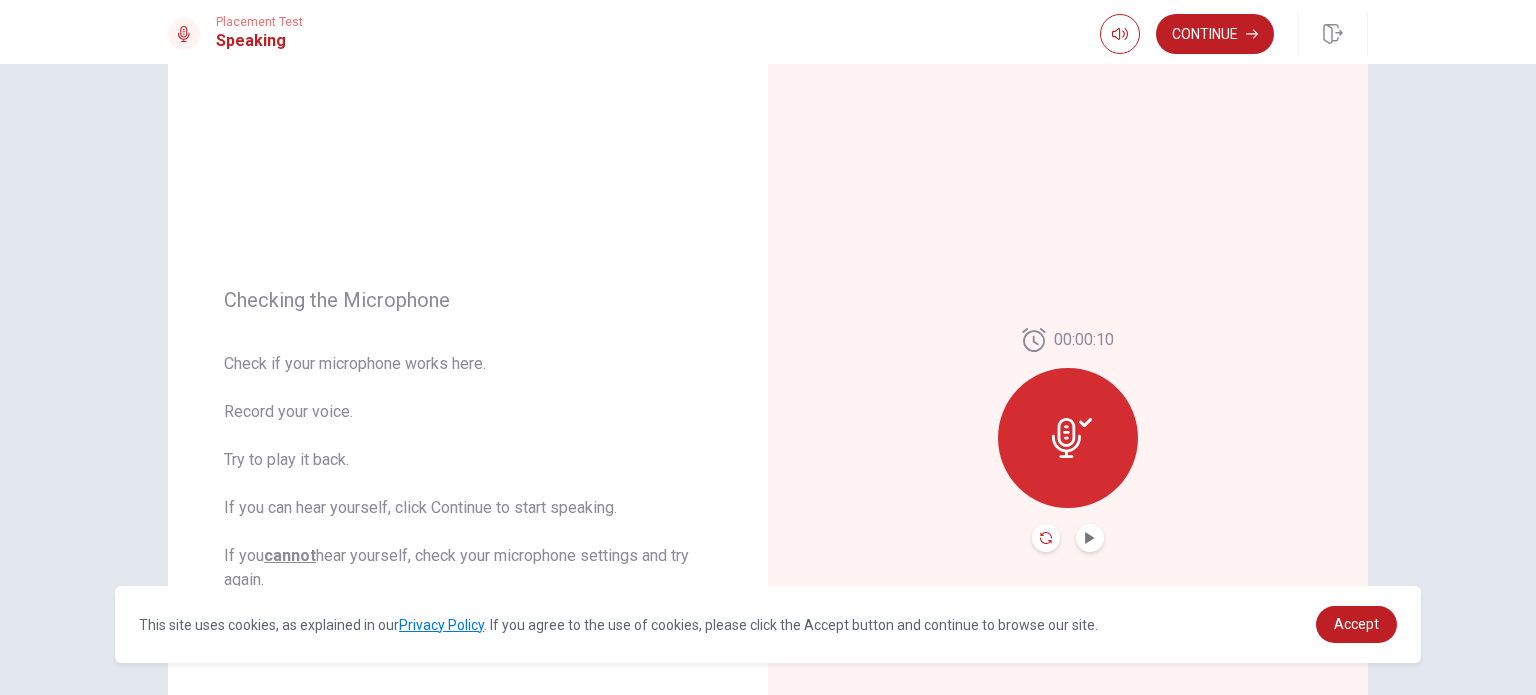 click 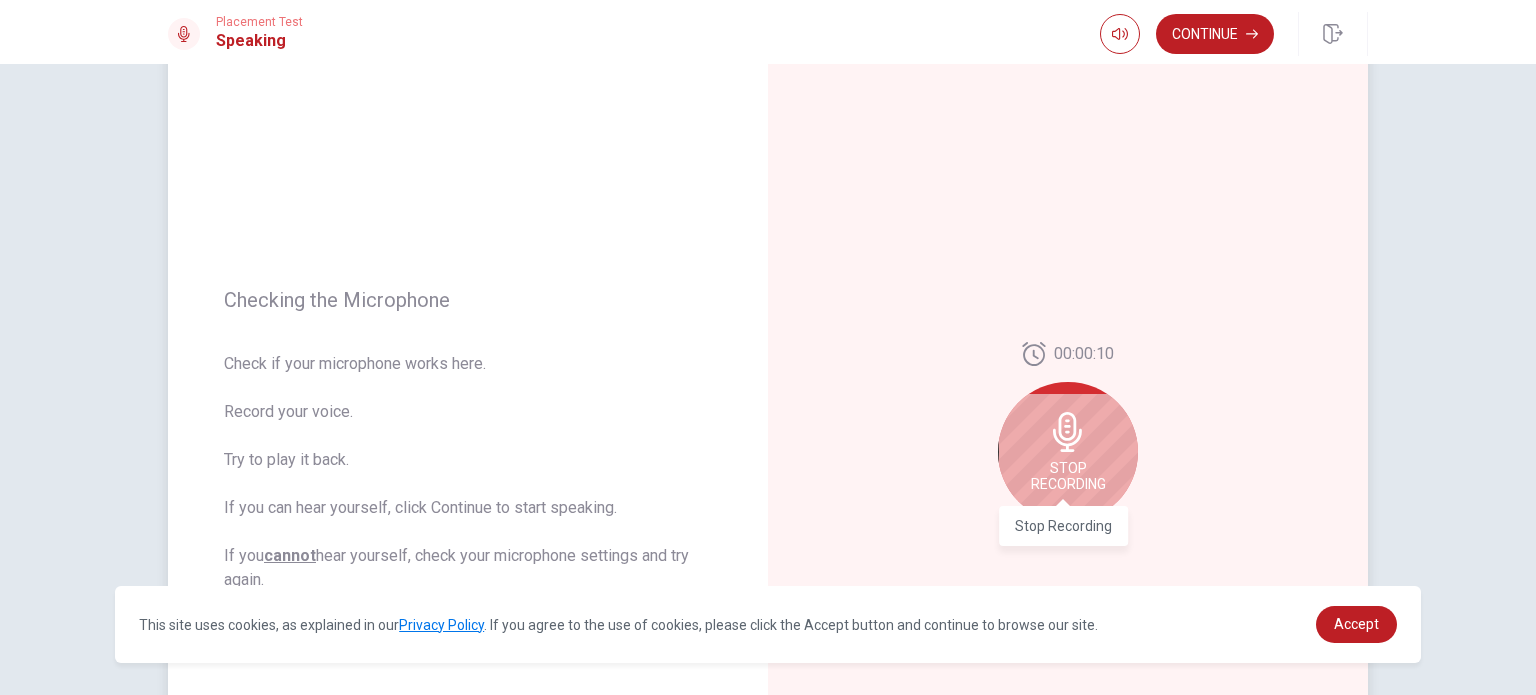 click on "Stop   Recording" at bounding box center (1068, 476) 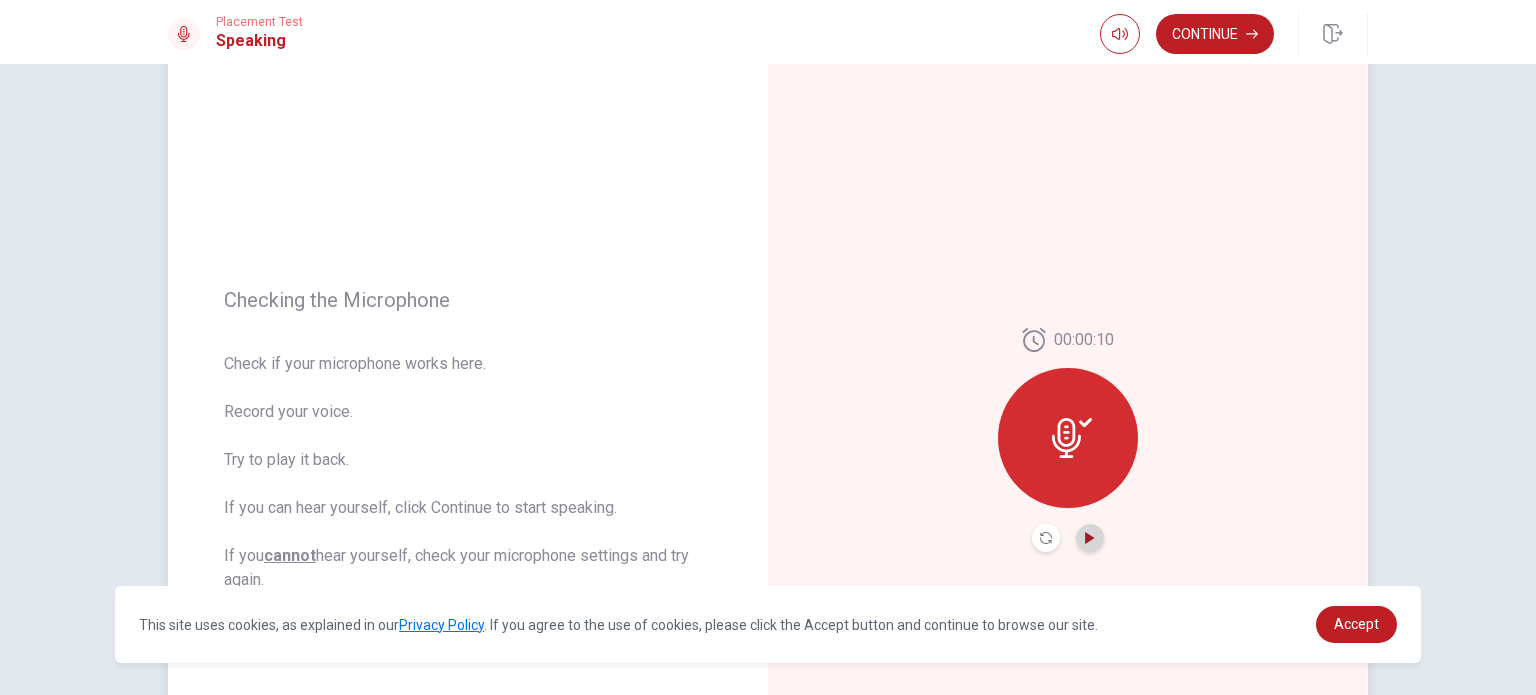 click 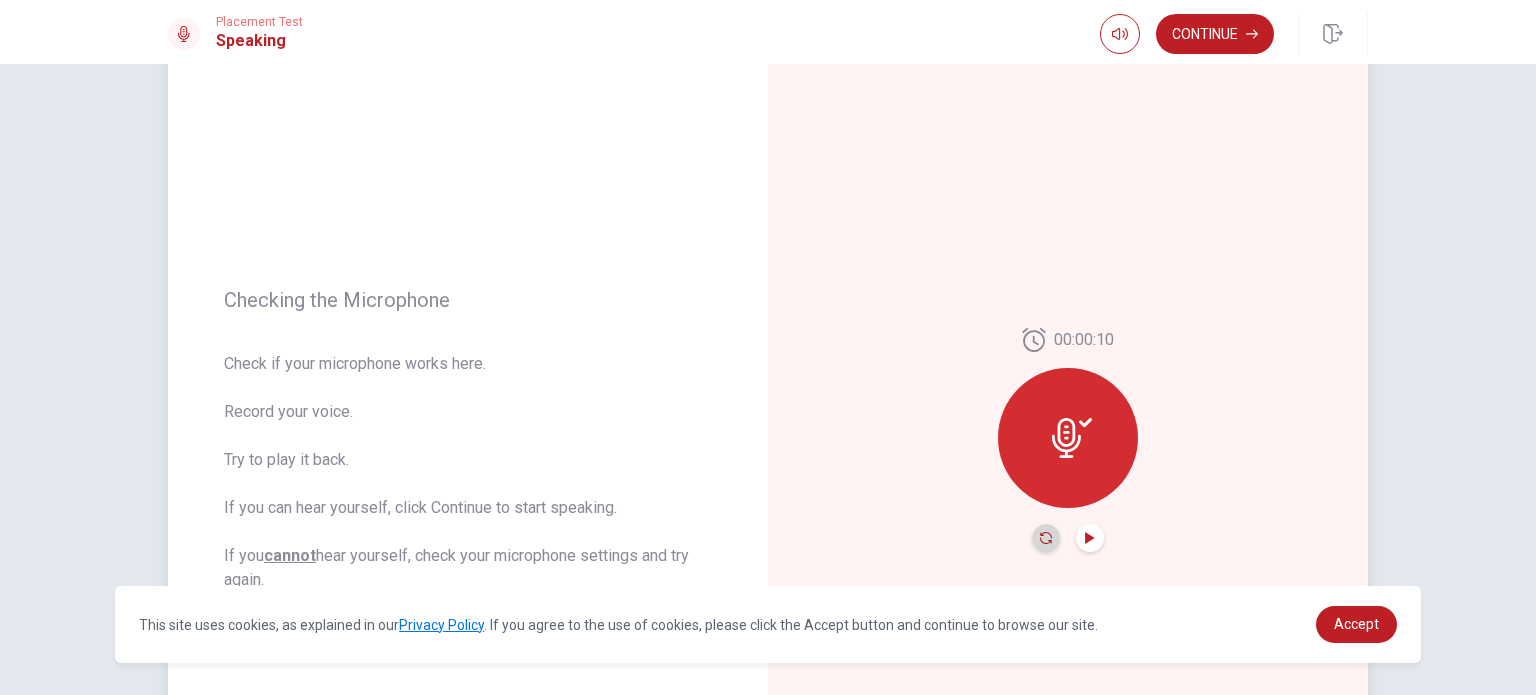 click 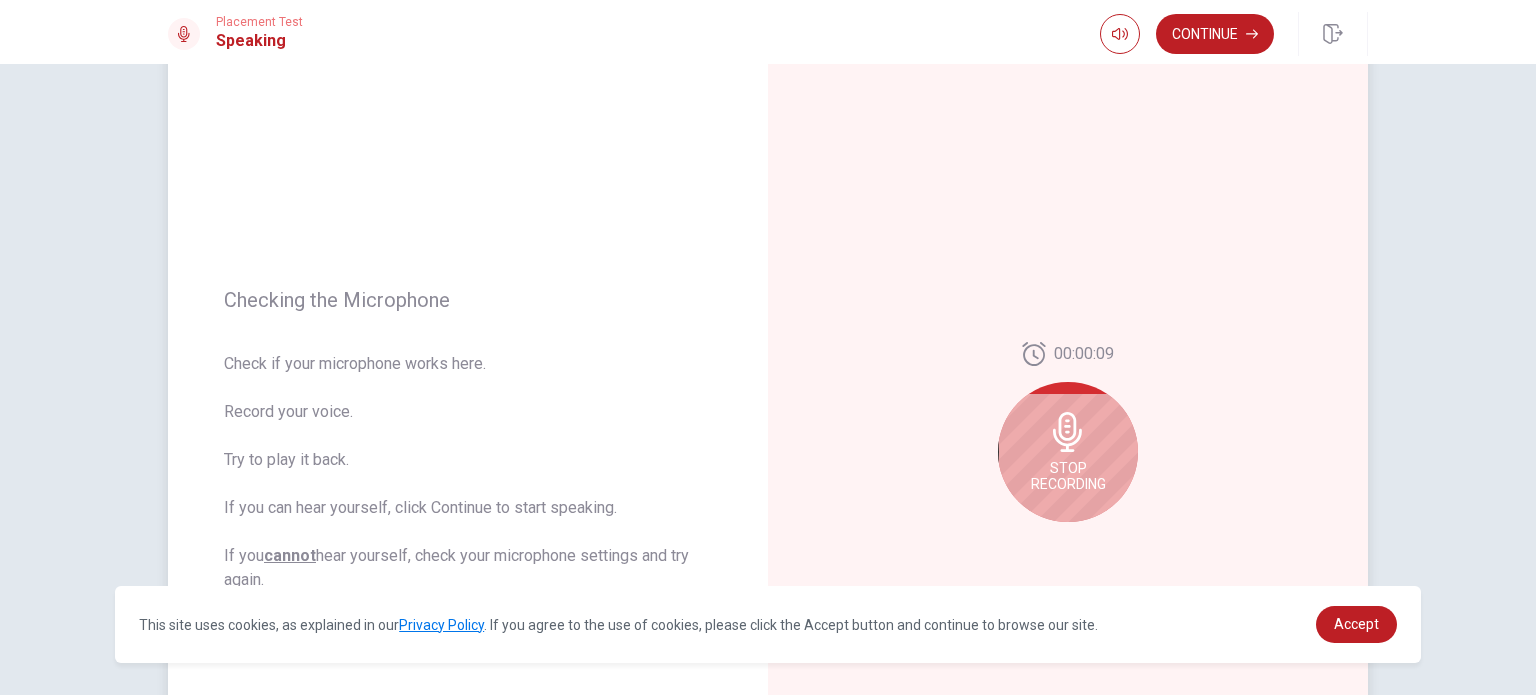 click on "Stop   Recording" at bounding box center (1068, 452) 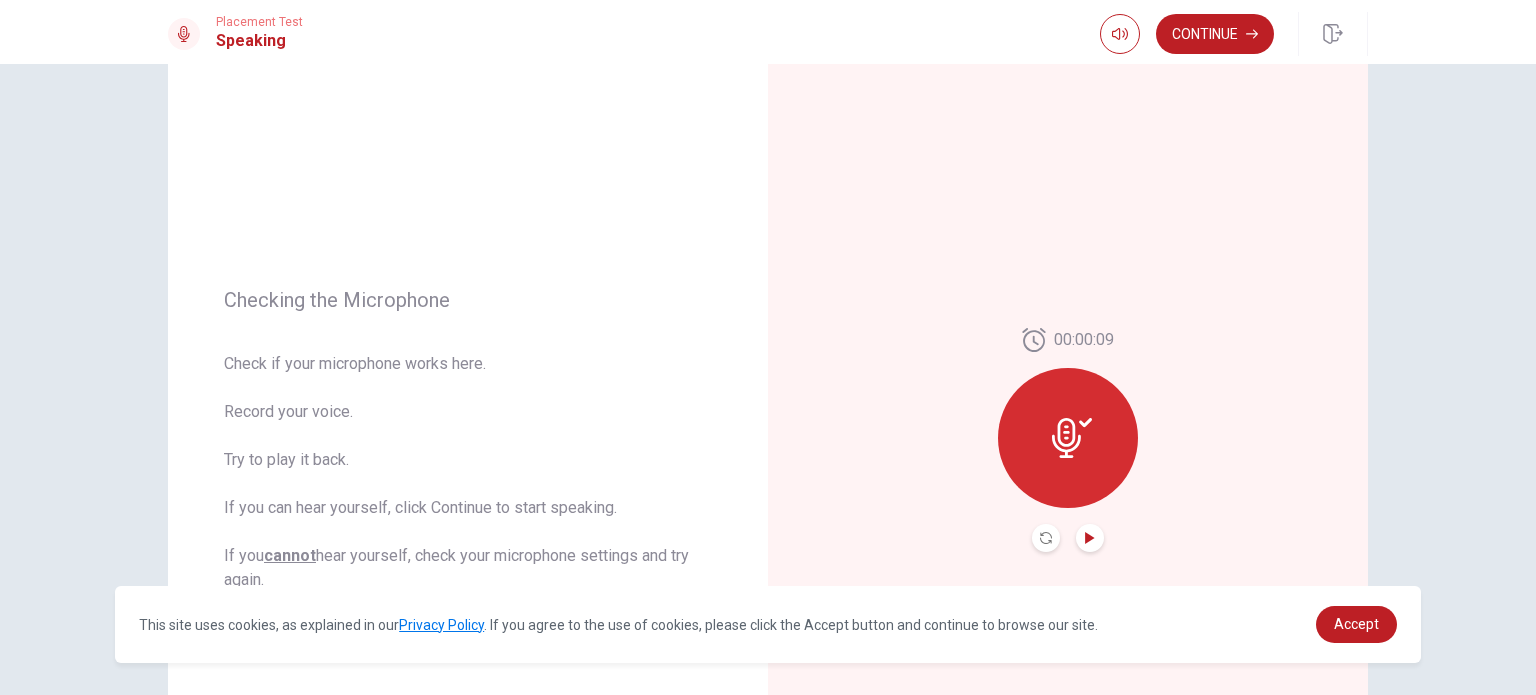 click 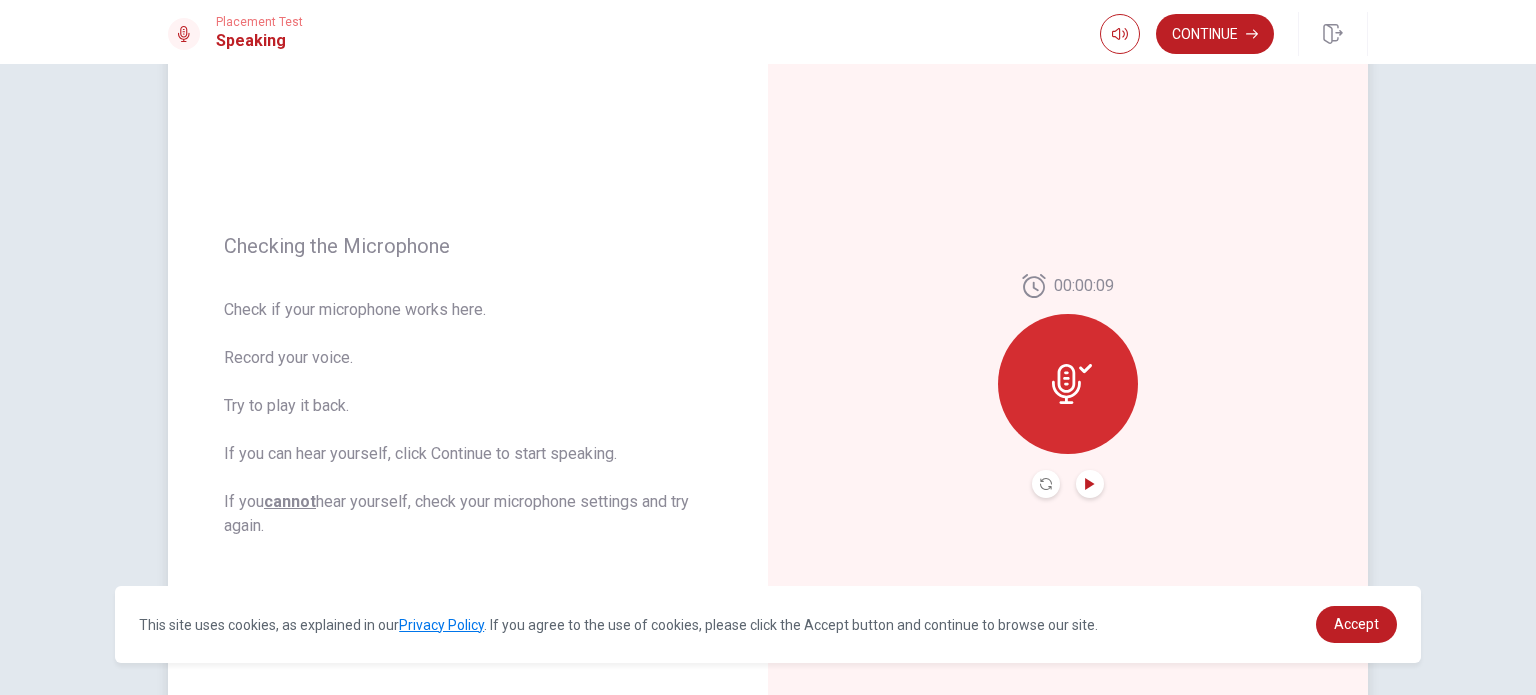 scroll, scrollTop: 0, scrollLeft: 0, axis: both 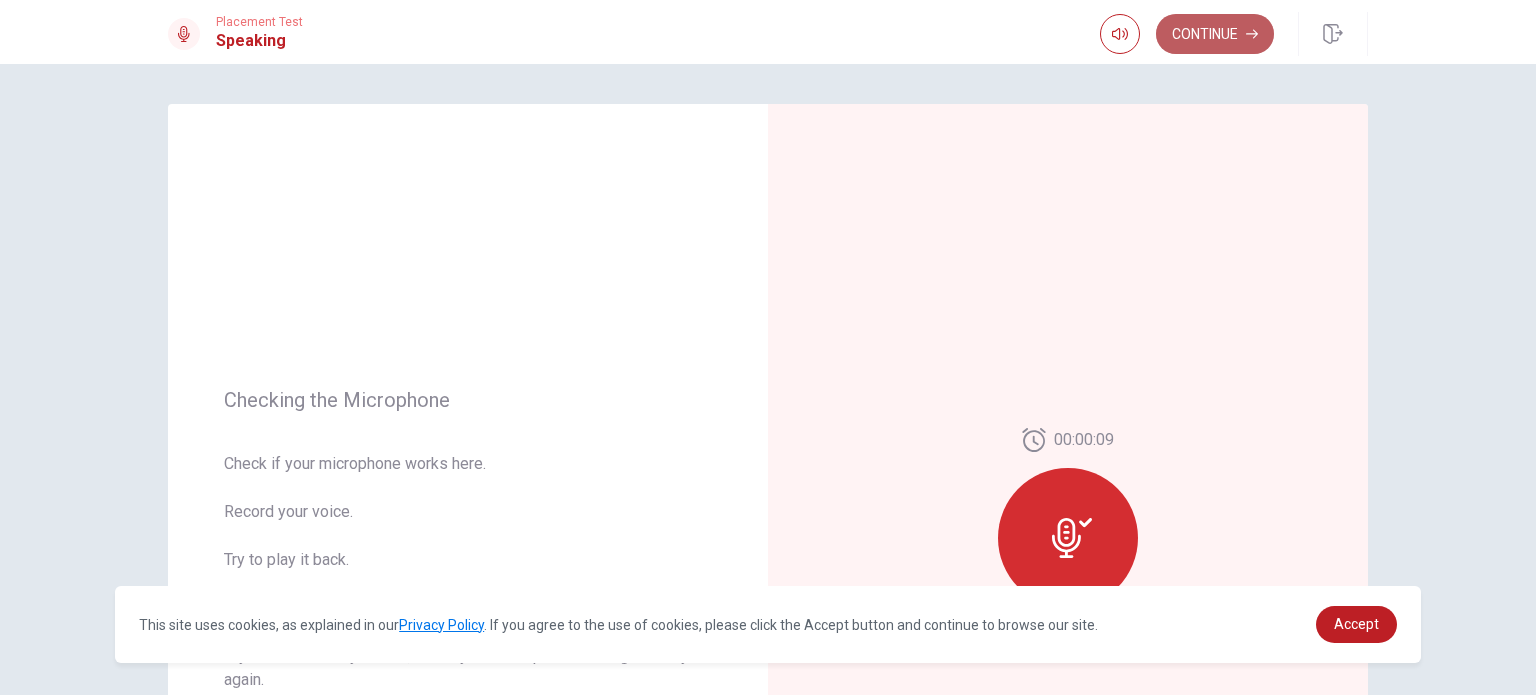 click on "Continue" at bounding box center (1215, 34) 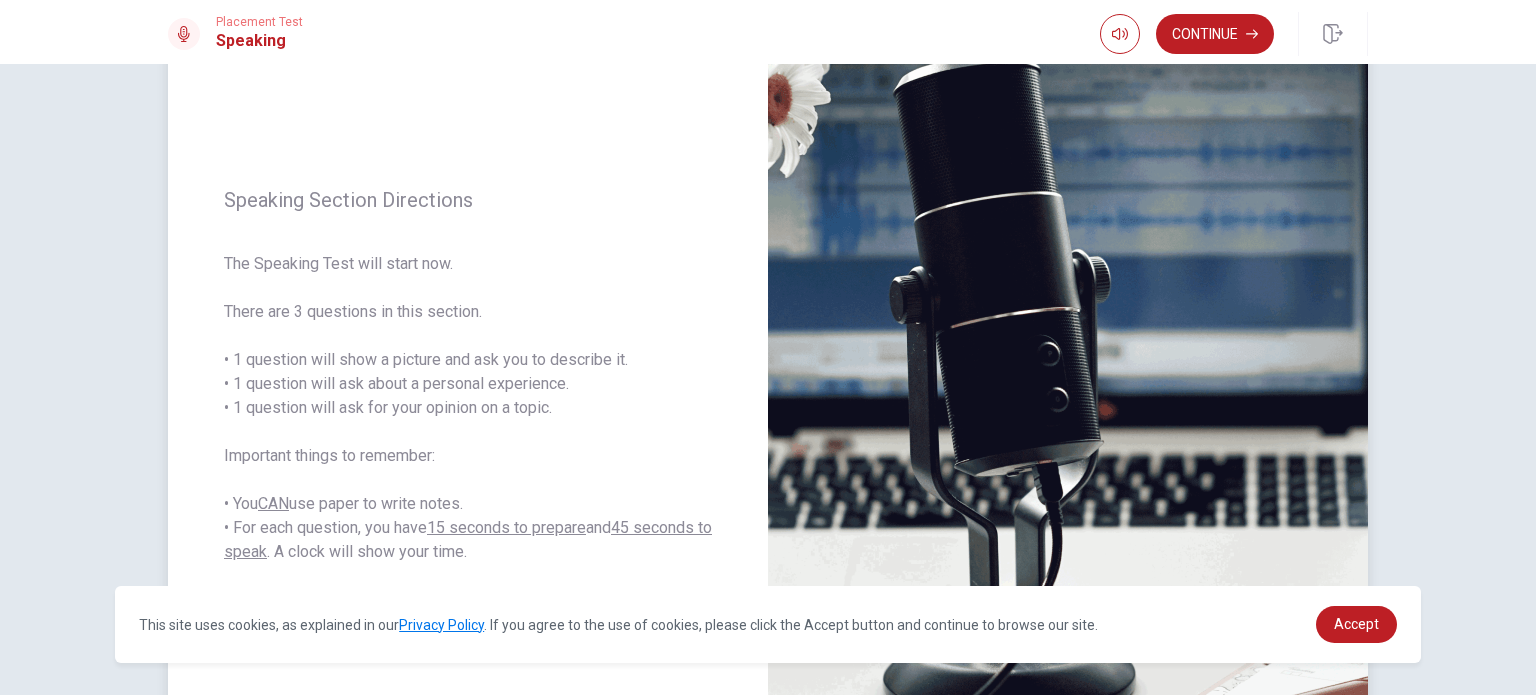 scroll, scrollTop: 200, scrollLeft: 0, axis: vertical 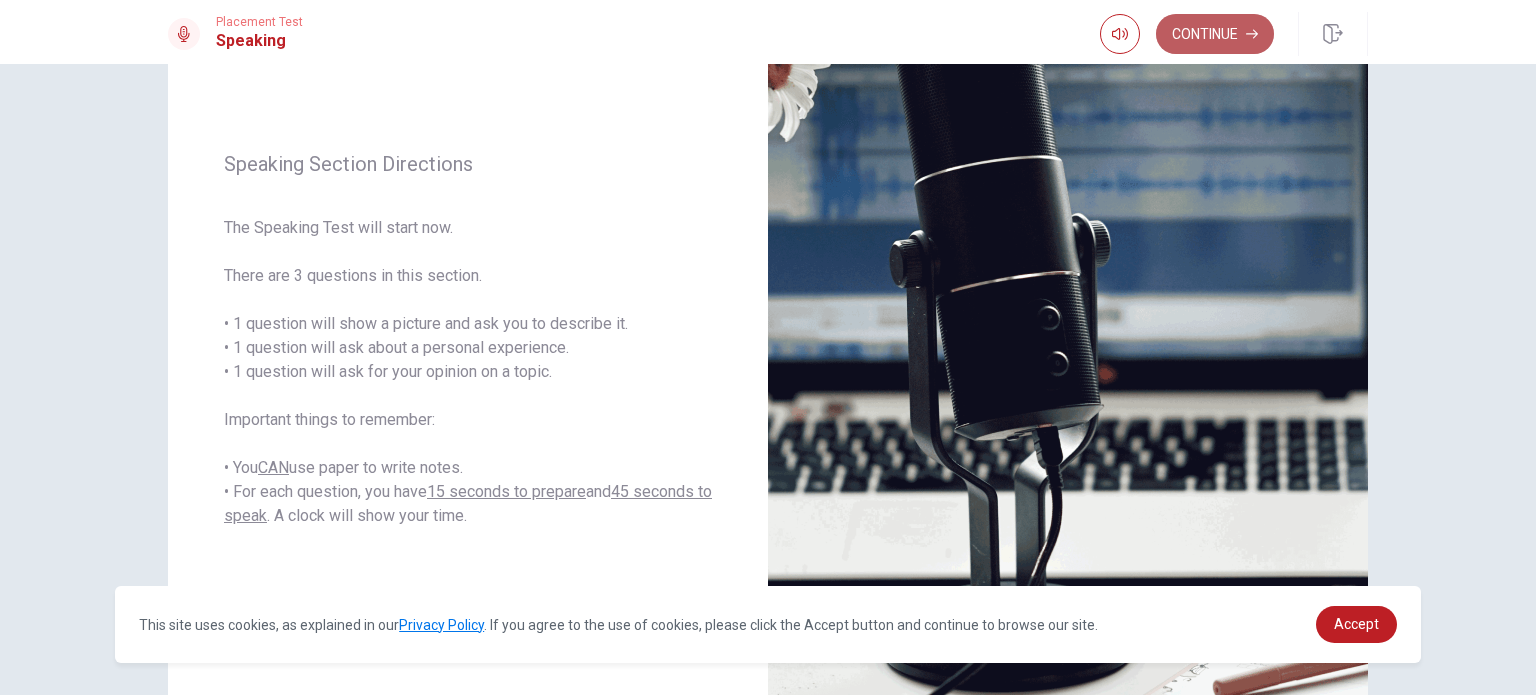 click on "Continue" at bounding box center (1215, 34) 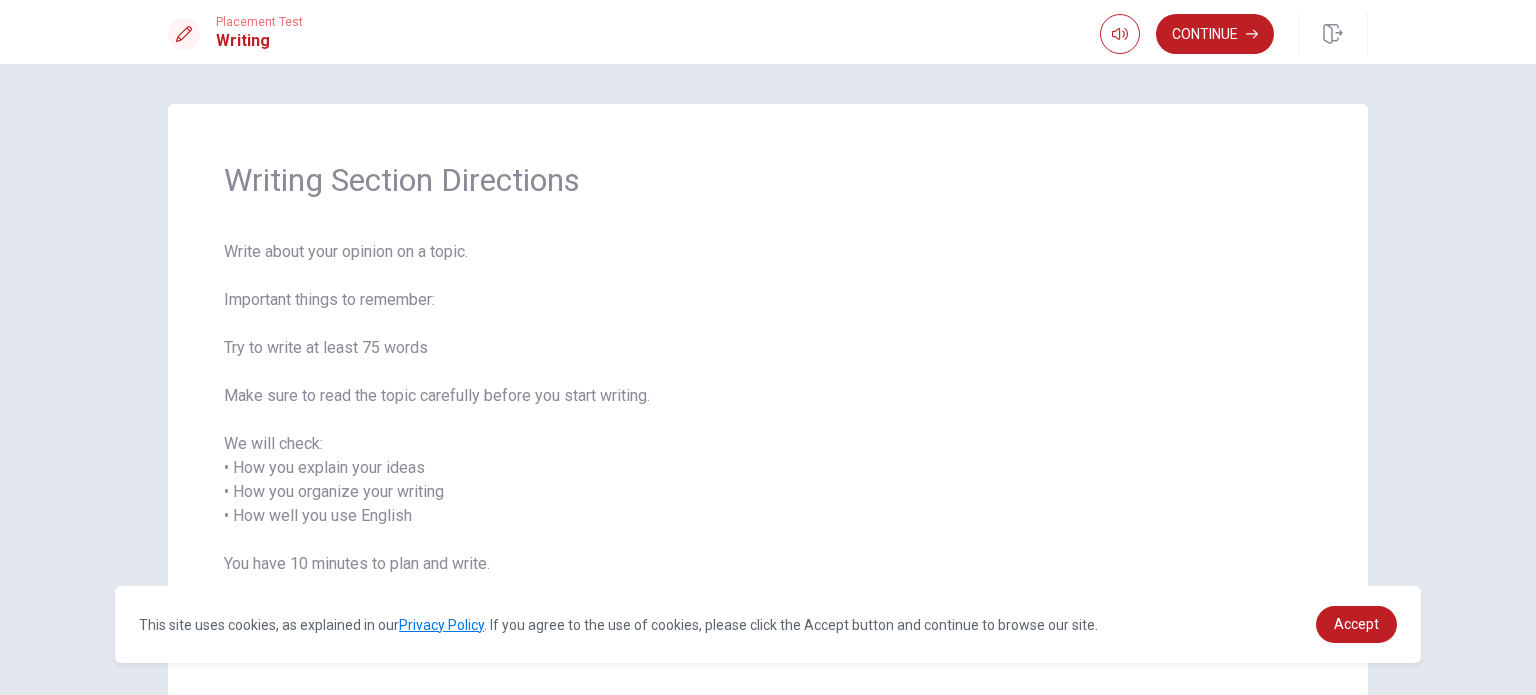 scroll, scrollTop: 100, scrollLeft: 0, axis: vertical 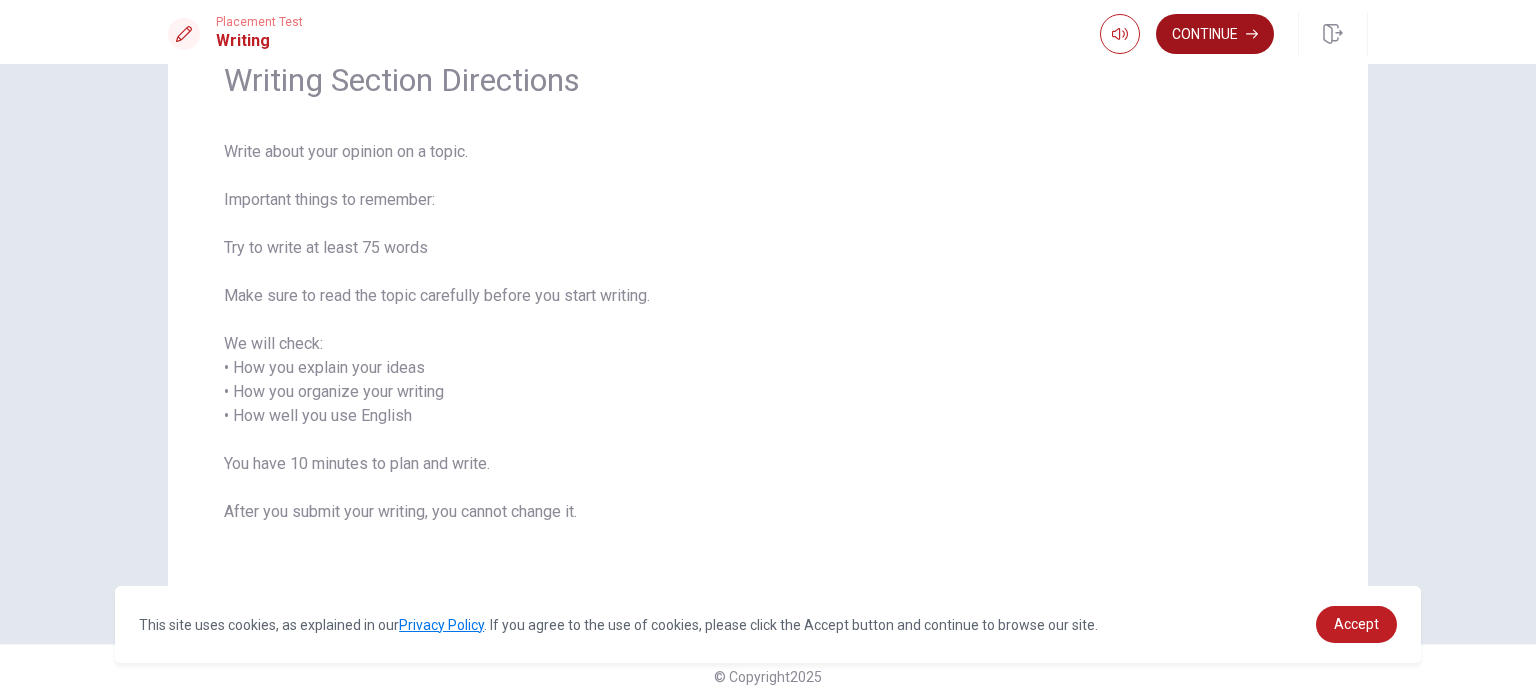 click on "Continue" at bounding box center [1215, 34] 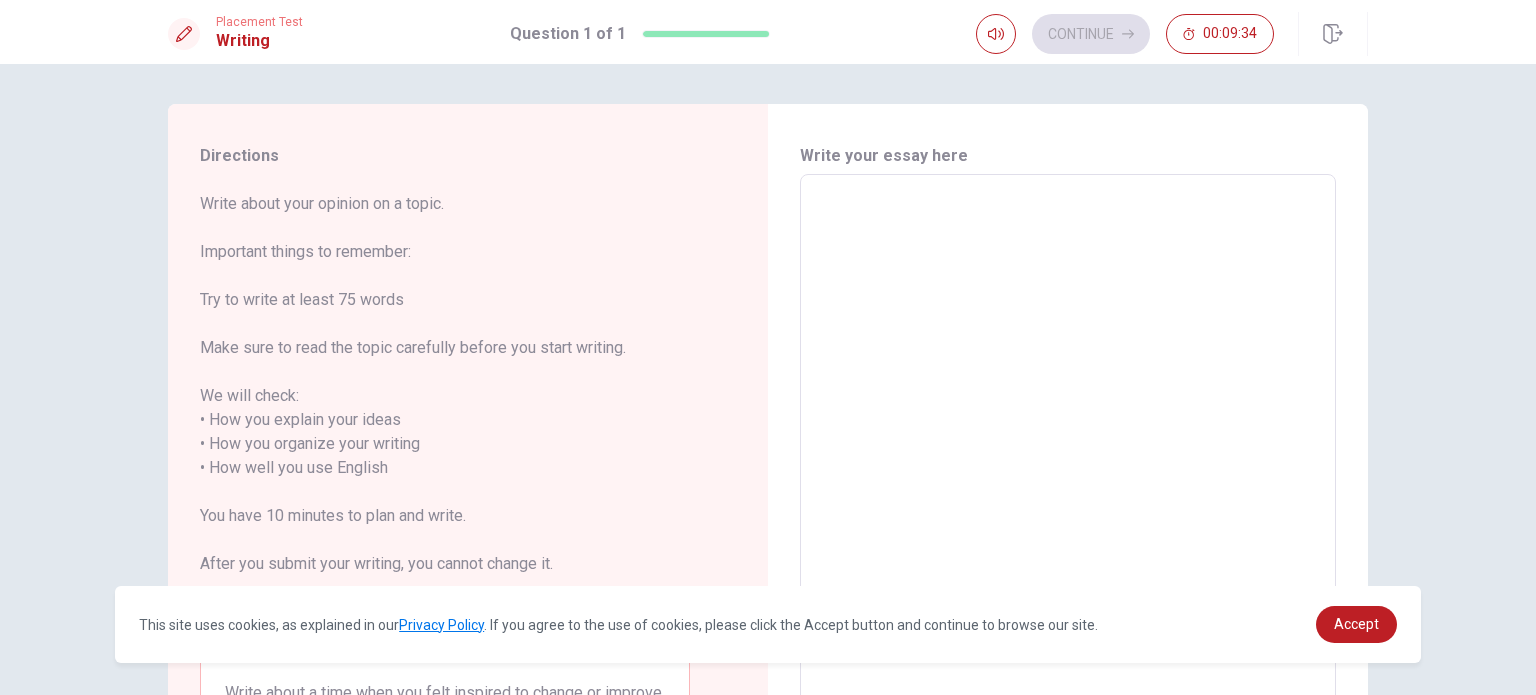 scroll, scrollTop: 218, scrollLeft: 0, axis: vertical 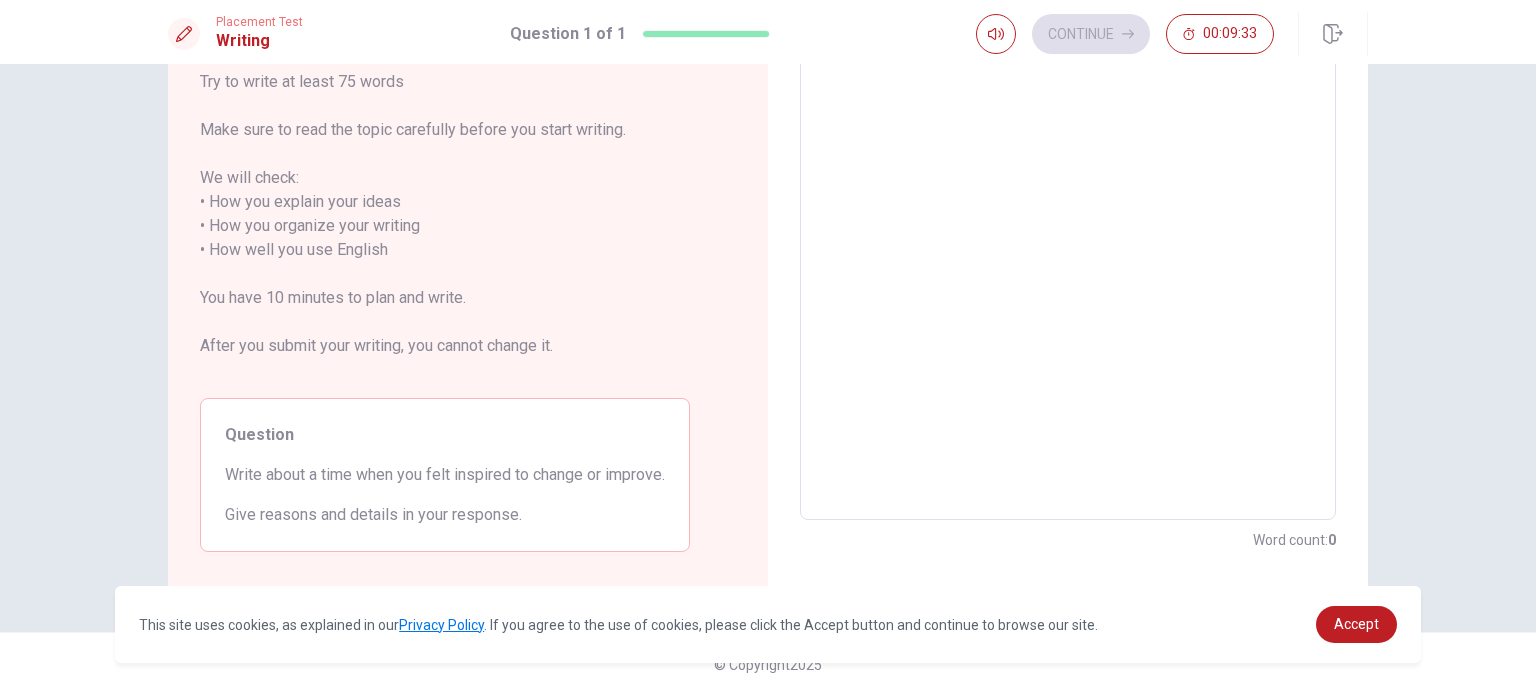 click at bounding box center (1068, 238) 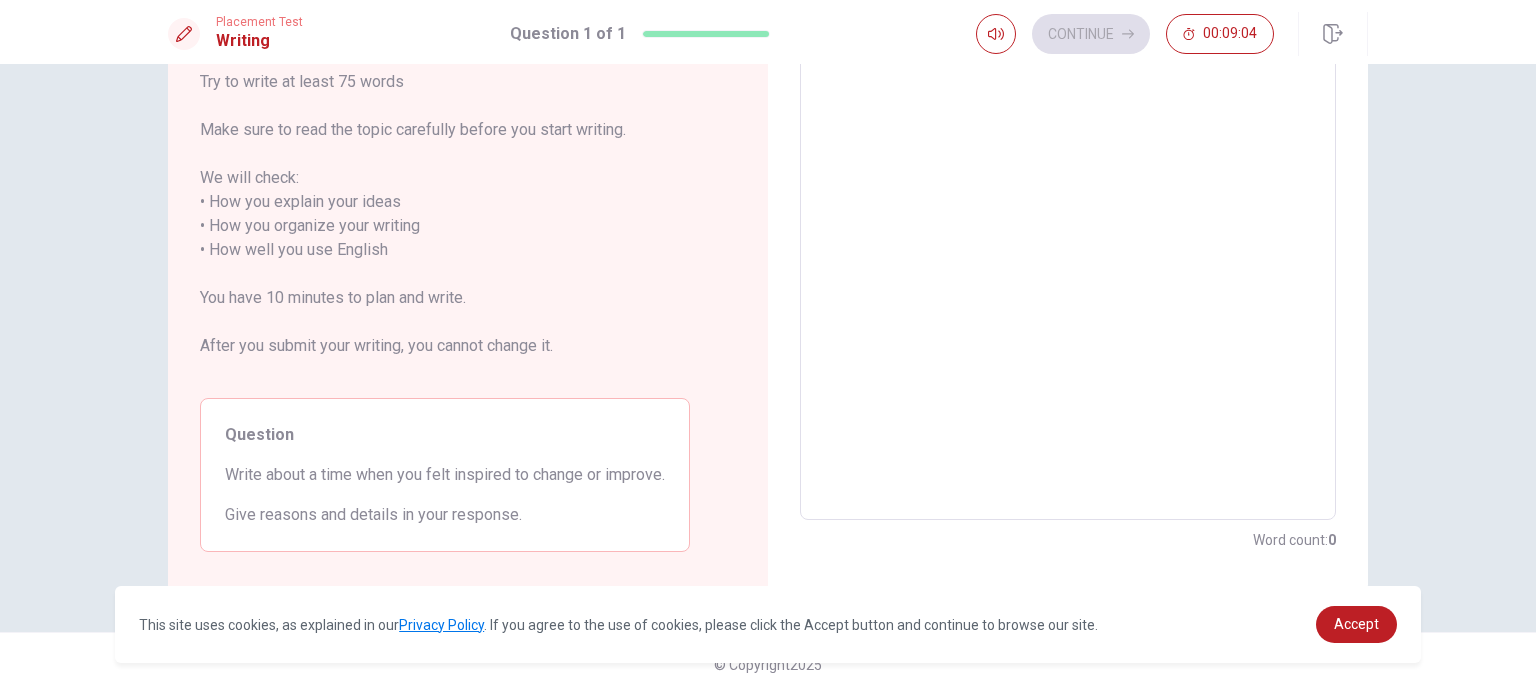 scroll, scrollTop: 0, scrollLeft: 0, axis: both 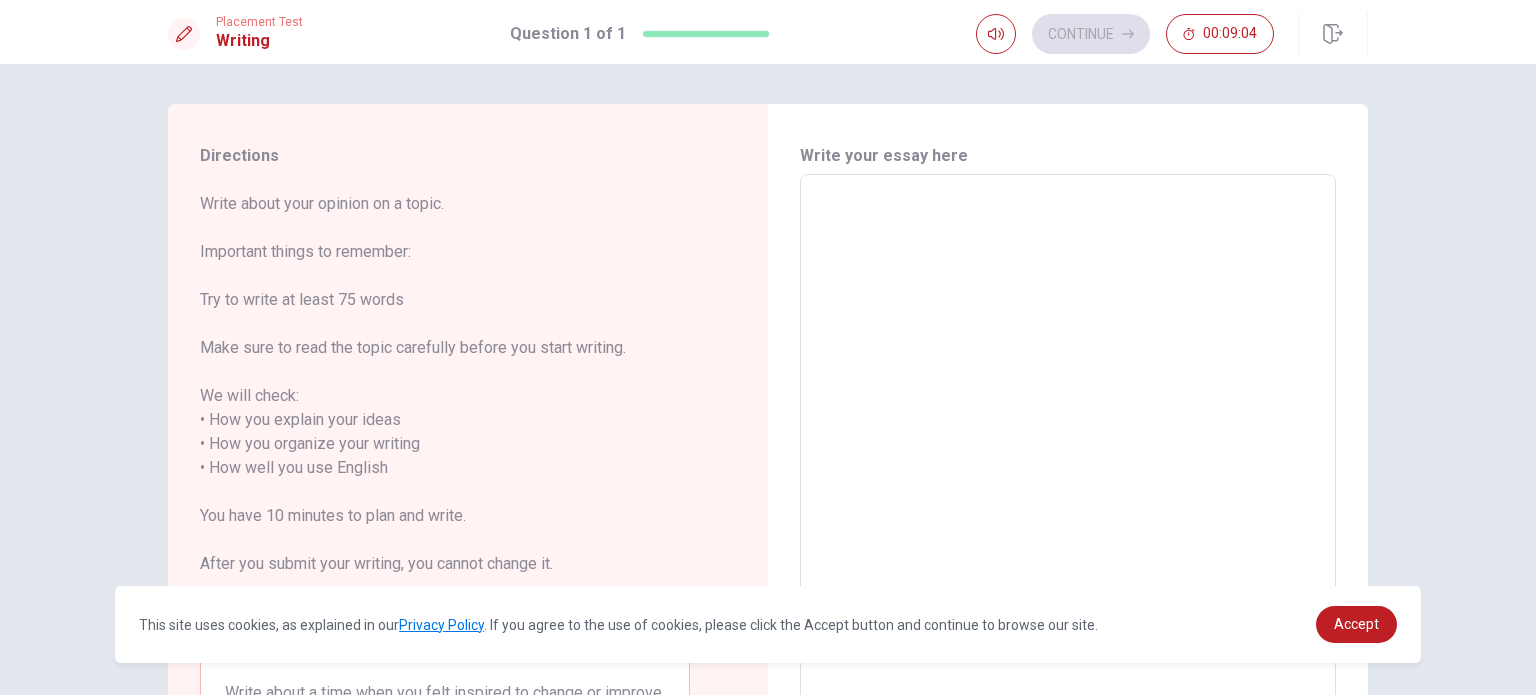 click at bounding box center [1068, 456] 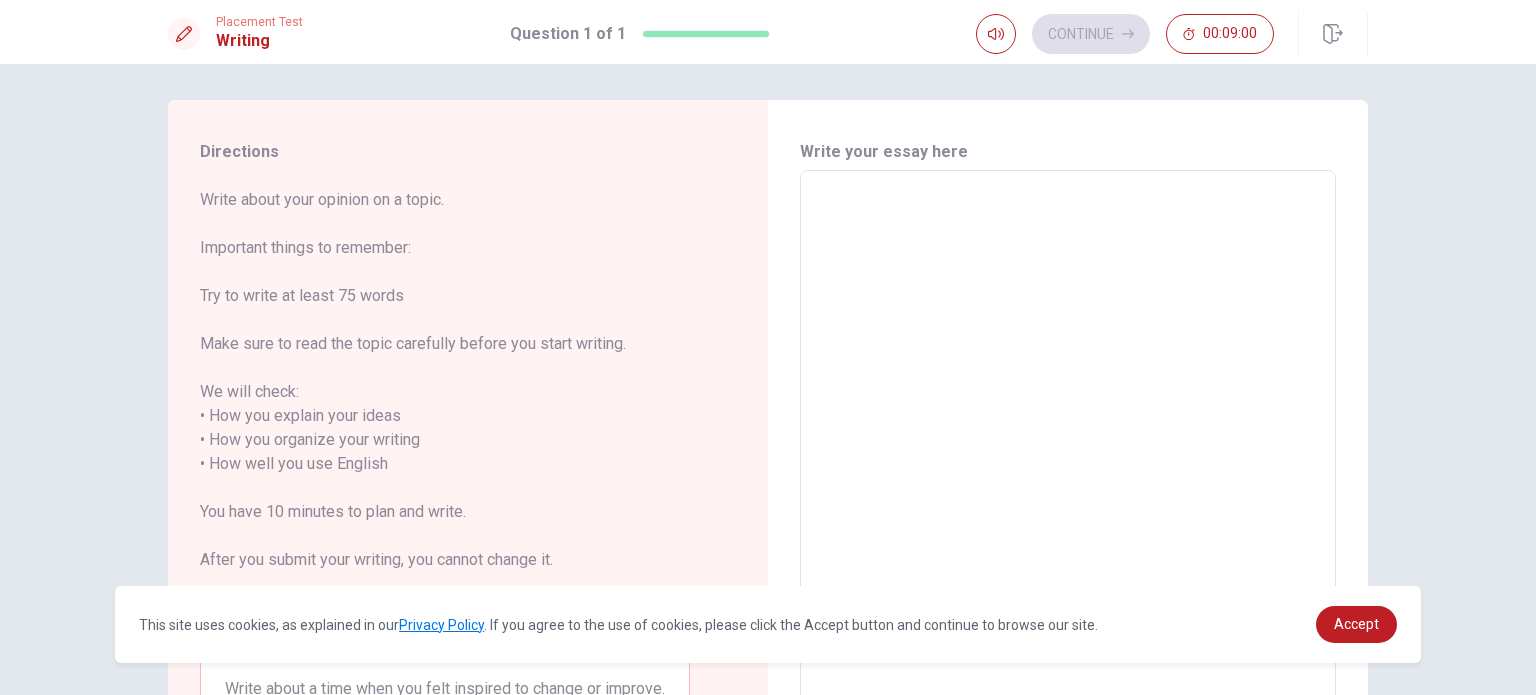 scroll, scrollTop: 0, scrollLeft: 0, axis: both 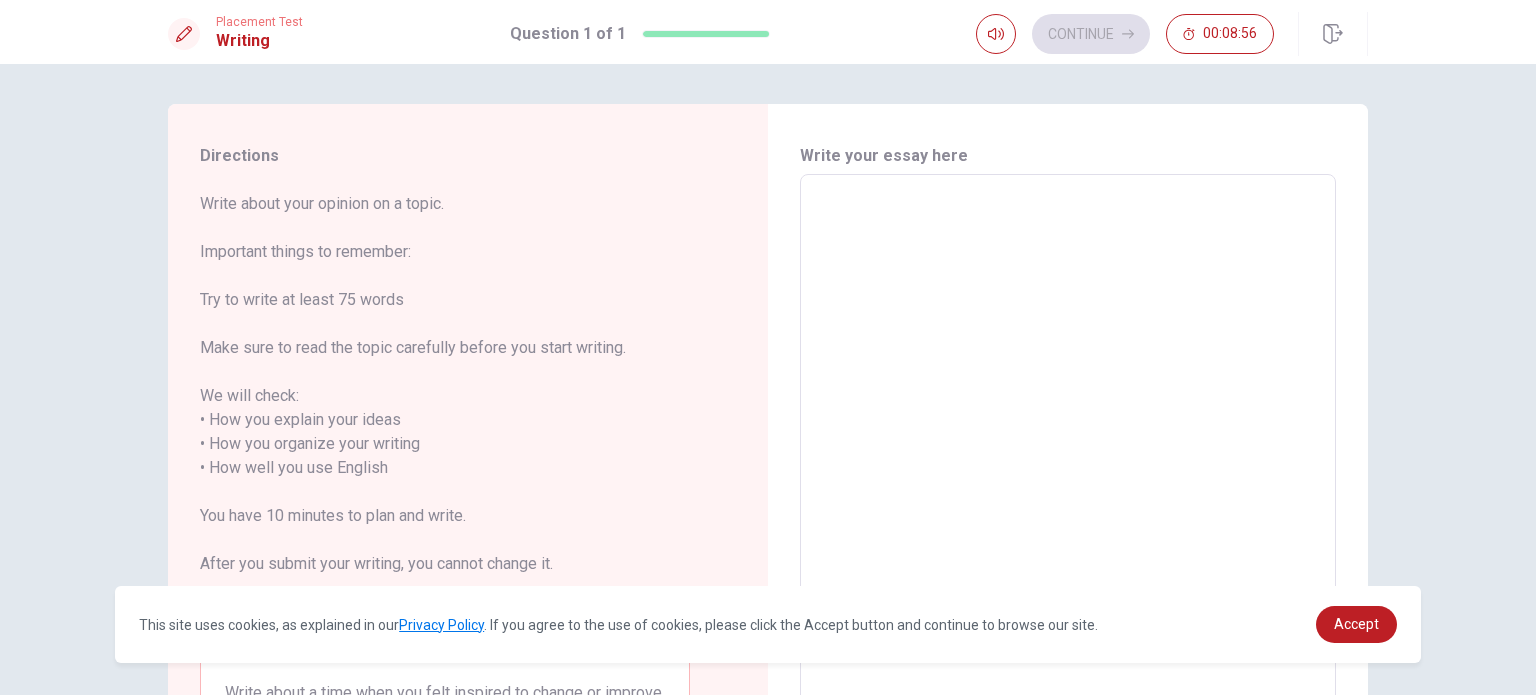 type on "i" 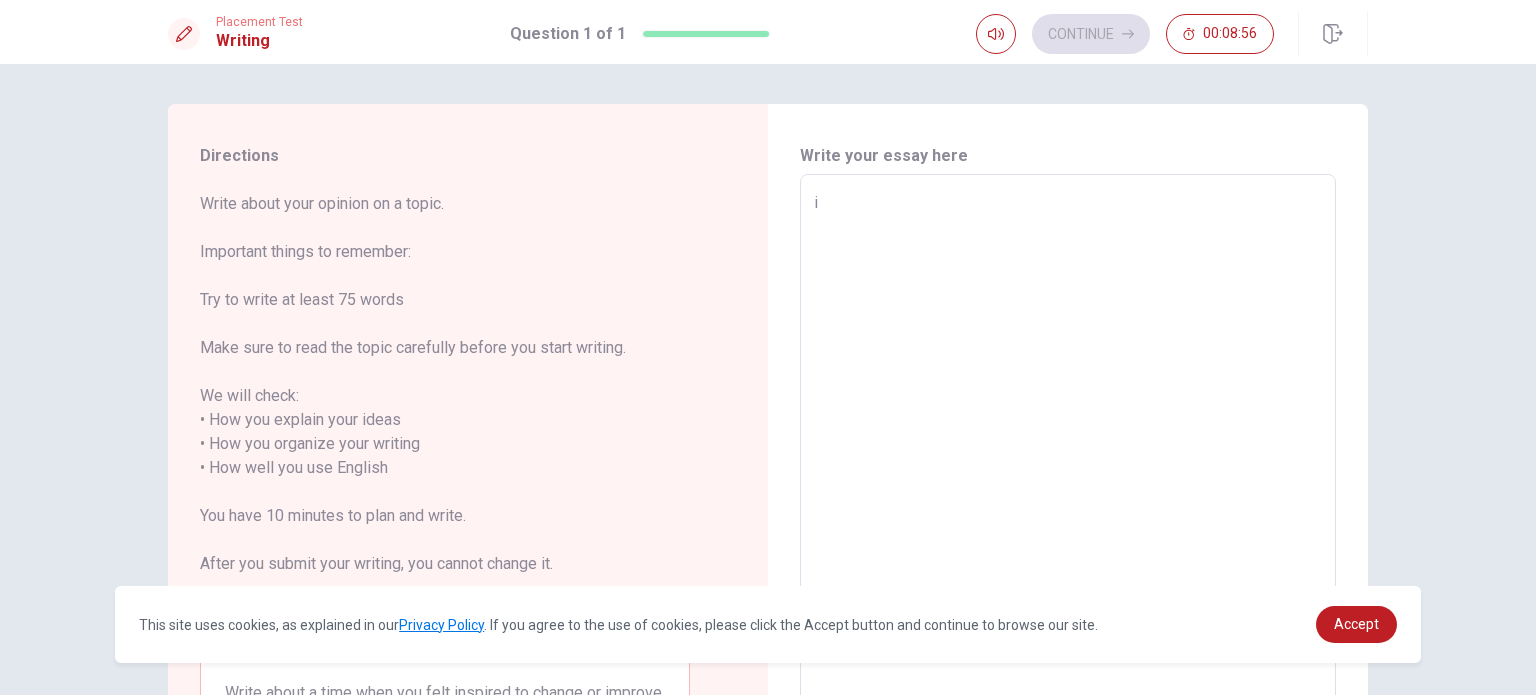 type on "x" 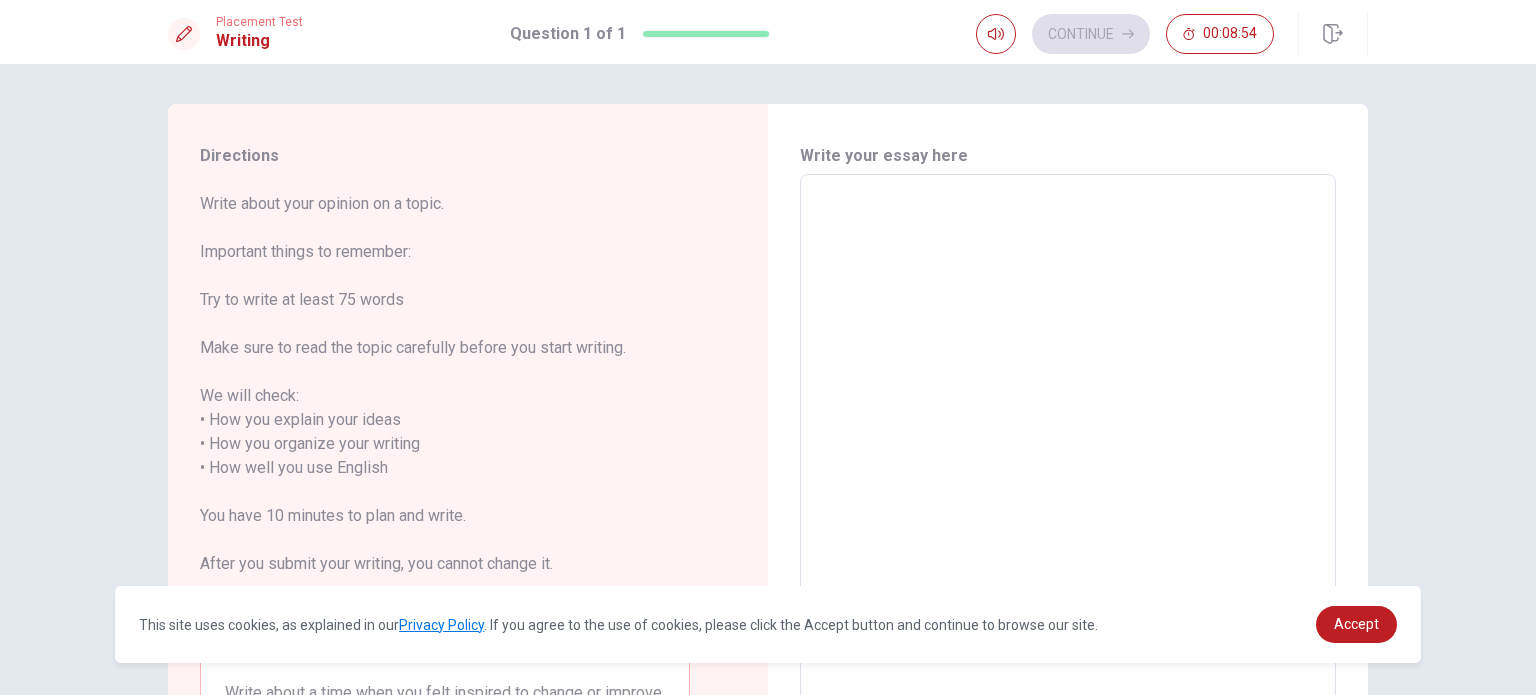 type on "I" 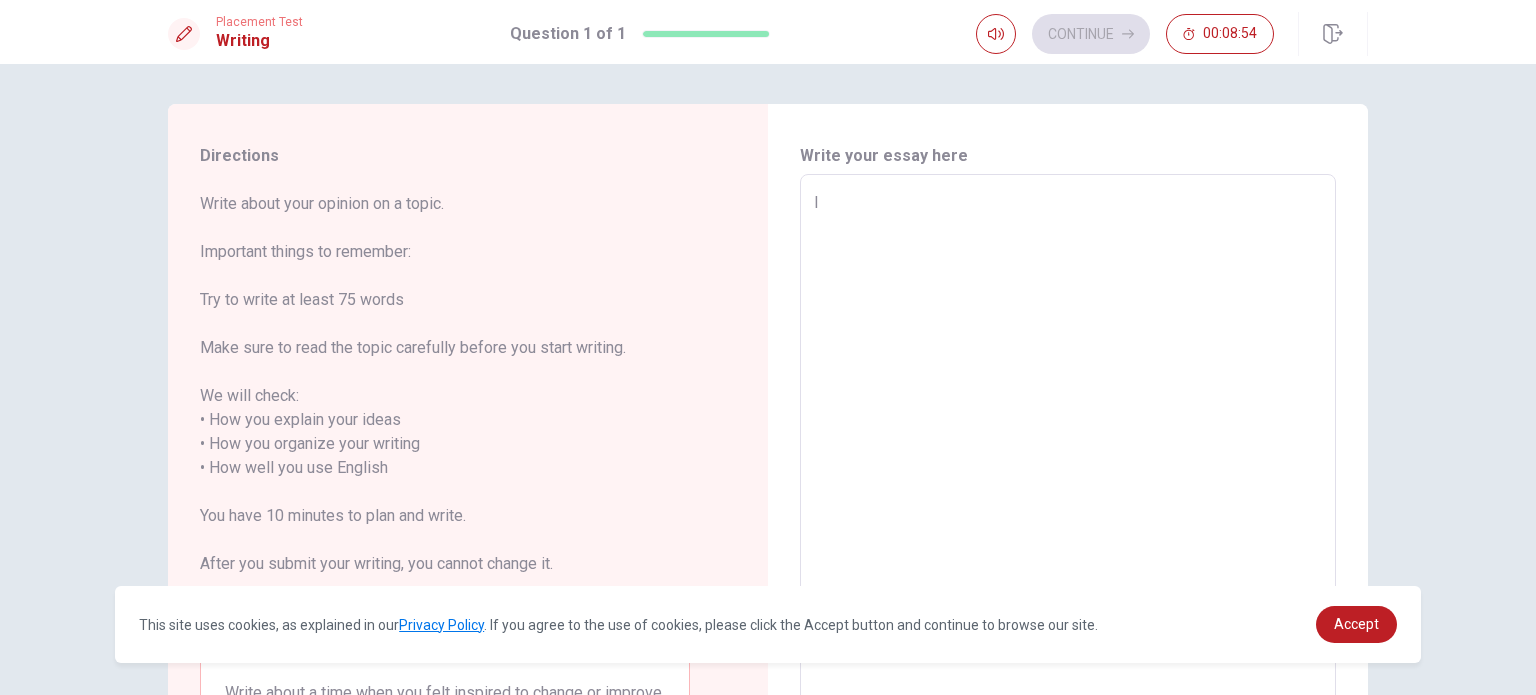type on "x" 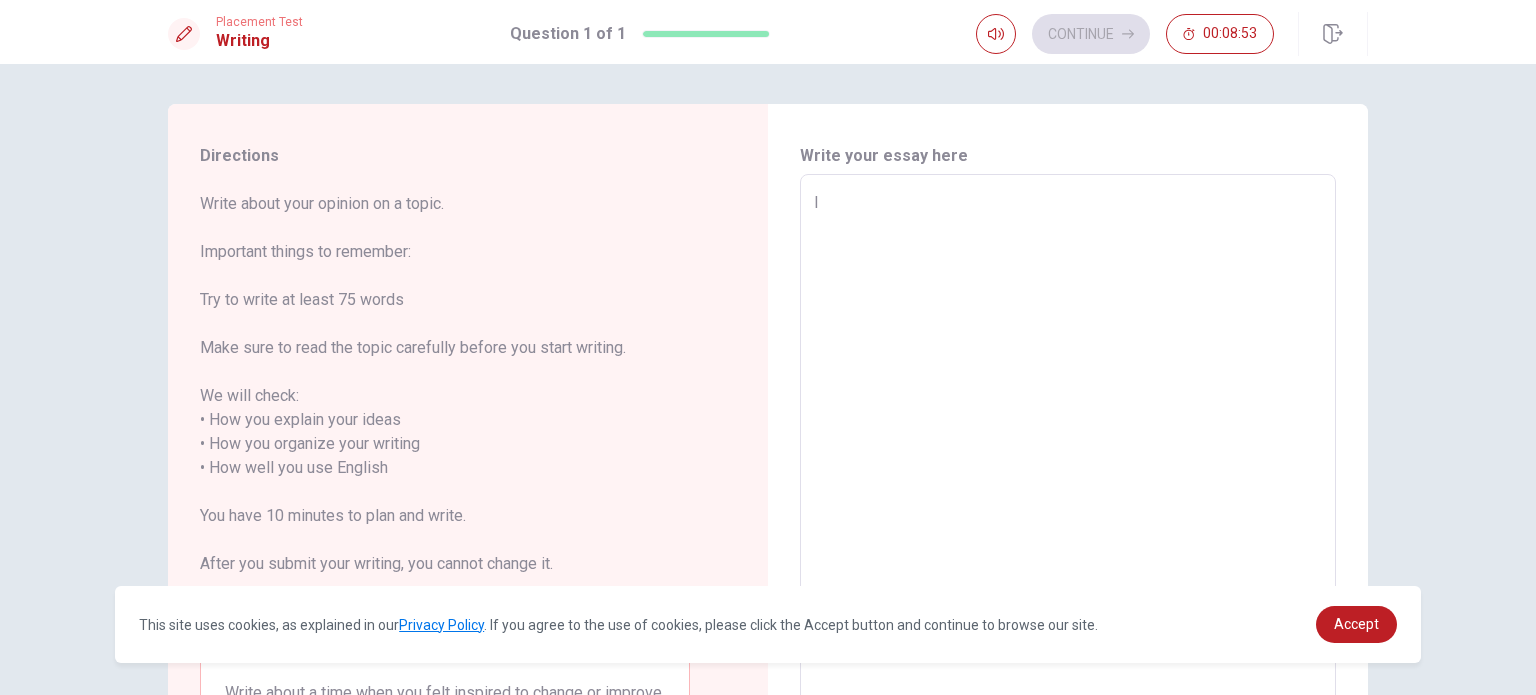 type on "I" 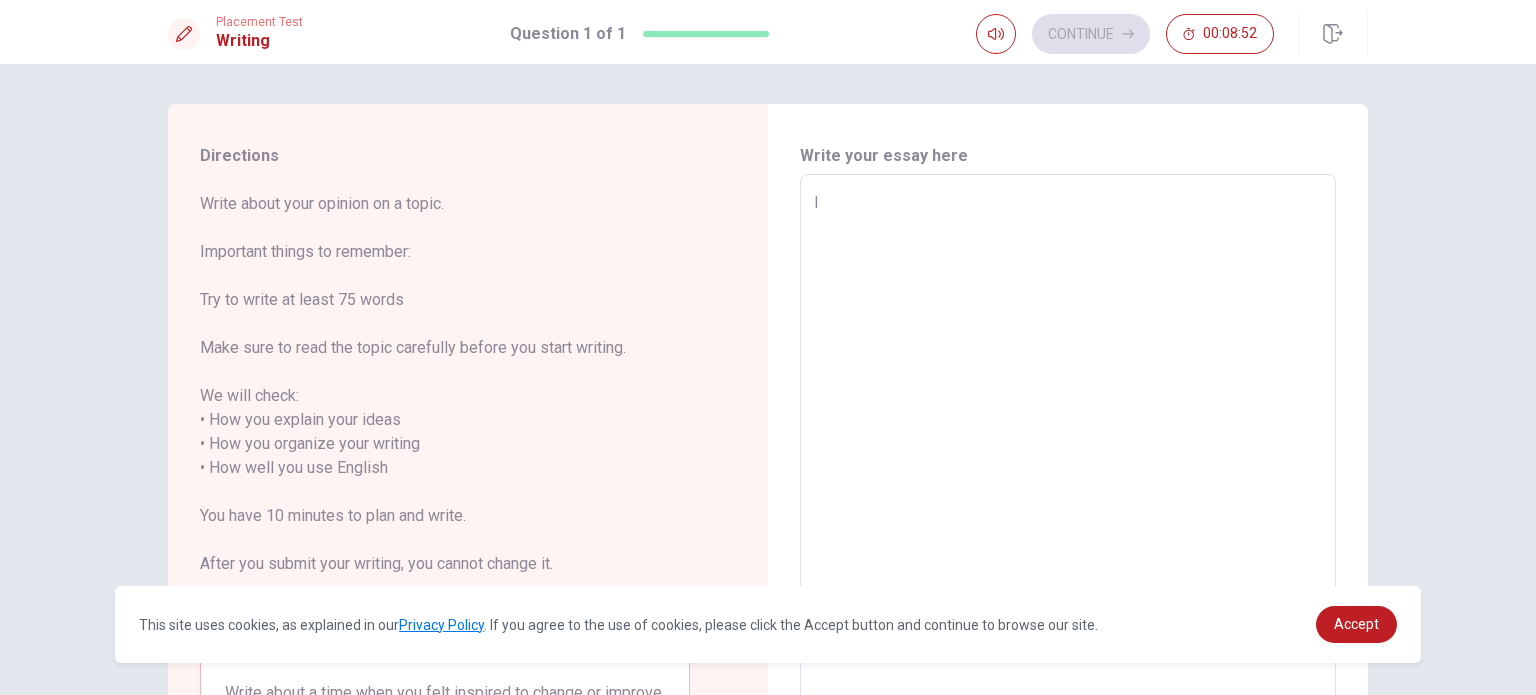 type on "I c" 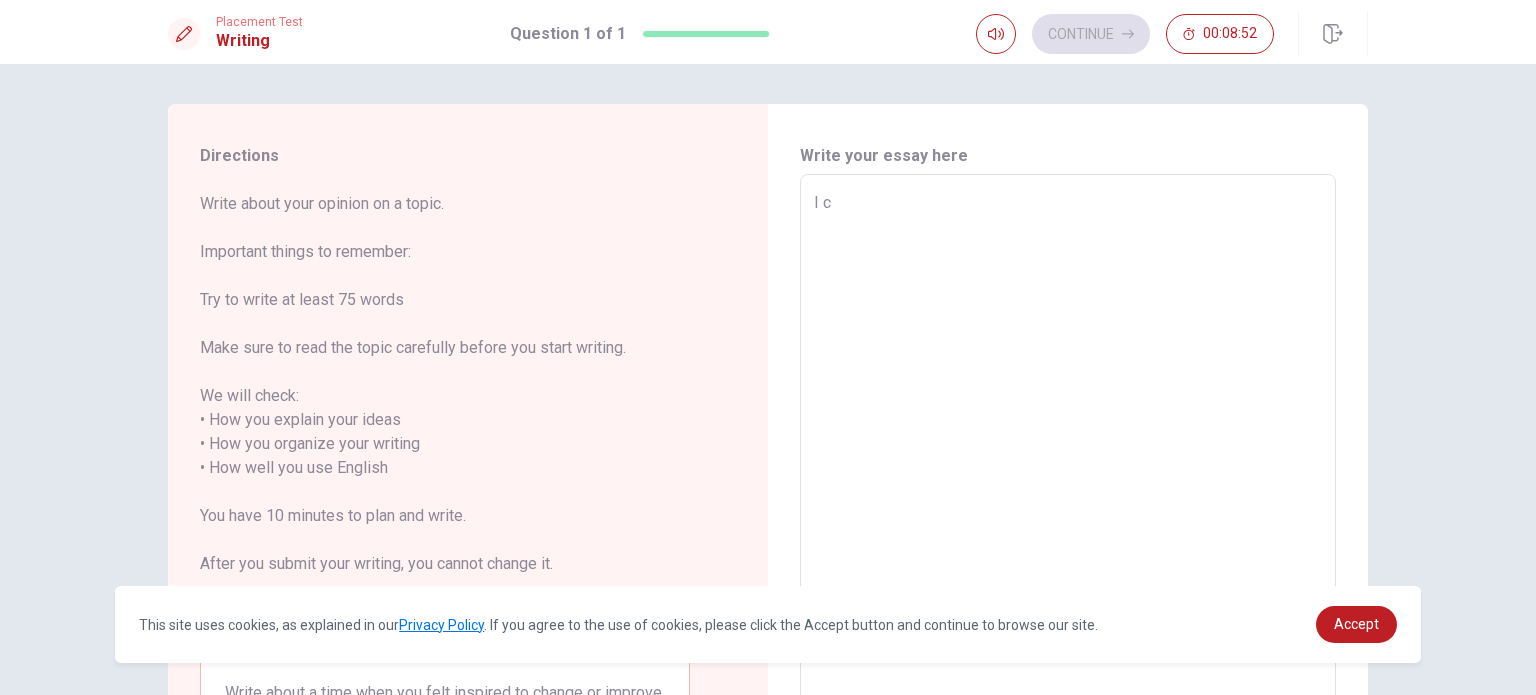 type on "x" 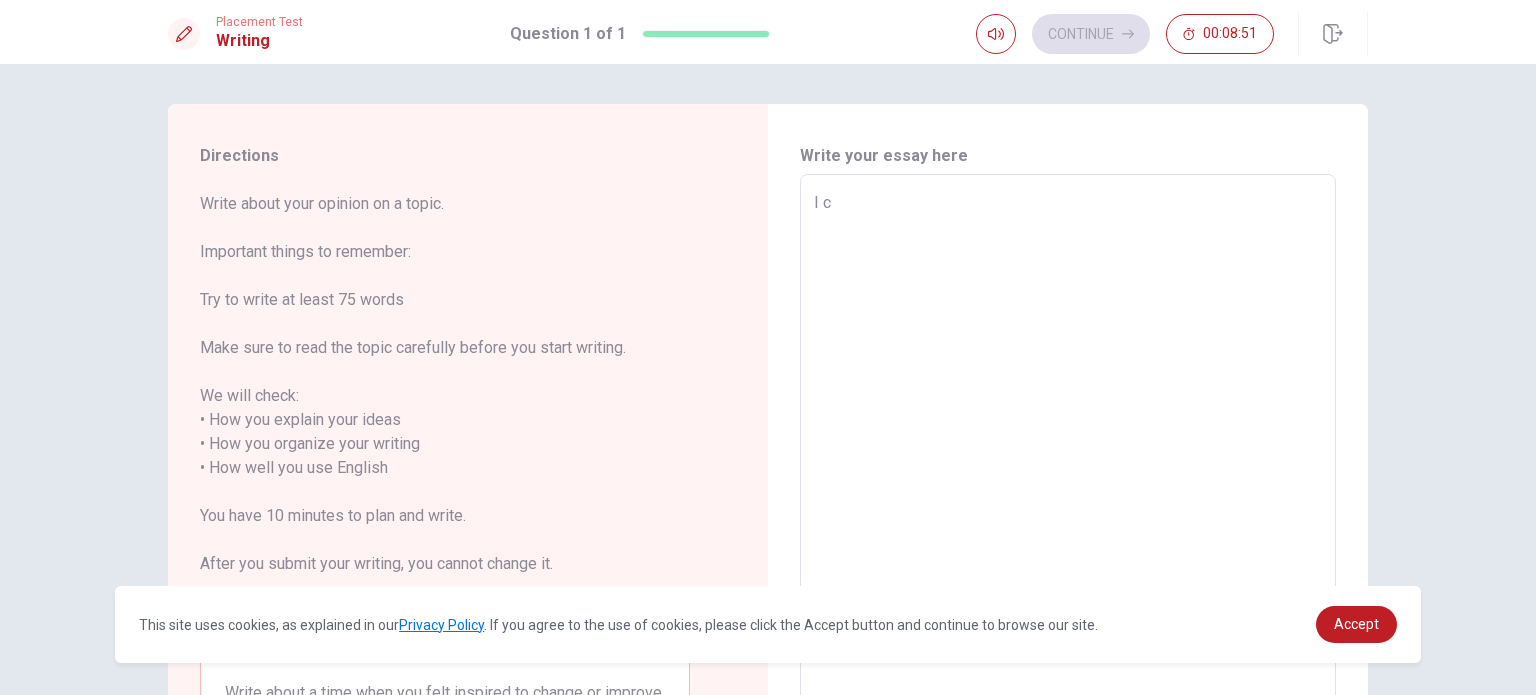 type on "I ch" 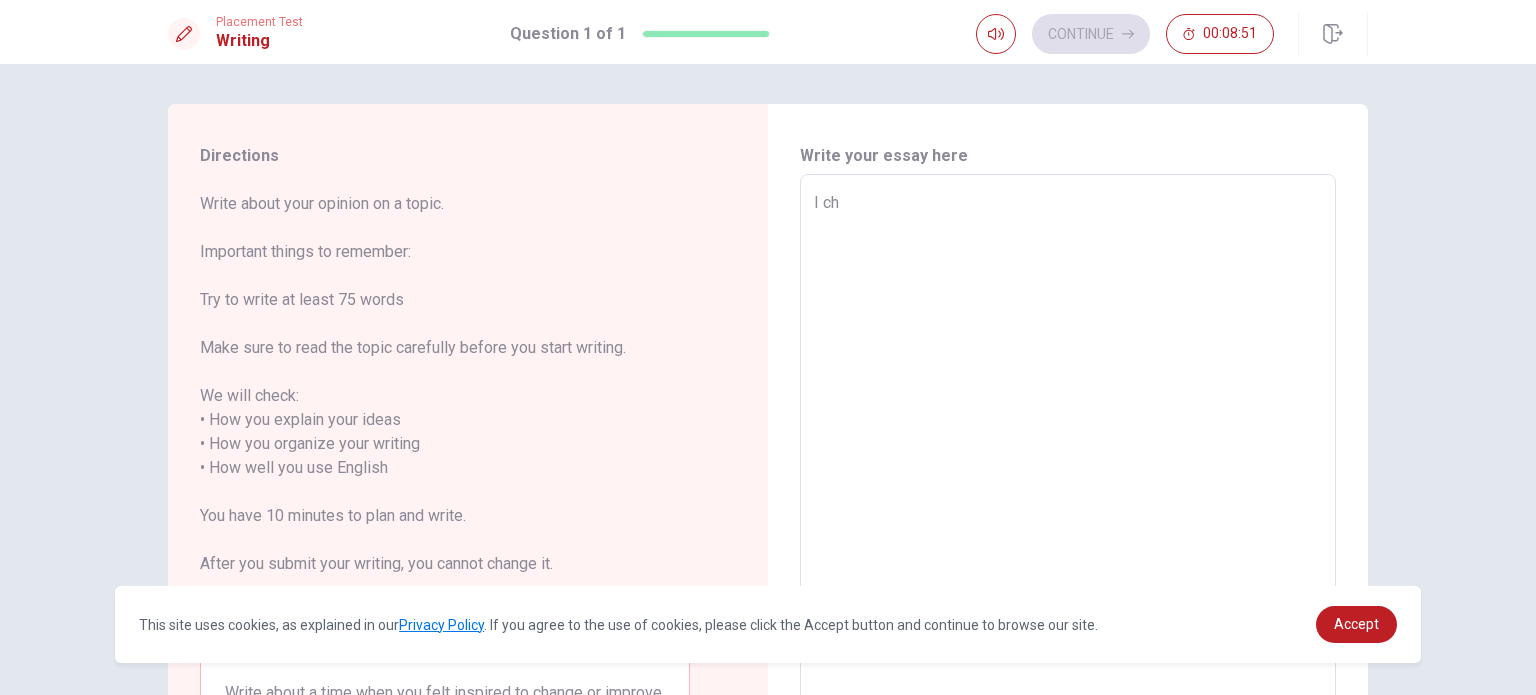 type on "x" 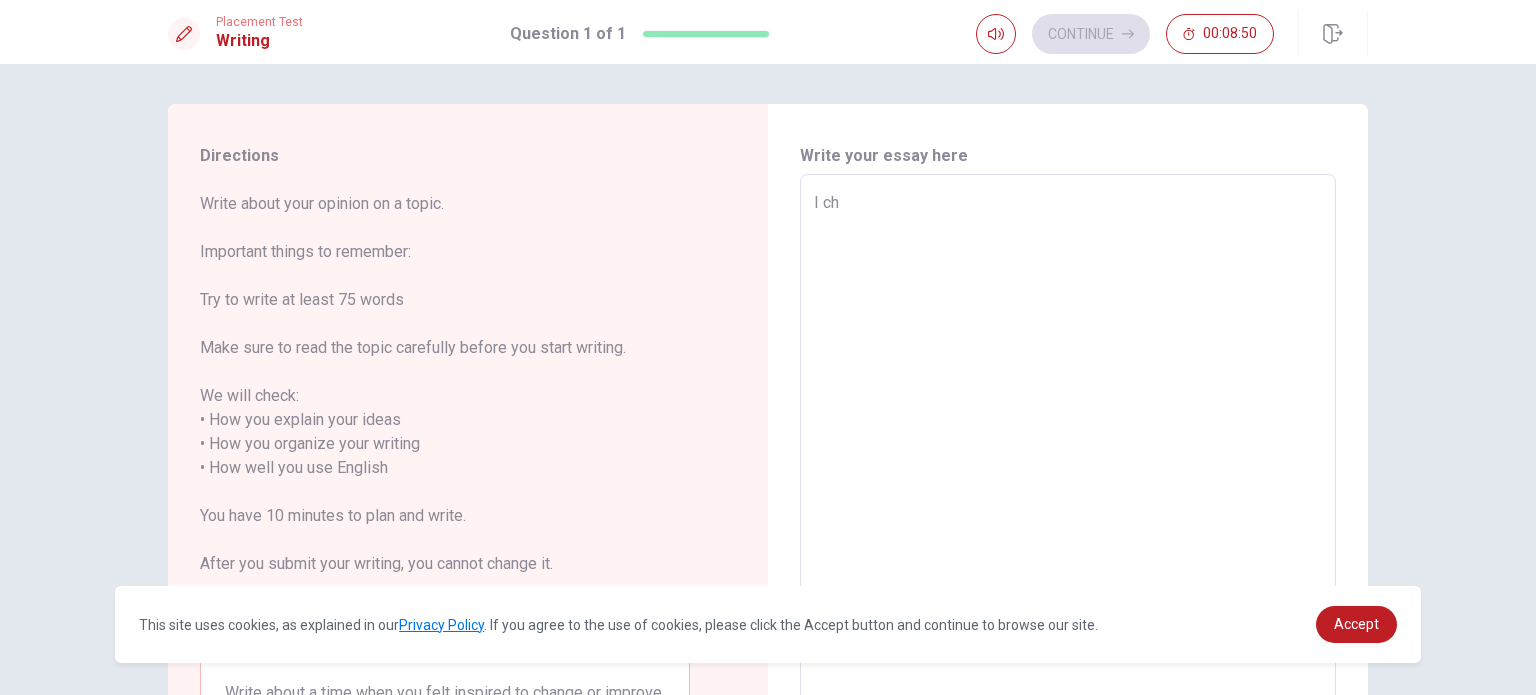 type on "I cha" 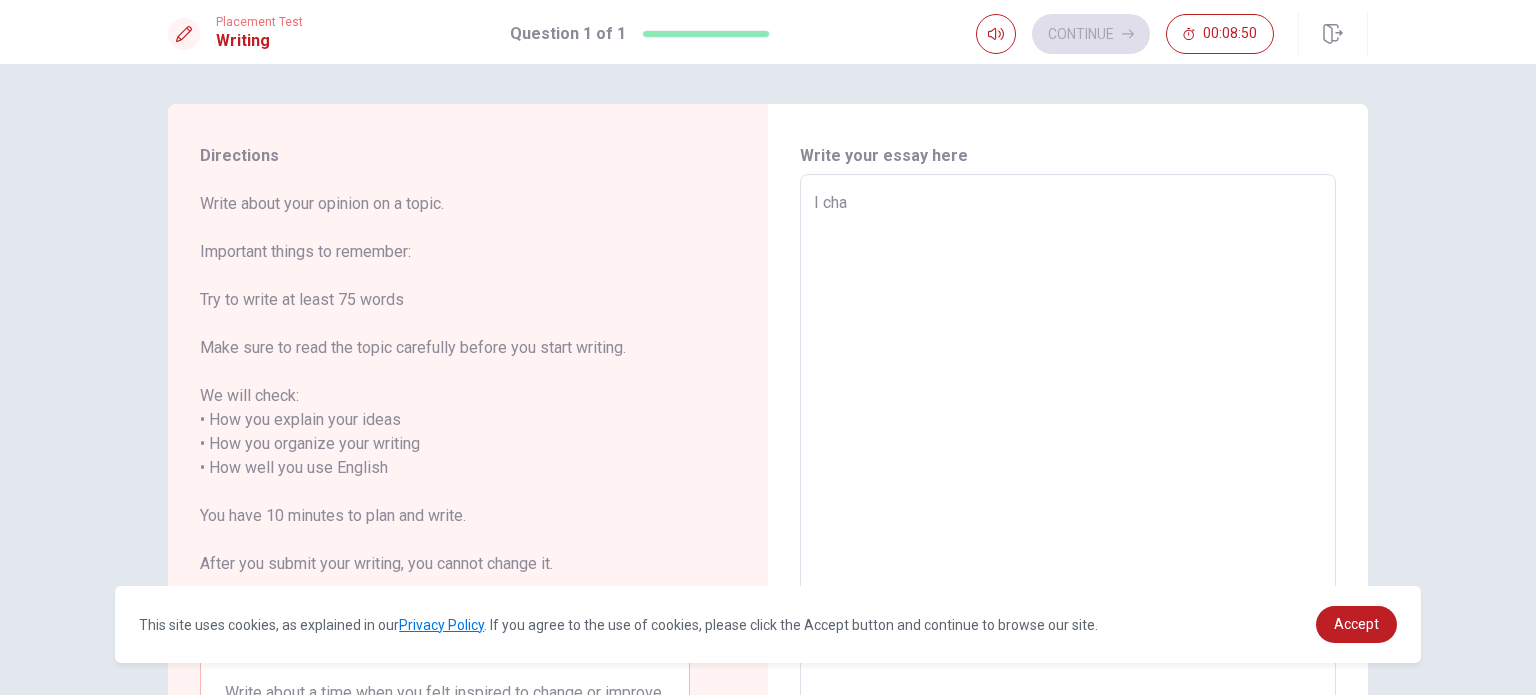 type on "x" 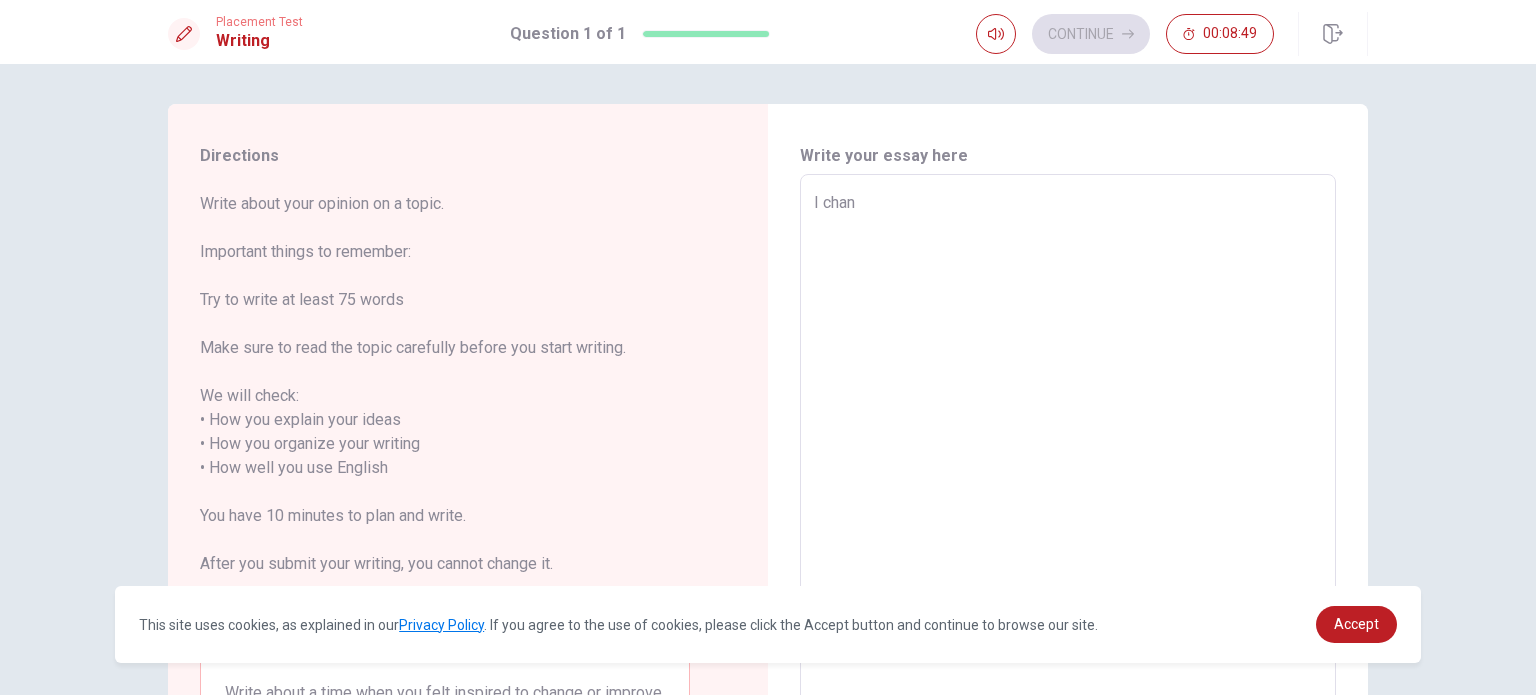 type on "x" 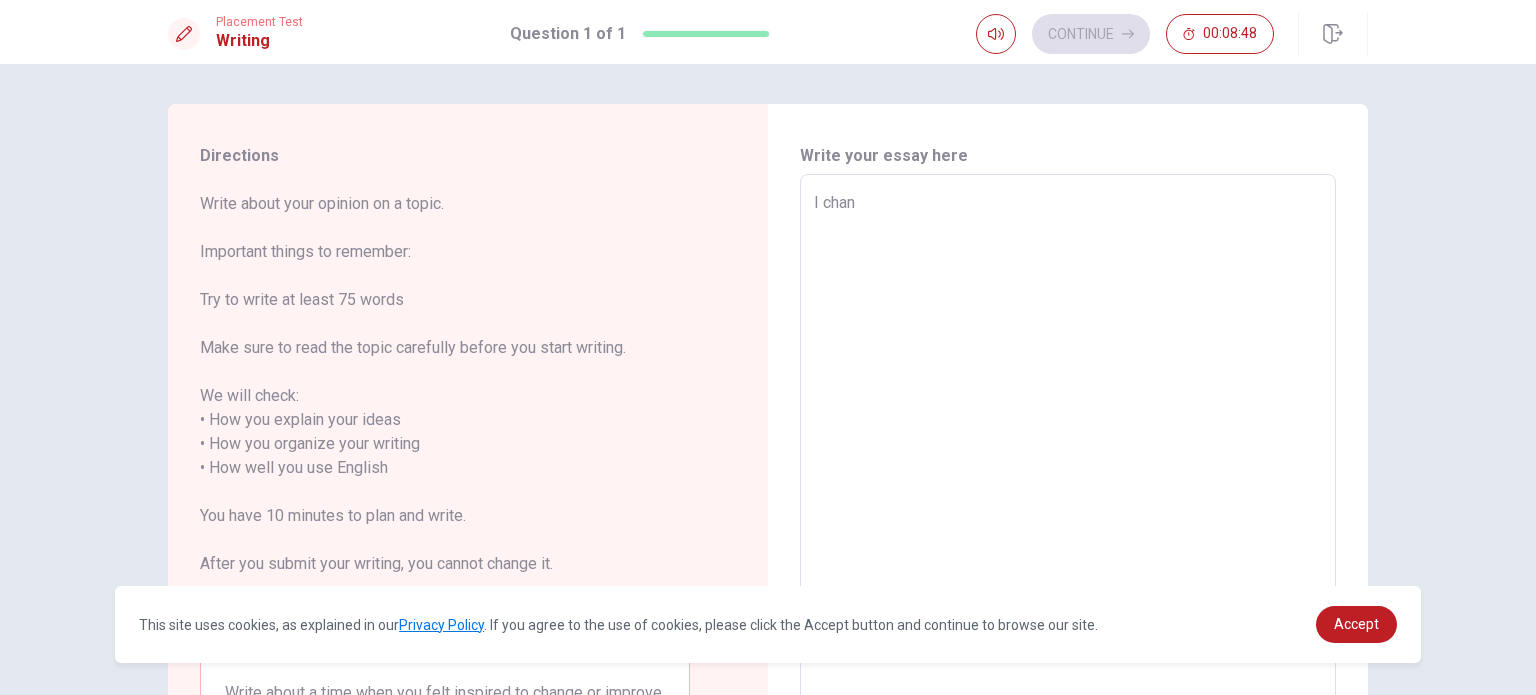 type on "I [PERSON_NAME]" 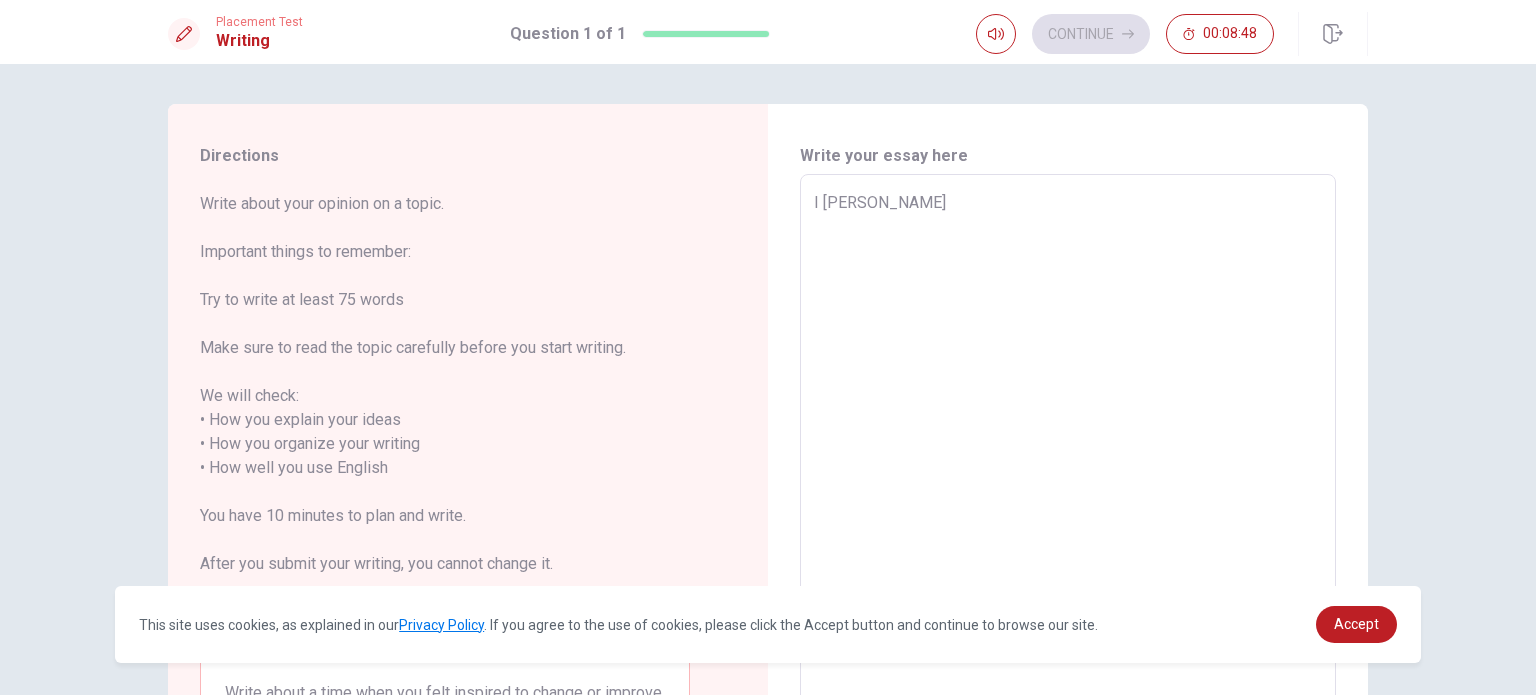 type on "x" 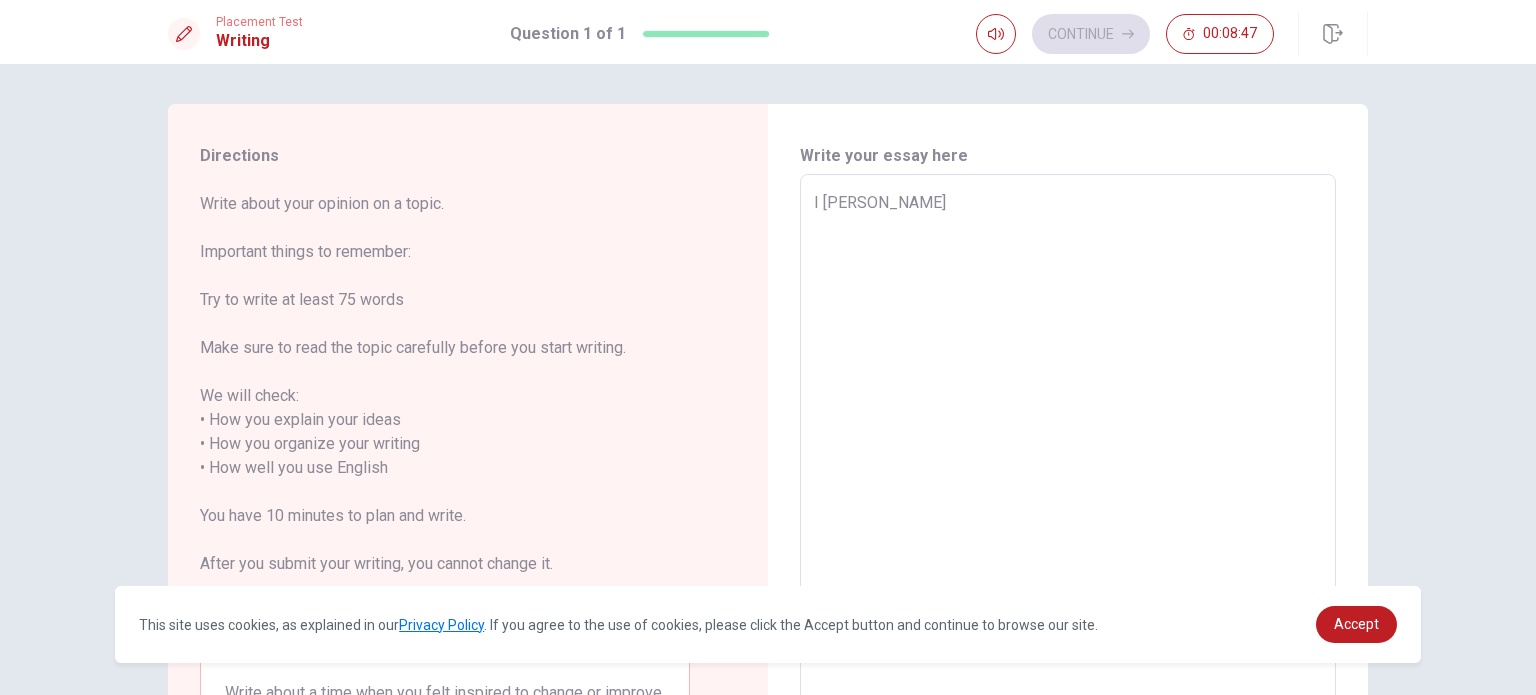 type on "I change" 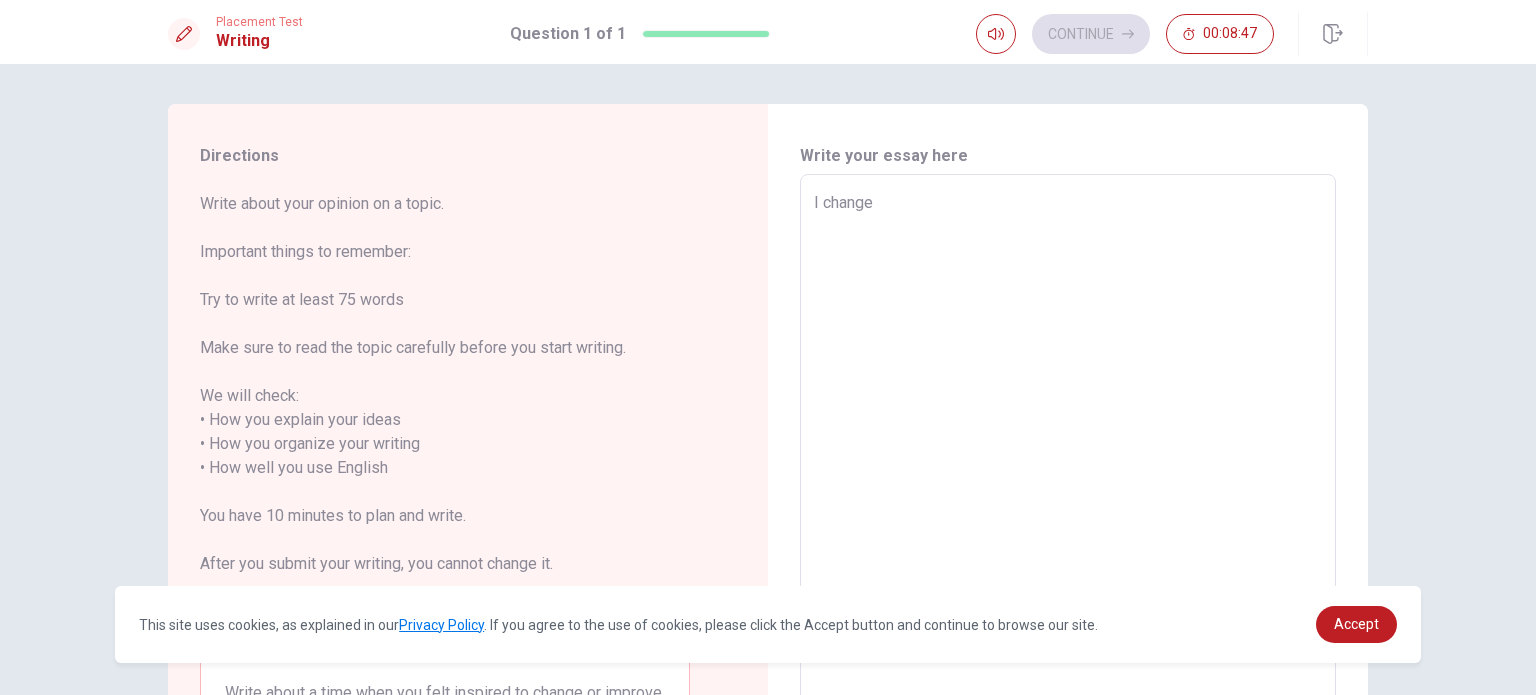 type on "x" 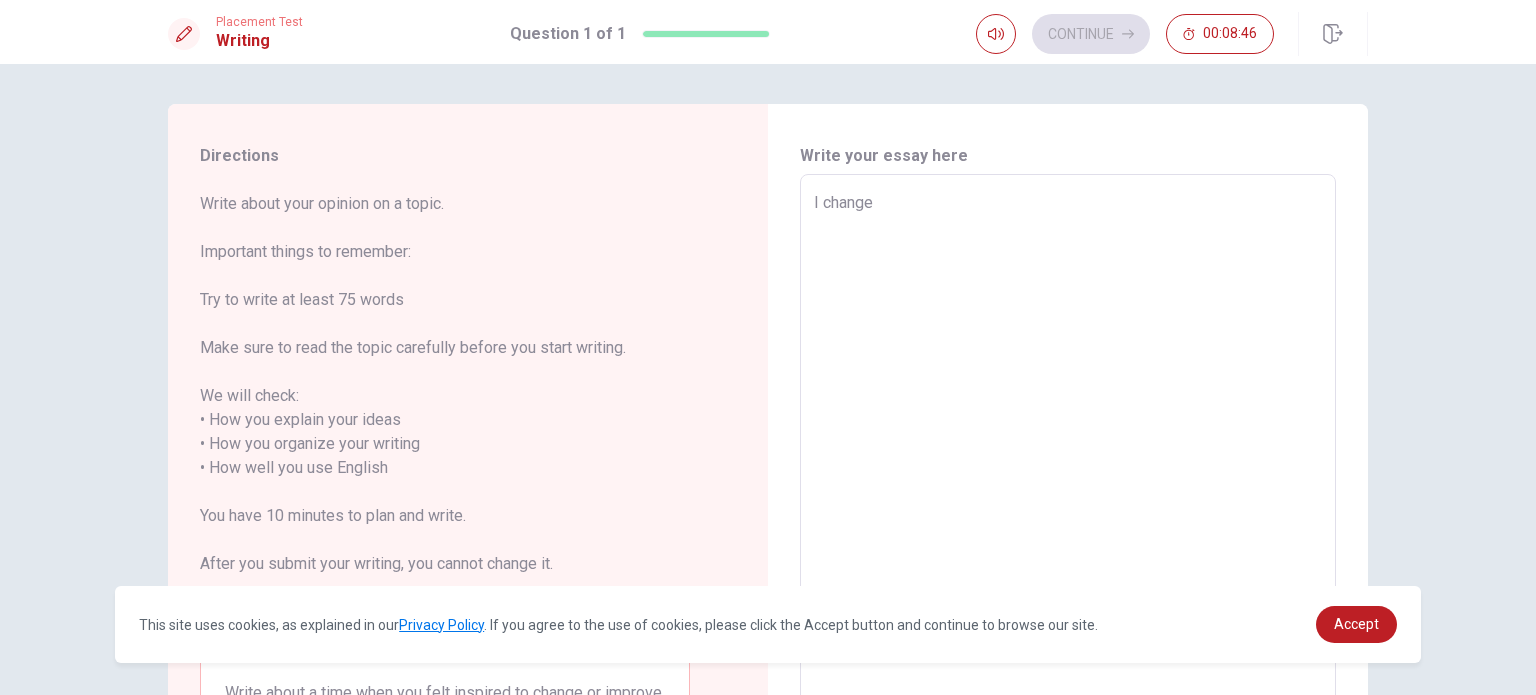 type on "x" 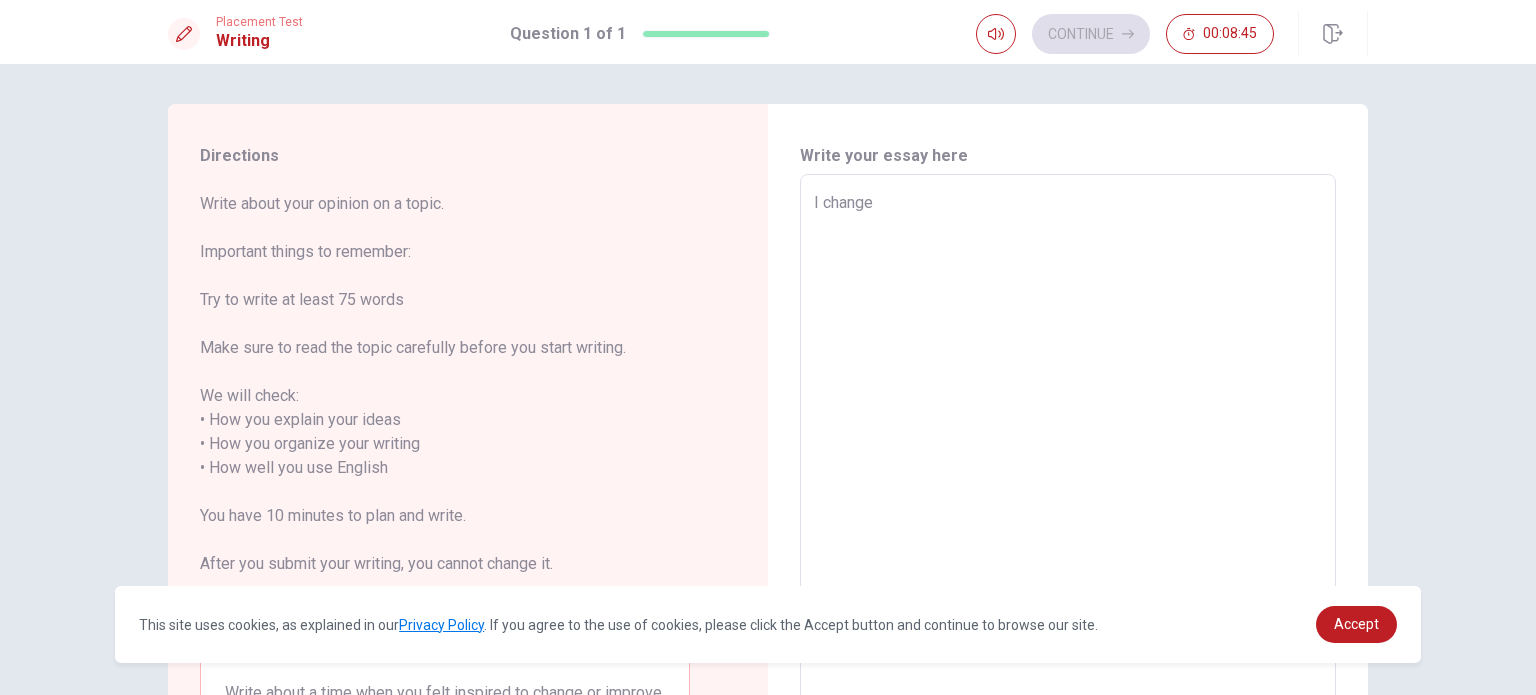 type on "I change m" 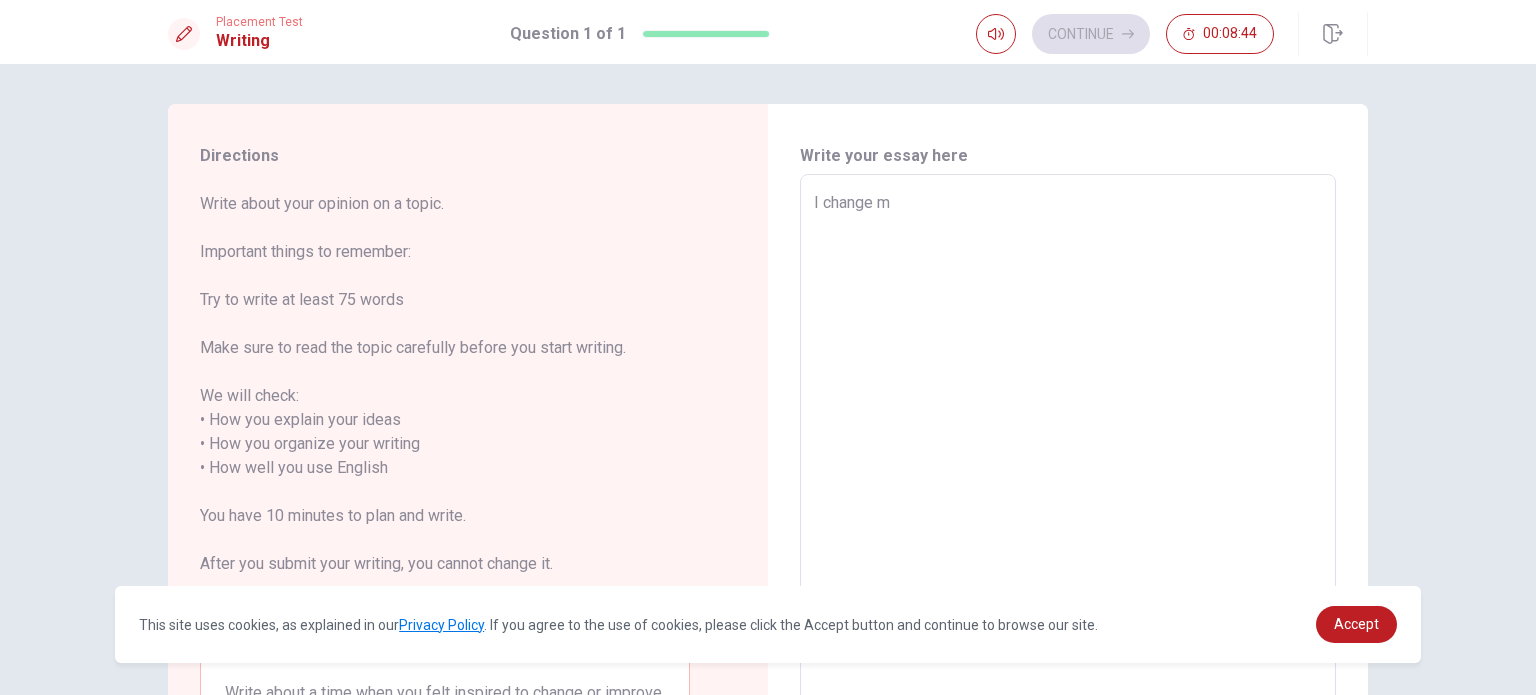 type on "x" 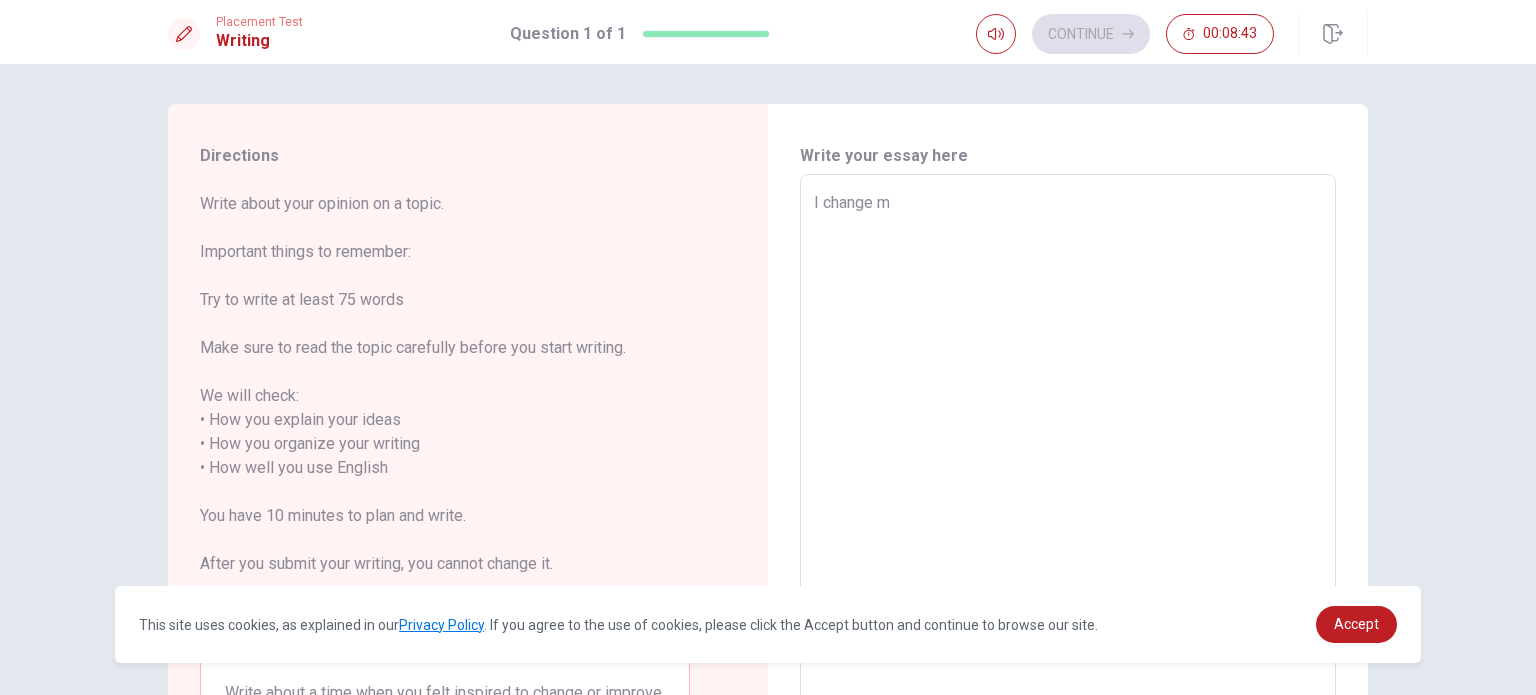 type on "I change my" 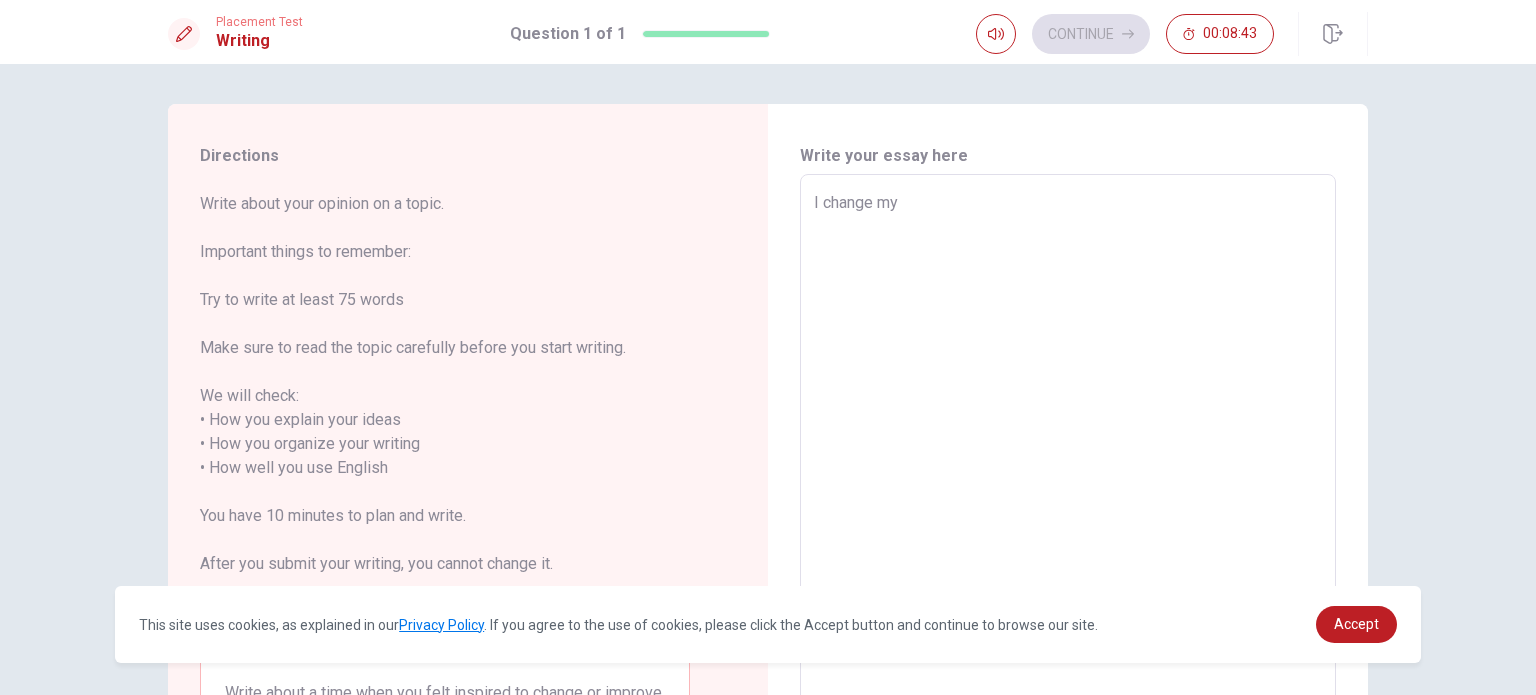 type on "x" 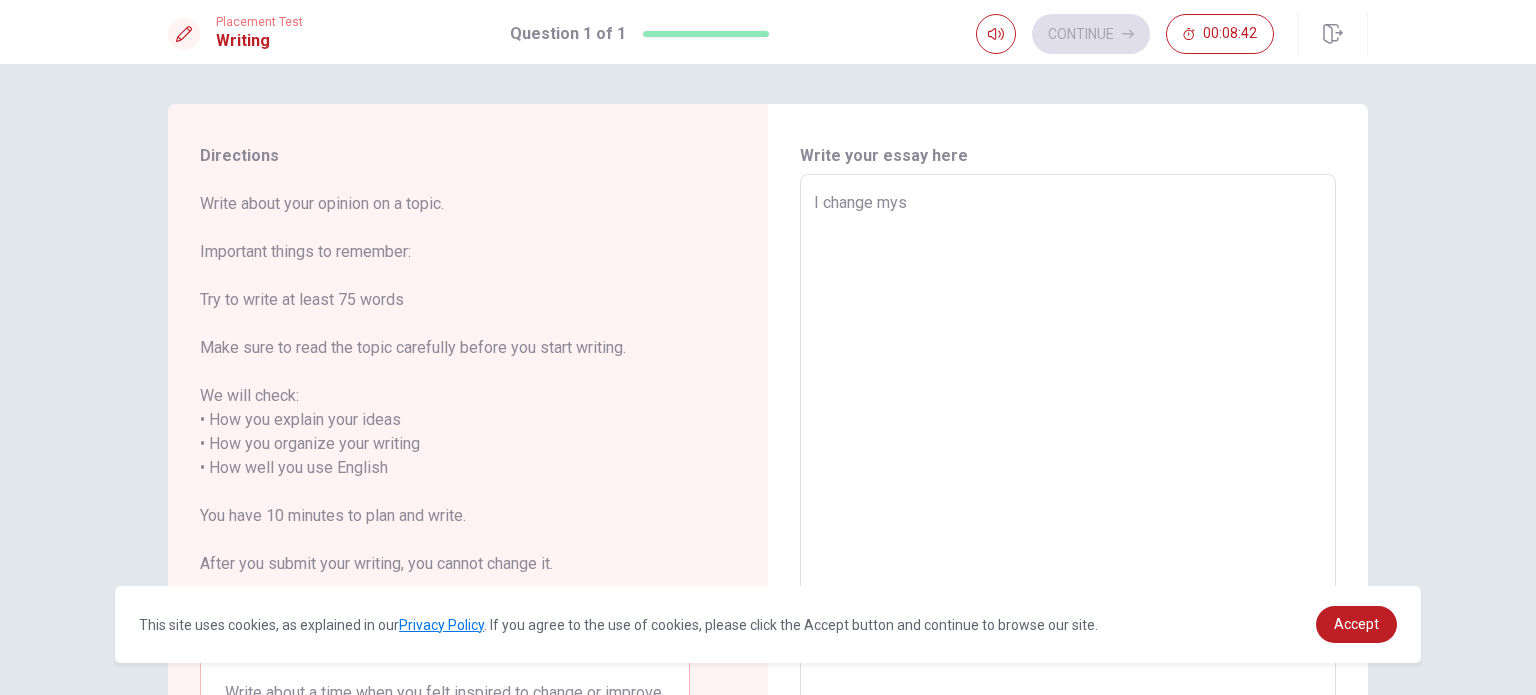 type on "x" 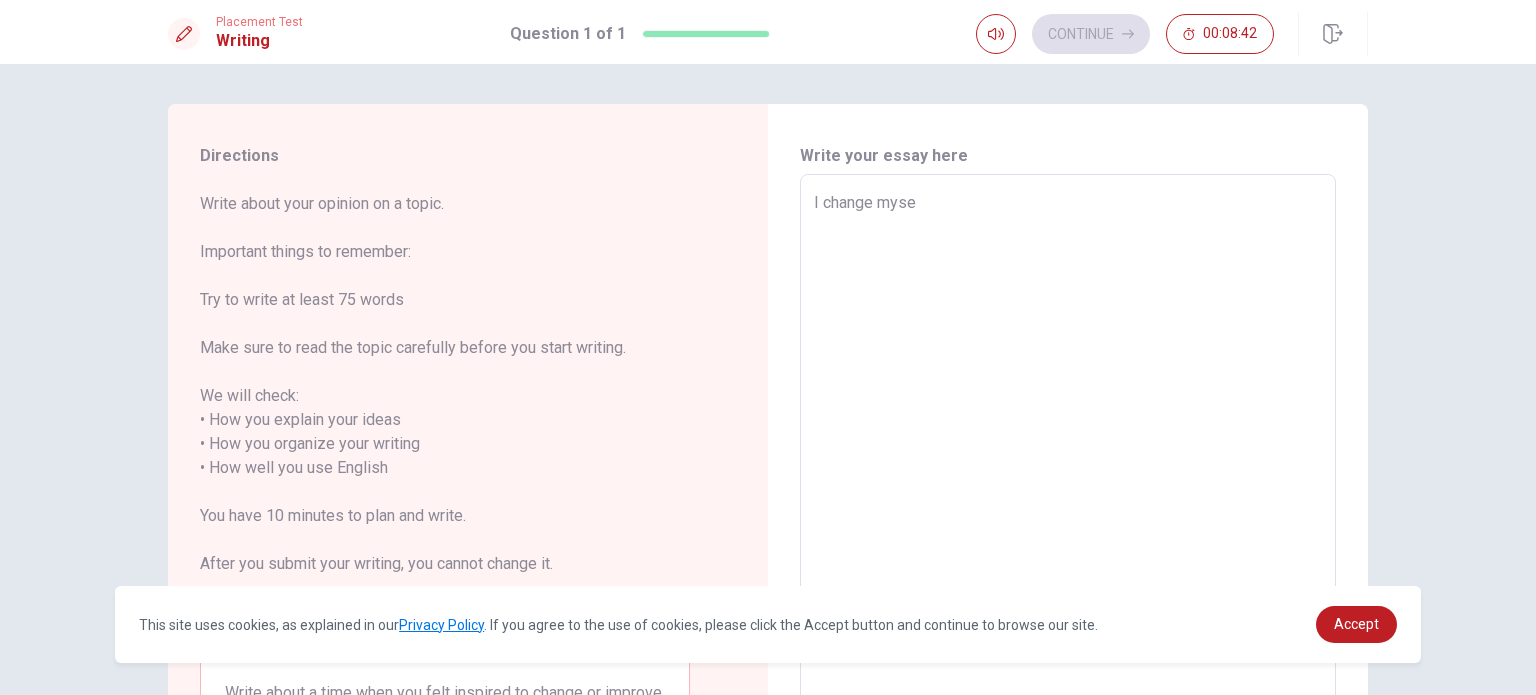 type on "x" 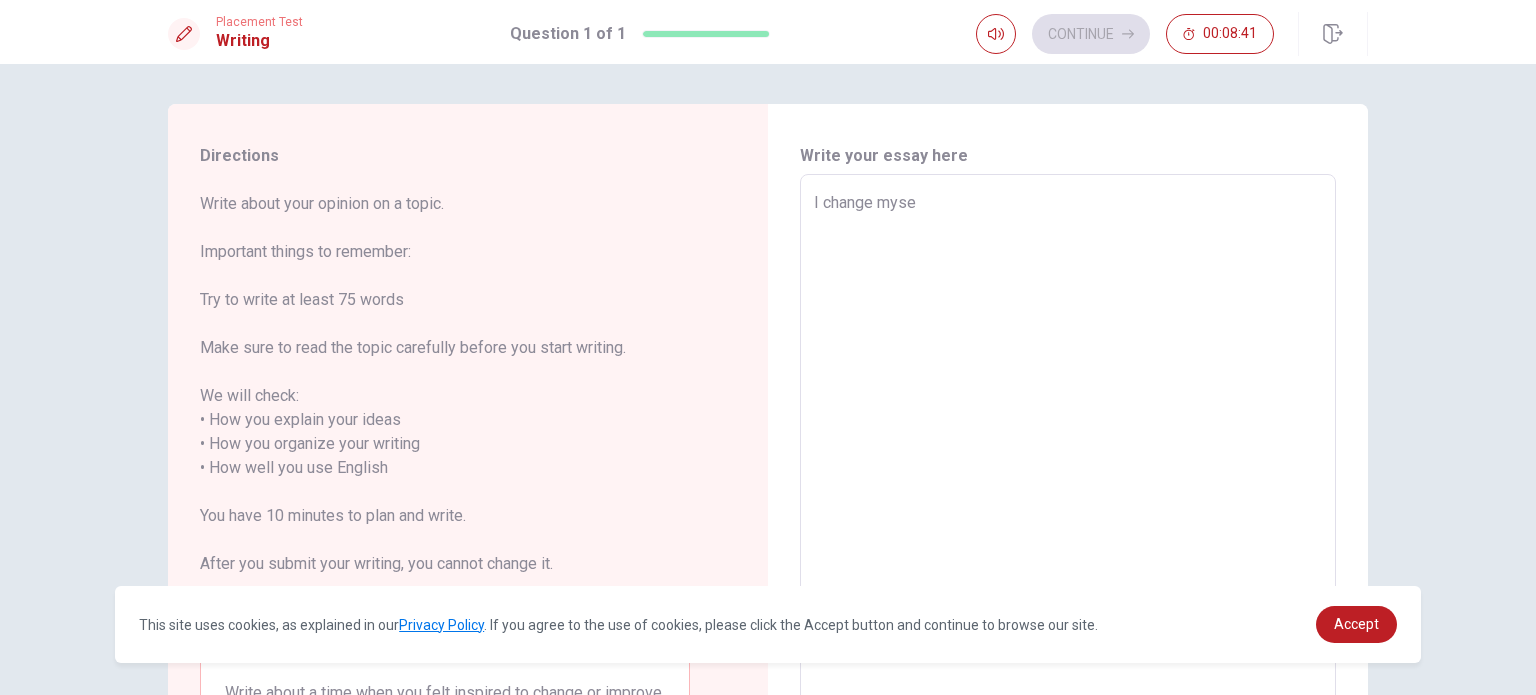 type on "I change mysel" 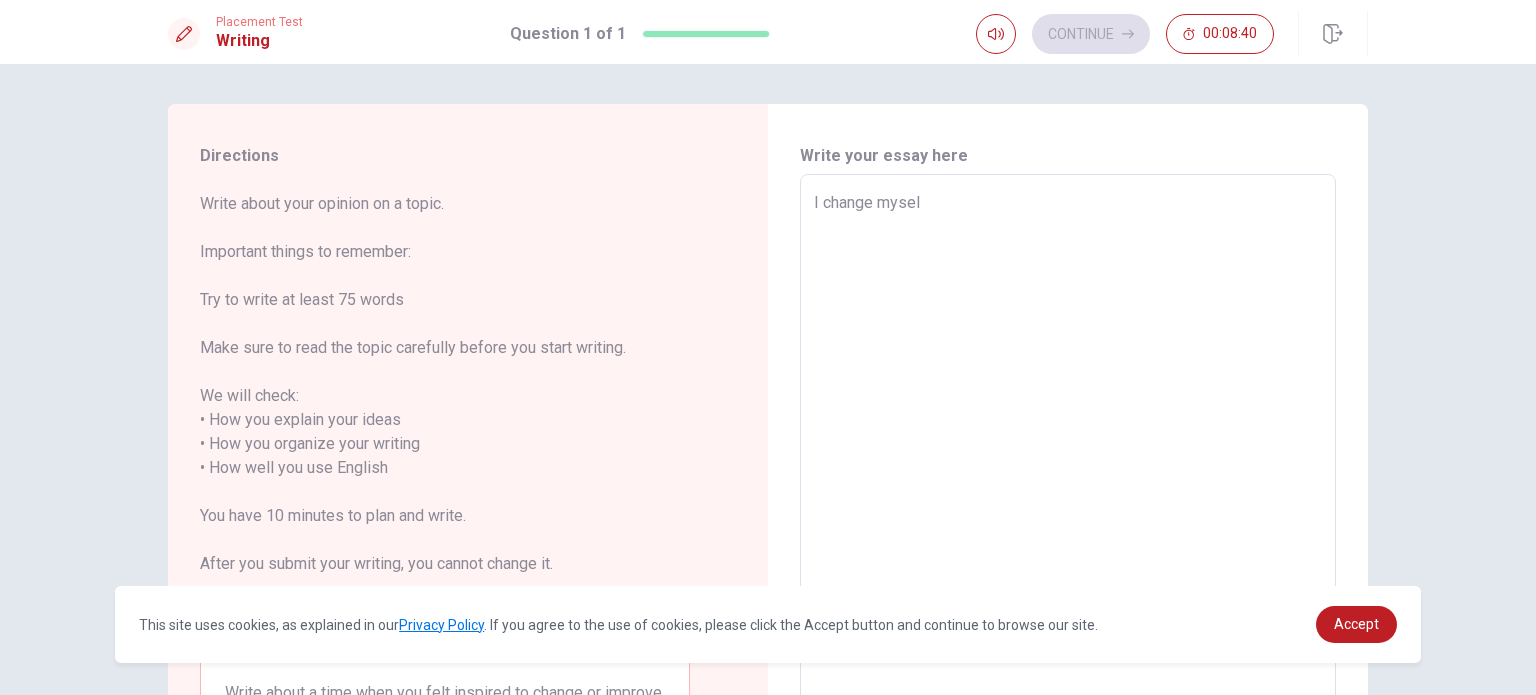 type on "x" 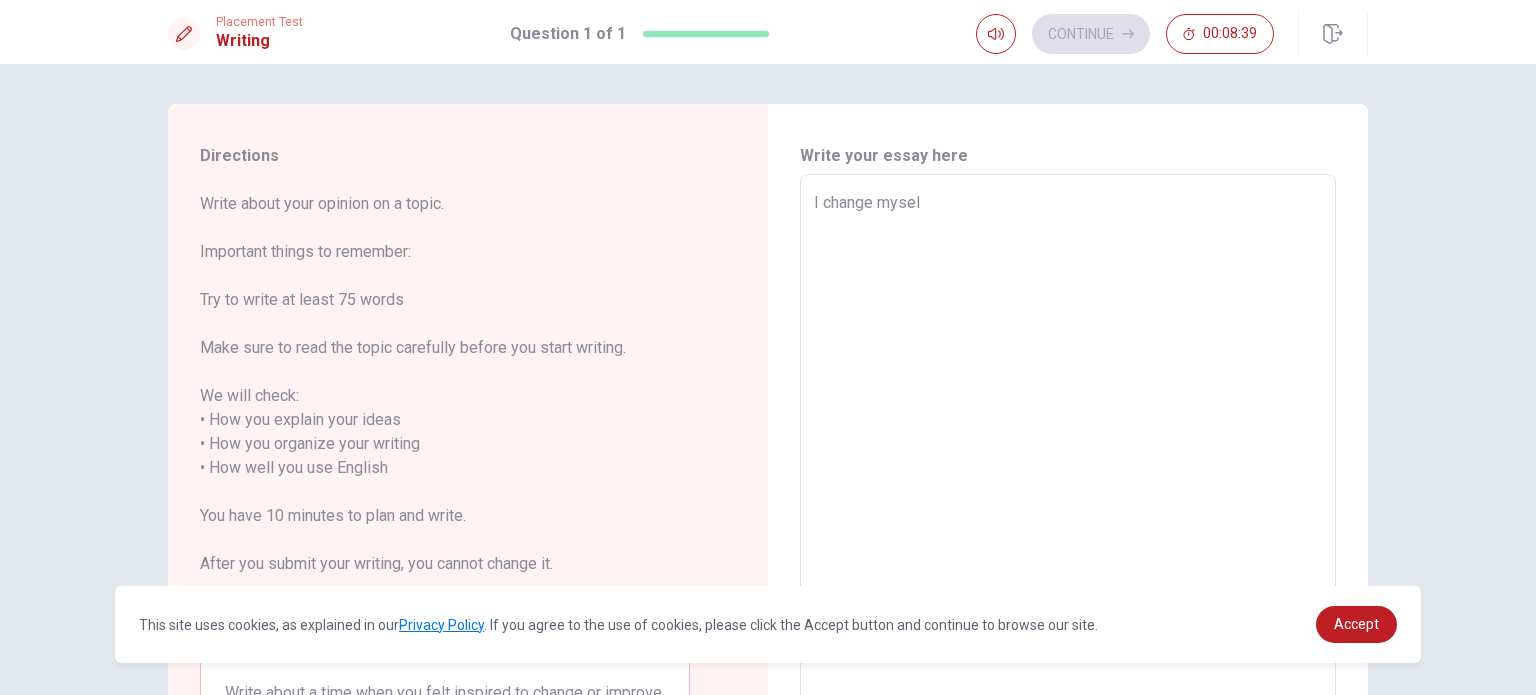 type on "I change myself" 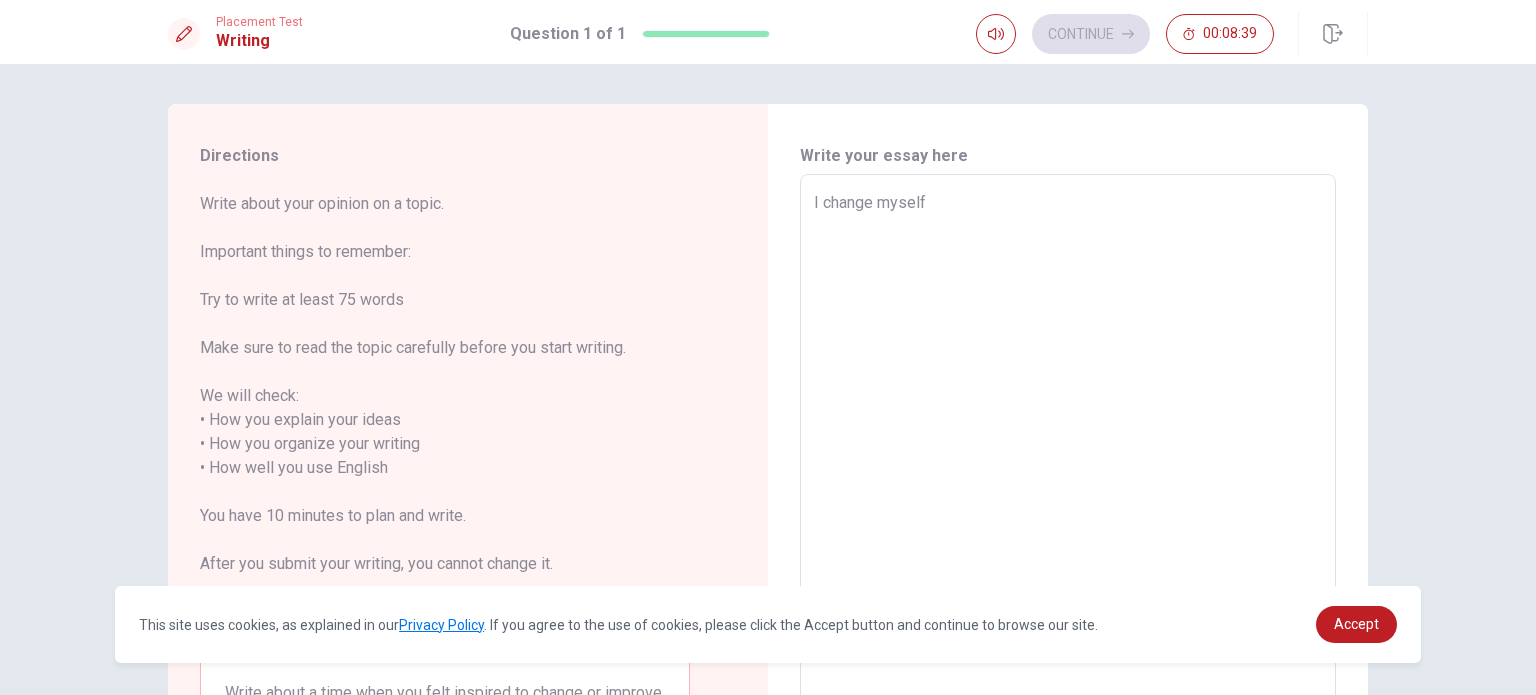type on "x" 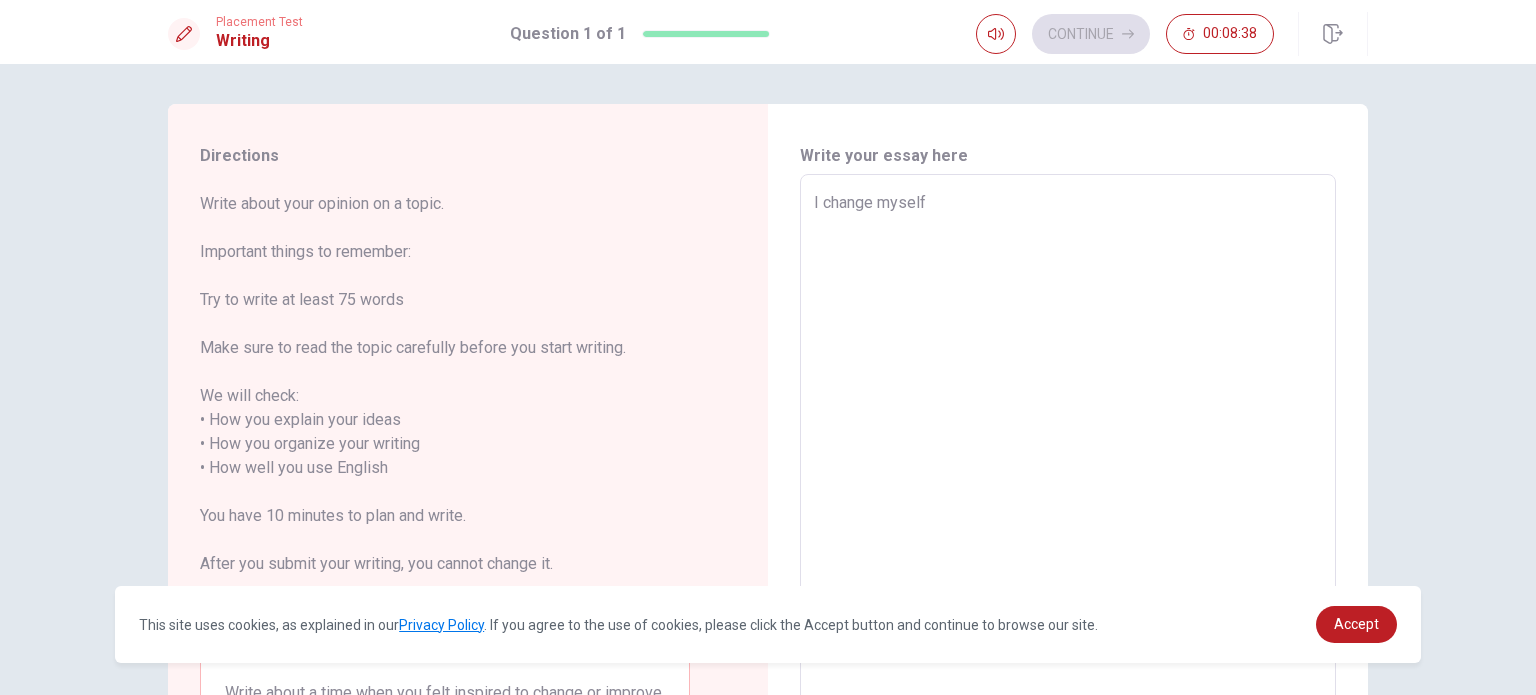 type on "x" 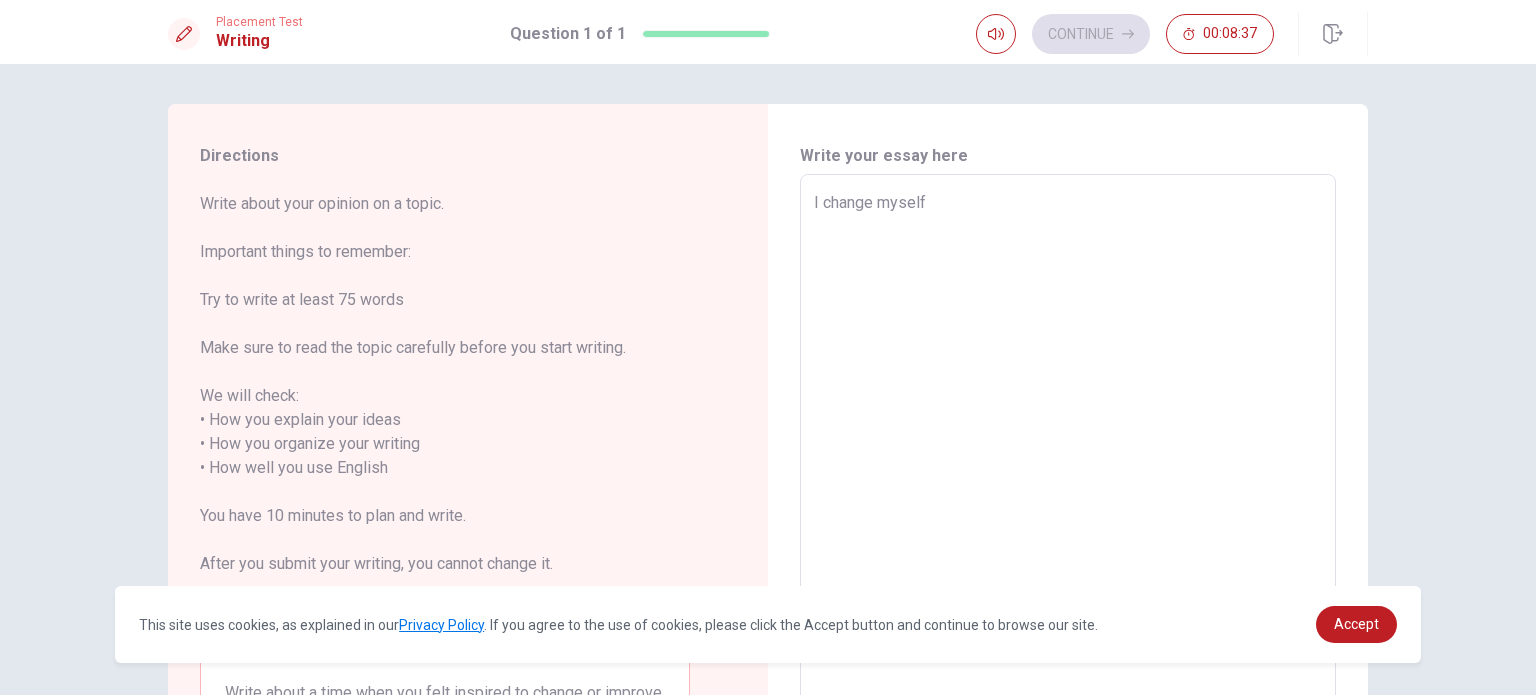 type on "I change myself d" 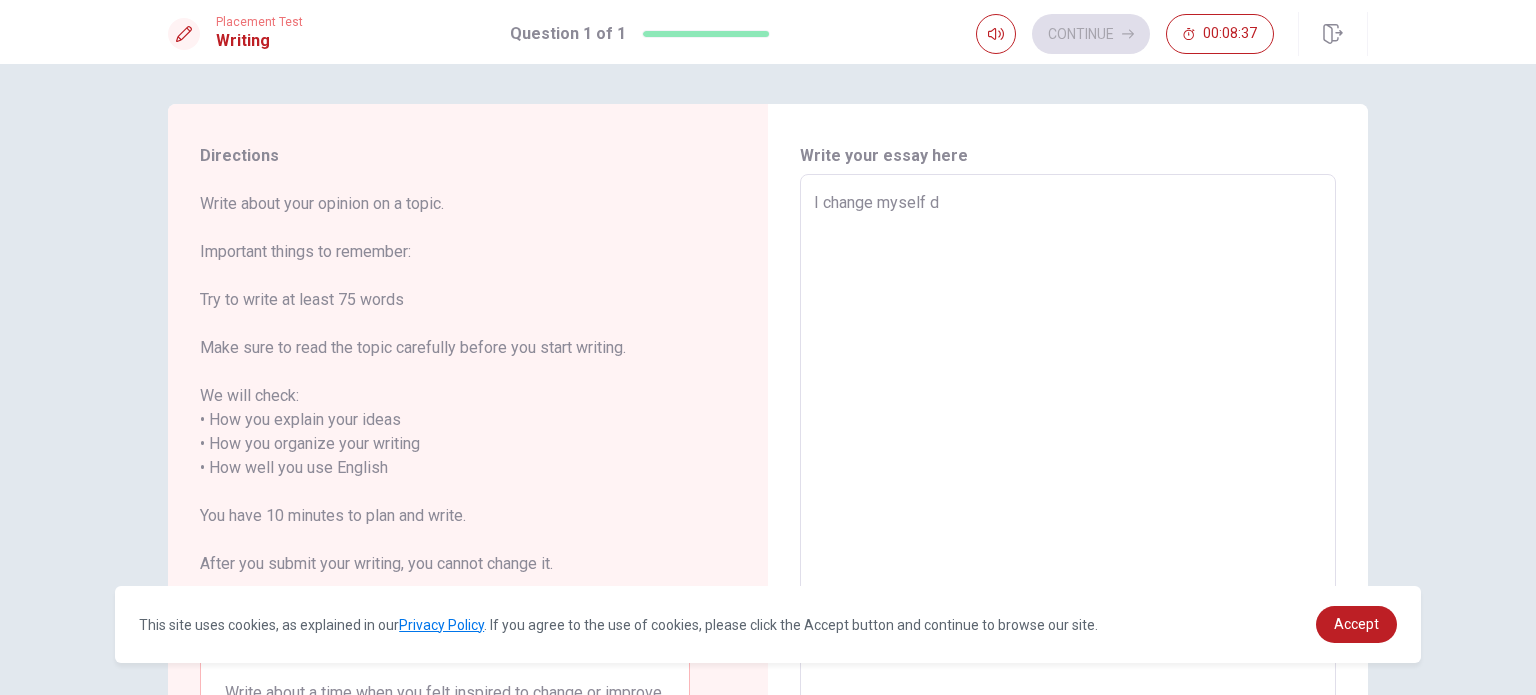 type on "x" 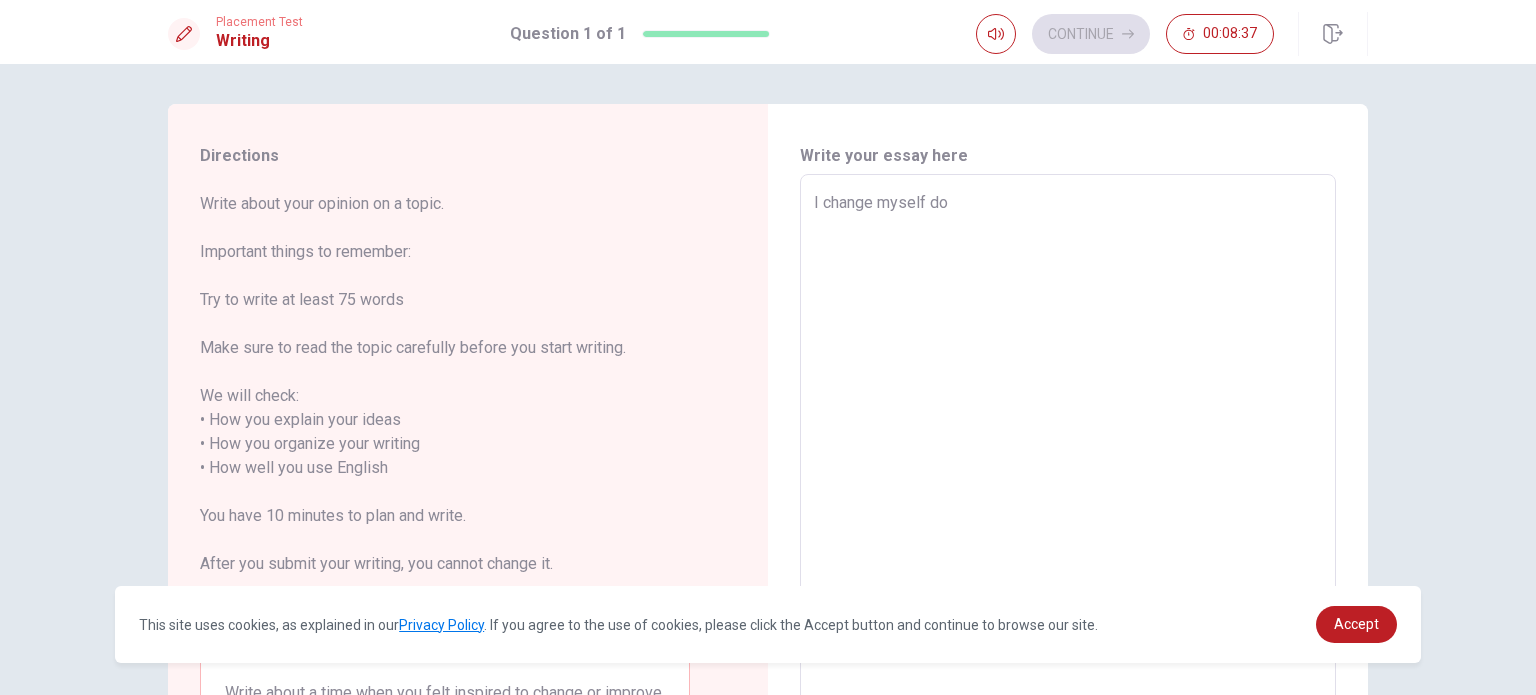 type on "x" 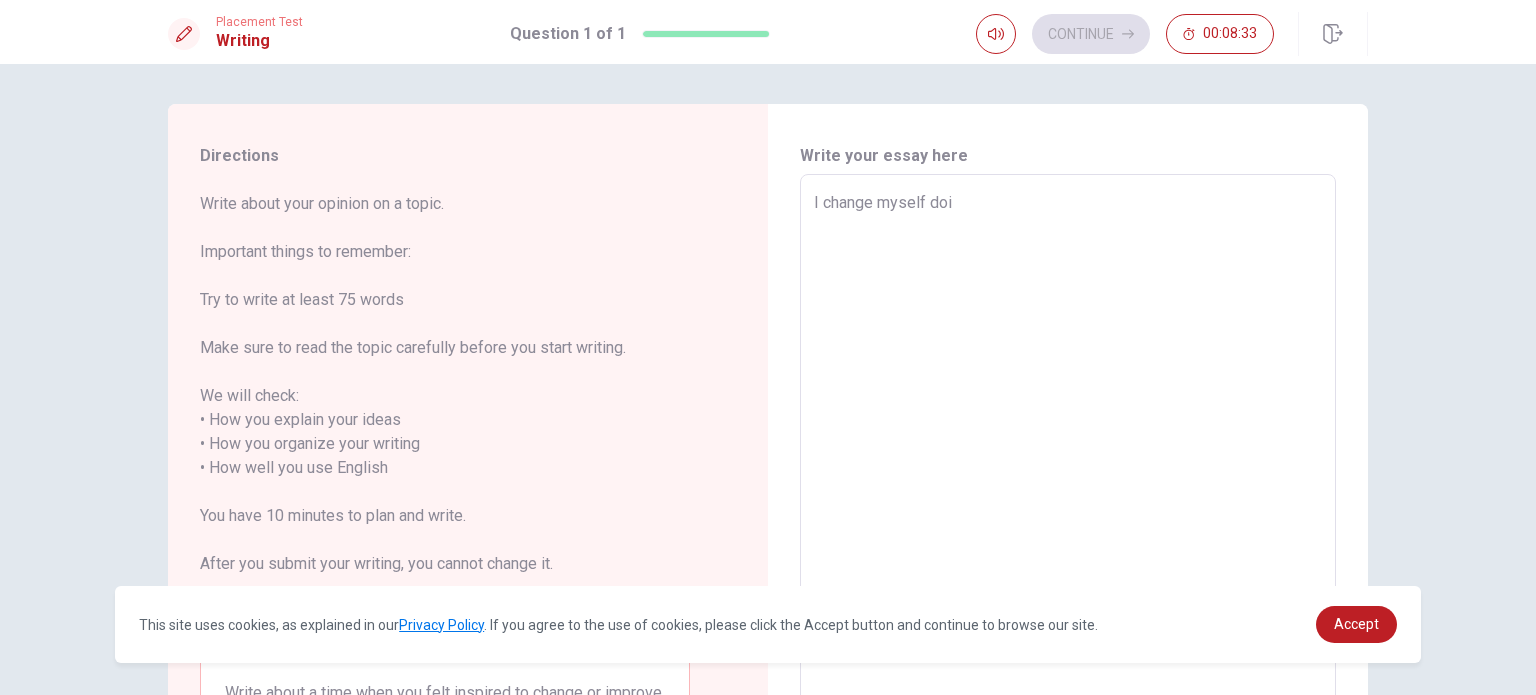 type on "x" 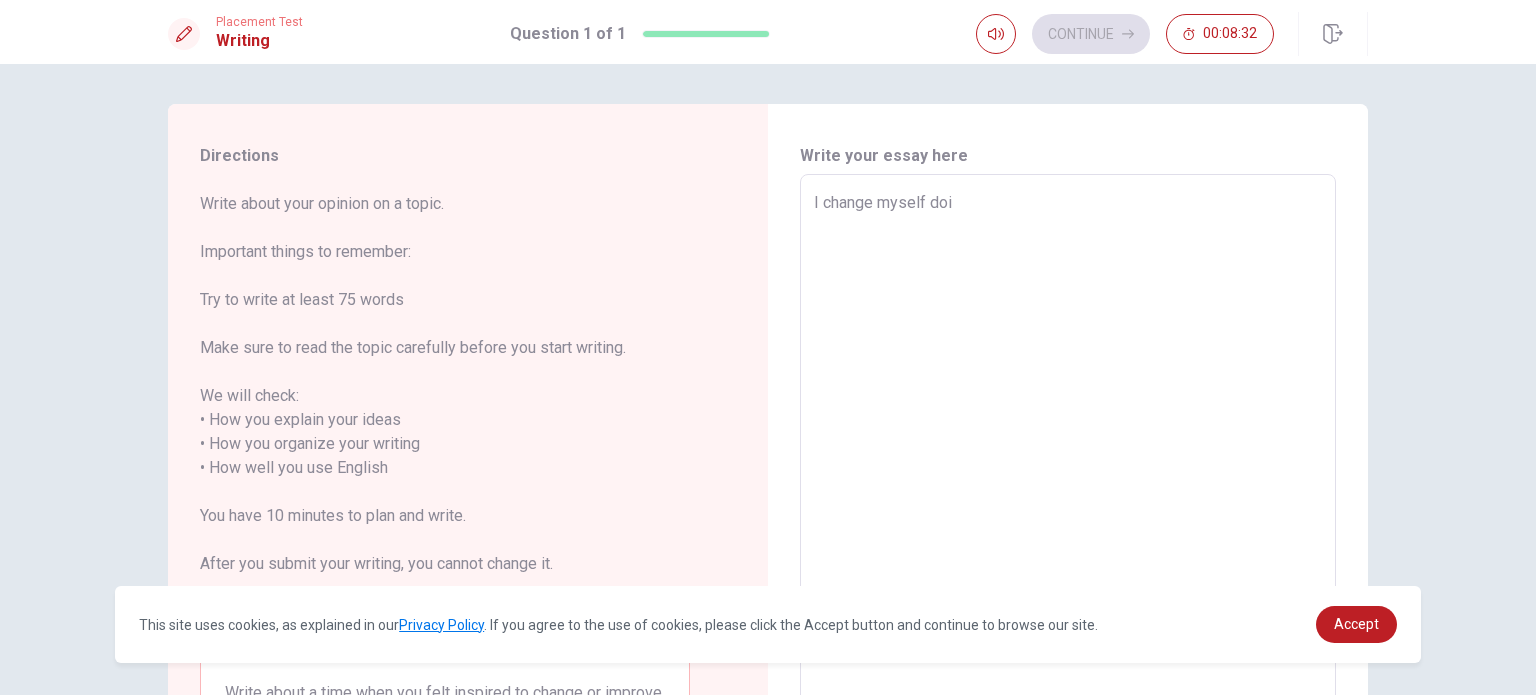 type on "I change myself do" 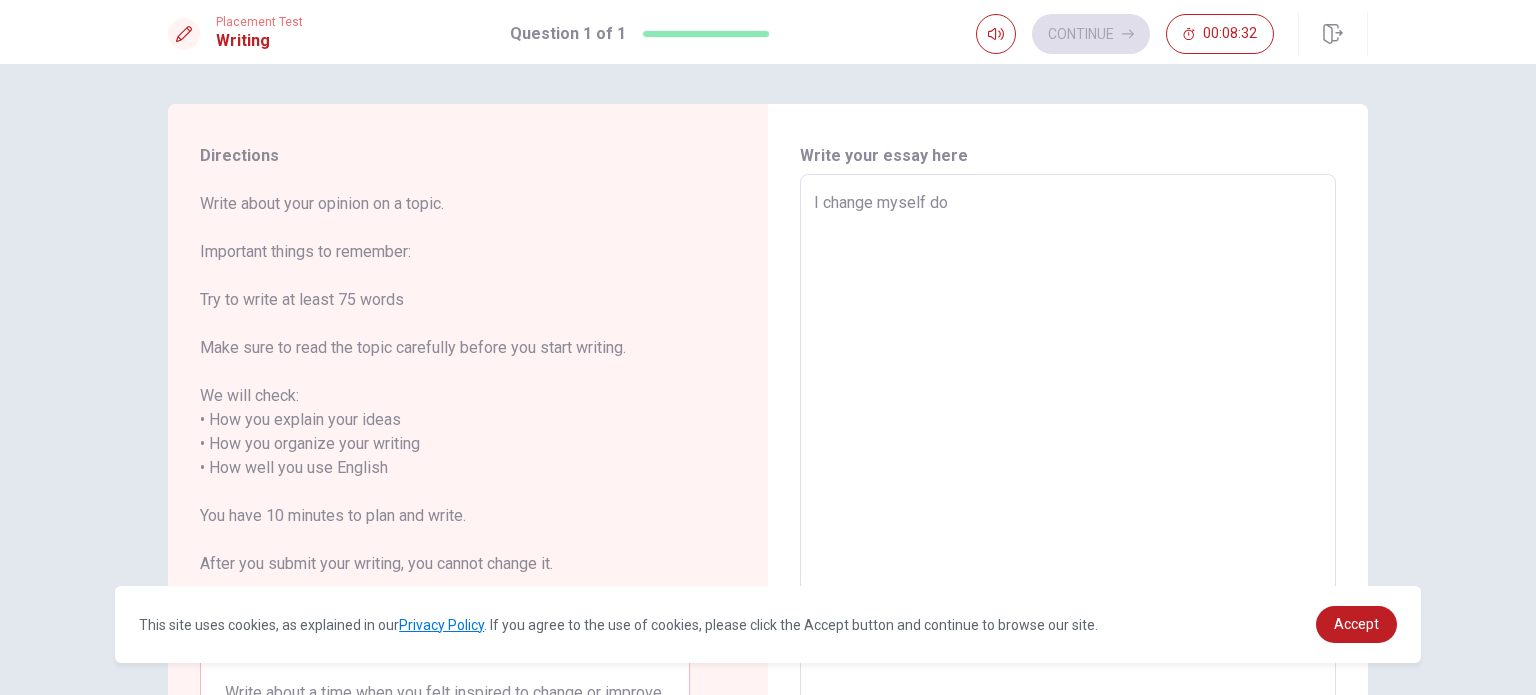 type on "x" 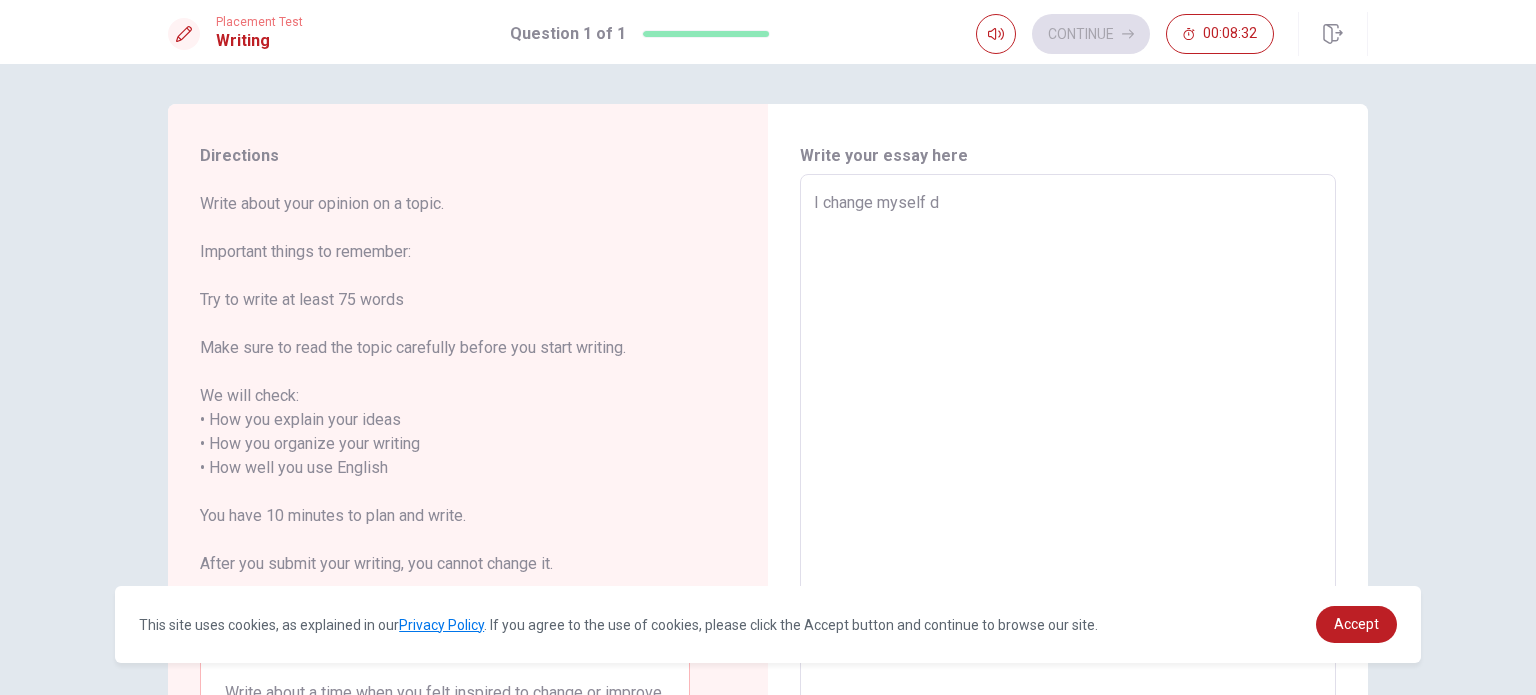 type on "x" 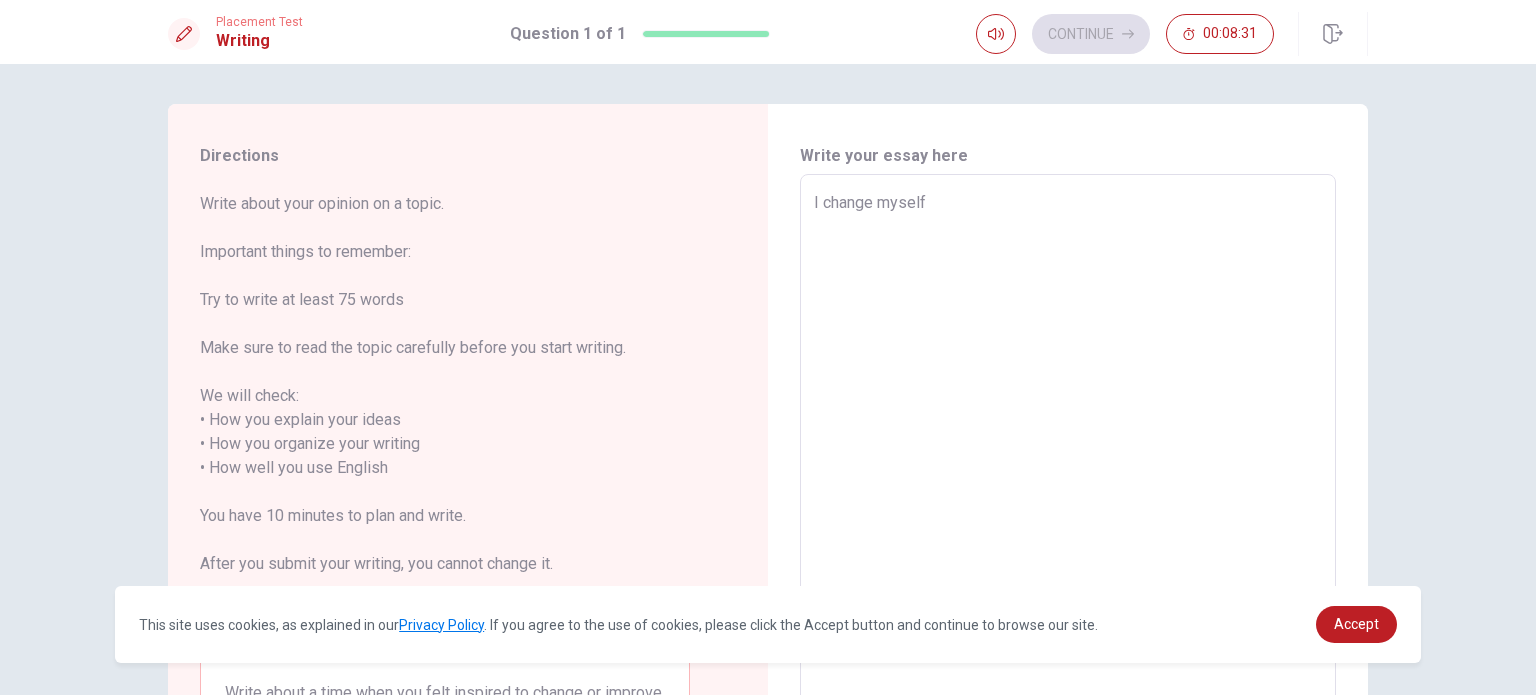 type on "x" 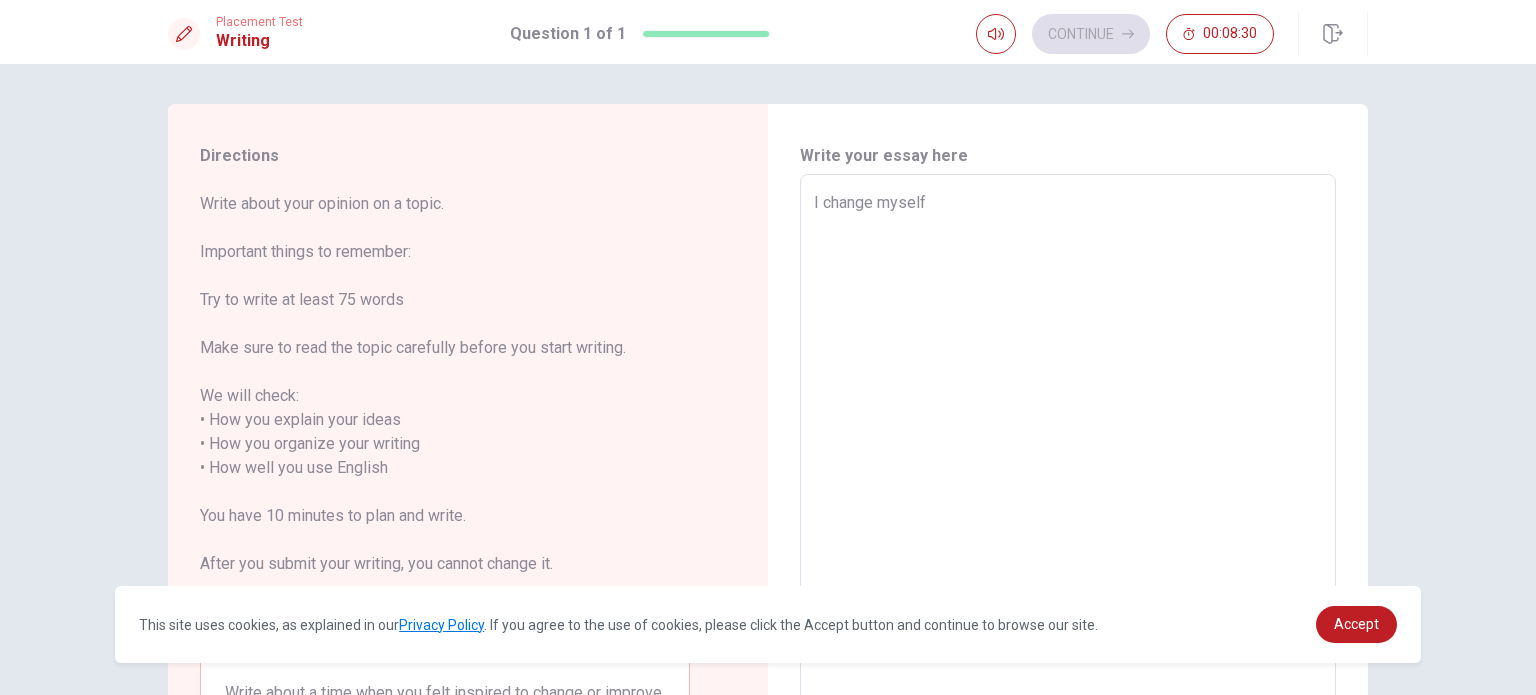 type on "I change myself w" 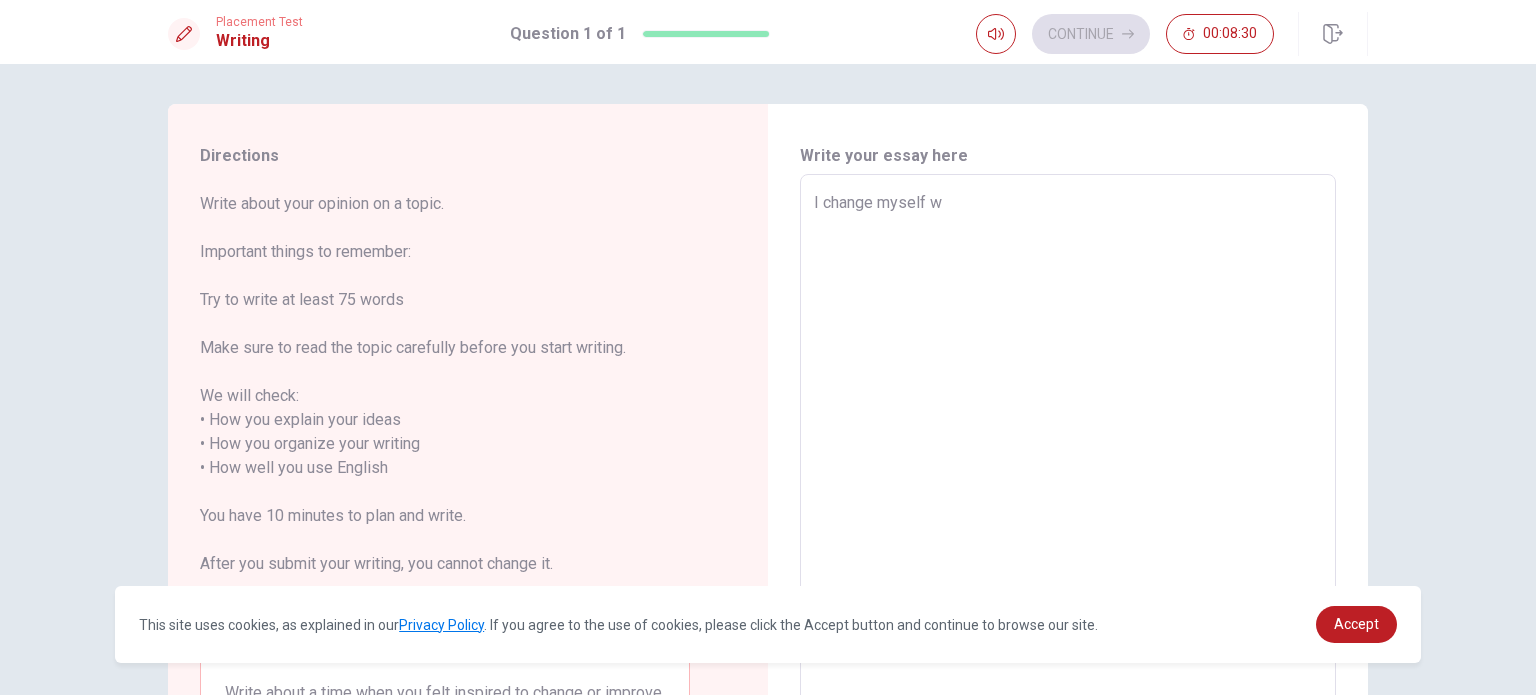 type on "x" 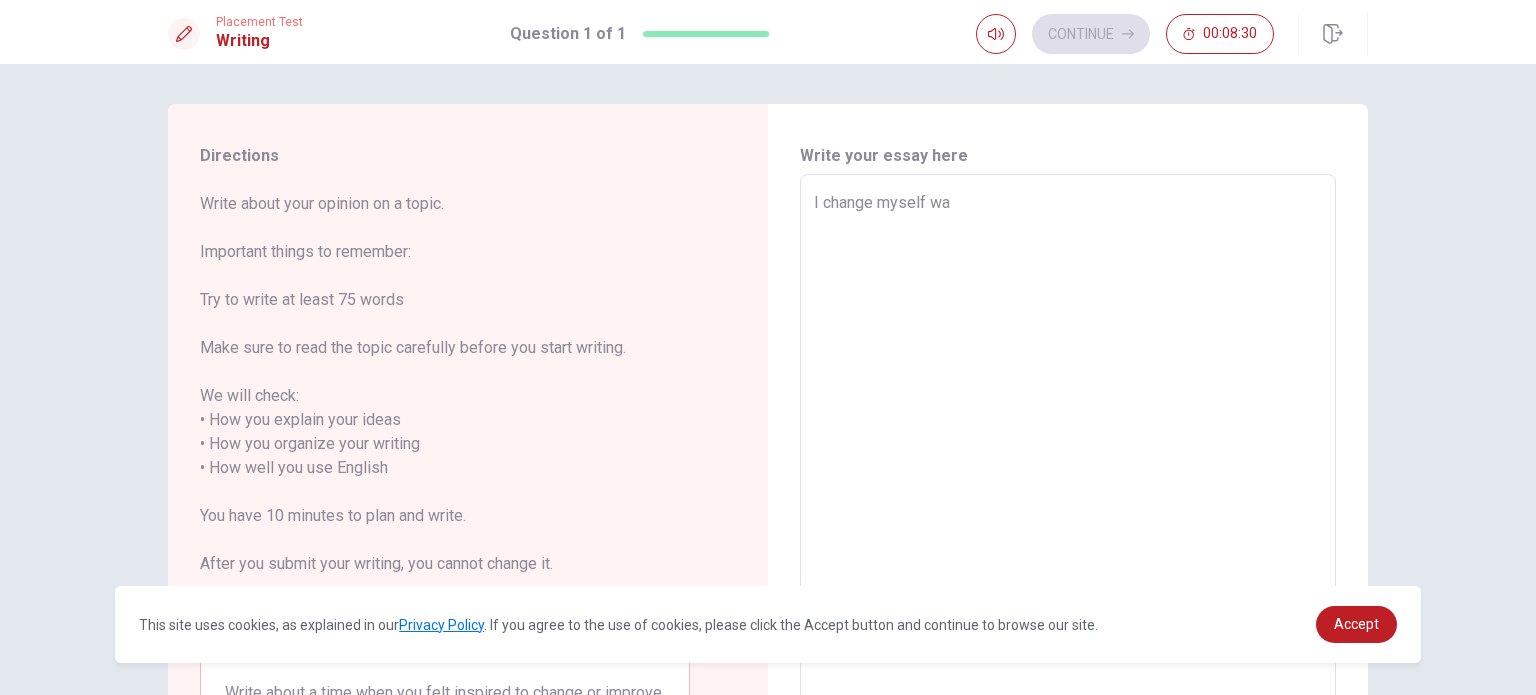 type on "x" 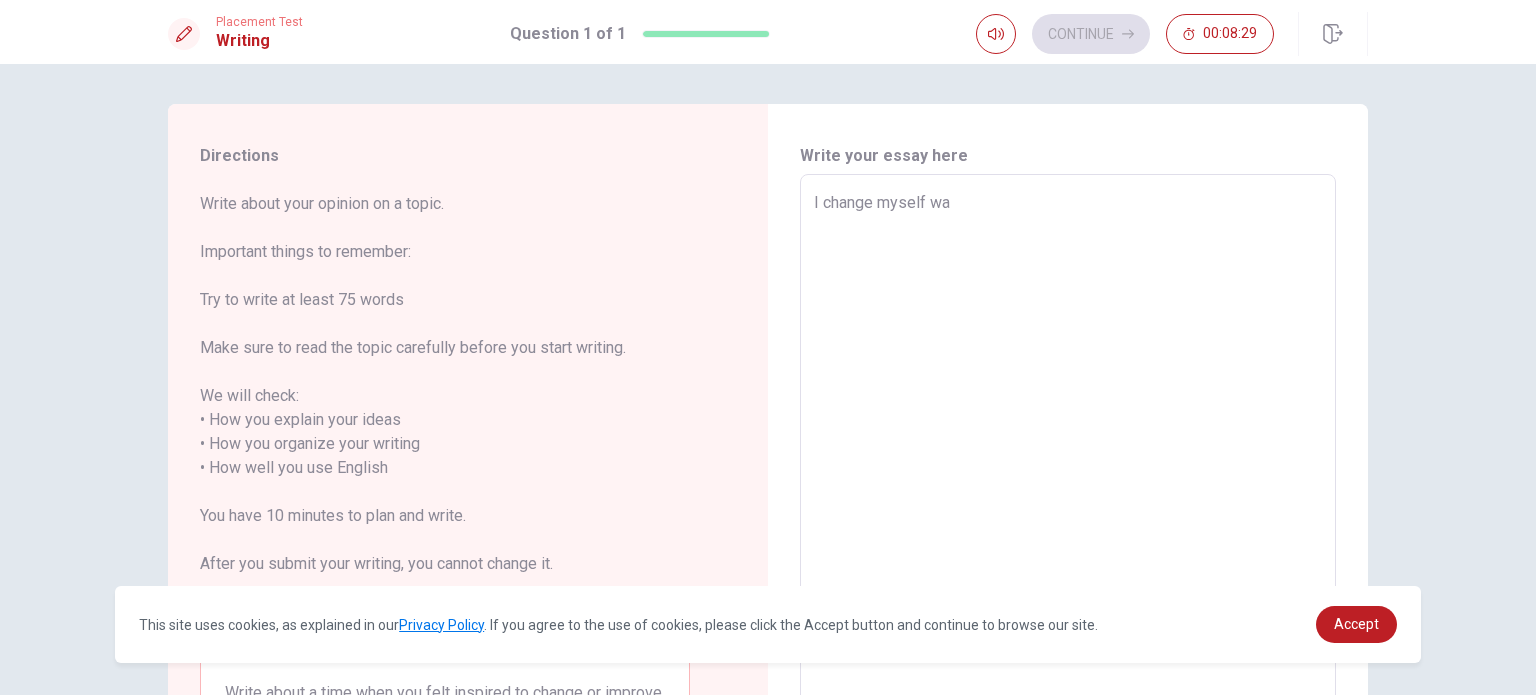type on "I change myself way" 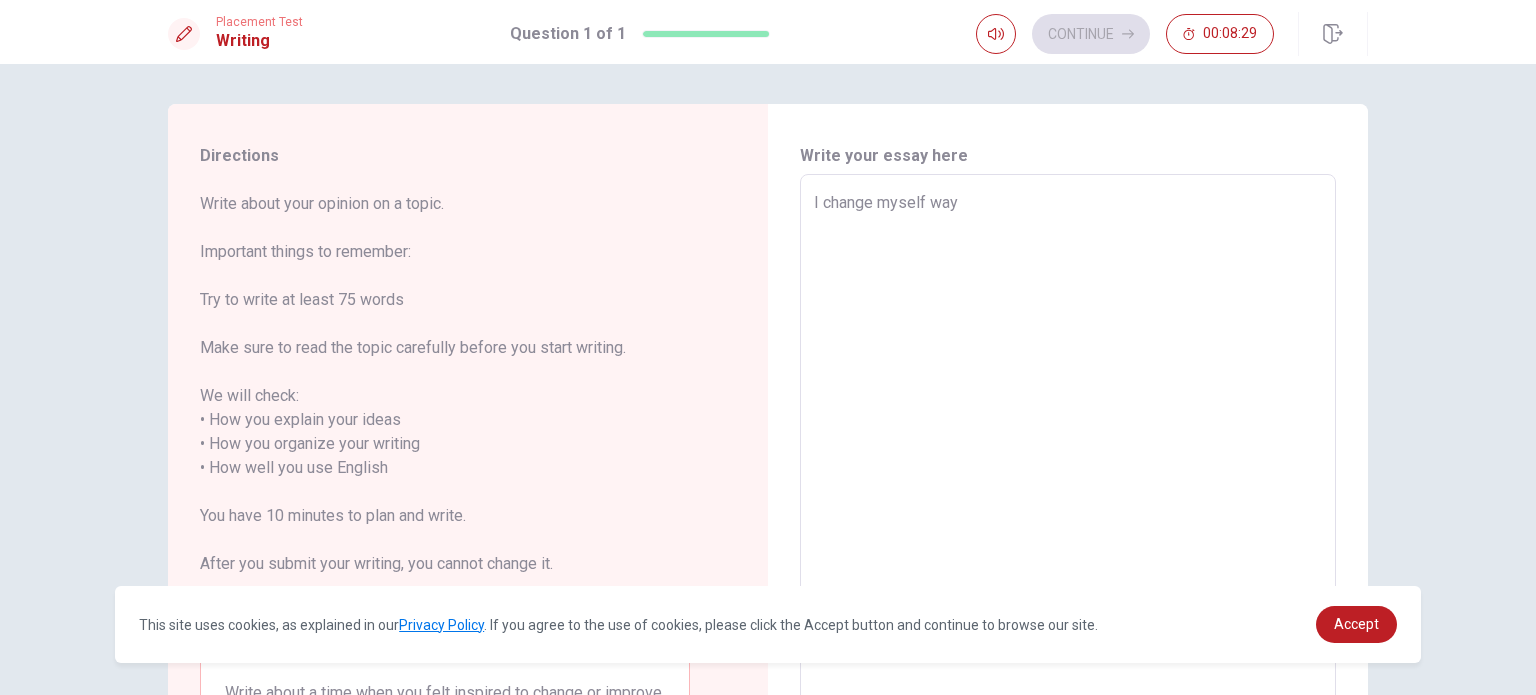 type on "x" 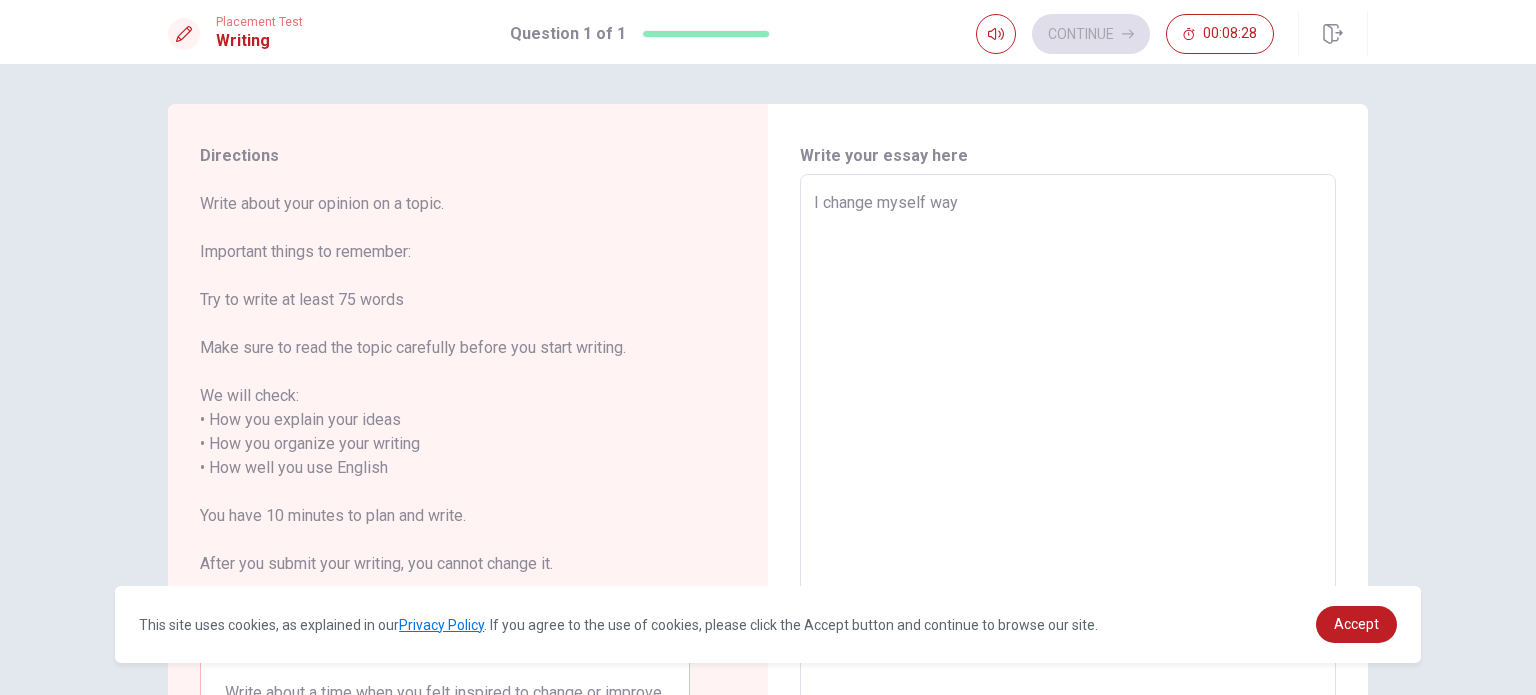 type on "I change myself way" 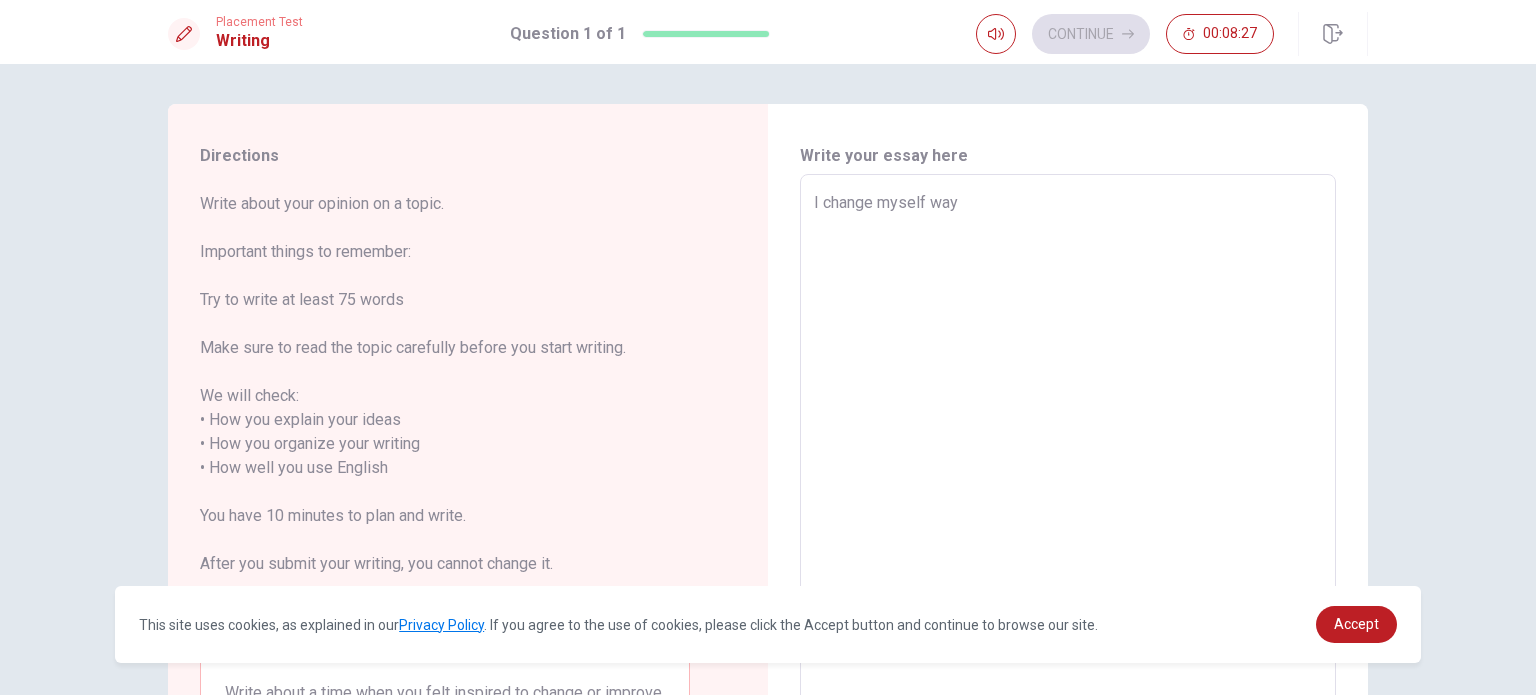 type on "I change myself way t" 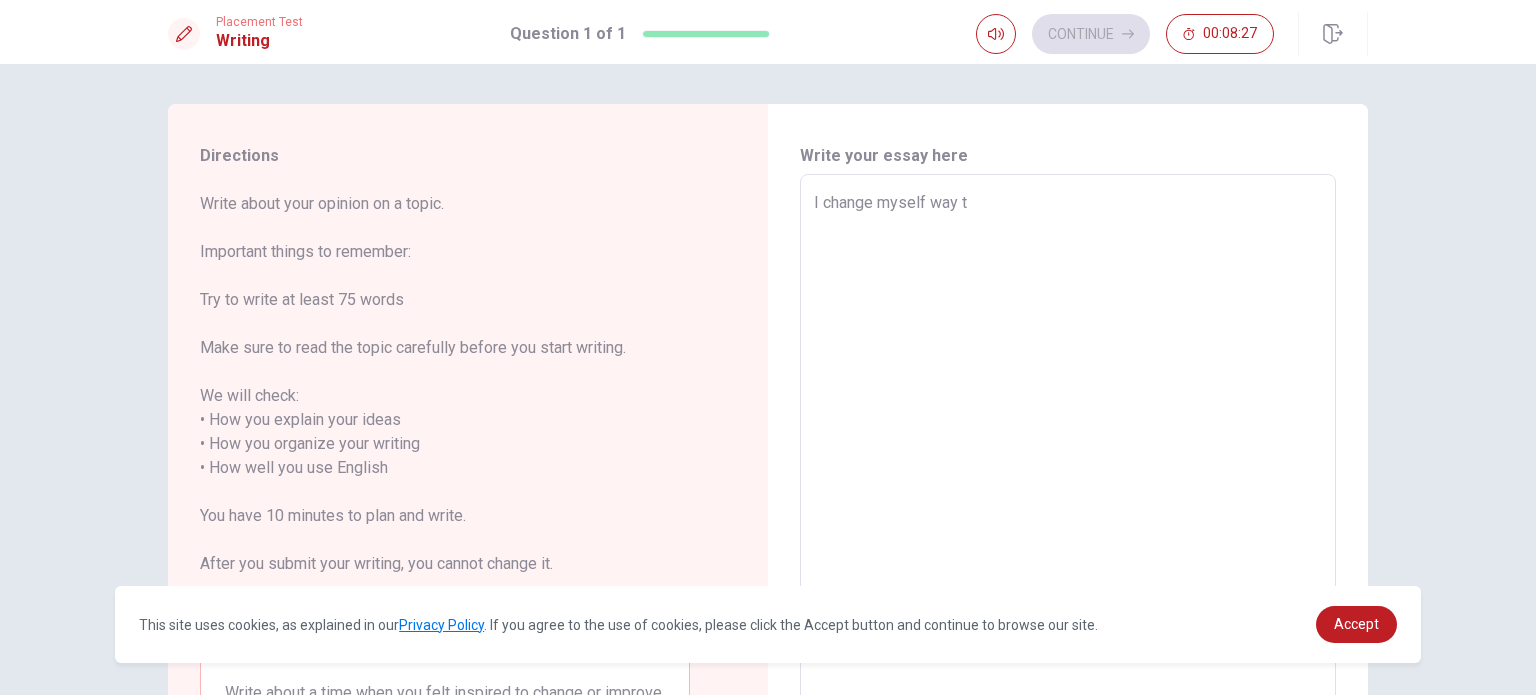 type on "x" 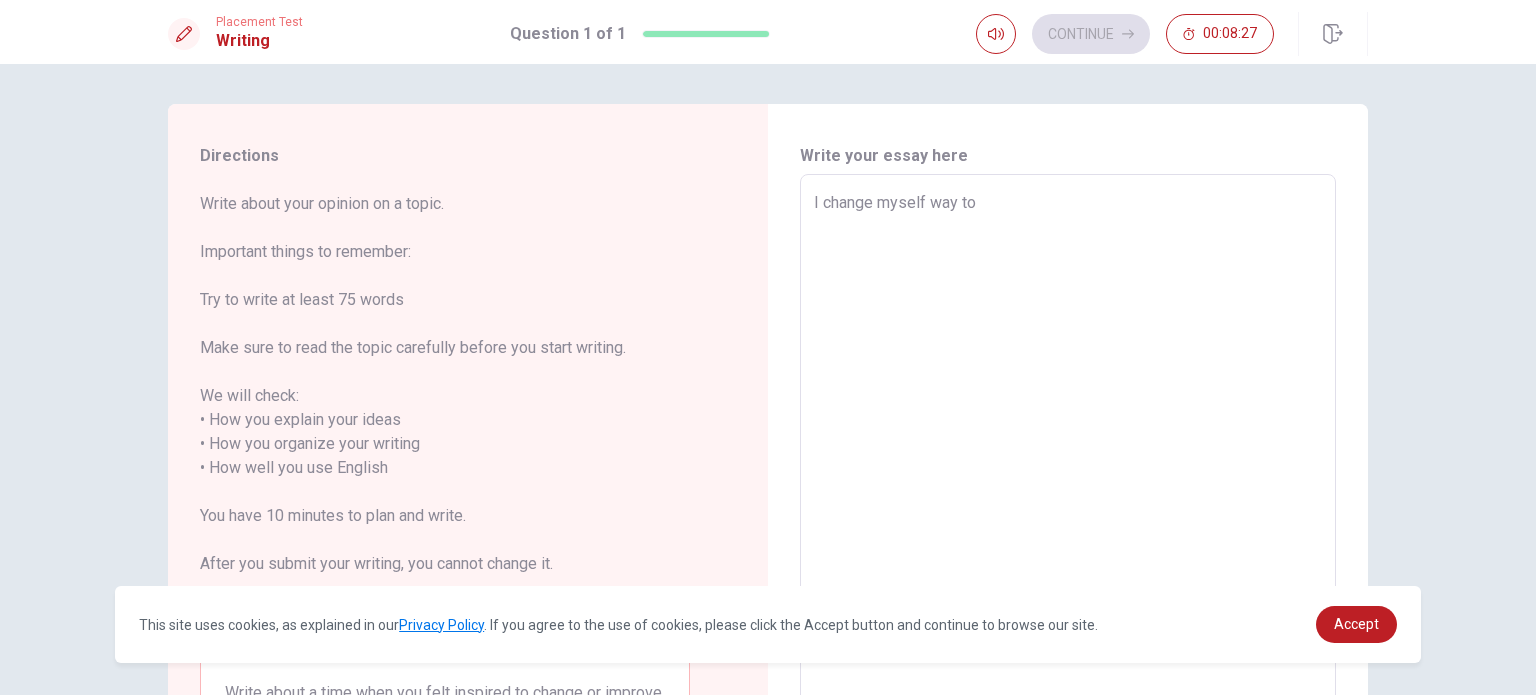 type on "x" 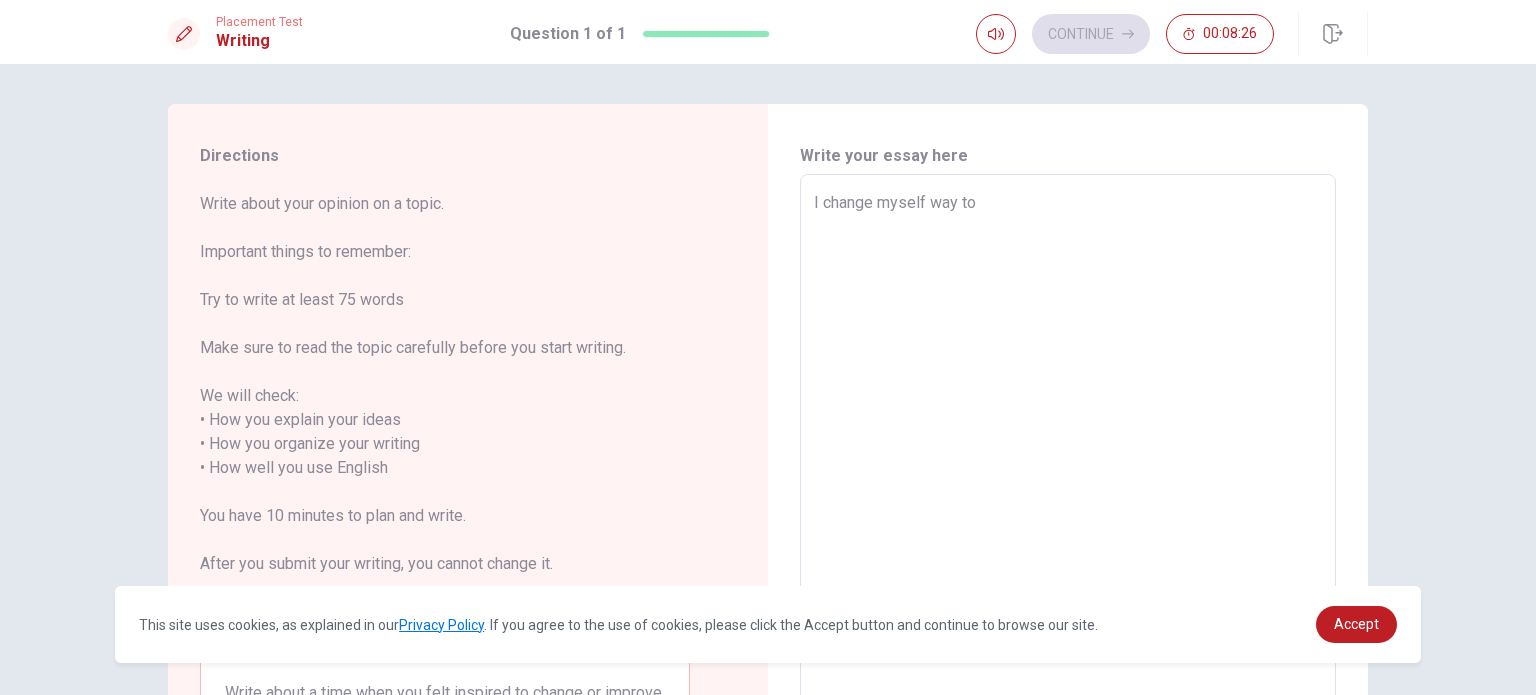 type on "I change myself way to d" 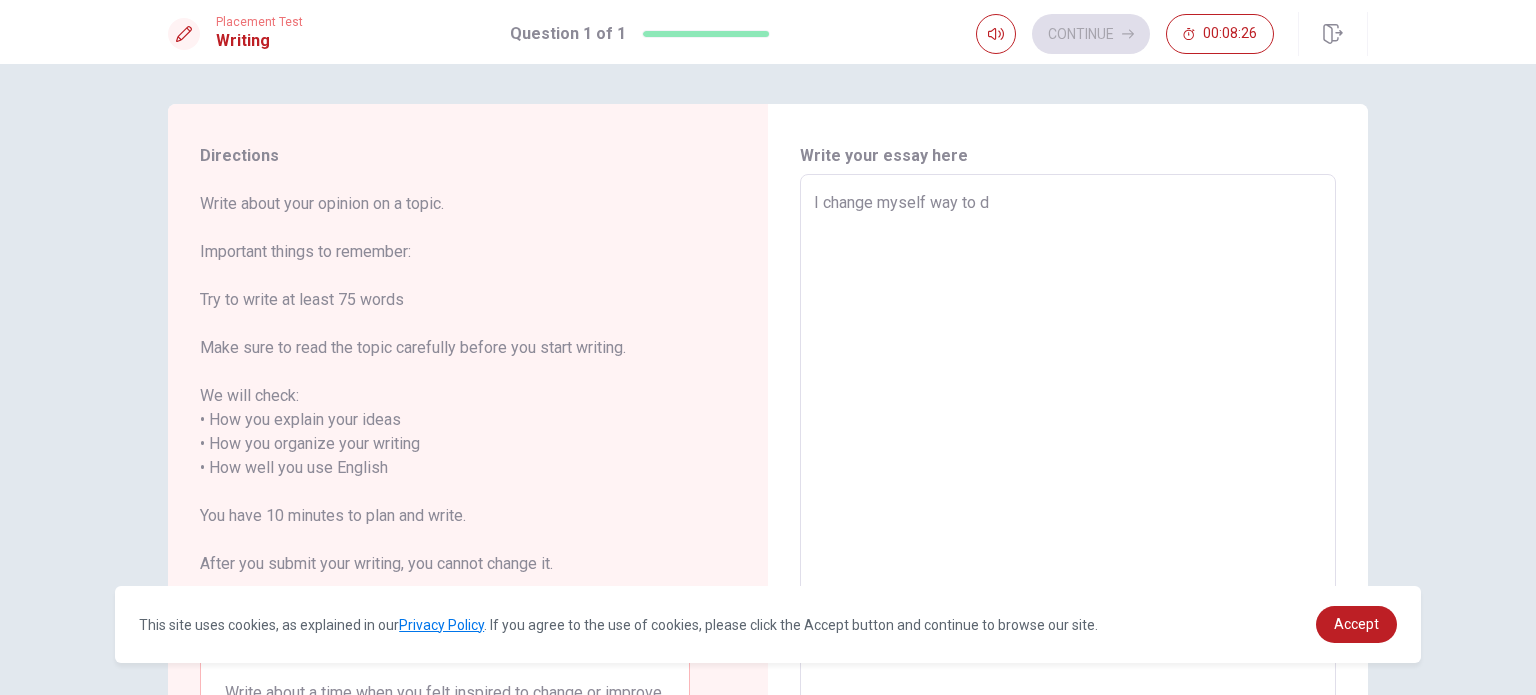 type on "x" 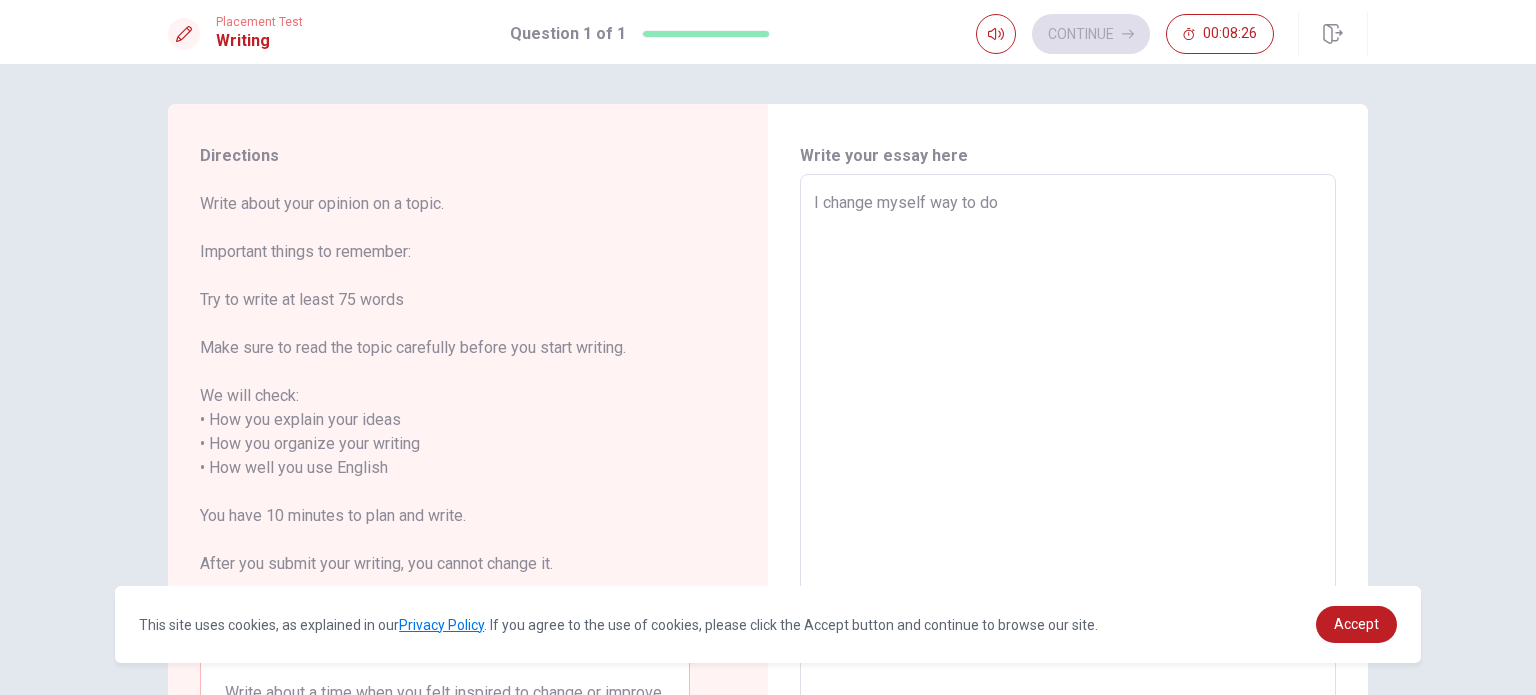 type on "x" 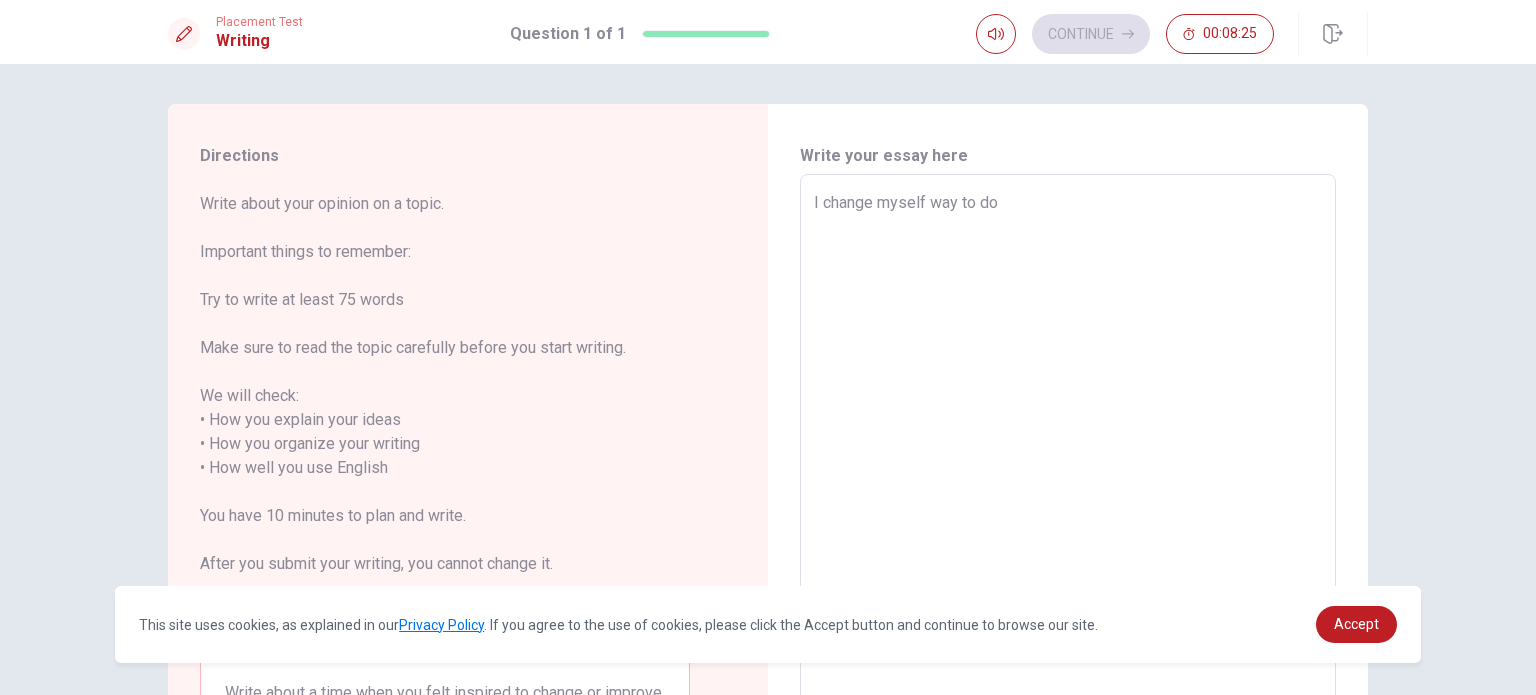 type on "I change myself way to do" 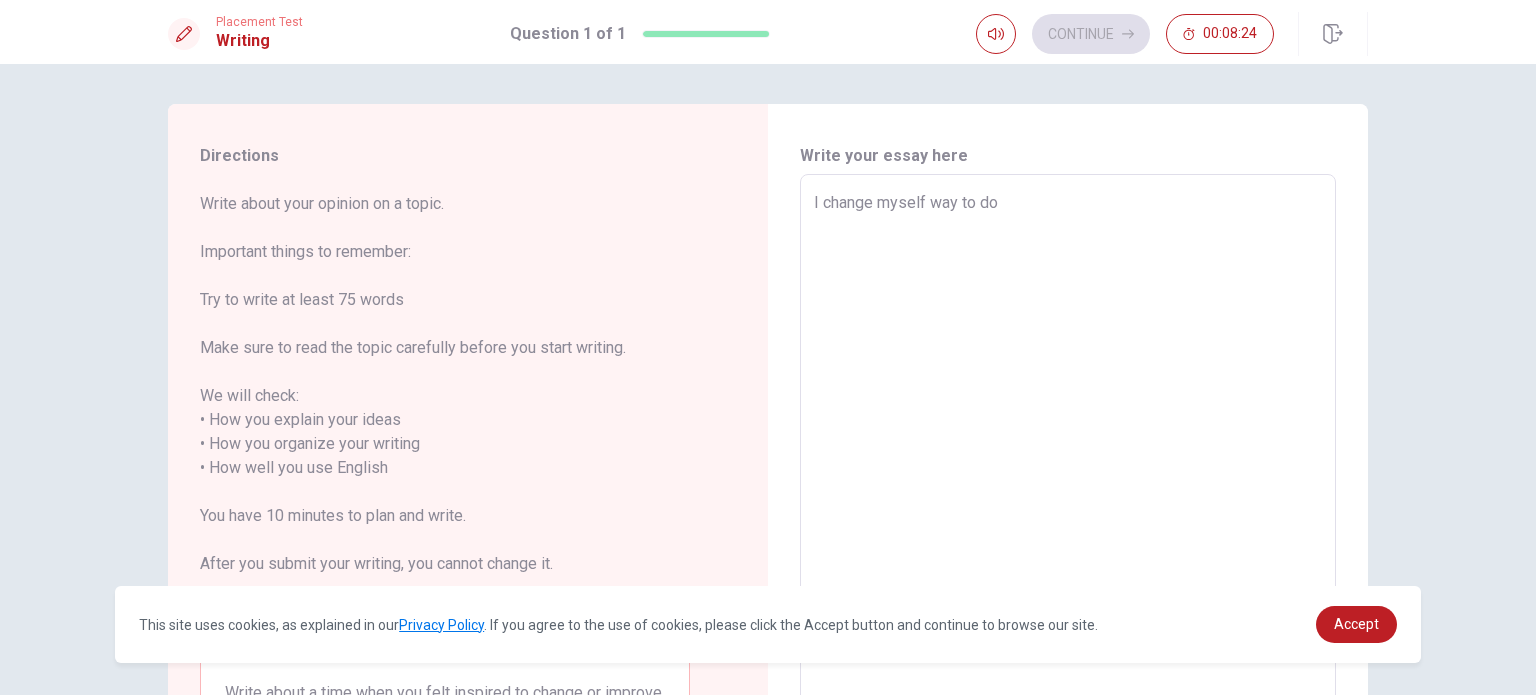 type on "x" 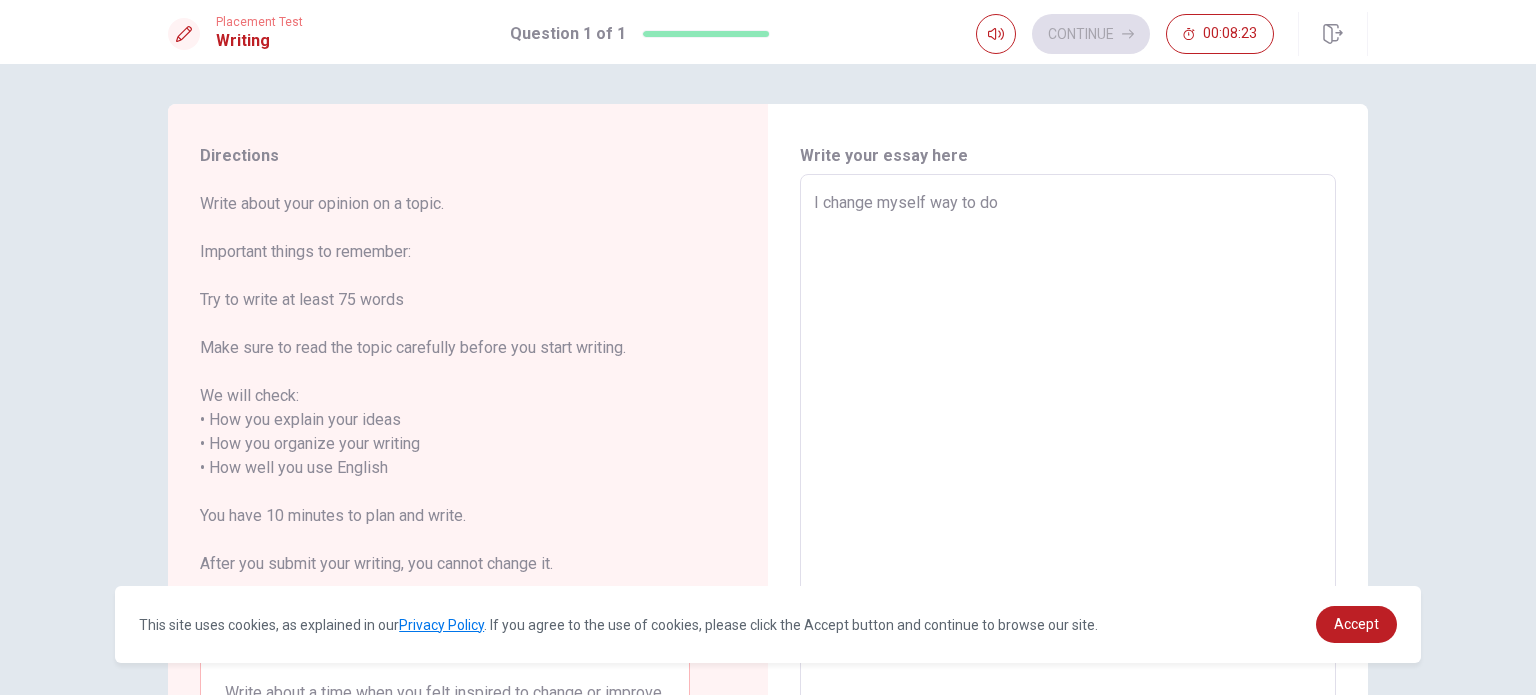 type on "I change myself way to do m" 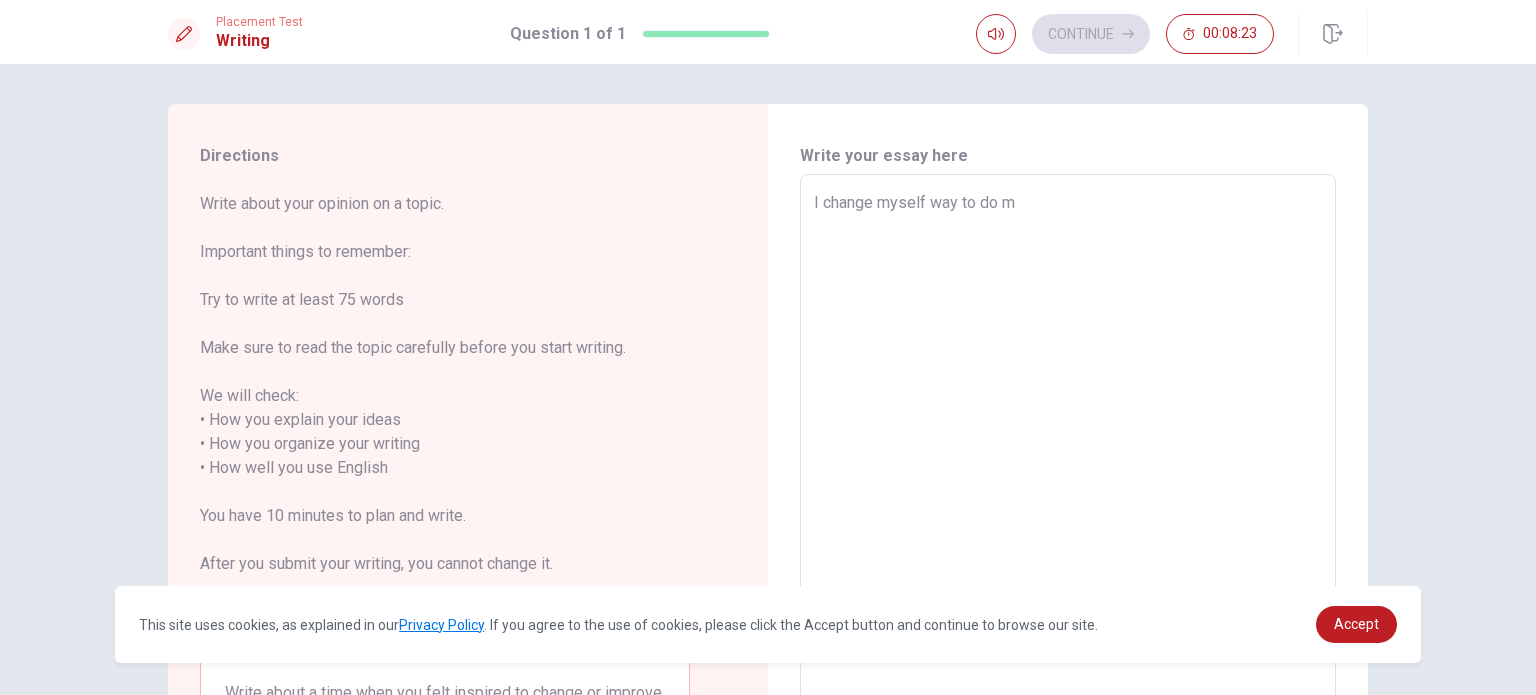 type on "x" 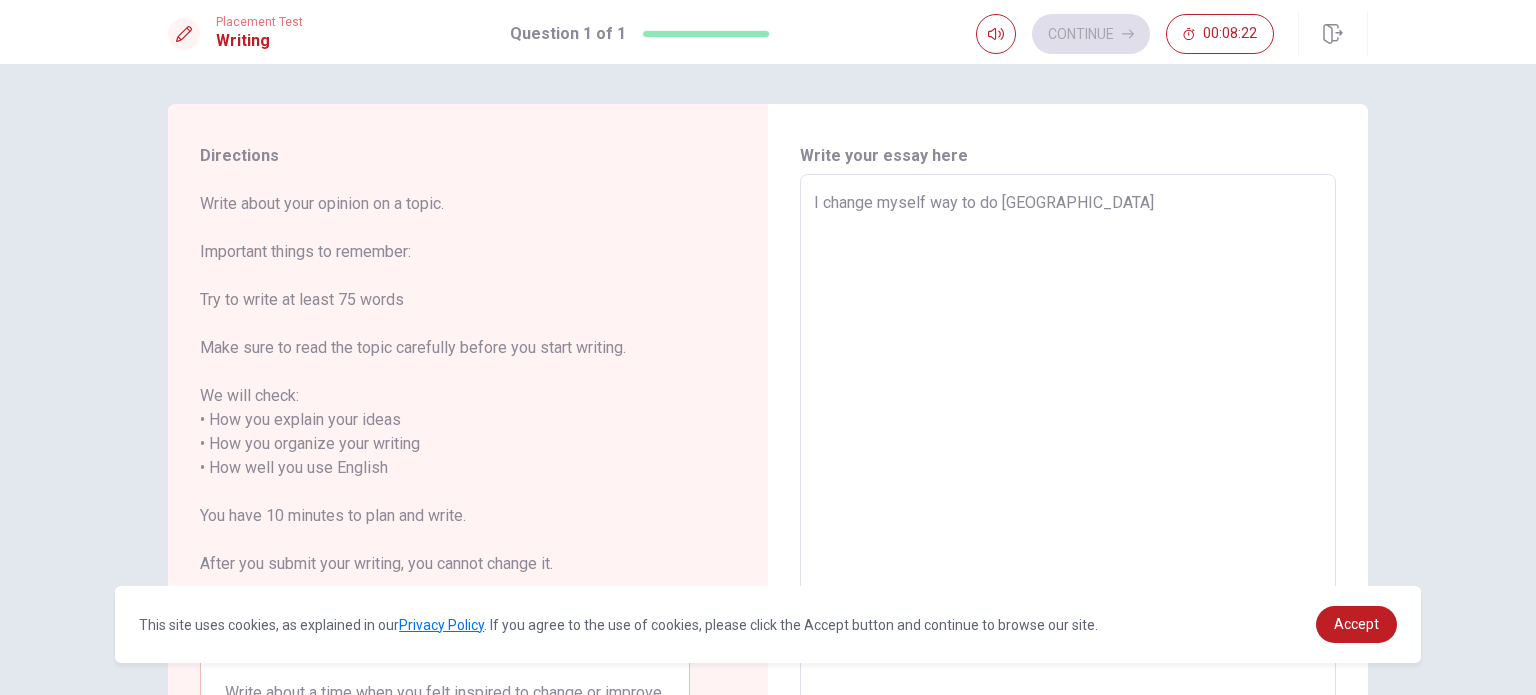 type on "x" 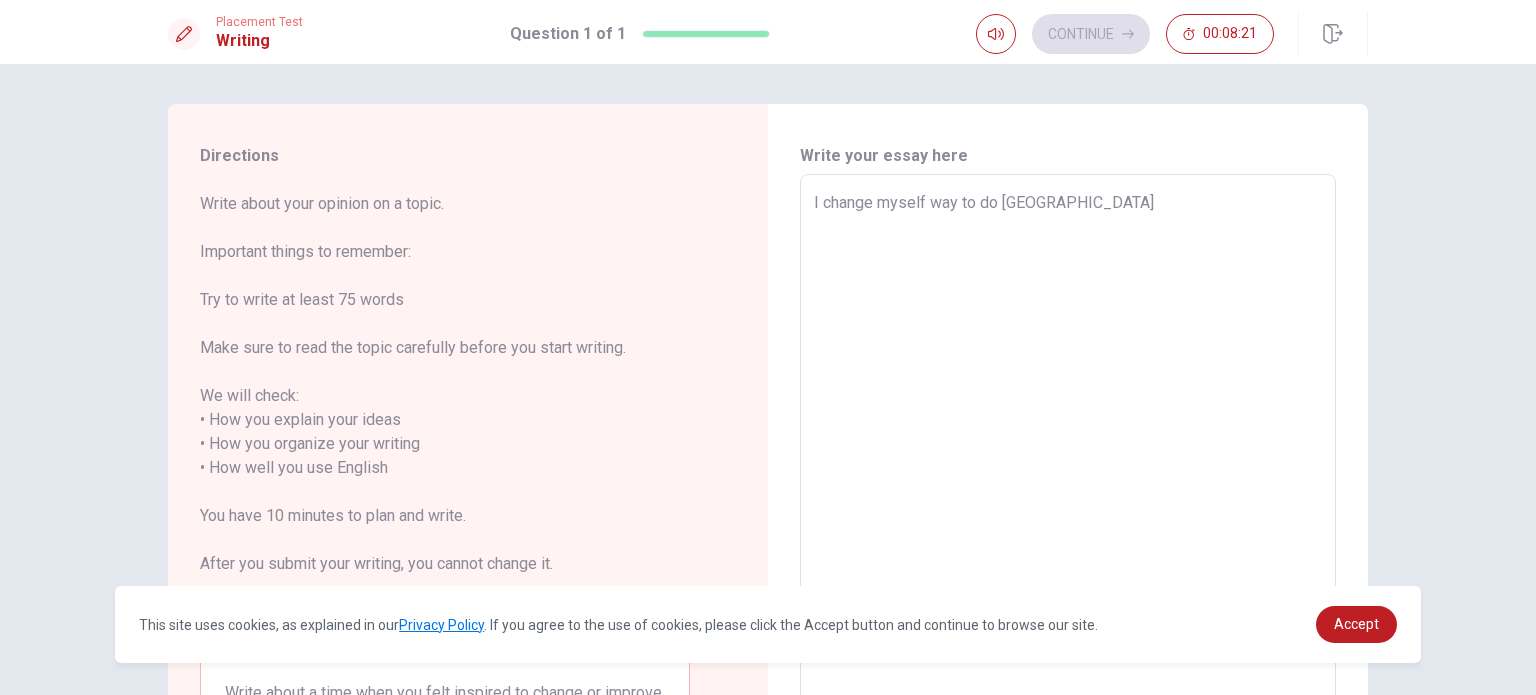 type on "I change myself way to do man" 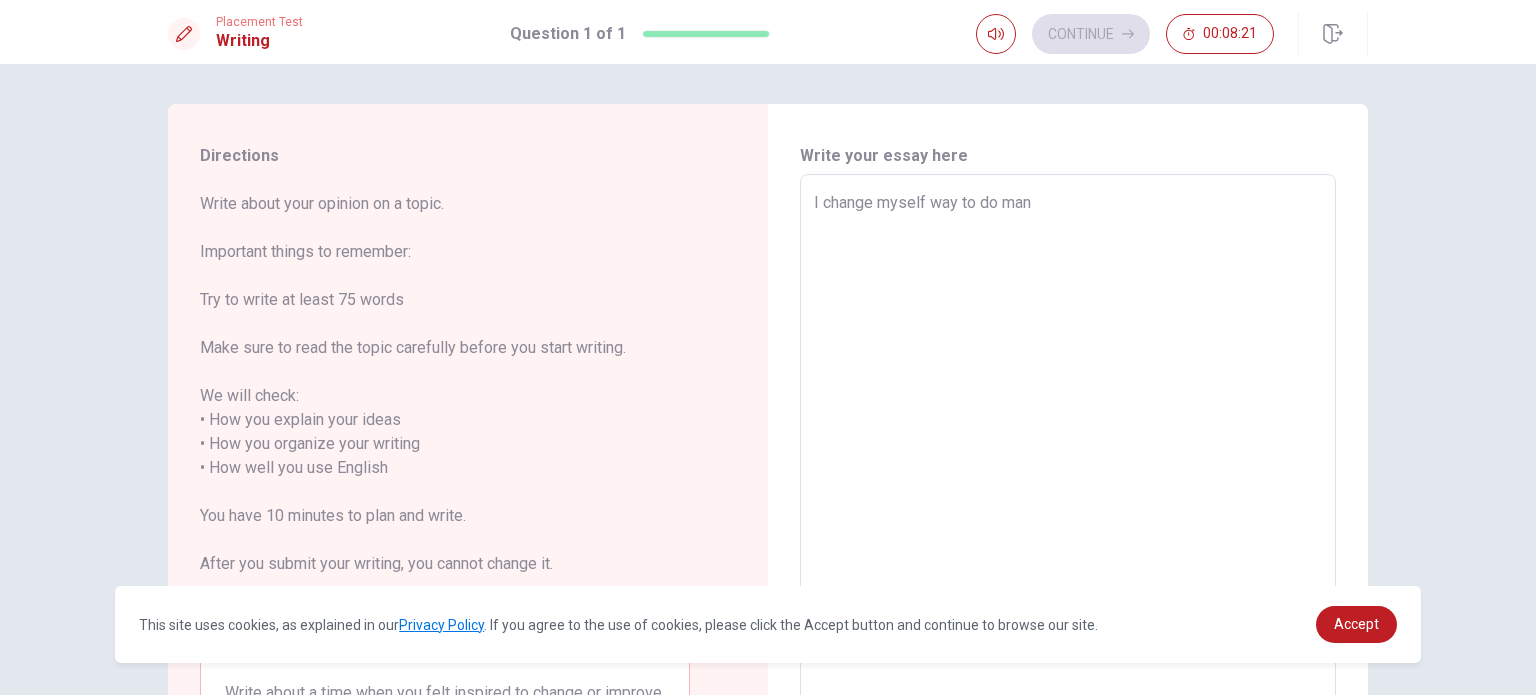 type on "x" 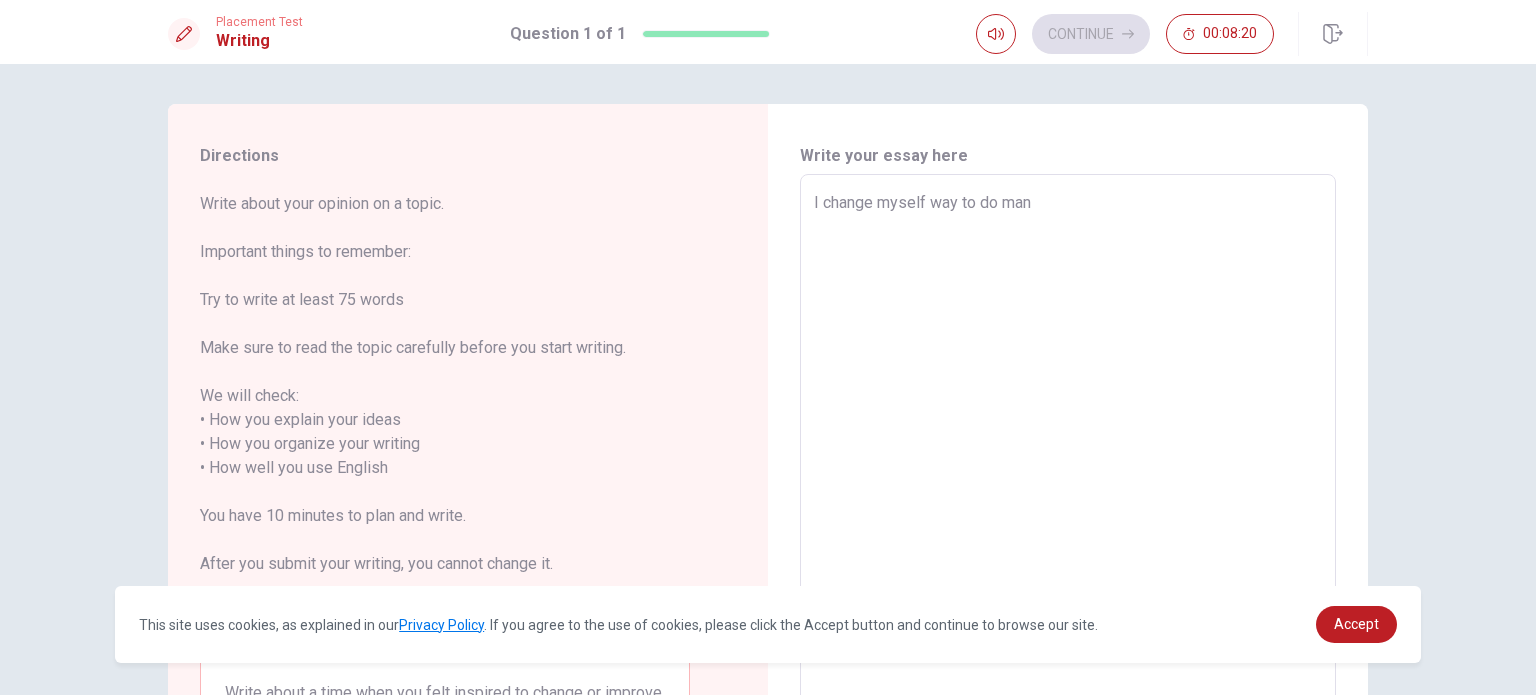 type on "I change myself way to do many" 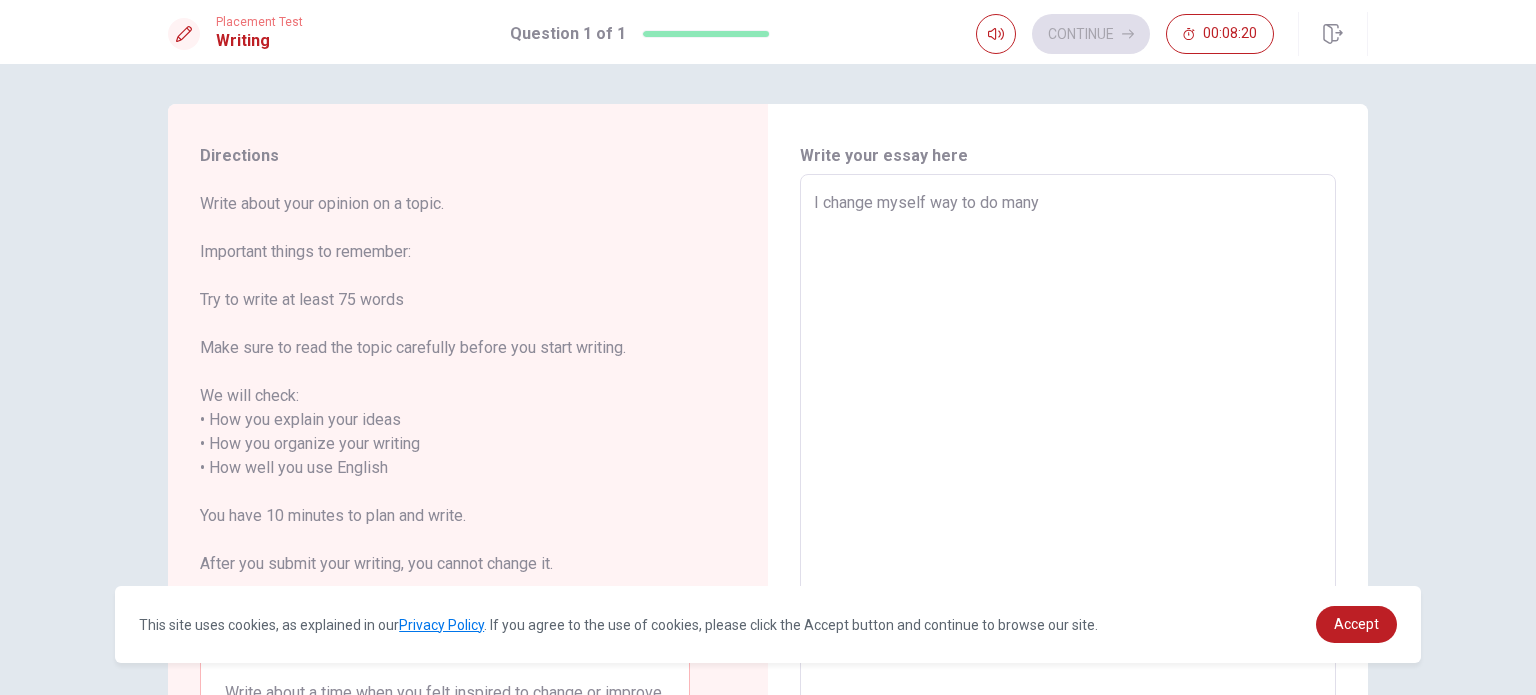type on "x" 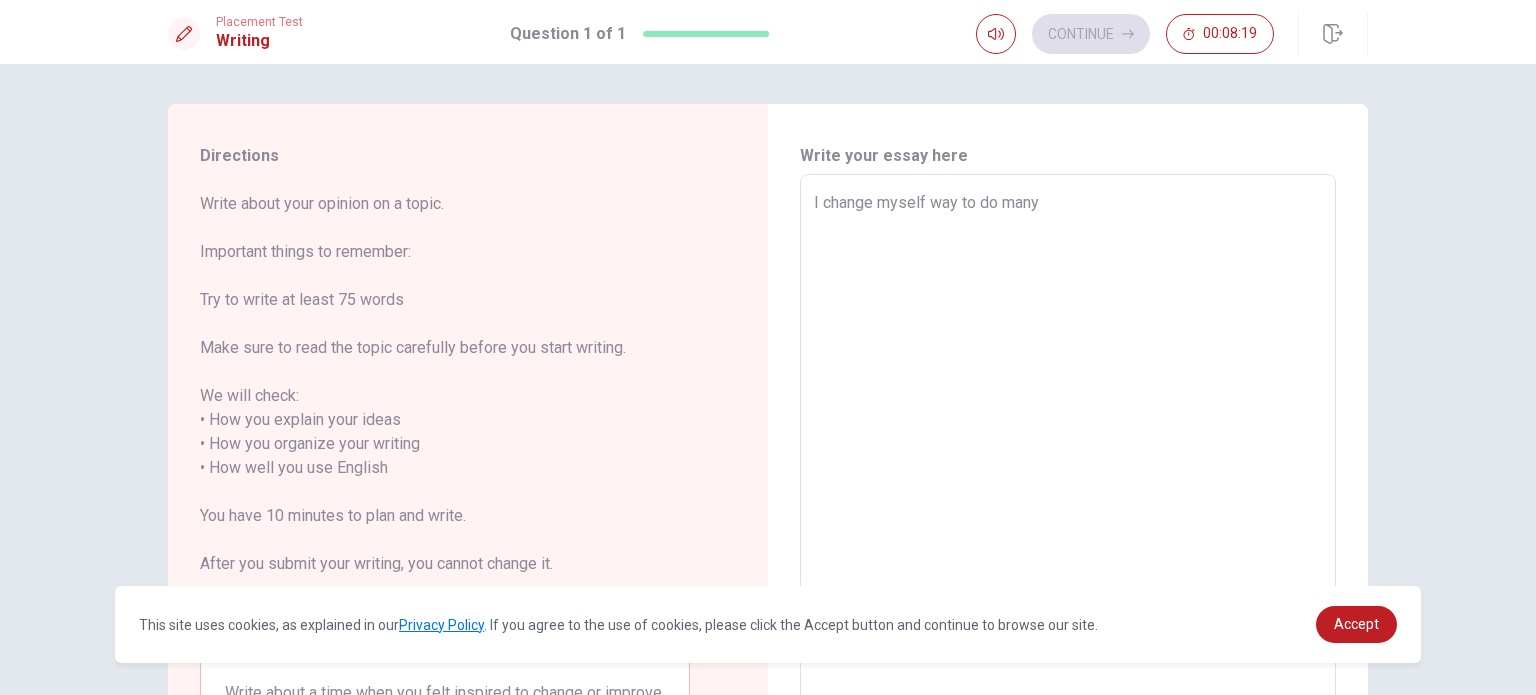 type on "I change myself way to do many" 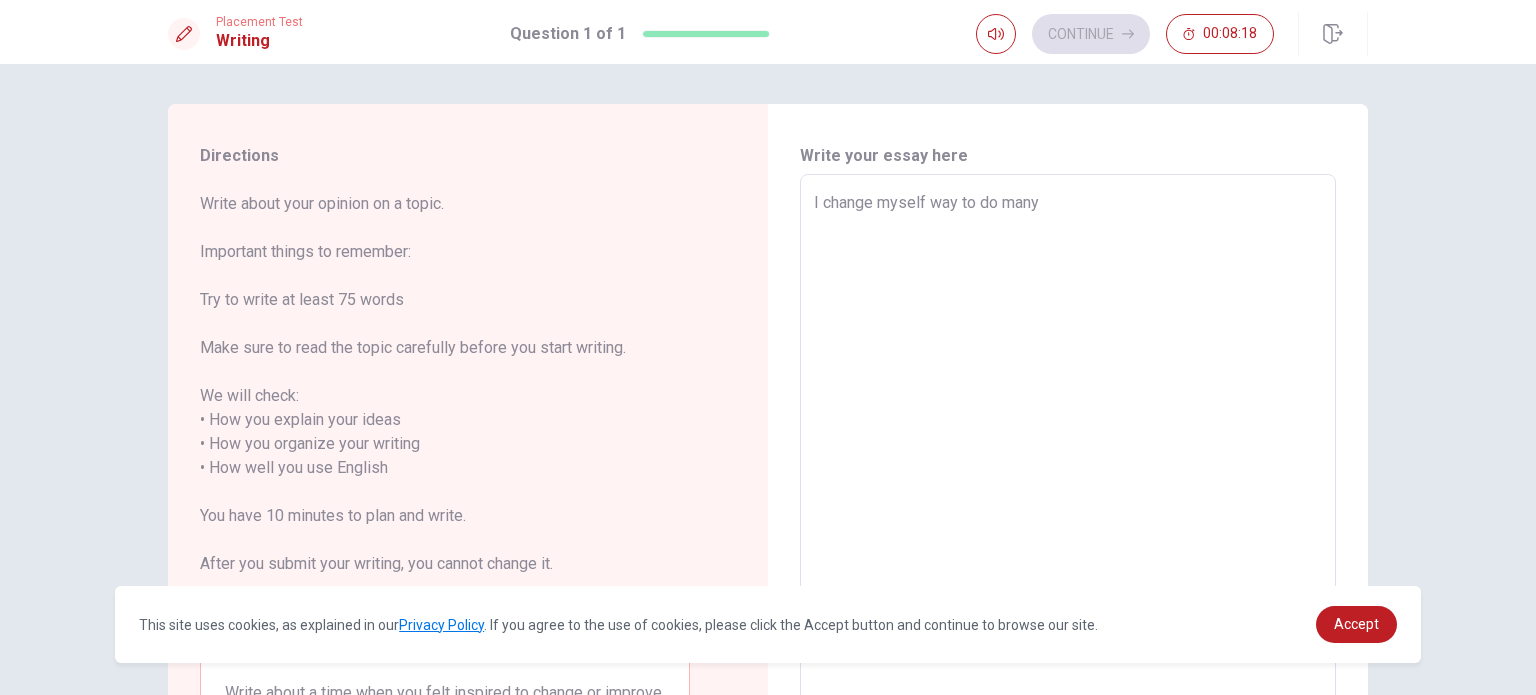 type on "I change myself way to do many t" 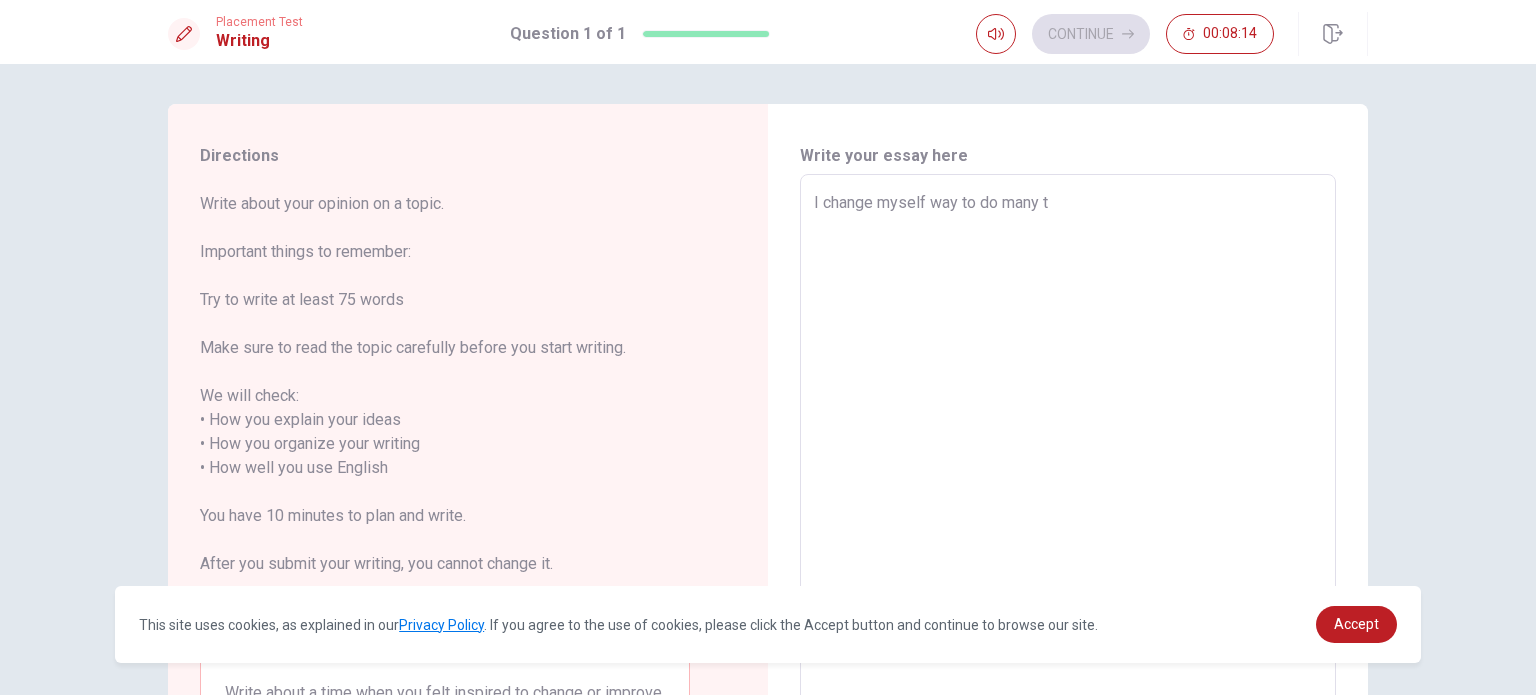 type on "x" 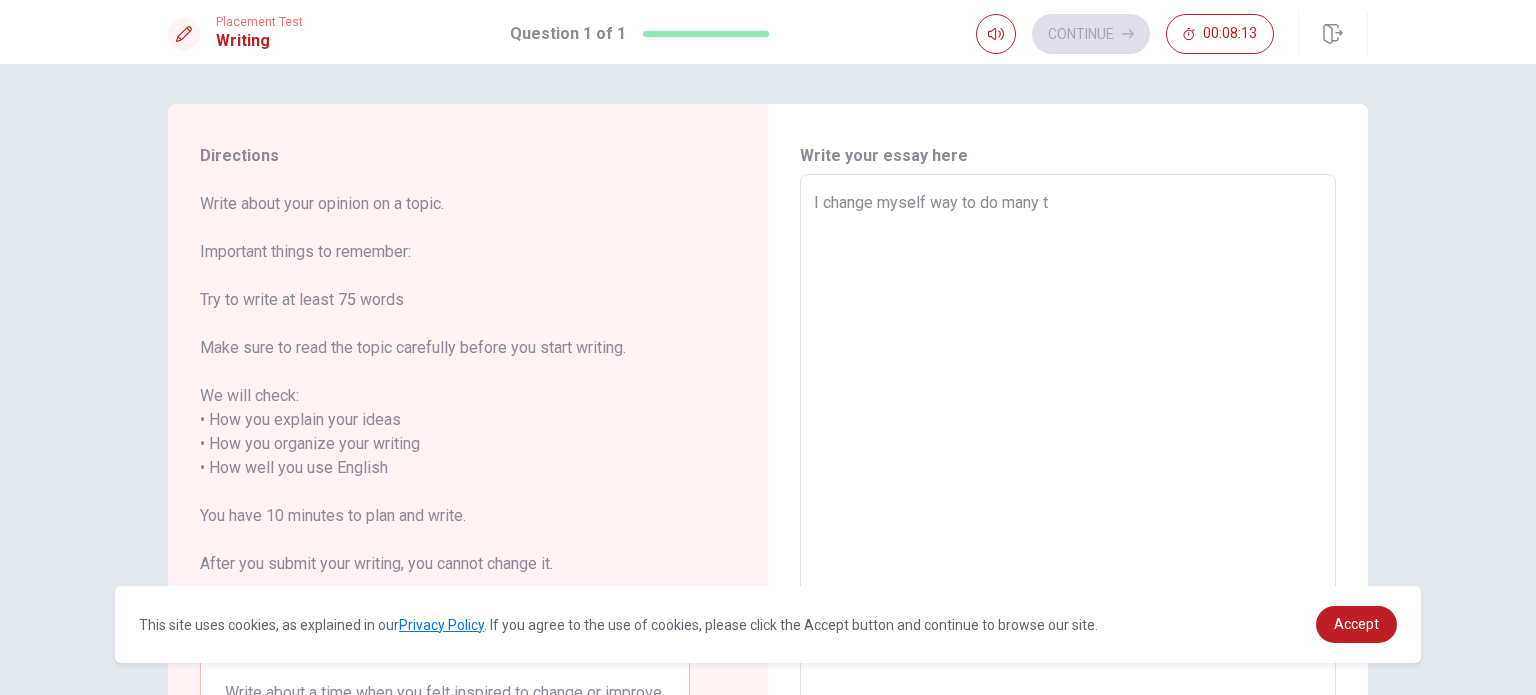 type on "I change myself way to do many th" 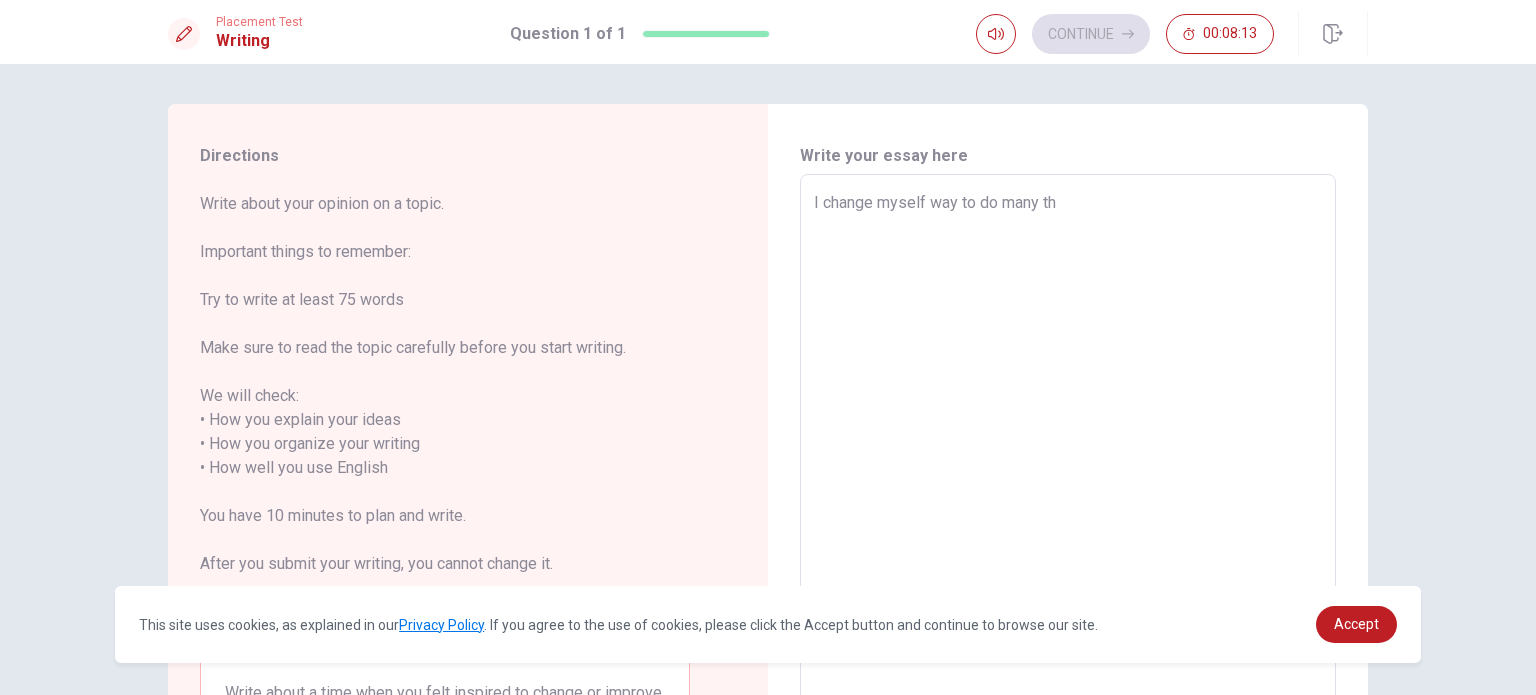type on "x" 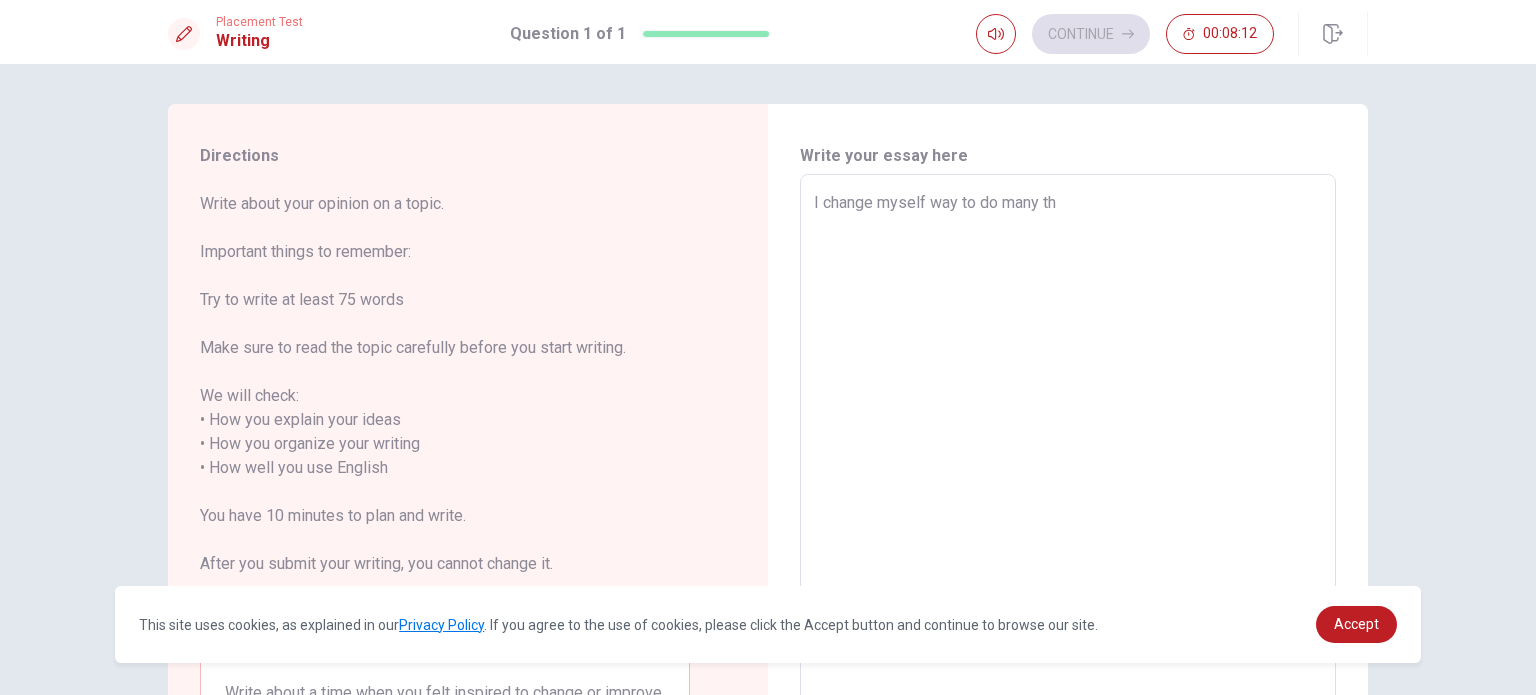 type on "I change myself way to do many thi" 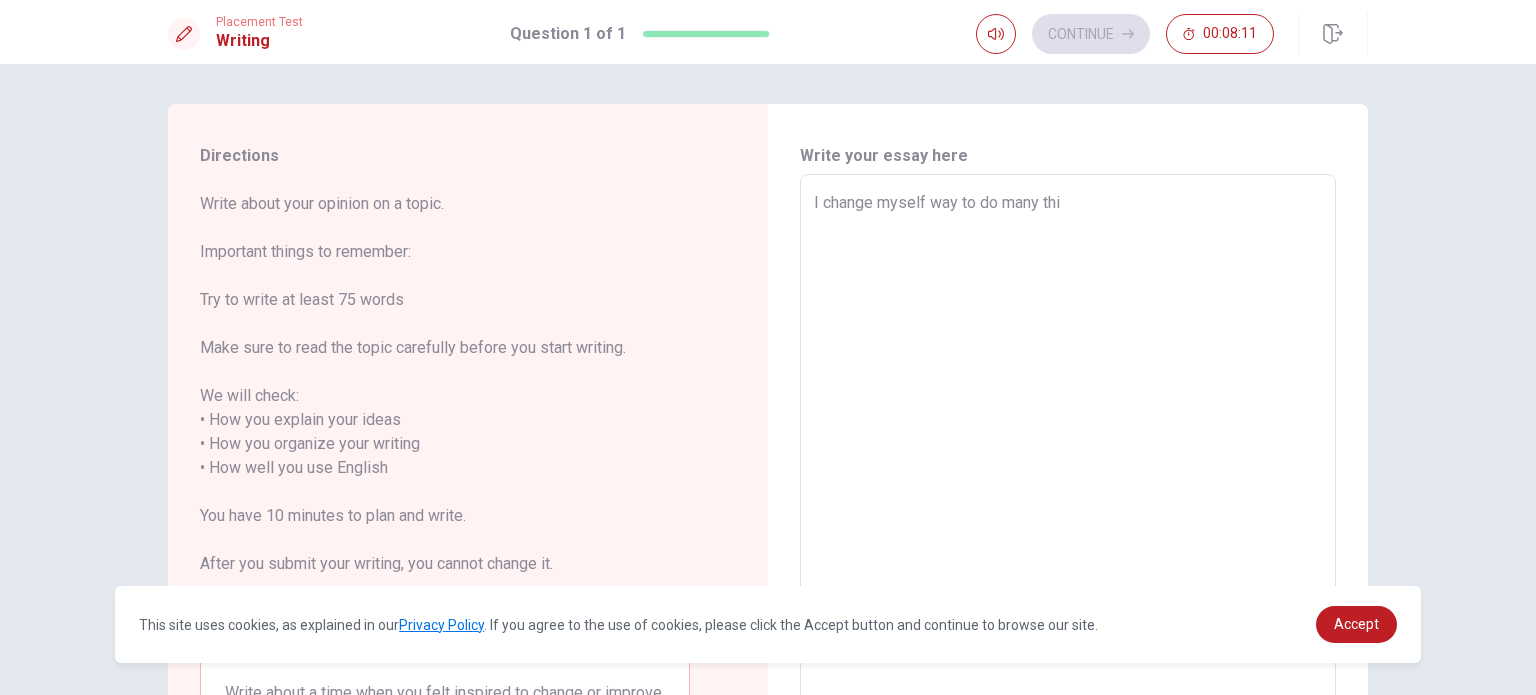 type on "x" 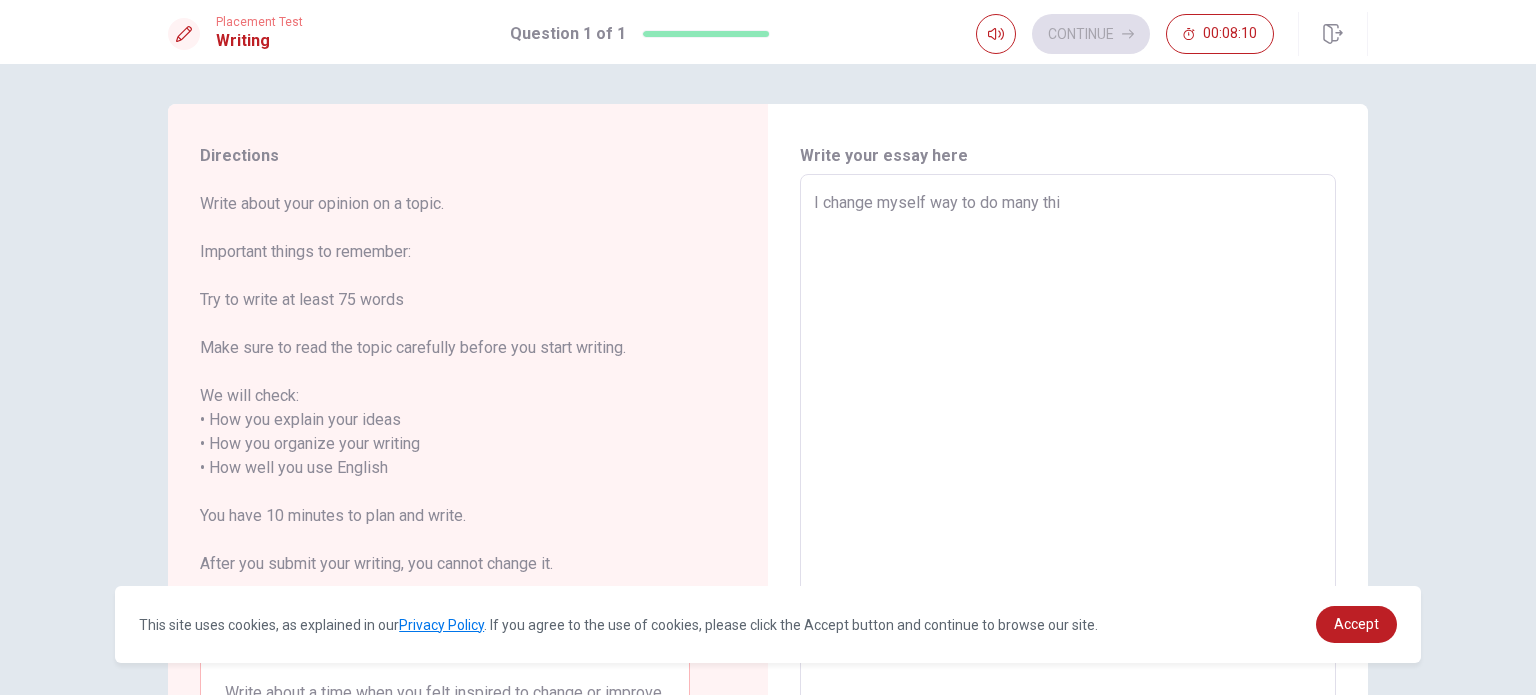 type on "I change myself way to do many thin" 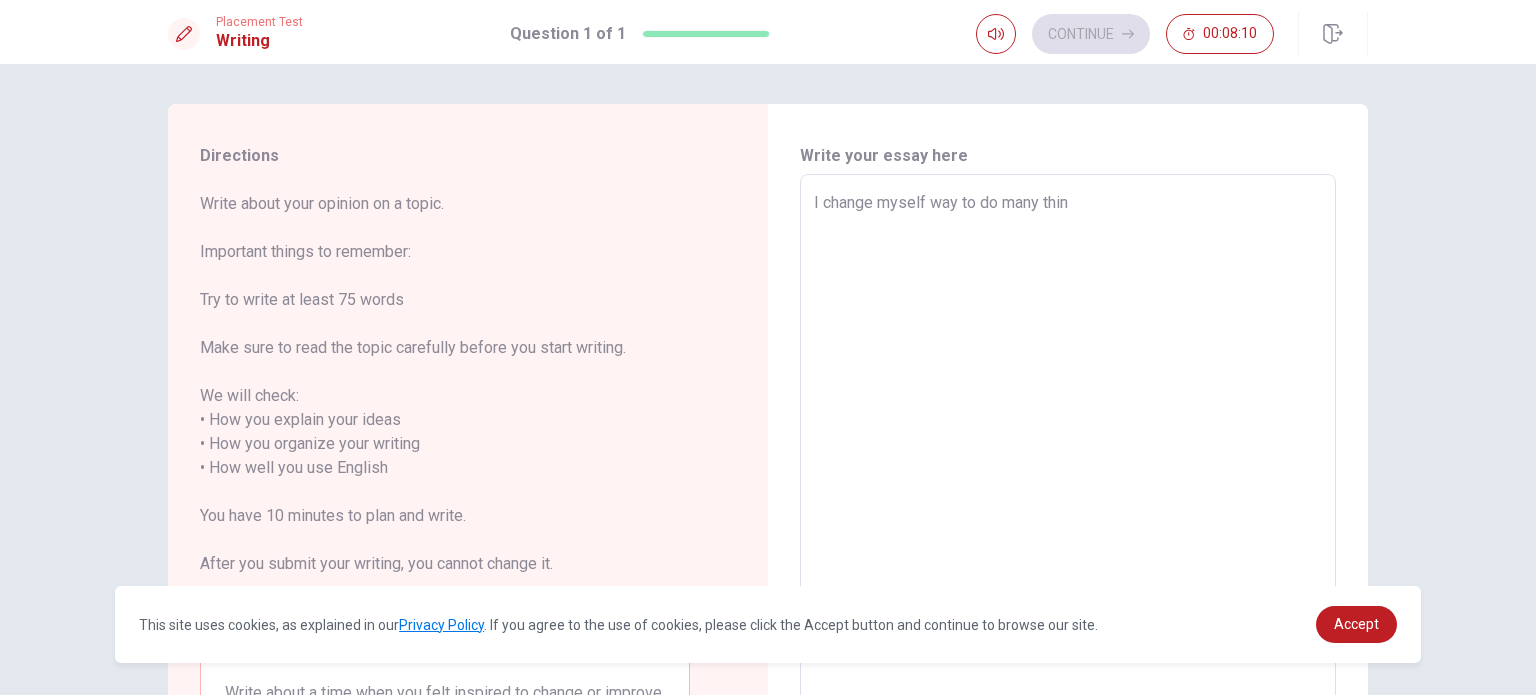 type on "x" 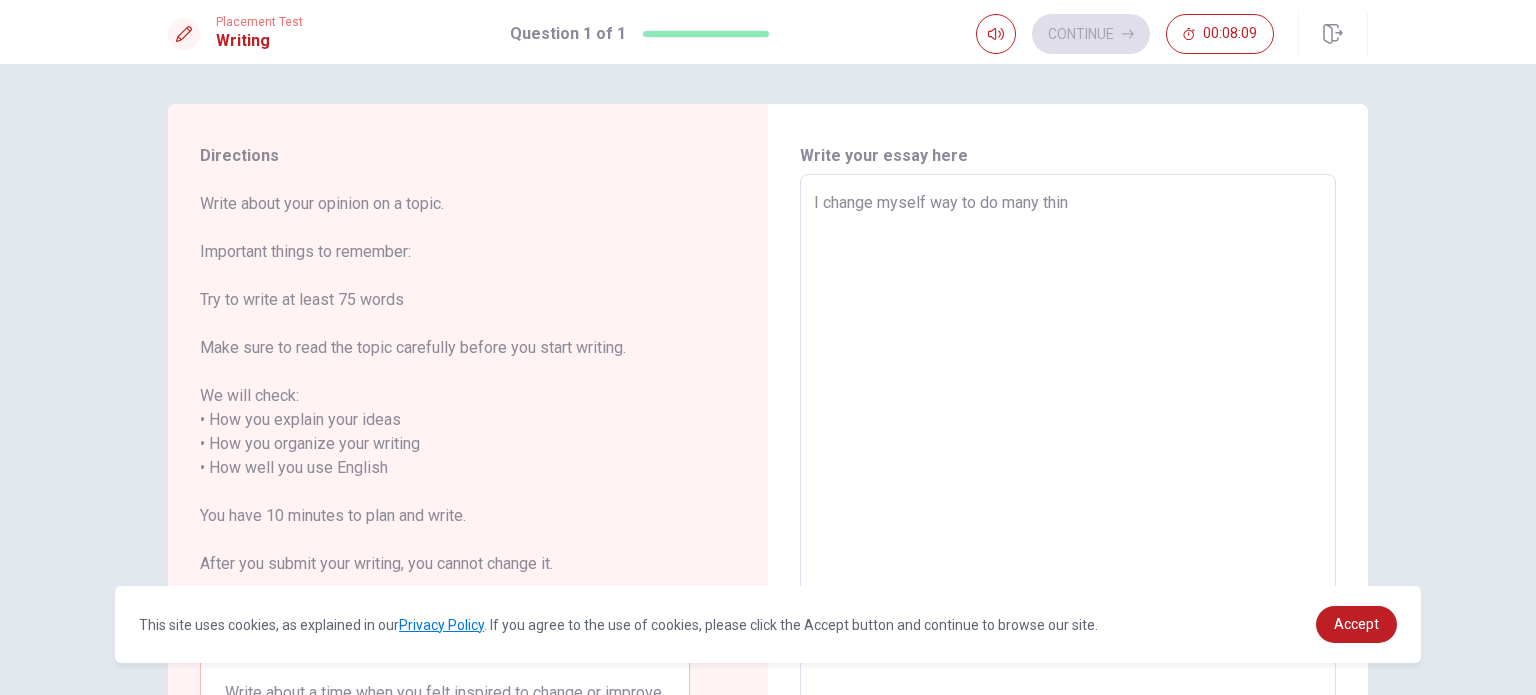 type on "I change myself way to do many thing" 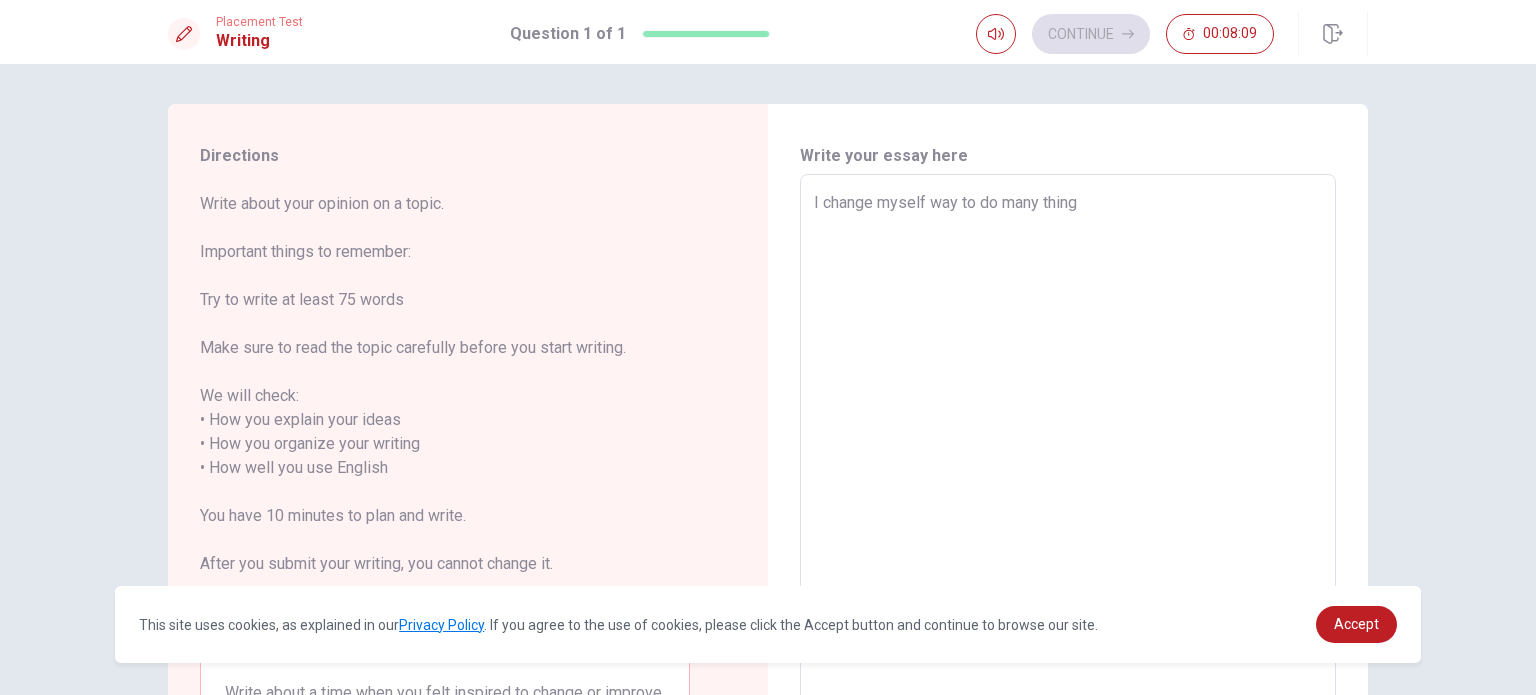 type on "x" 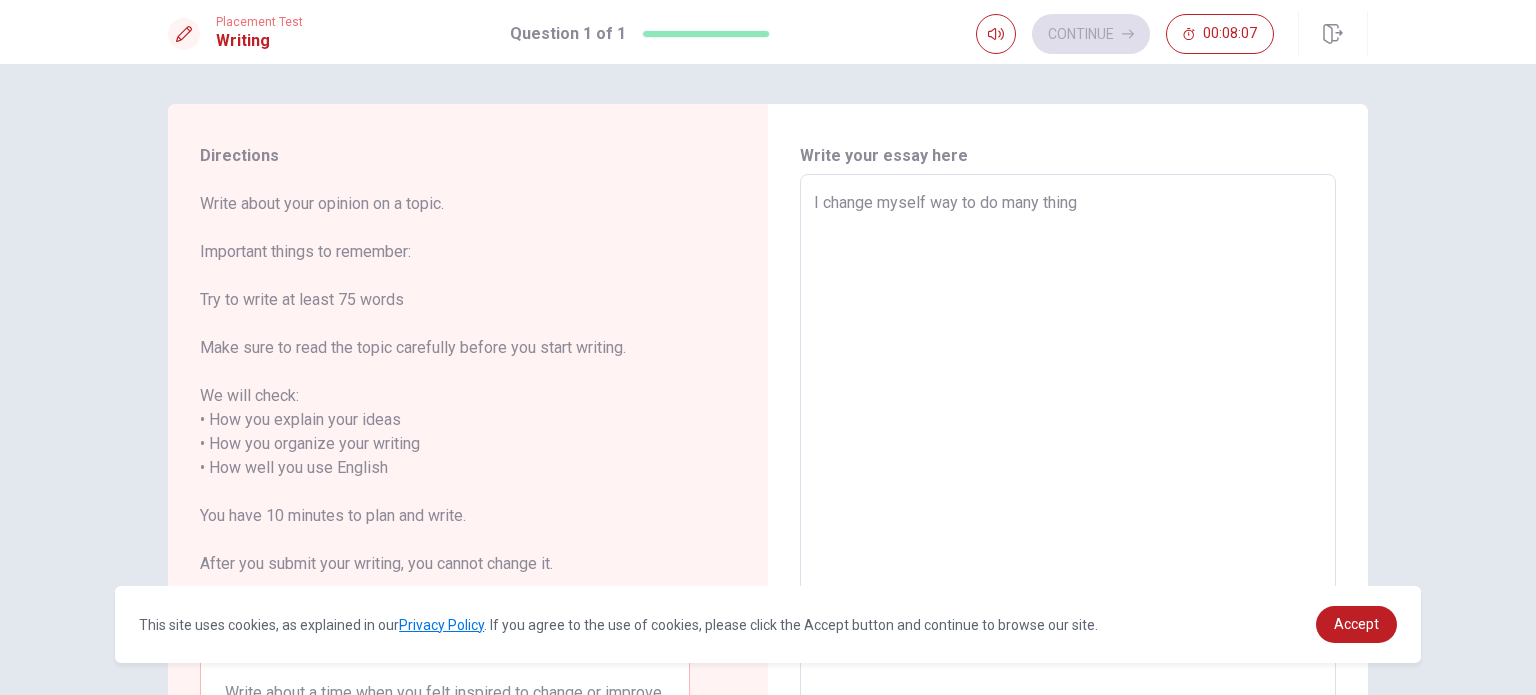 type on "x" 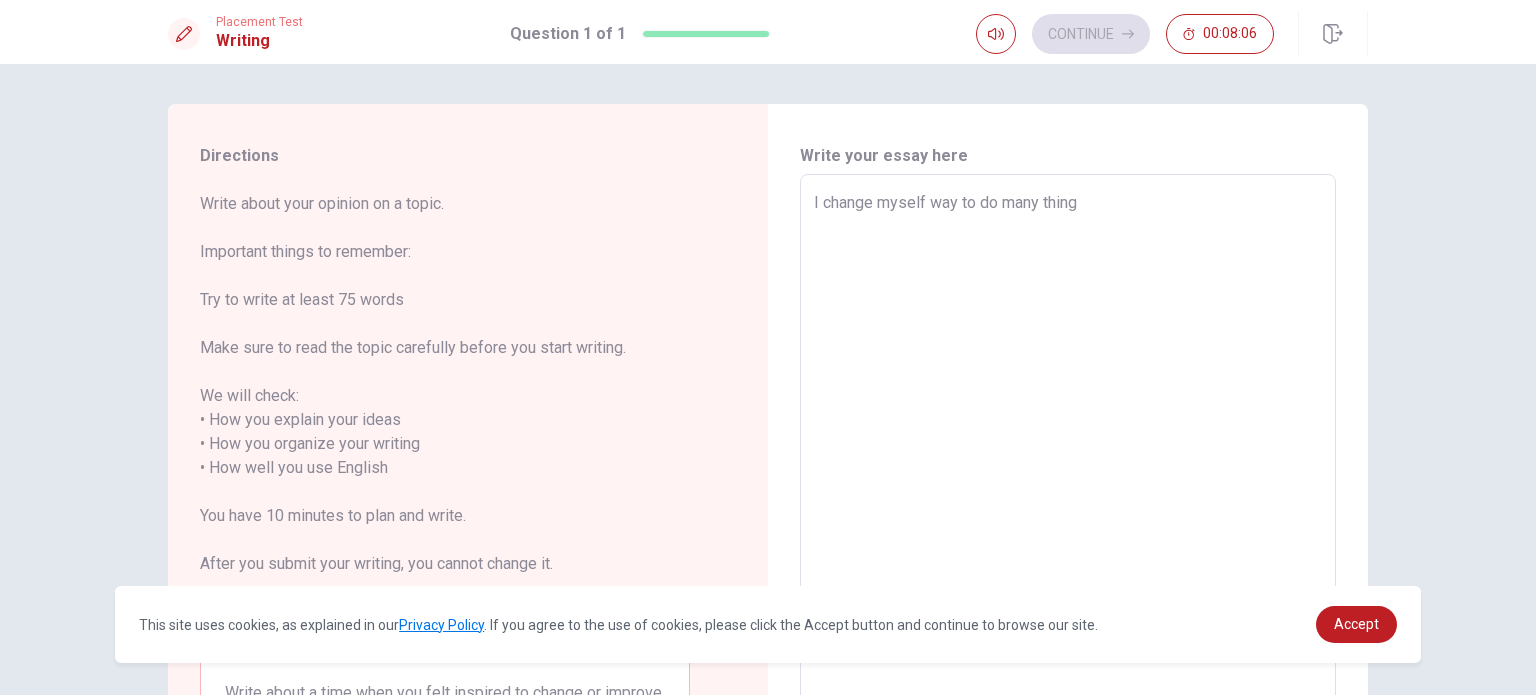 type on "I change myself way to do many thing" 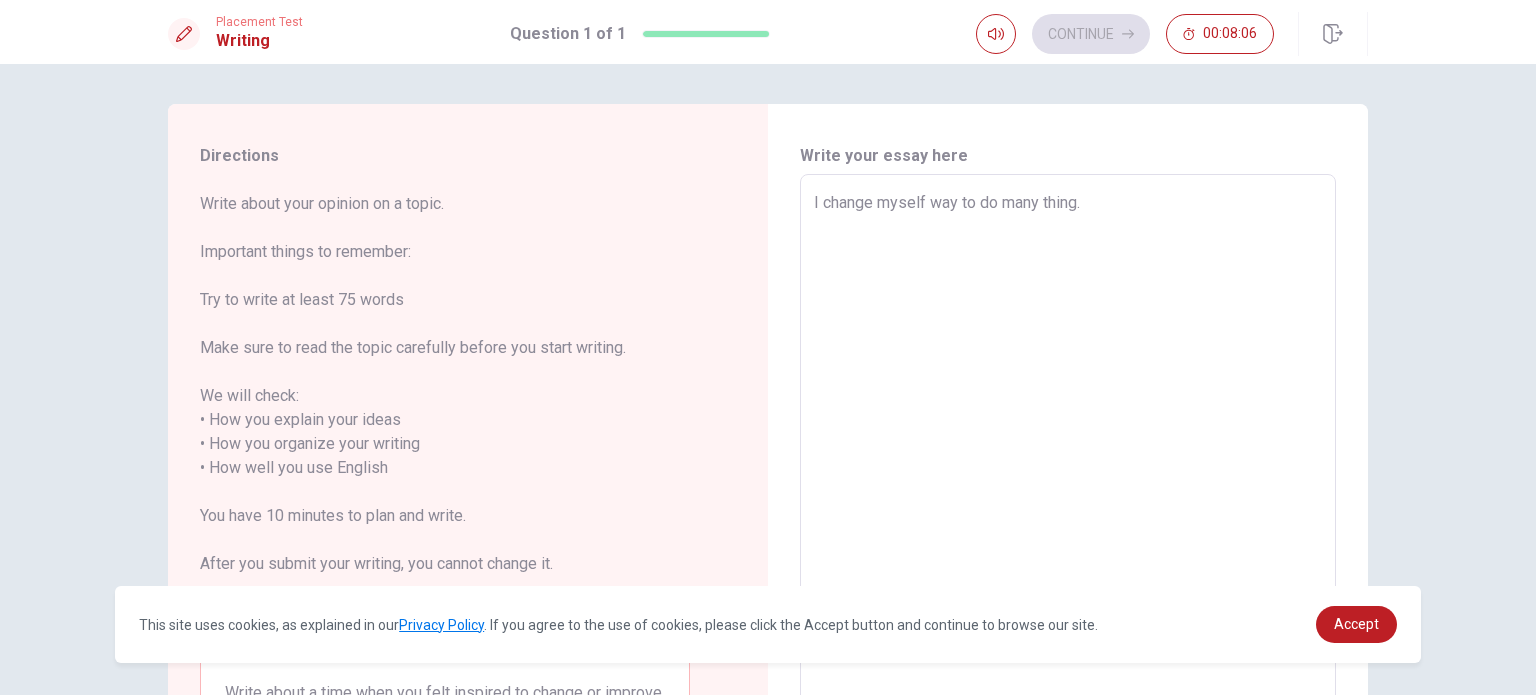 type on "x" 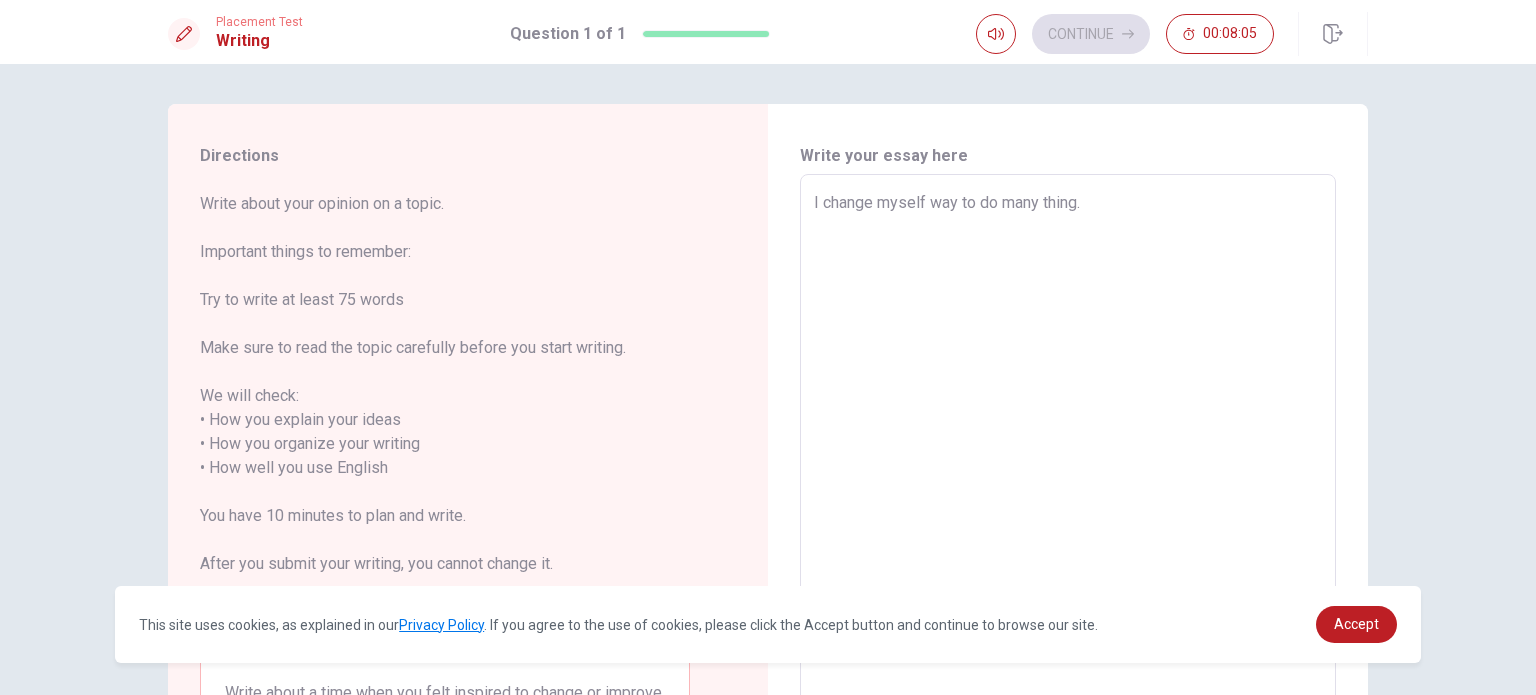 type on "I change myself way to do many thing." 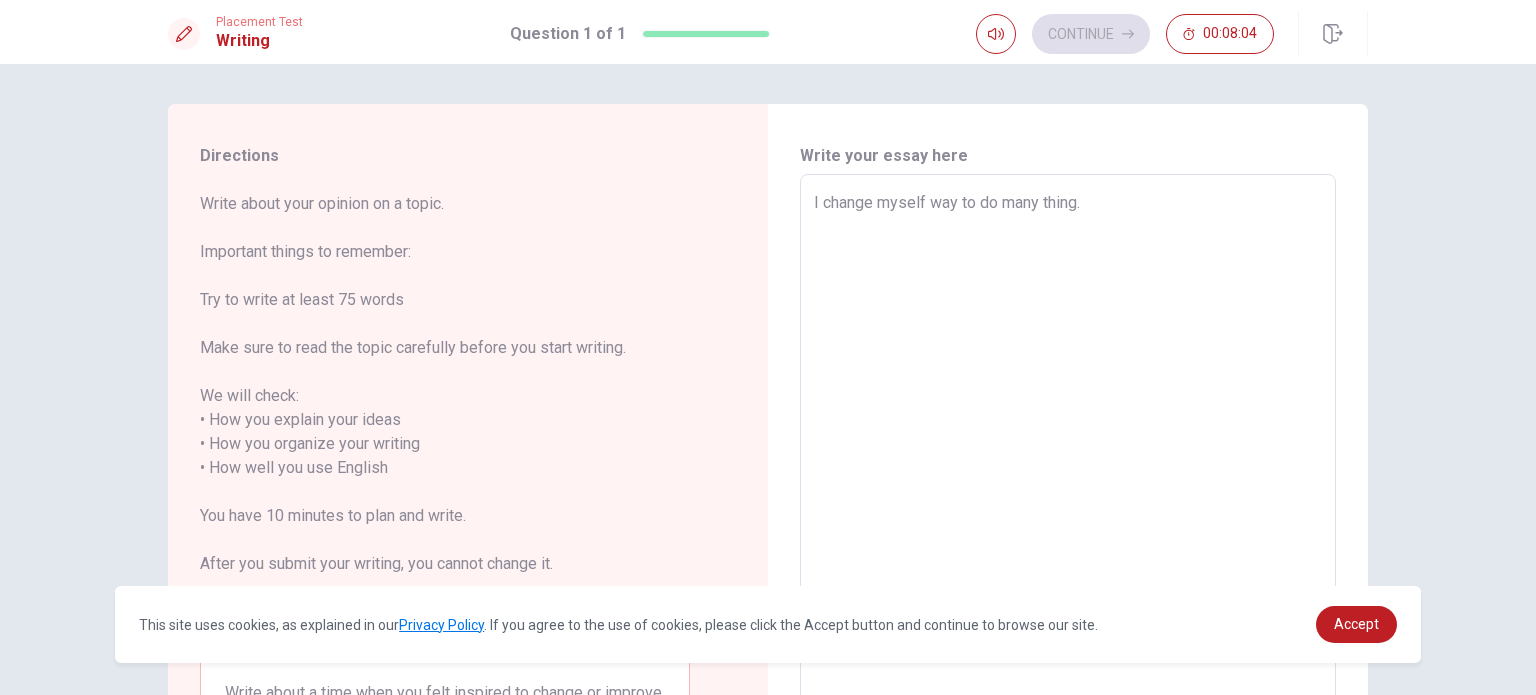 type on "x" 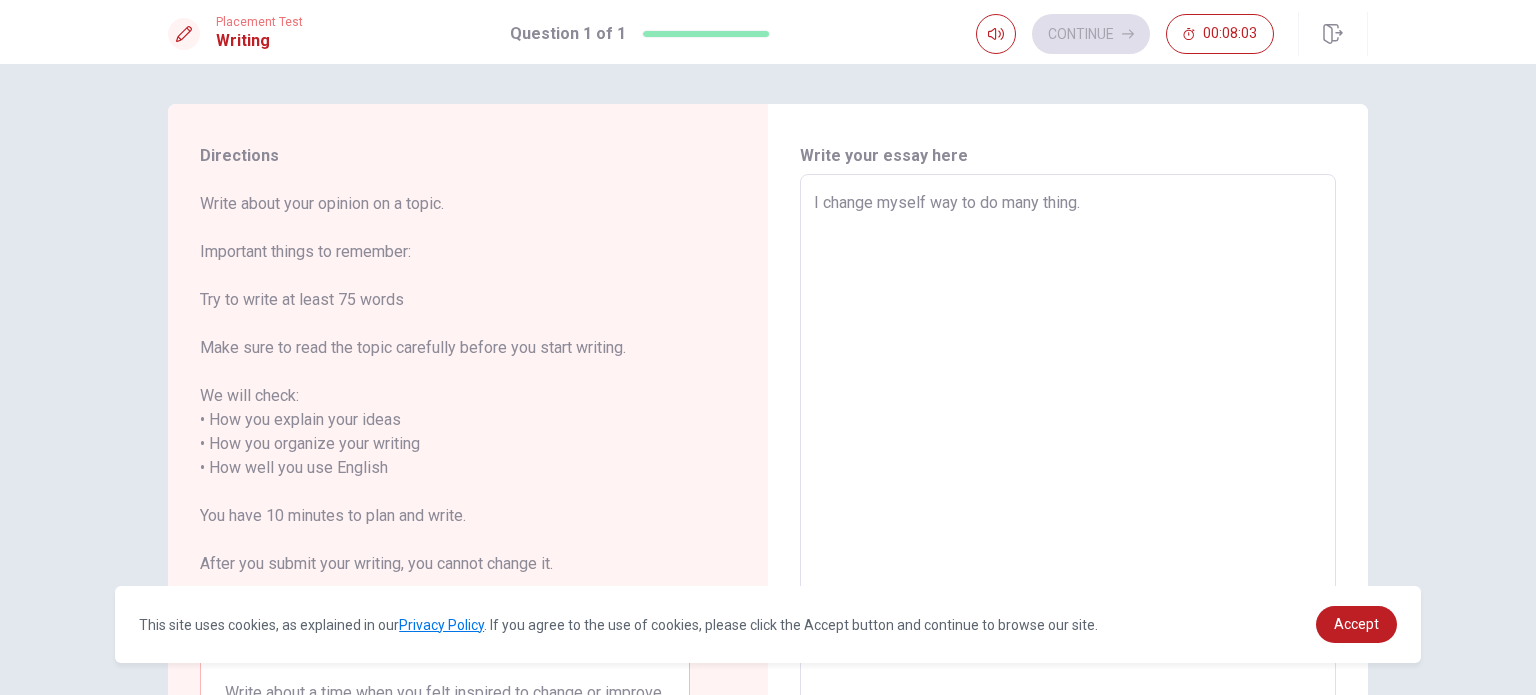 type on "I change myself way to do many thing. i" 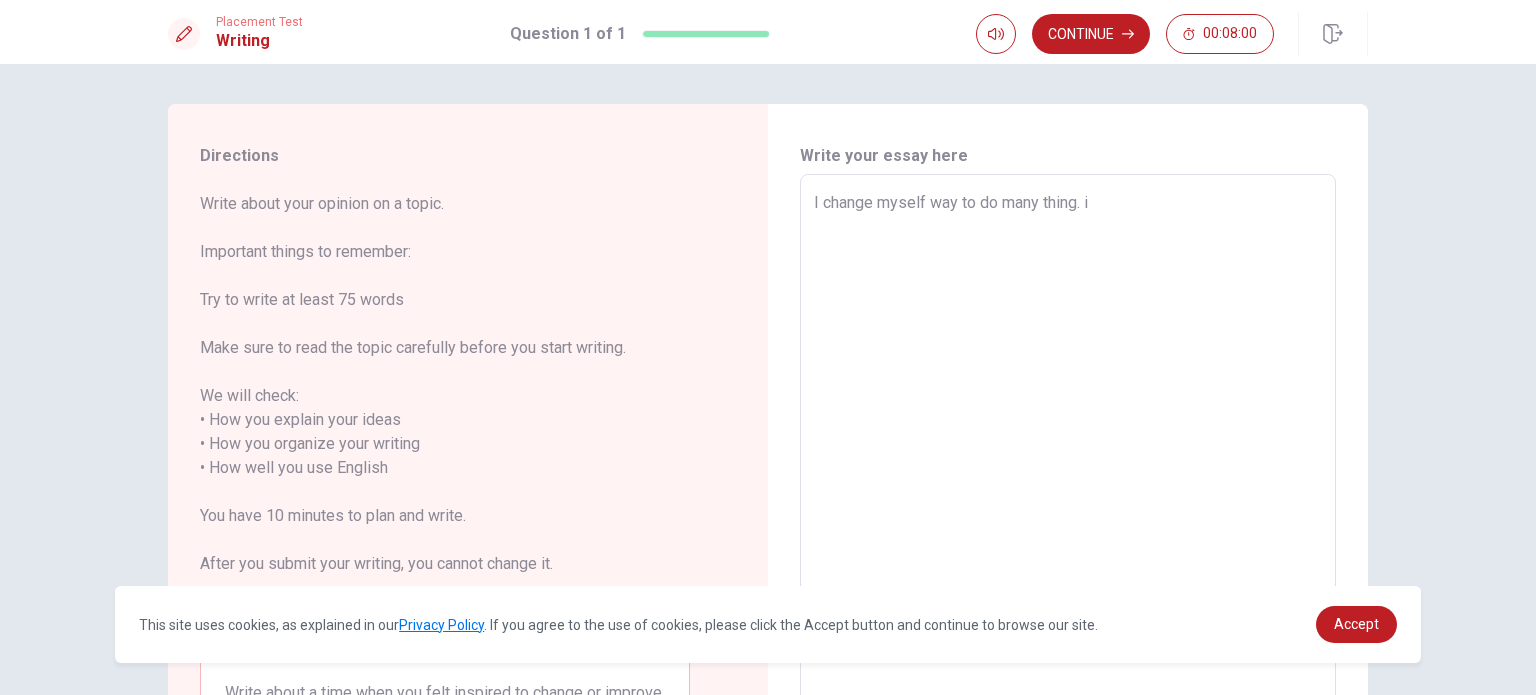 type on "x" 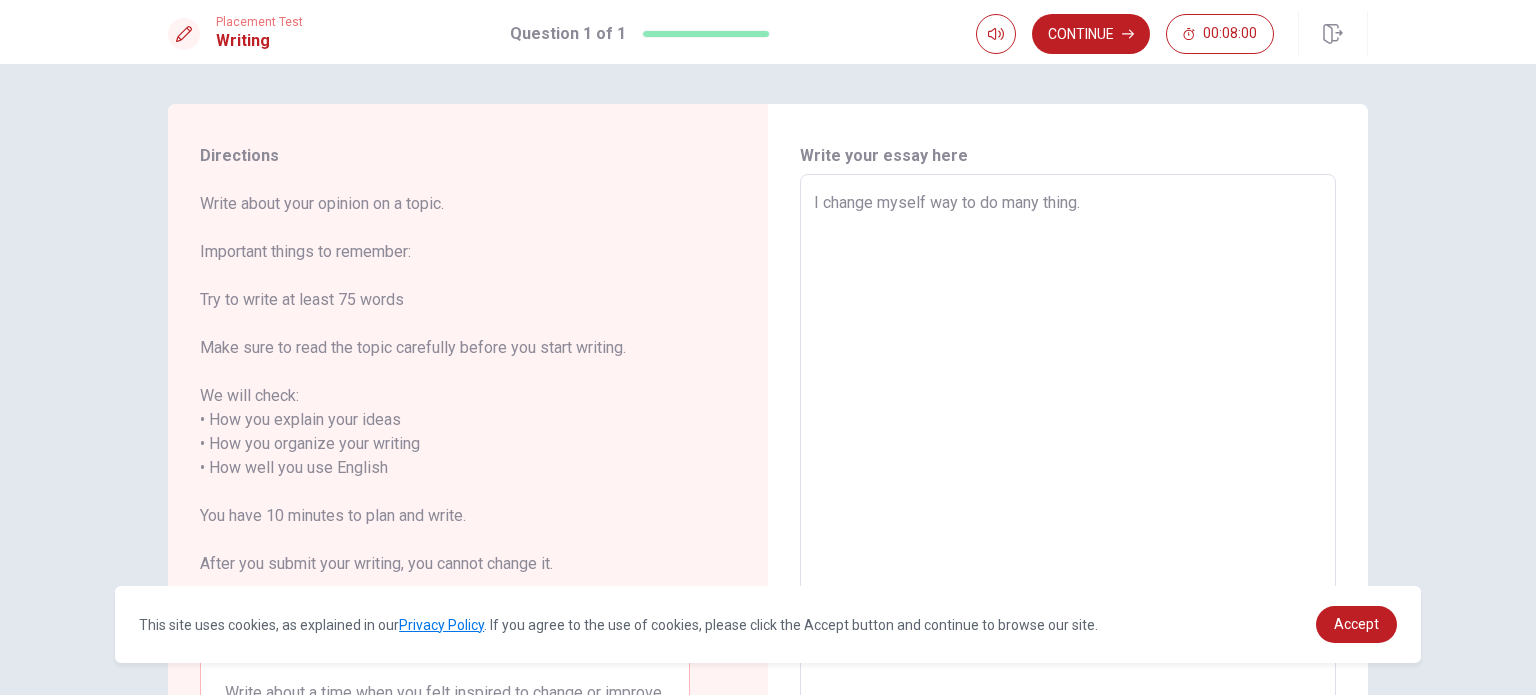 type on "x" 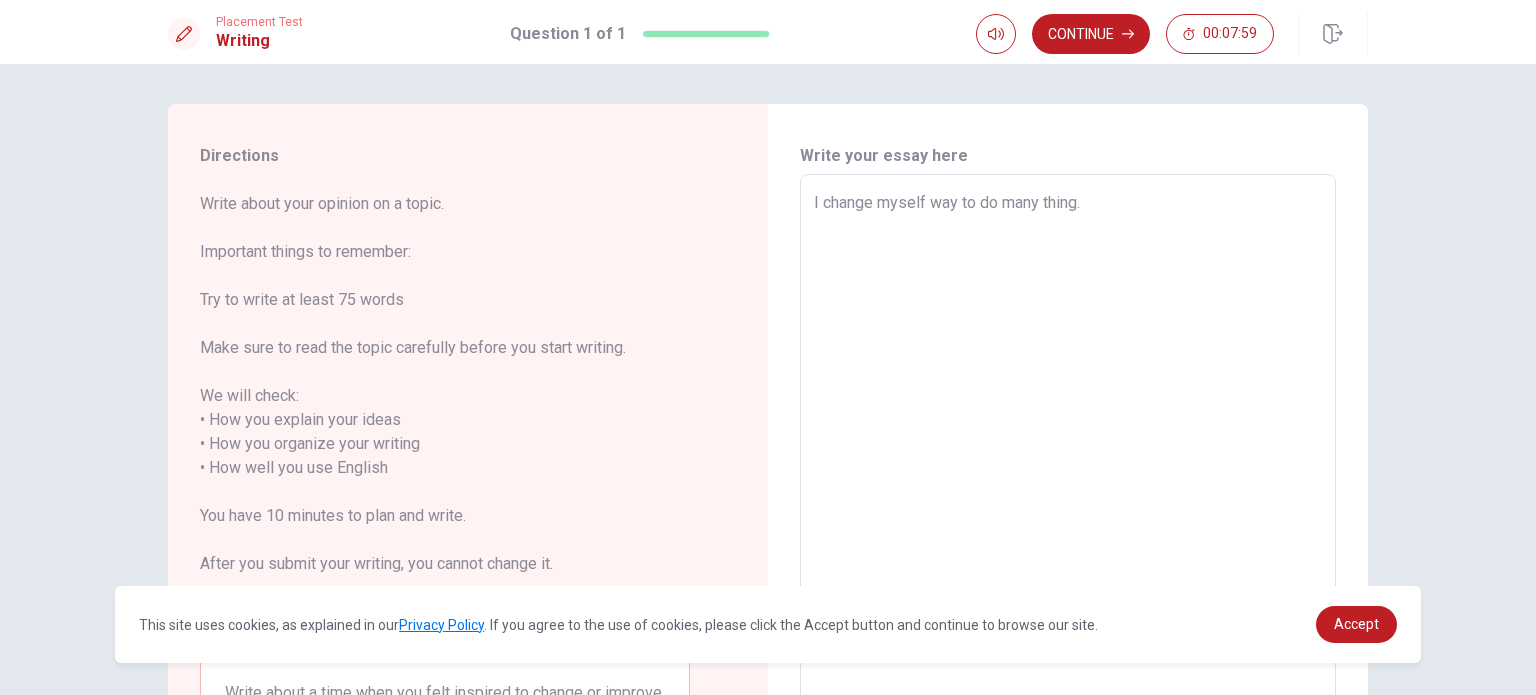 type on "I change myself way to do many thing. l" 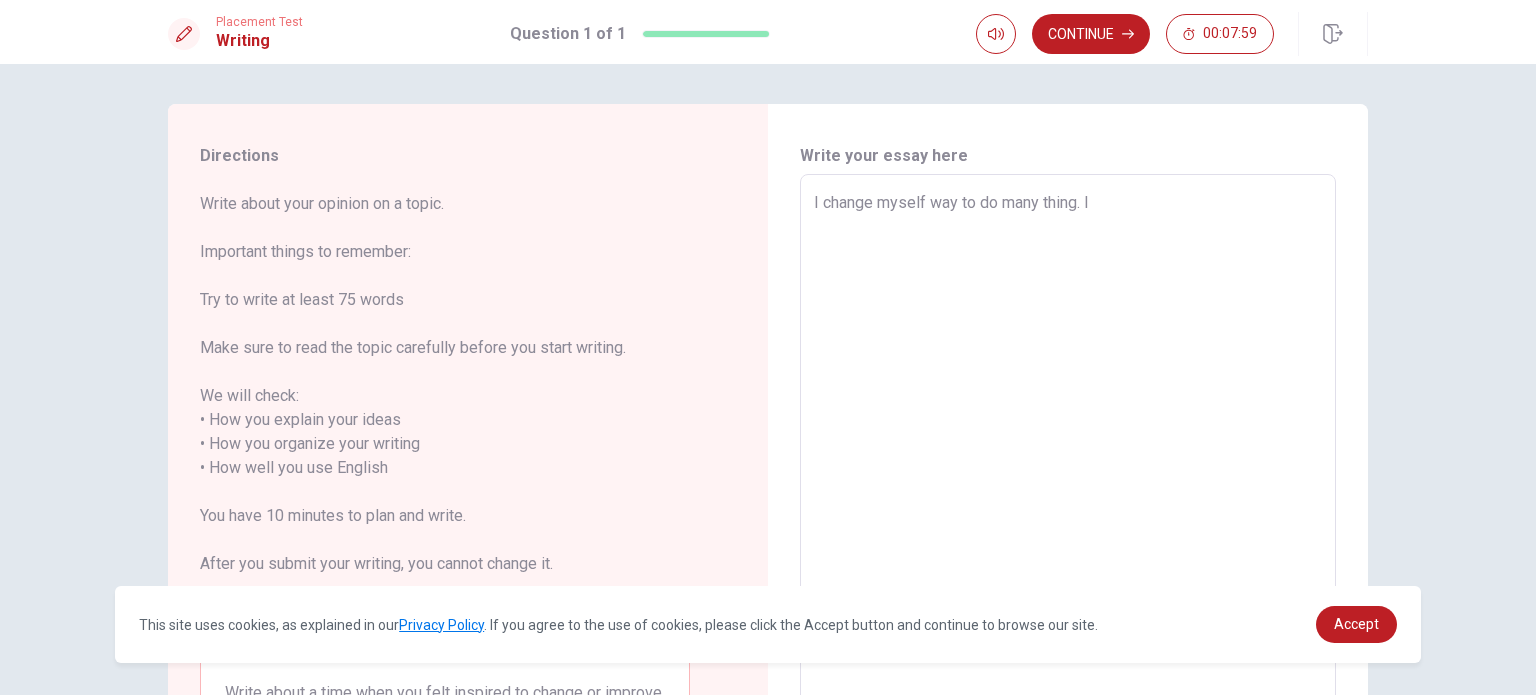 type on "x" 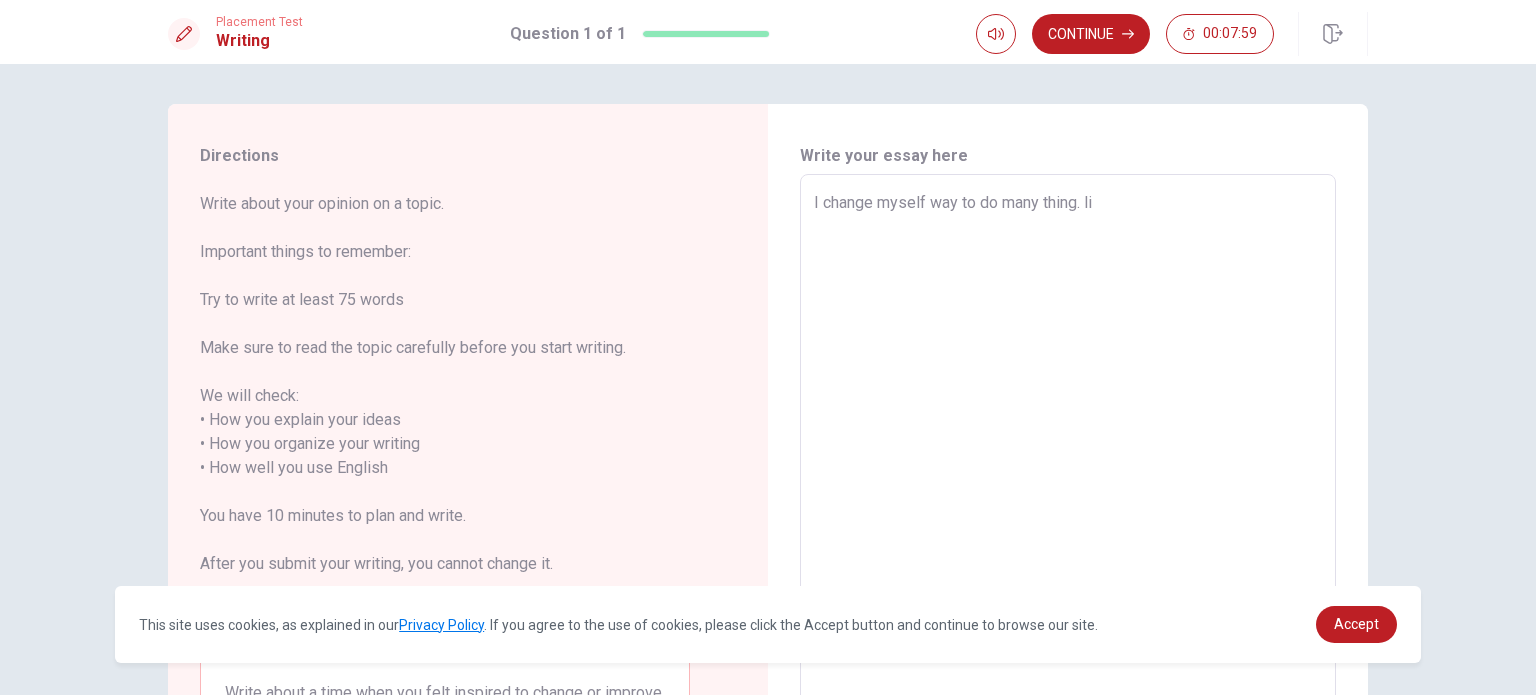 type on "x" 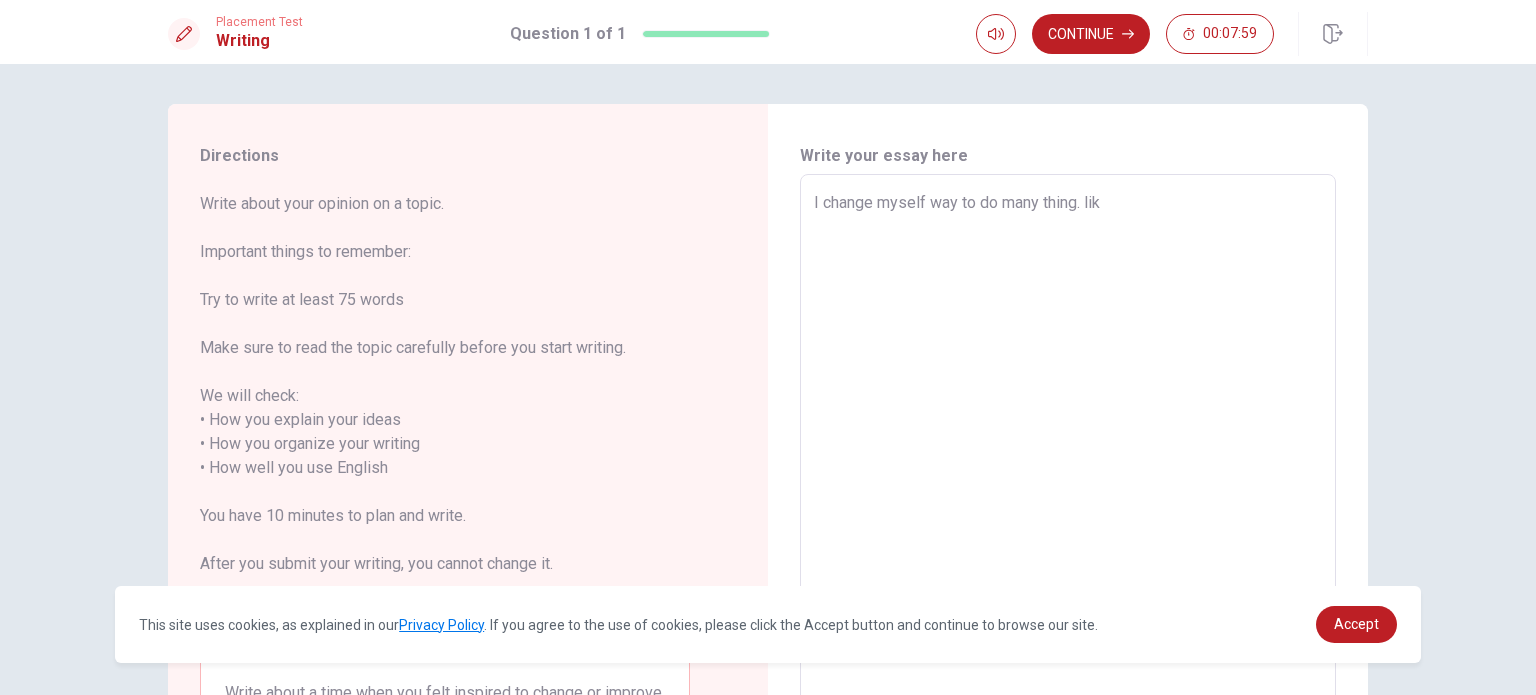 type on "x" 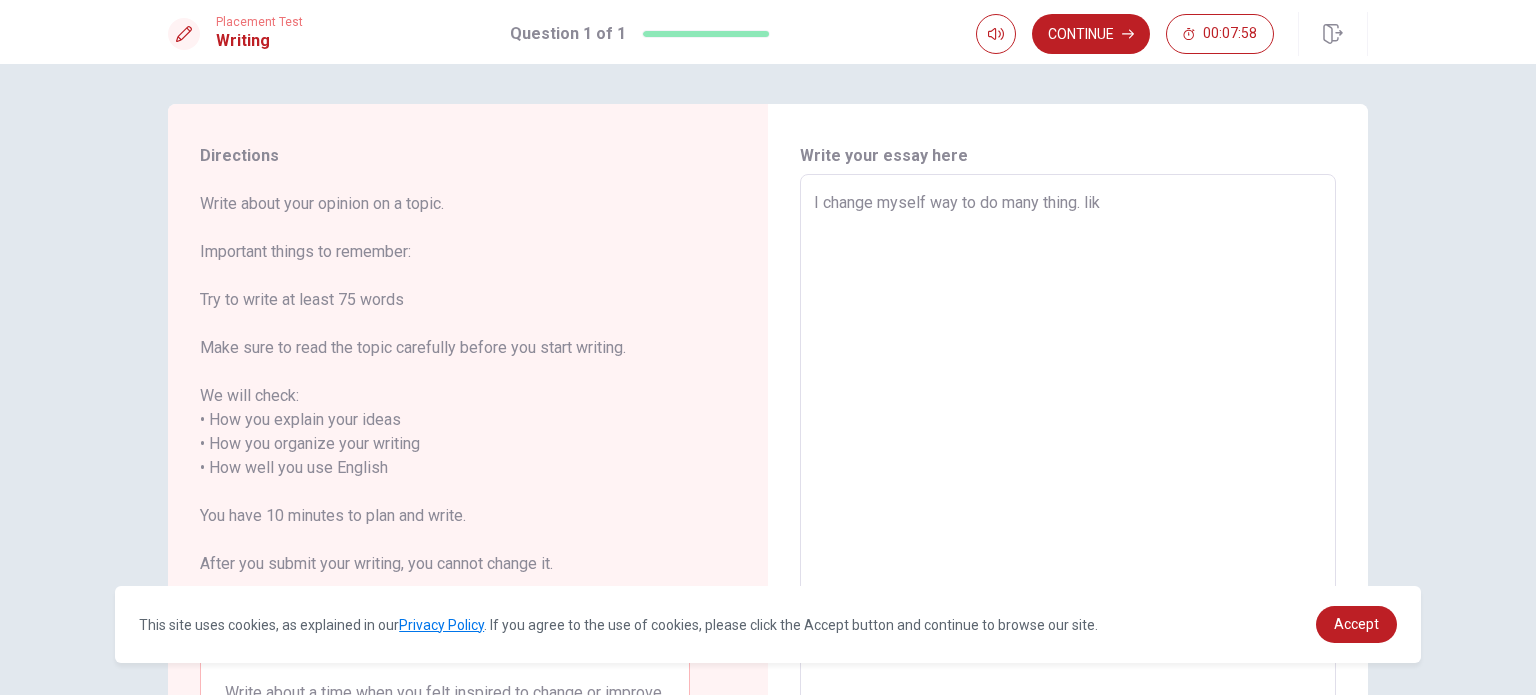 type on "I change myself way to do many thing. like" 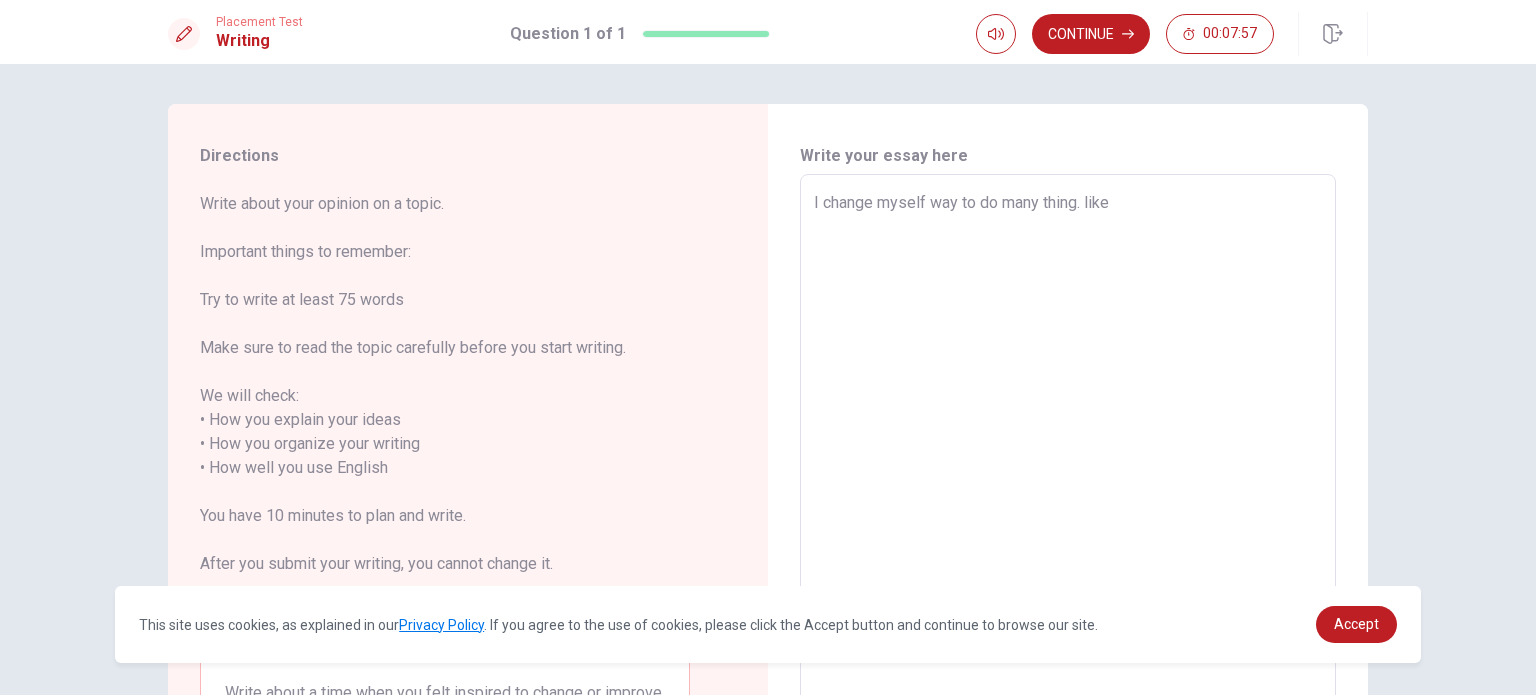 type on "x" 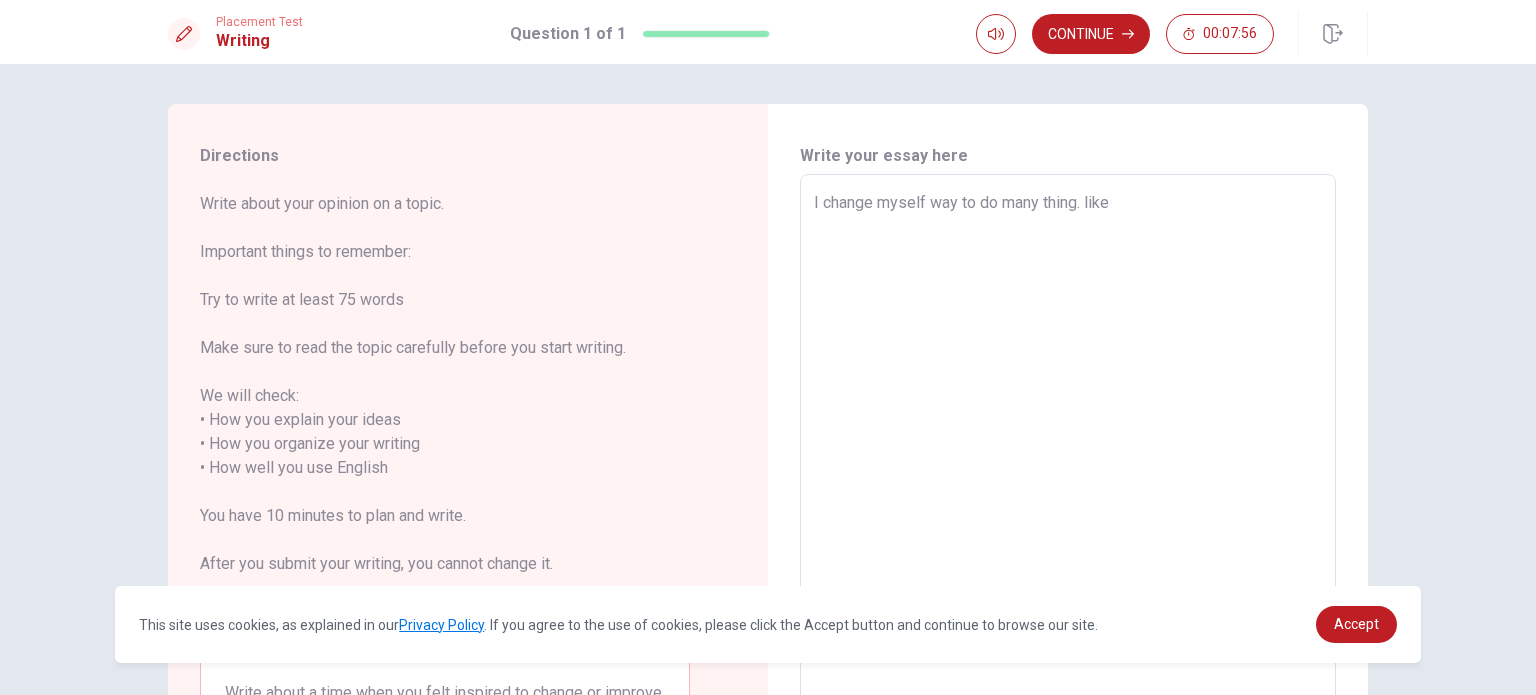 type on "x" 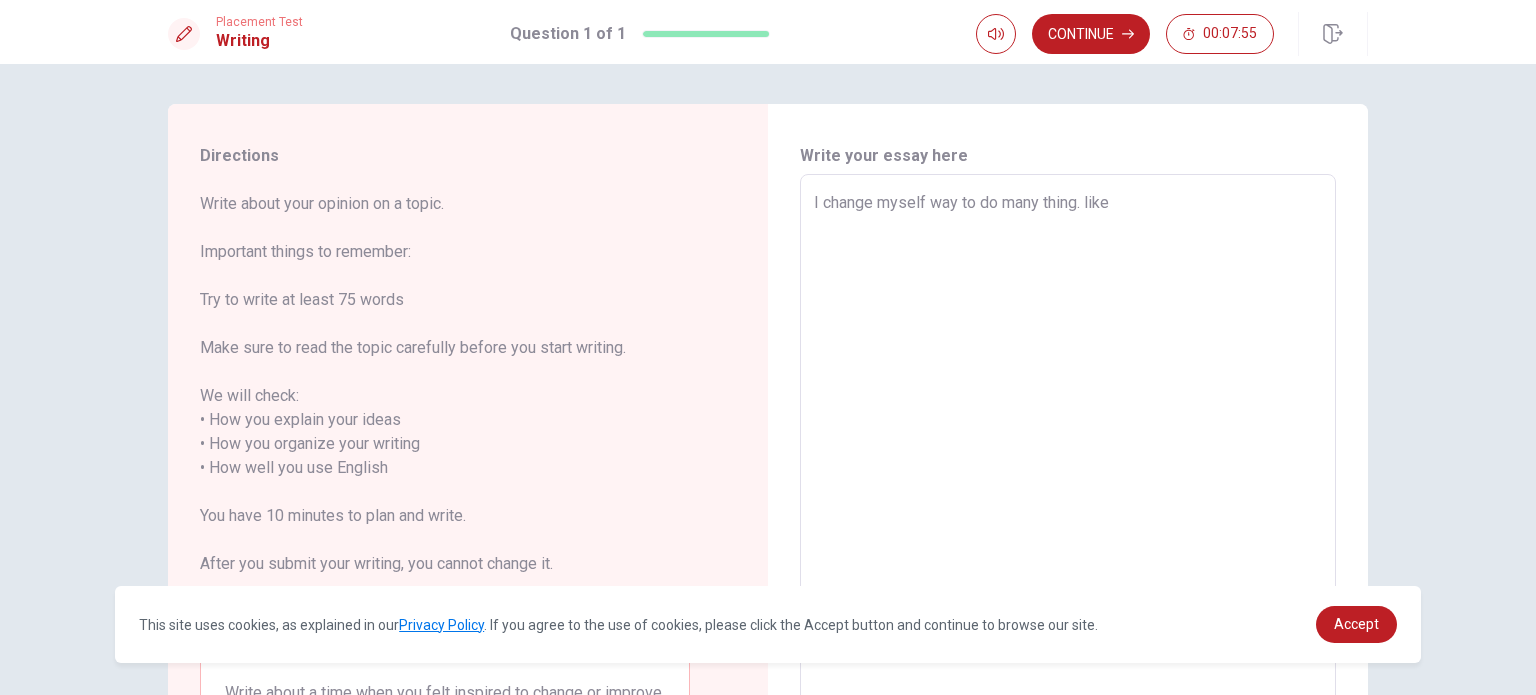 type on "I change myself way to do many thing. like o" 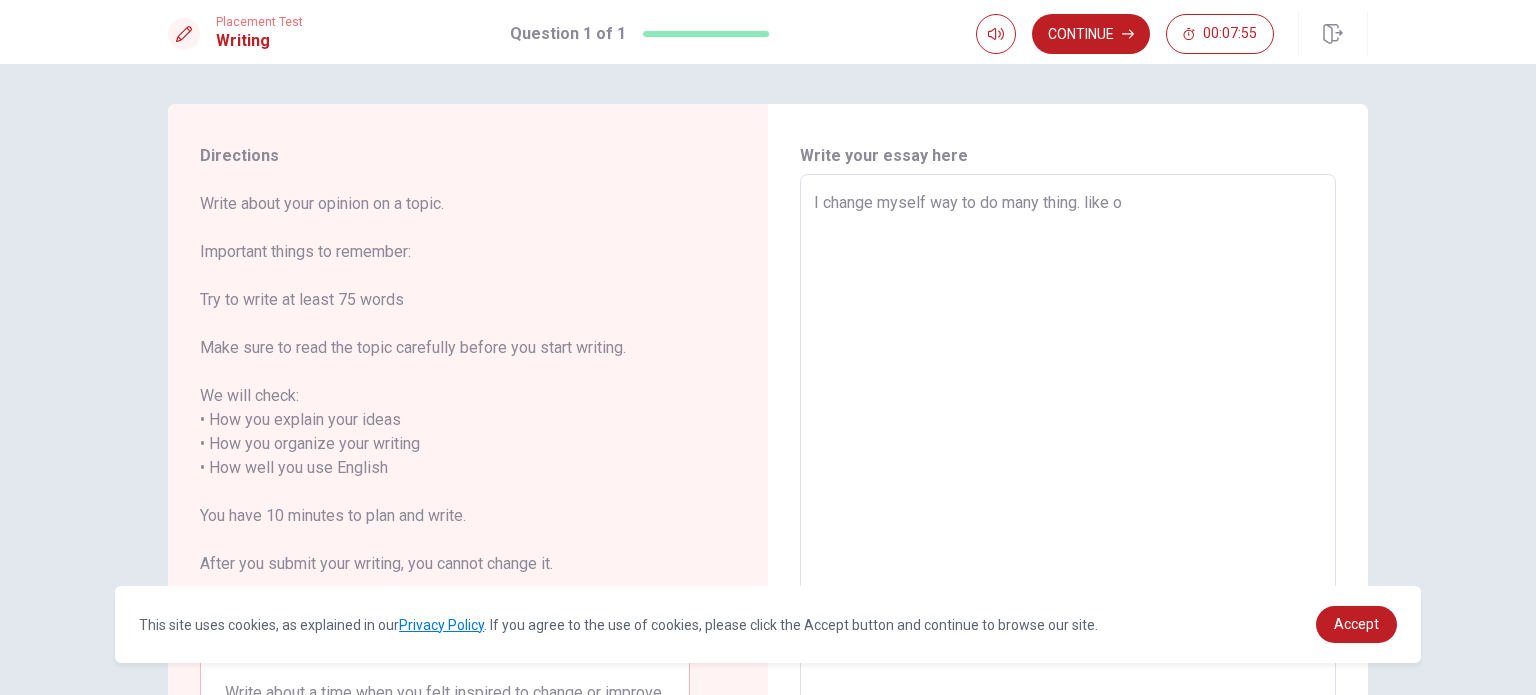 type on "x" 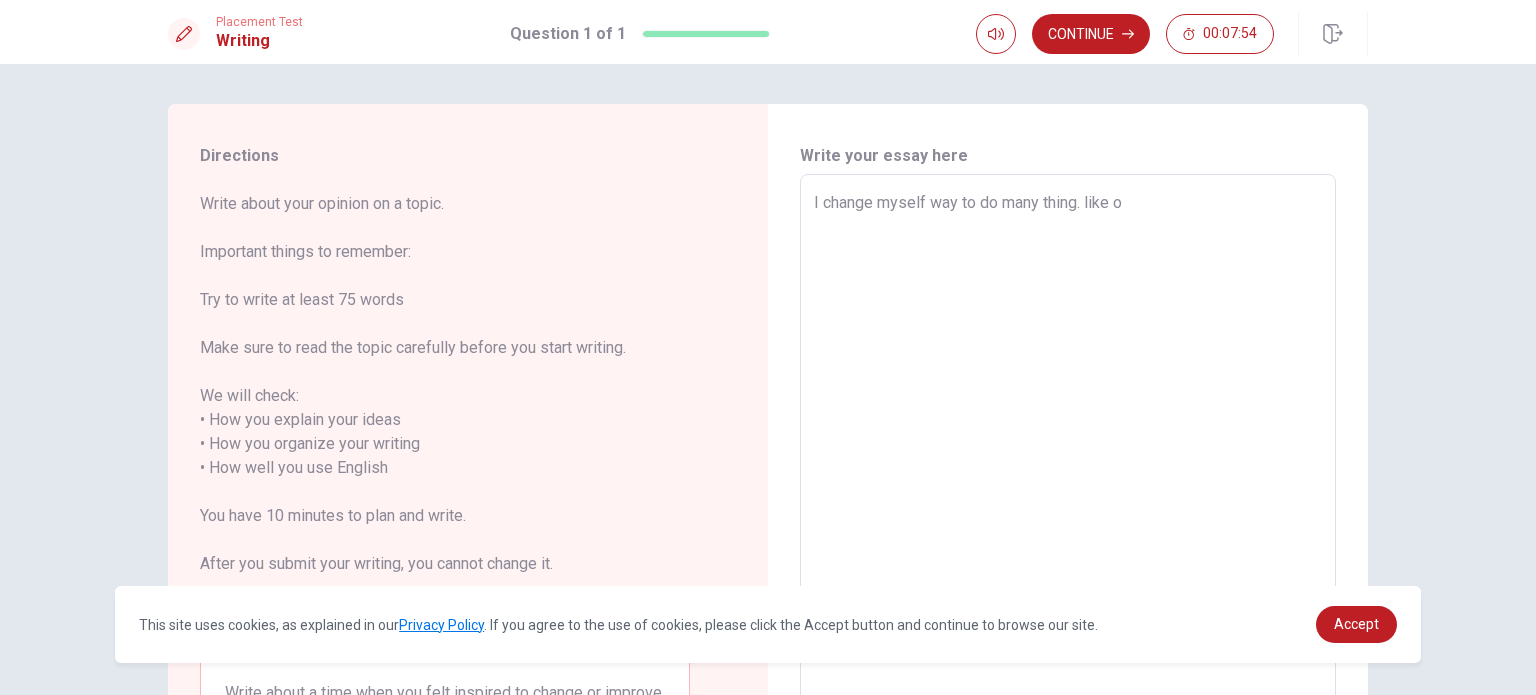 type on "I change myself way to do many thing. like on" 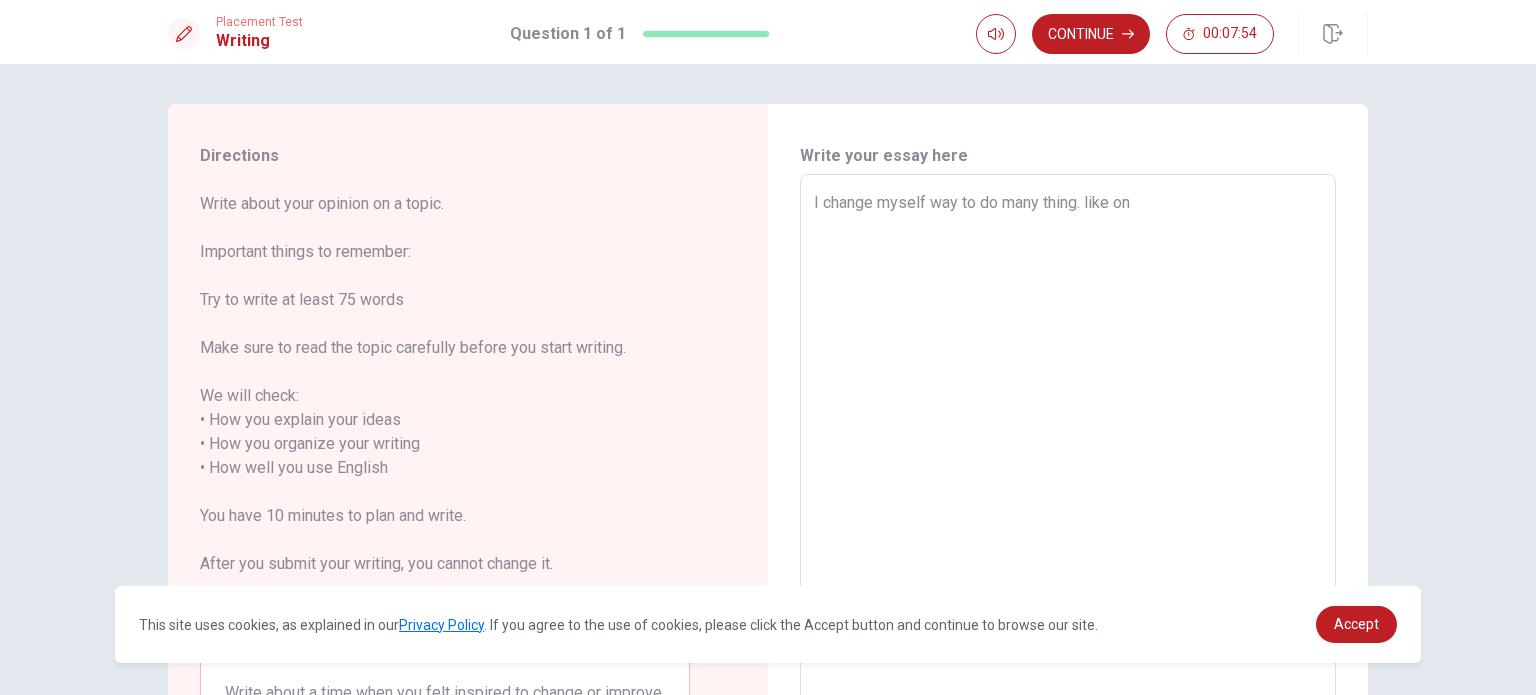 type on "x" 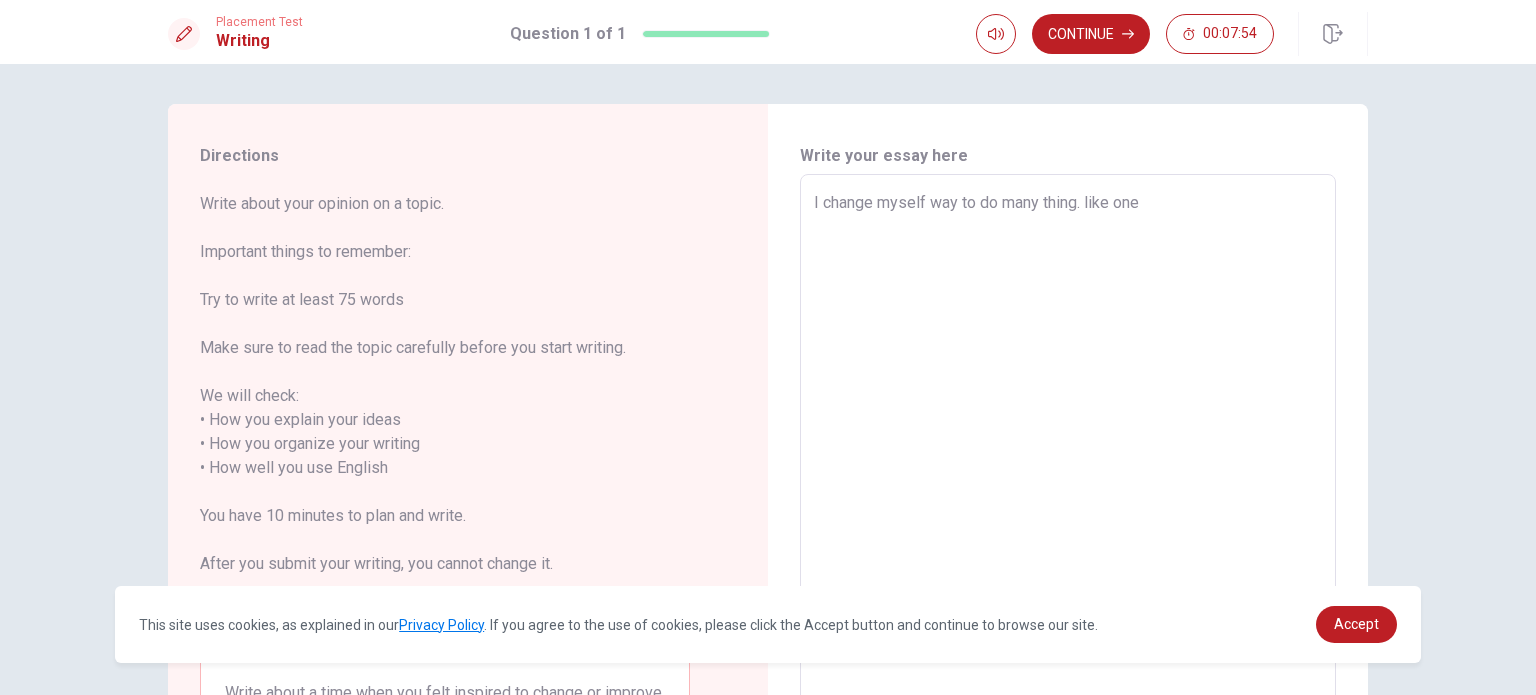 type on "x" 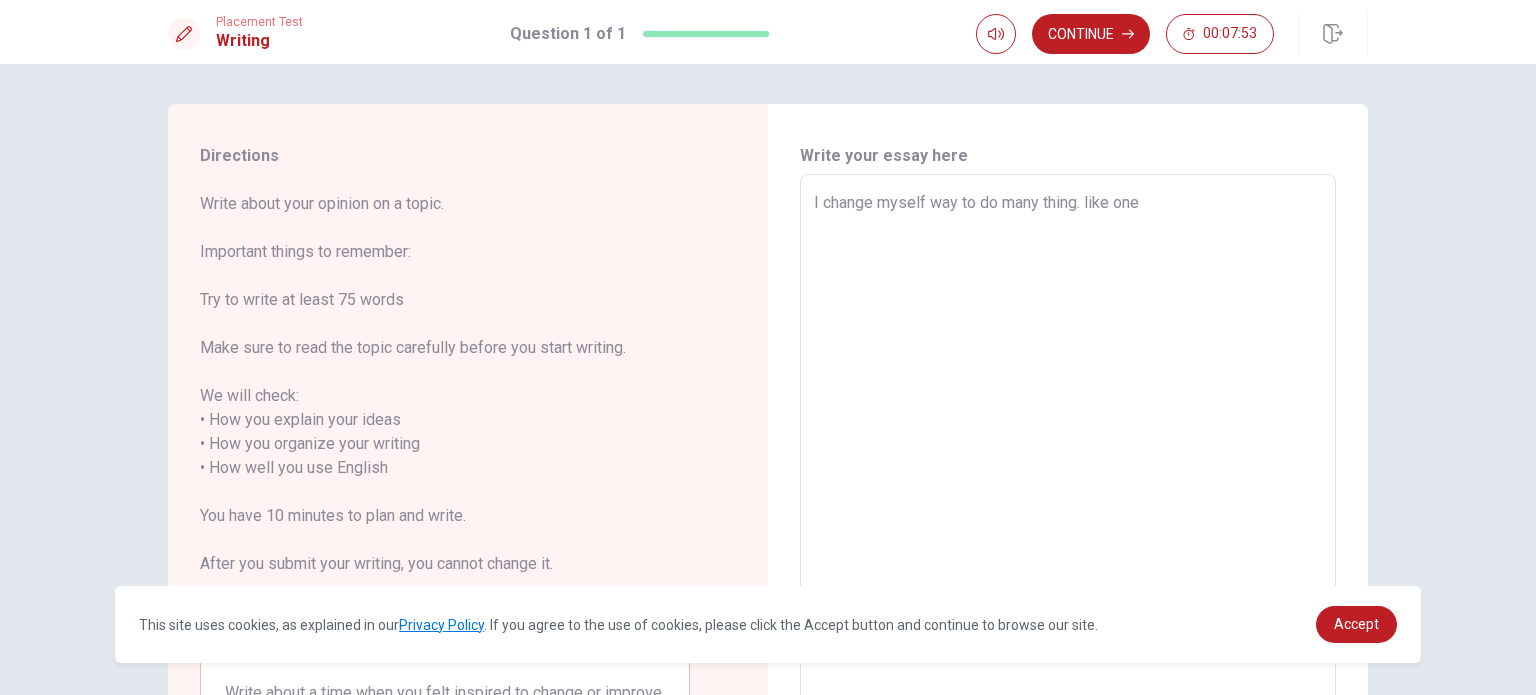 type on "x" 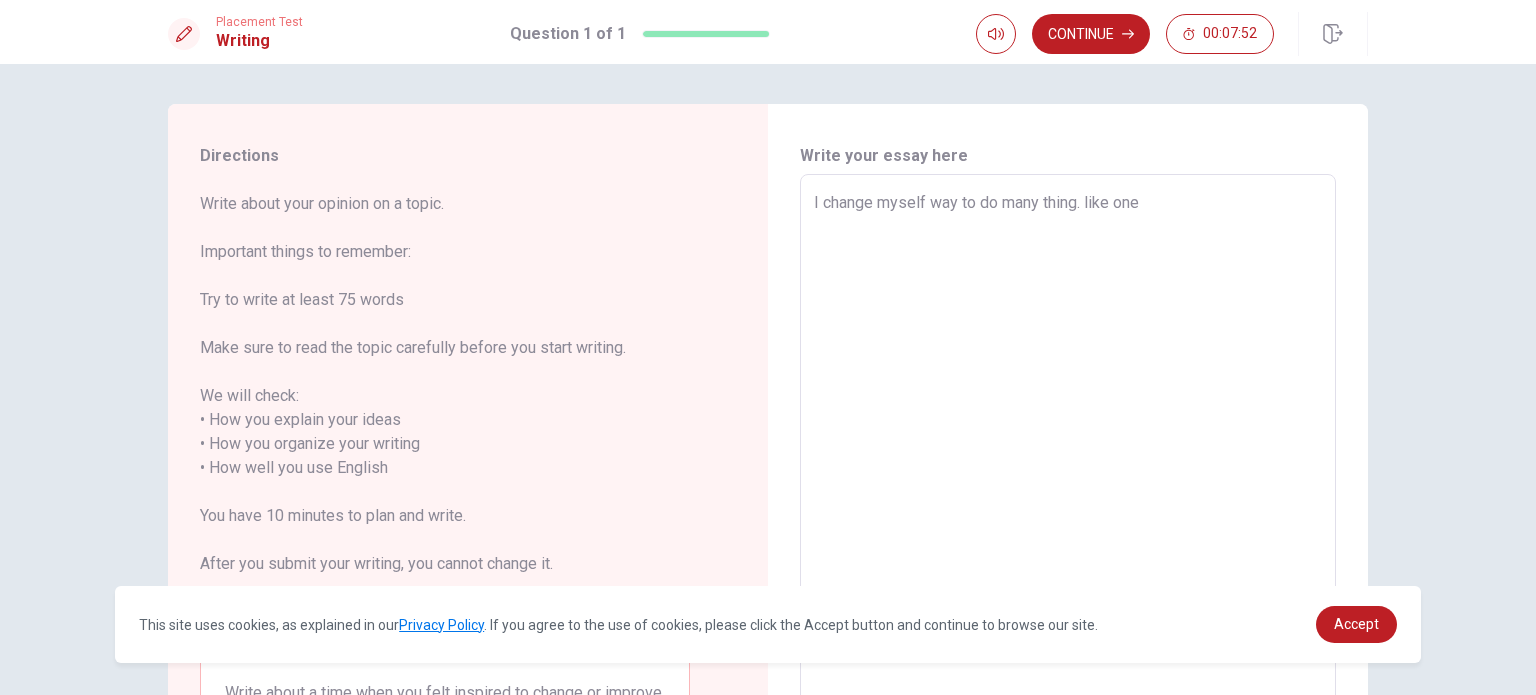 type on "I change myself way to do many thing. like one" 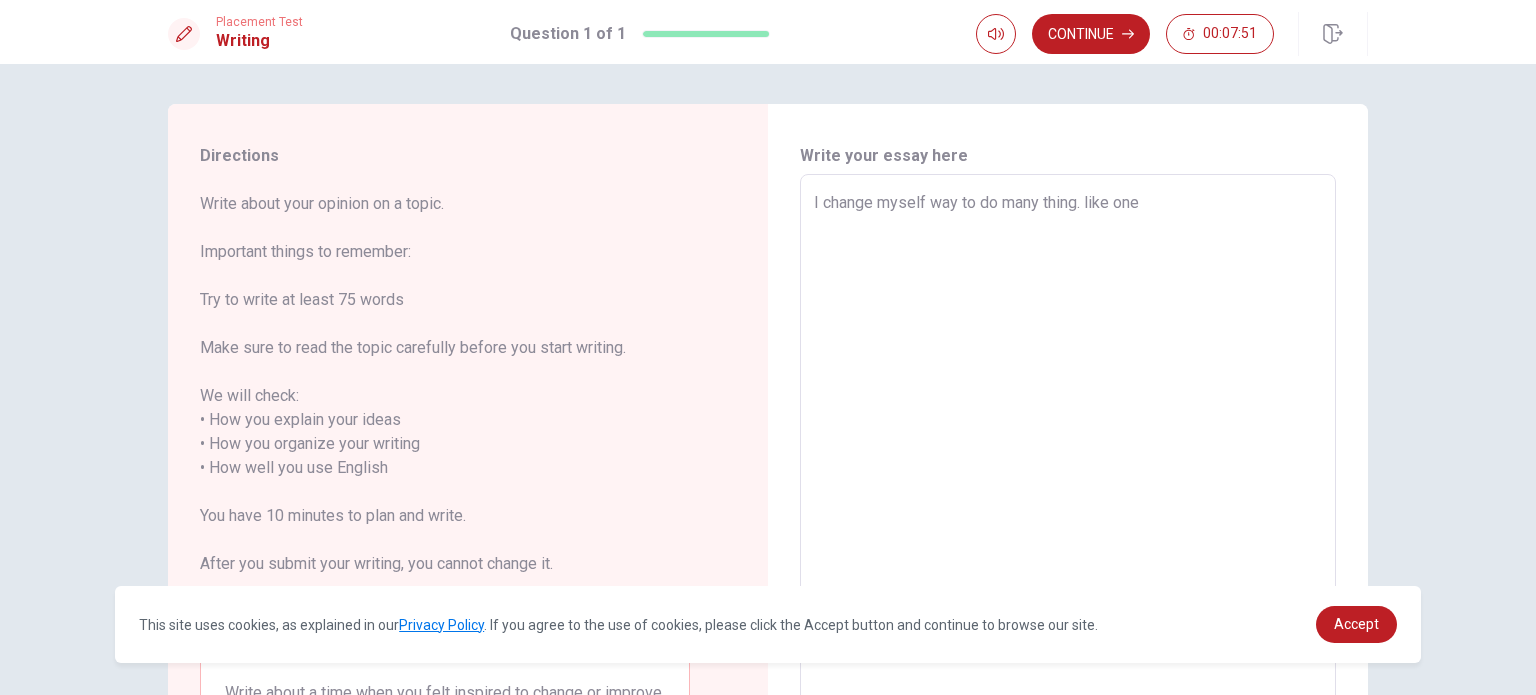 type on "I change myself way to do many thing. like onet" 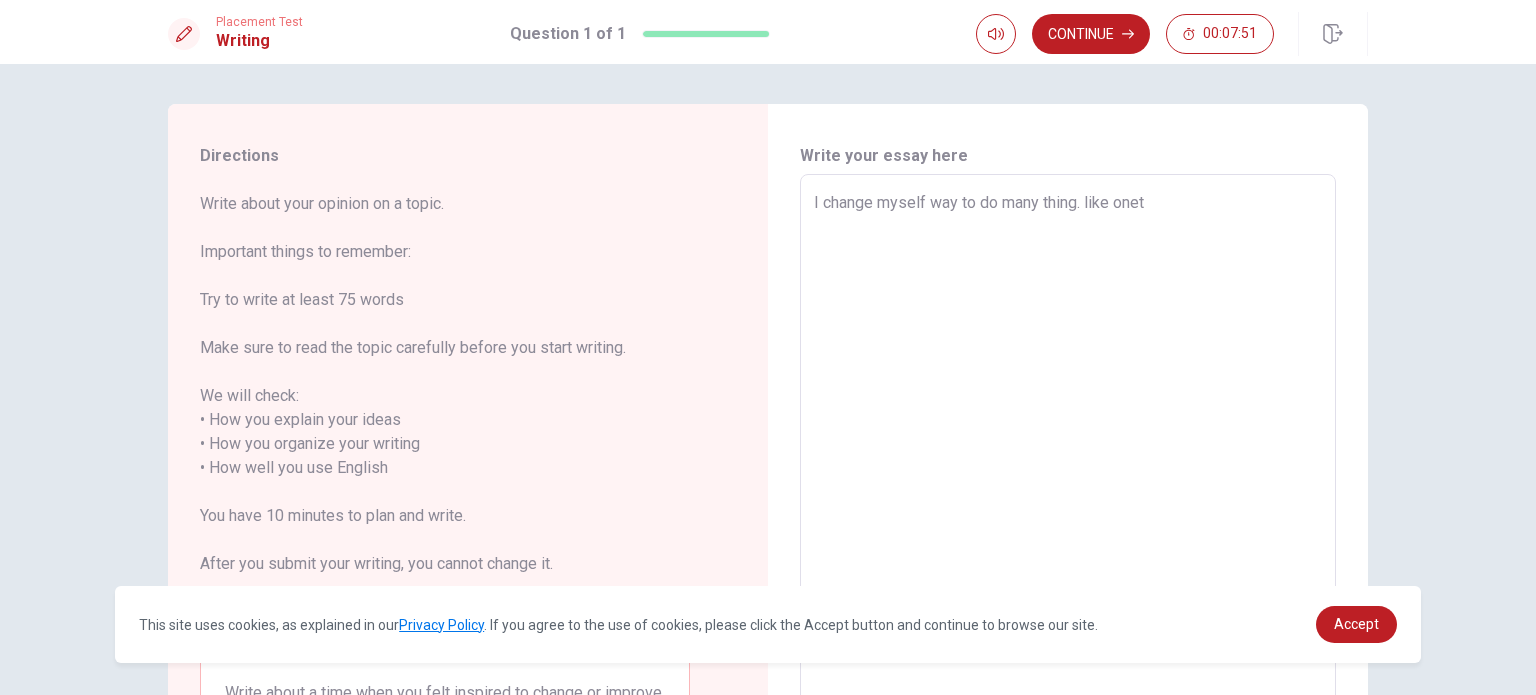 type on "x" 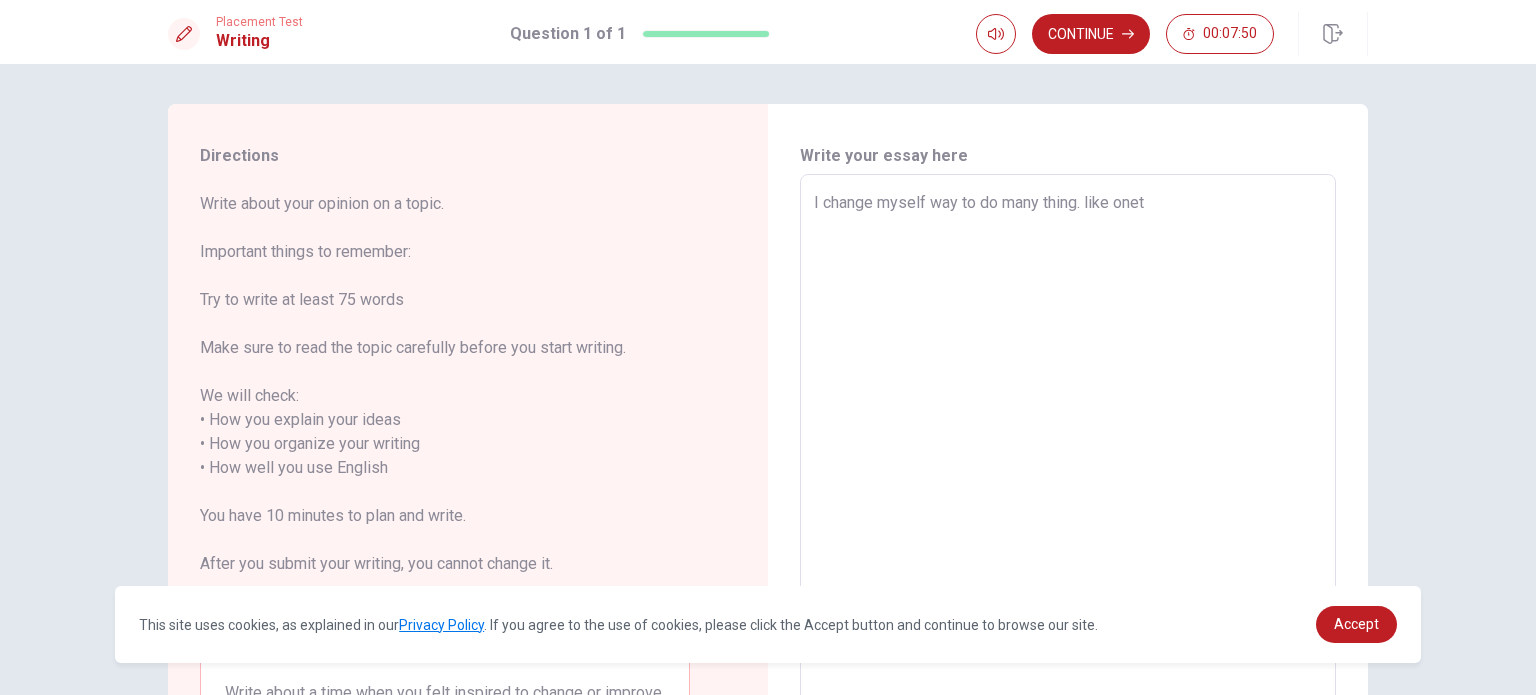 type on "I change myself way to do many thing. like oneti" 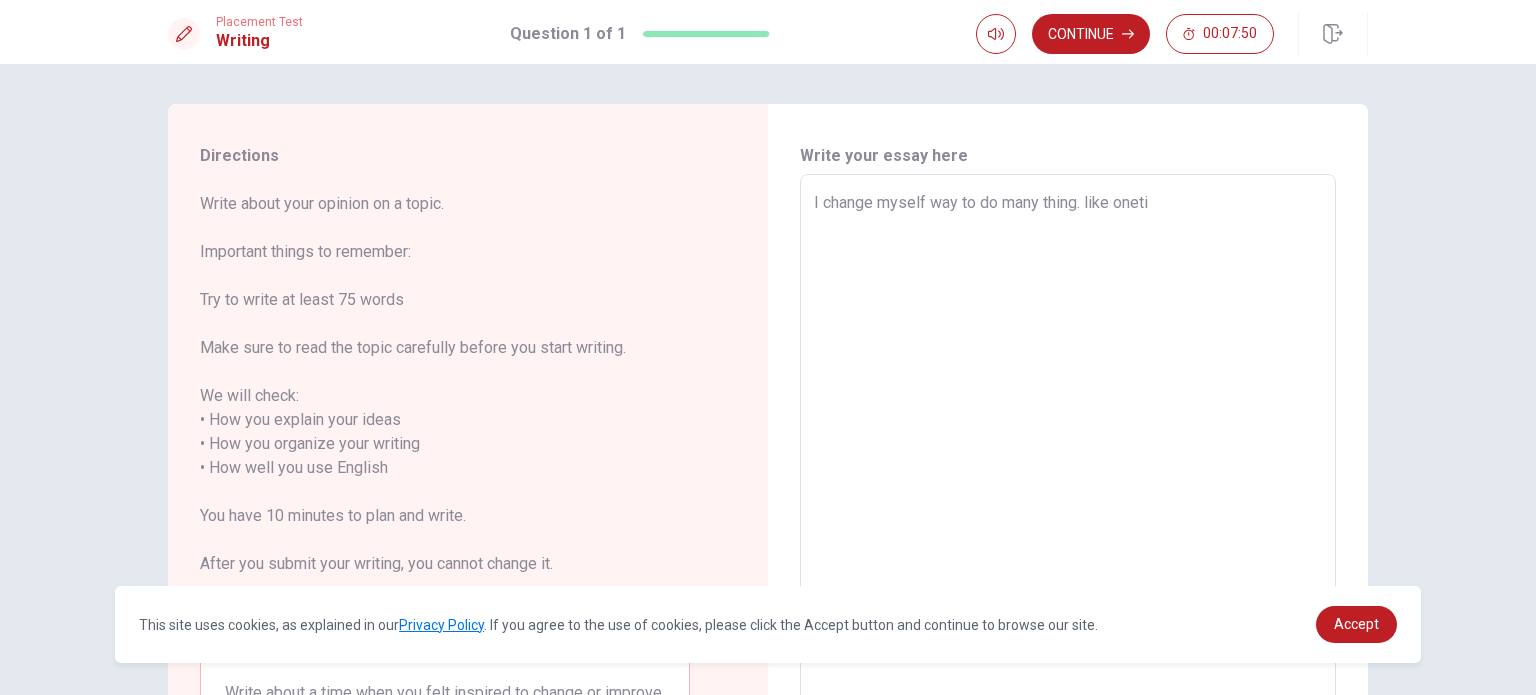type on "x" 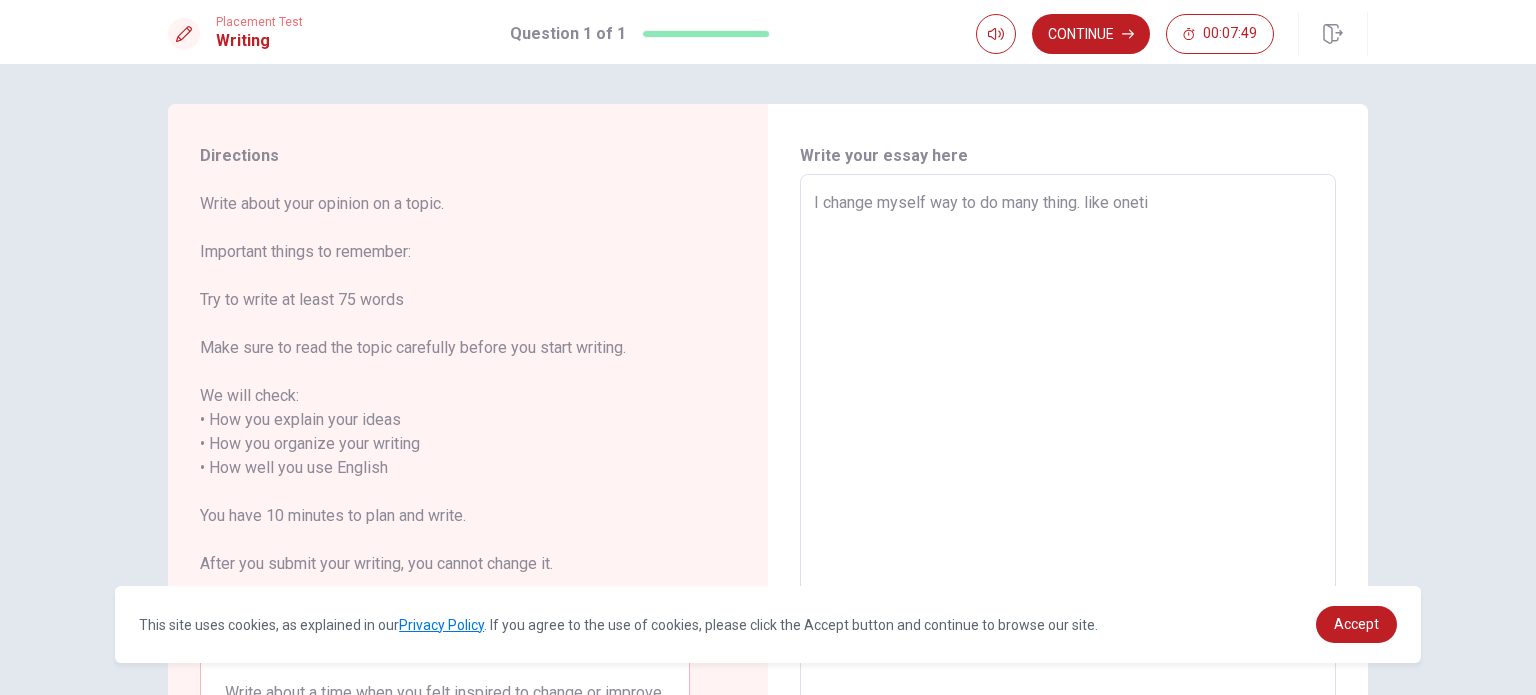 type on "I change myself way to do many thing. like onetim" 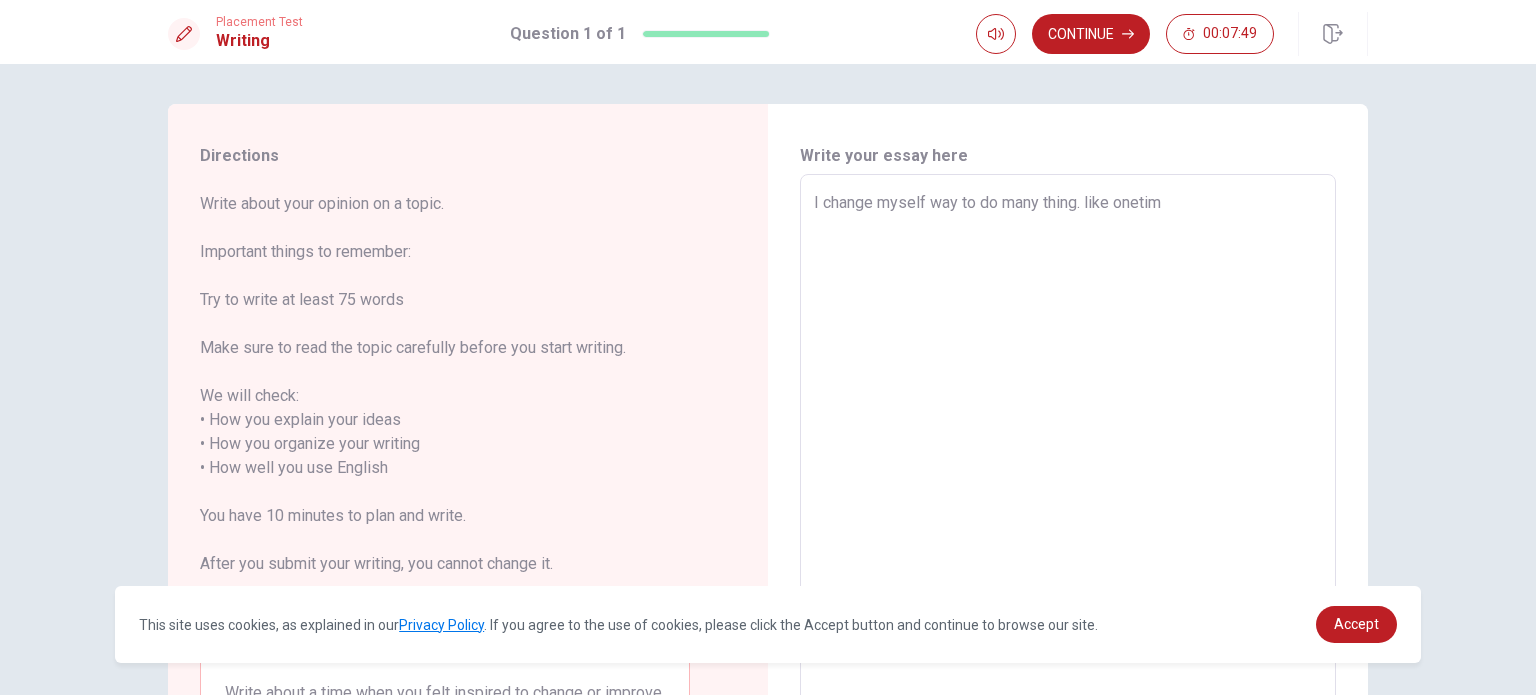 type on "x" 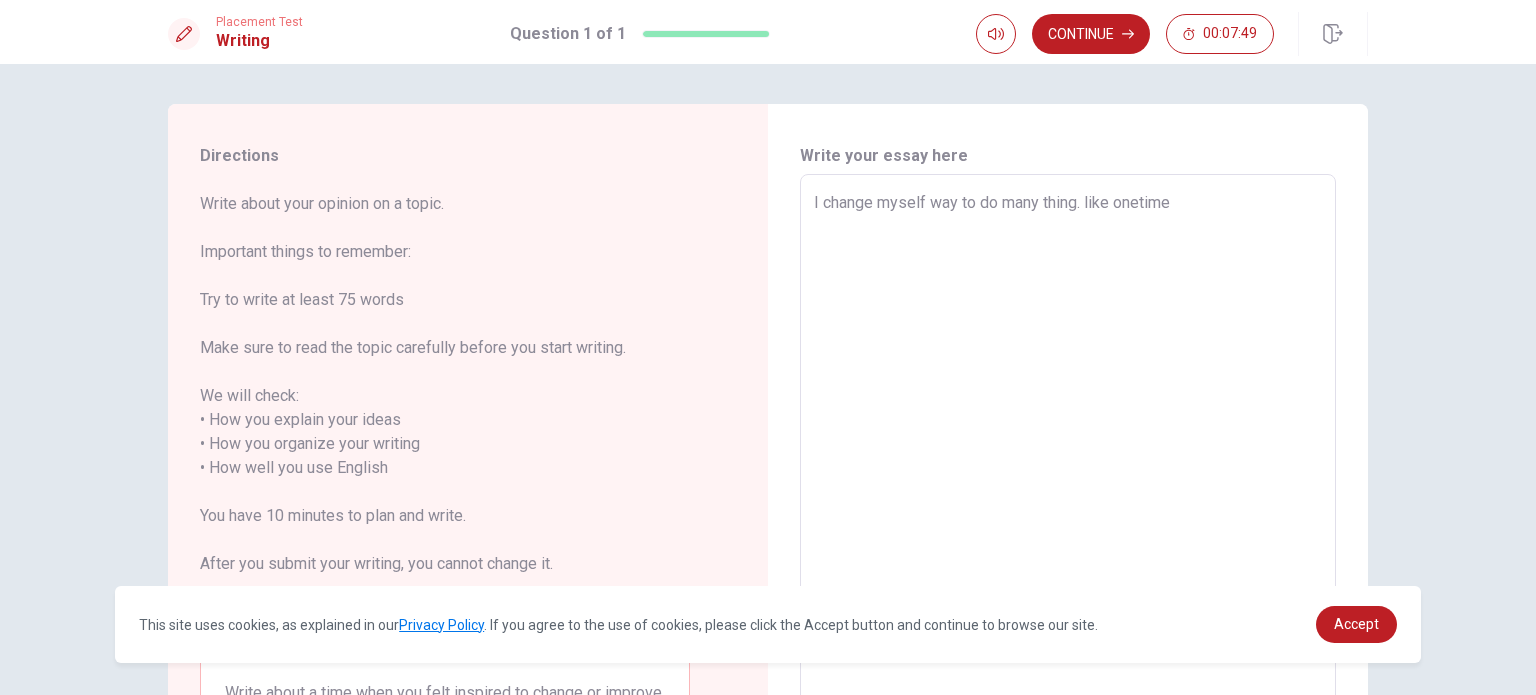 type on "x" 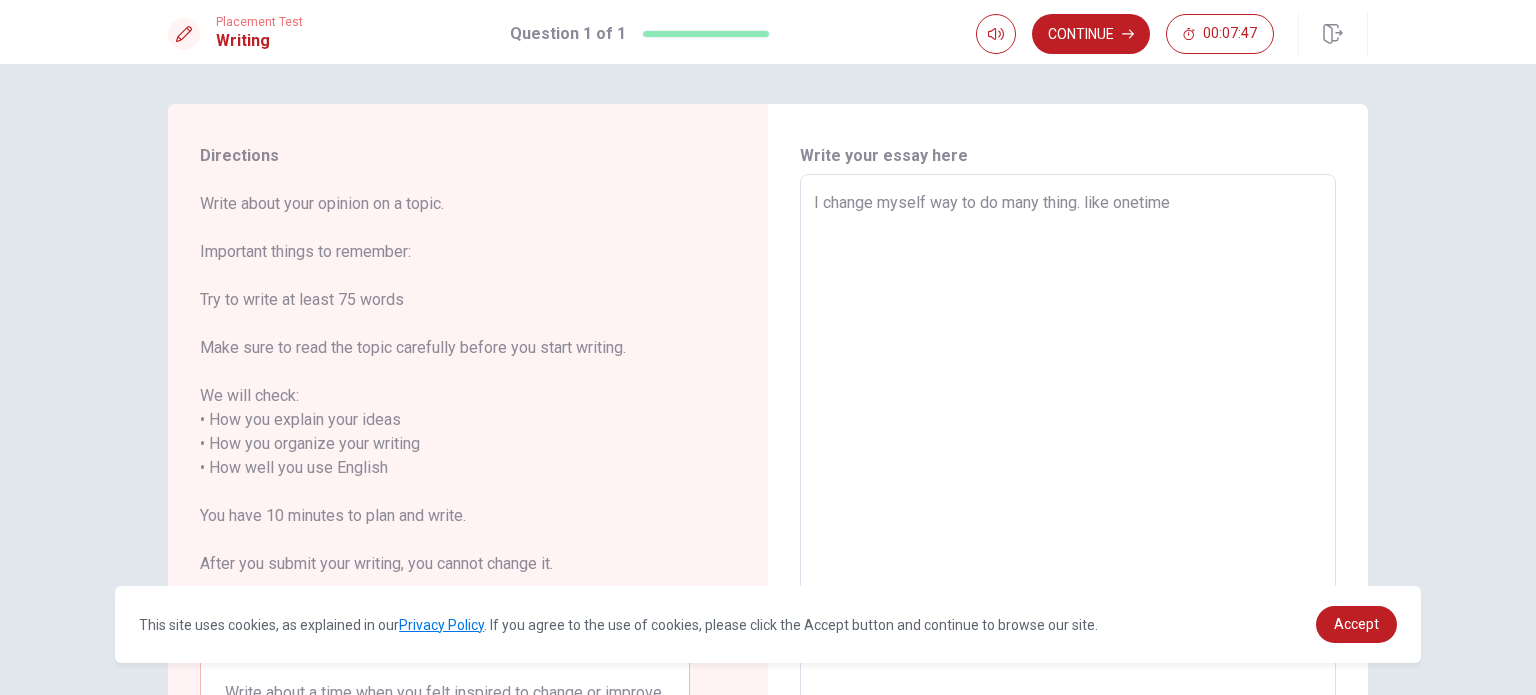 type on "x" 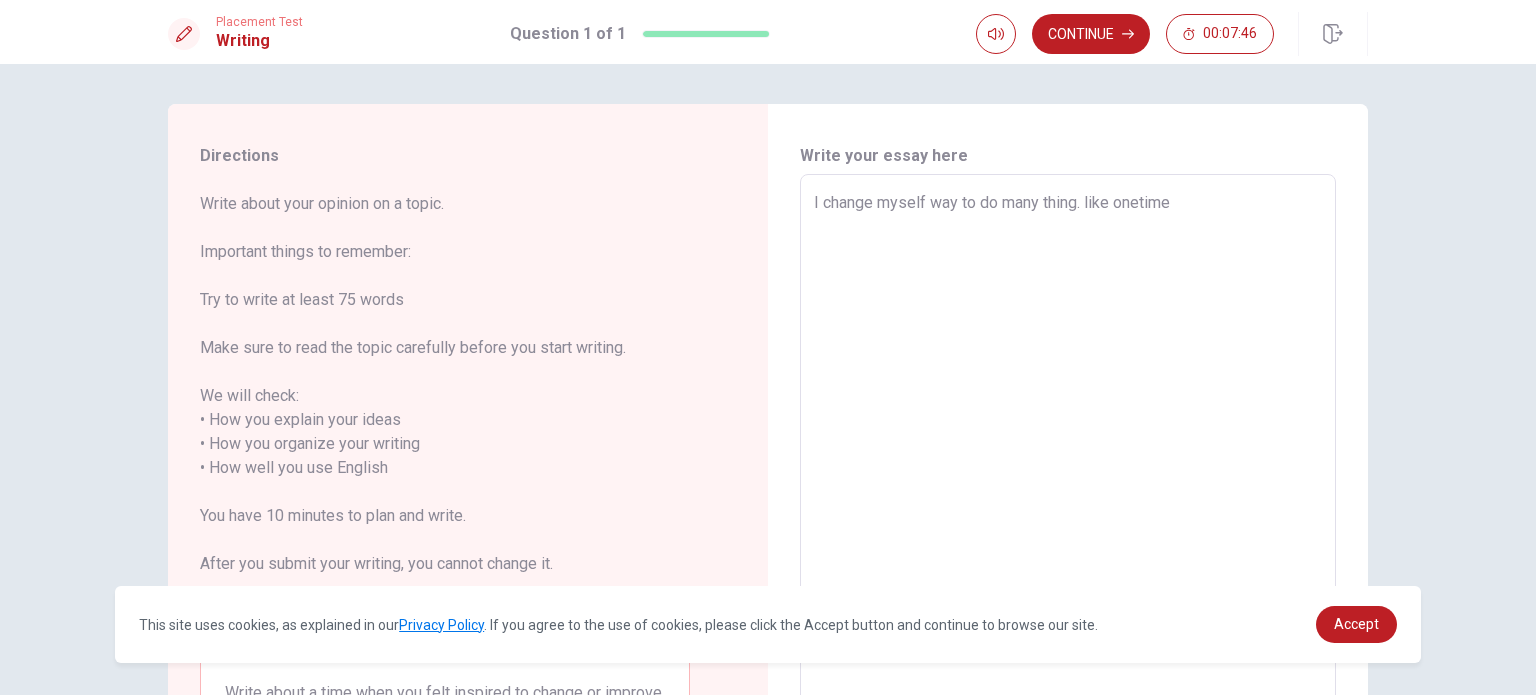 type on "I change myself way to do many thing. like onetime i" 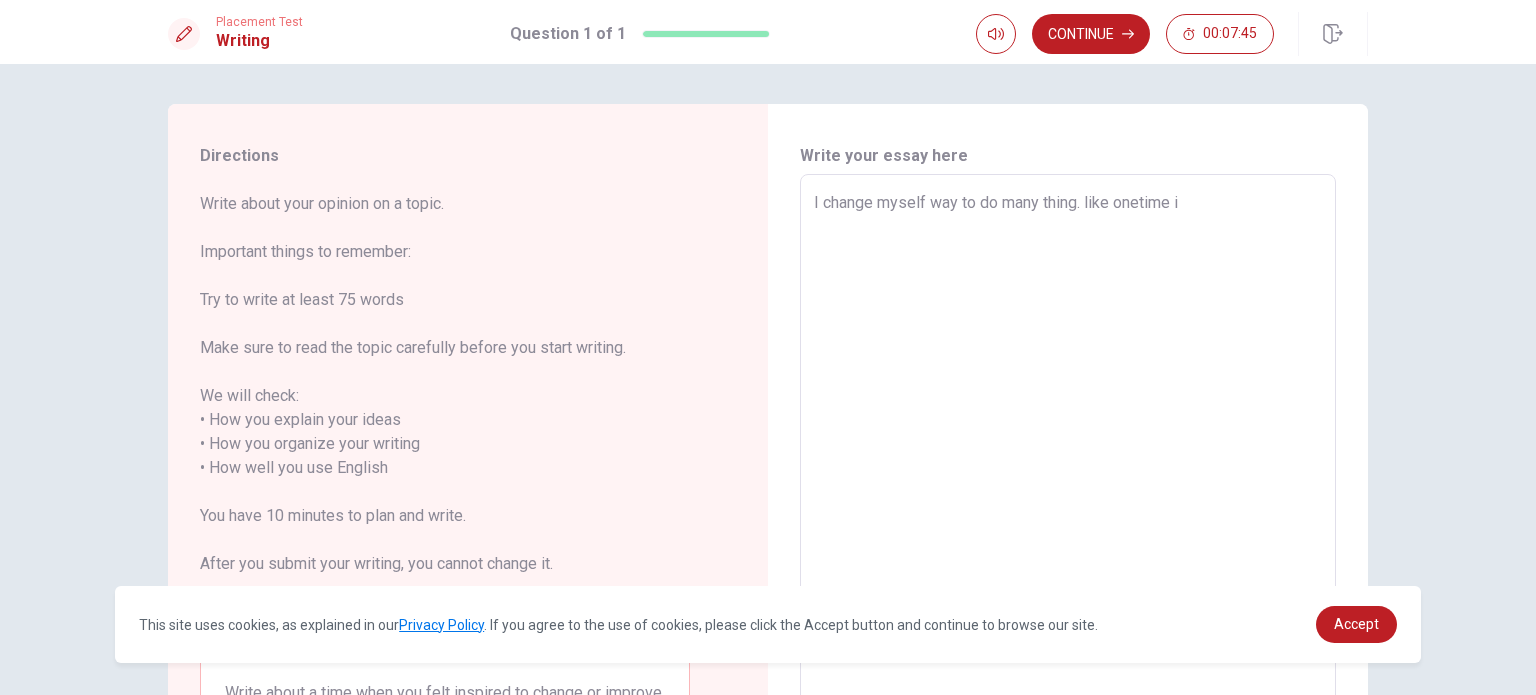 type on "x" 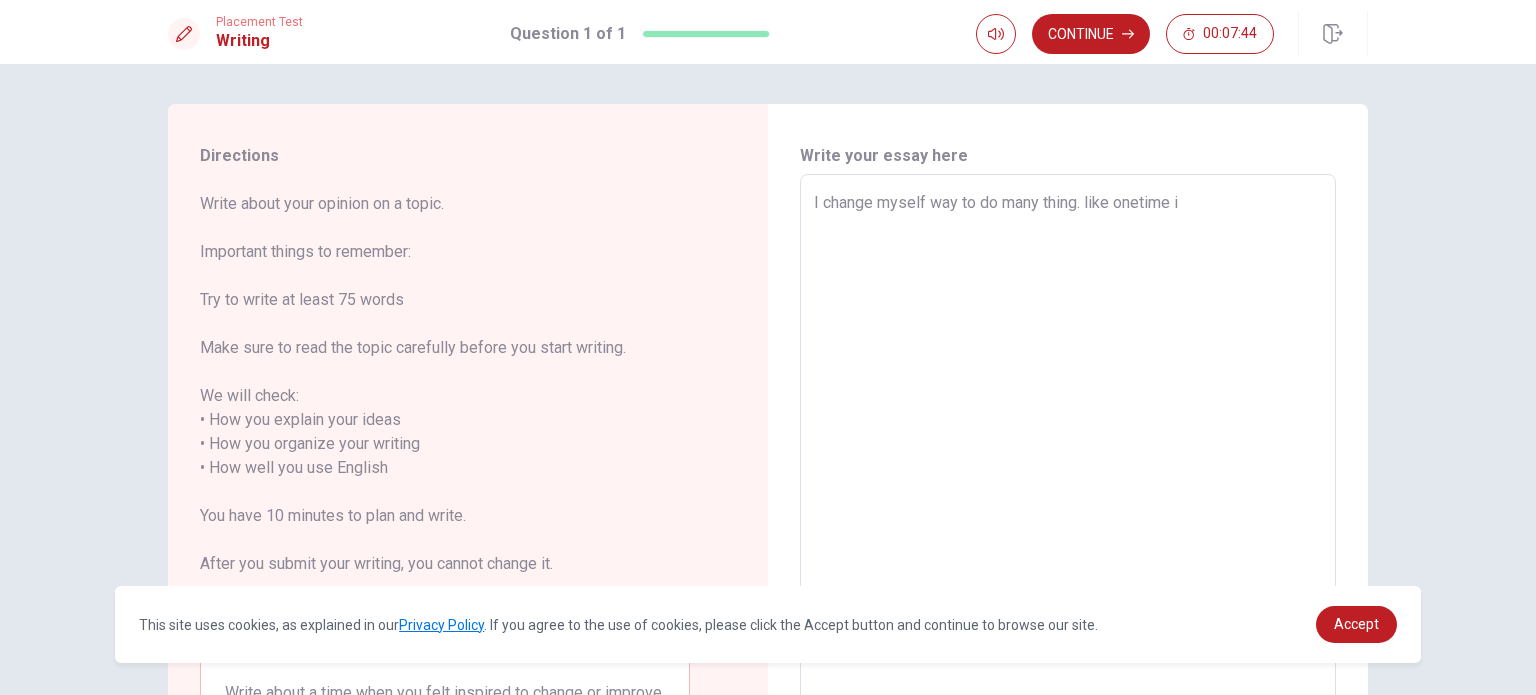 type on "I change myself way to do many thing. like onetime" 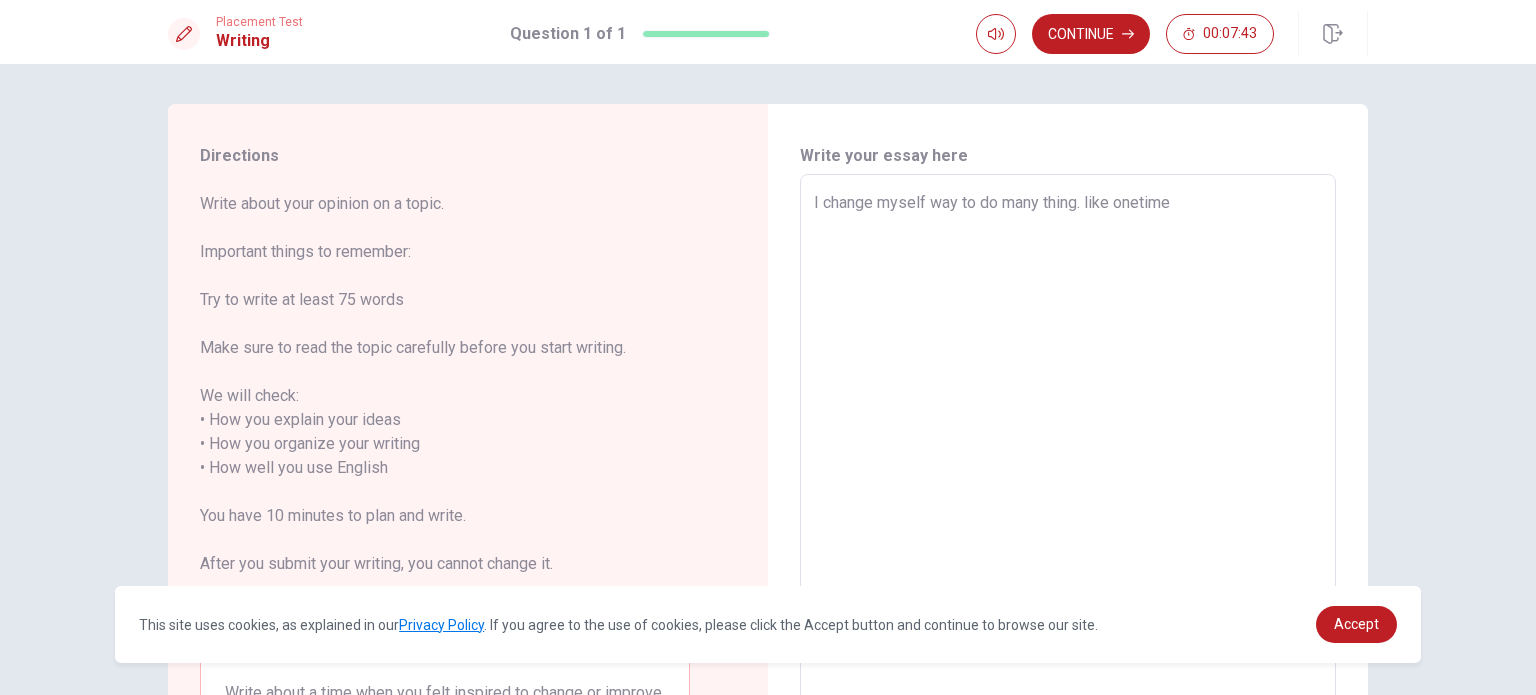 type on "x" 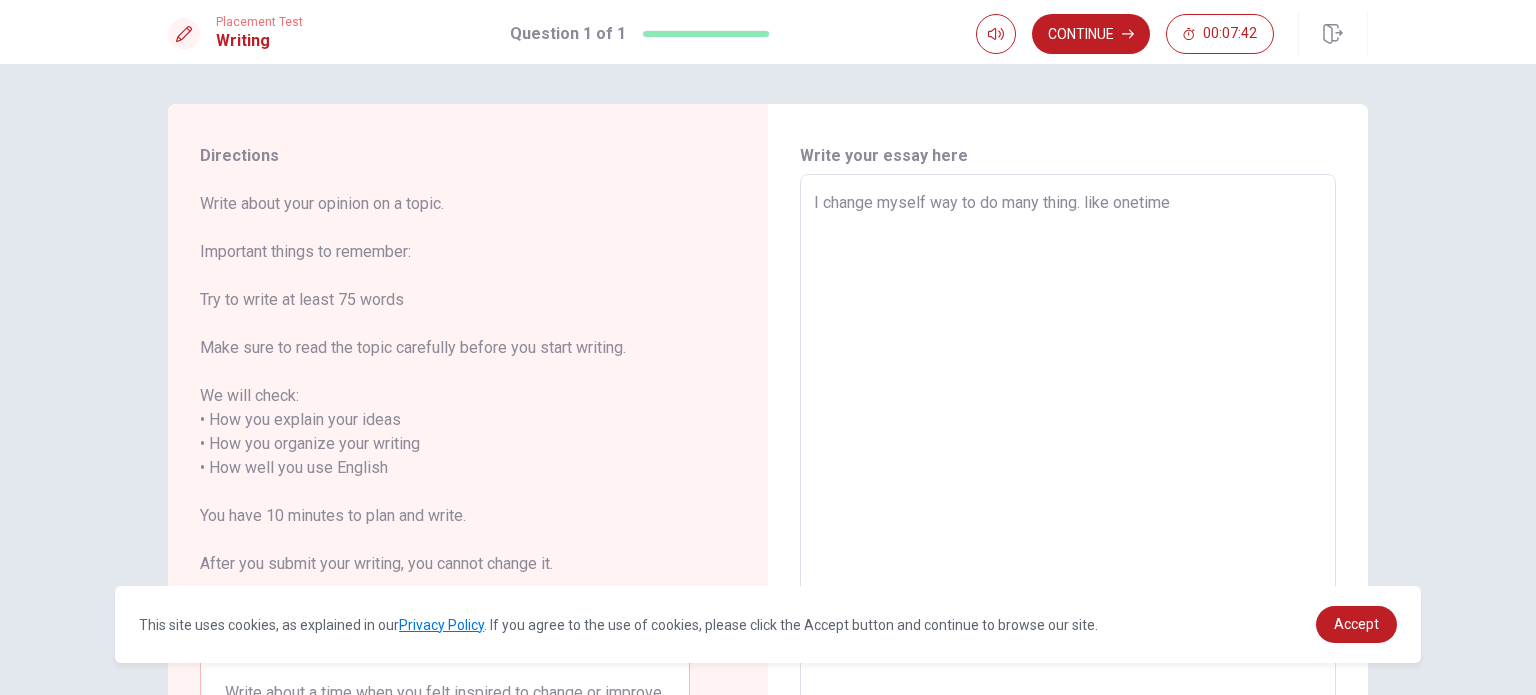 type on "I change myself way to do many thing. like onetime I" 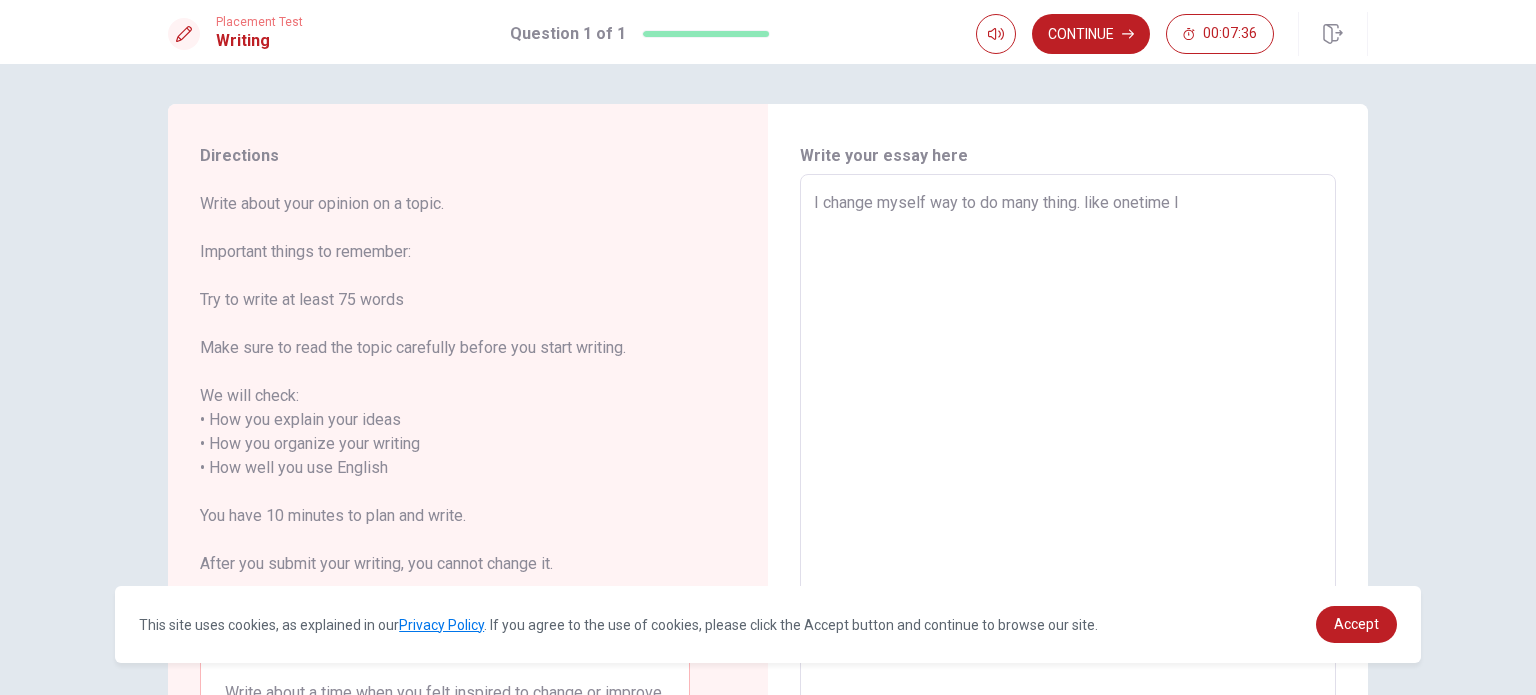 type on "x" 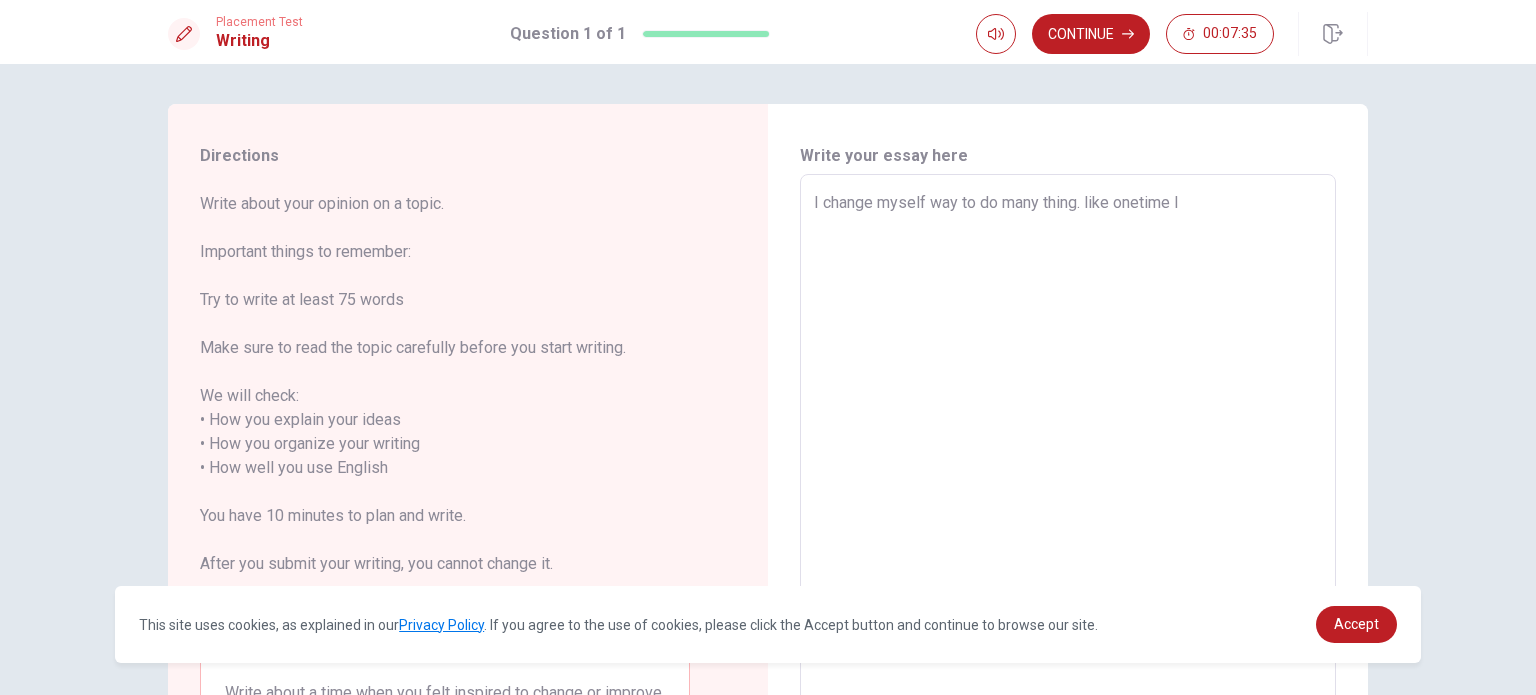 type on "I change myself way to do many thing. like onetime I" 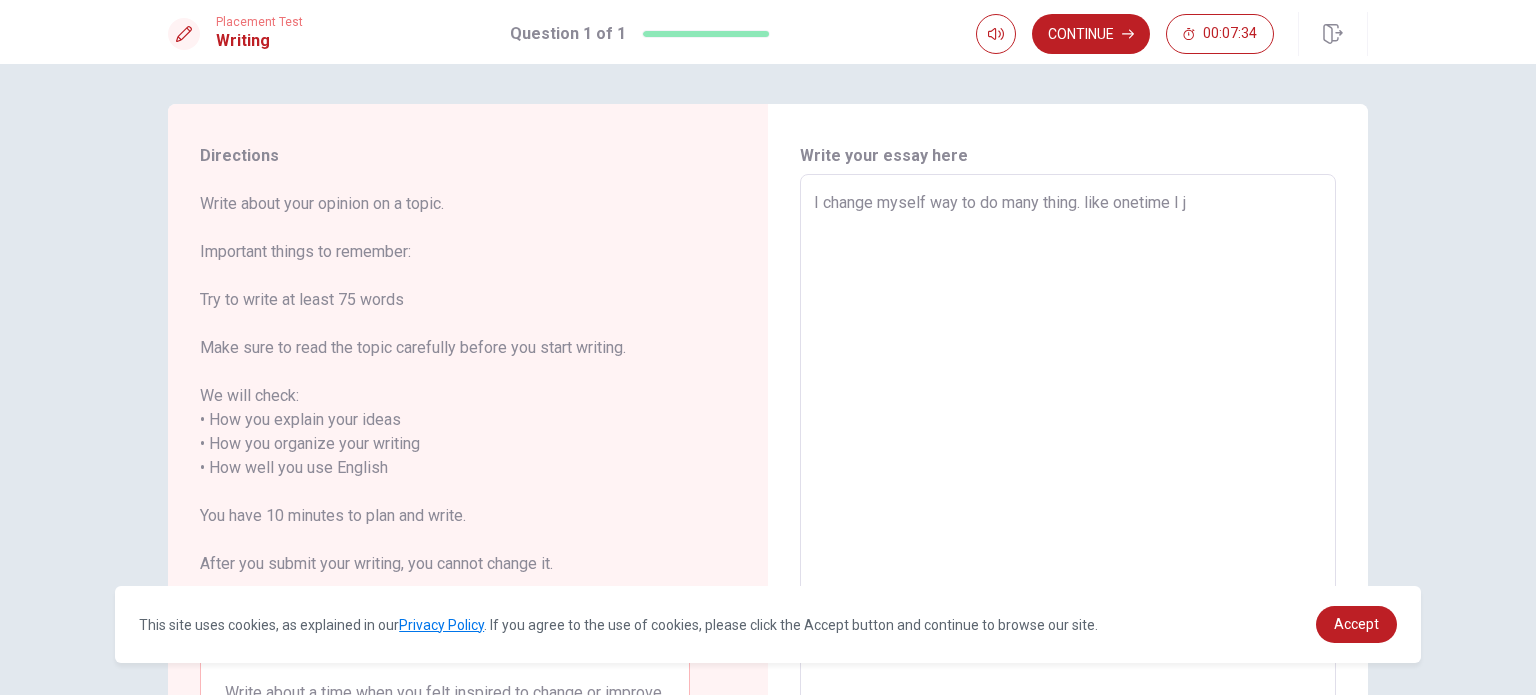 type on "x" 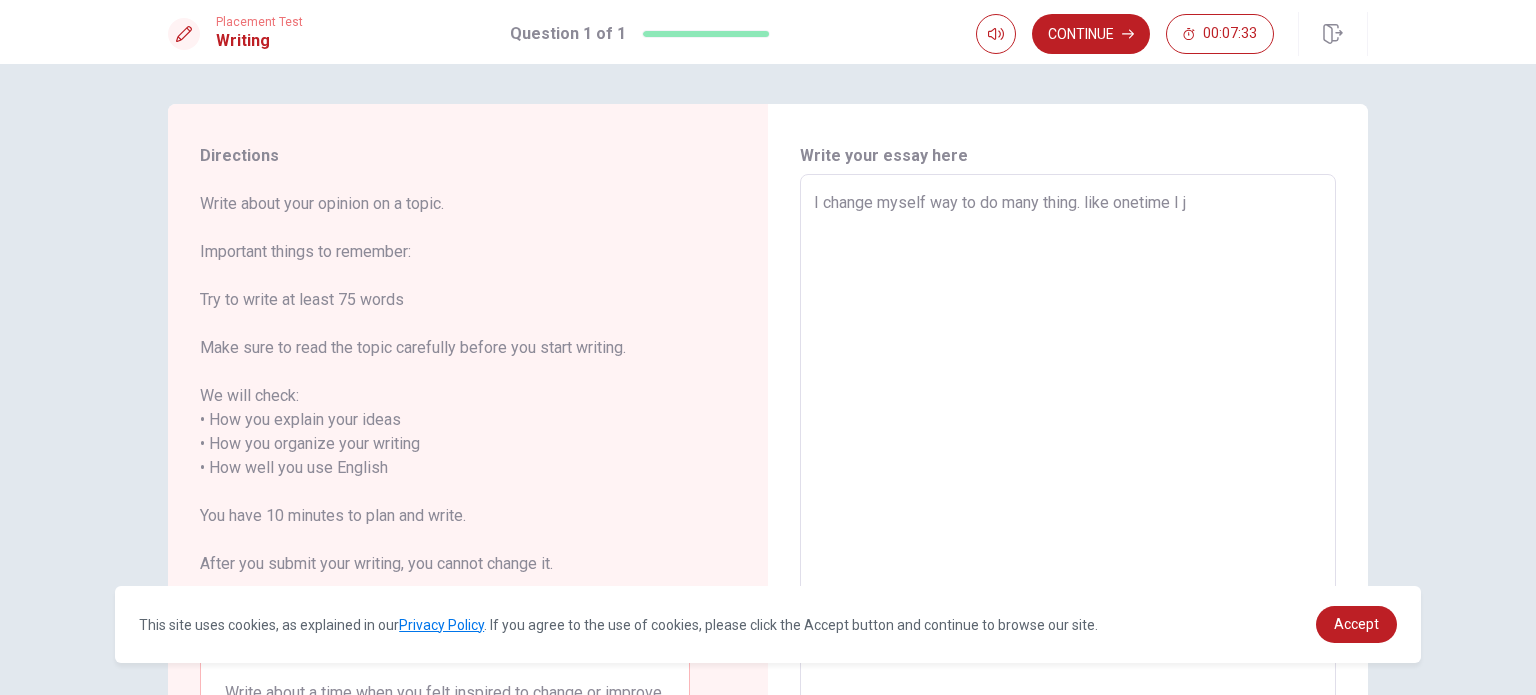 type on "I change myself way to do many thing. like onetime I ju" 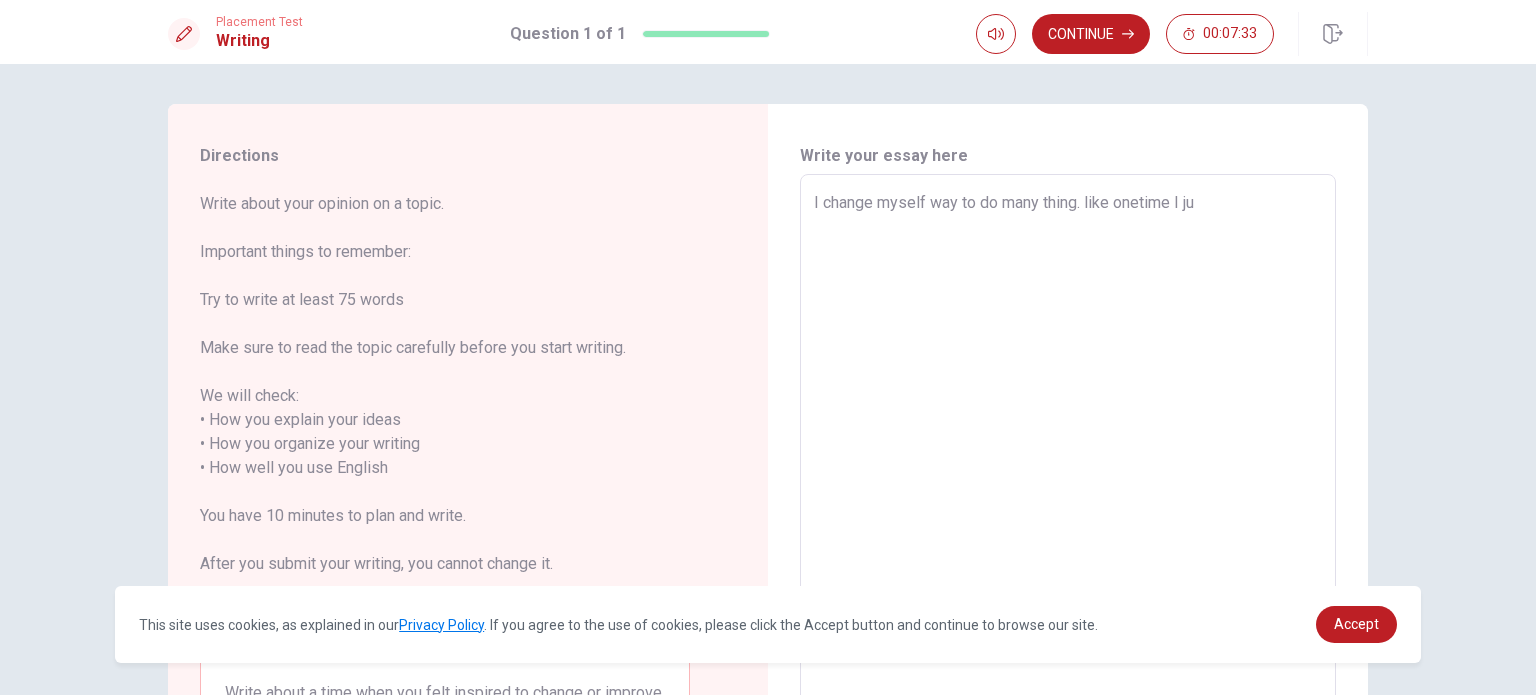type on "x" 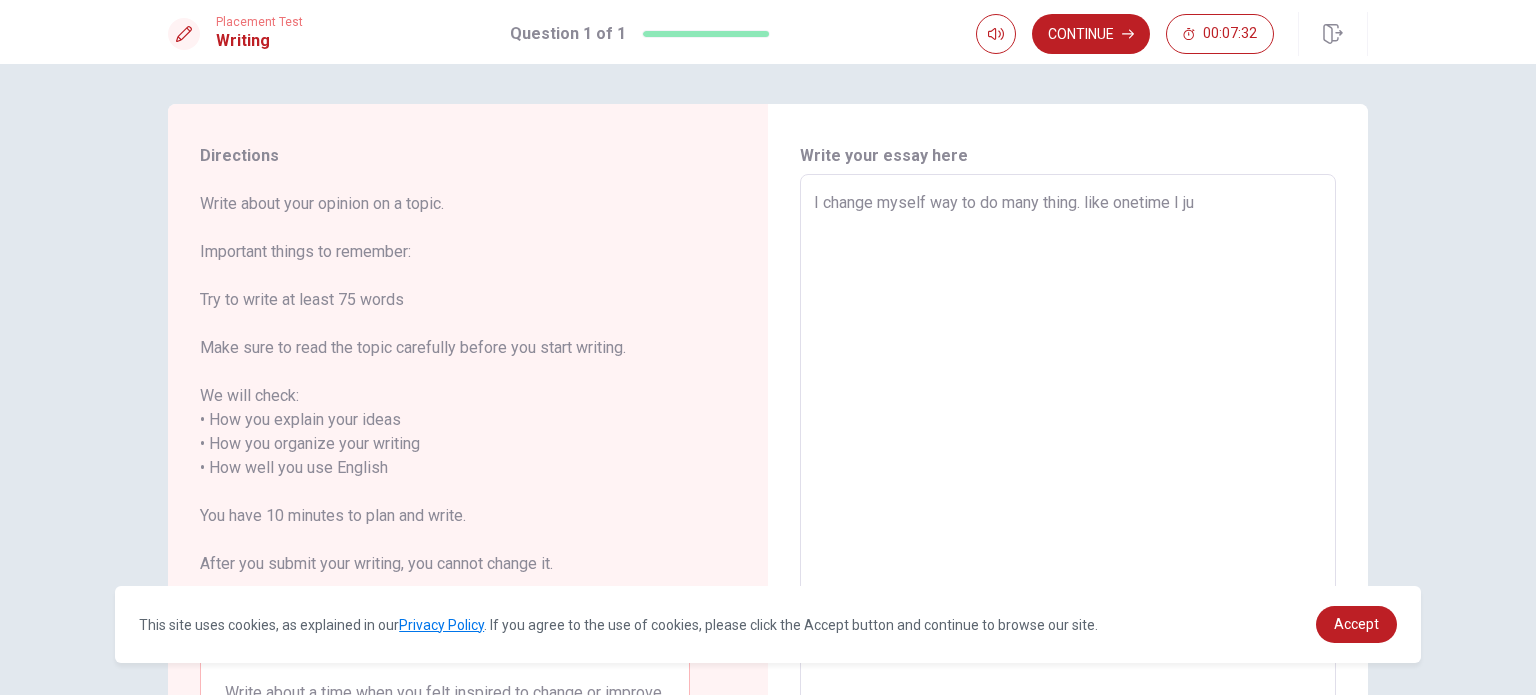 type on "I change myself way to do many thing. like onetime I jus" 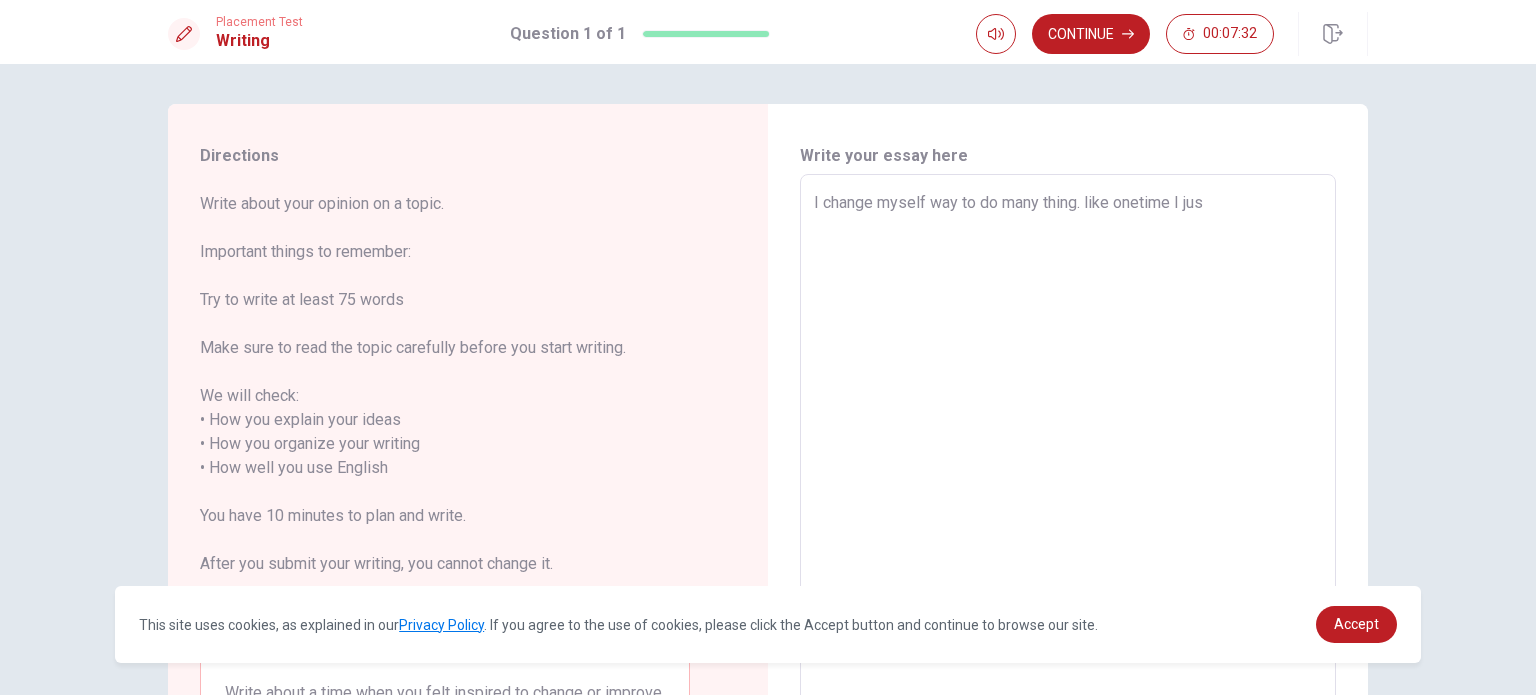 type on "x" 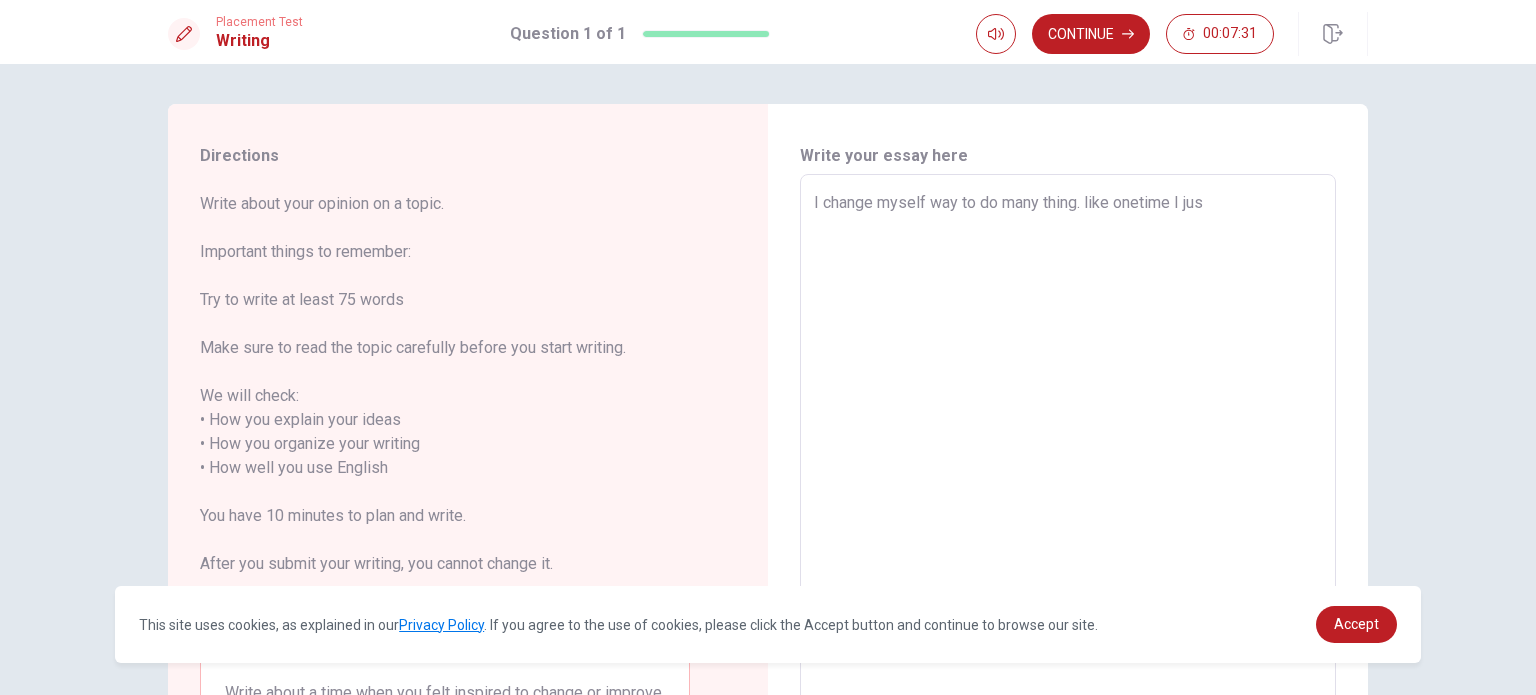 type on "I change myself way to do many thing. like onetime I just" 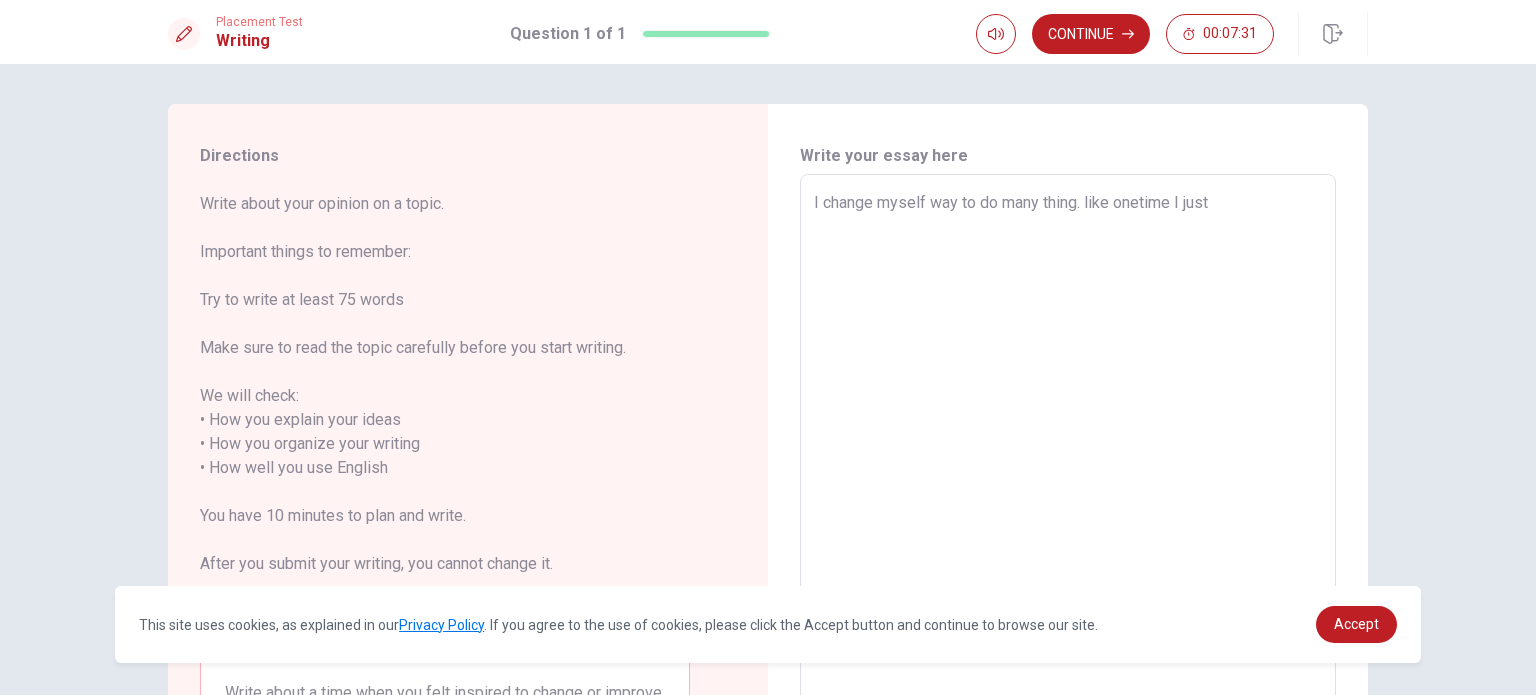 type on "x" 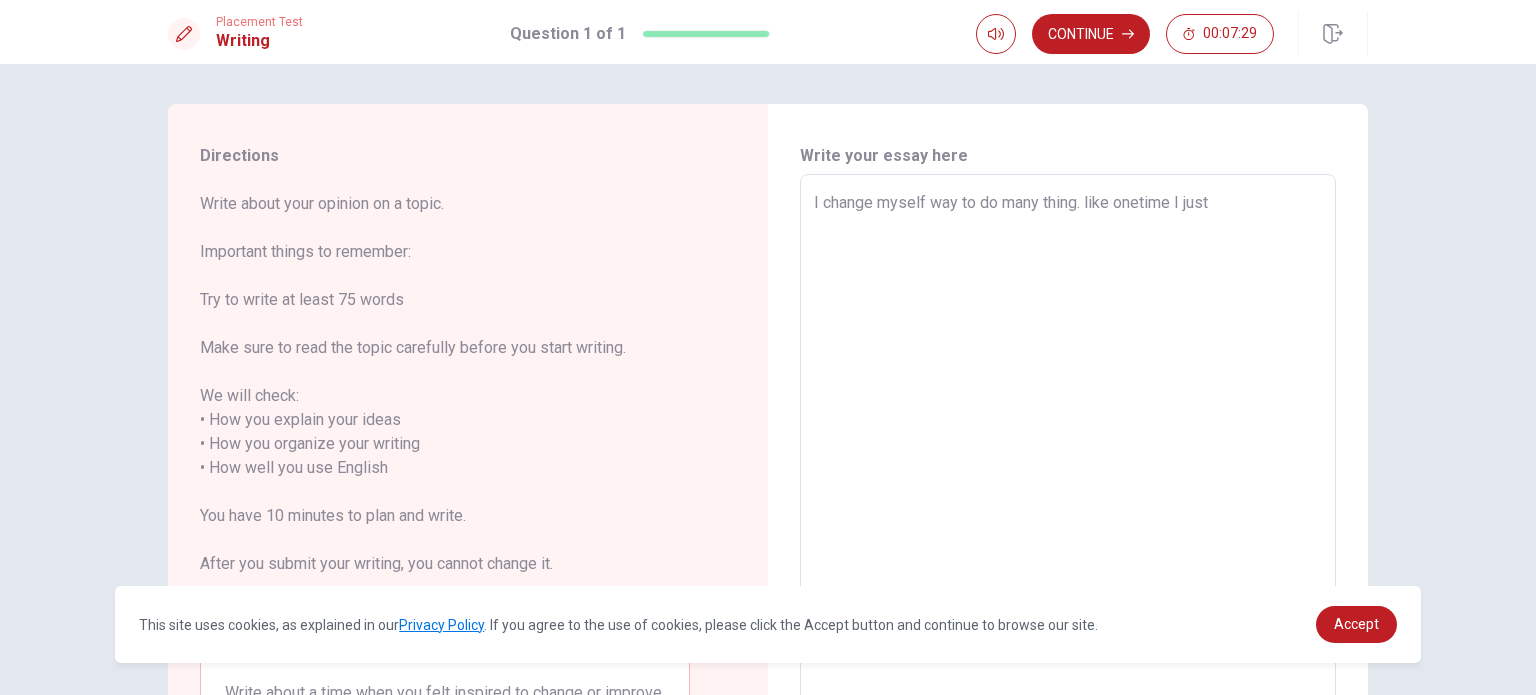 type on "x" 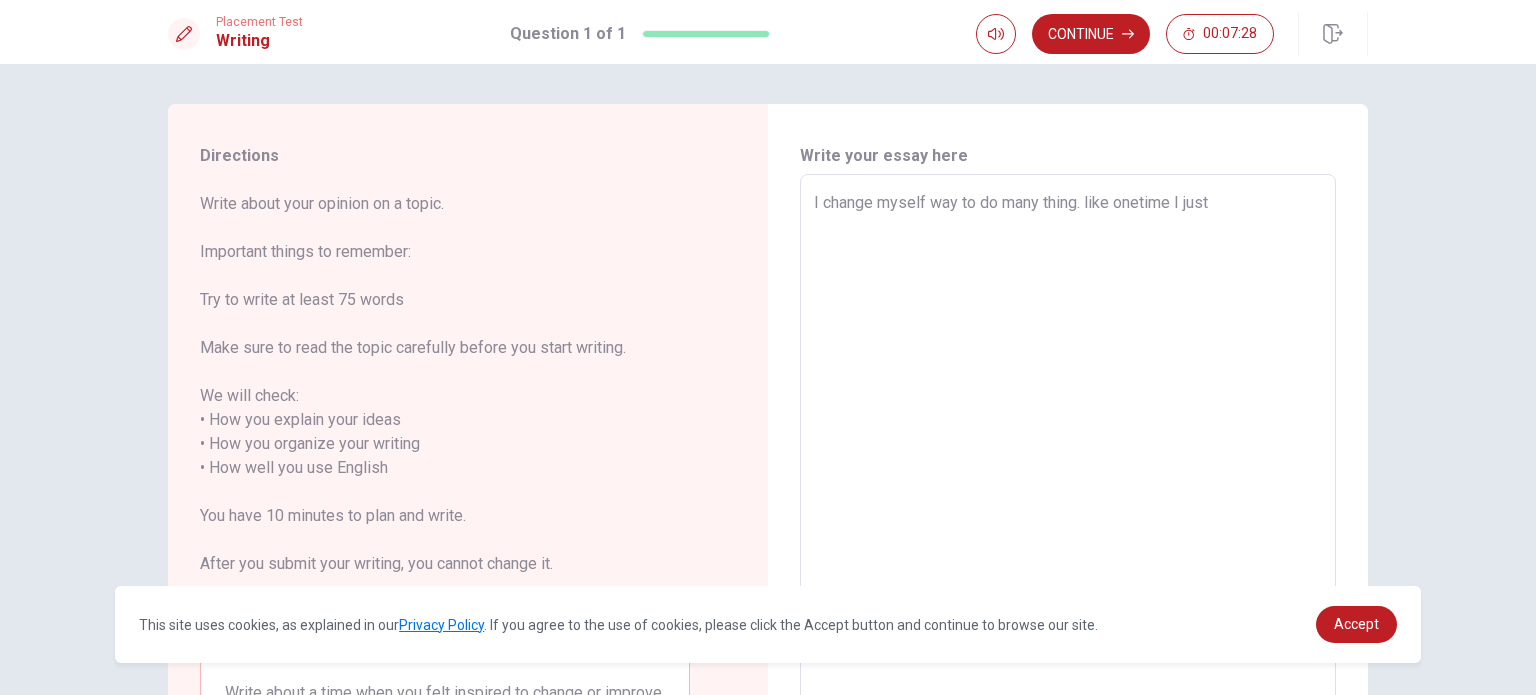type on "I change myself way to do many thing. like onetime I just s" 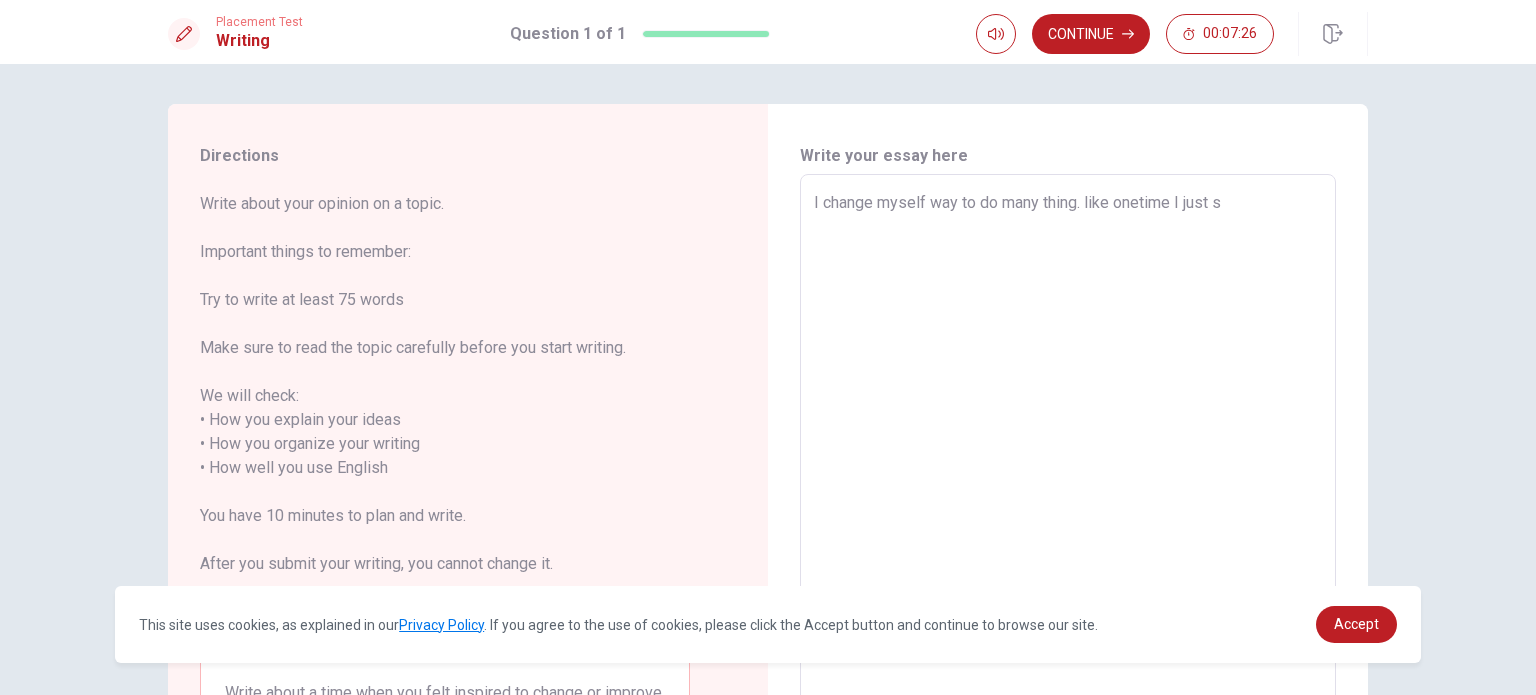type on "x" 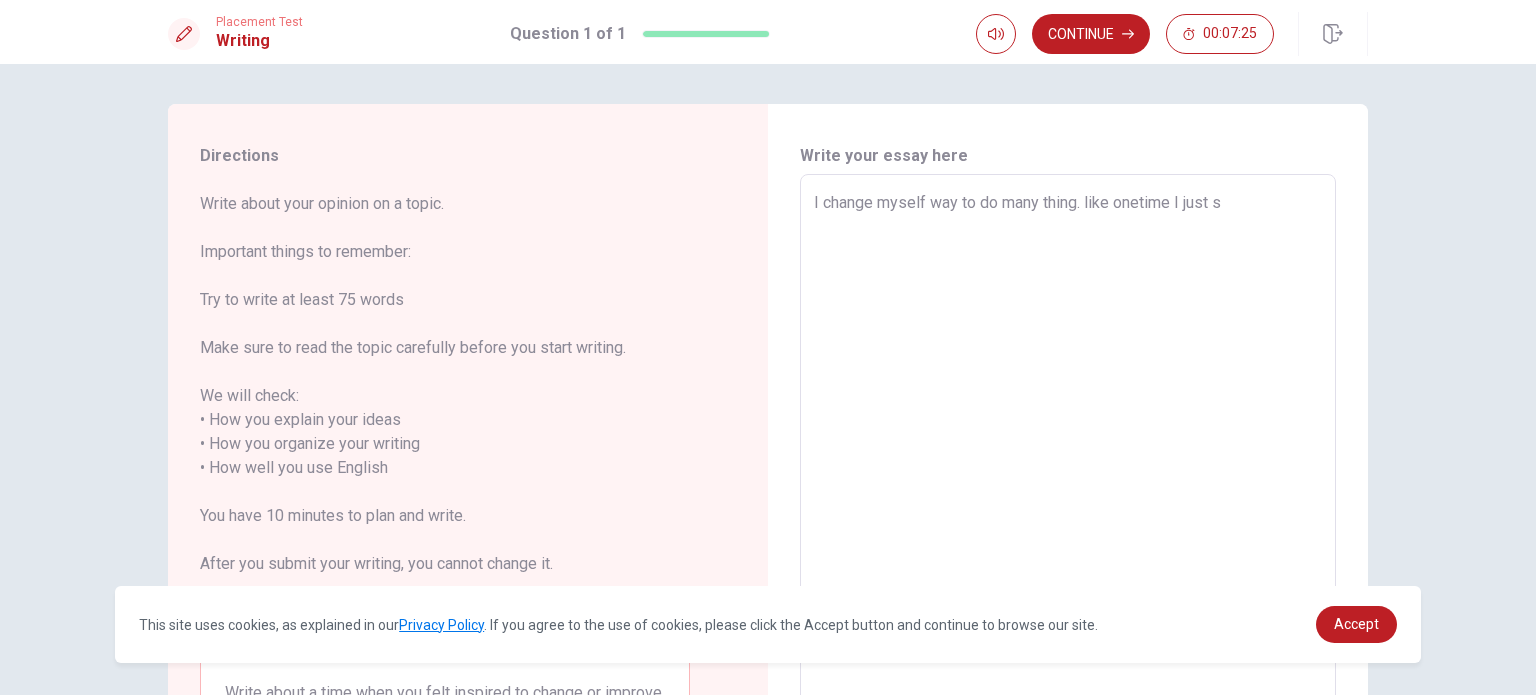 type on "I change myself way to do many thing. like onetime I just sa" 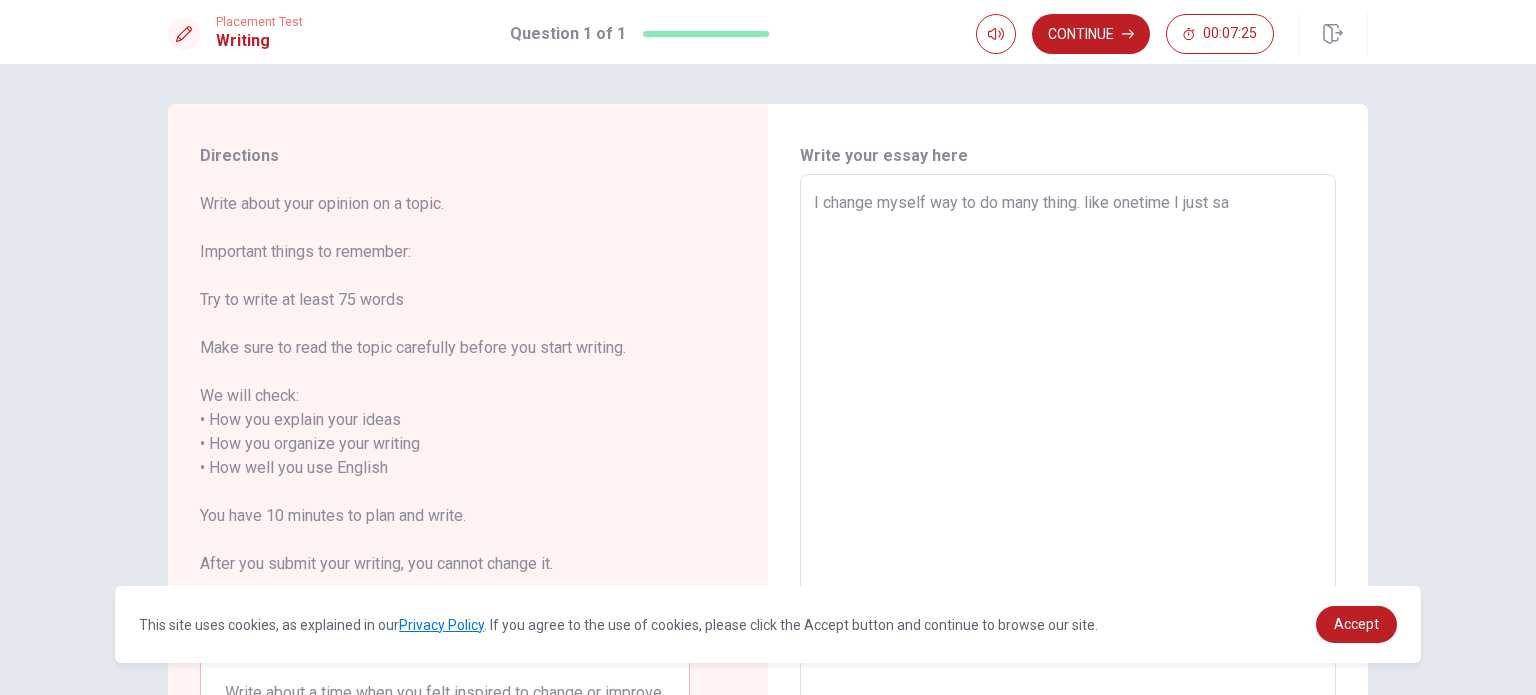 type on "x" 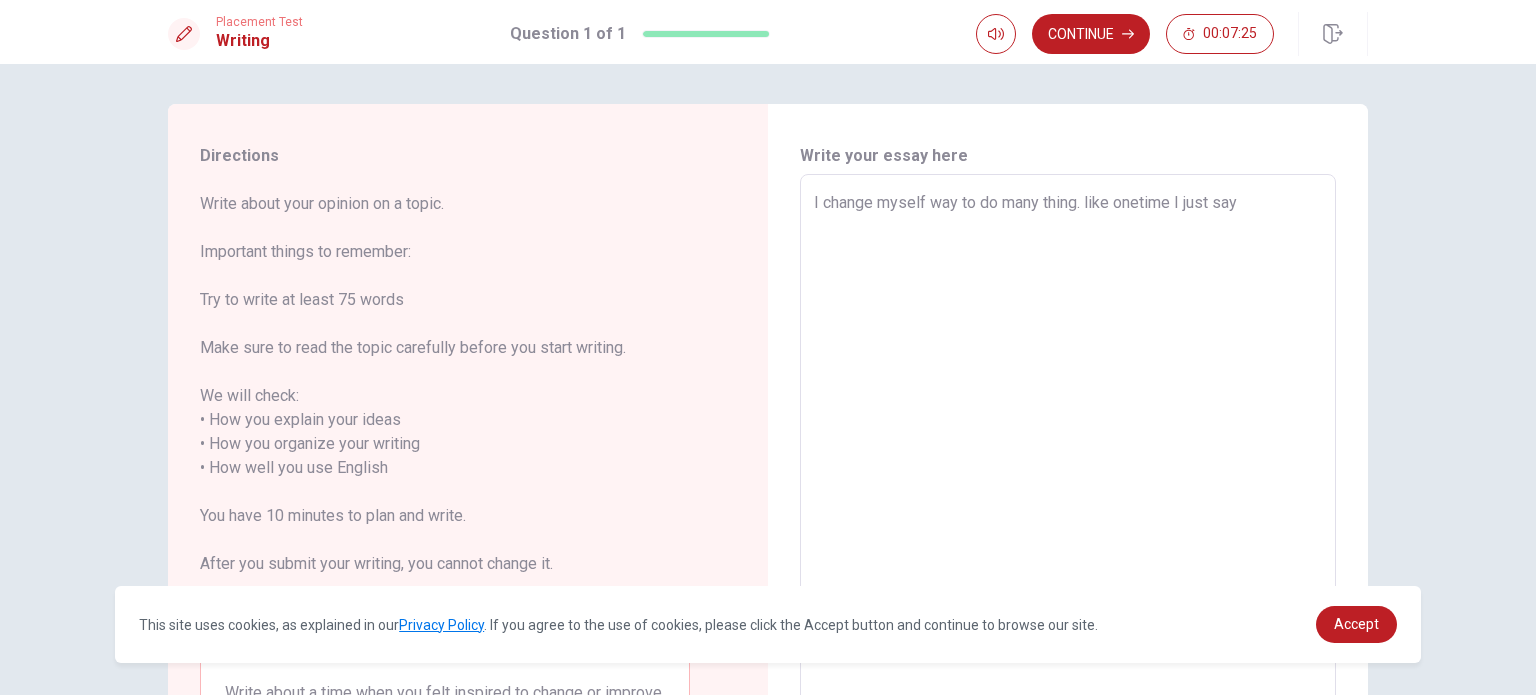 type on "x" 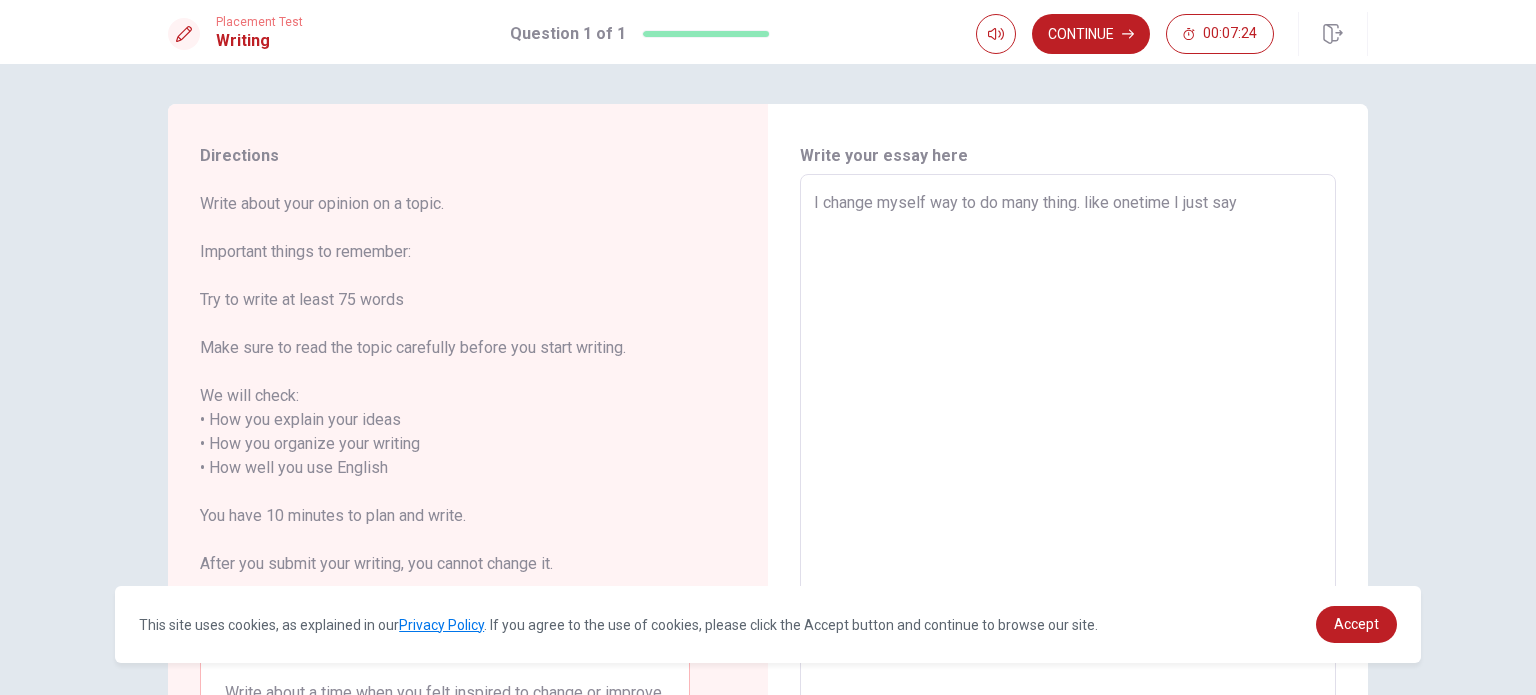 type on "I change myself way to do many thing. like onetime I just say" 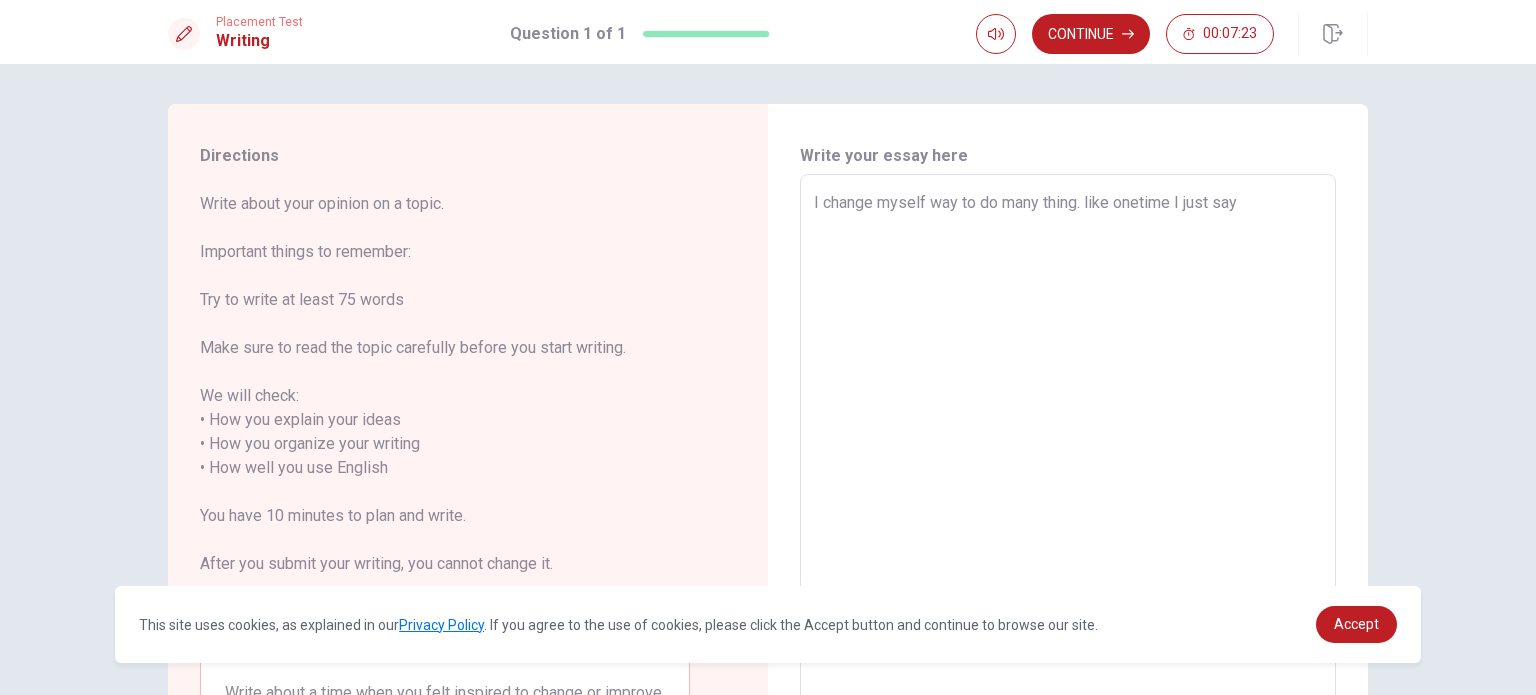type on "I change myself way to do many thing. like onetime I just say s" 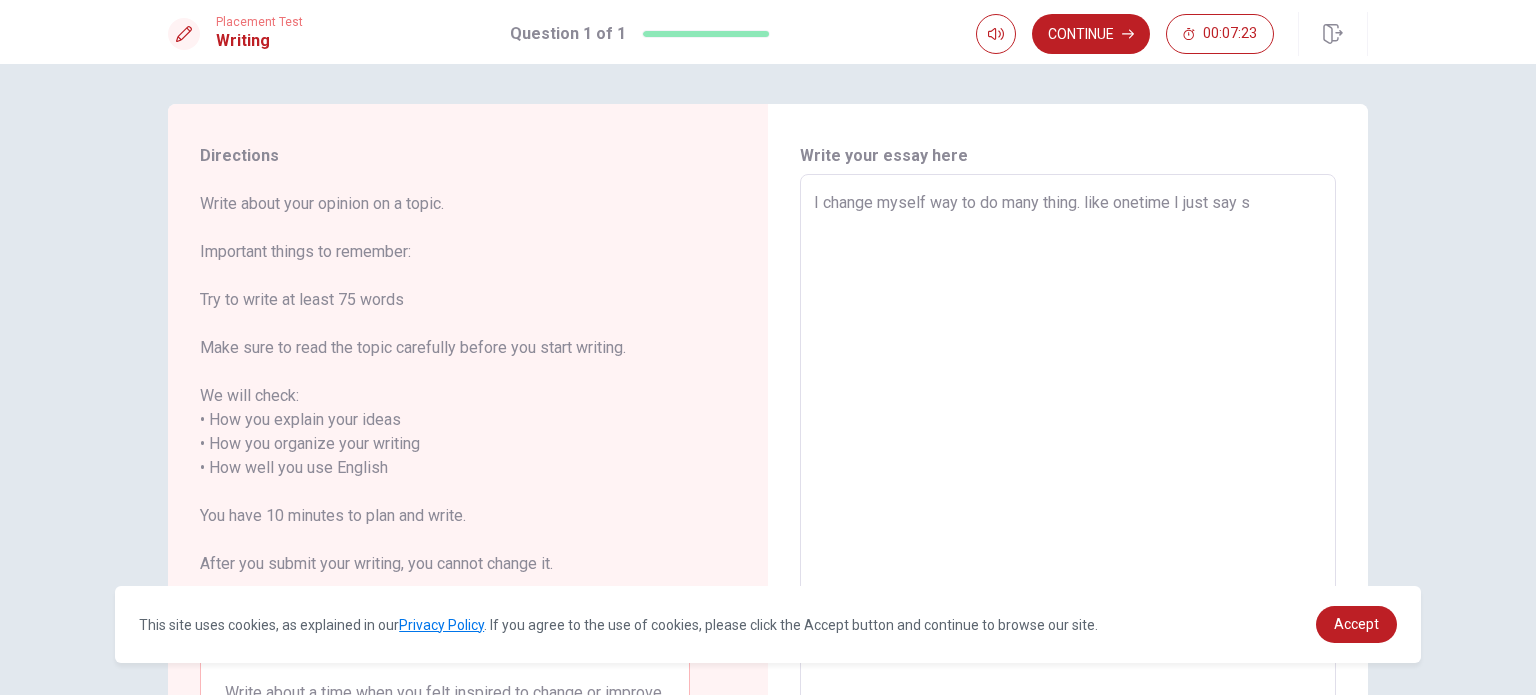 type on "x" 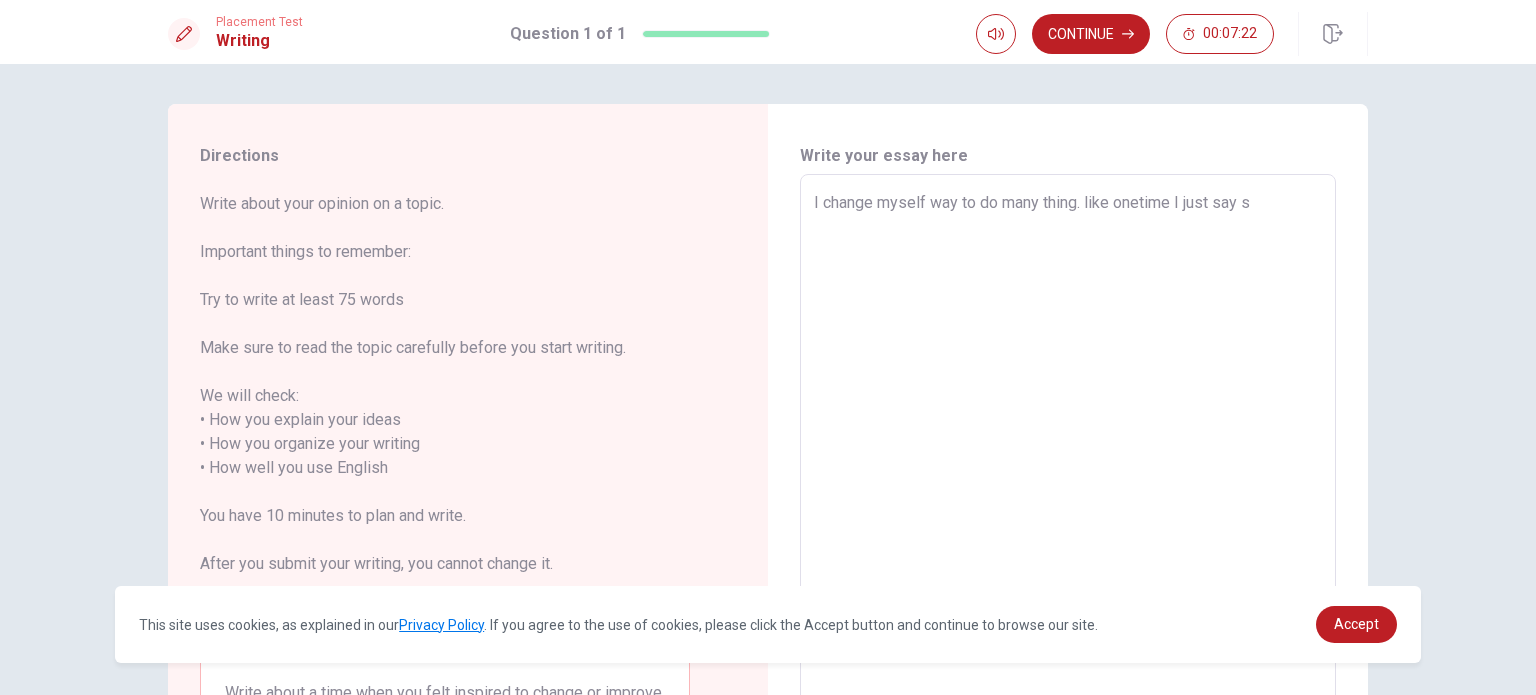 type on "I change myself way to do many thing. like onetime I just say so" 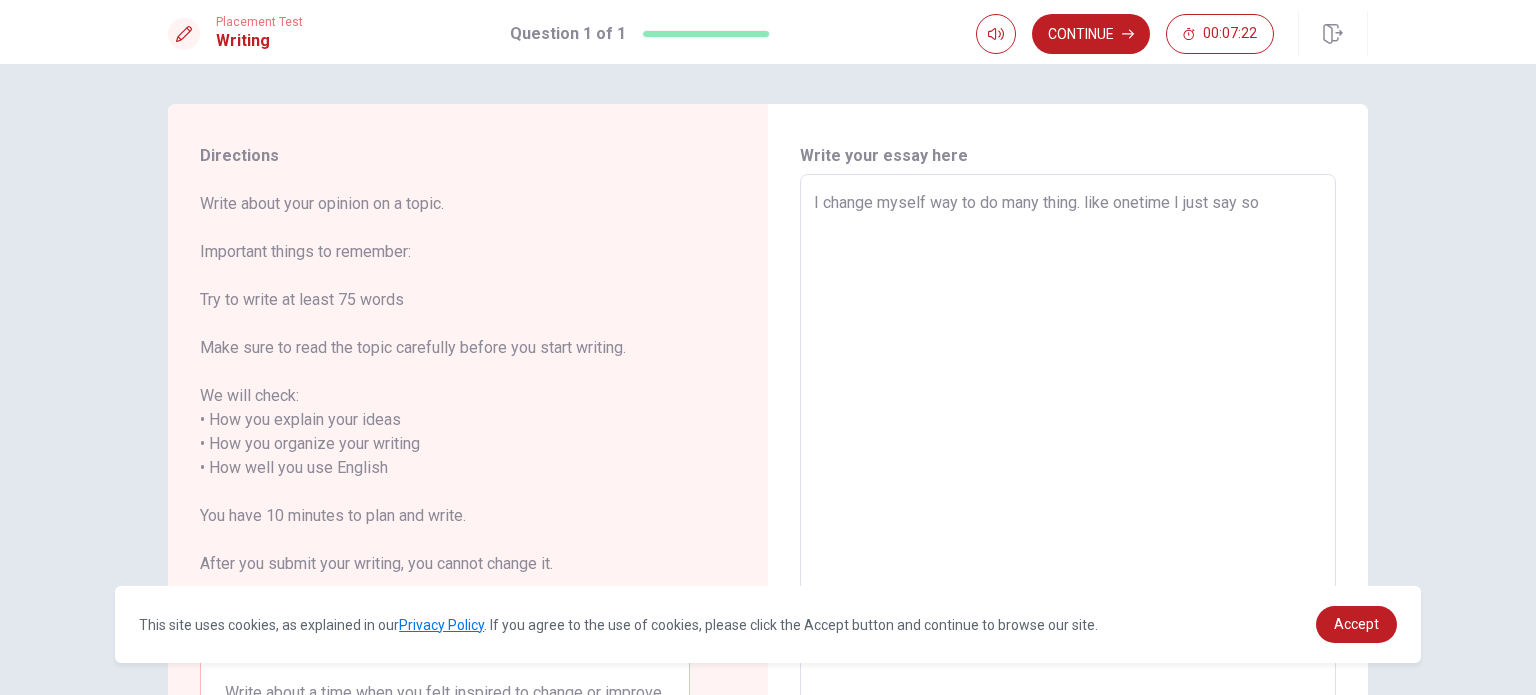 type on "x" 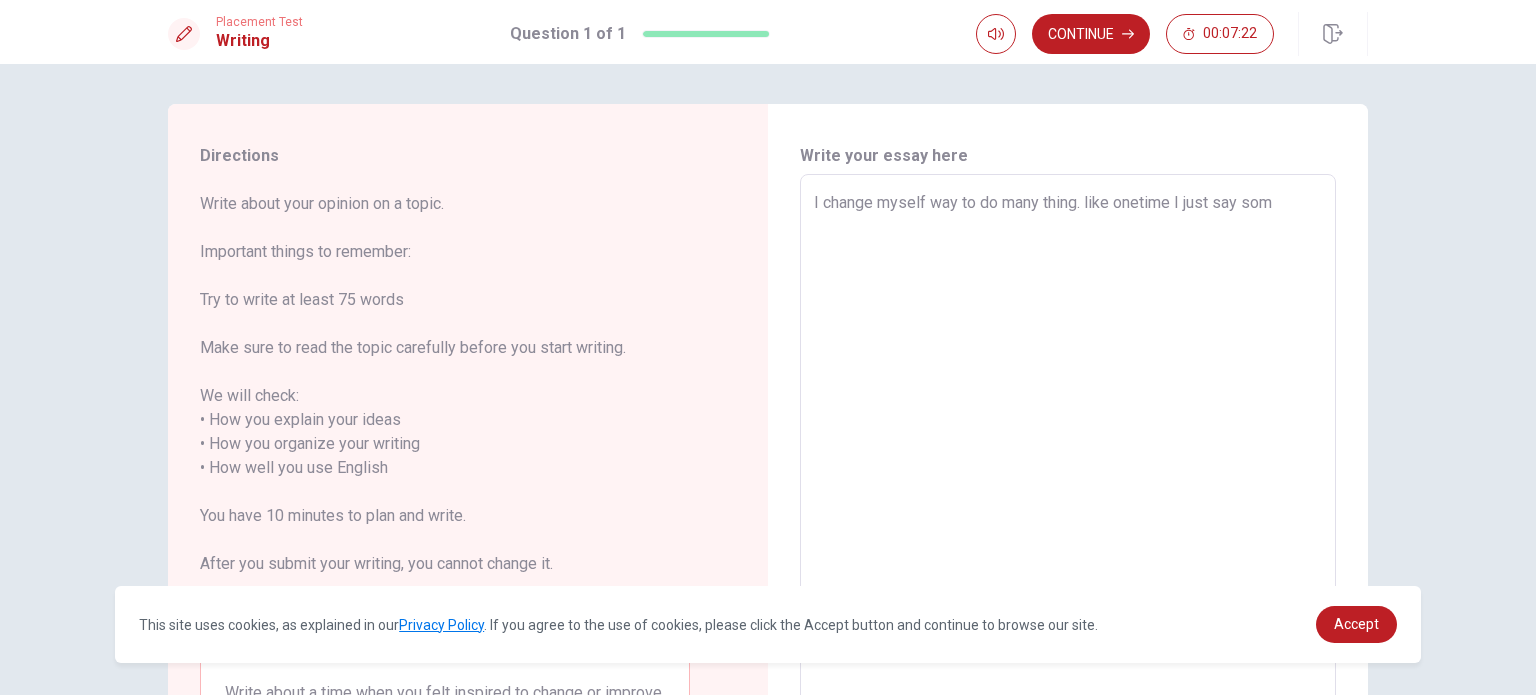 type on "x" 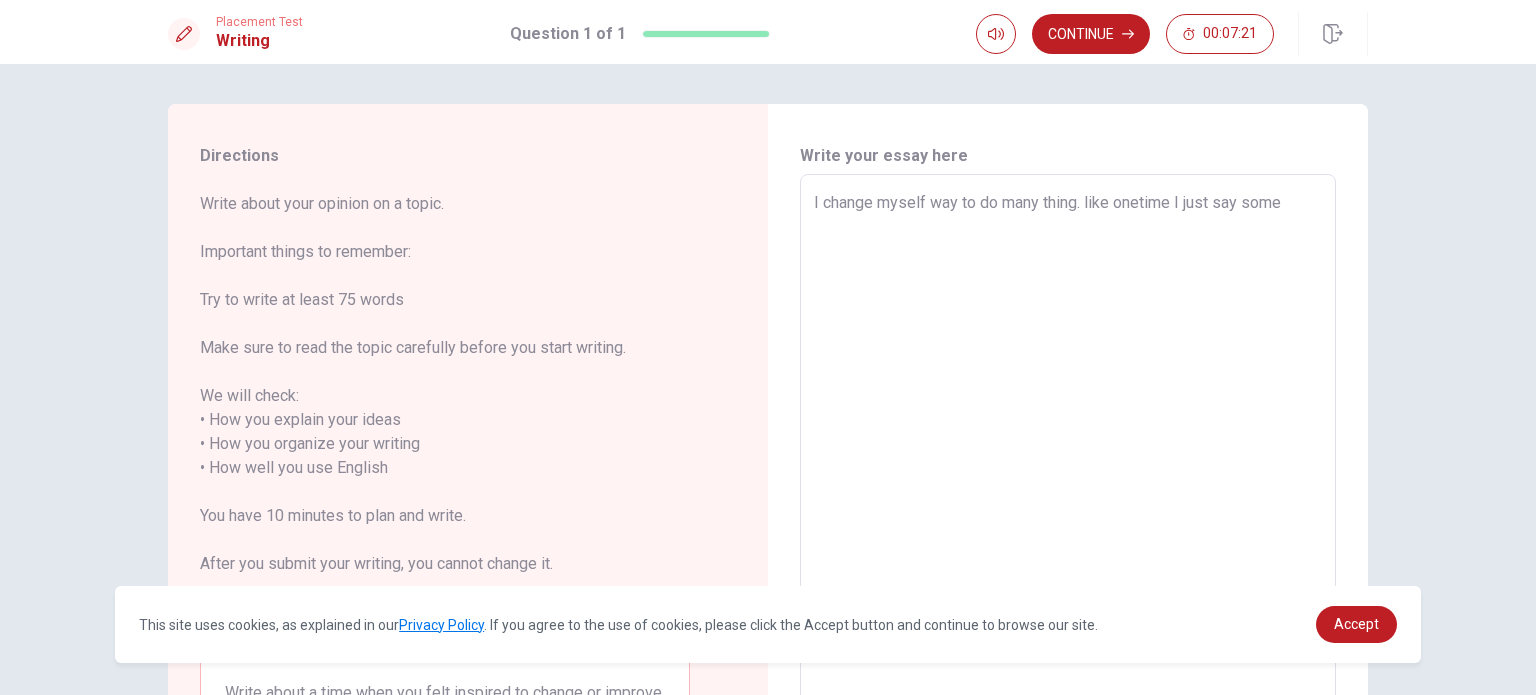 type on "x" 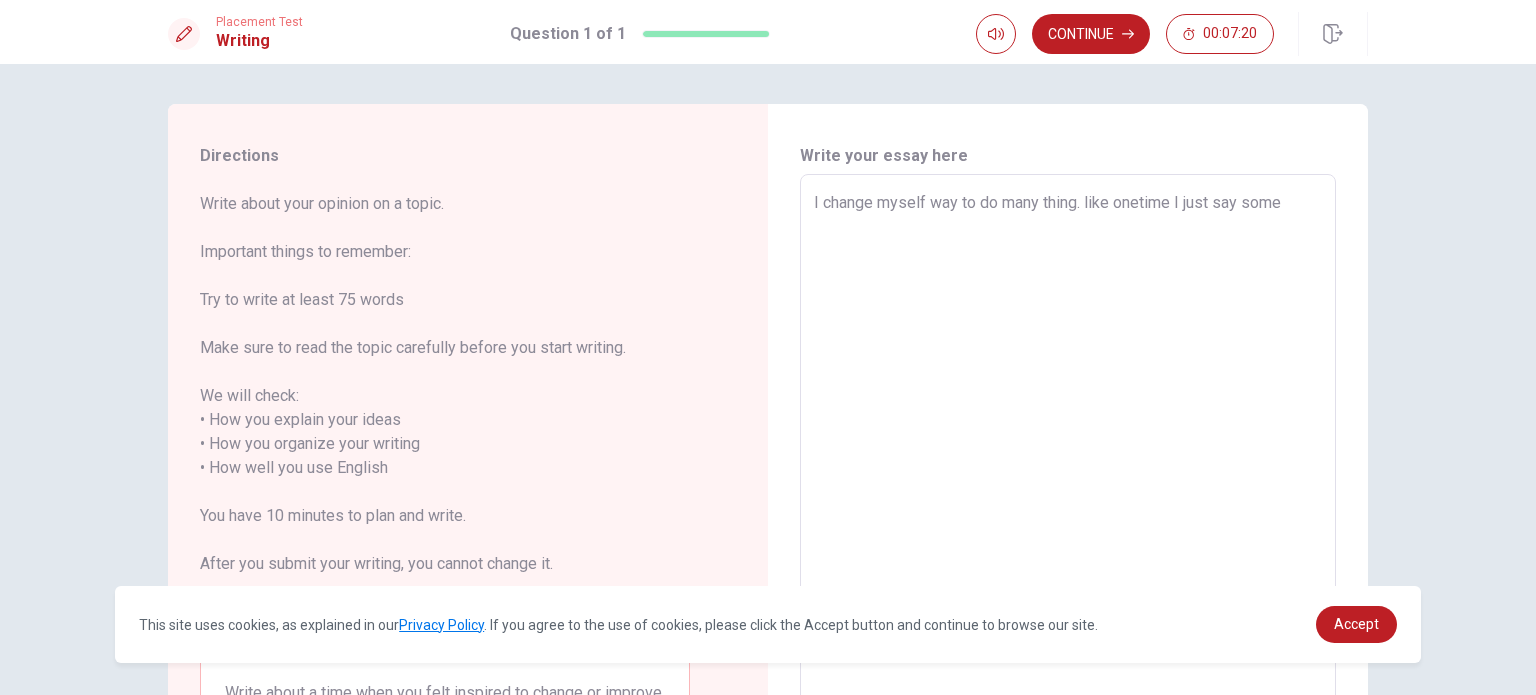 type on "I change myself way to do many thing. like onetime I just say someb" 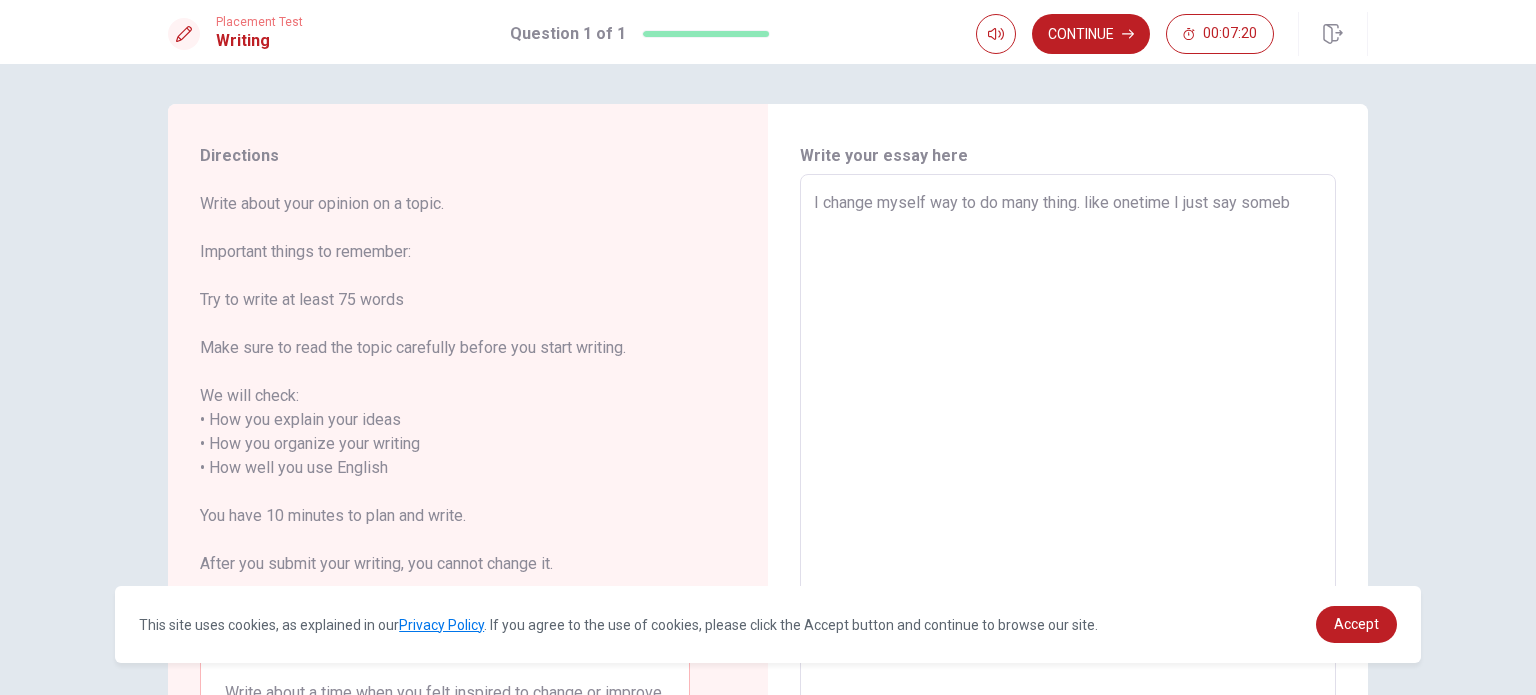 type on "x" 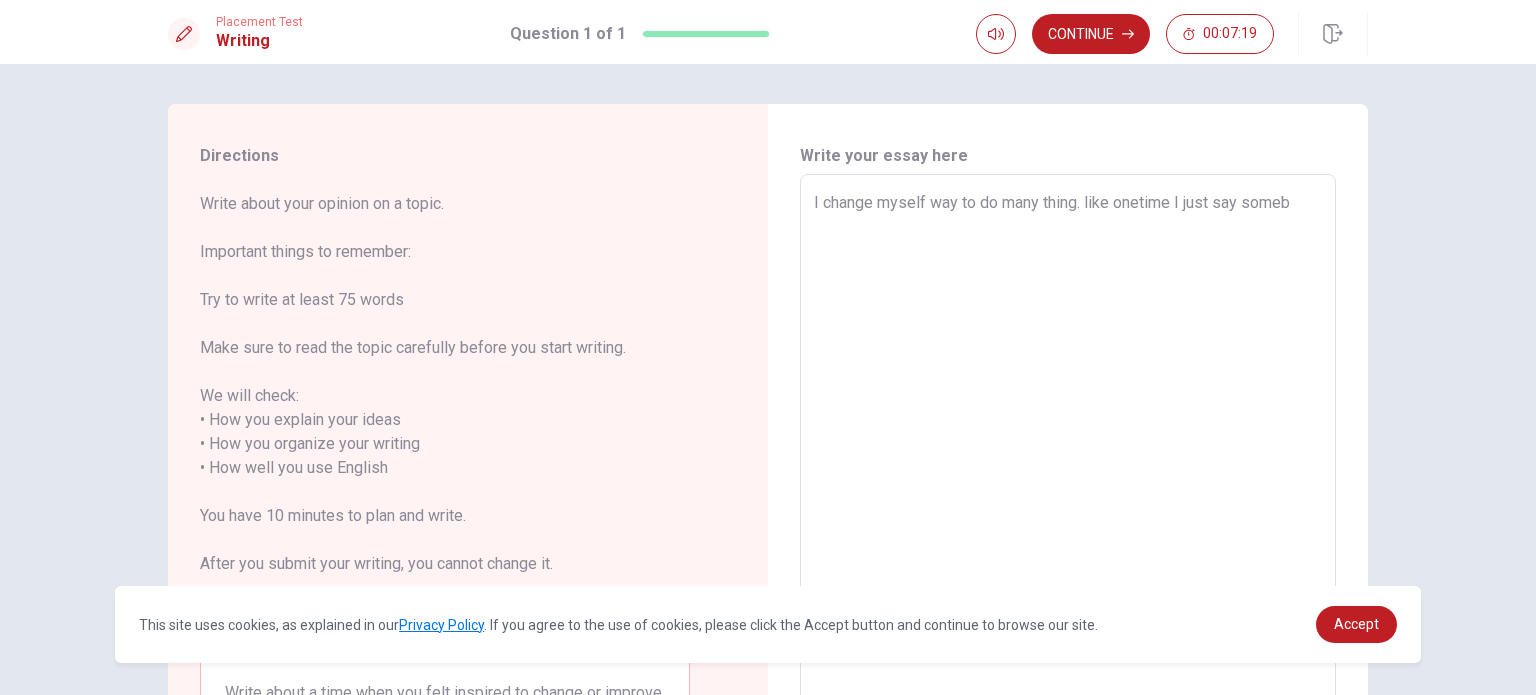 type on "I change myself way to do many thing. like onetime I just say somebo" 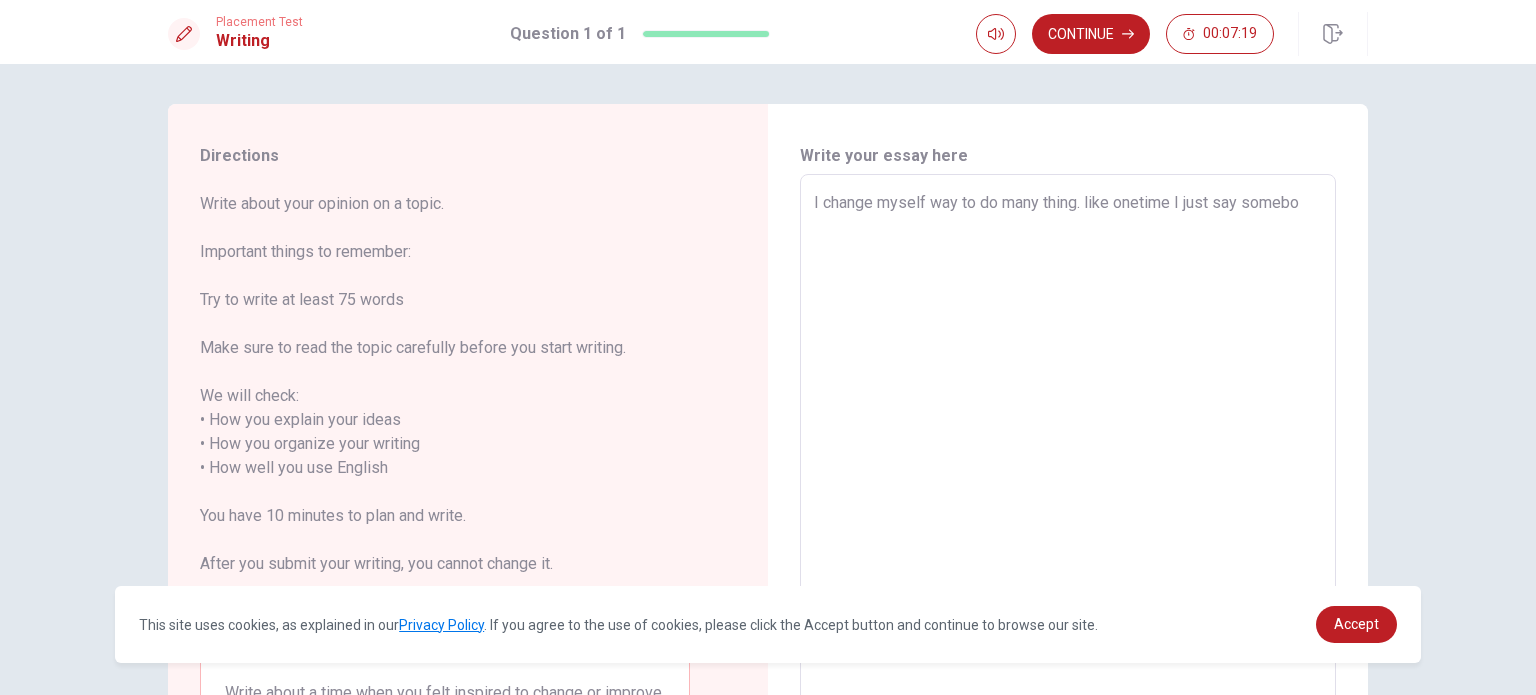 type on "x" 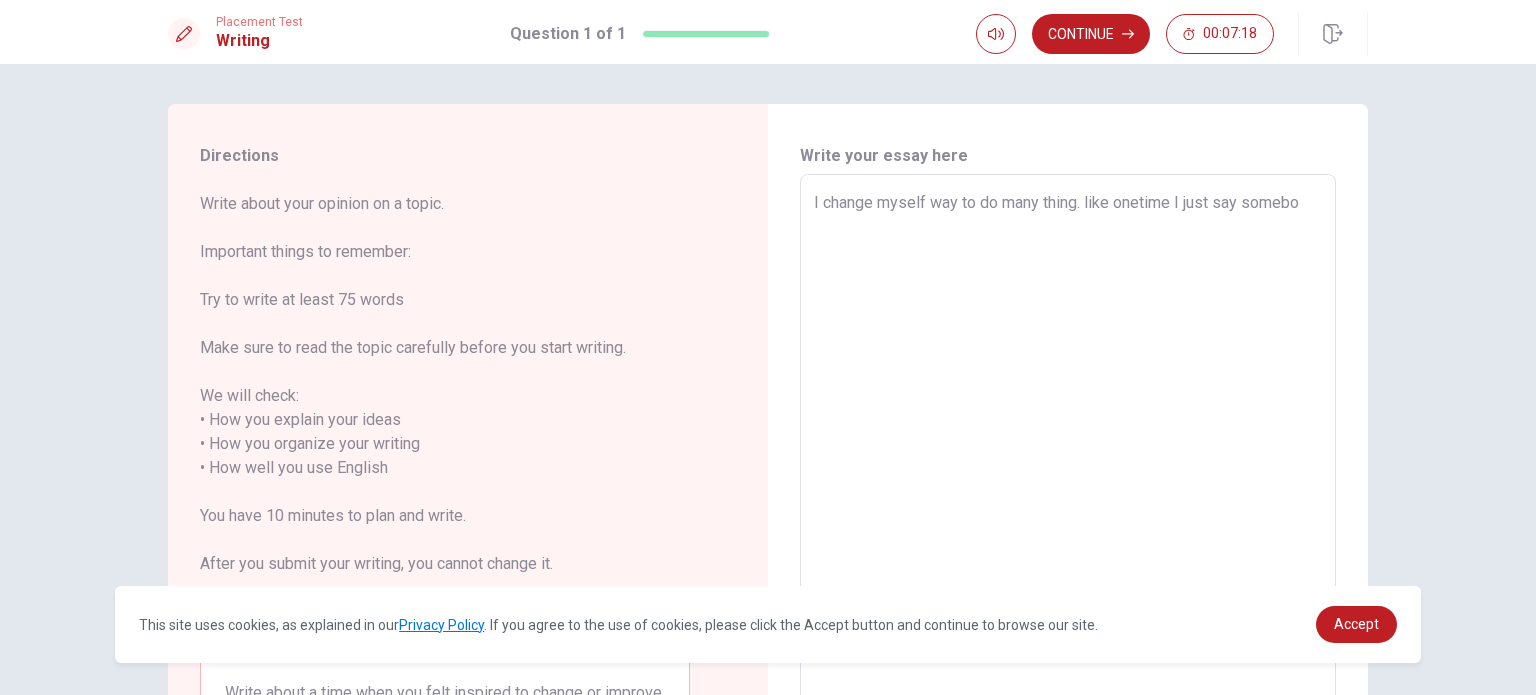 type on "I change myself way to do many thing. like onetime I just say somebod" 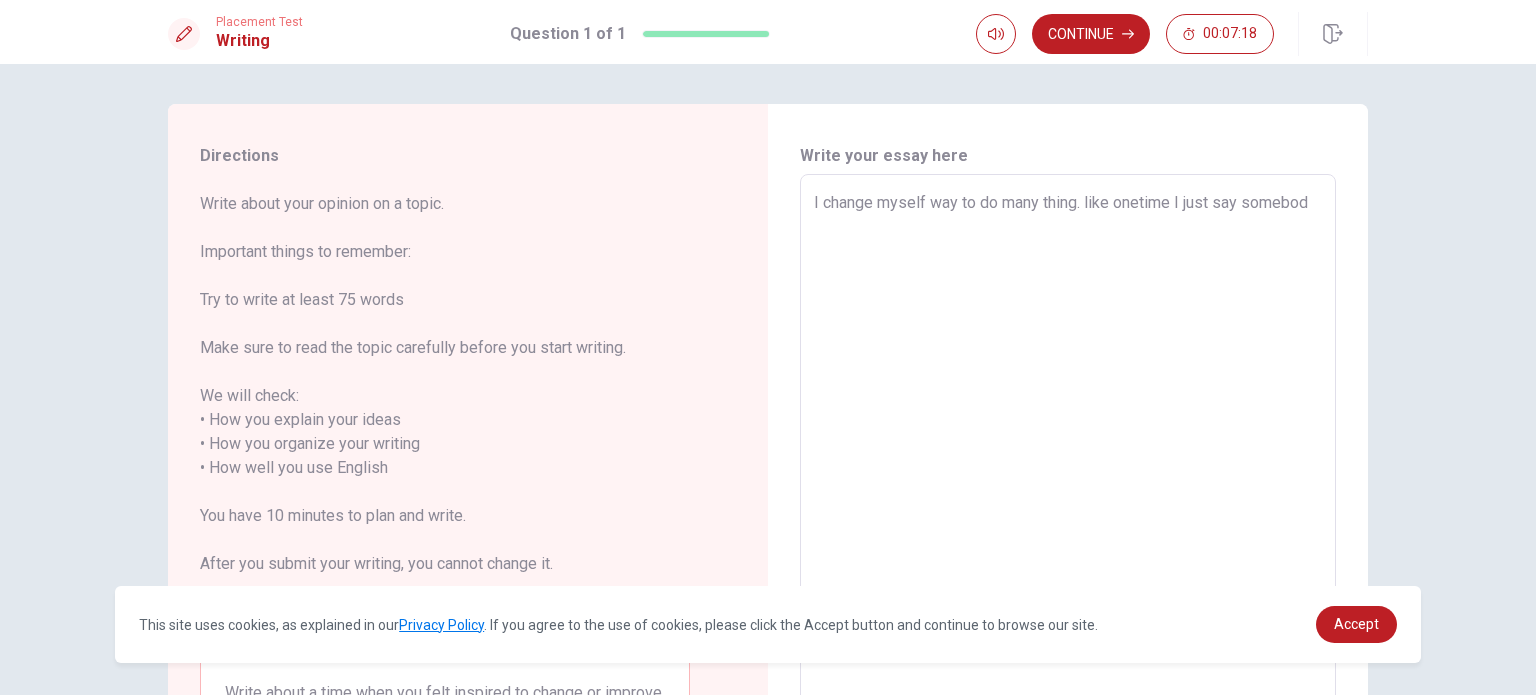 type on "x" 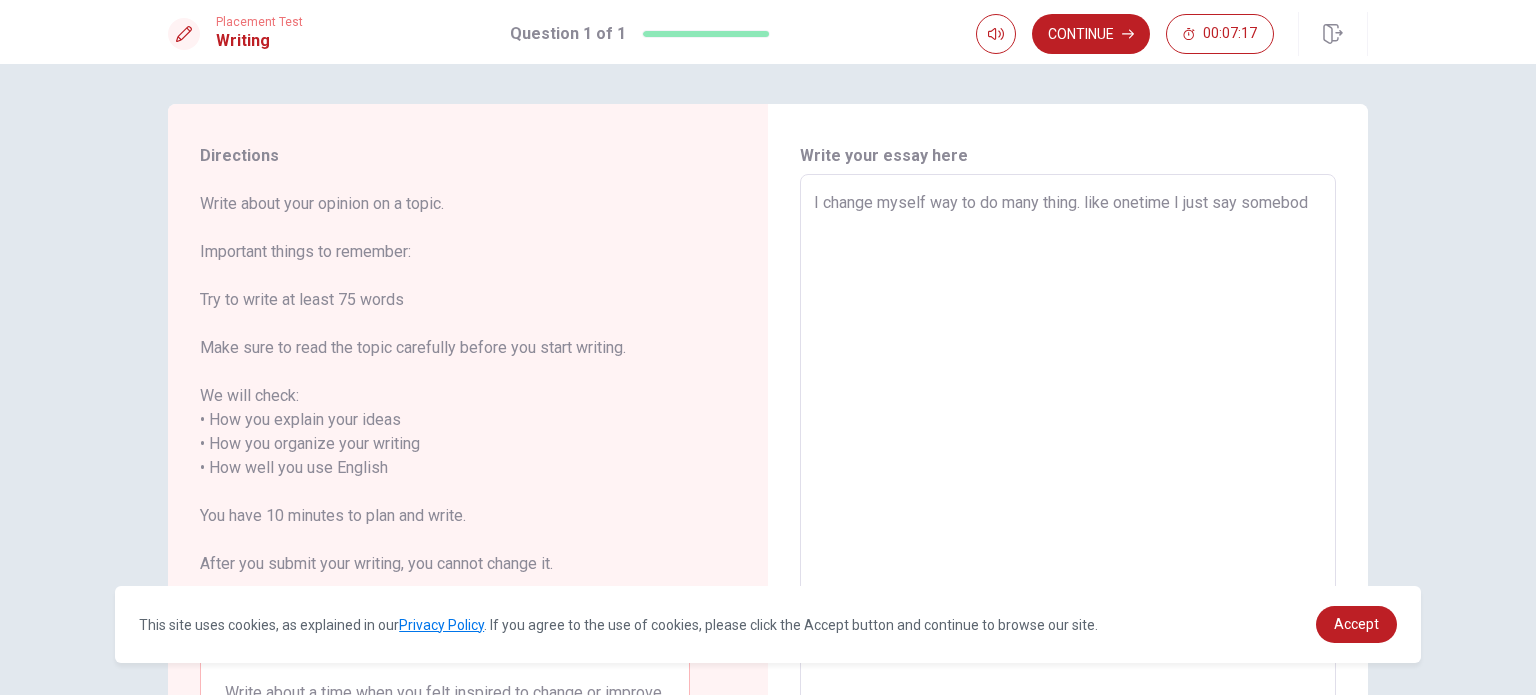 type on "I change myself way to do many thing. like onetime I just say somebody" 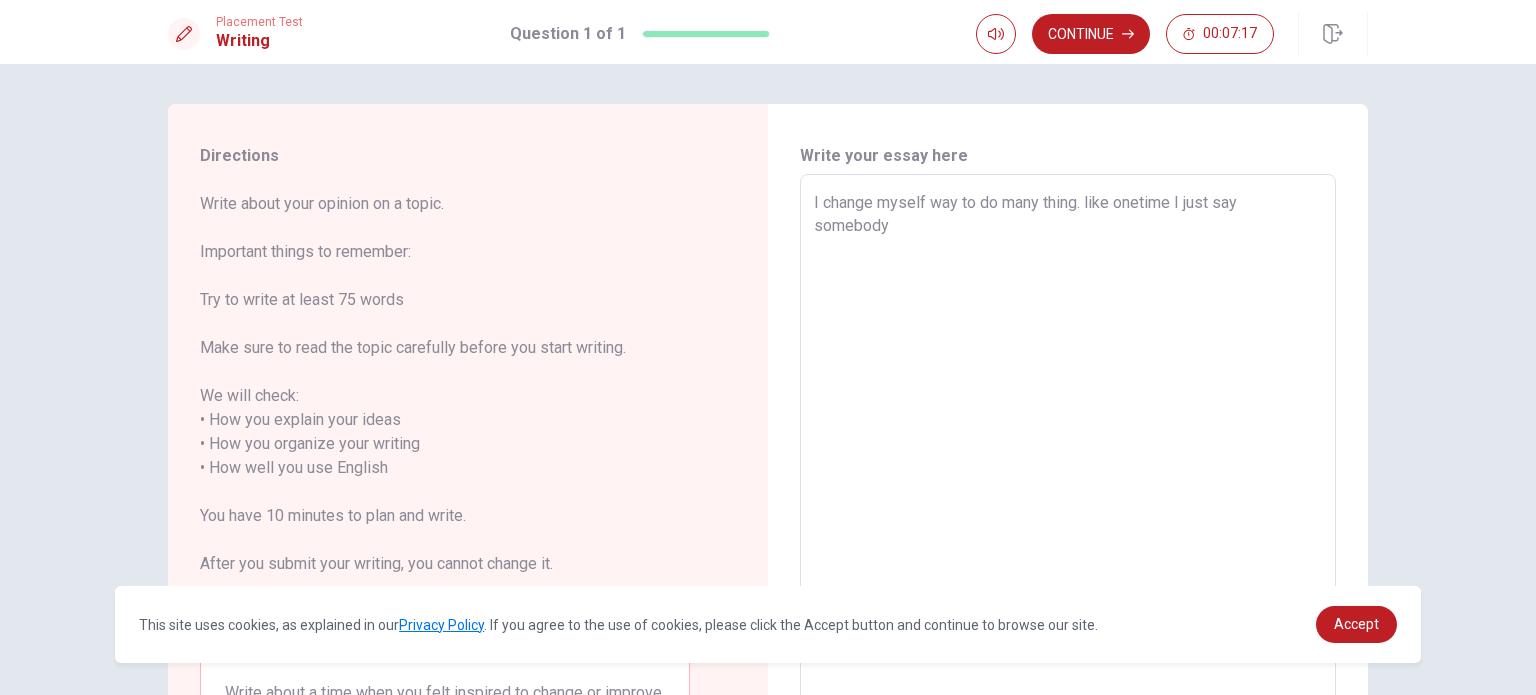 type on "x" 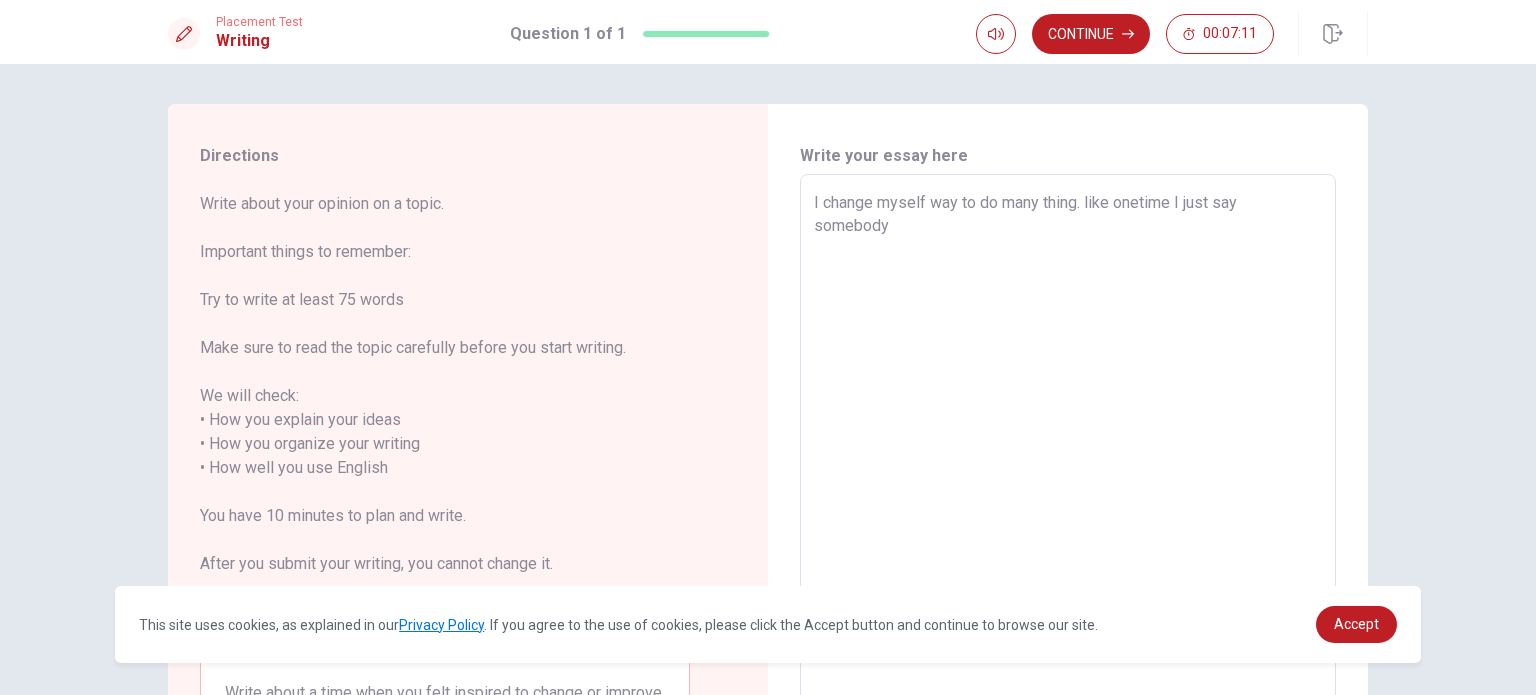 type on "x" 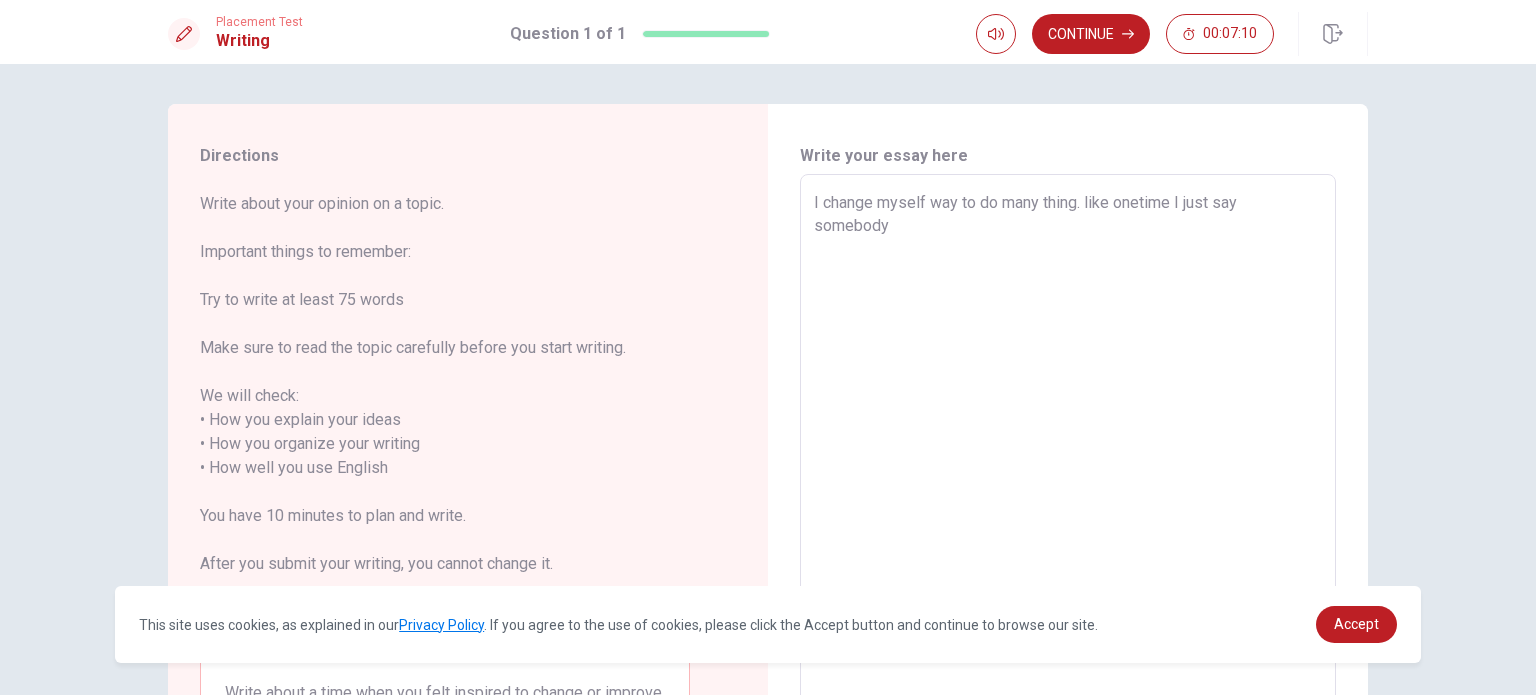 type on "I change myself way to do many thing. like onetime I just say somebody d" 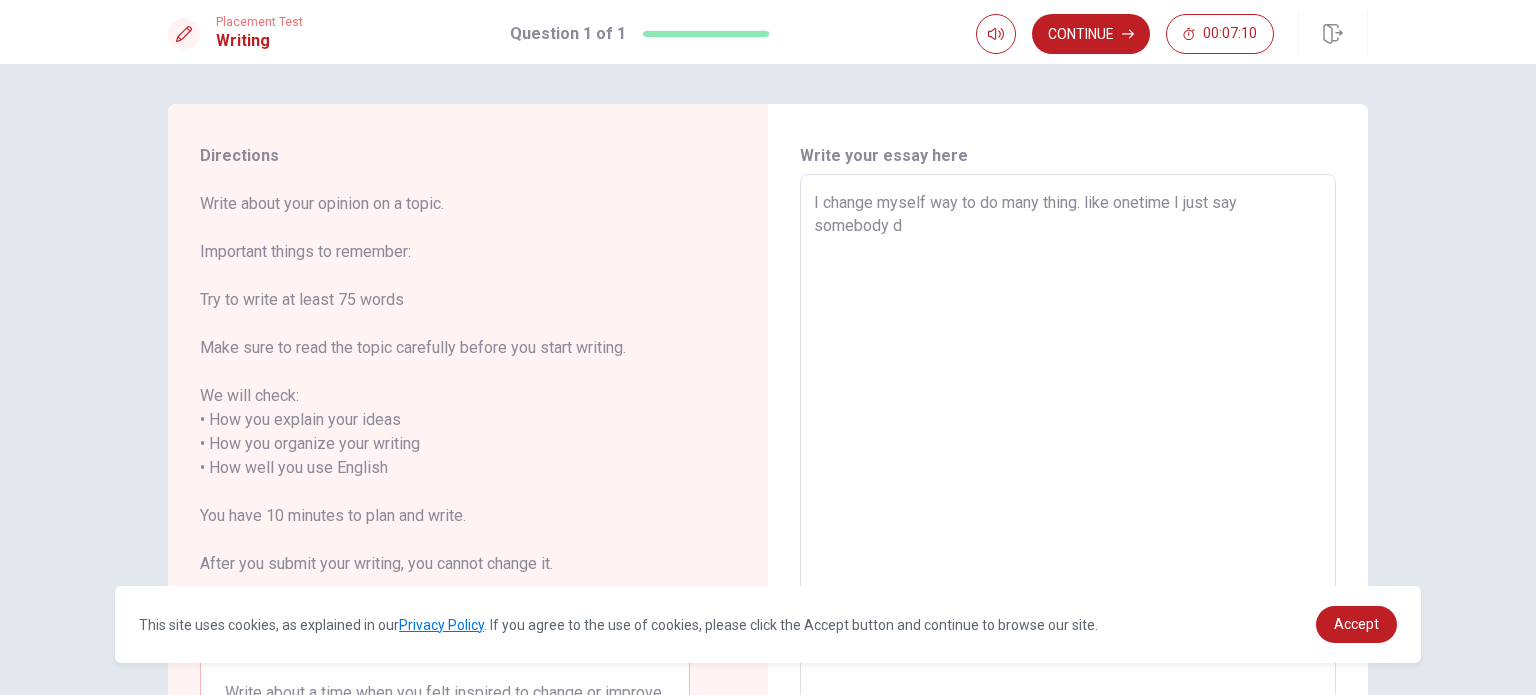 type on "x" 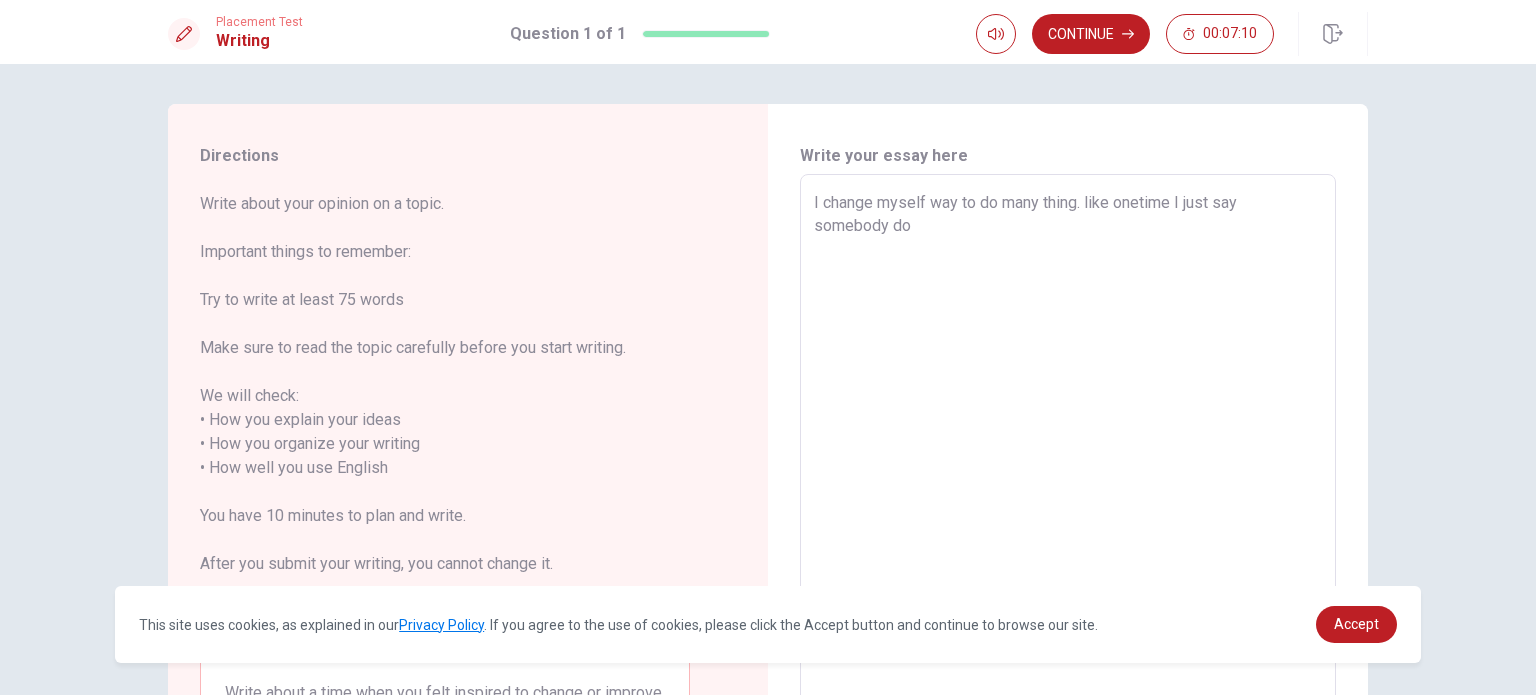 type on "x" 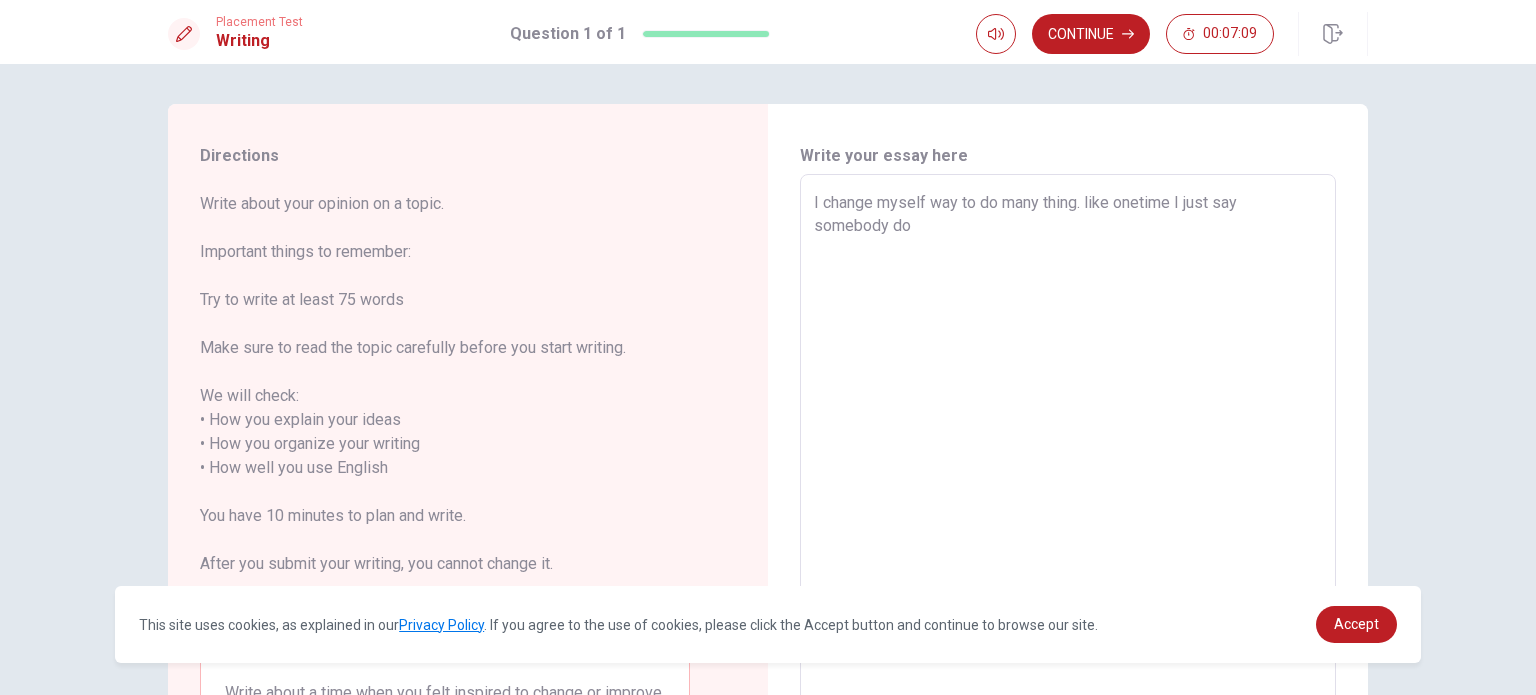 type on "x" 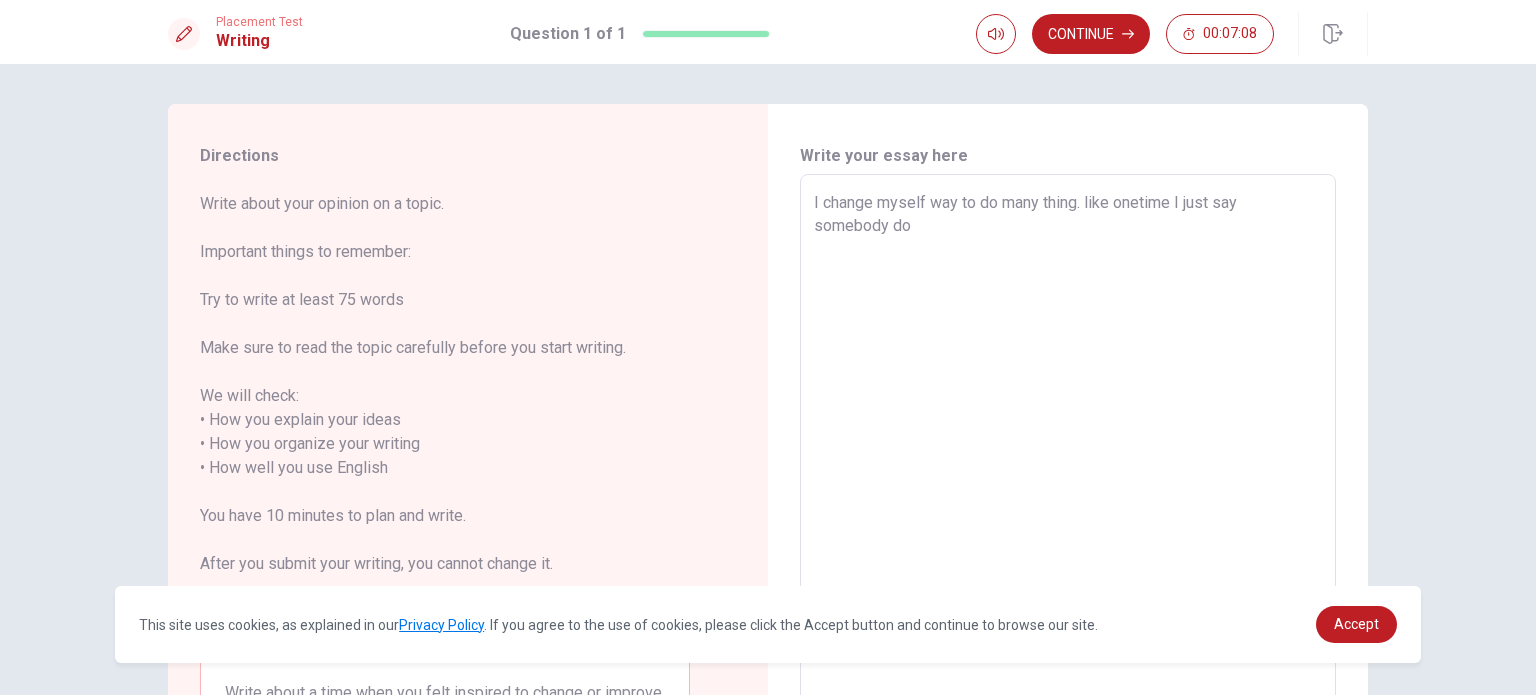 type on "I change myself way to do many thing. like onetime I just say somebody do s" 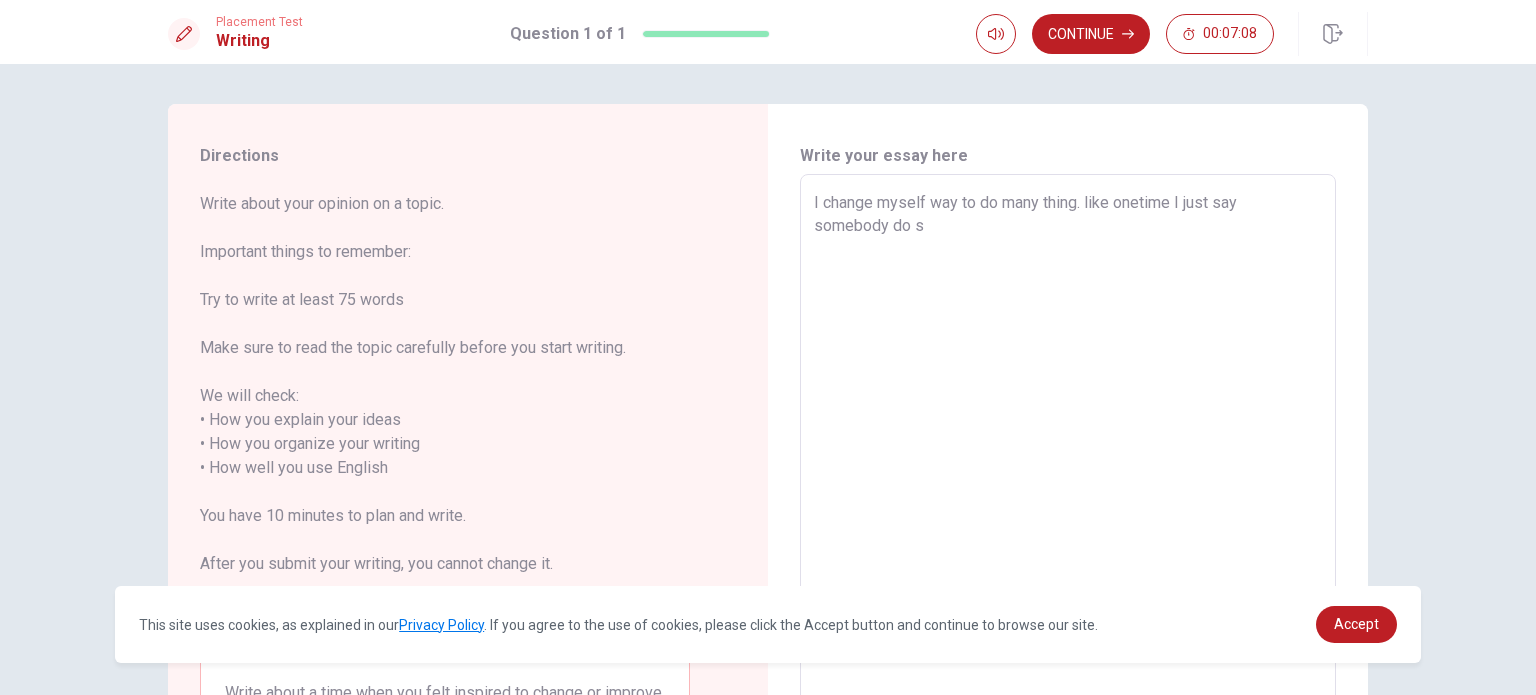 type on "x" 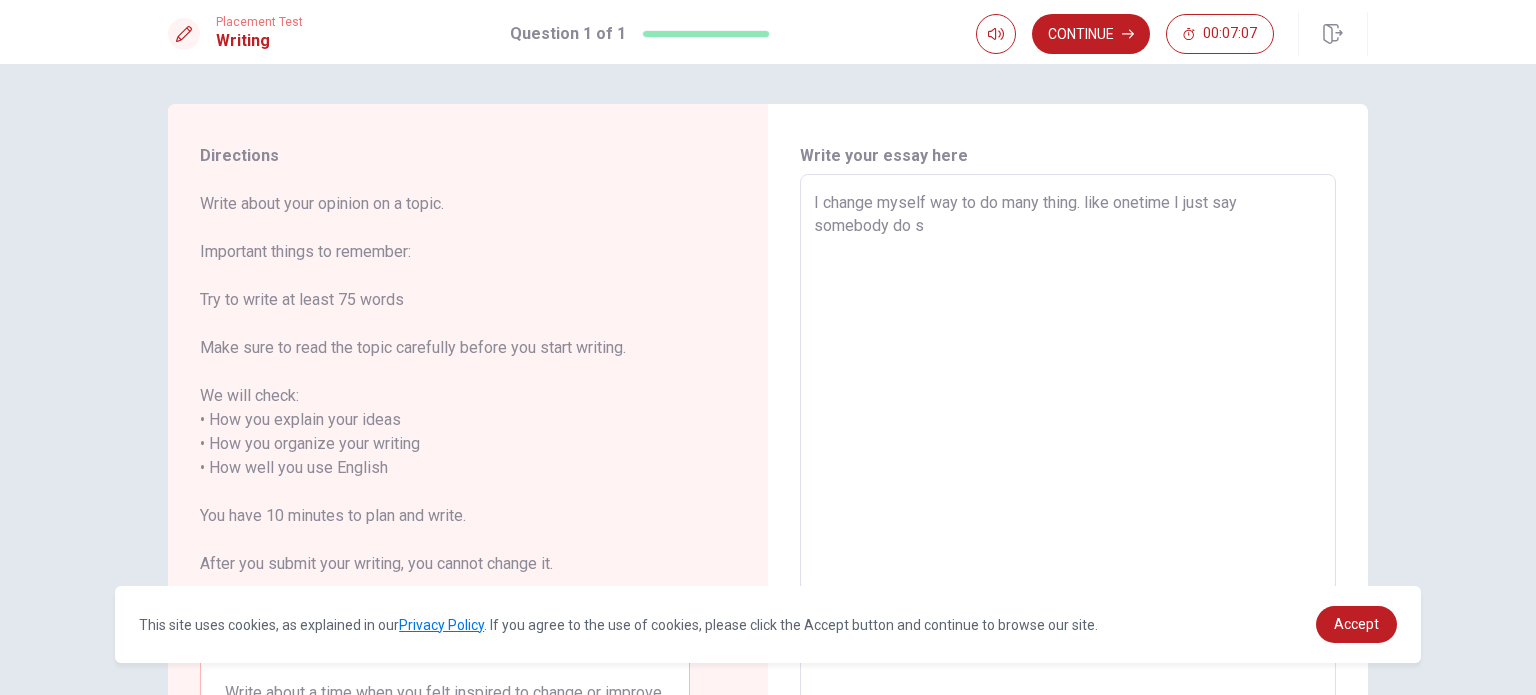 type on "I change myself way to do many thing. like onetime I just say somebody do so" 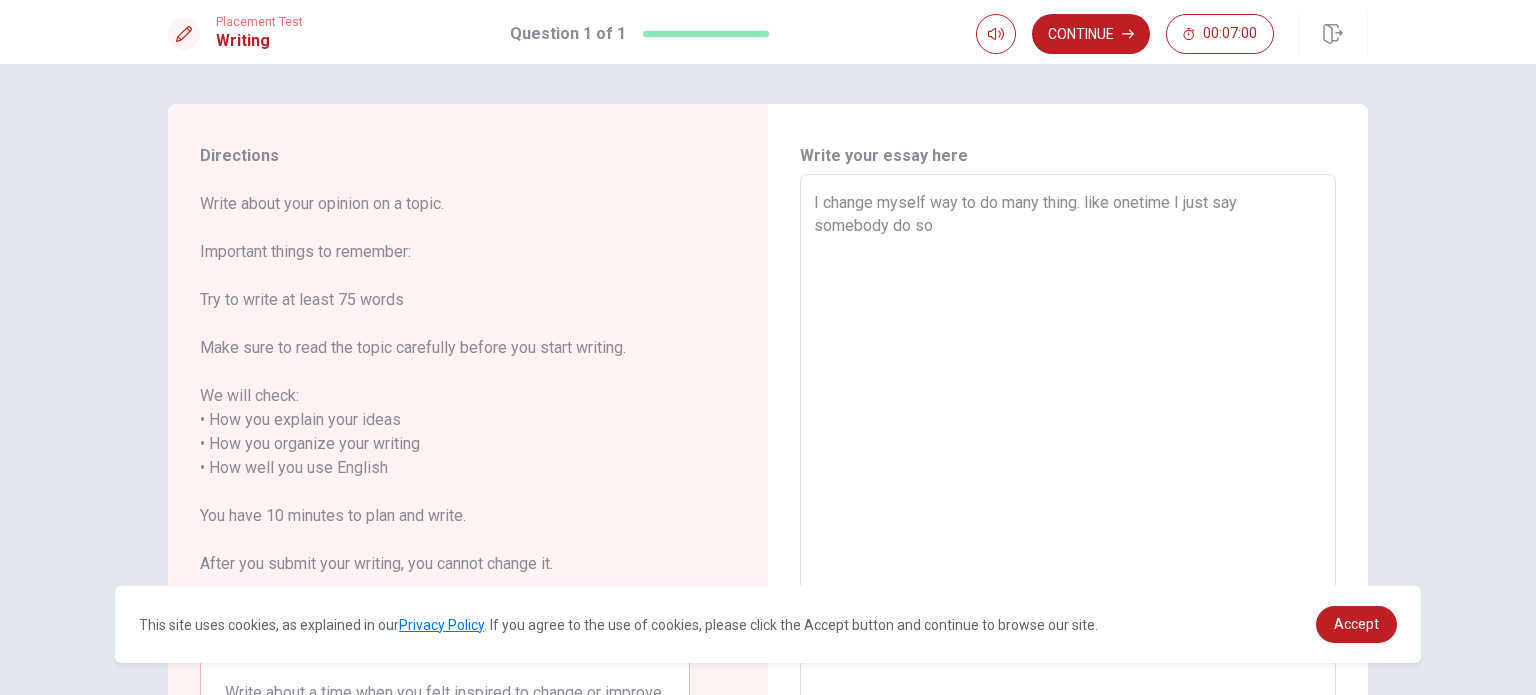 type on "x" 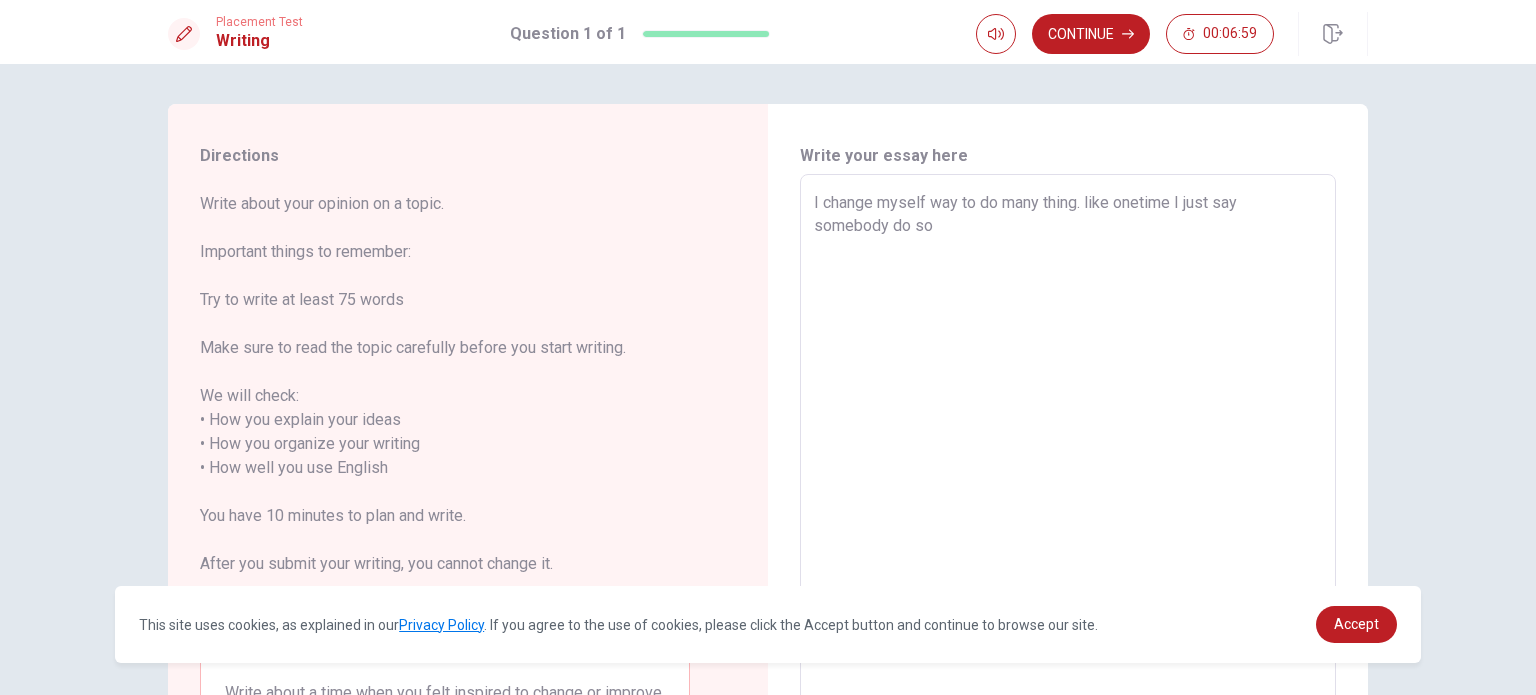 type on "I change myself way to do many thing. like onetime I just say somebody do som" 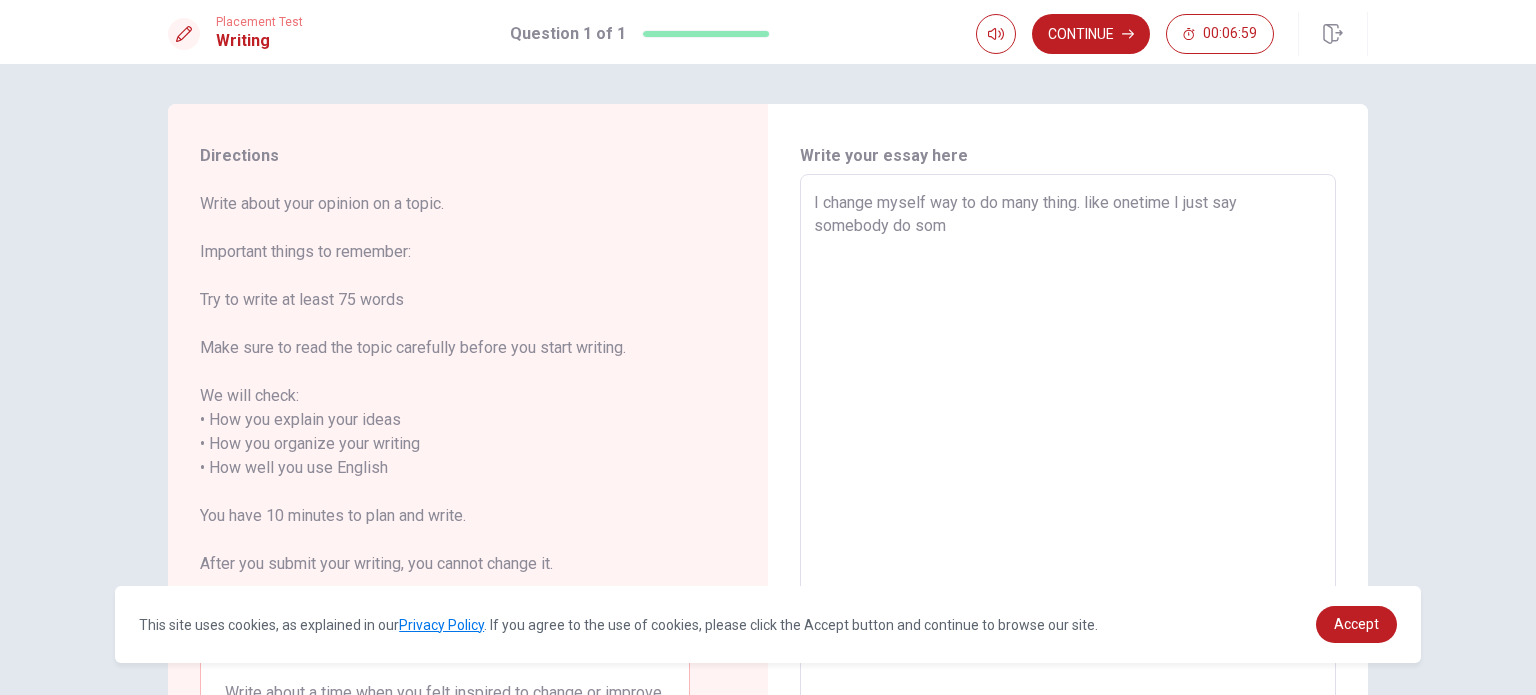 type on "x" 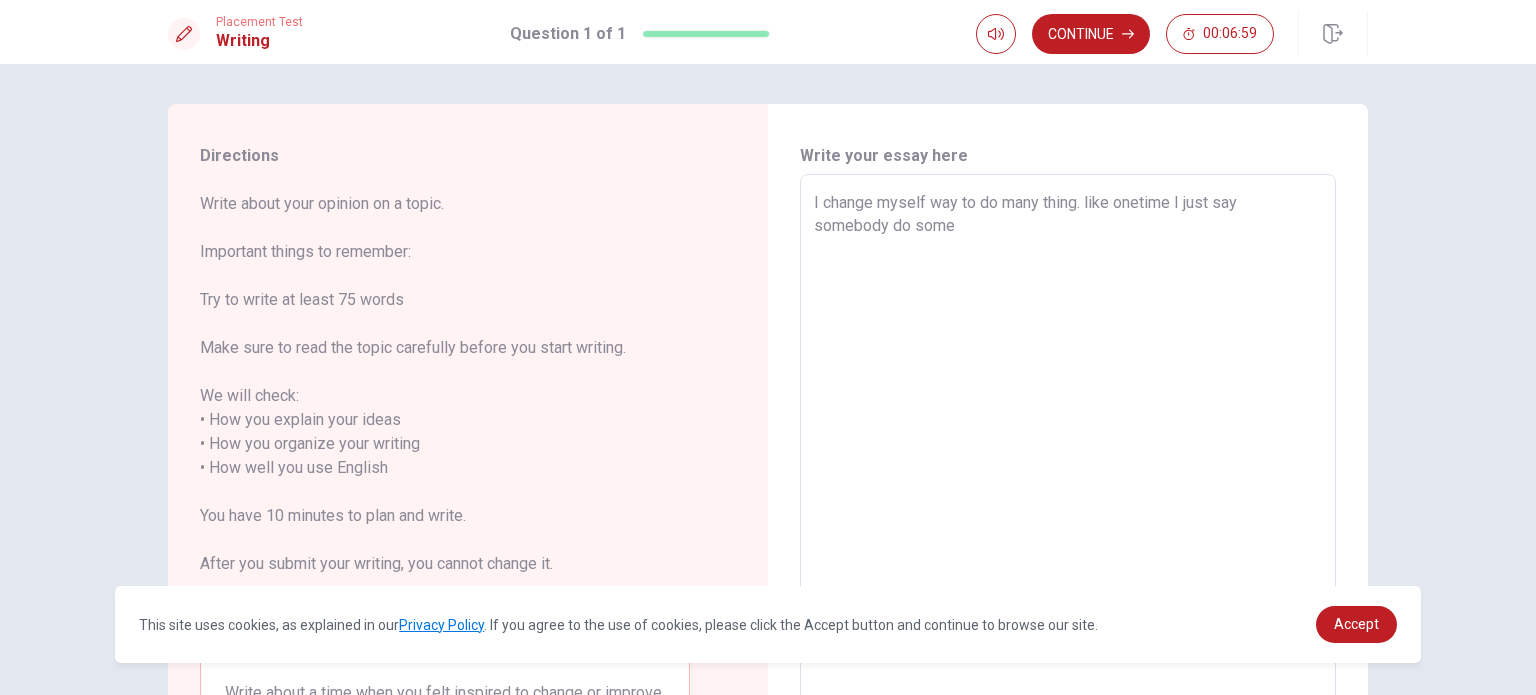 type on "x" 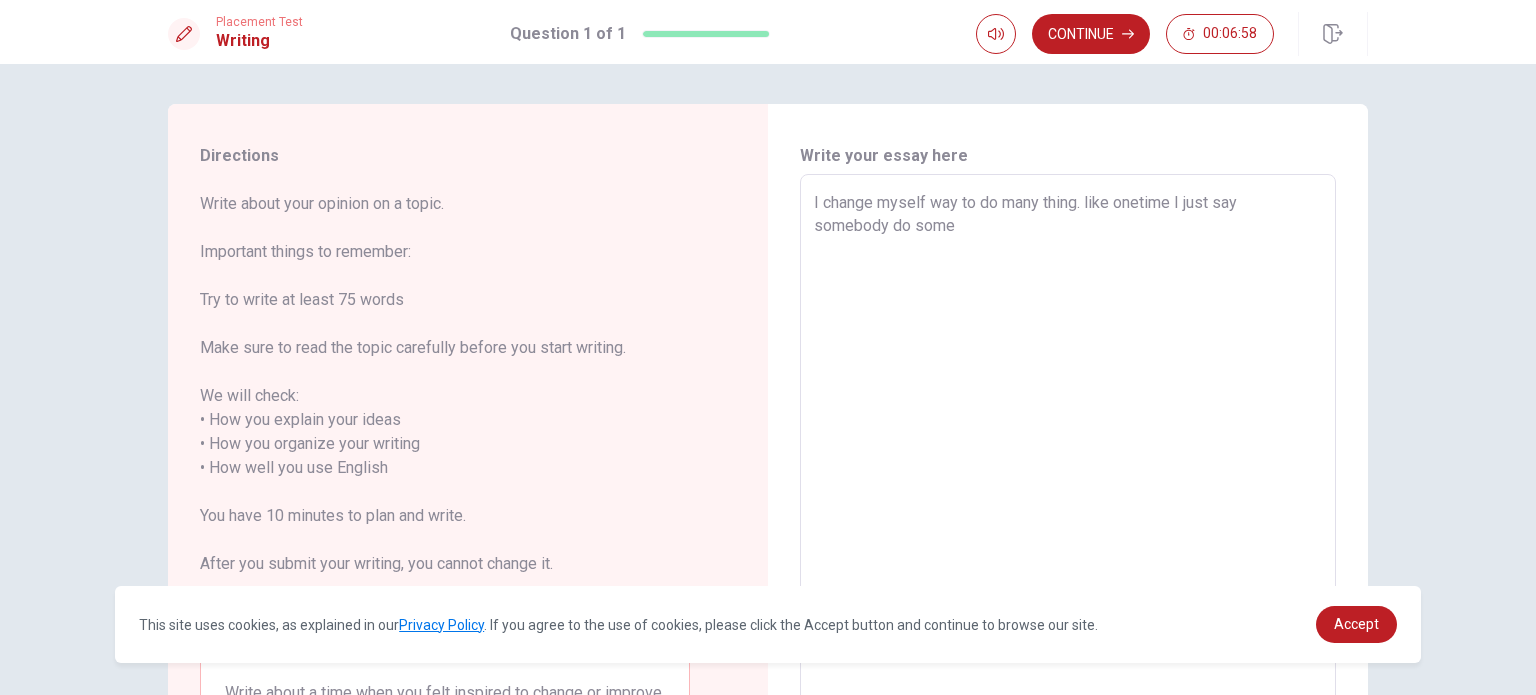 type on "I change myself way to do many thing. like onetime I just say somebody do somet" 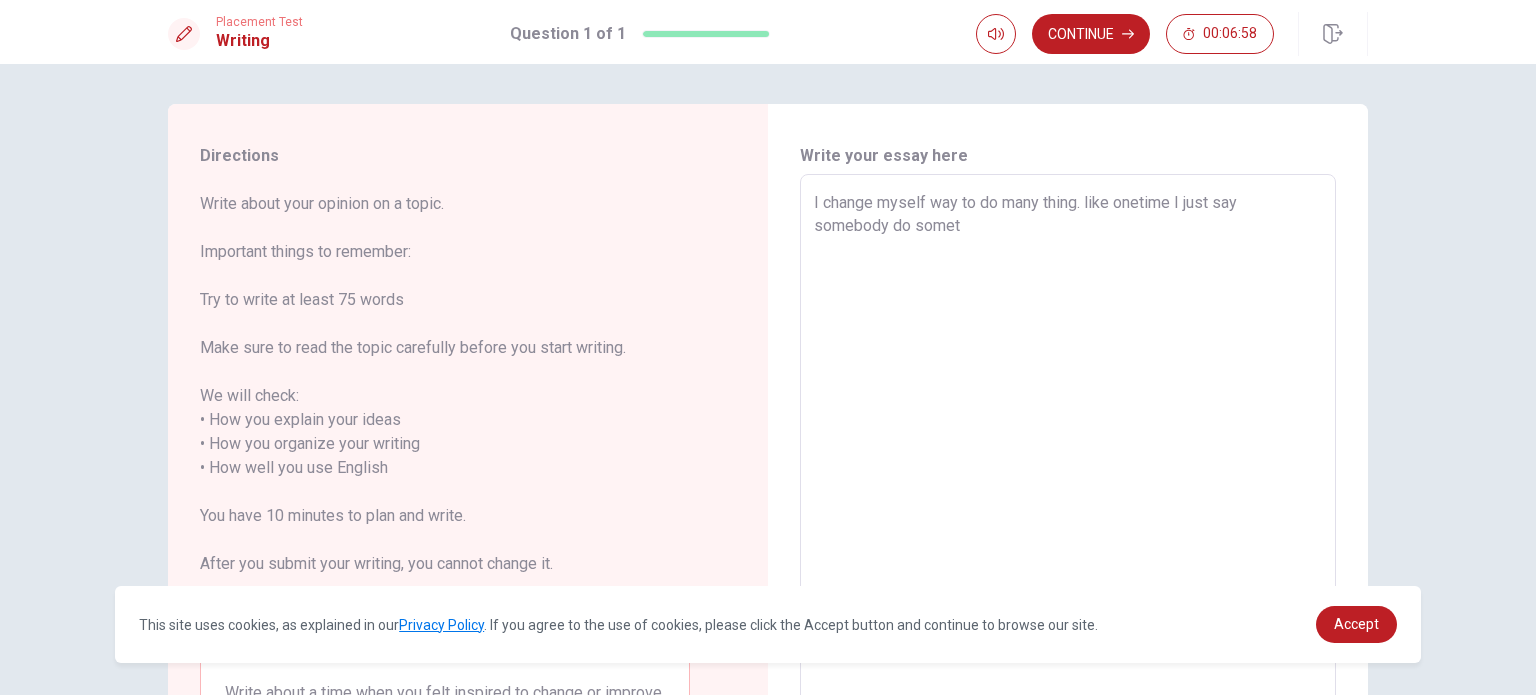 type on "x" 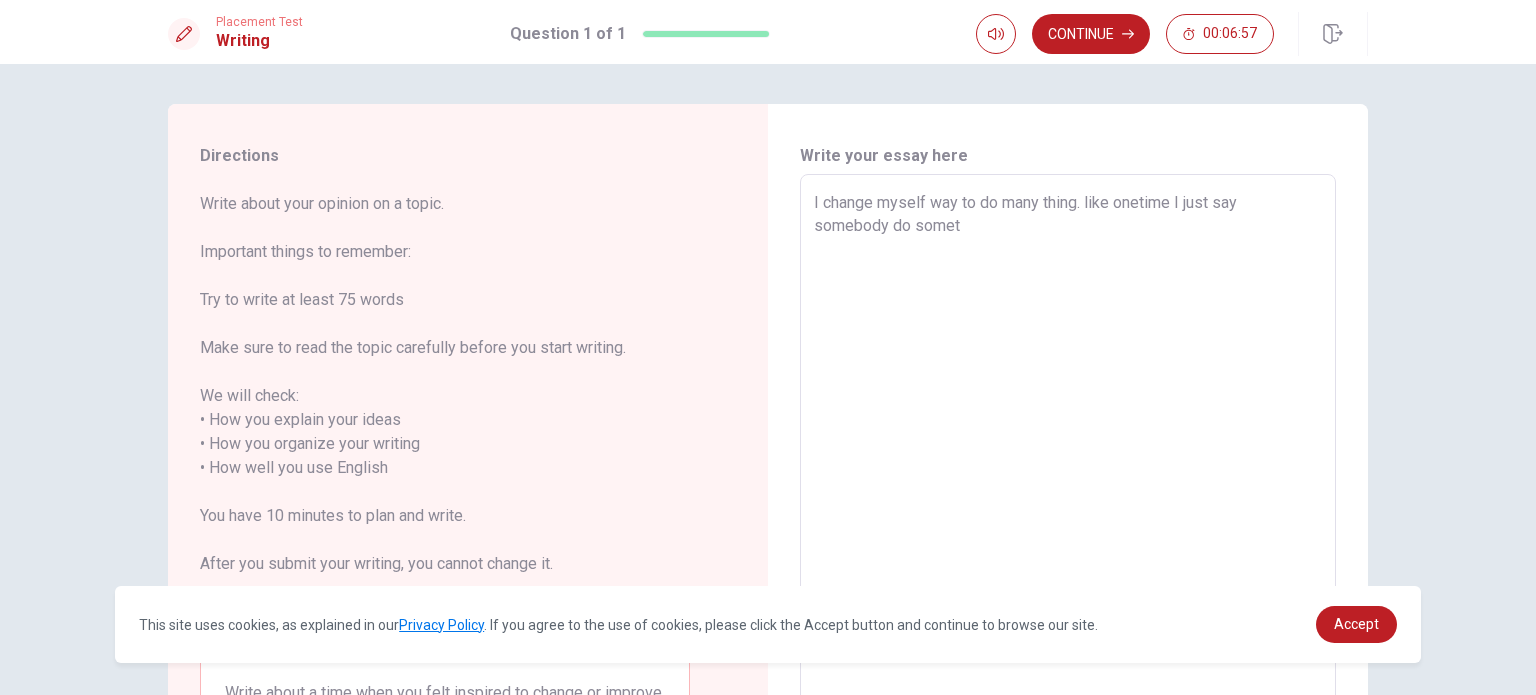 type on "I change myself way to do many thing. like onetime I just say somebody do someth" 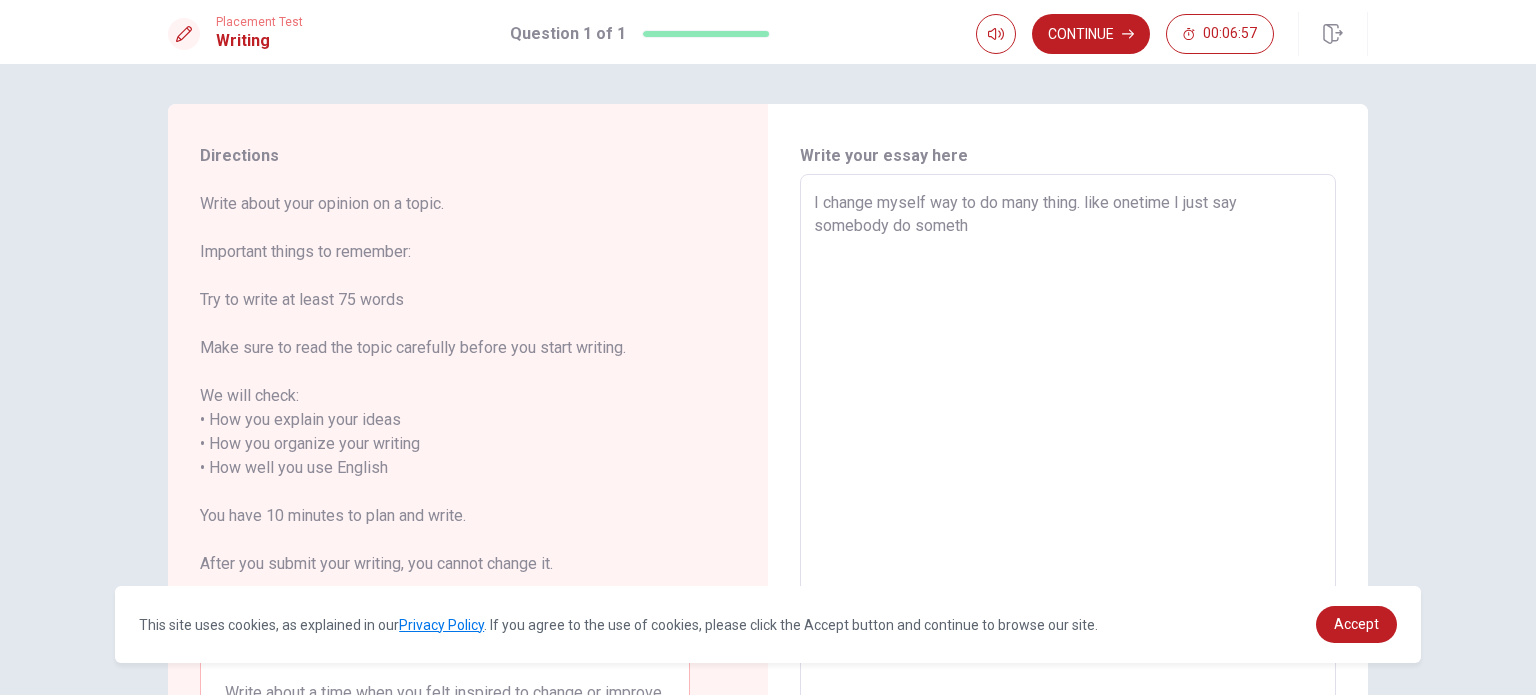 type on "x" 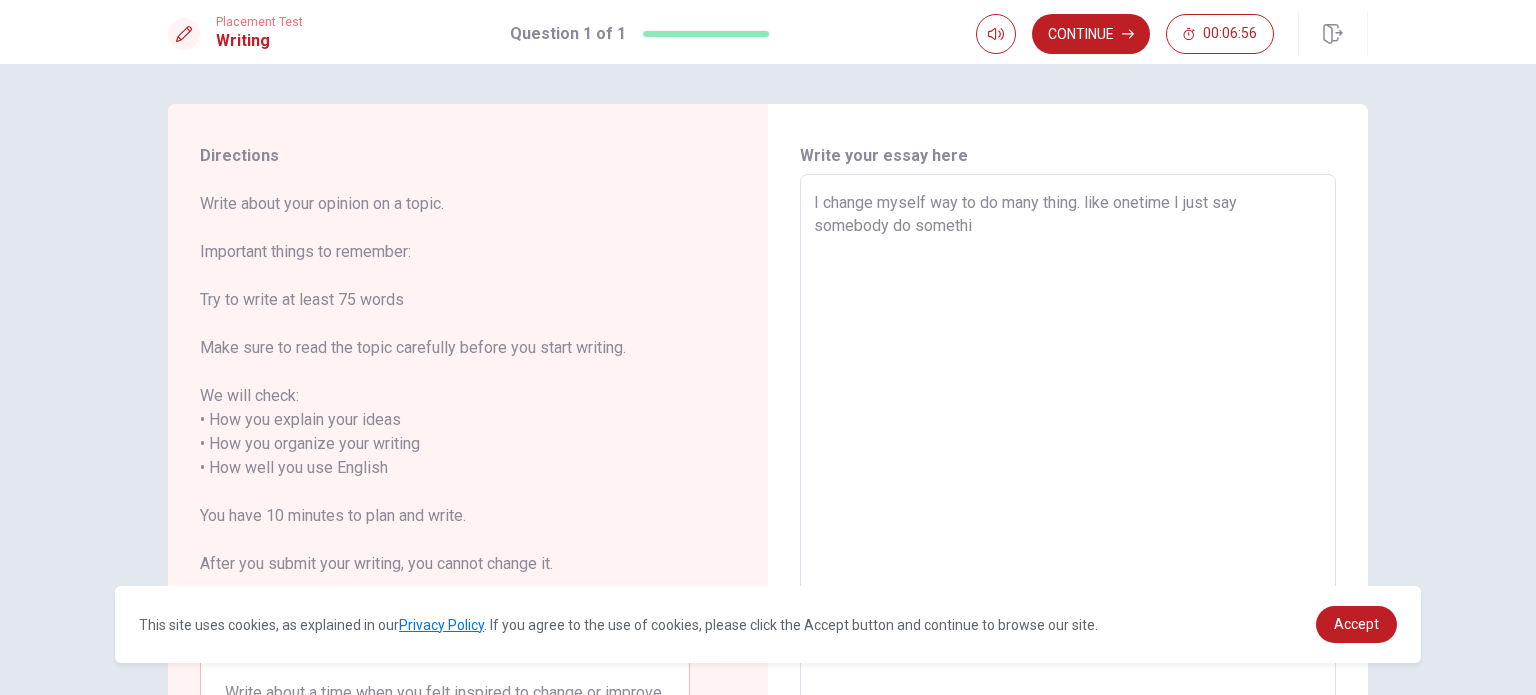 type on "x" 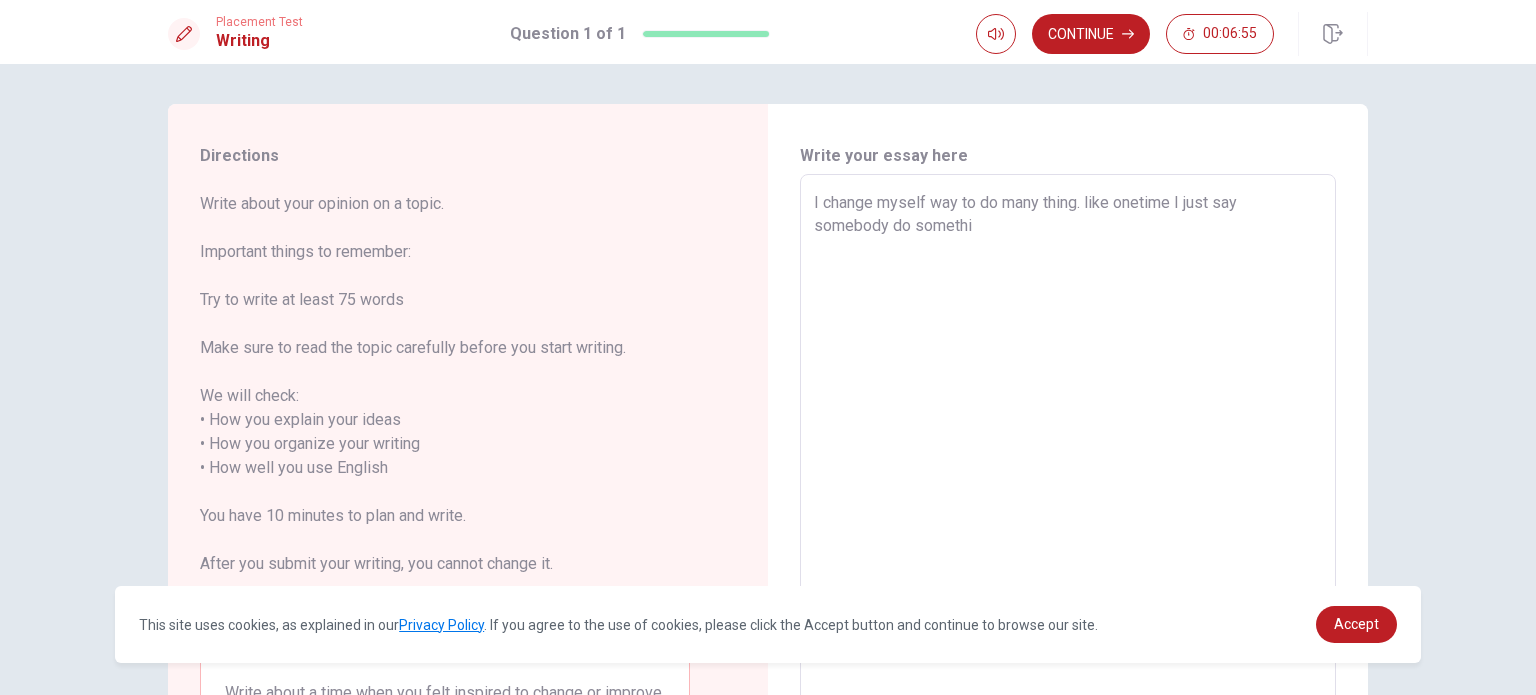type on "I change myself way to do many thing. like onetime I just say somebody do somethin" 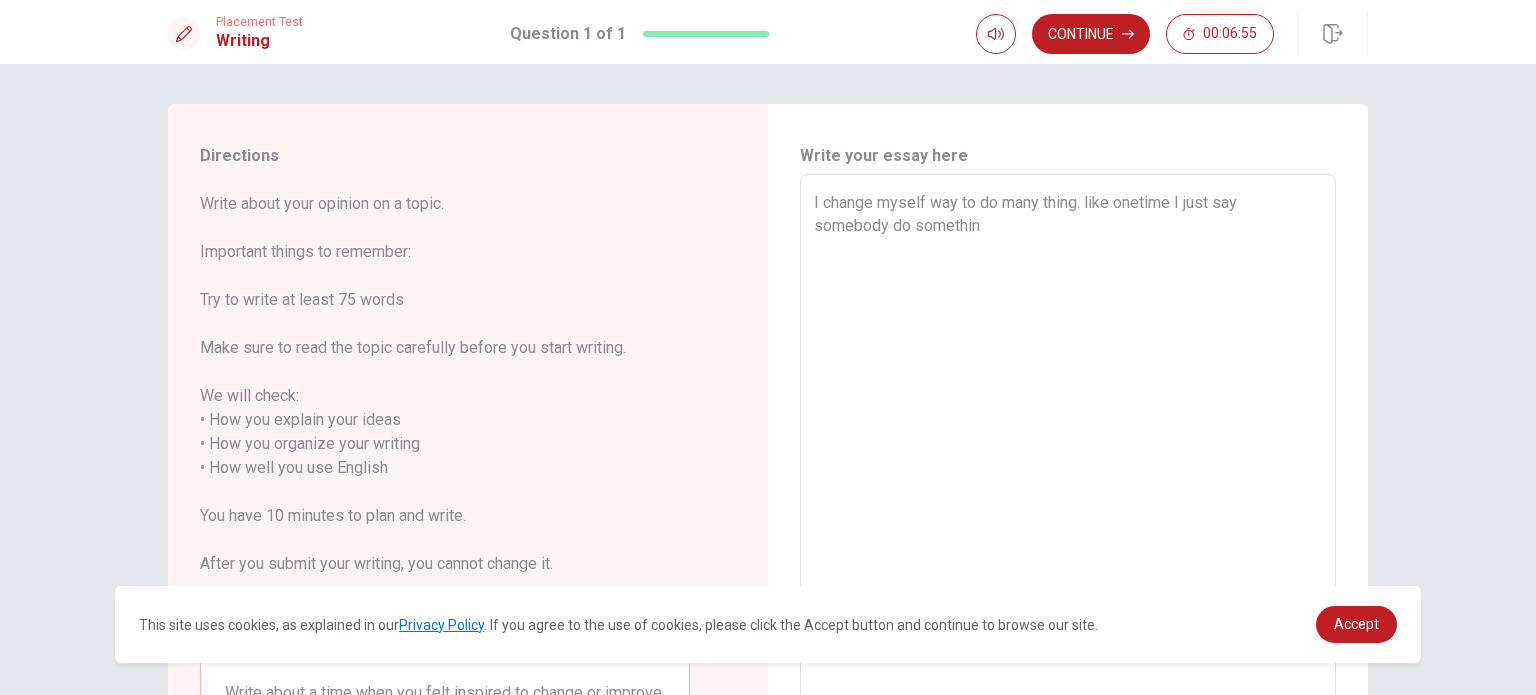 type on "x" 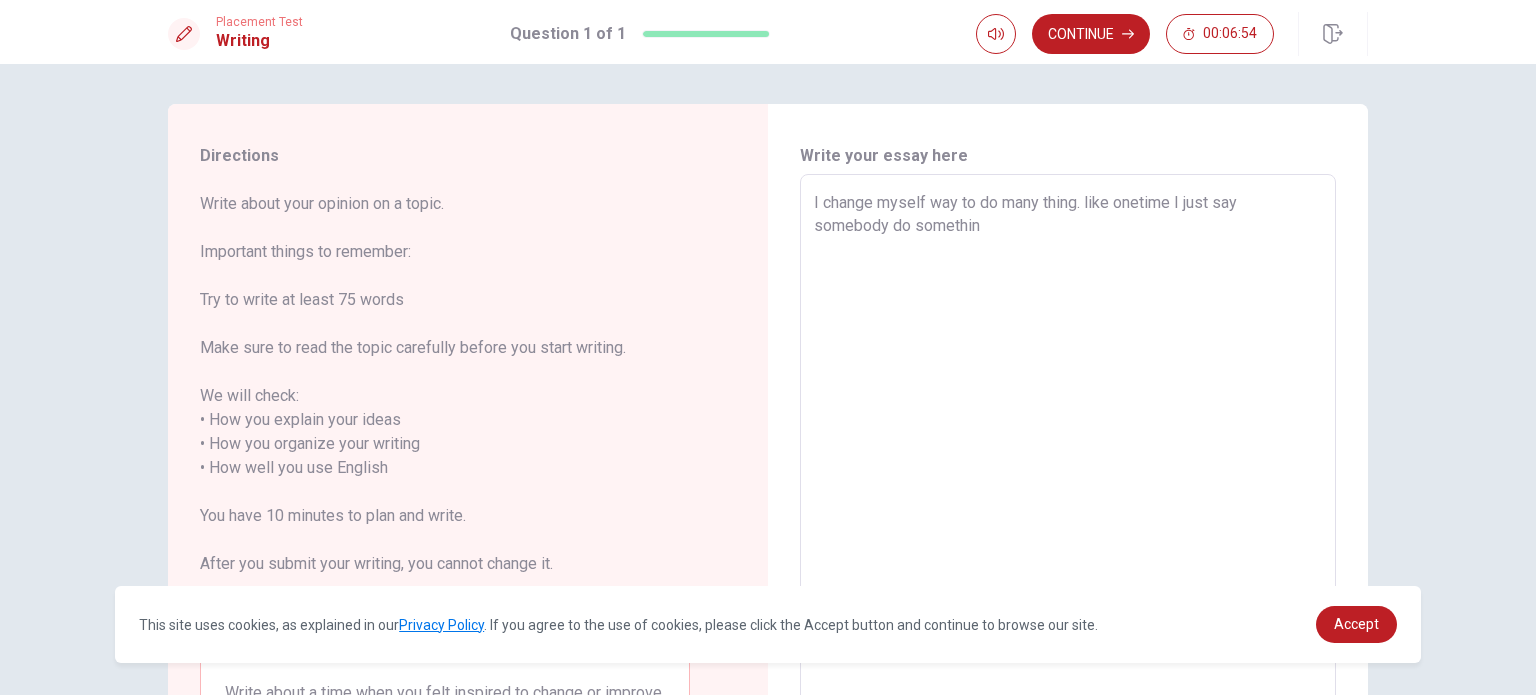 type on "I change myself way to do many thing. like onetime I just say somebody do something" 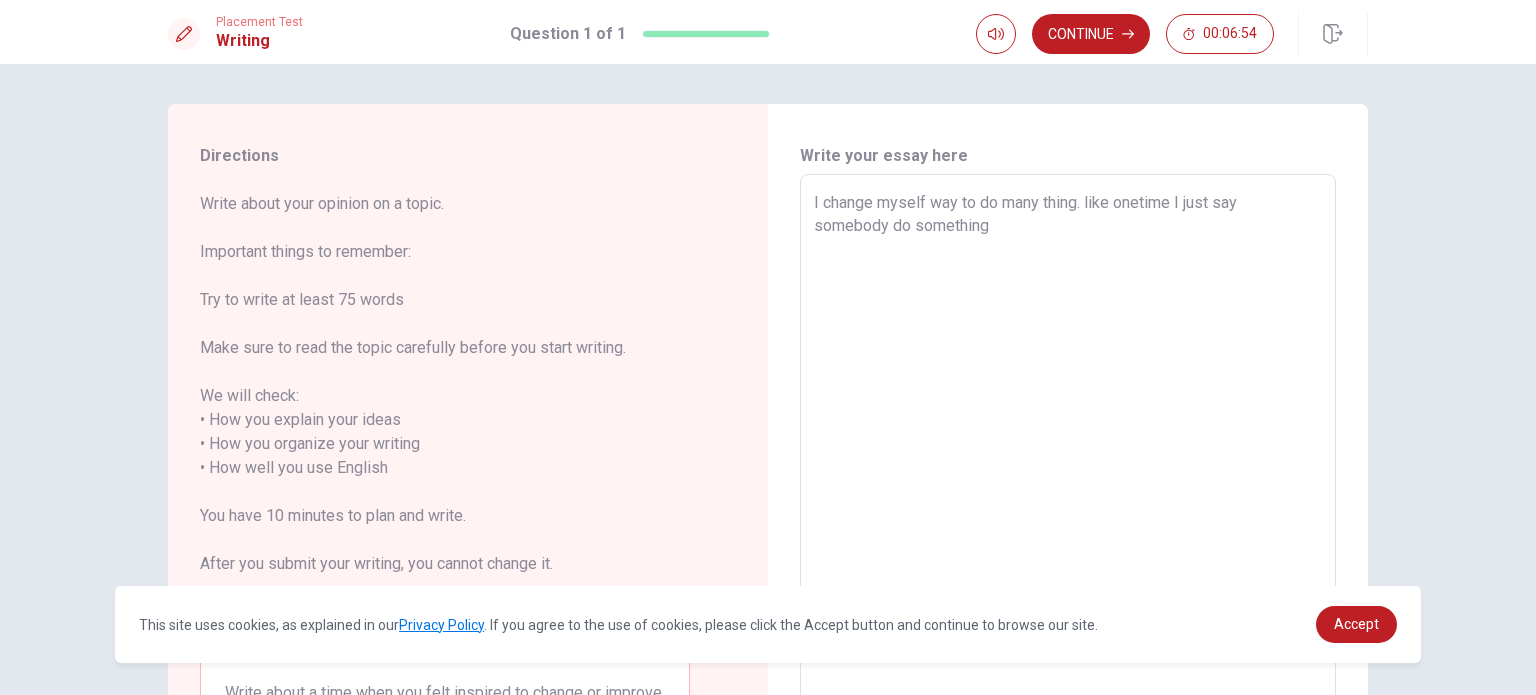 type on "x" 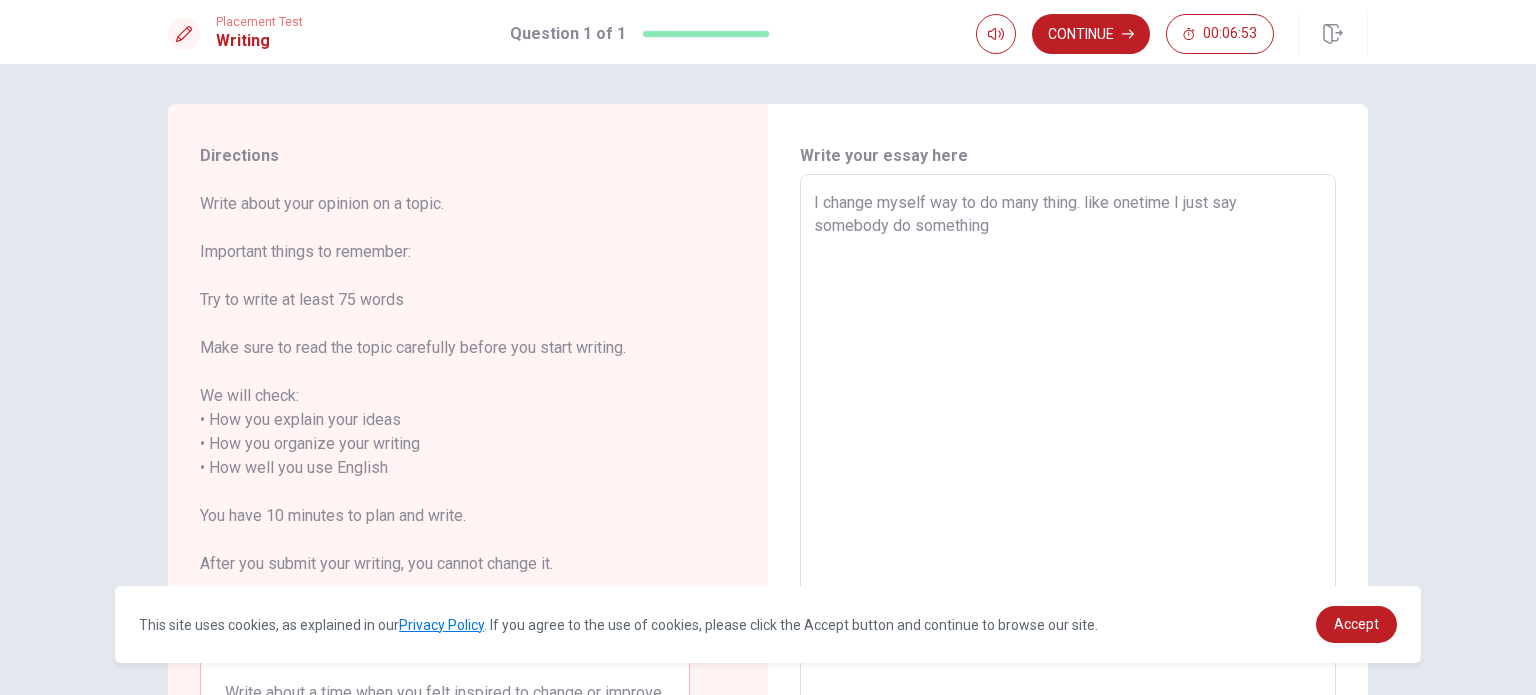 type 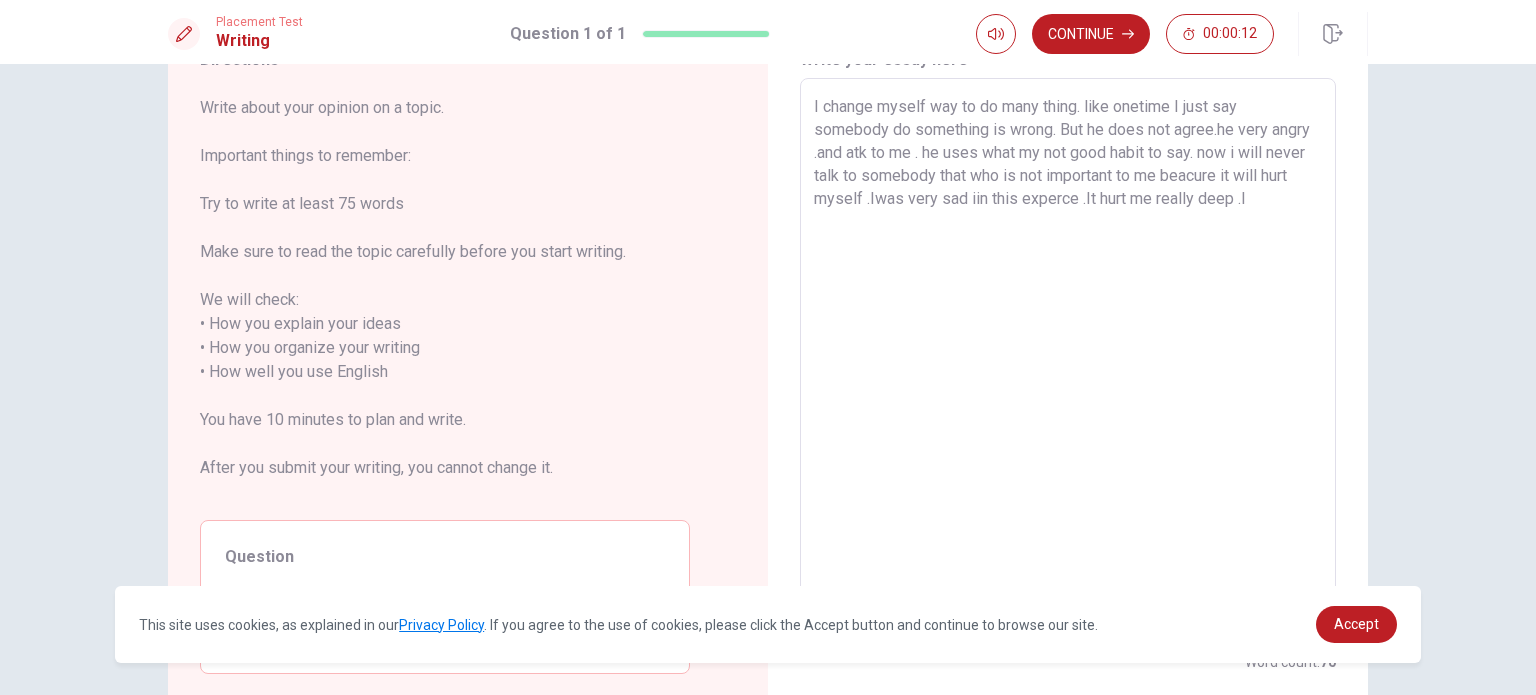 scroll, scrollTop: 0, scrollLeft: 0, axis: both 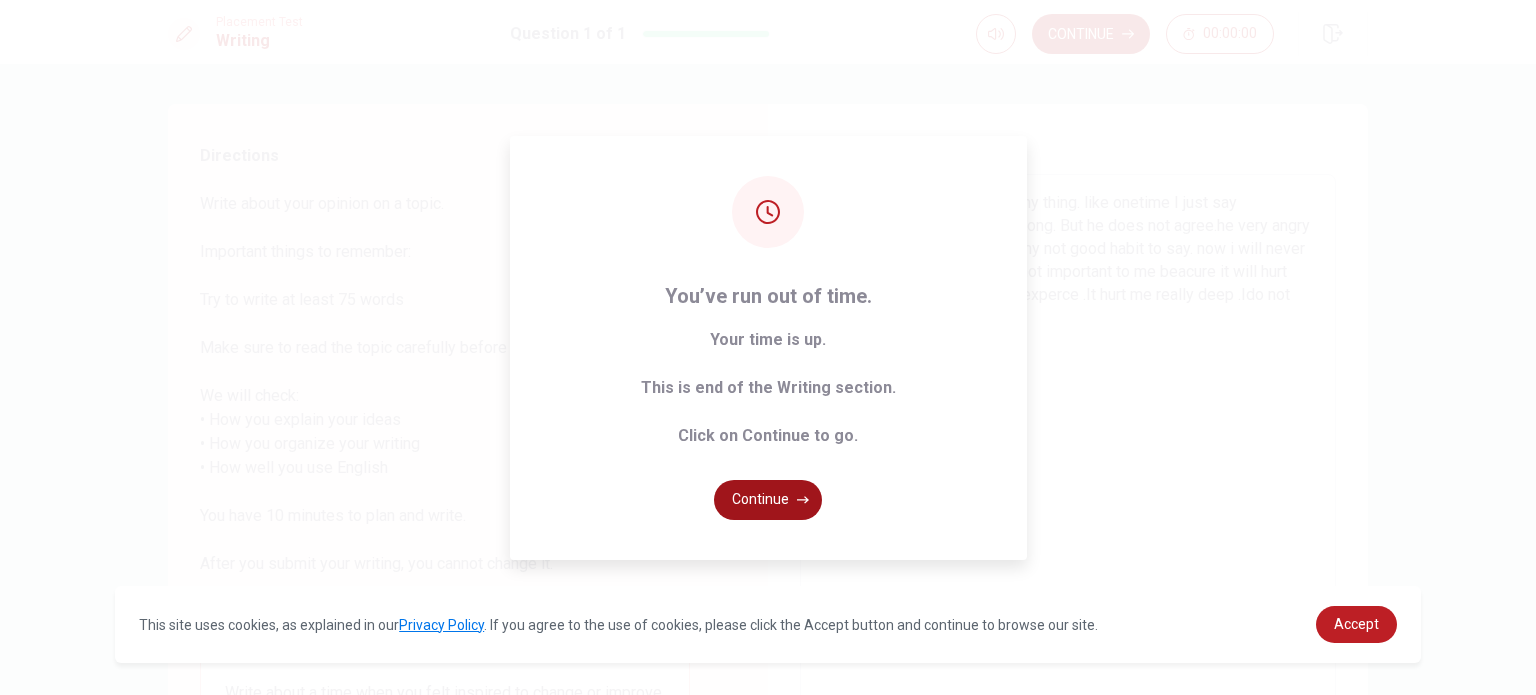 click on "Continue" at bounding box center [768, 500] 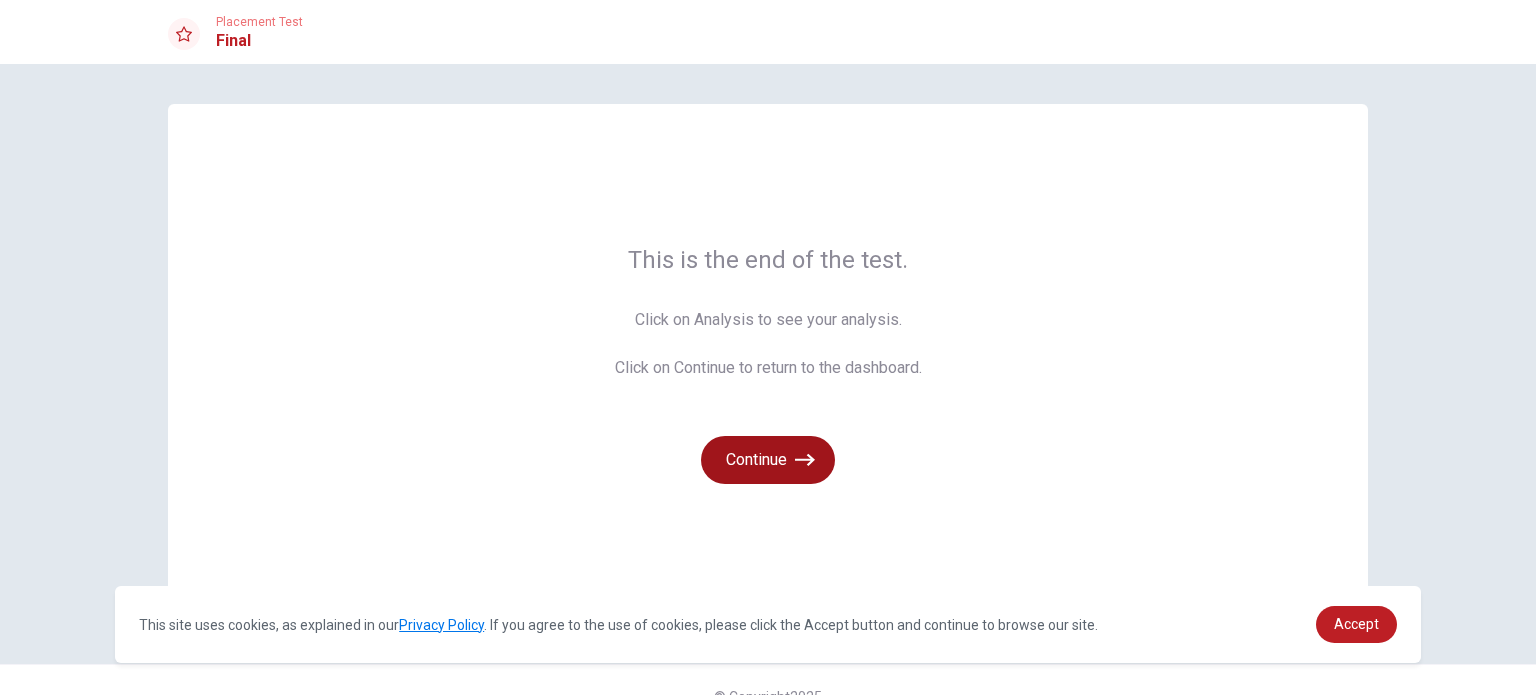 click on "Continue" at bounding box center (768, 460) 